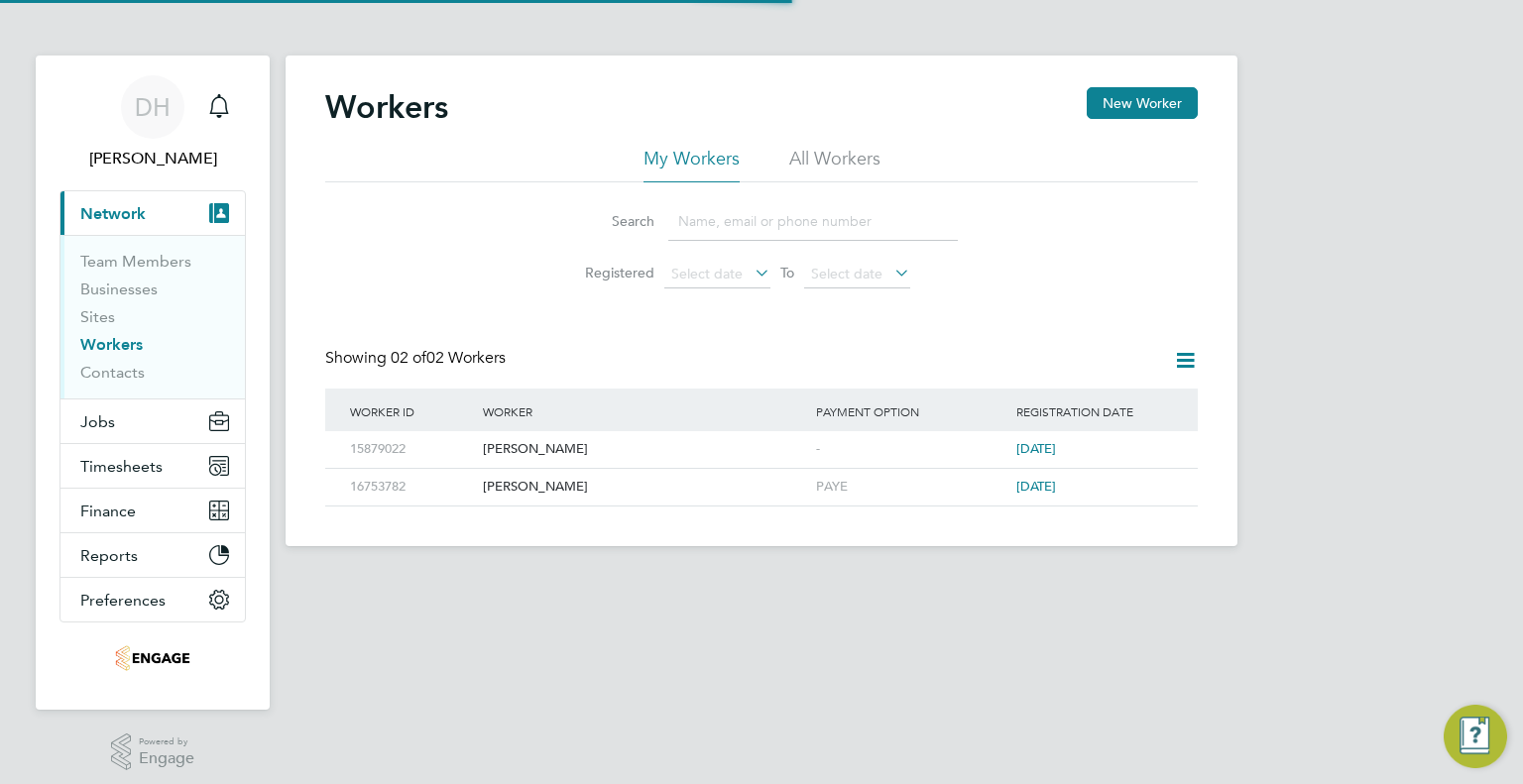 scroll, scrollTop: 0, scrollLeft: 0, axis: both 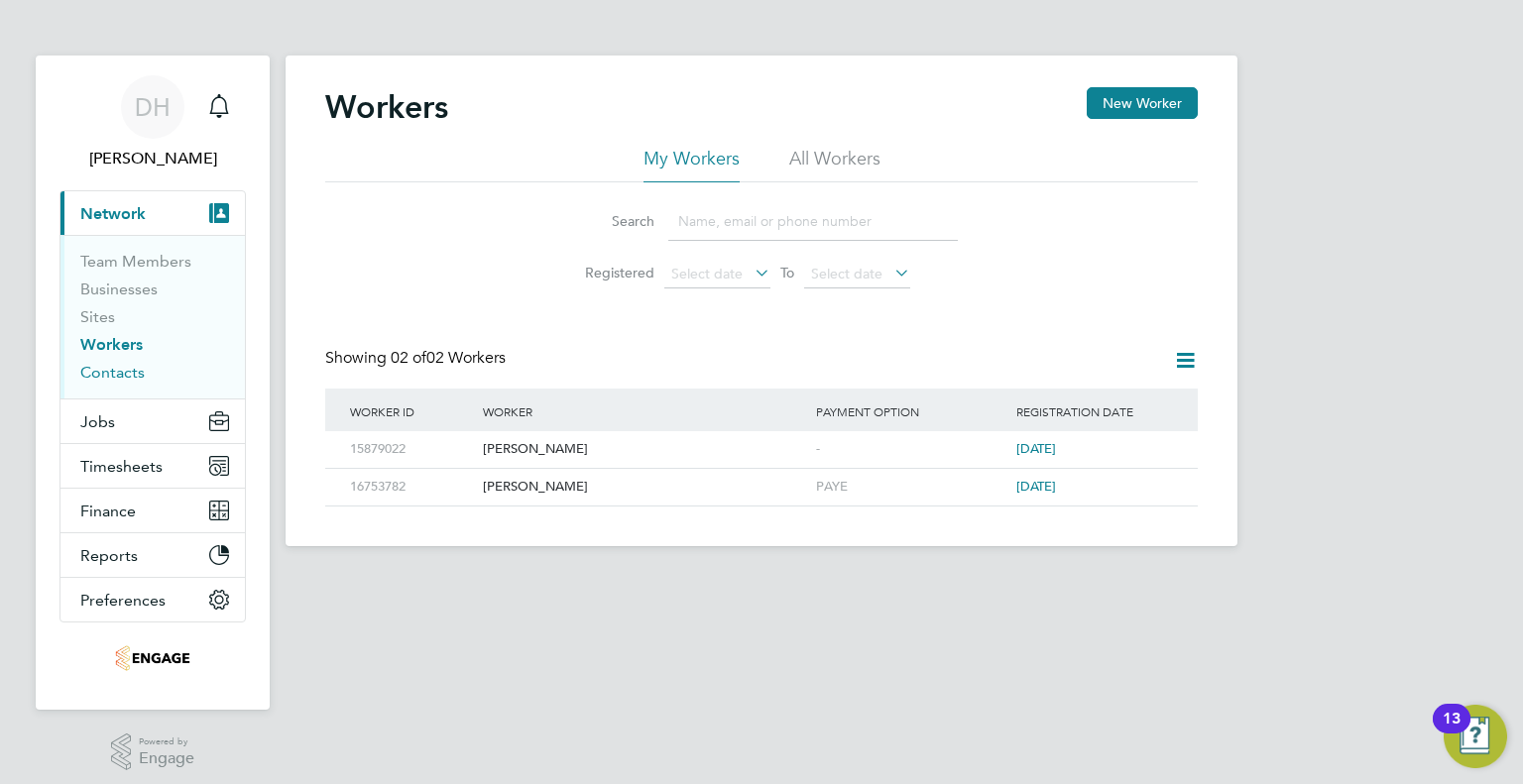 click on "Contacts" at bounding box center (112, 372) 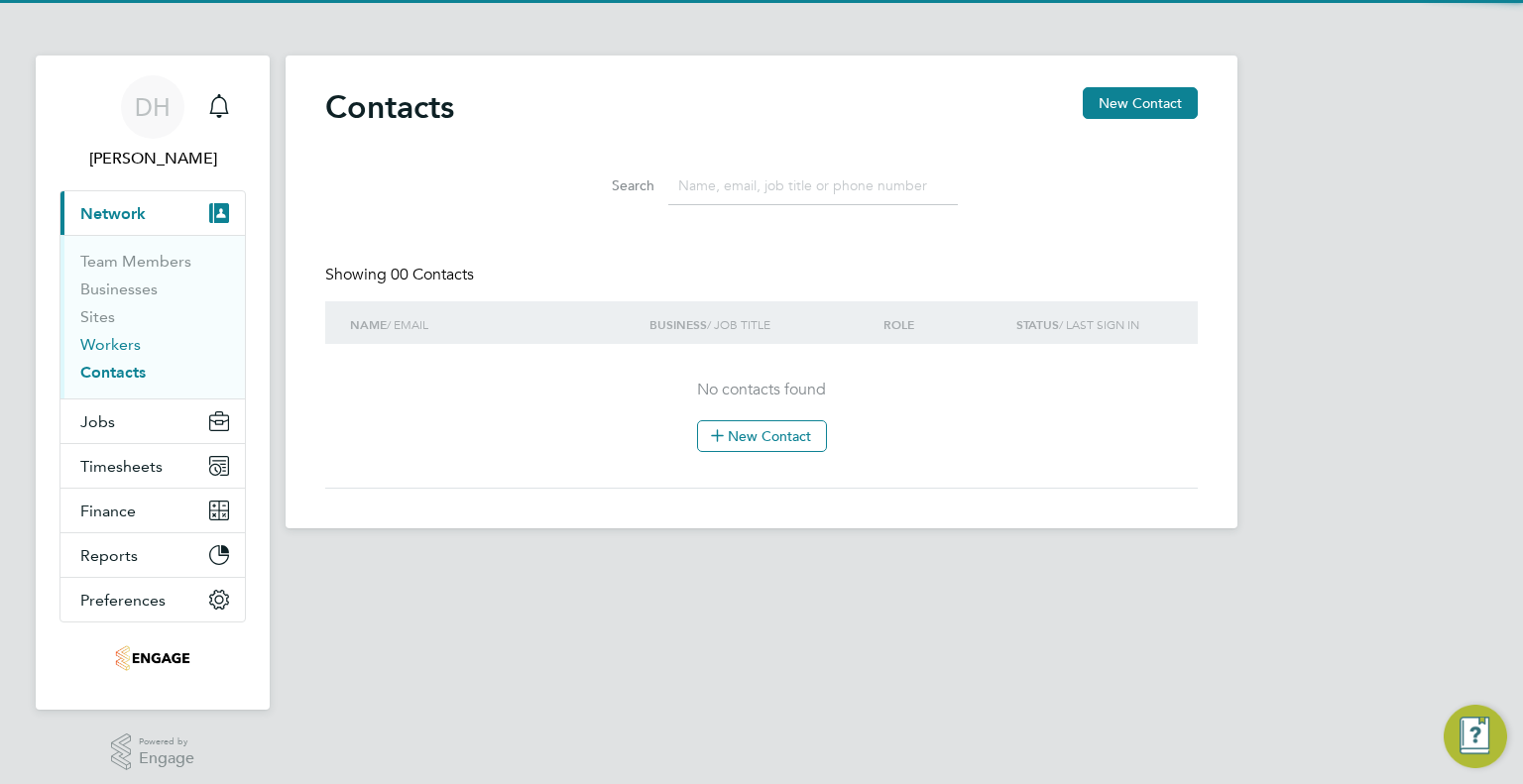 click on "Workers" at bounding box center [110, 344] 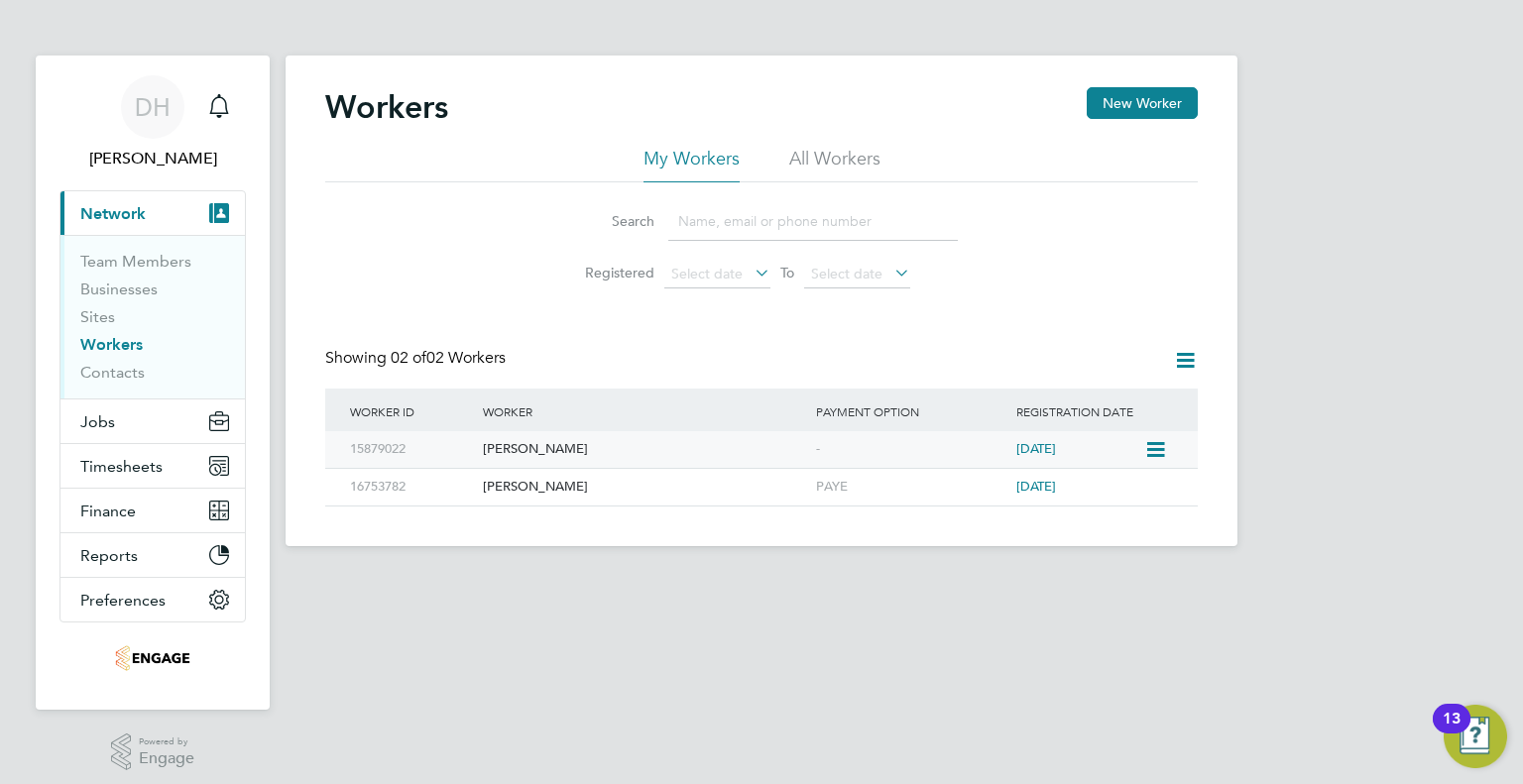 click on "Karl Harrison" 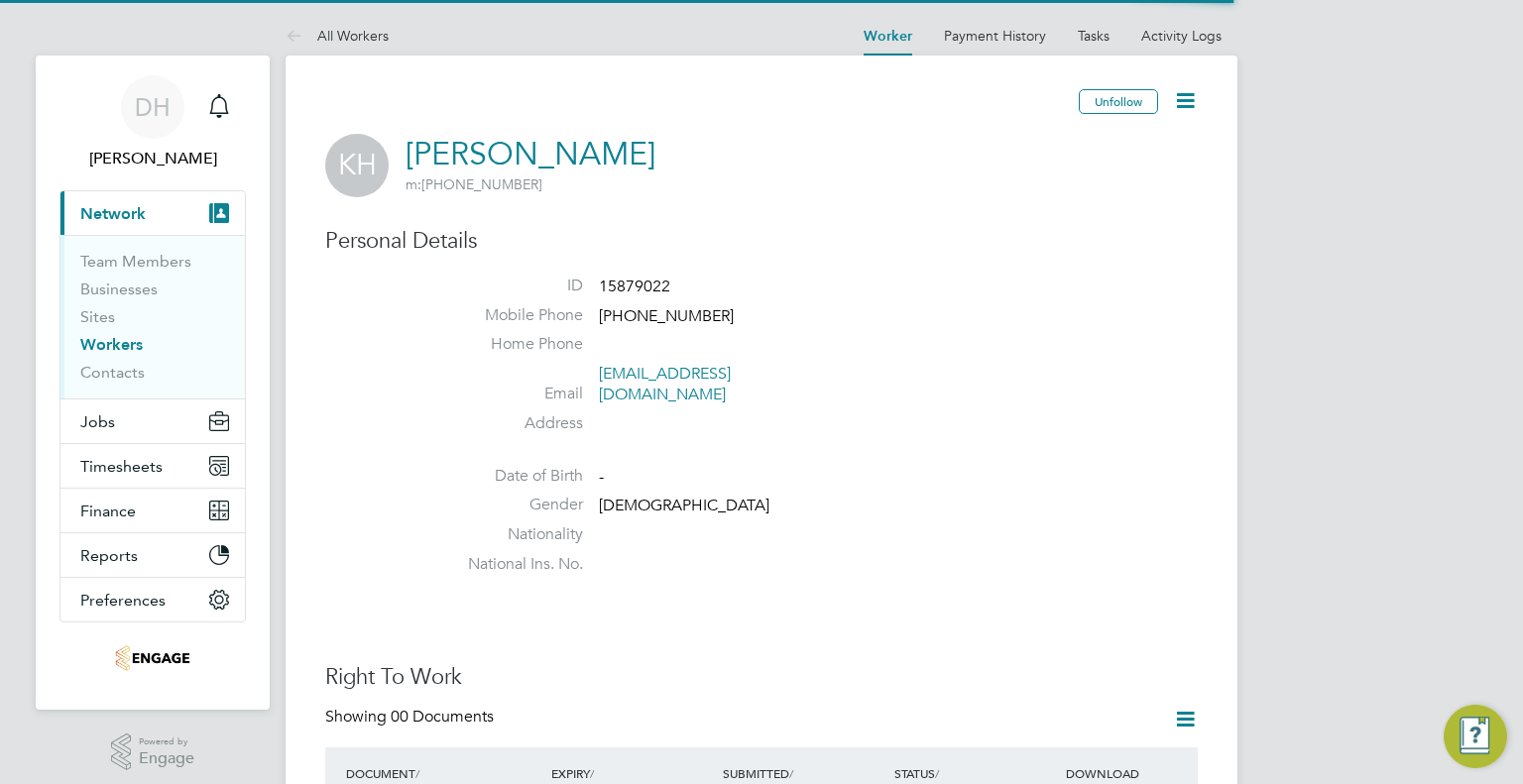 scroll, scrollTop: 0, scrollLeft: 0, axis: both 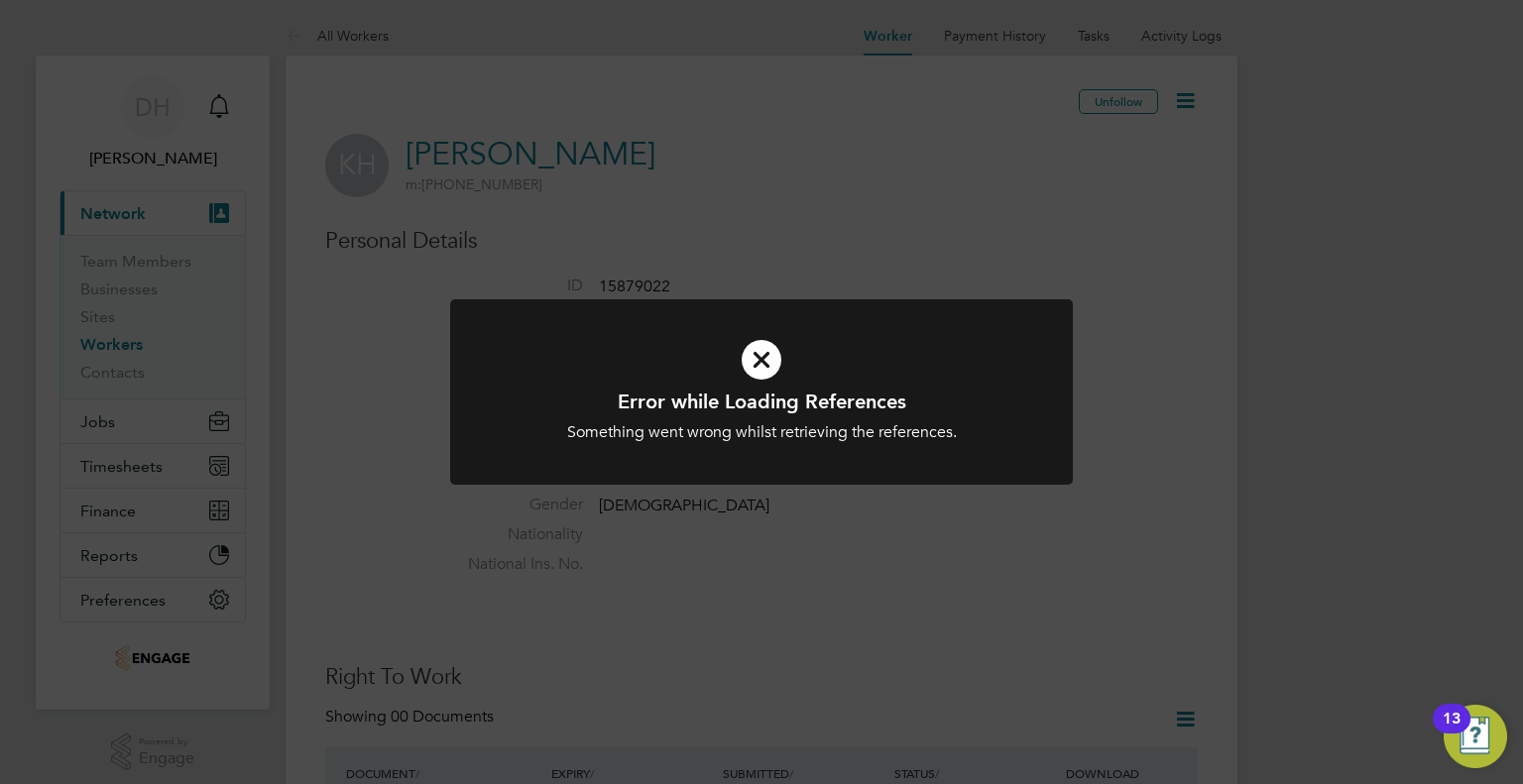click on "Error while Loading References Something went wrong whilst retrieving the references. Cancel Okay" 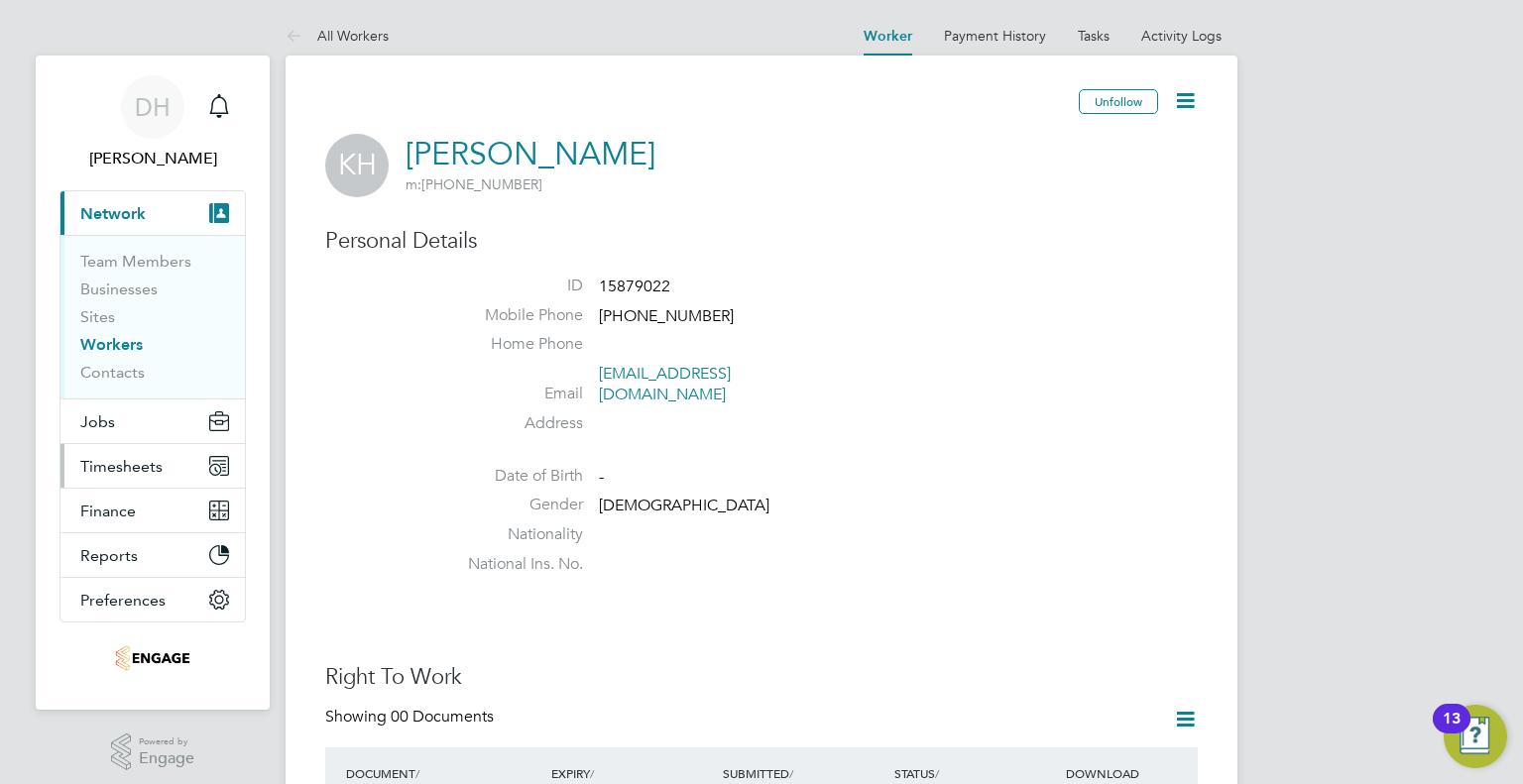 click on "Timesheets" at bounding box center [121, 466] 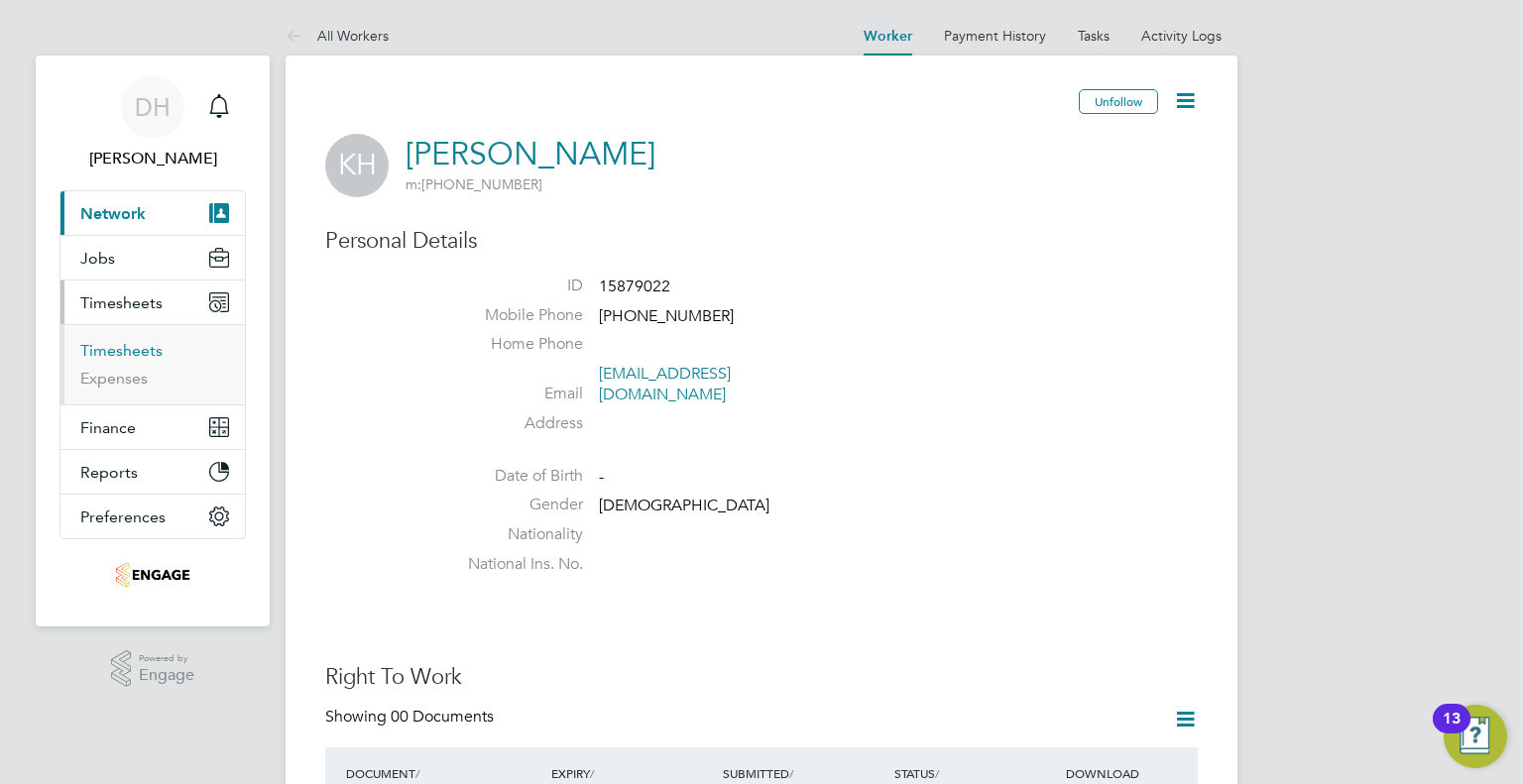 click on "Timesheets" at bounding box center (121, 350) 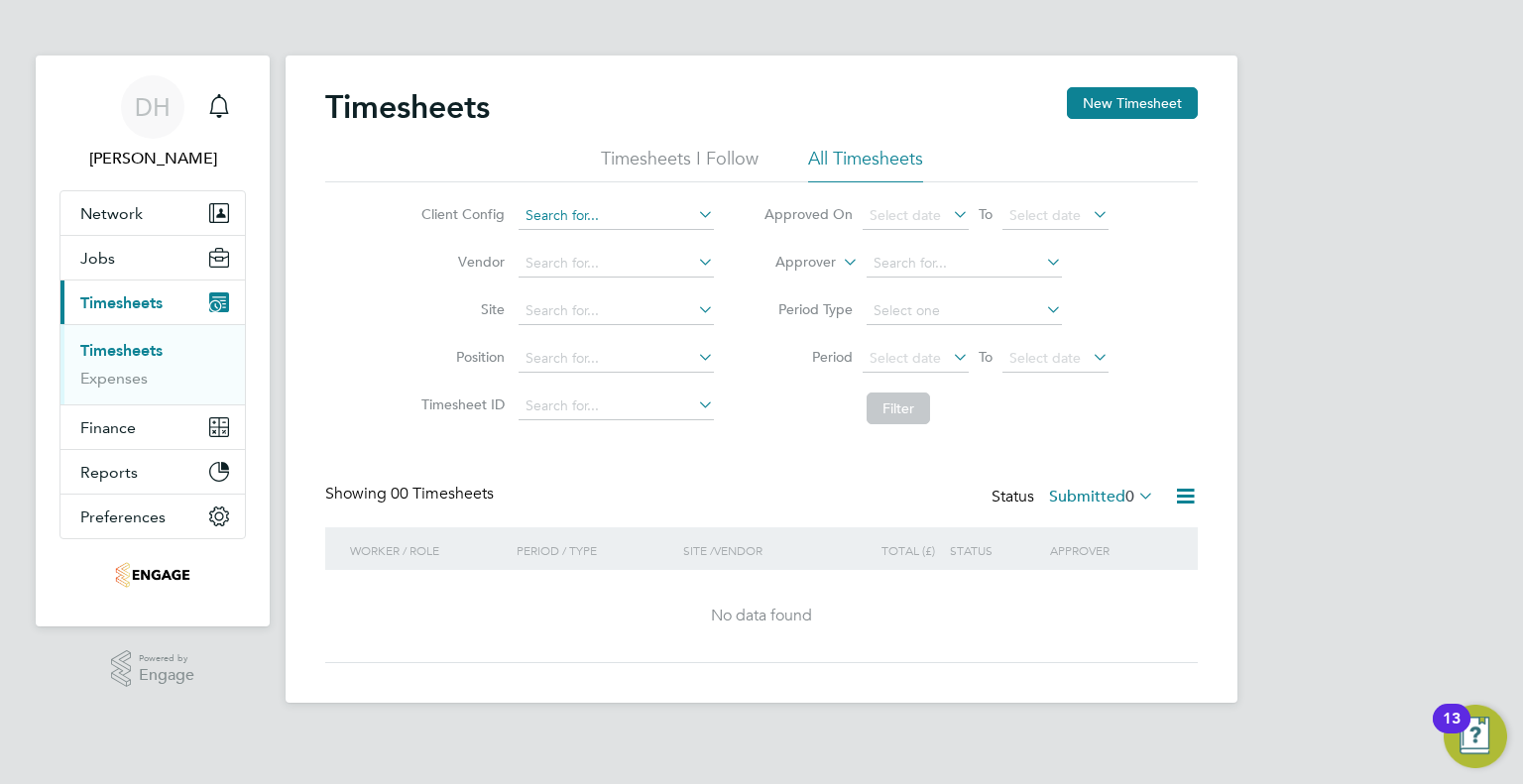 click 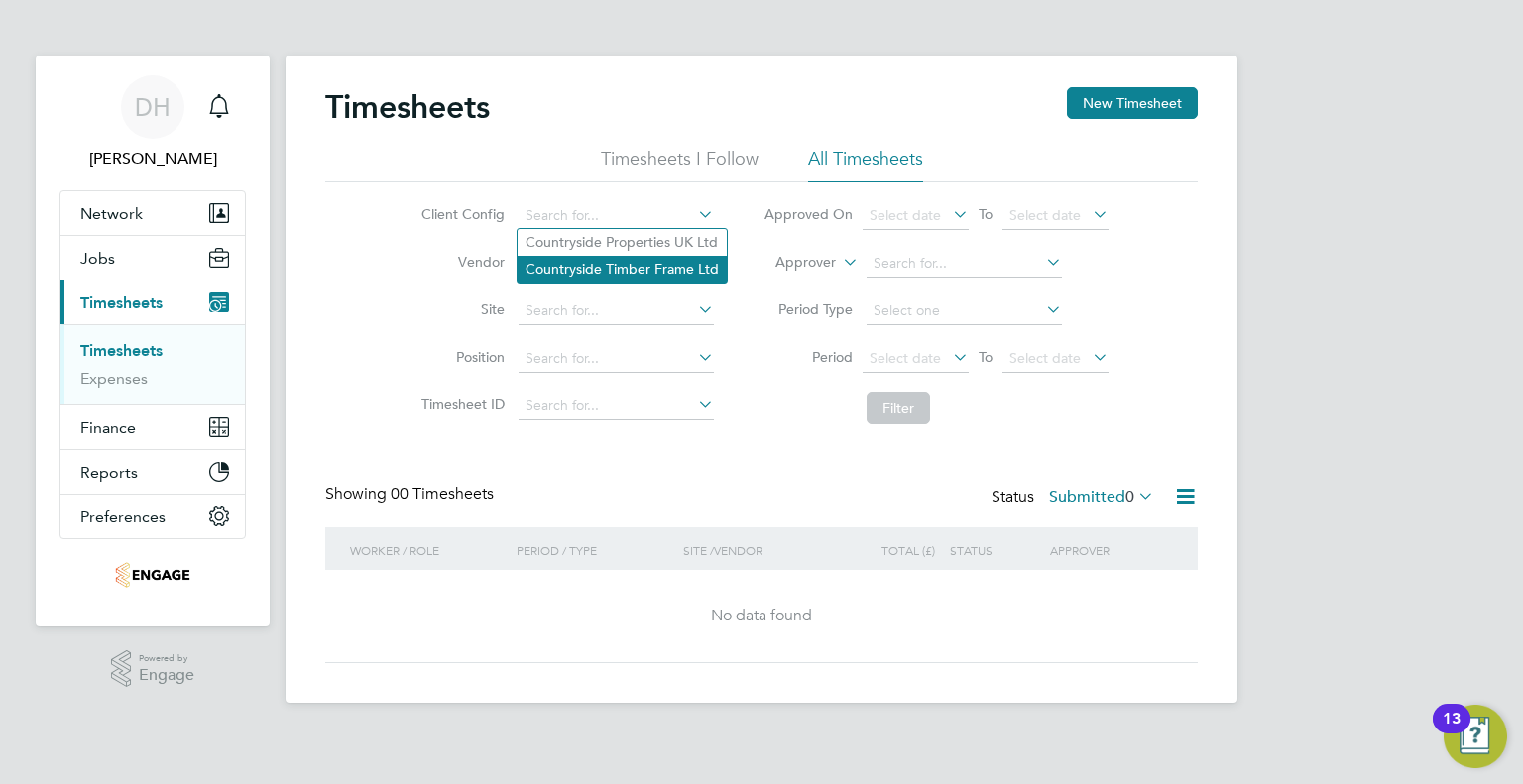 click on "Countryside Timber Frame Ltd" 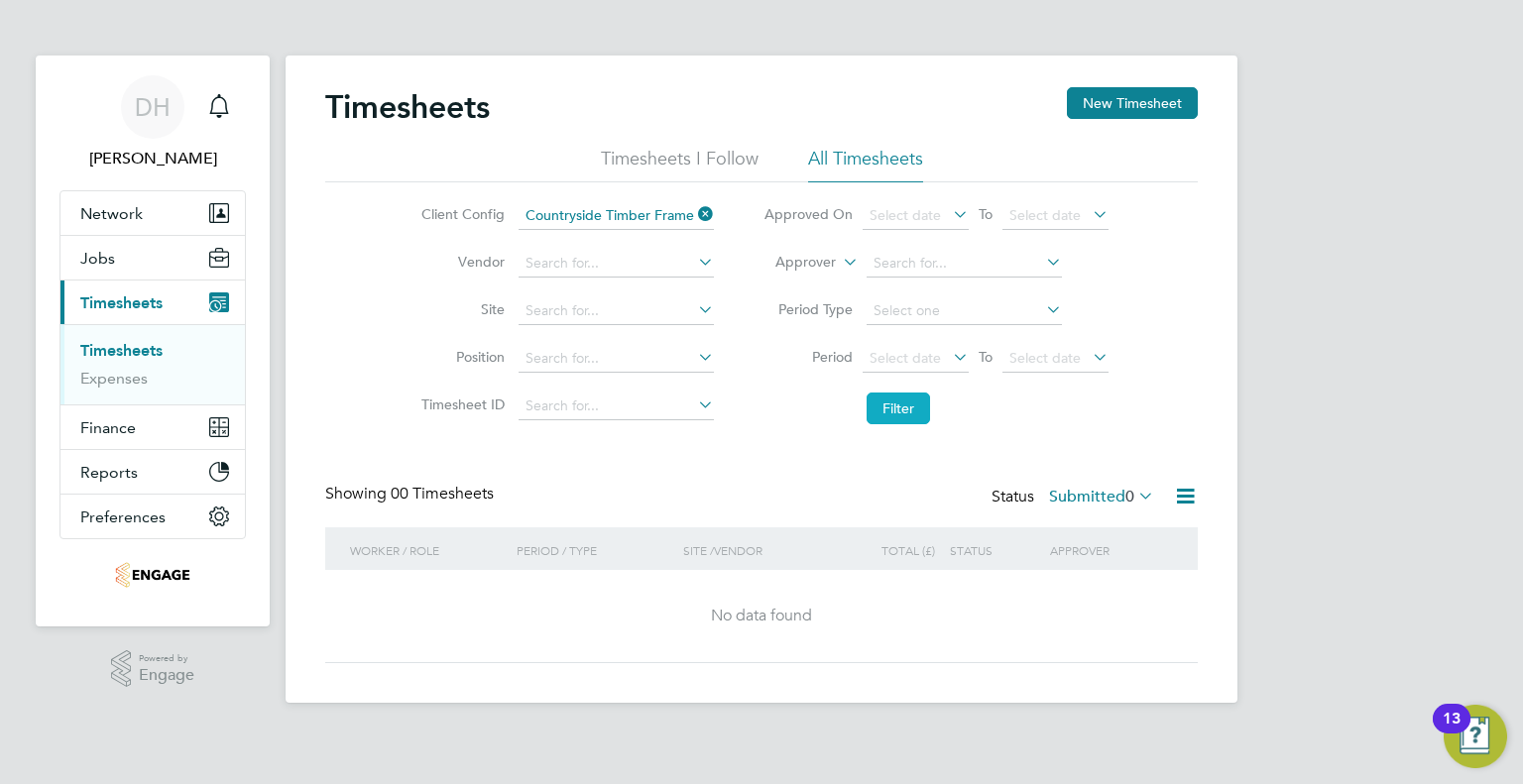 click on "Filter" 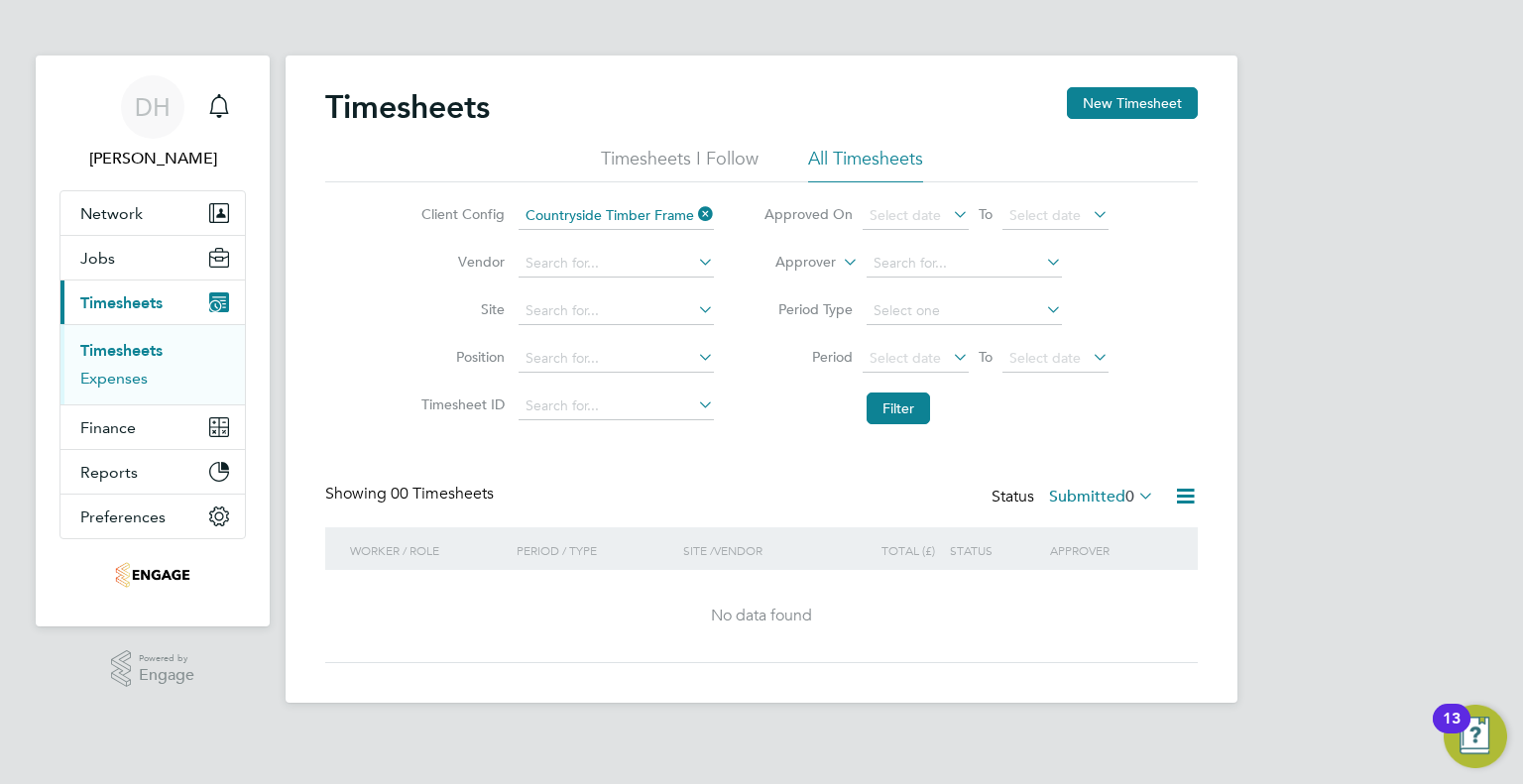click on "Expenses" at bounding box center (114, 378) 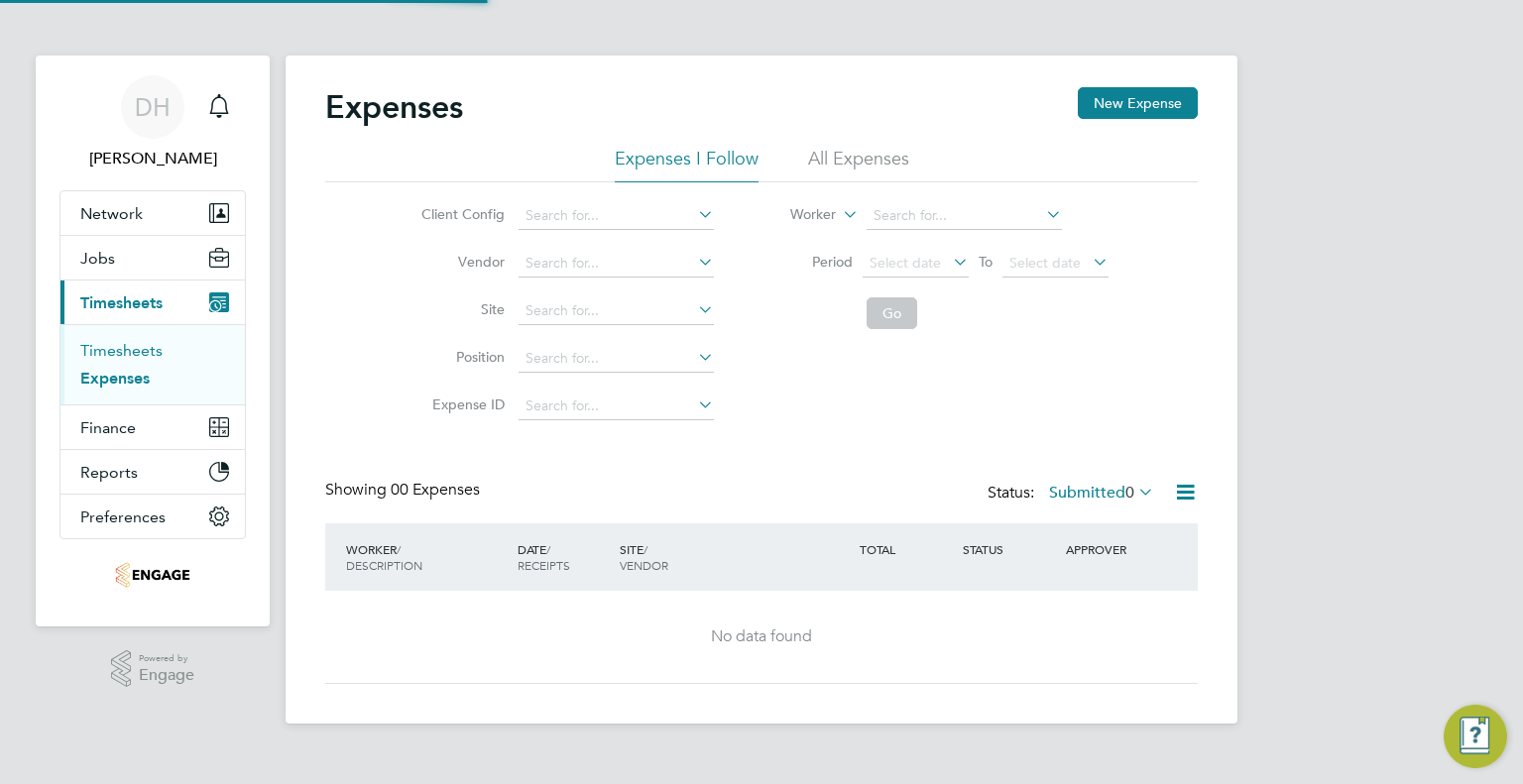 click on "Timesheets" at bounding box center (121, 350) 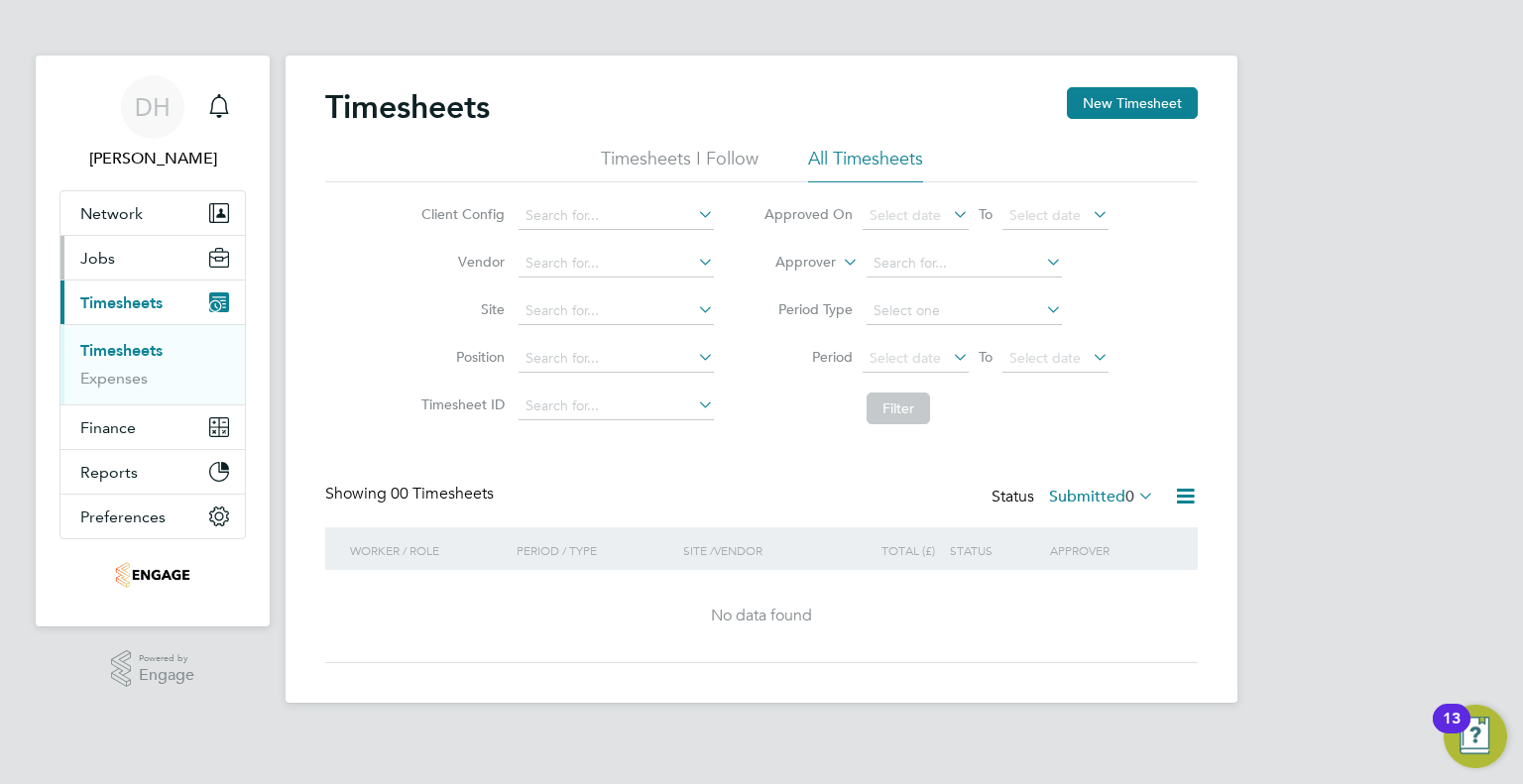 click on "Jobs" at bounding box center [97, 258] 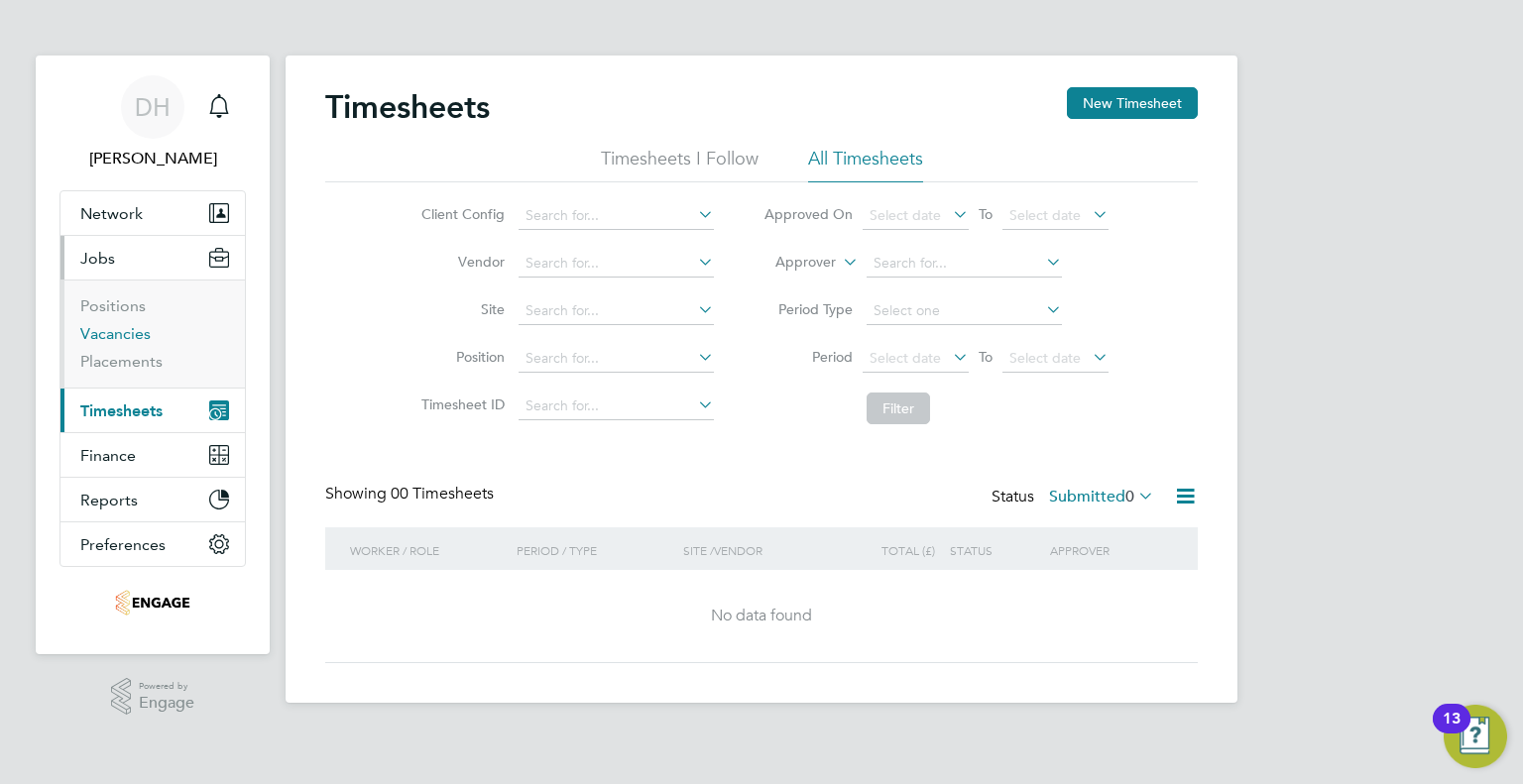 click on "Vacancies" at bounding box center [115, 333] 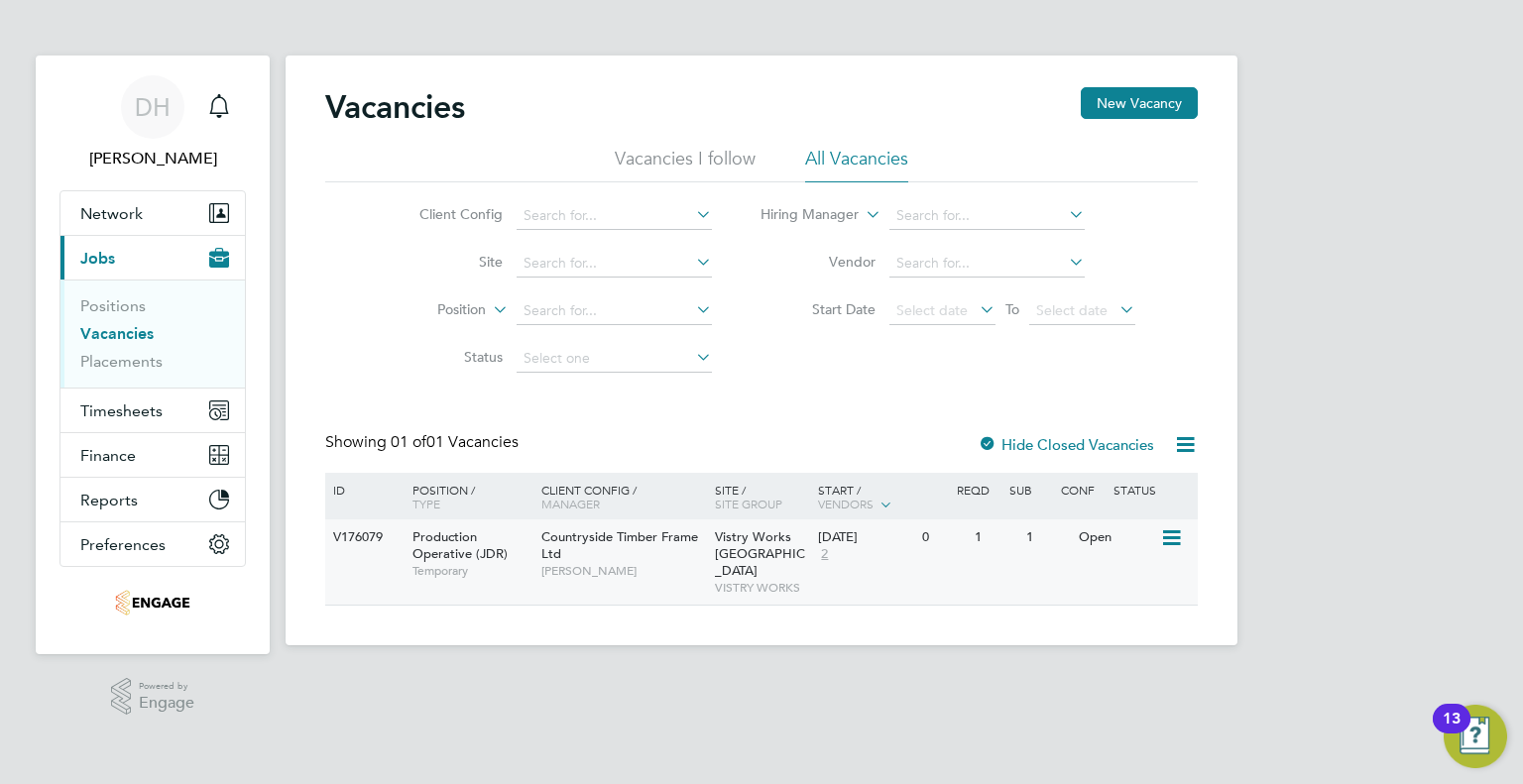 click 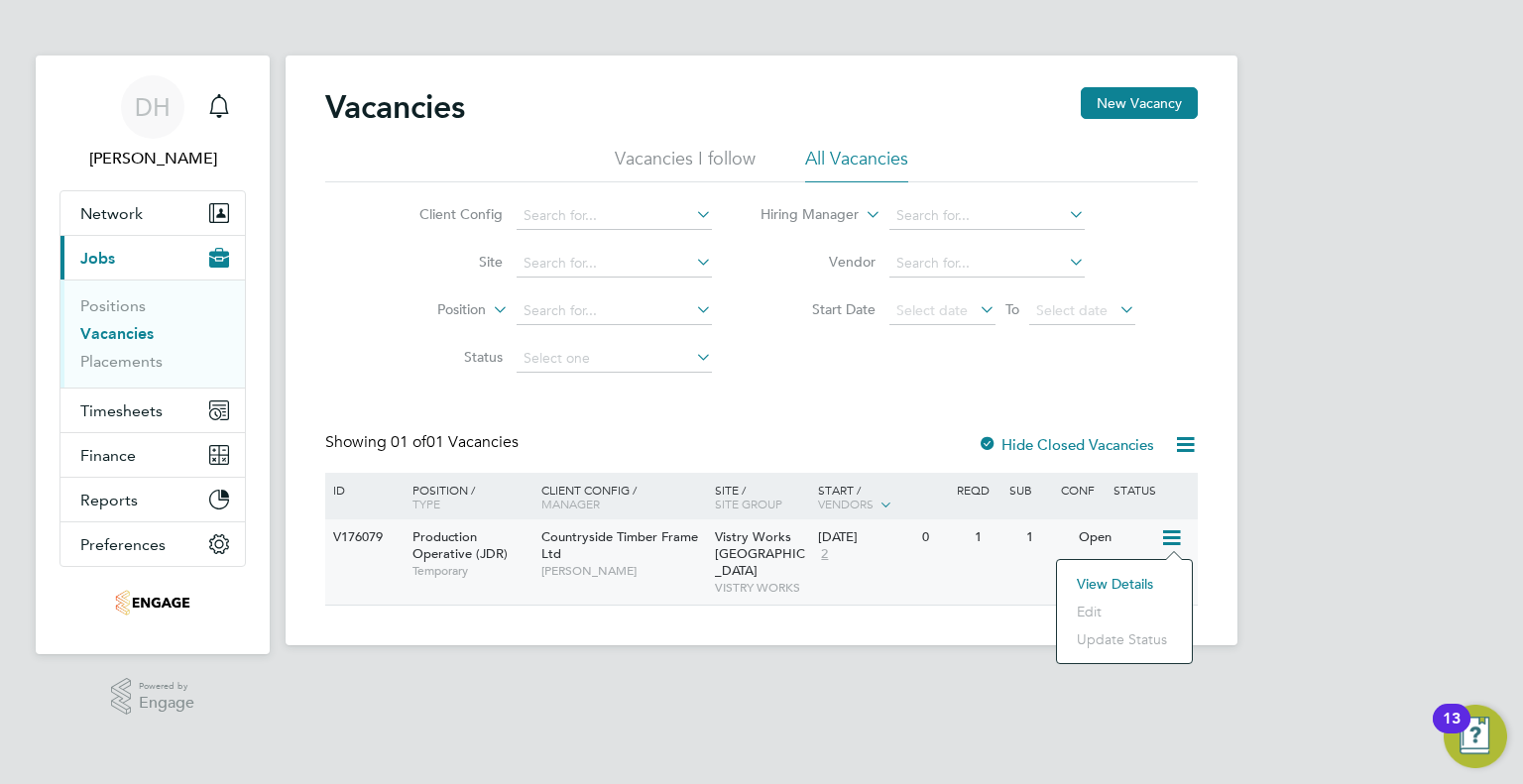 click on "View Details" 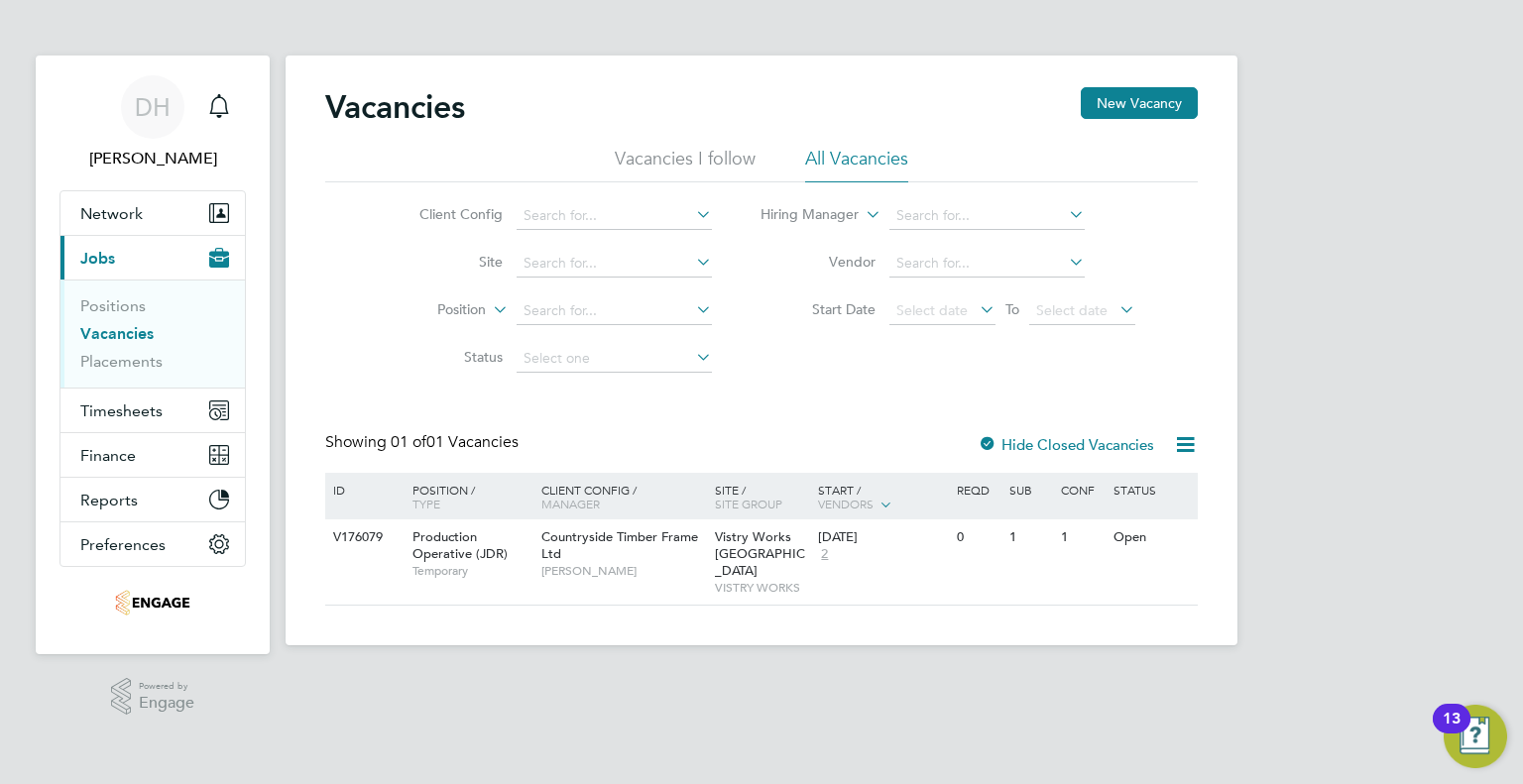 click on "Vacancies" at bounding box center (117, 333) 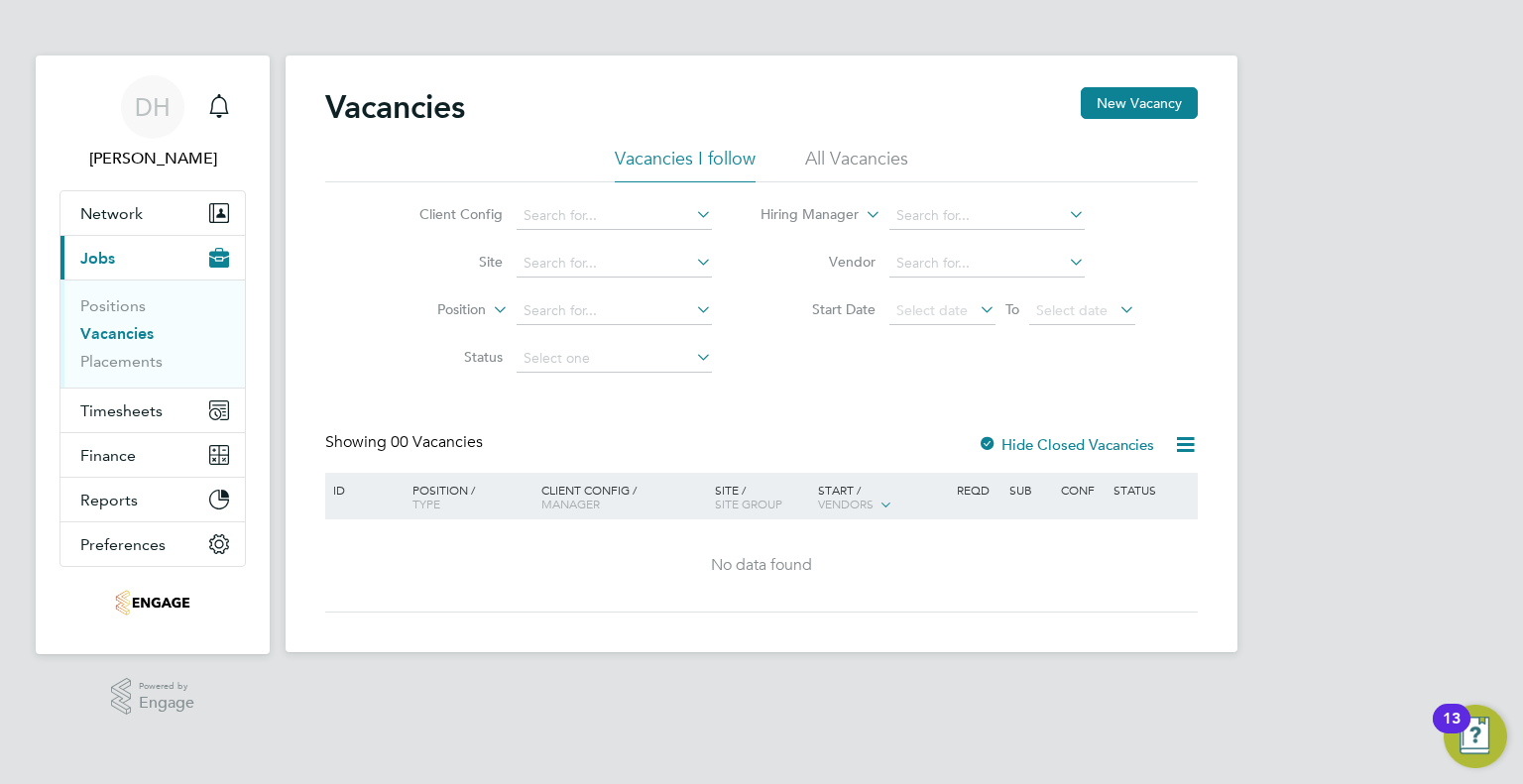 click on "All Vacancies" 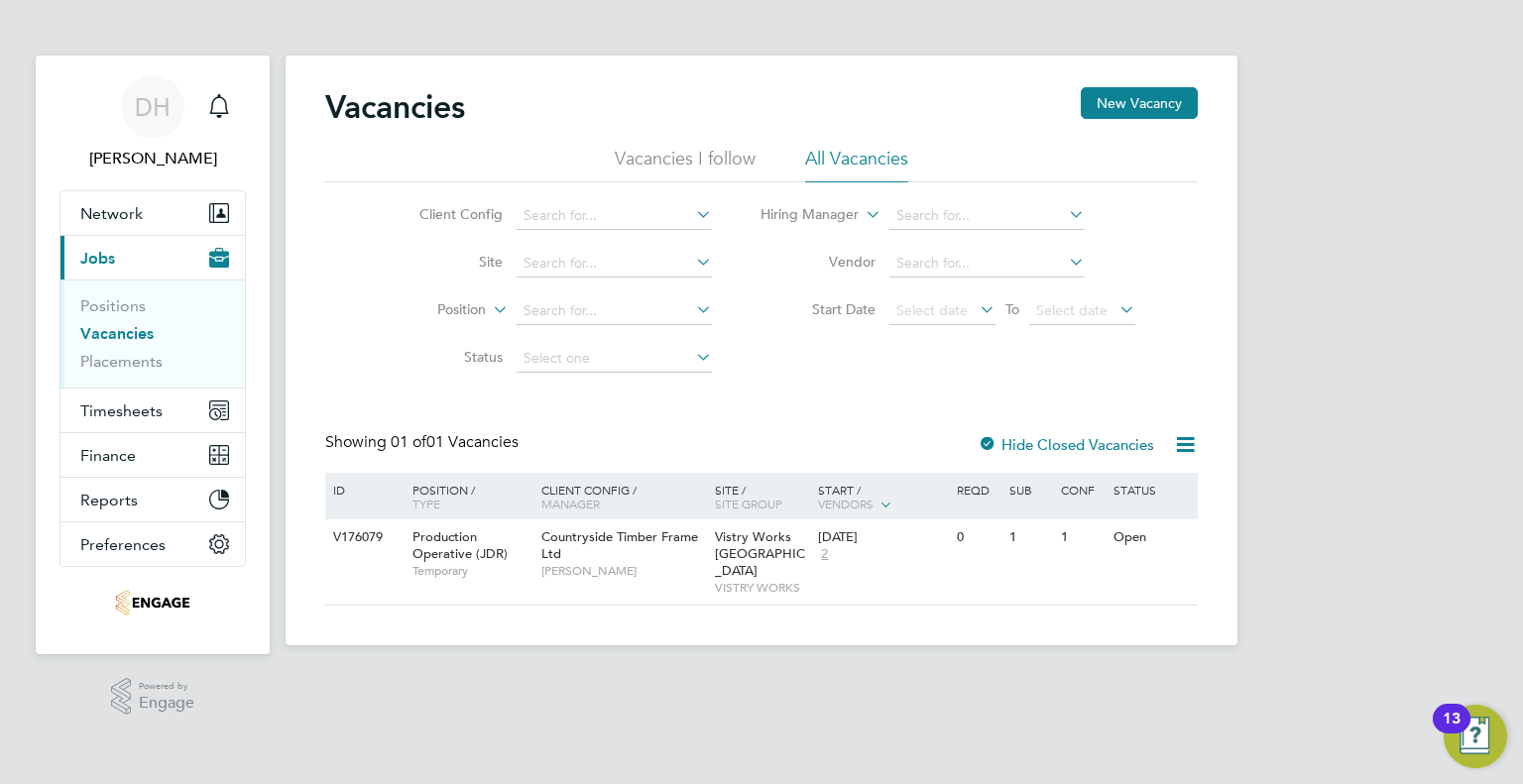 click on "Jobs" at bounding box center [97, 258] 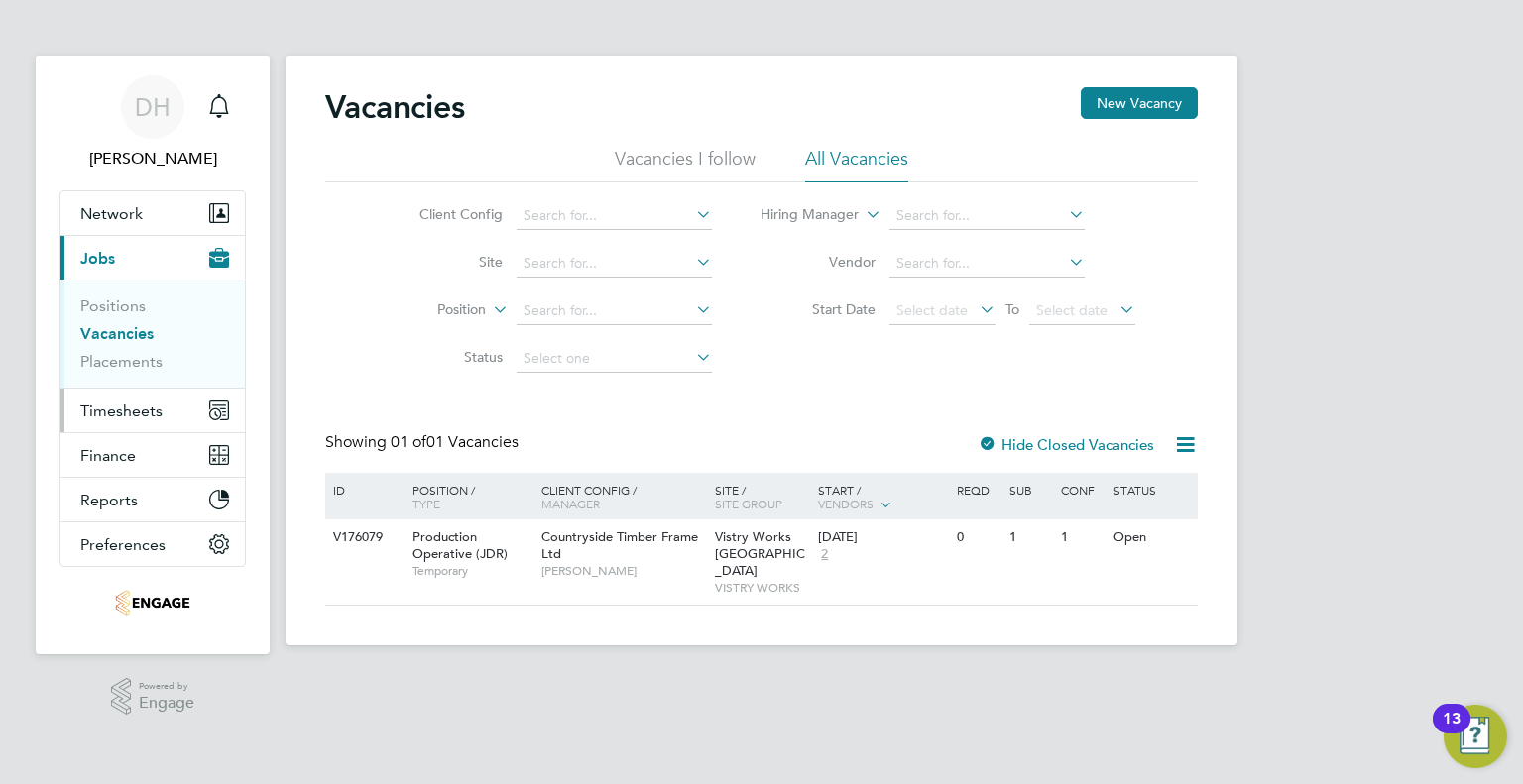 click on "Timesheets" at bounding box center (121, 410) 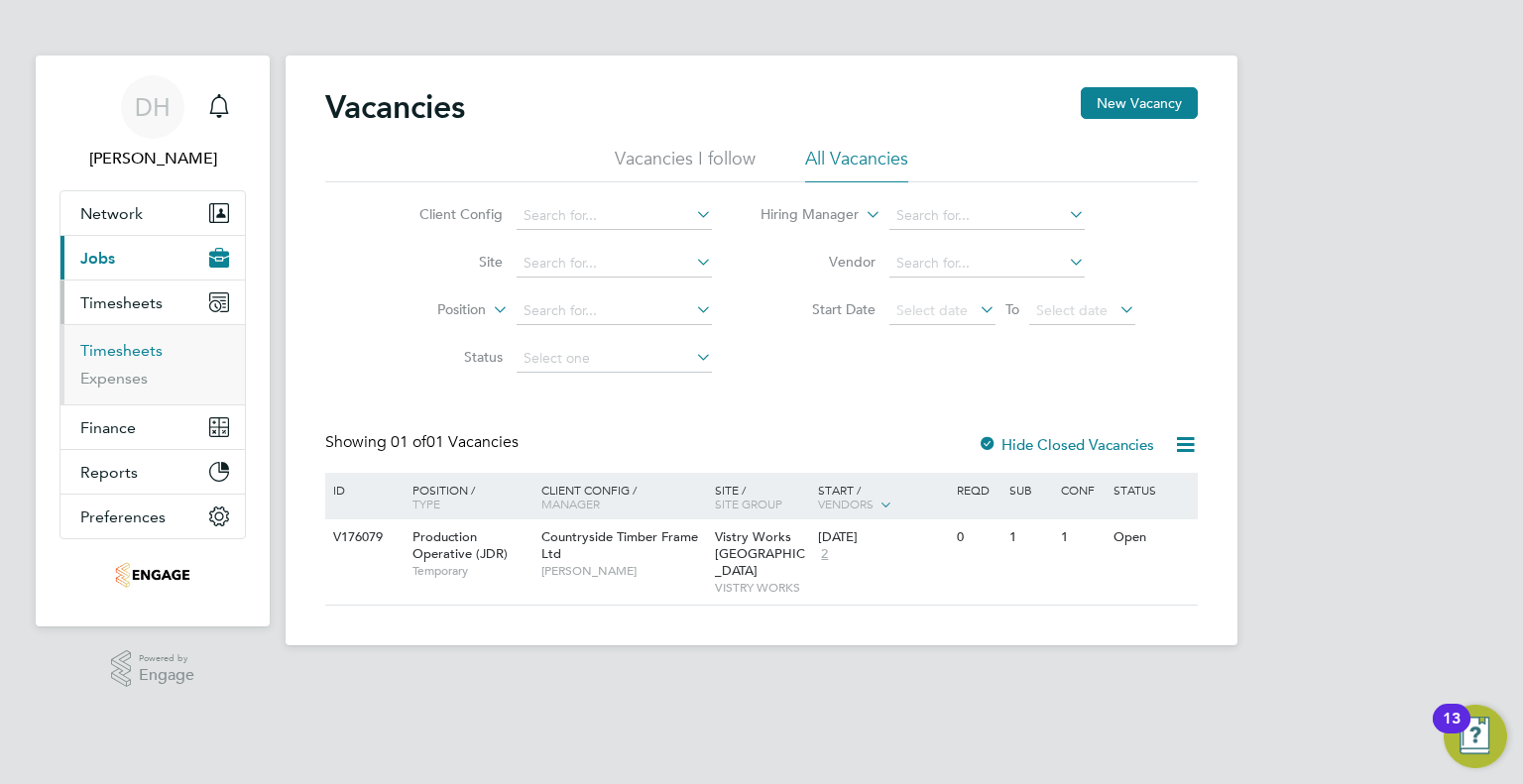 click on "Timesheets" at bounding box center [121, 350] 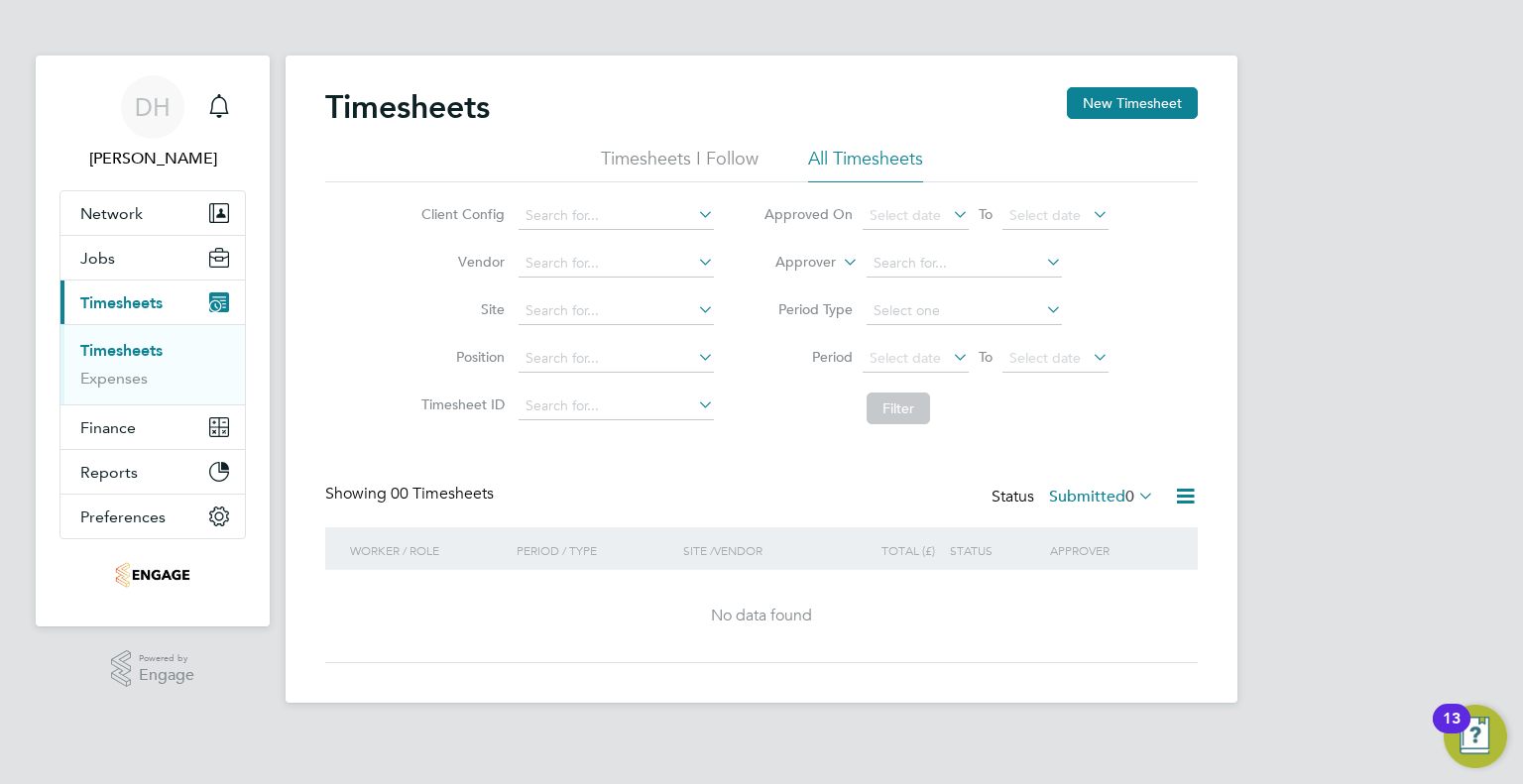 click on "Timesheets" at bounding box center (121, 350) 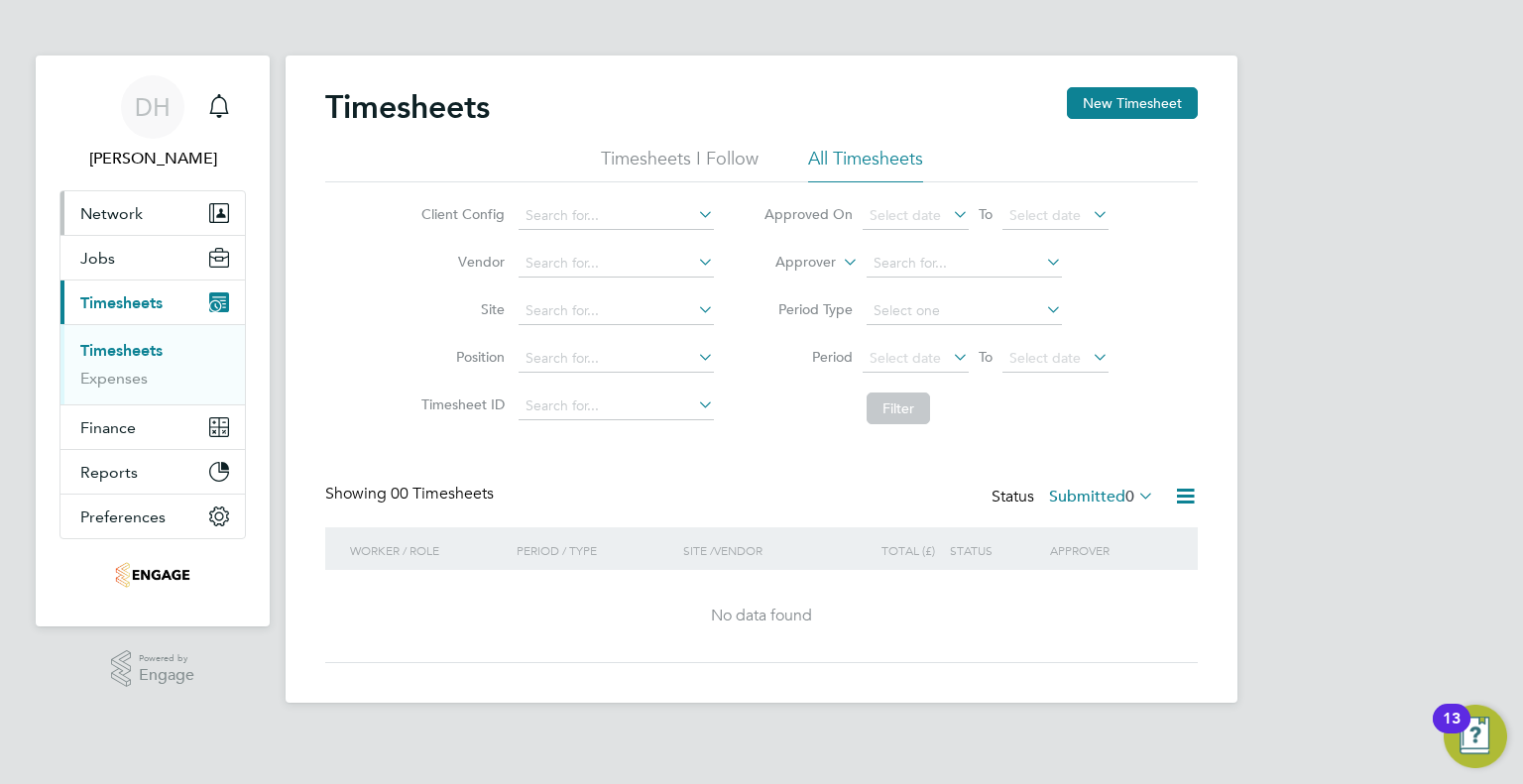 click on "Network" at bounding box center (111, 213) 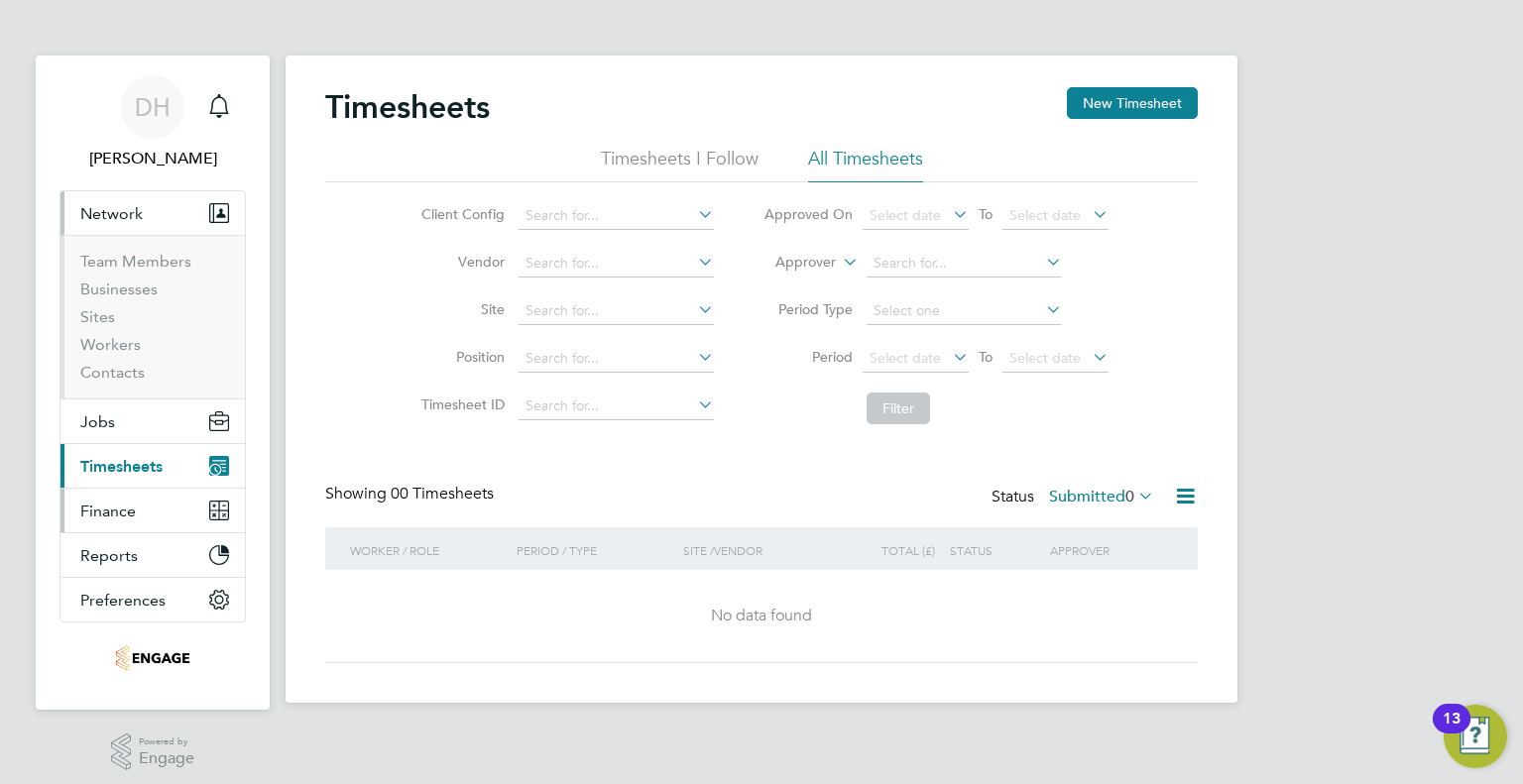 click on "Finance" at bounding box center [108, 510] 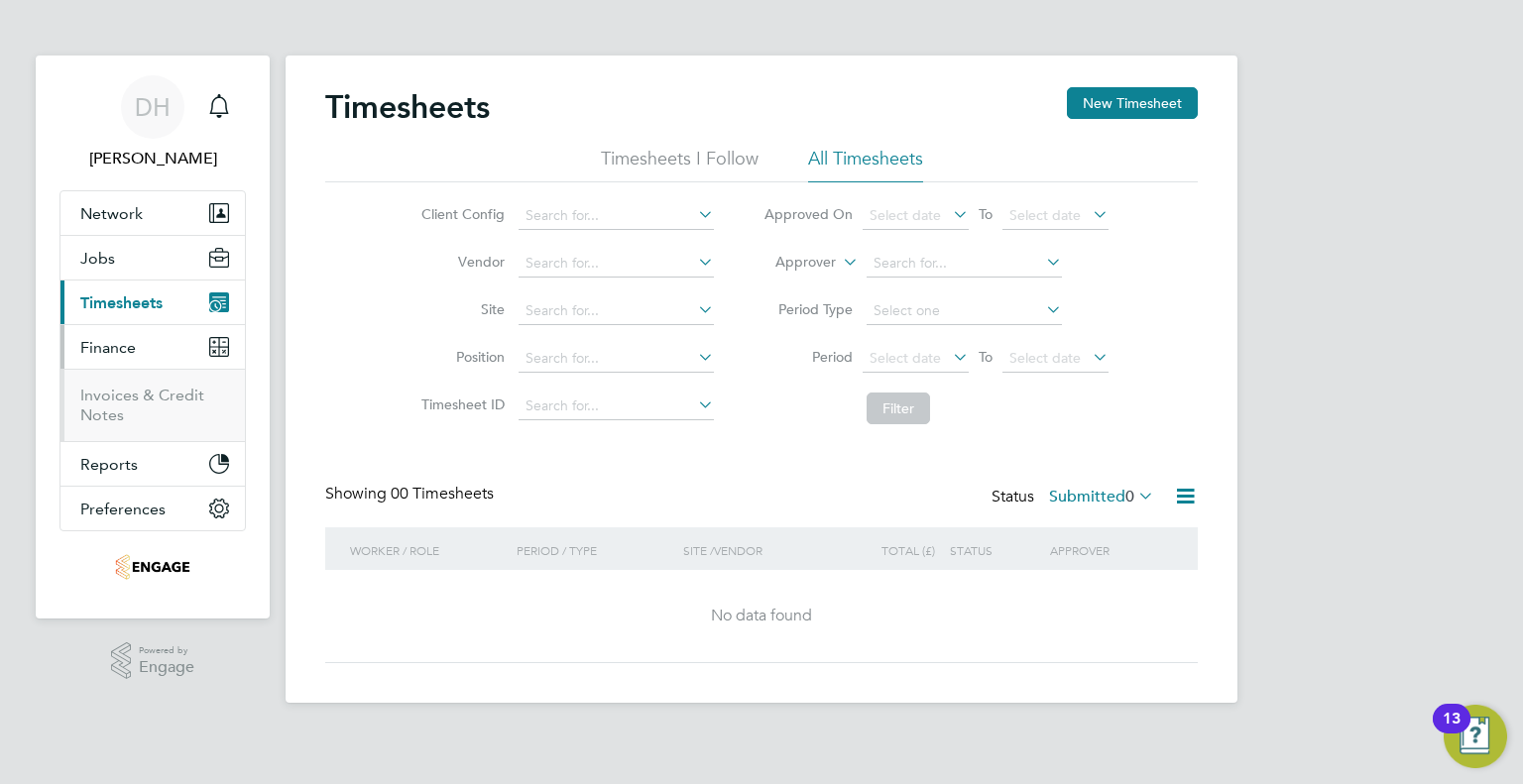 click on "Current page:   Timesheets" at bounding box center (153, 302) 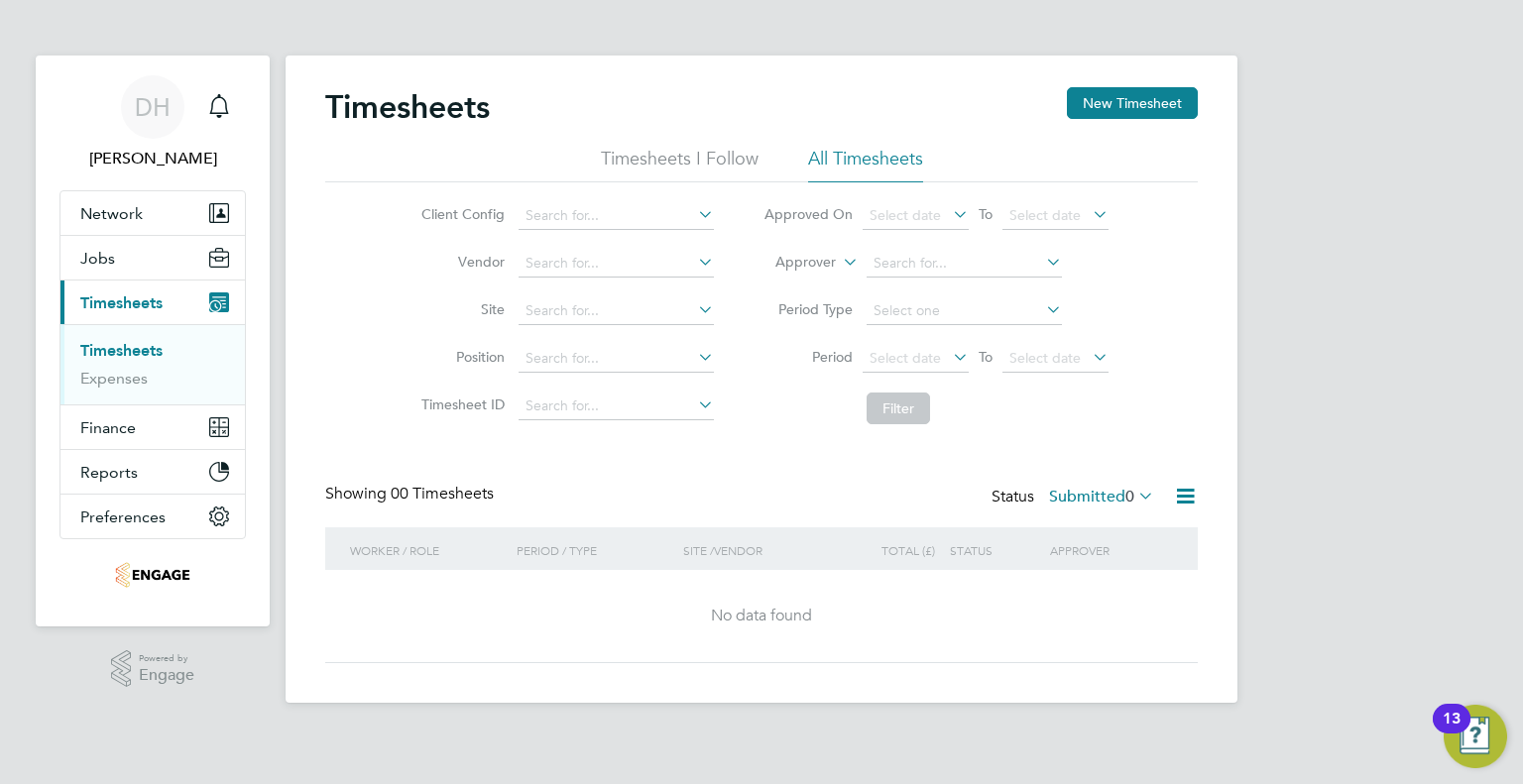 click on "Timesheets" at bounding box center [121, 350] 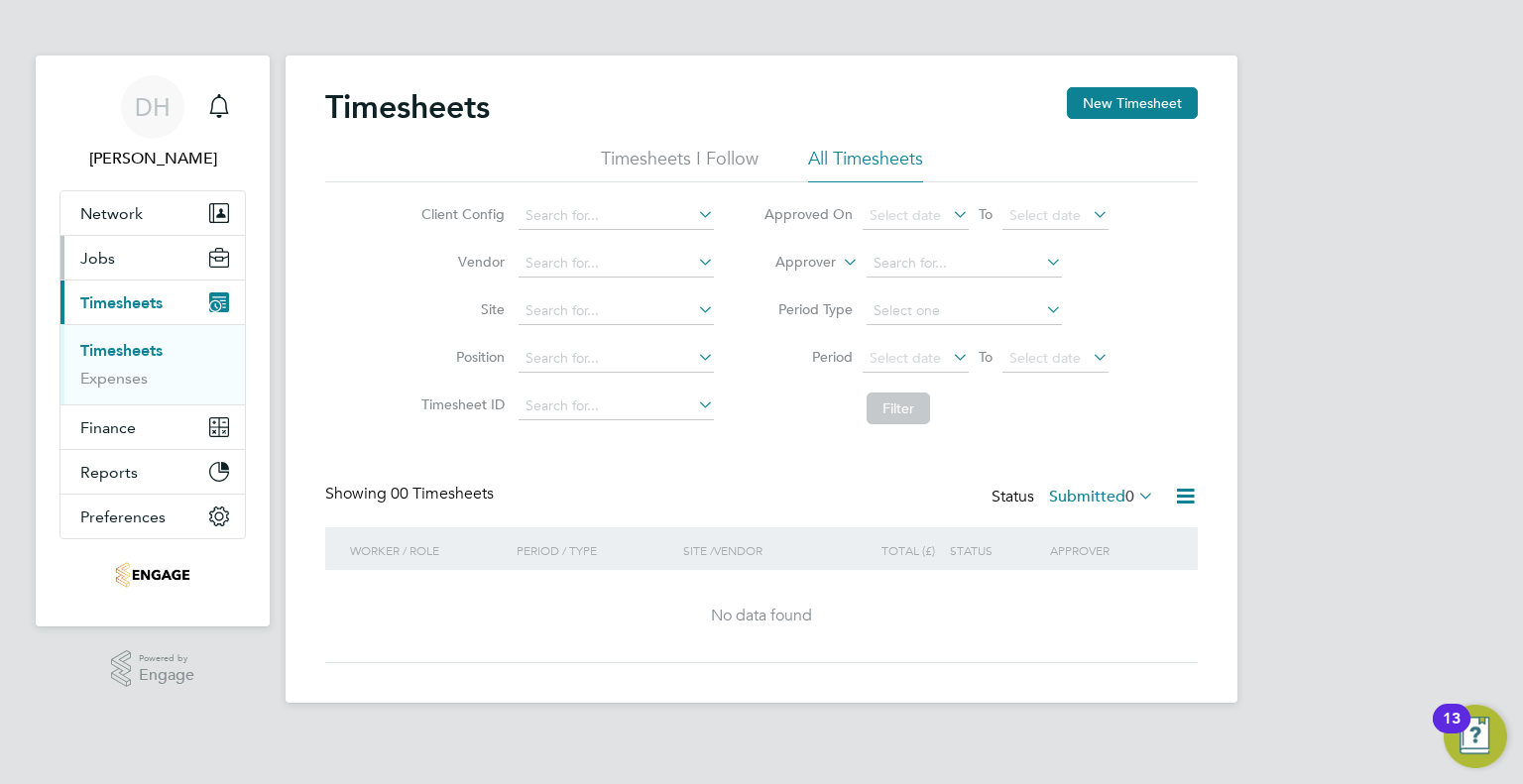 click on "Jobs" at bounding box center (153, 258) 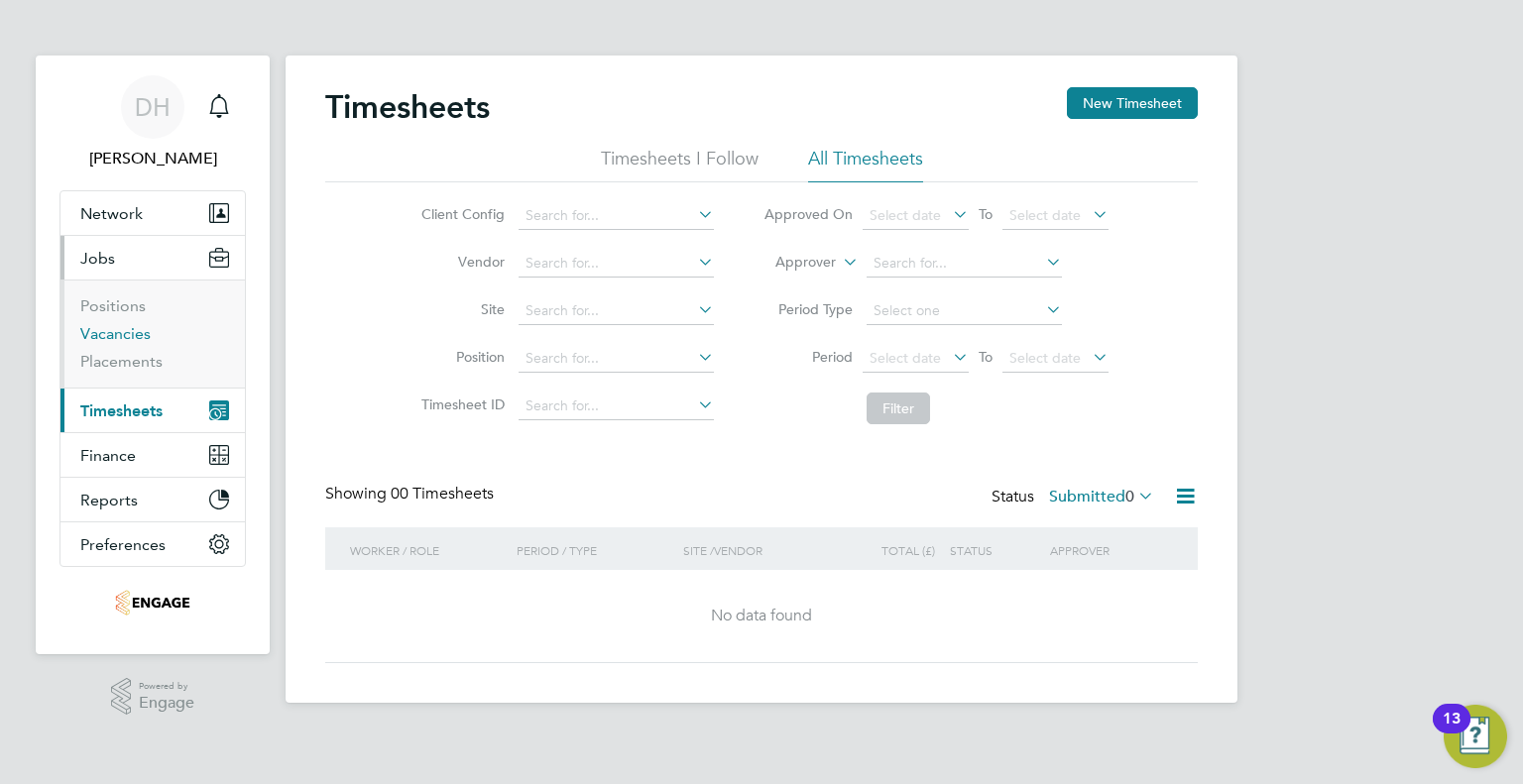 click on "Vacancies" at bounding box center [115, 333] 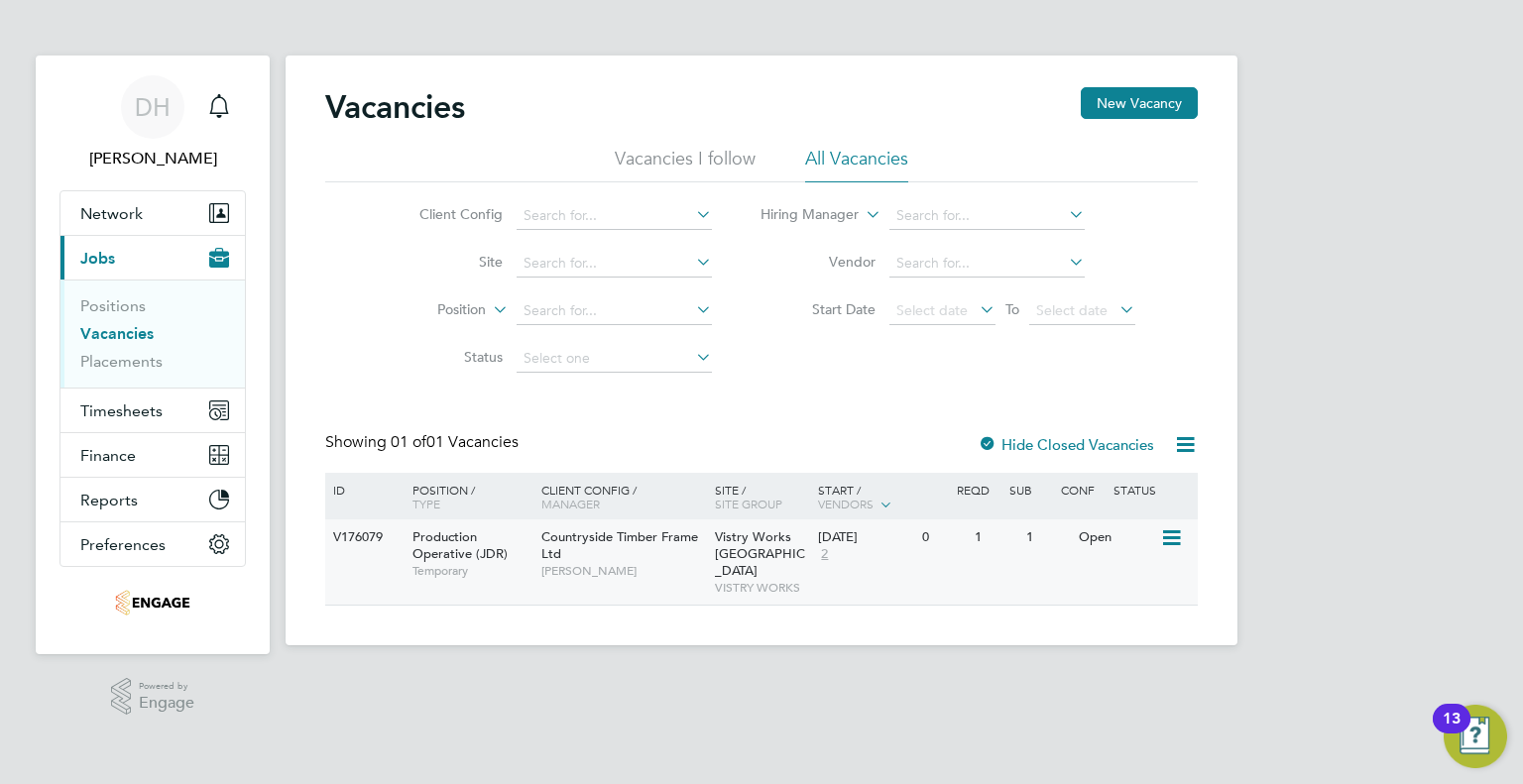 click on "[PERSON_NAME]" 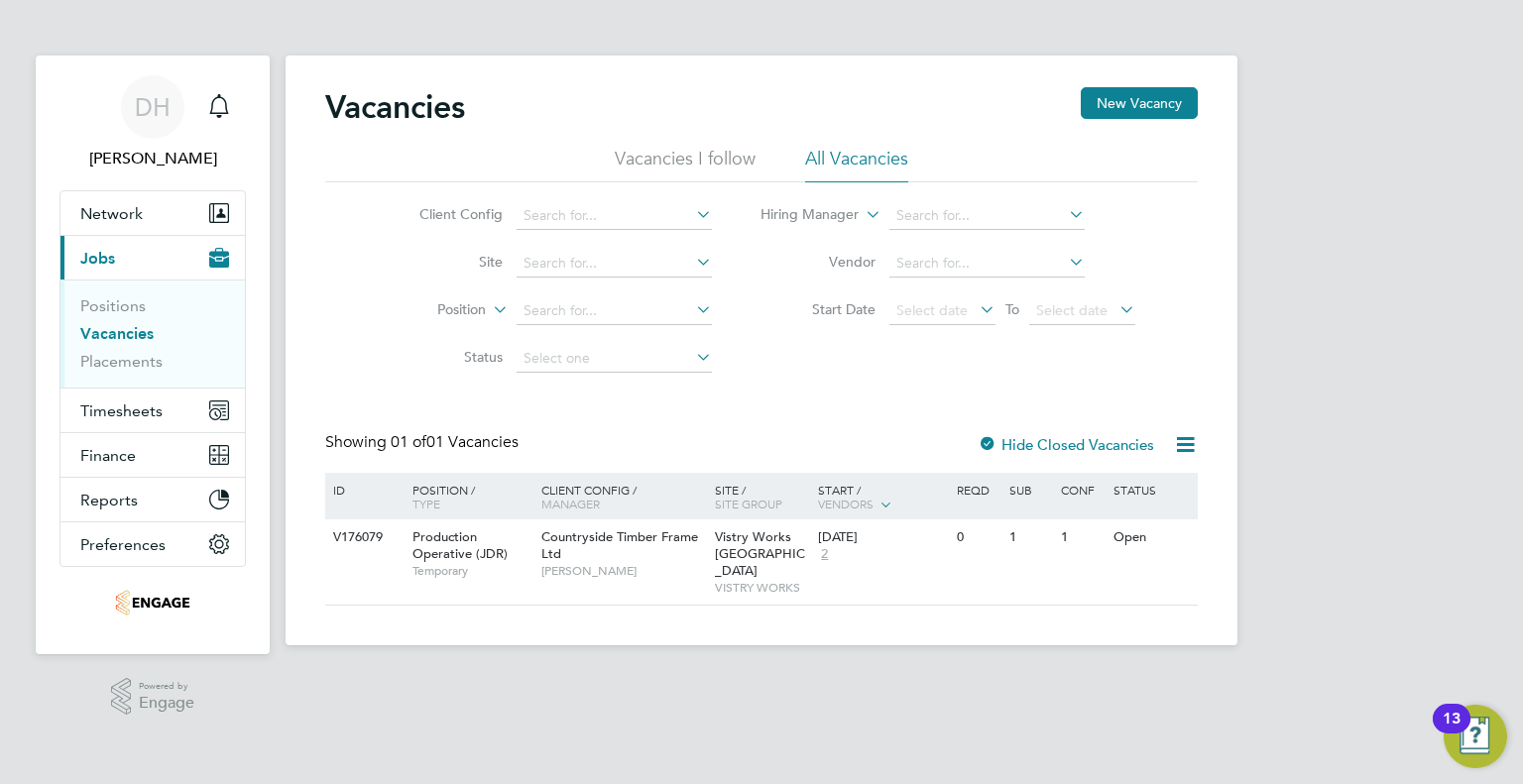 click 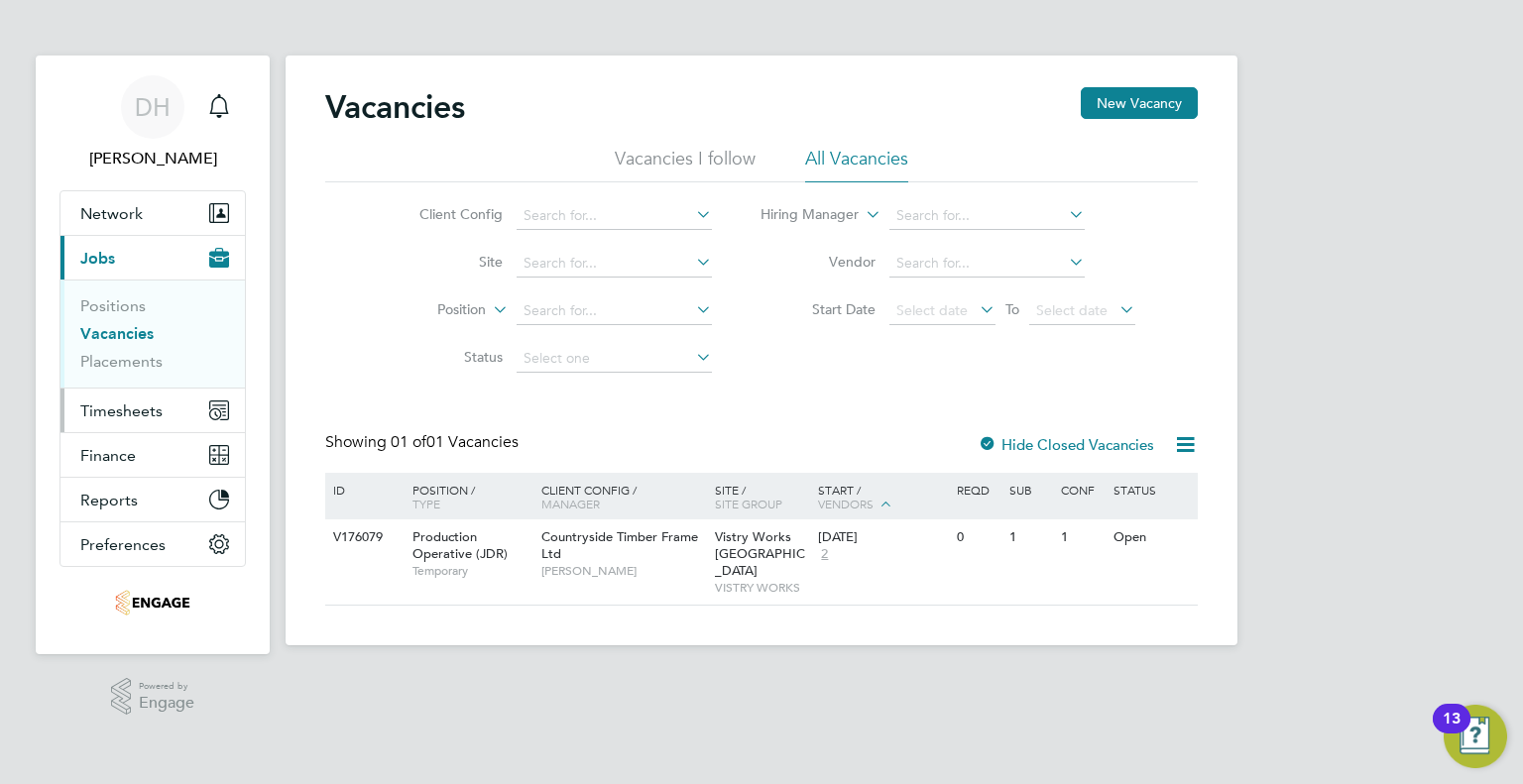 click on "Timesheets" at bounding box center (121, 410) 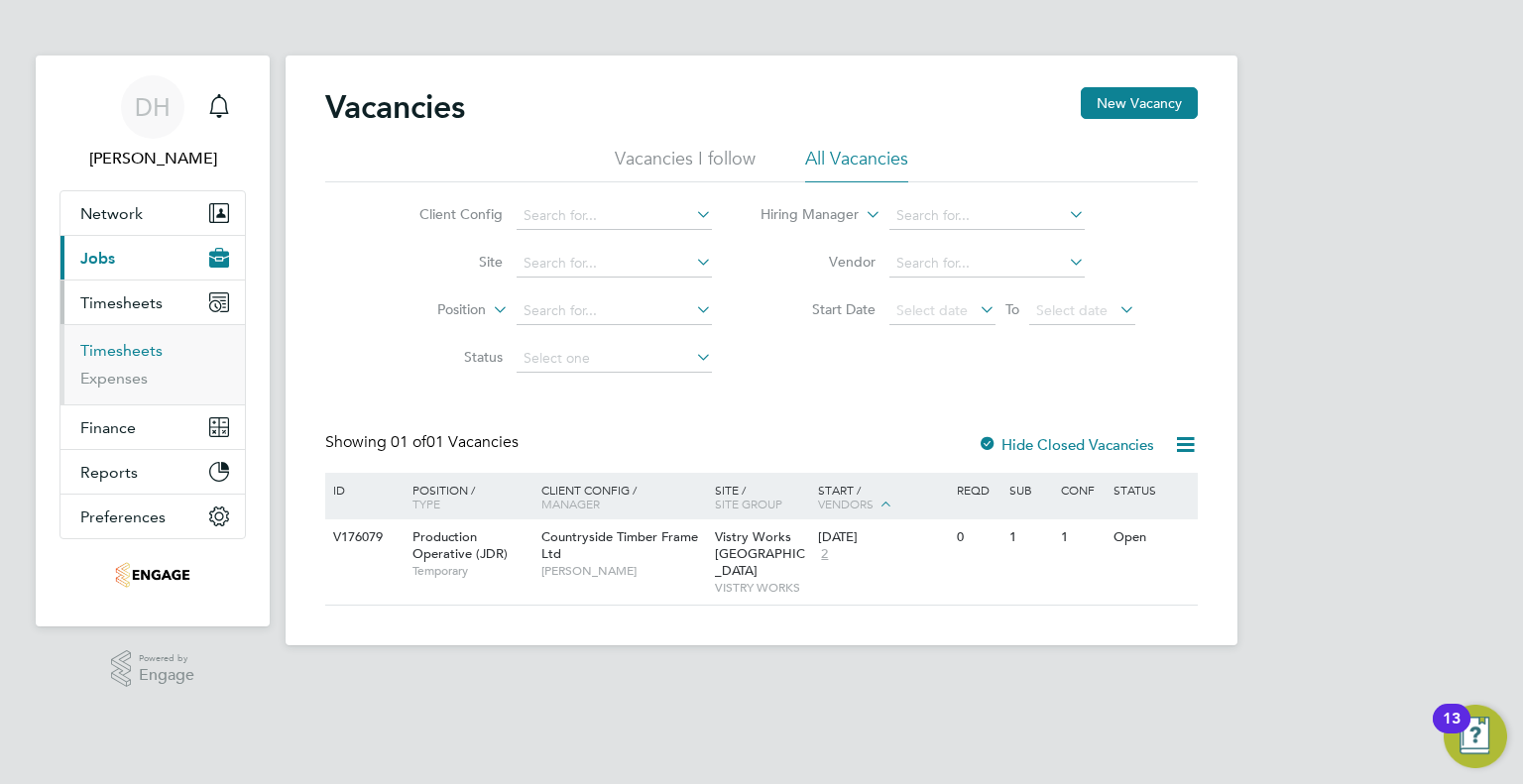 click on "Timesheets" at bounding box center (121, 350) 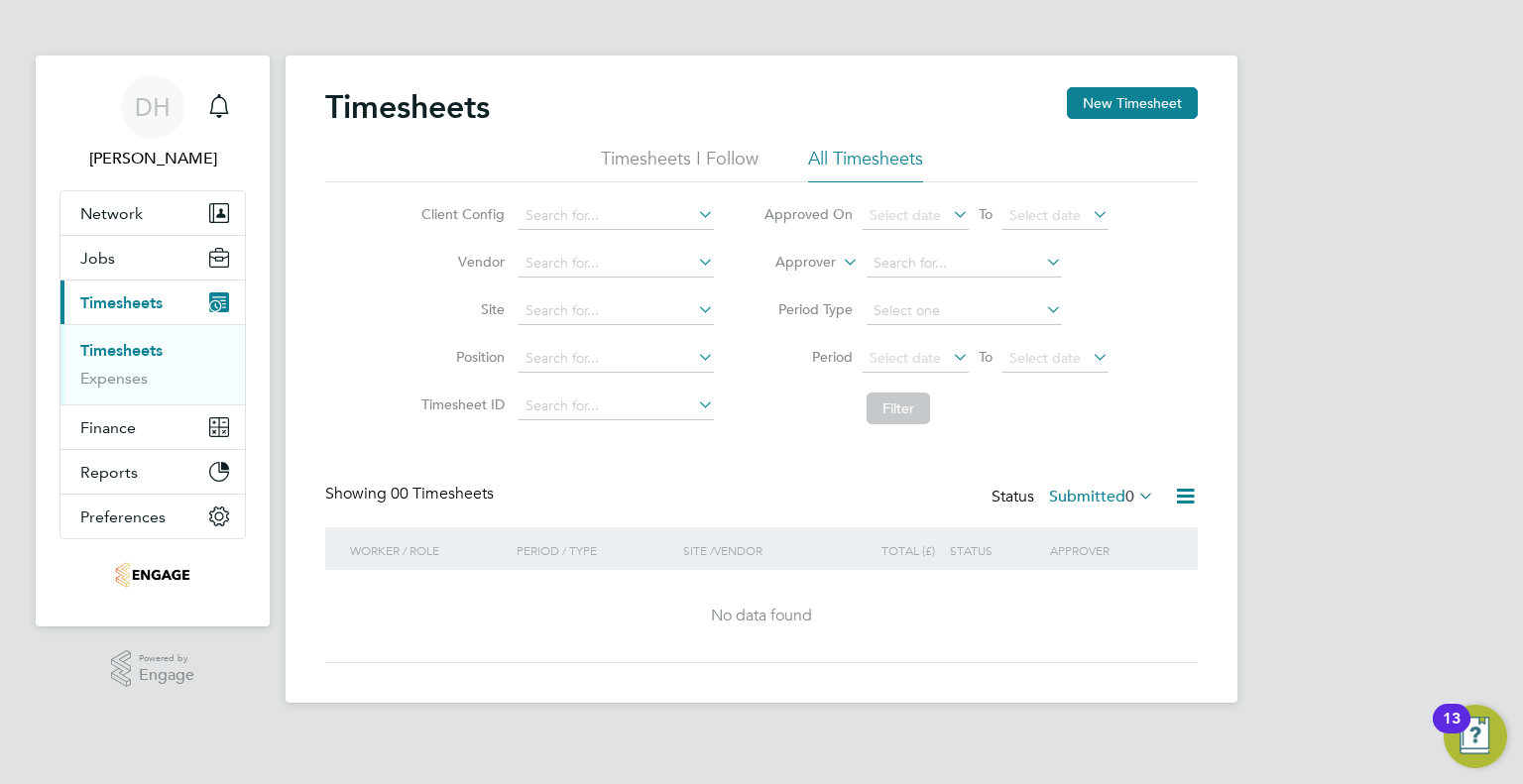 click on "Timesheets" at bounding box center [121, 302] 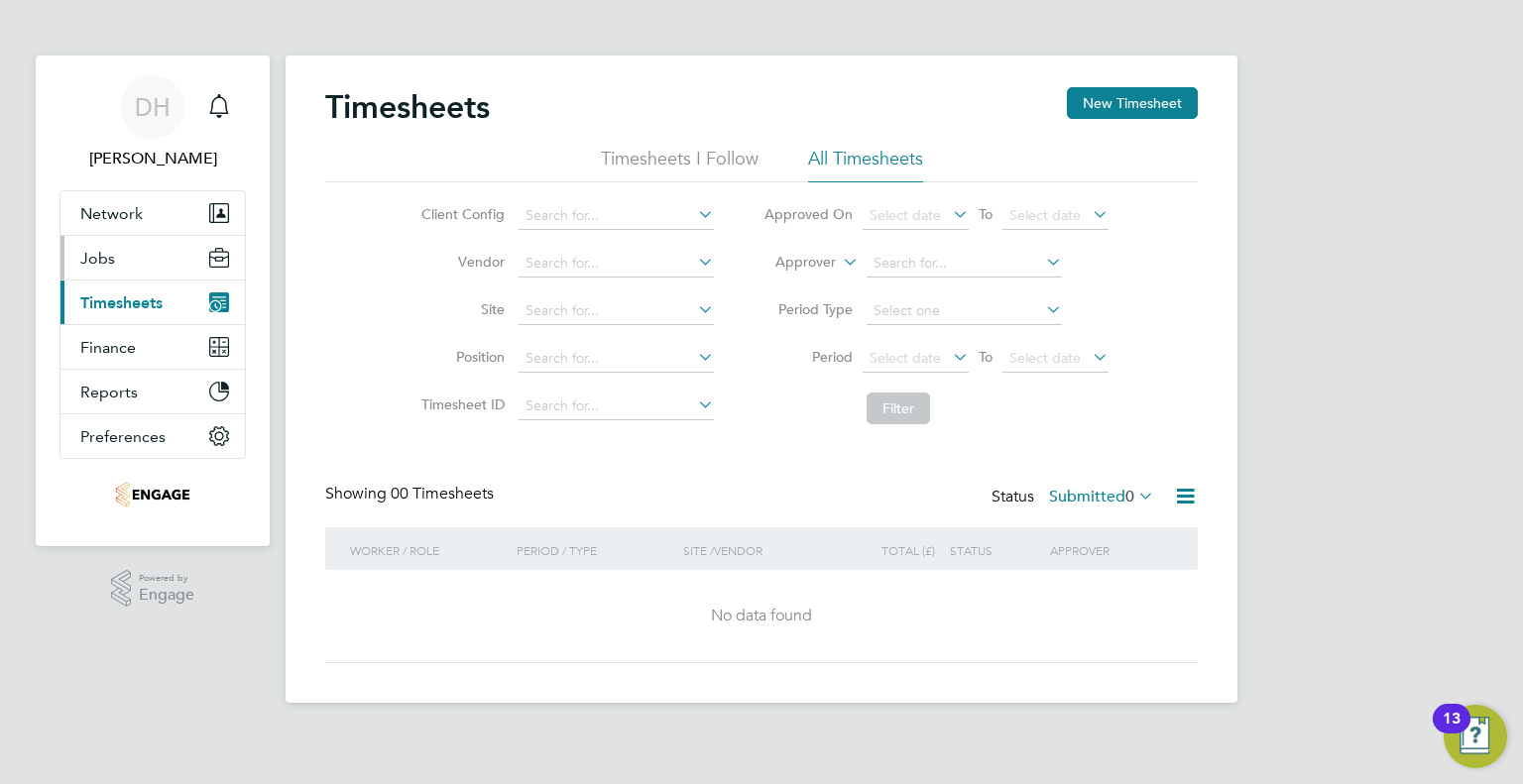 click on "Jobs" at bounding box center (97, 258) 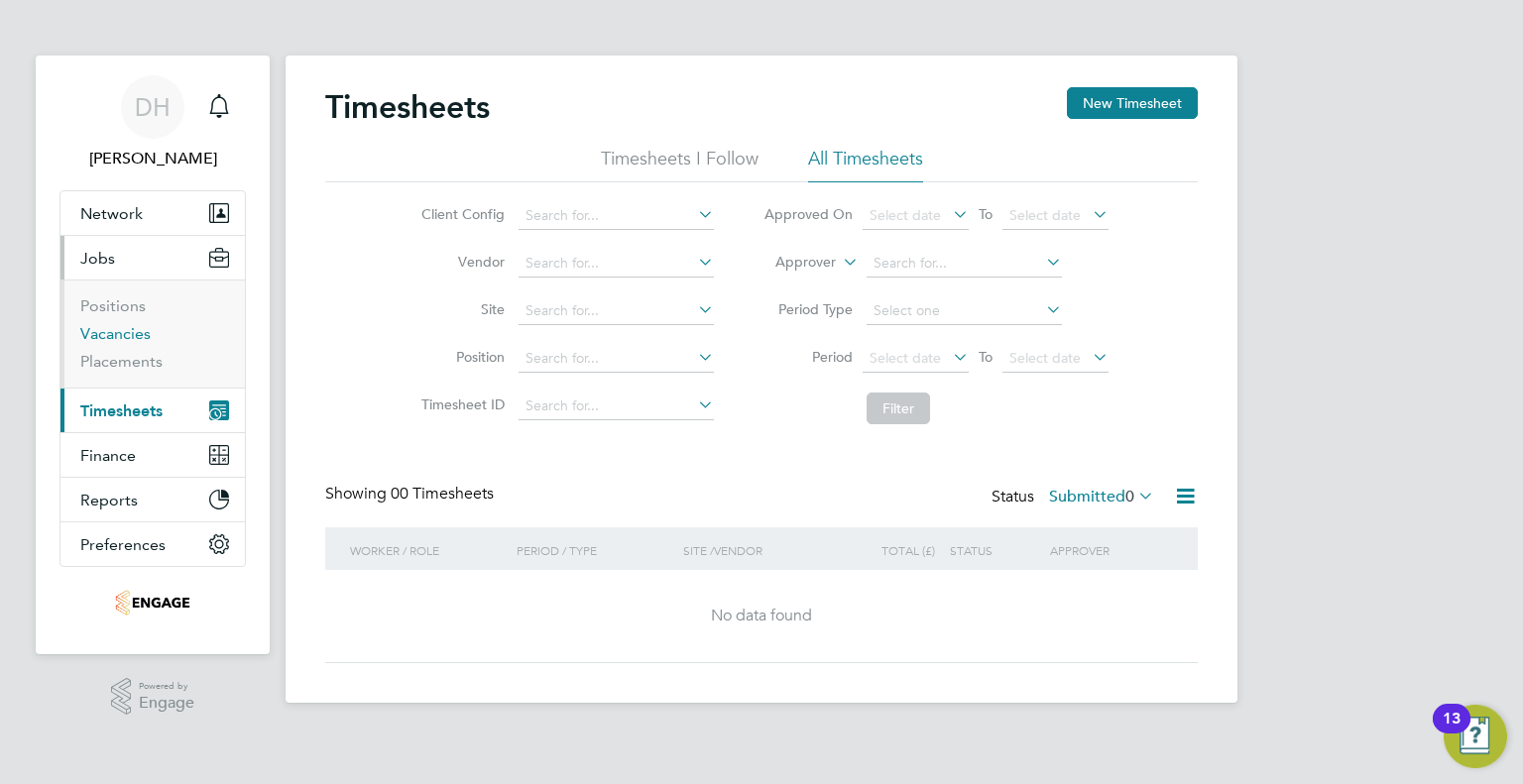 click on "Vacancies" at bounding box center (115, 333) 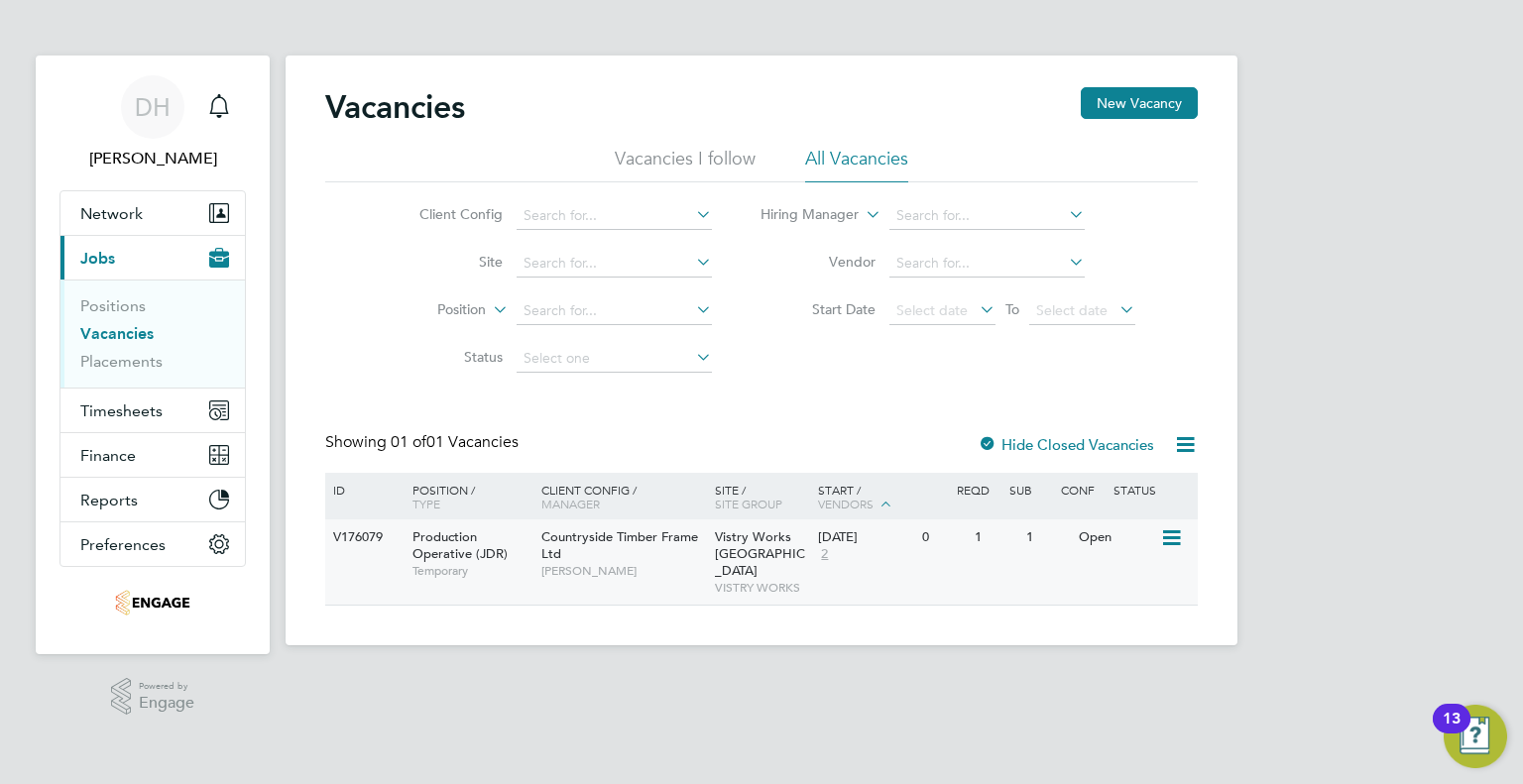 click 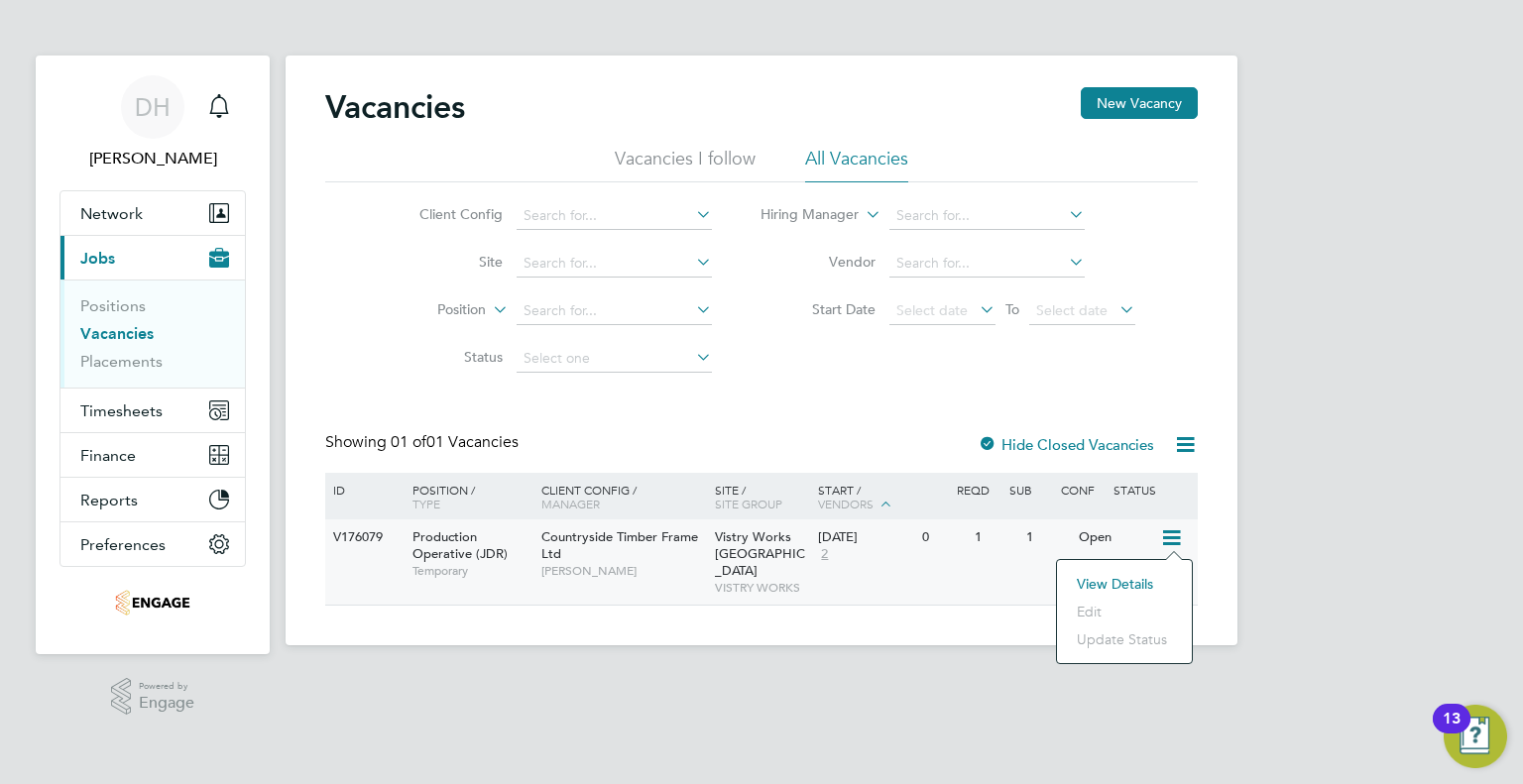 click on "View Details" 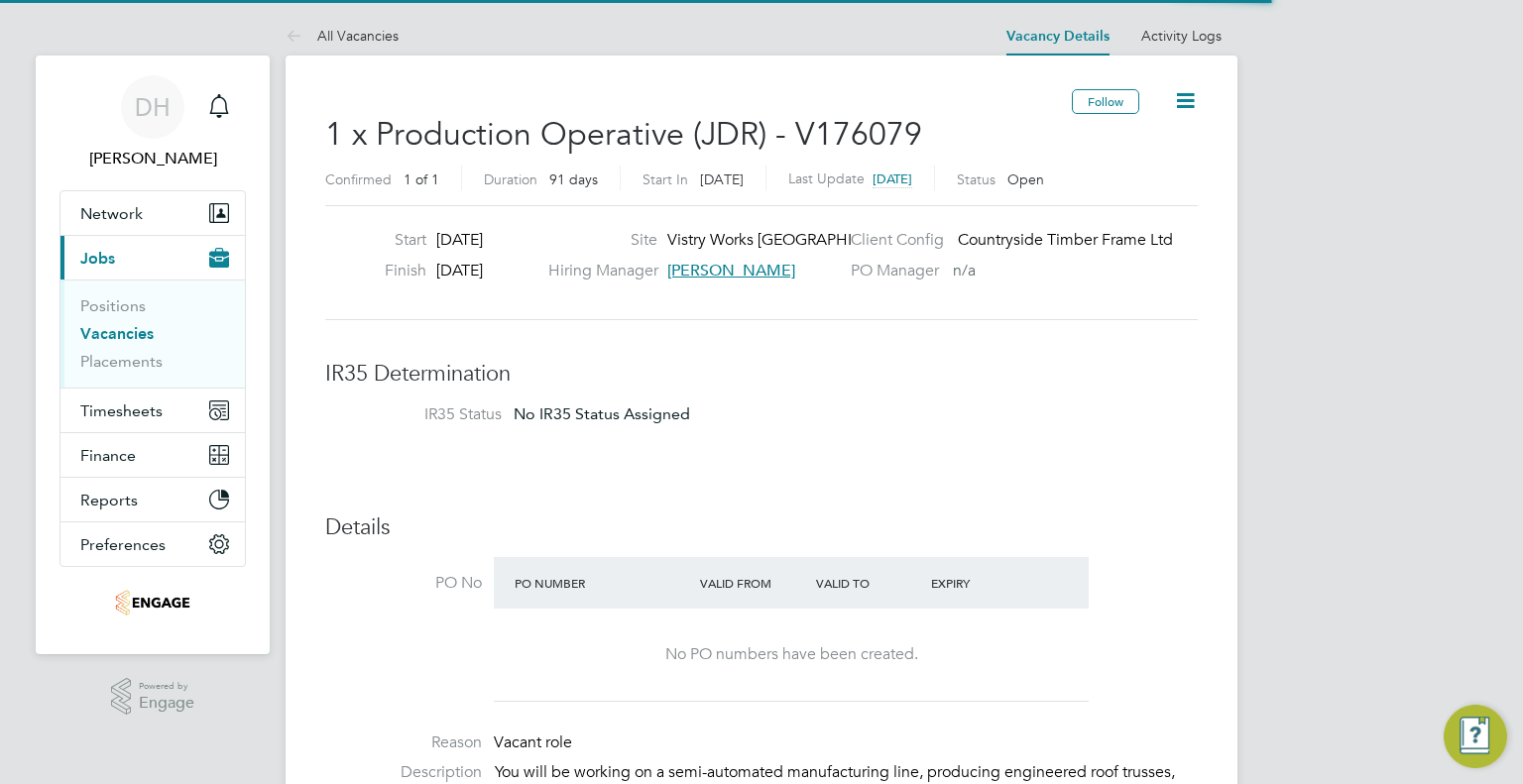 scroll, scrollTop: 0, scrollLeft: 0, axis: both 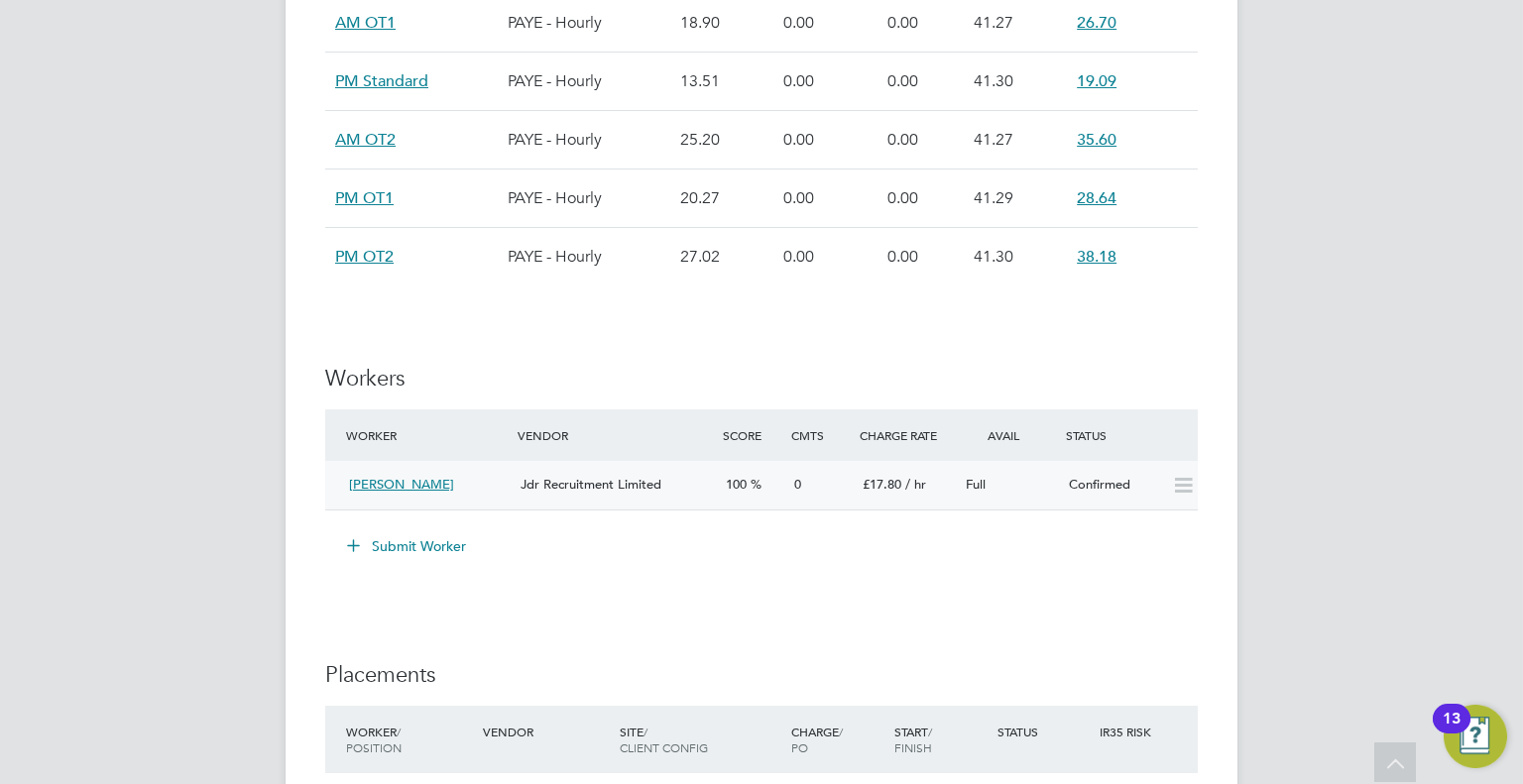 click 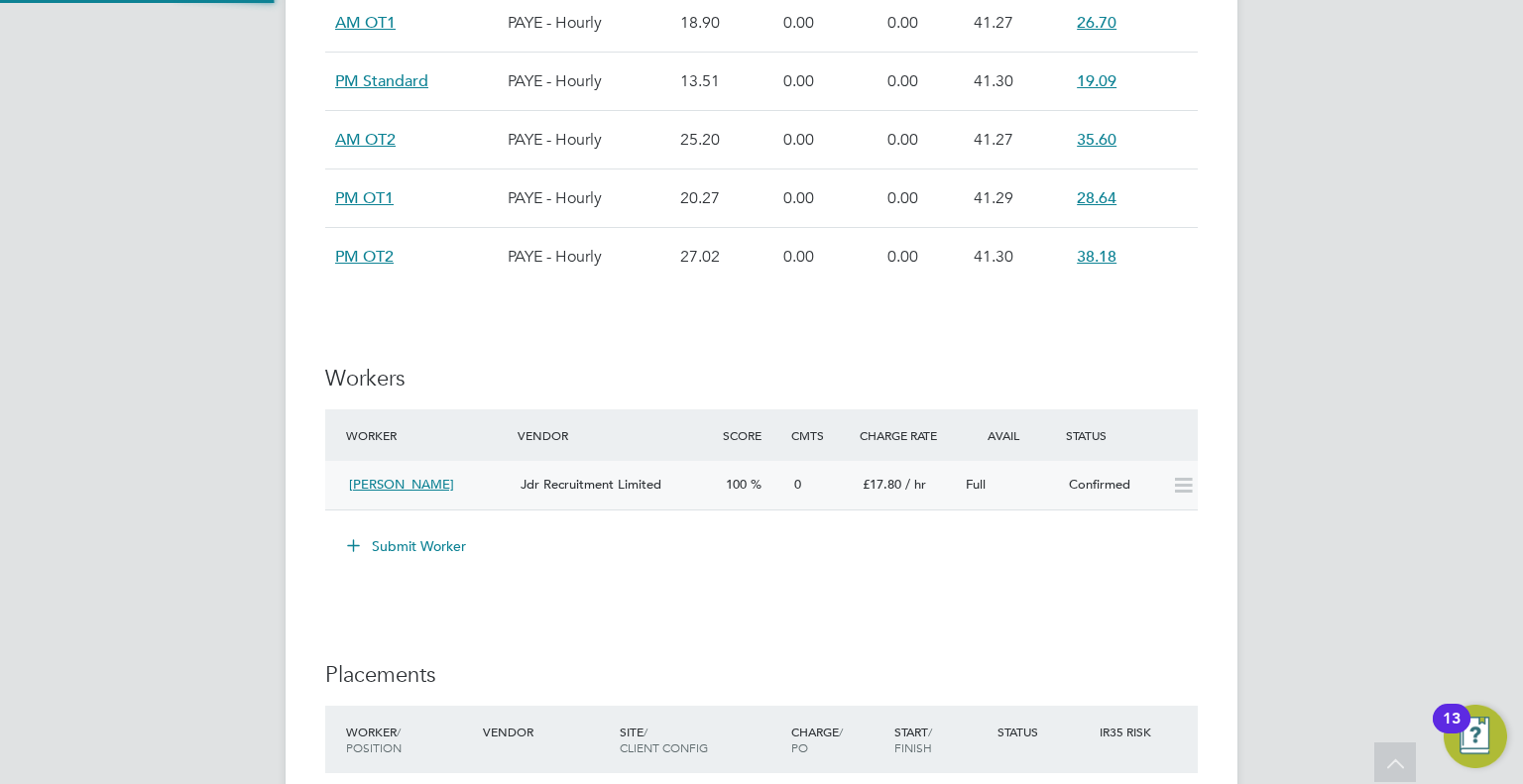 scroll, scrollTop: 10, scrollLeft: 9, axis: both 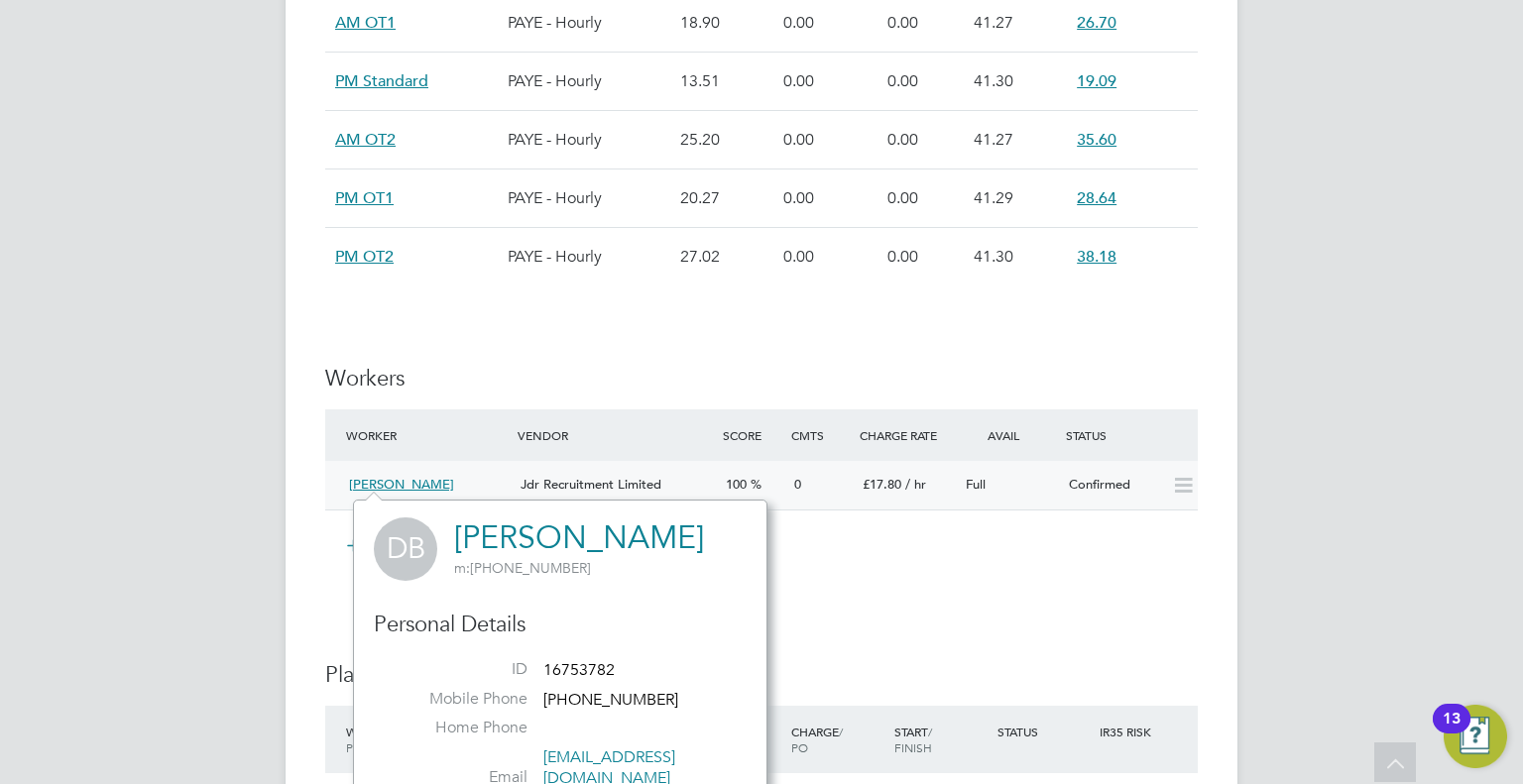click on "[PERSON_NAME]" 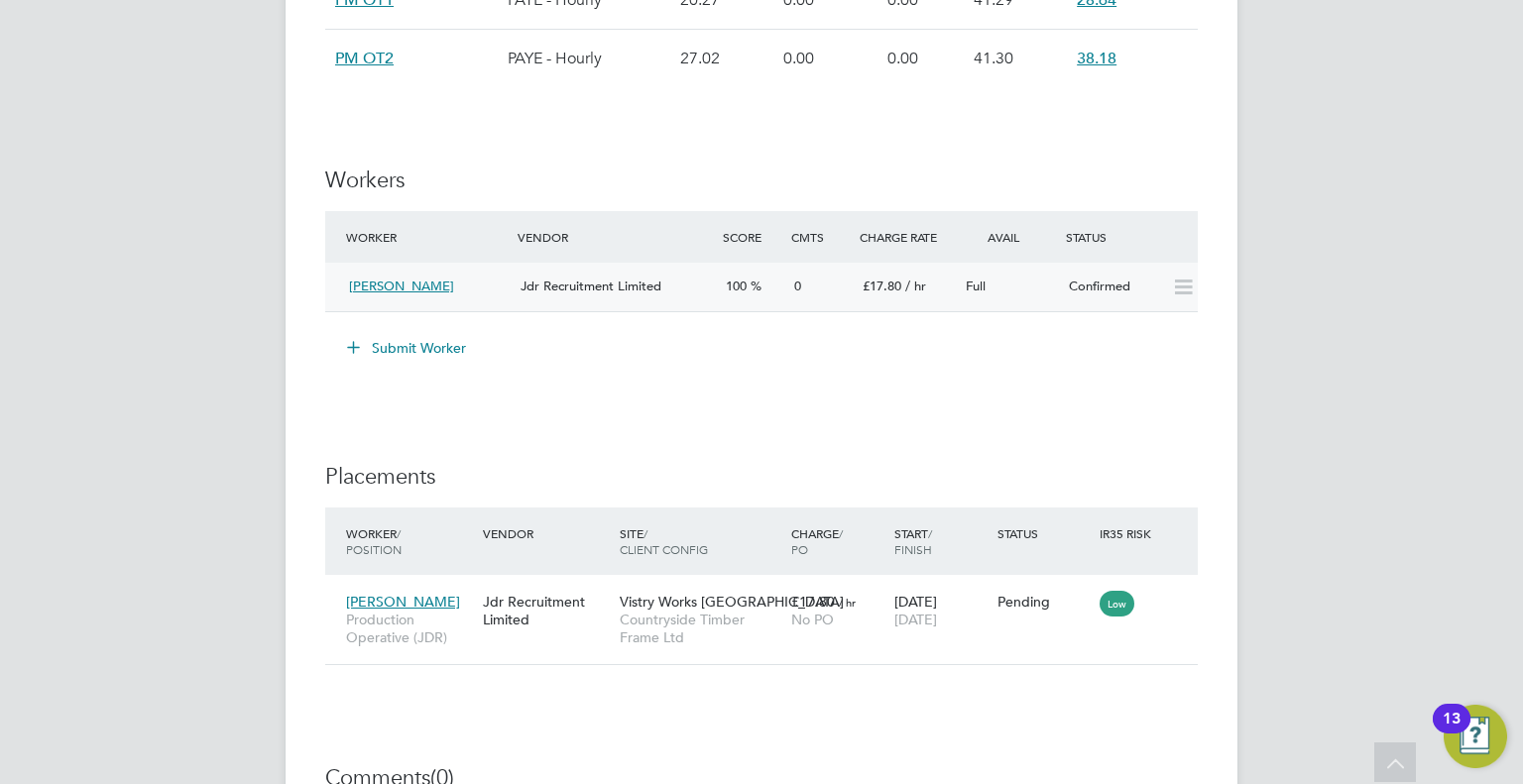 click on "[PERSON_NAME]" 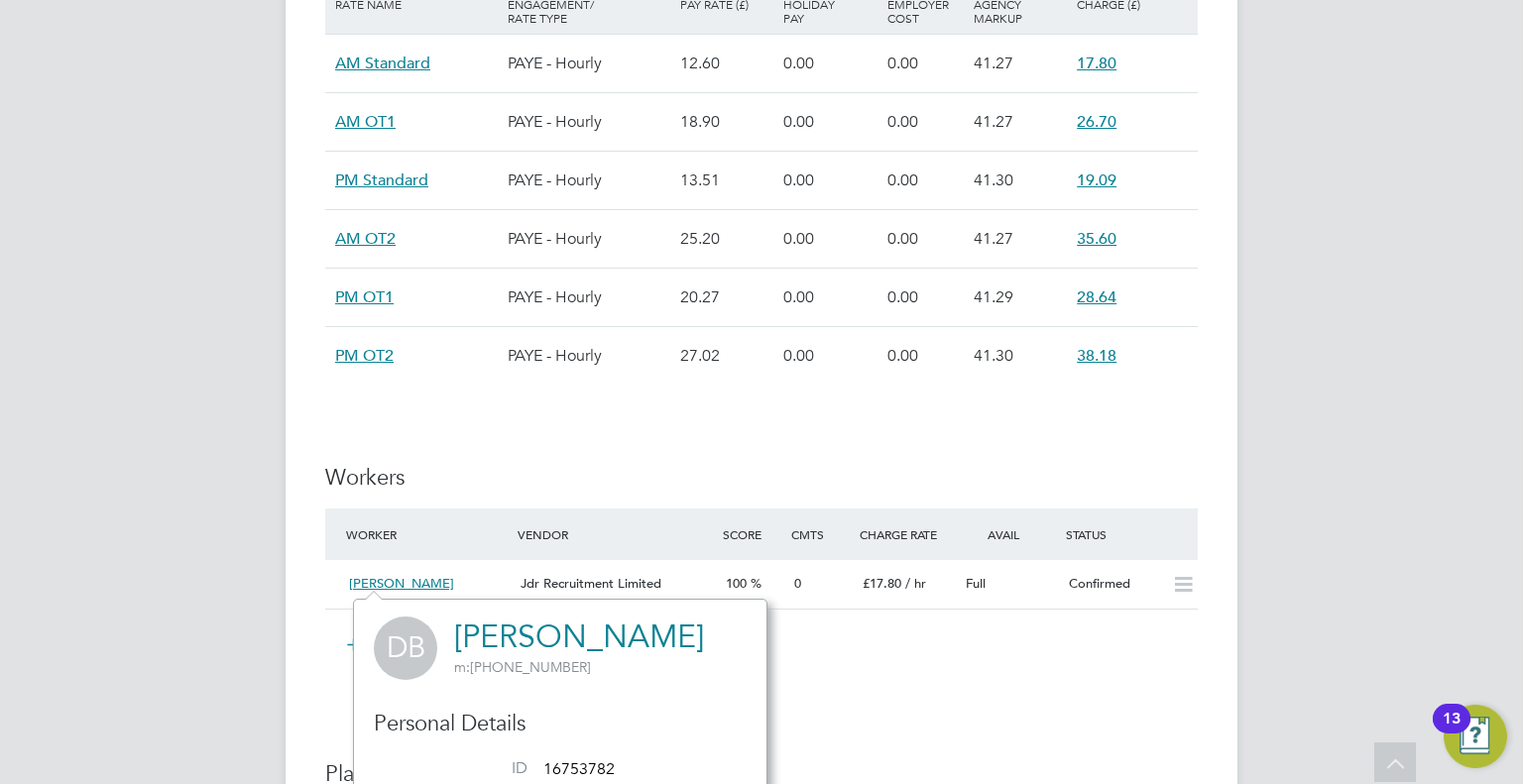 click on "PM OT1" 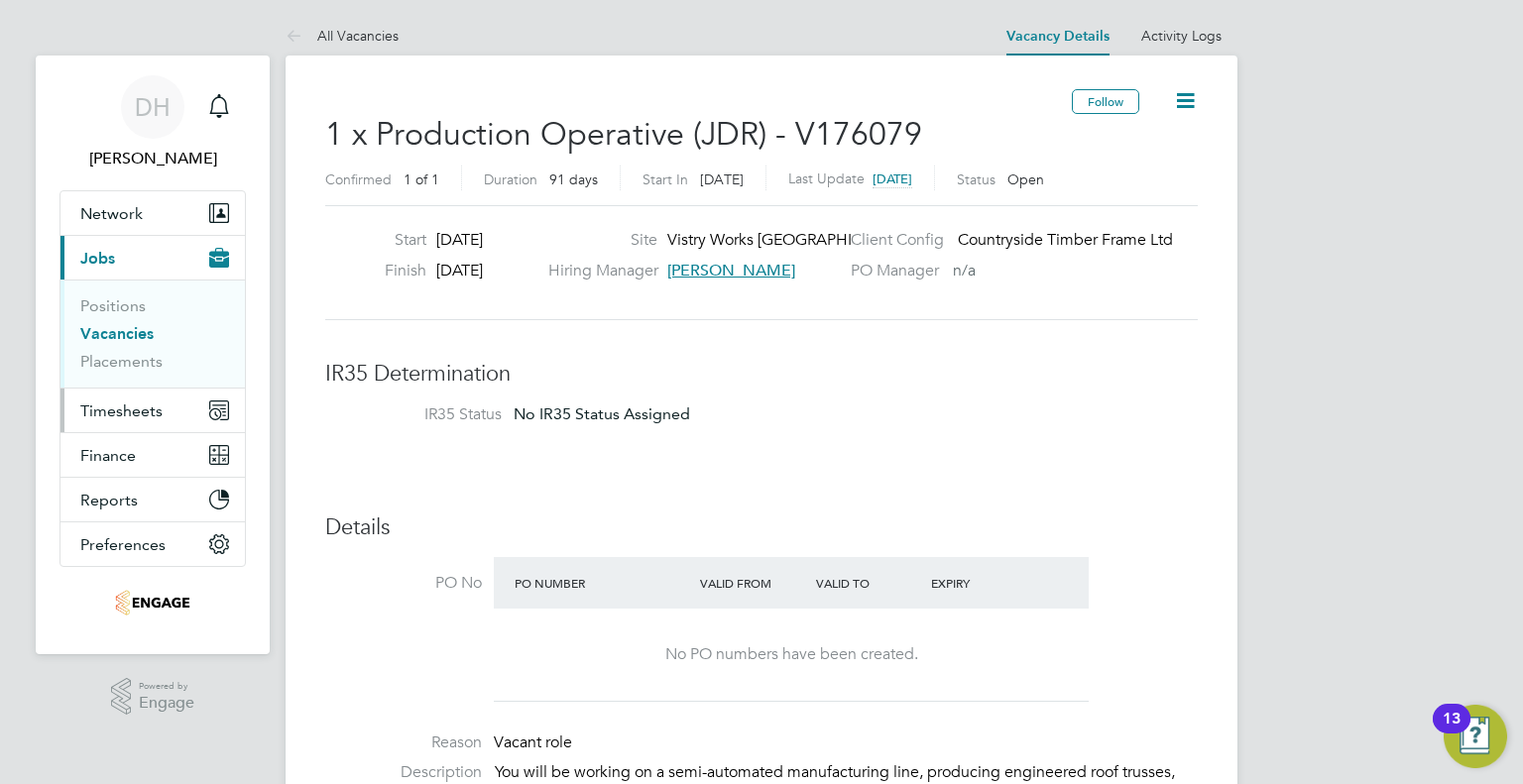 click on "Timesheets" at bounding box center [121, 410] 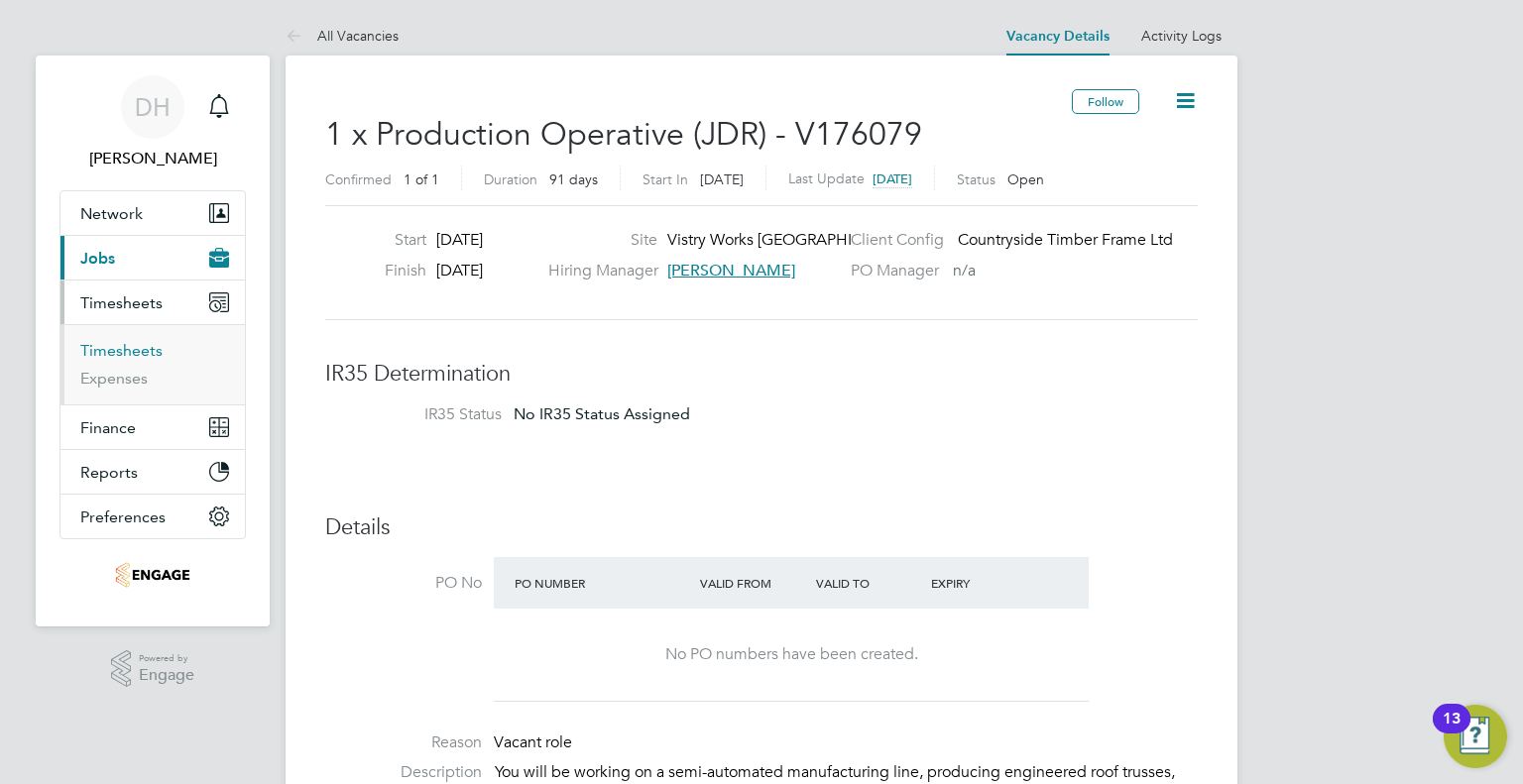 click on "Timesheets" at bounding box center (121, 350) 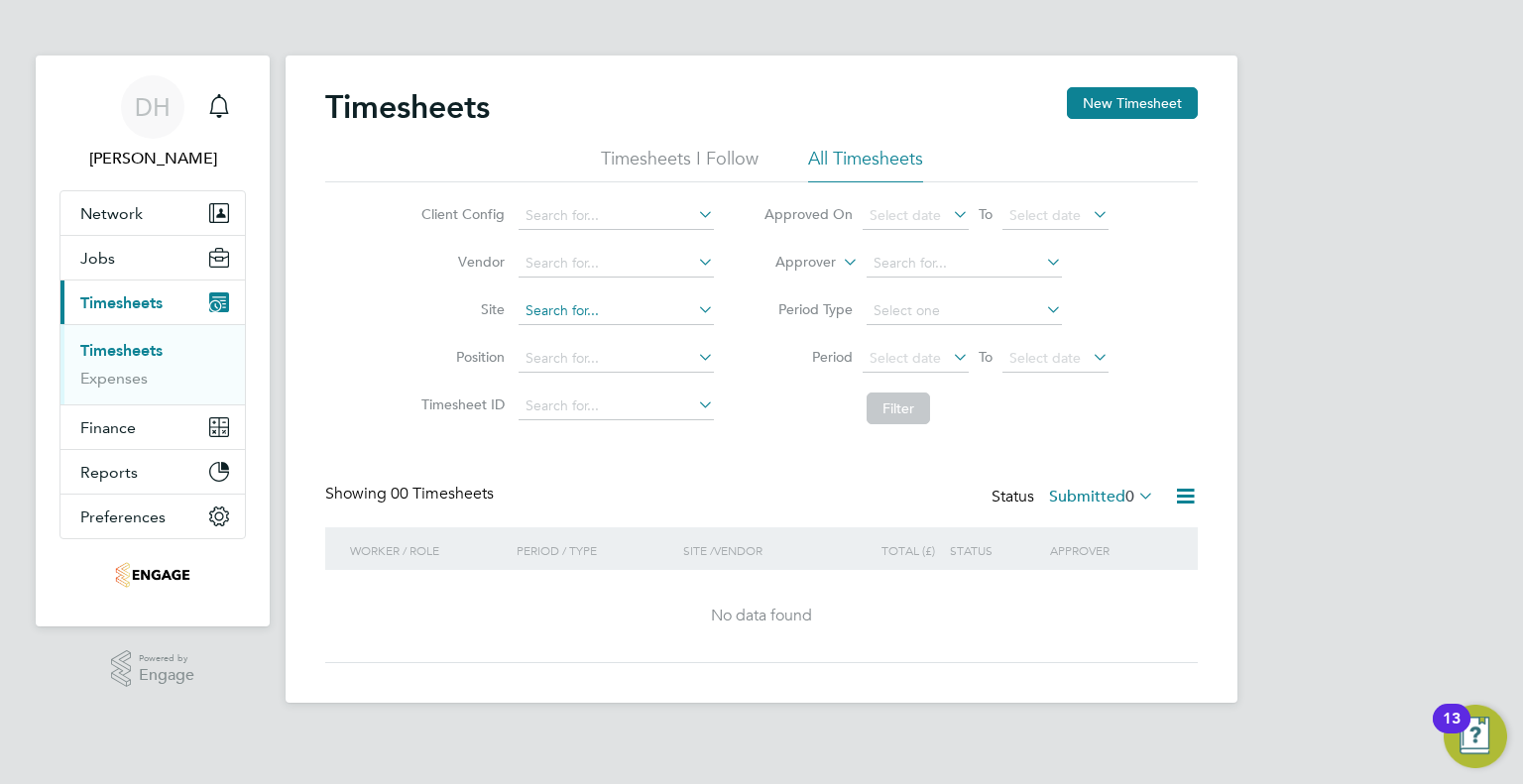 click 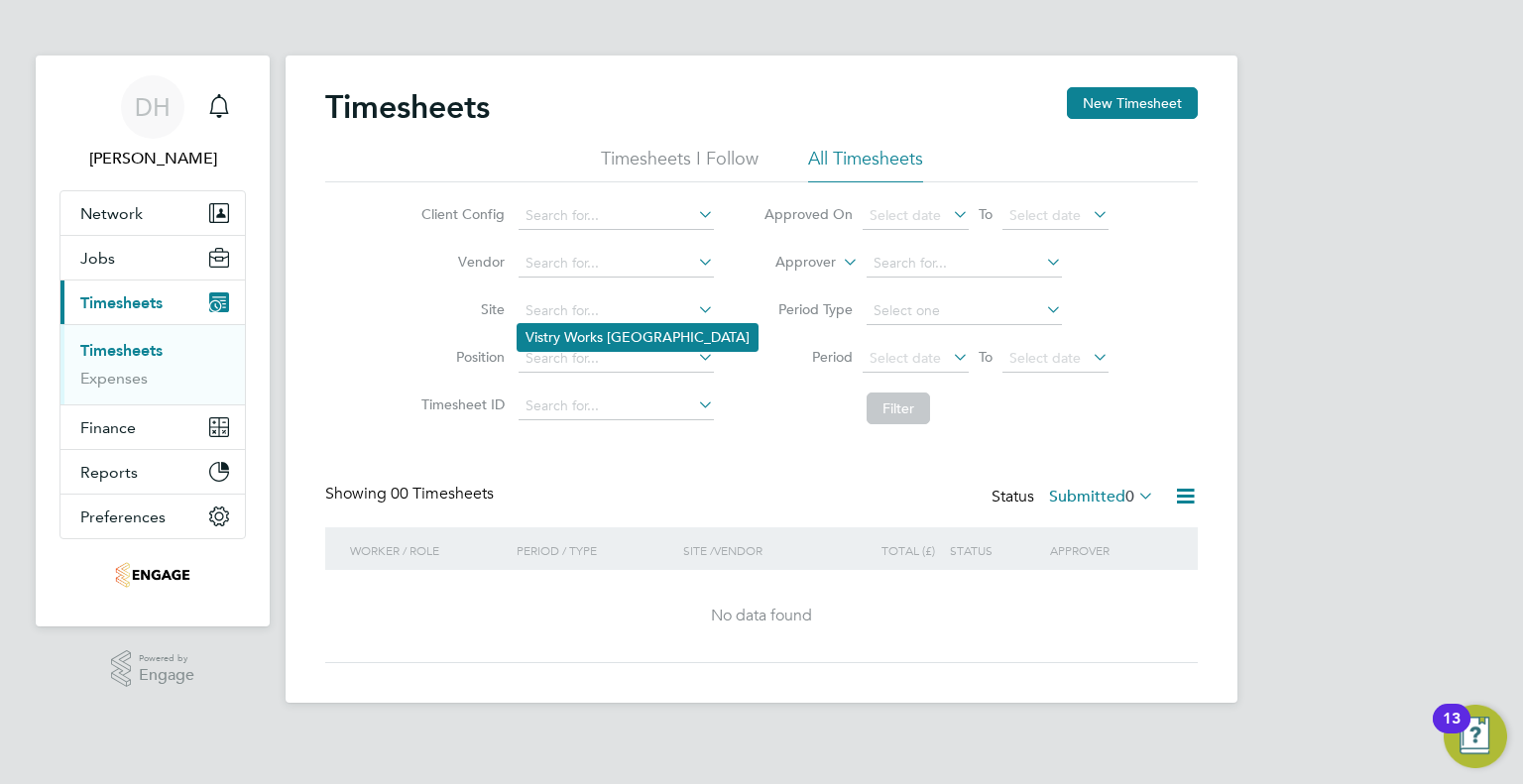 click on "Vistry Works [GEOGRAPHIC_DATA]" 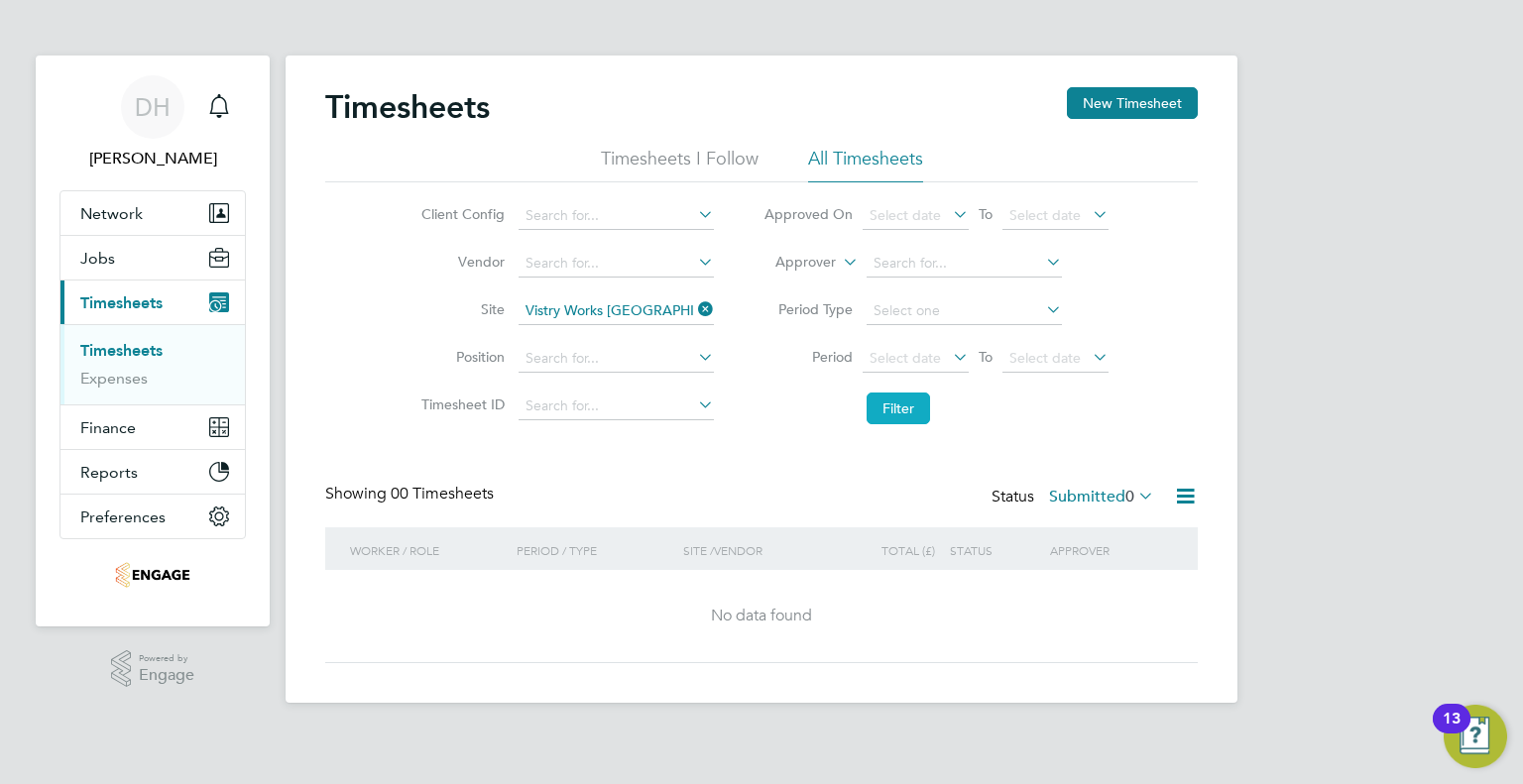 click on "Filter" 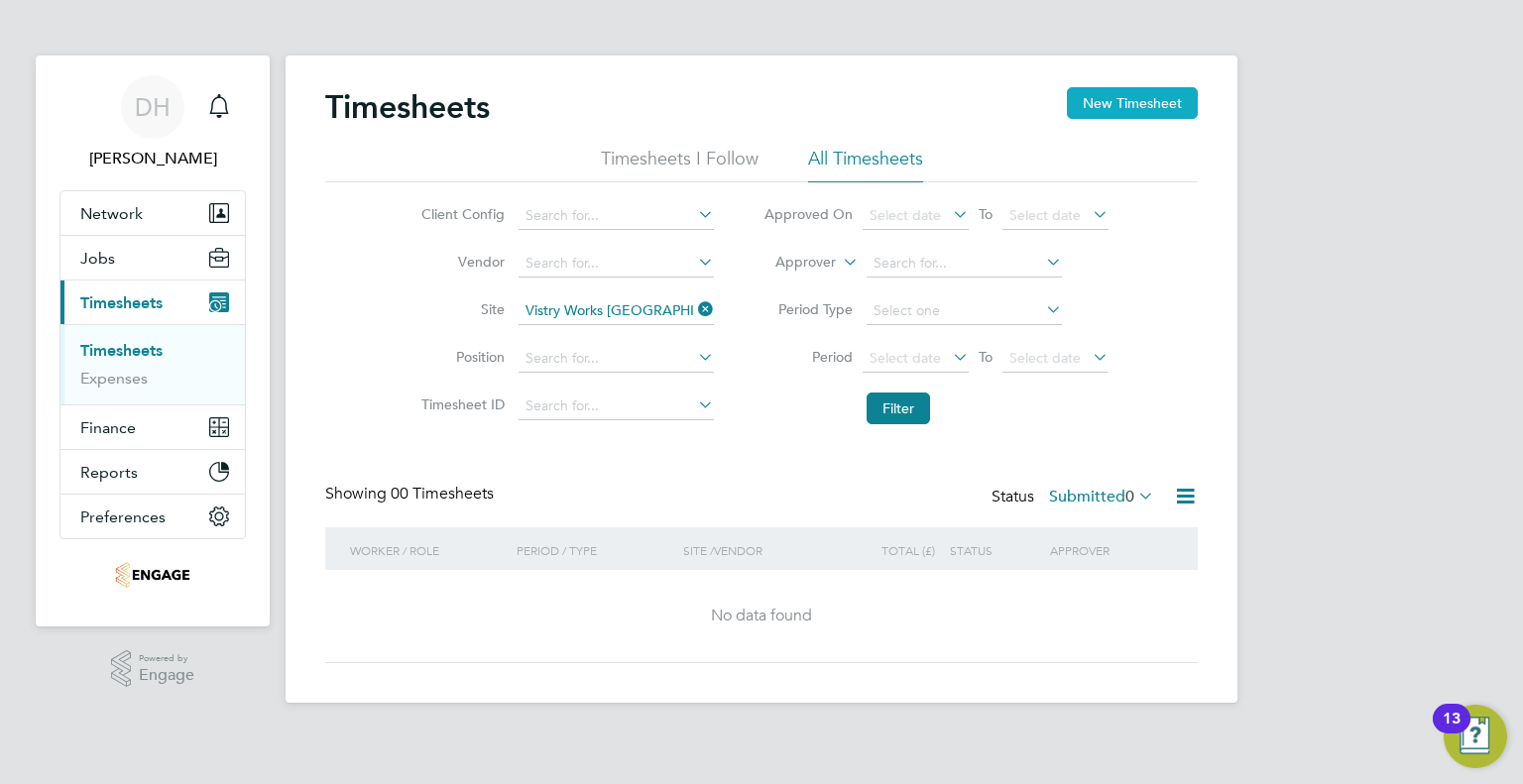 click on "New Timesheet" 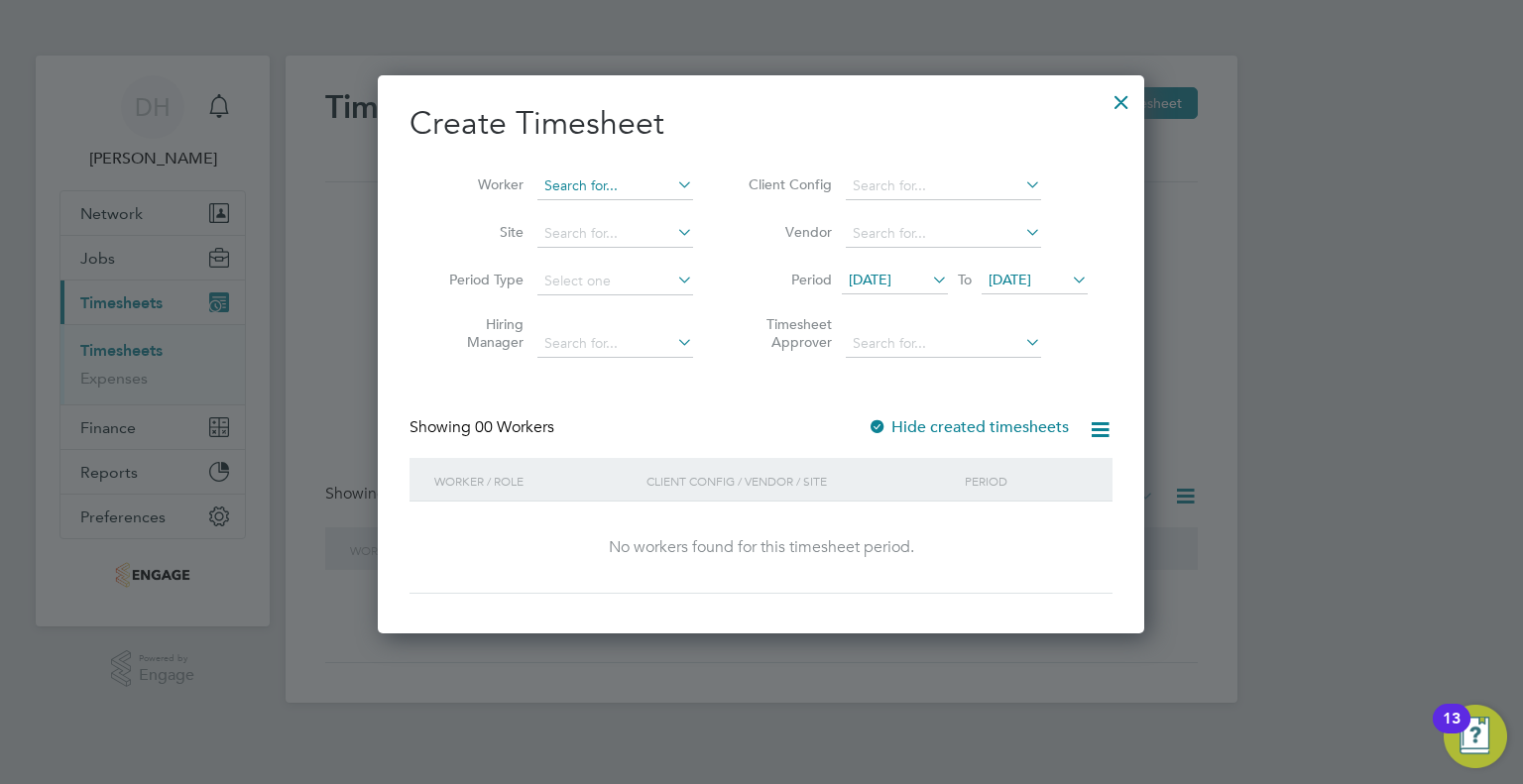 click at bounding box center (615, 186) 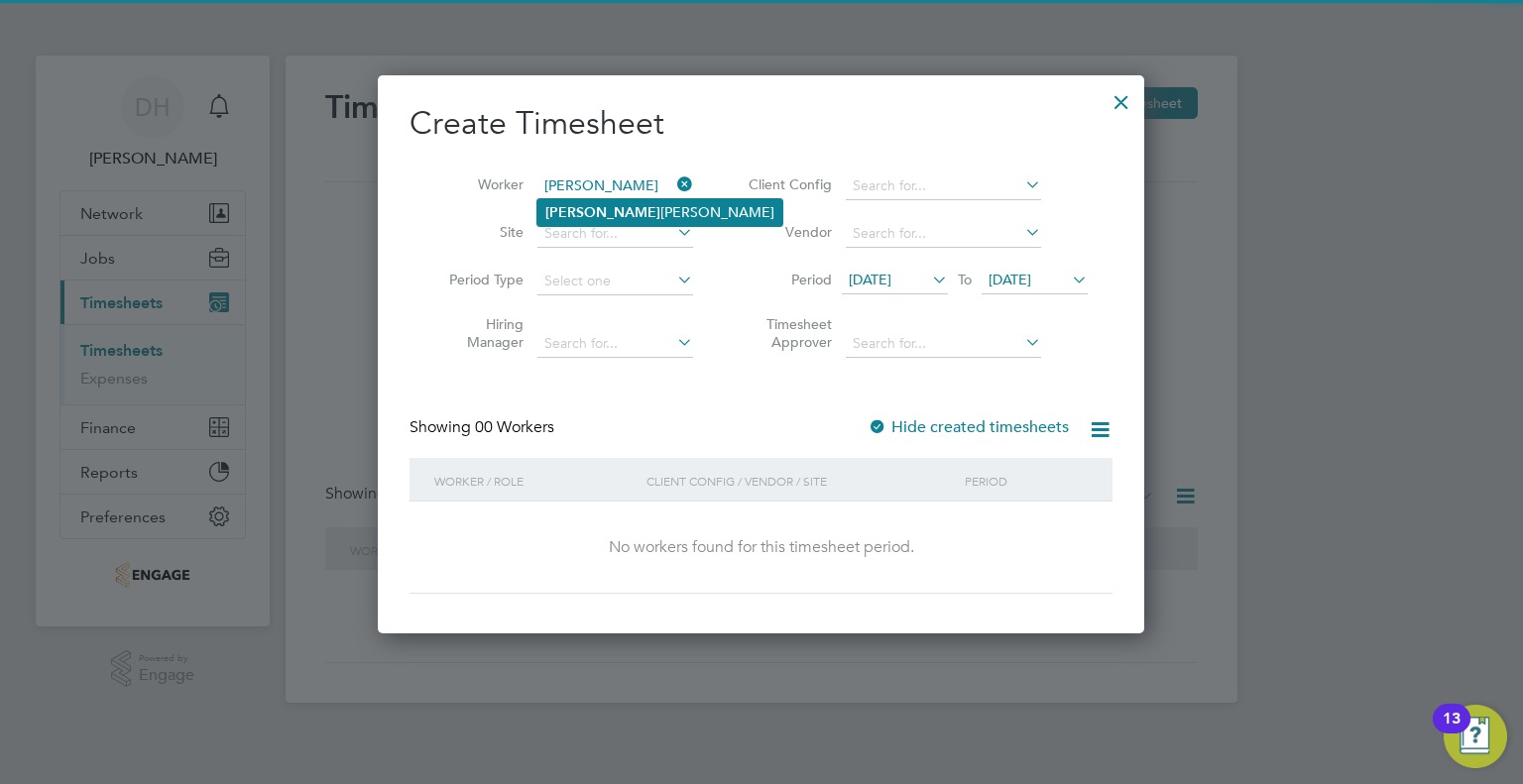 click on "Denis  Biela" 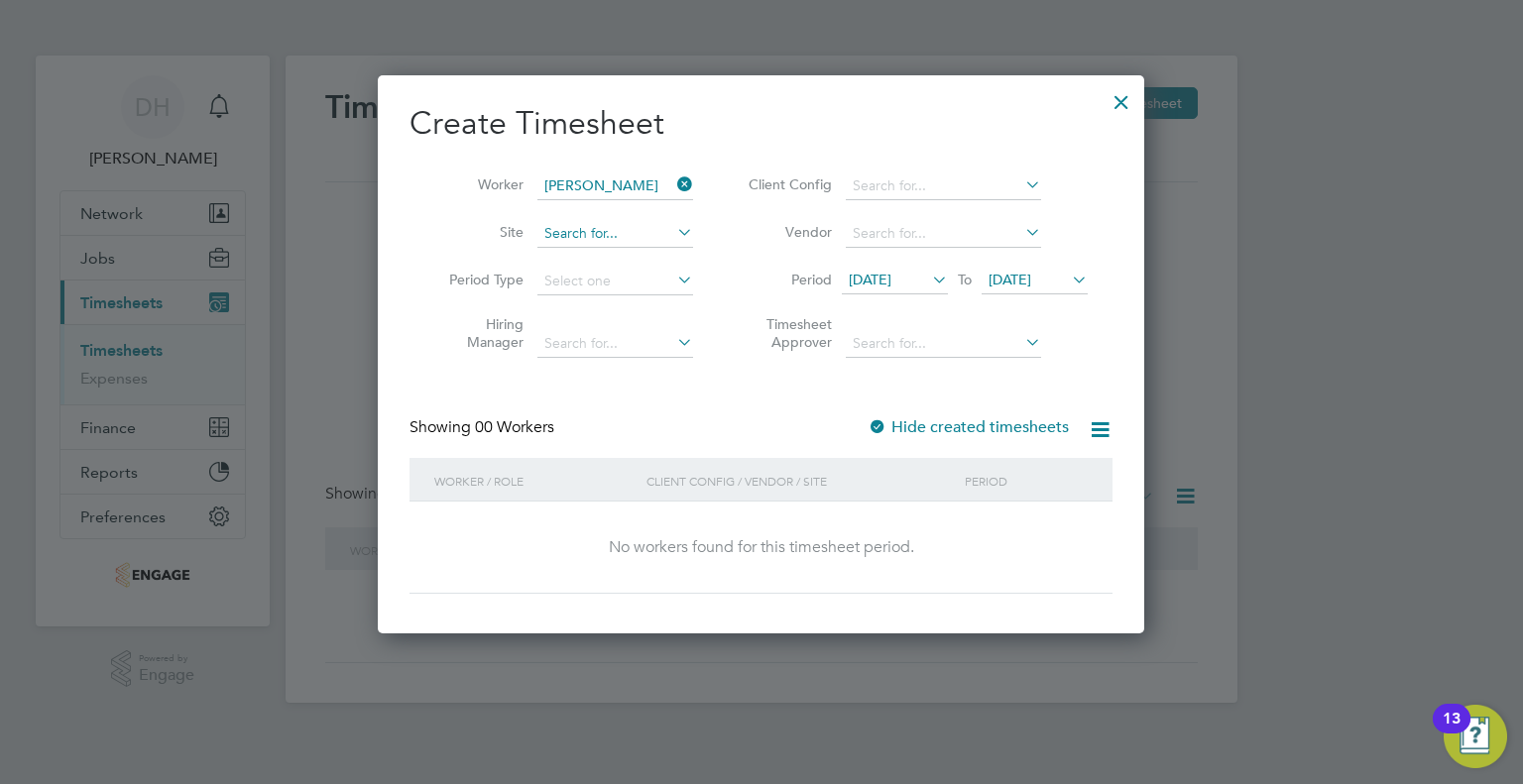 click at bounding box center (615, 234) 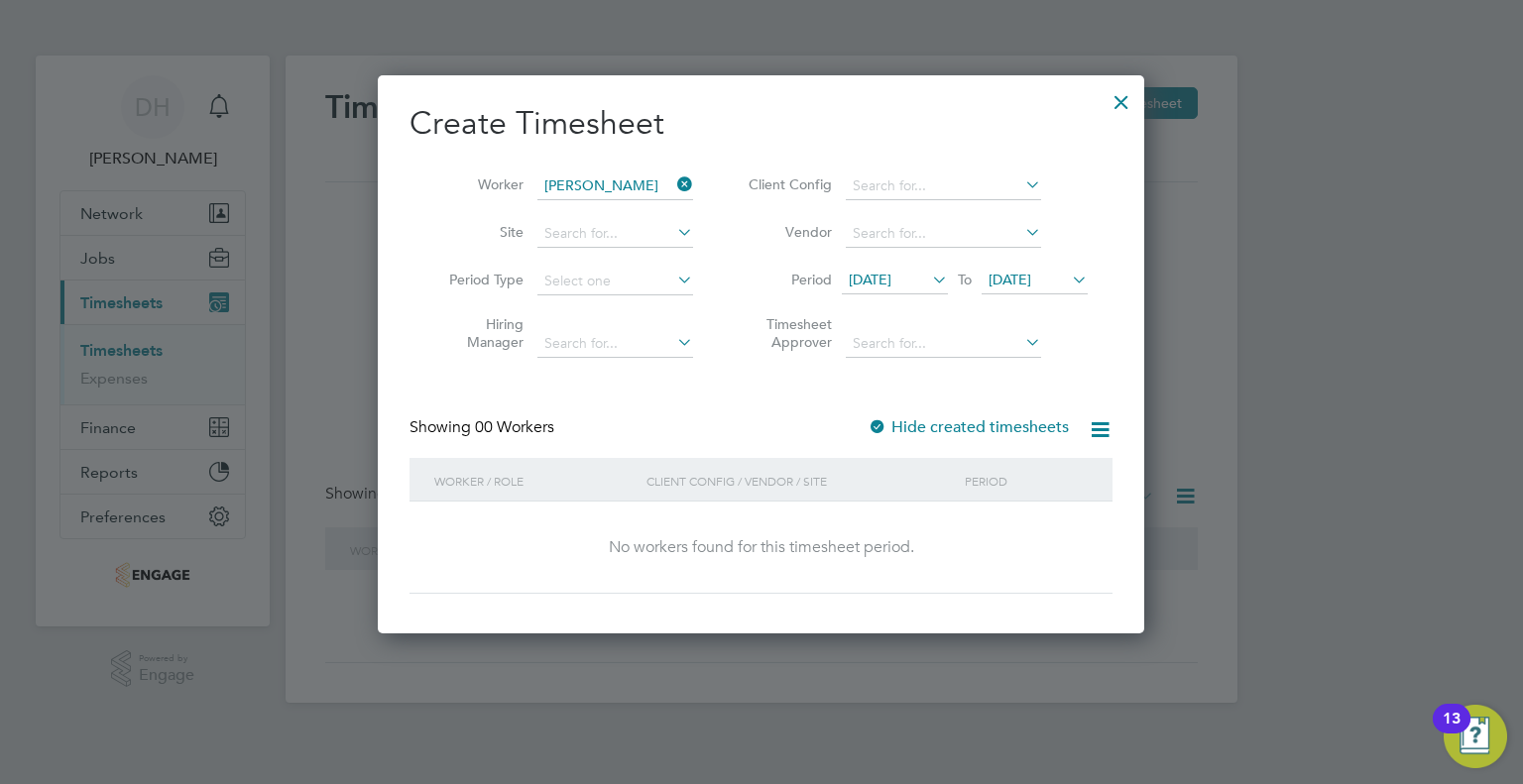 click on "Vistry Works [GEOGRAPHIC_DATA]" 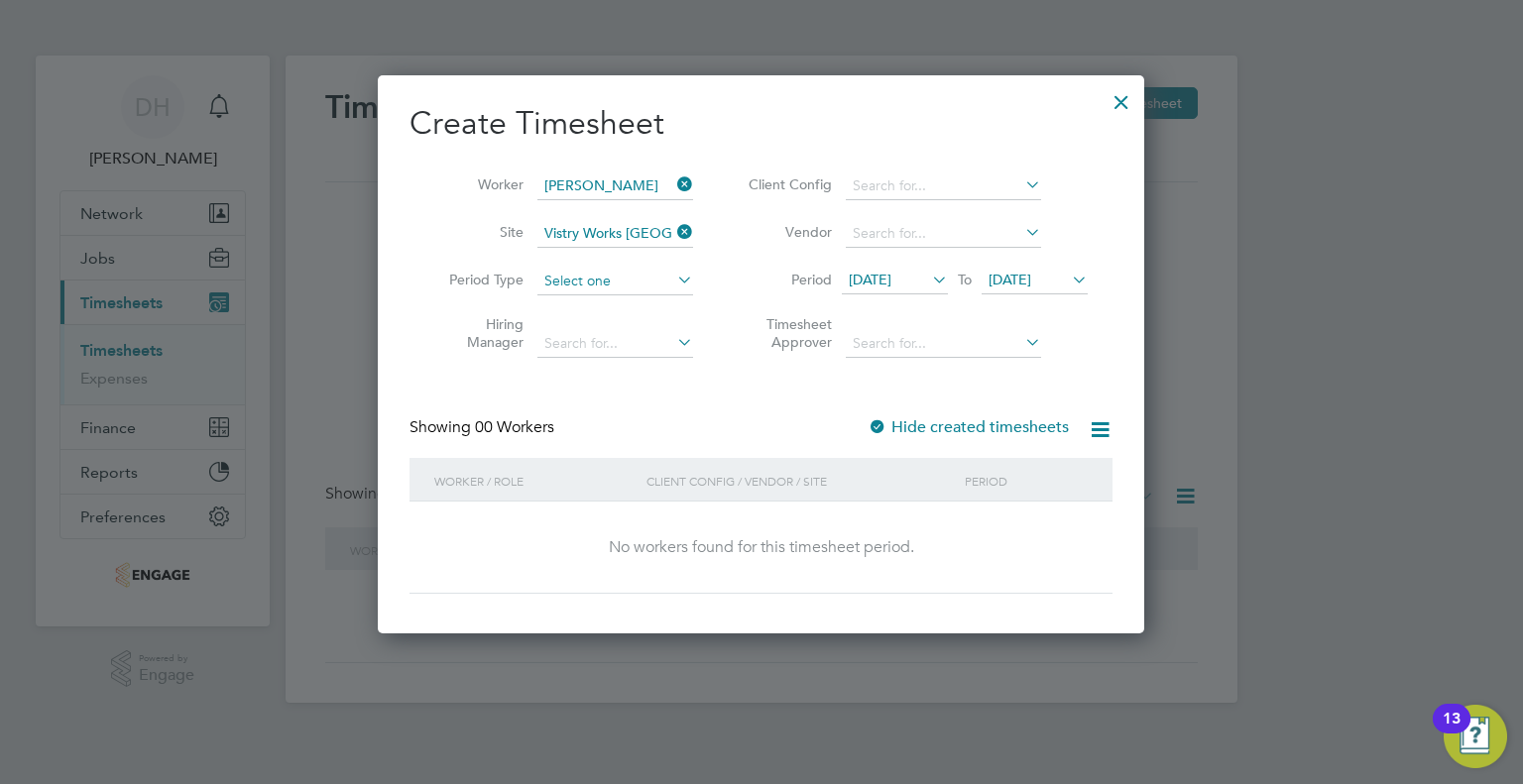 click at bounding box center (615, 281) 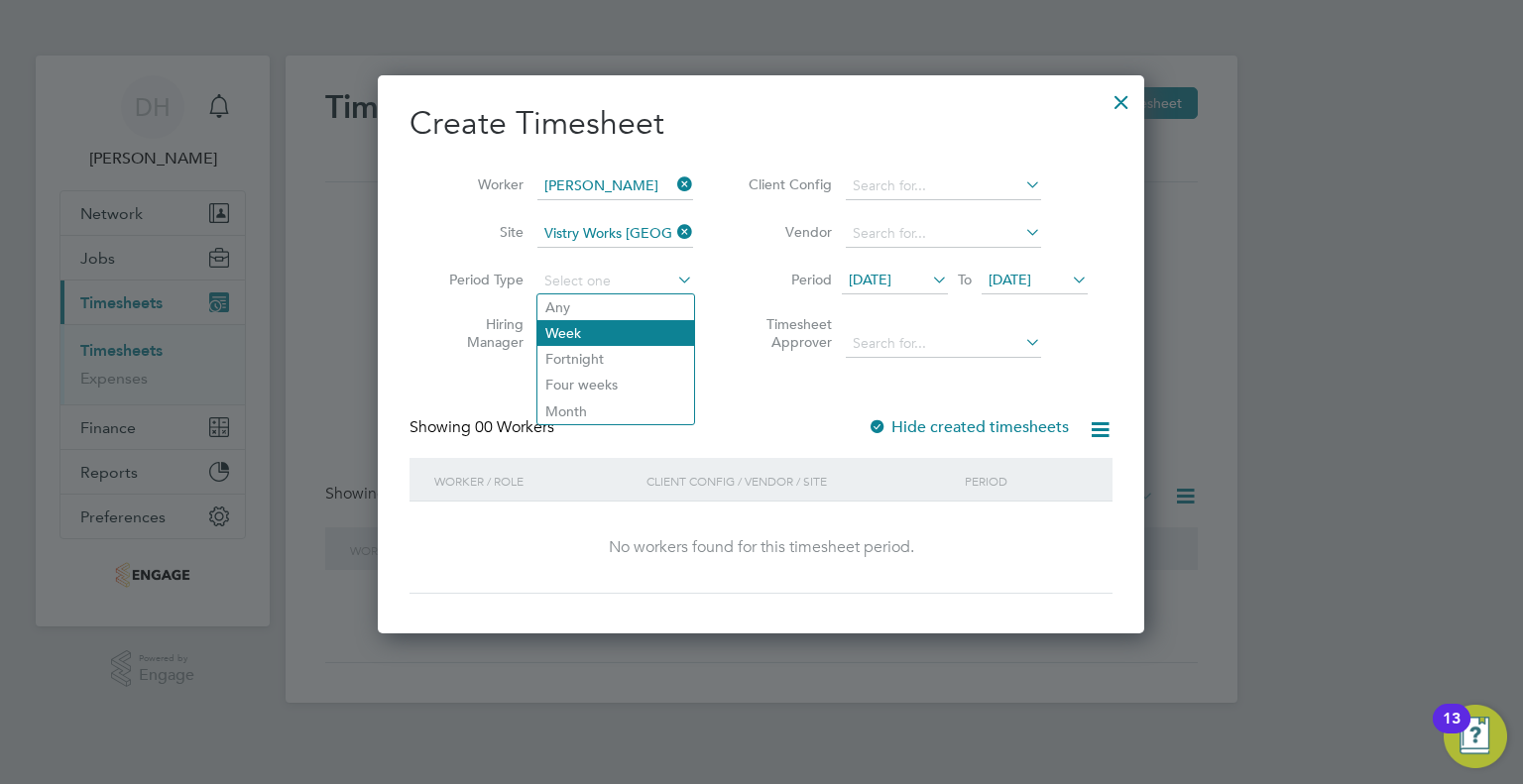 click on "Week" 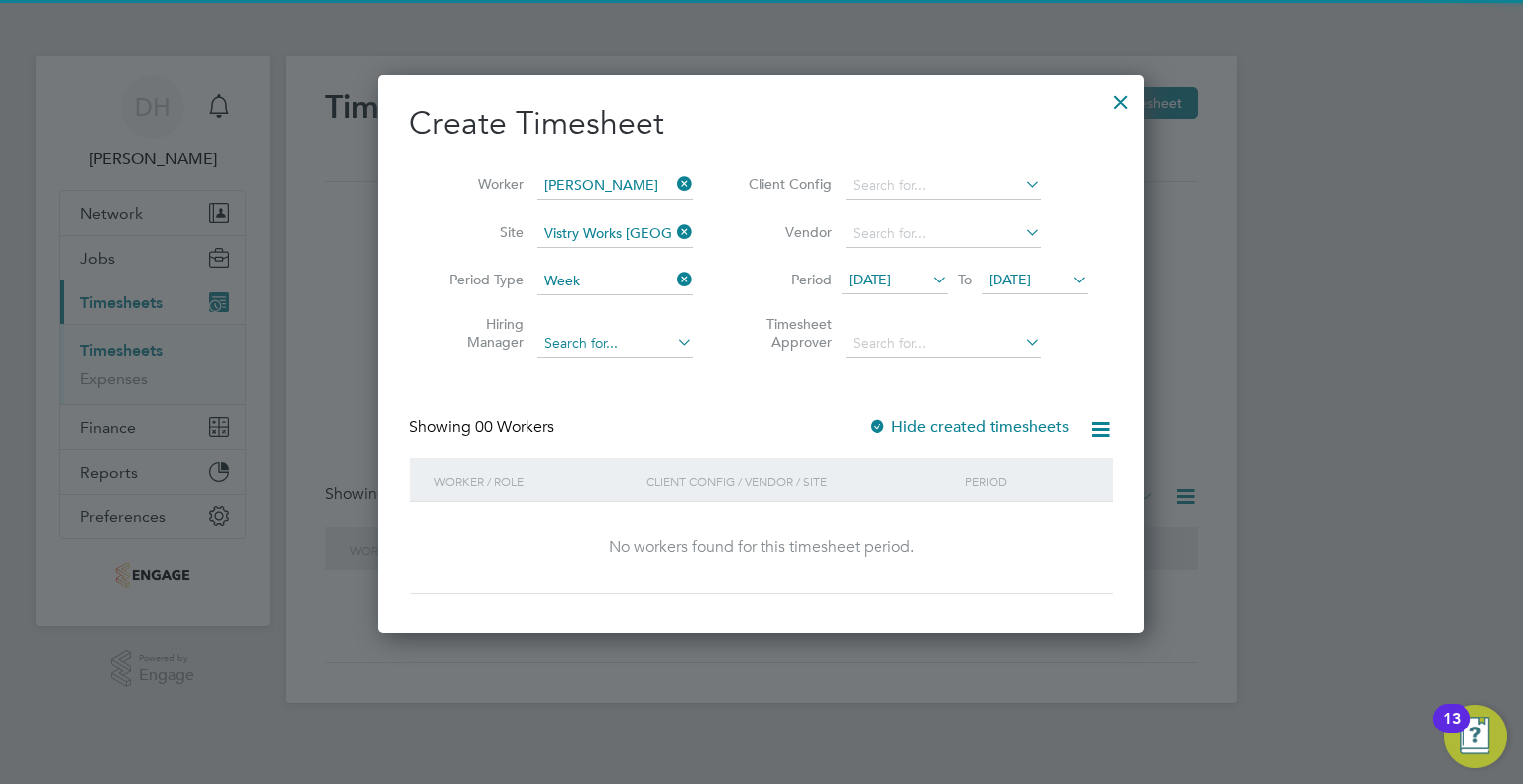 click at bounding box center [615, 344] 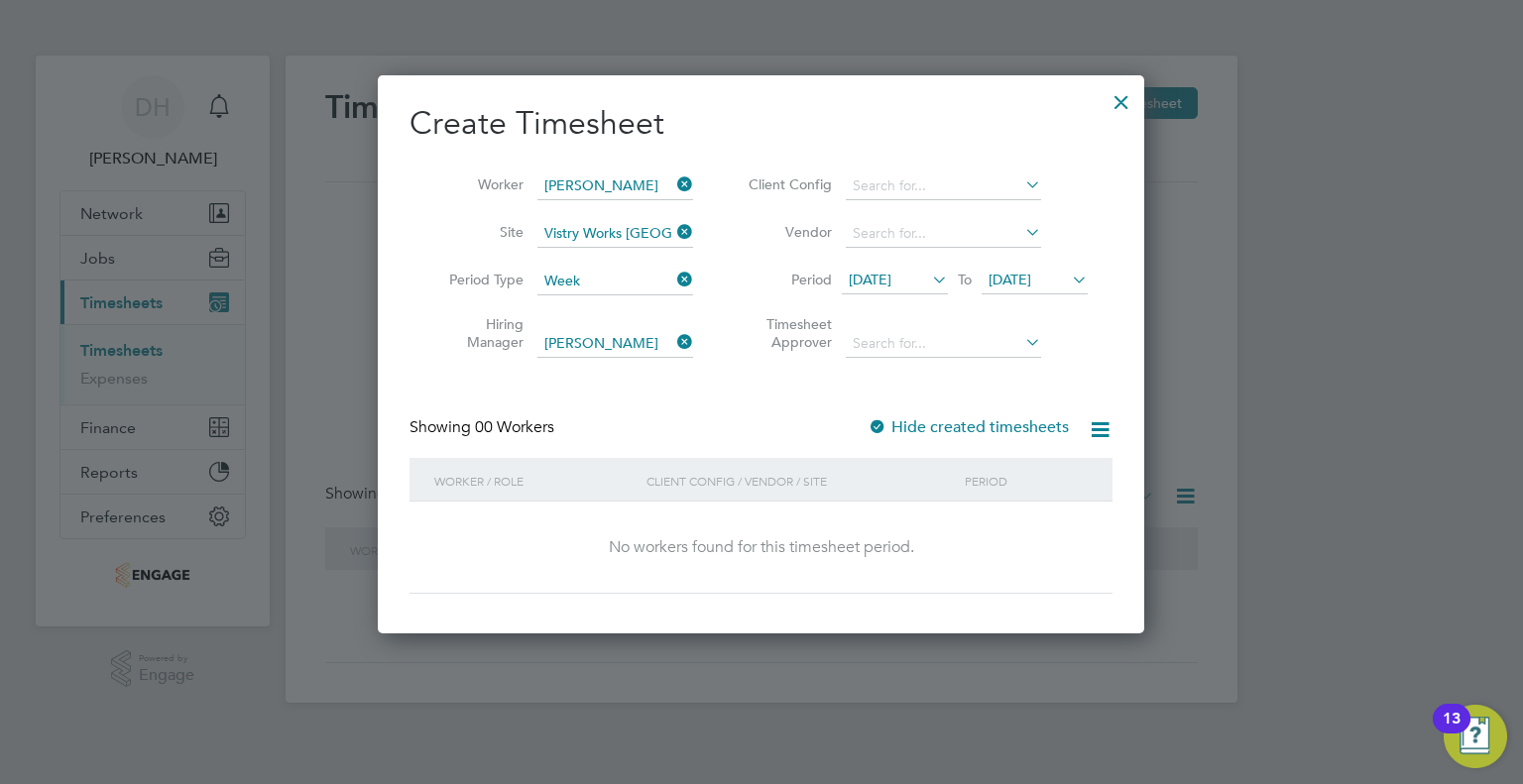 click on "[PERSON_NAME]" 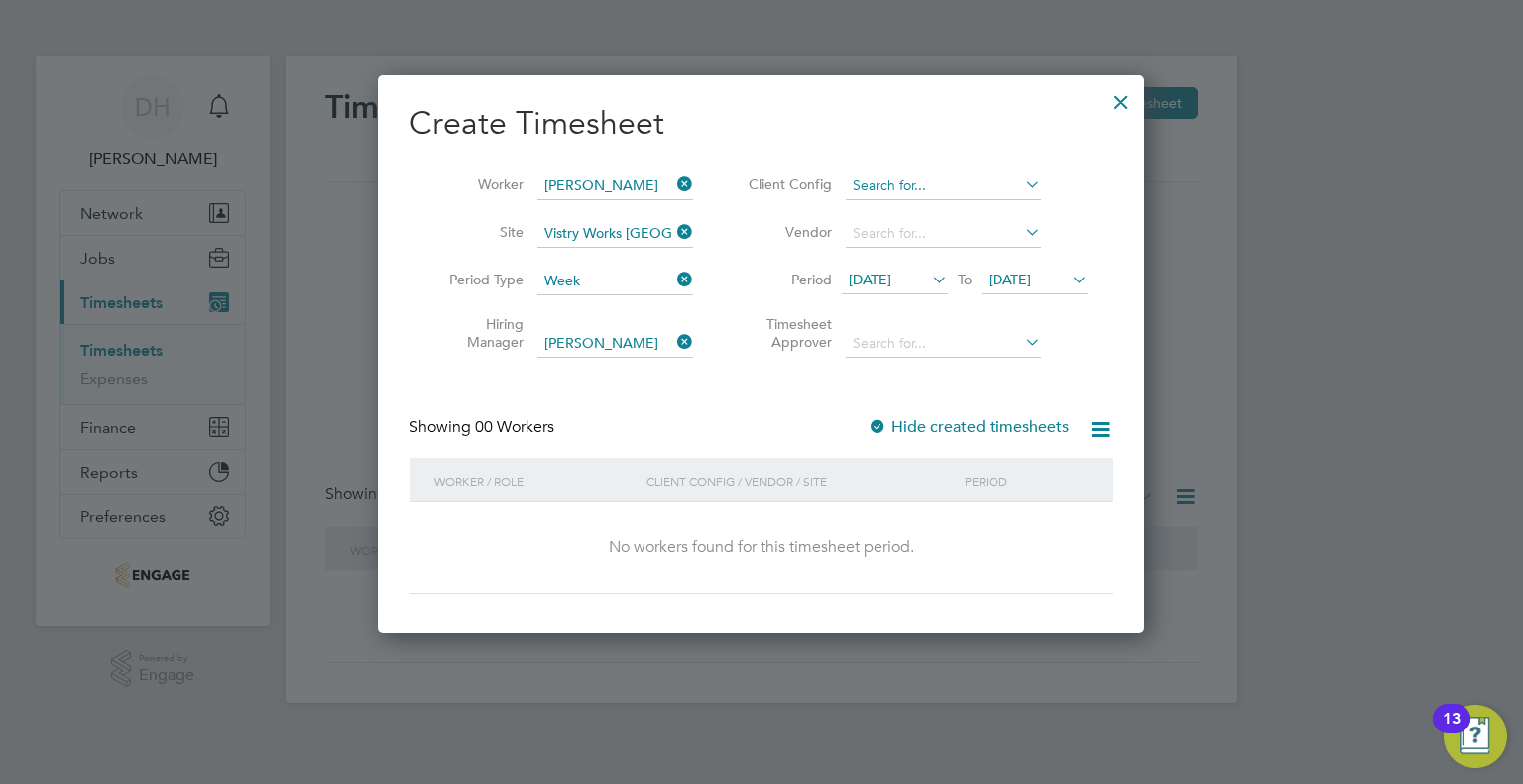 click at bounding box center (943, 186) 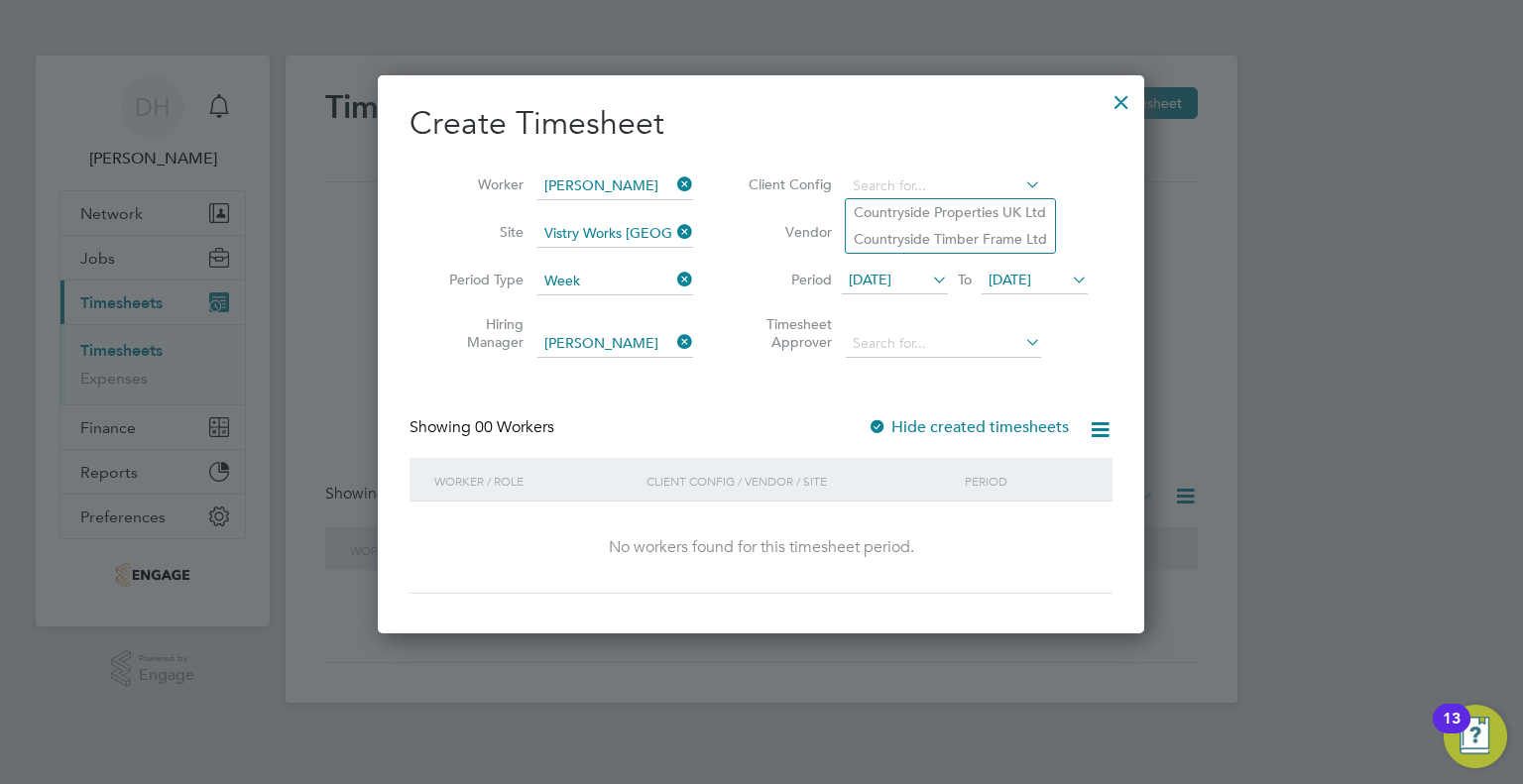 click on "Vendor" at bounding box center (915, 234) 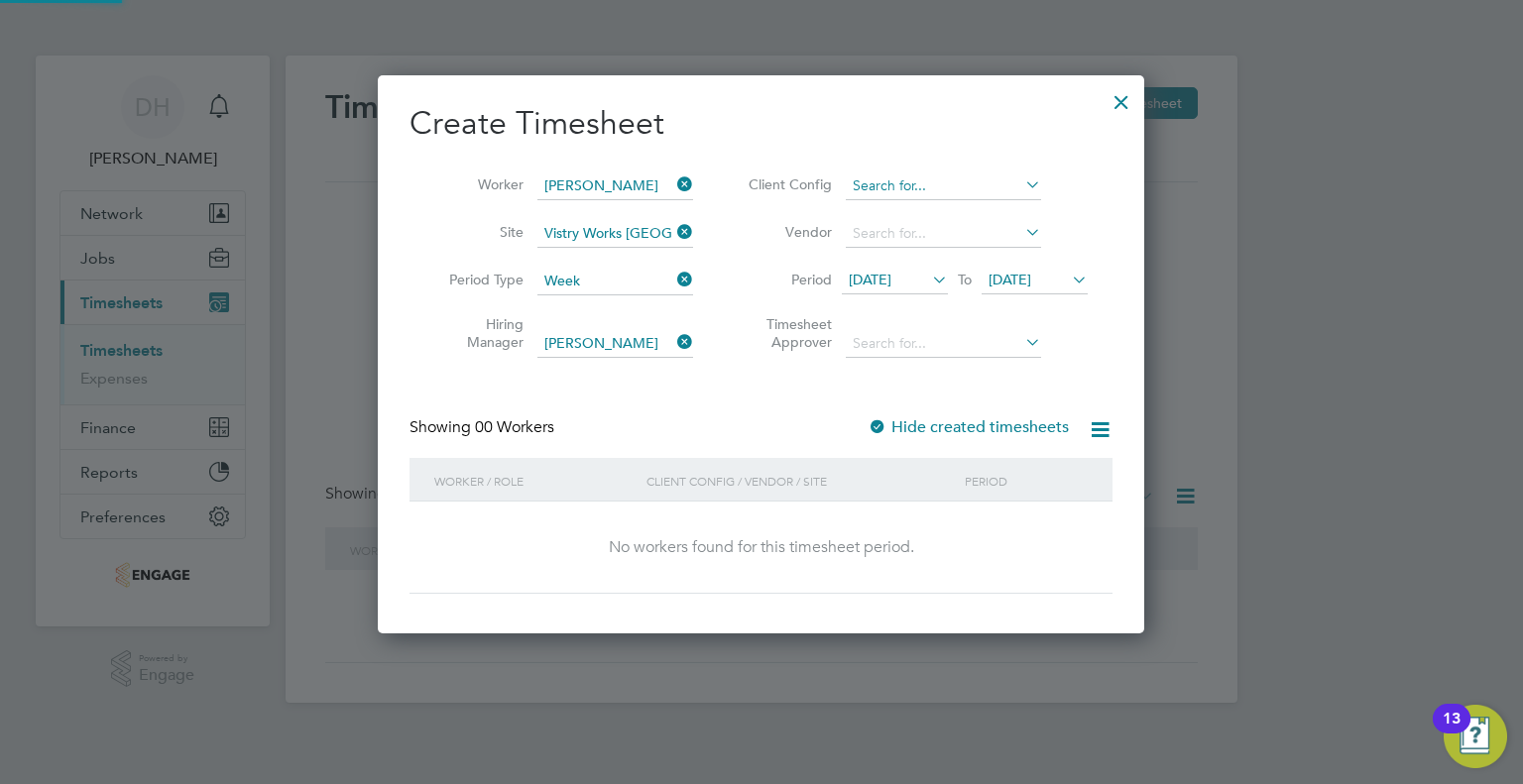 click at bounding box center [943, 186] 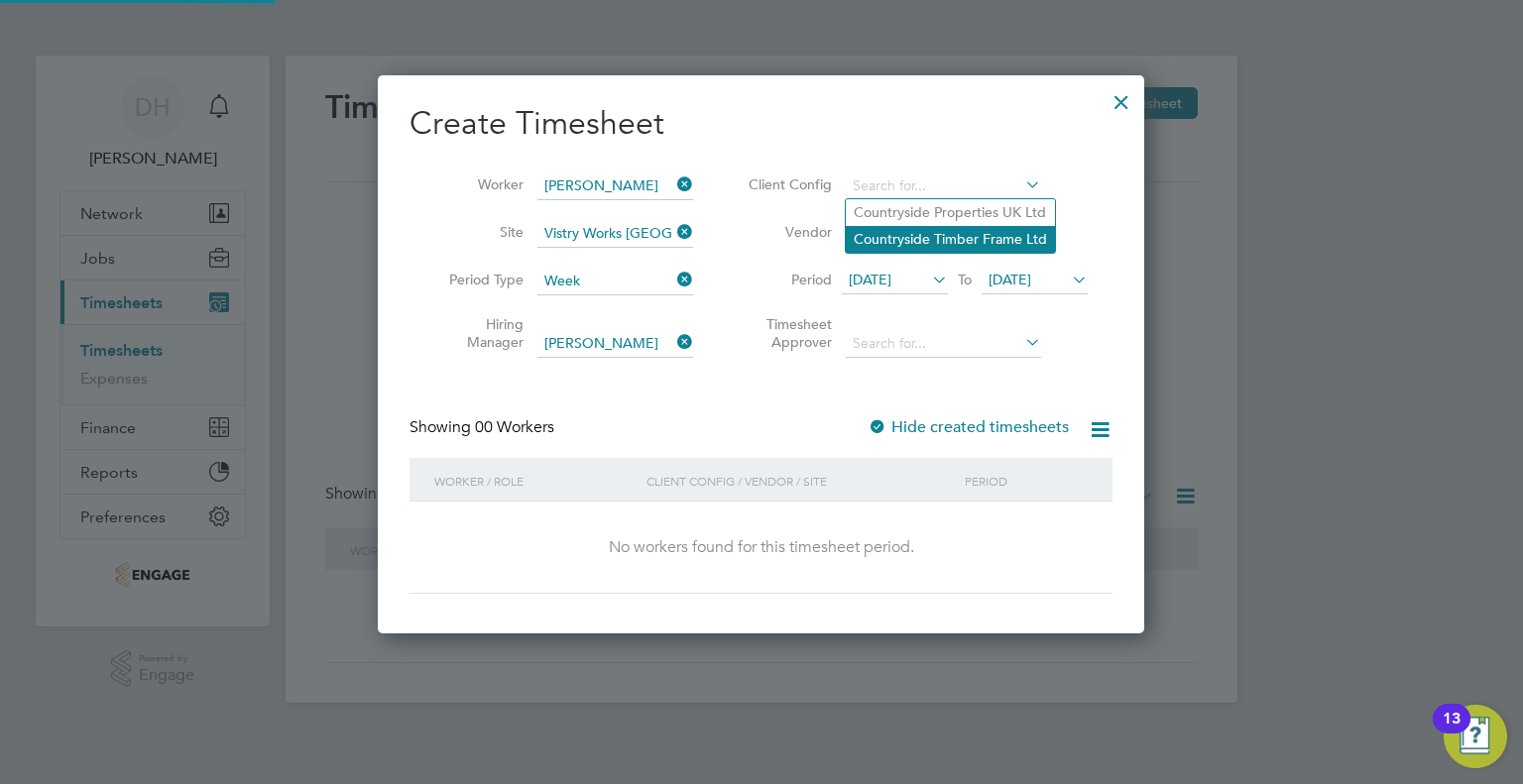 click on "Countryside Timber Frame Ltd" 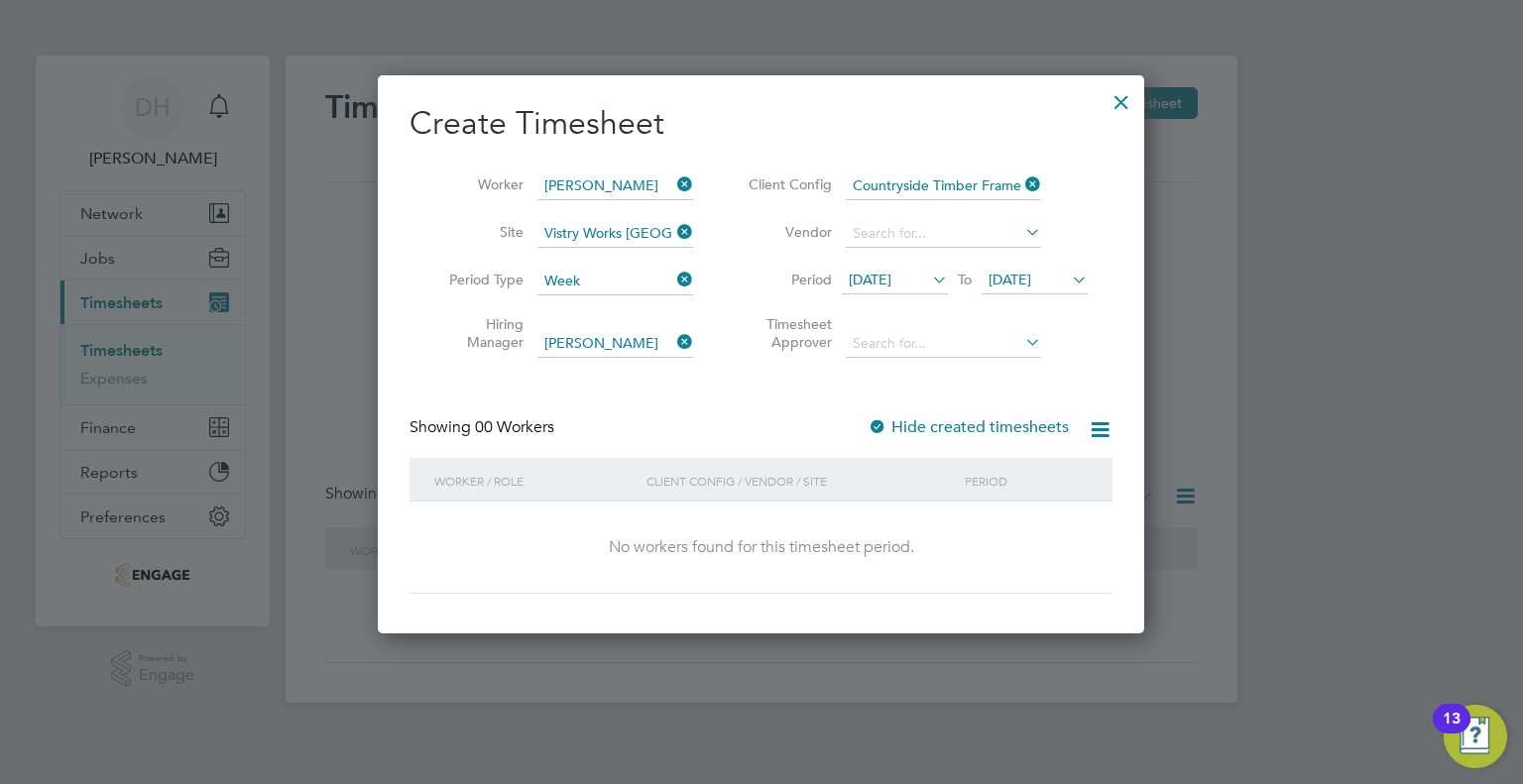 click at bounding box center [943, 234] 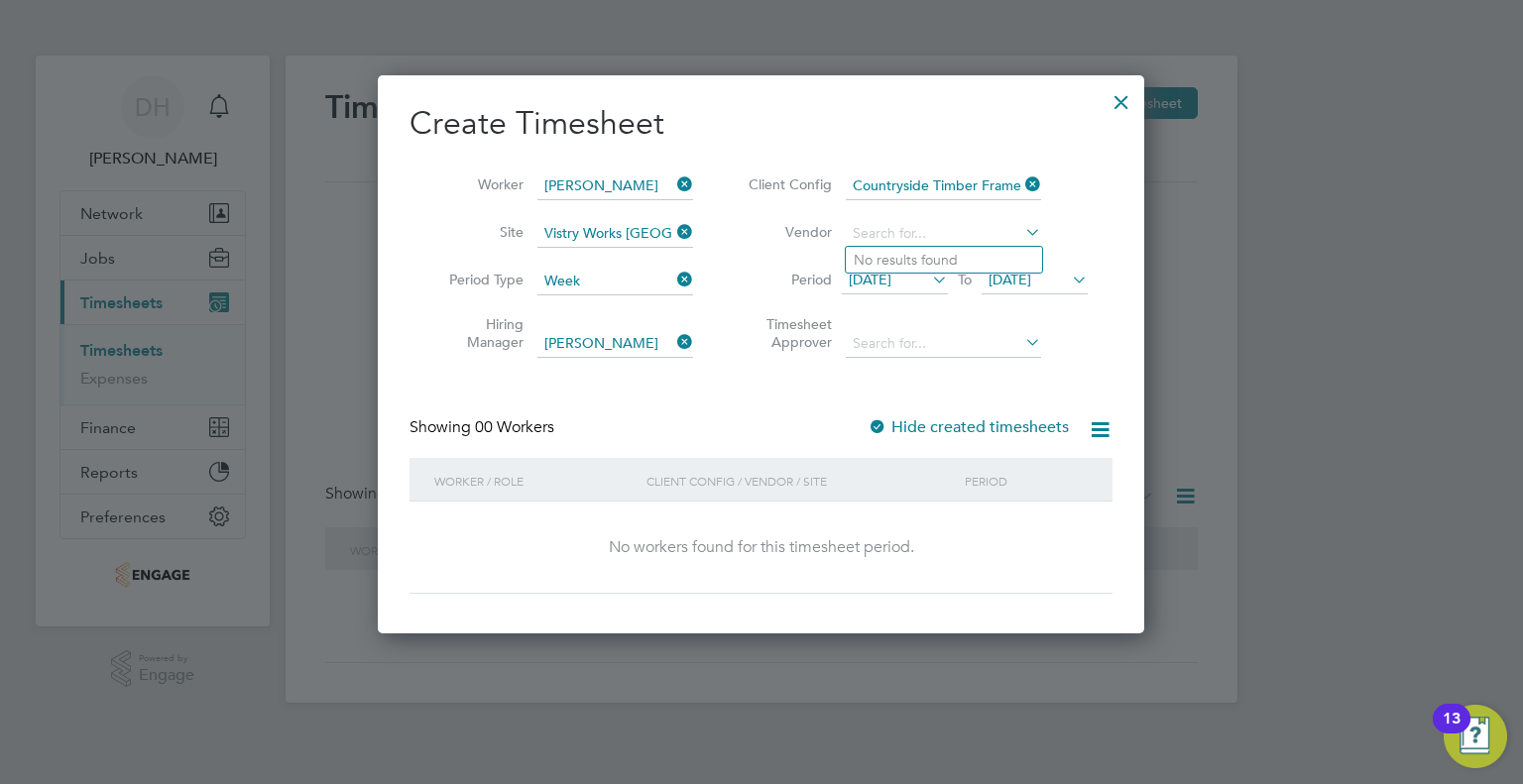 click on "Vendor" at bounding box center (915, 234) 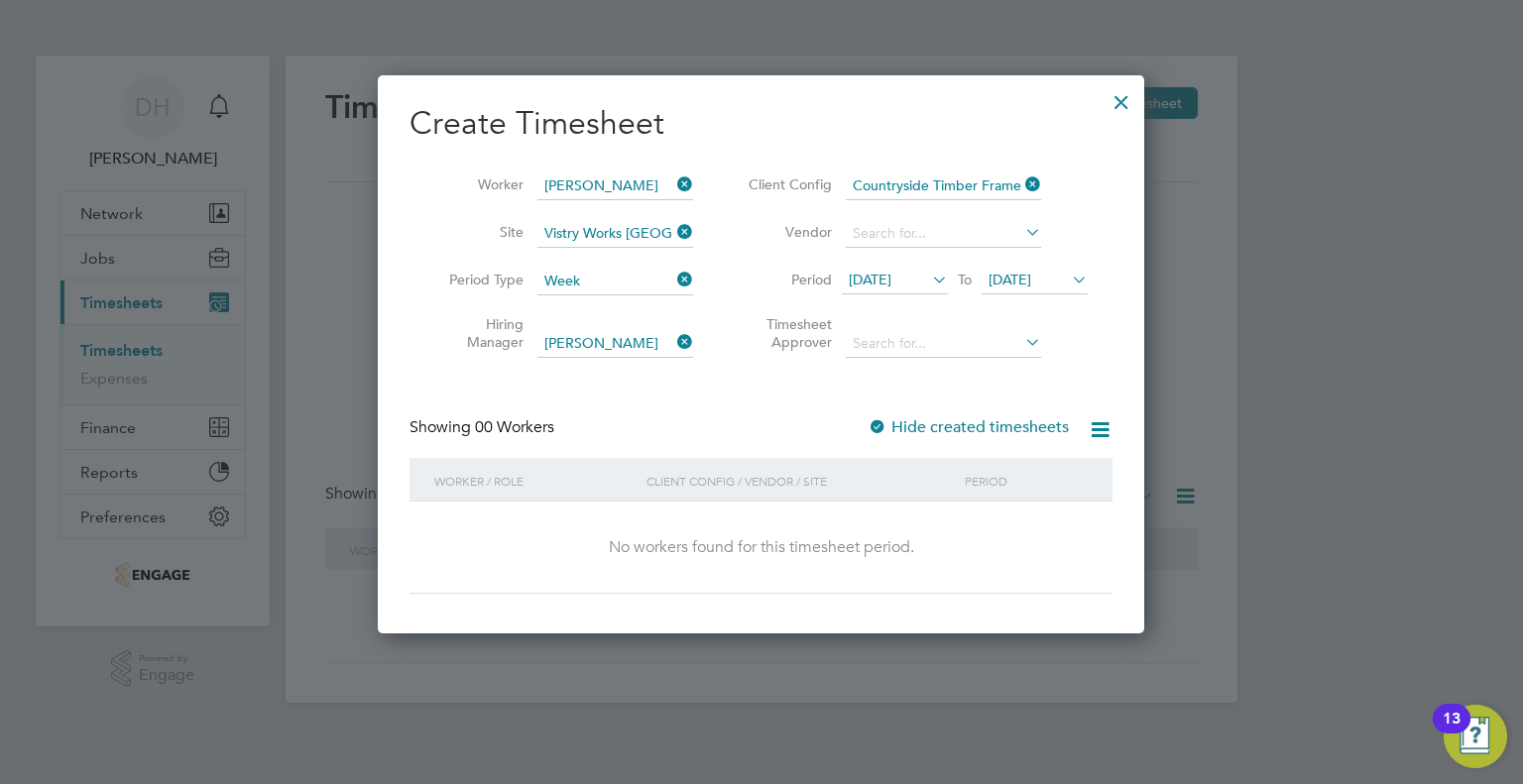 click on "30 Jun 2025" at bounding box center [870, 280] 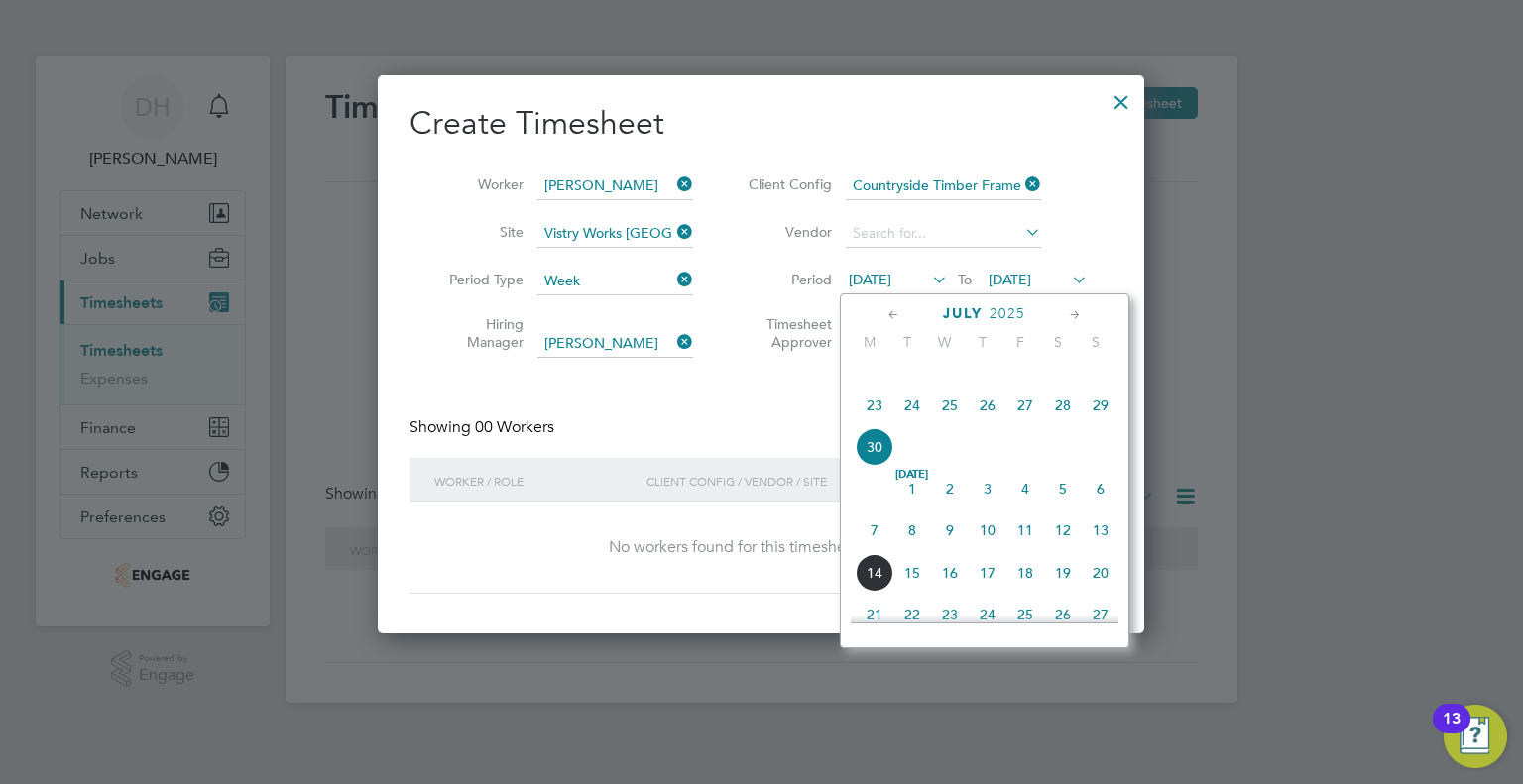 click on "7" 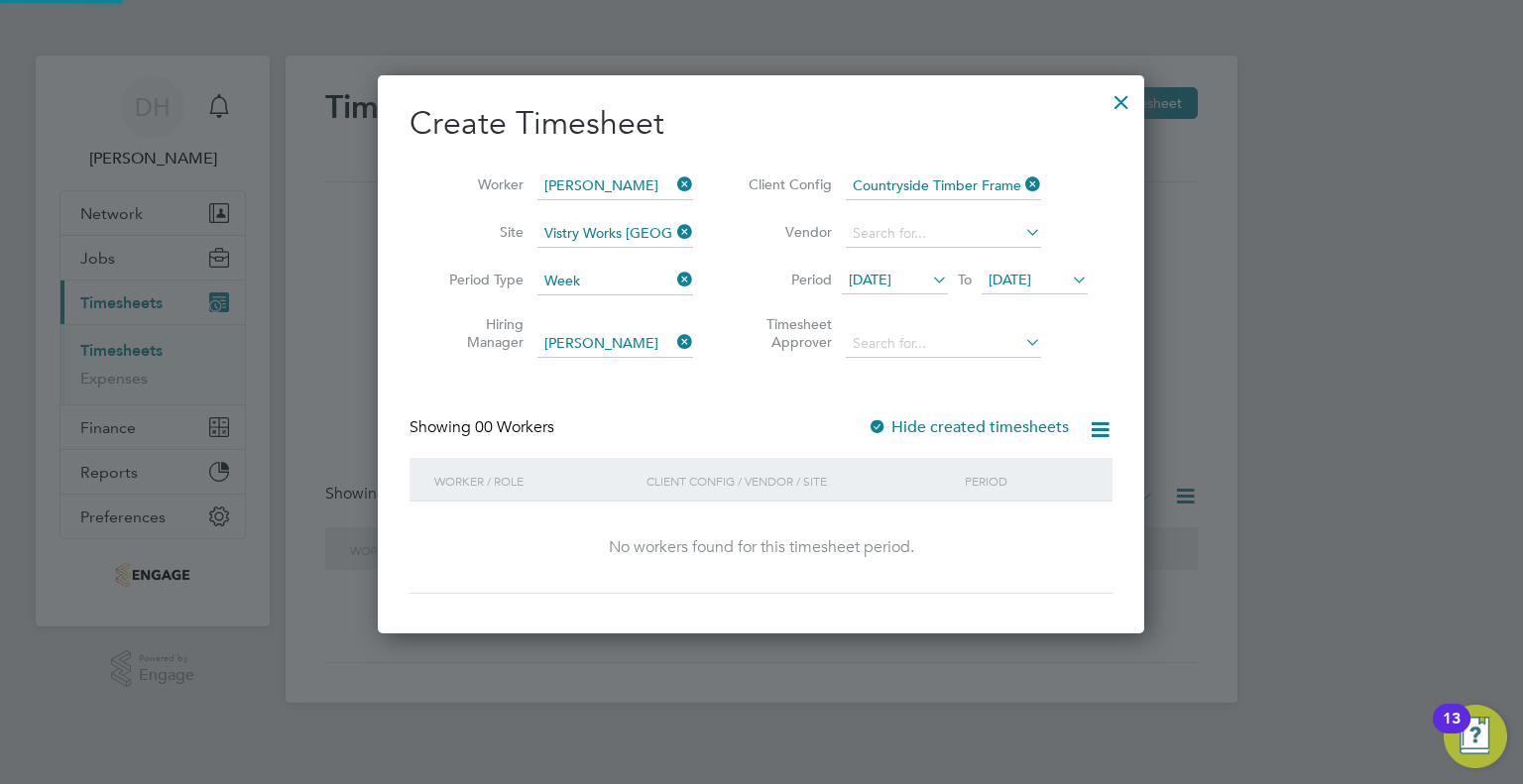 click on "[DATE]" at bounding box center (1009, 280) 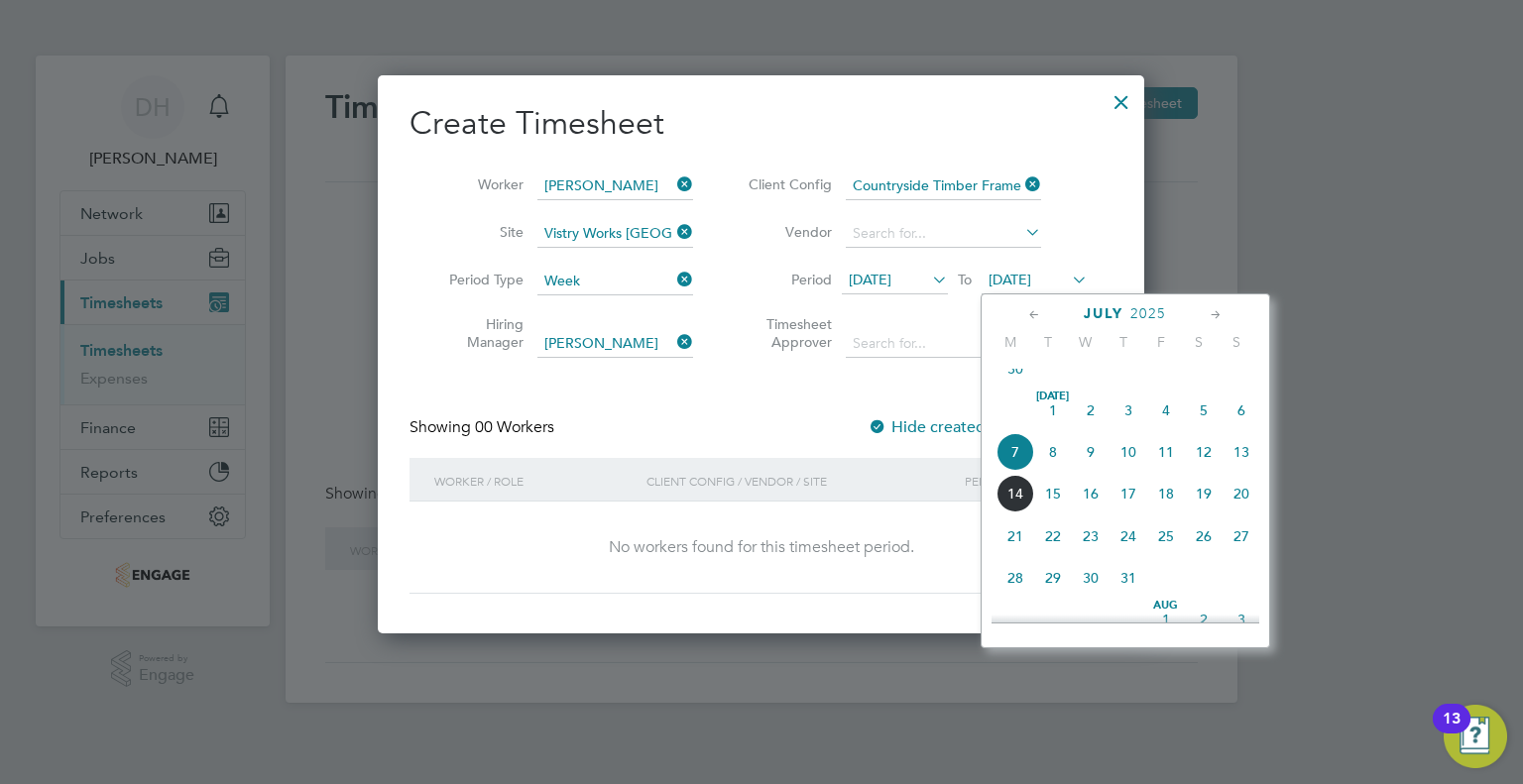click on "13" 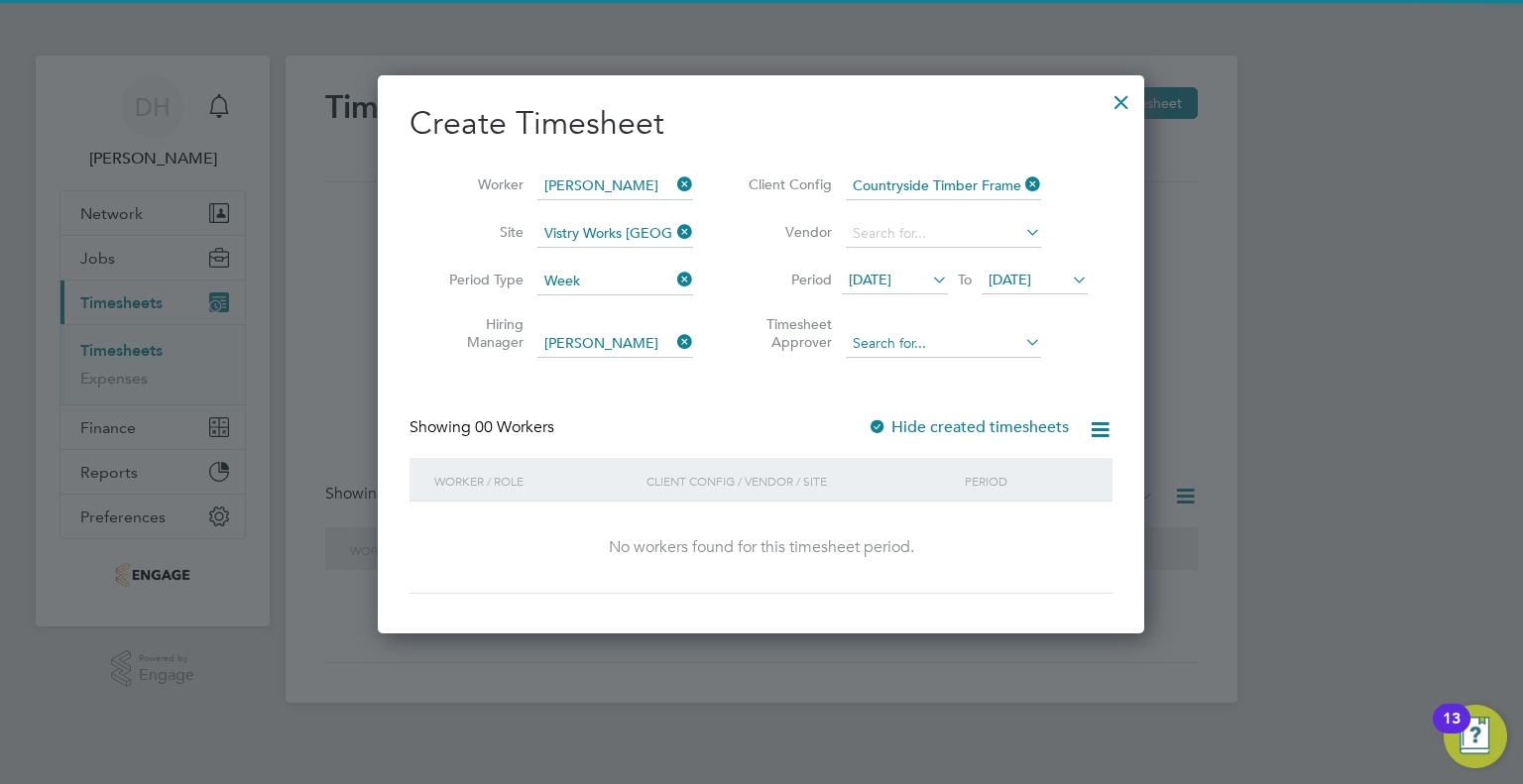click at bounding box center (943, 344) 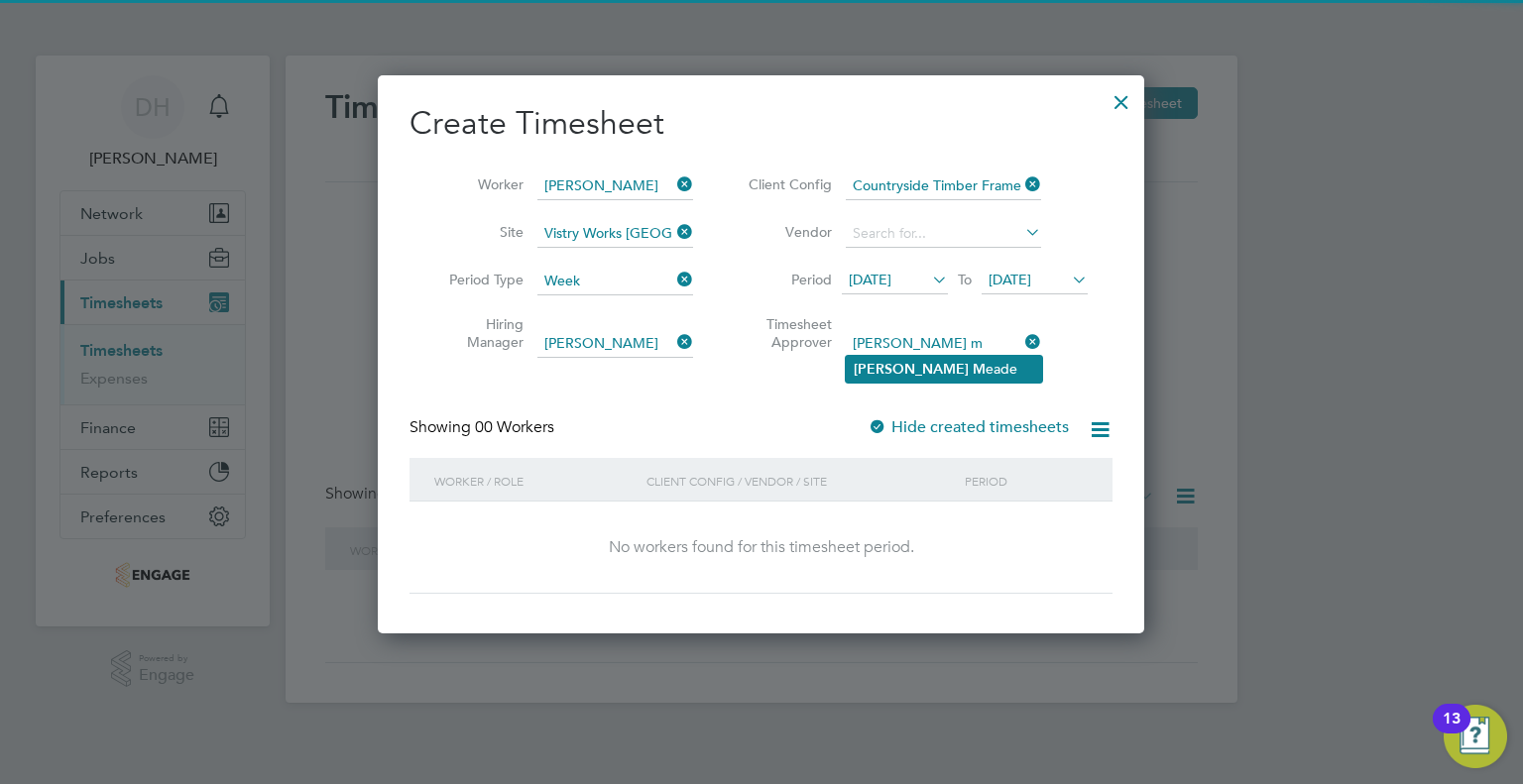 click on "Leah" 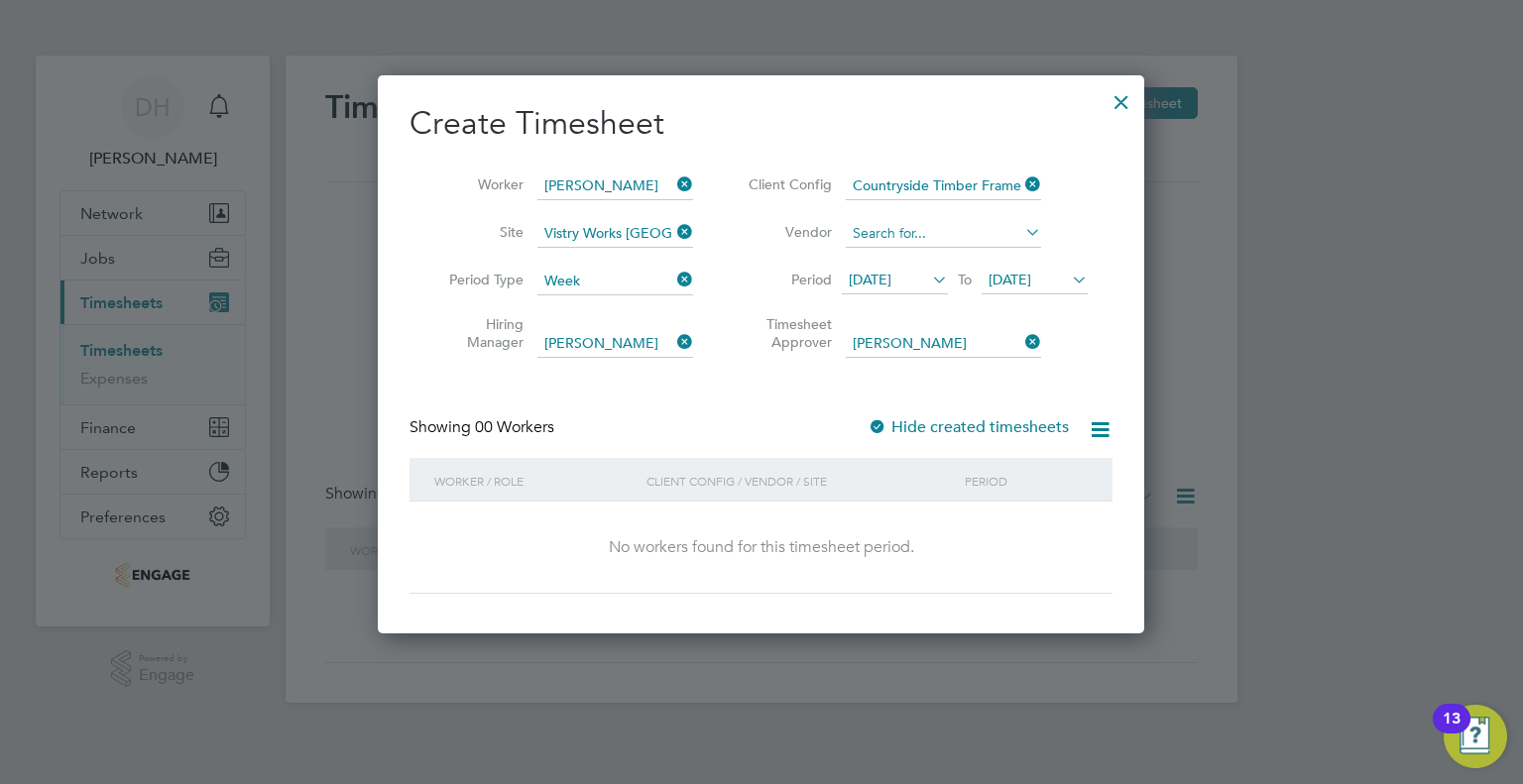 click at bounding box center (943, 234) 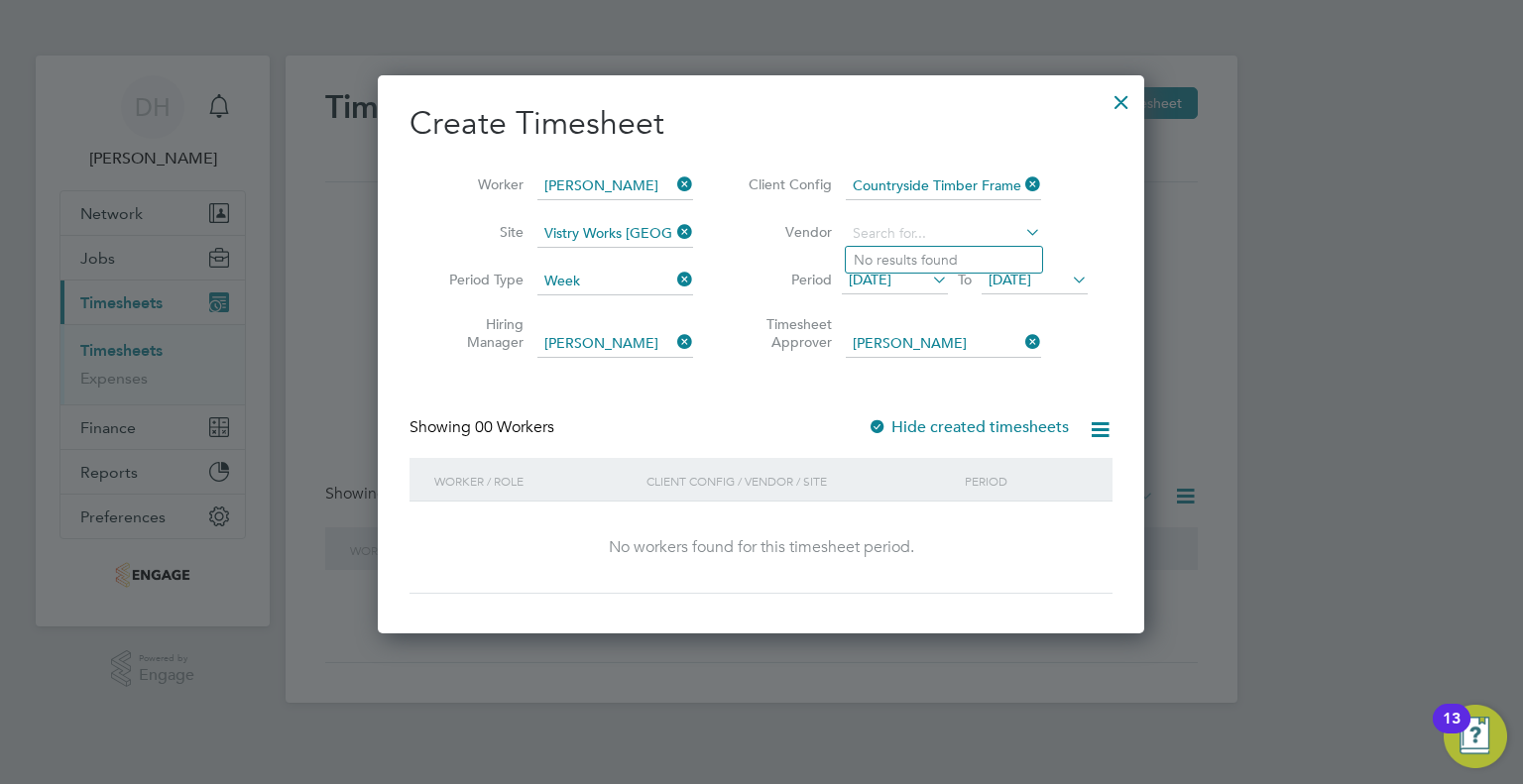click on "Showing   00 Workers Hide created timesheets" at bounding box center (761, 437) 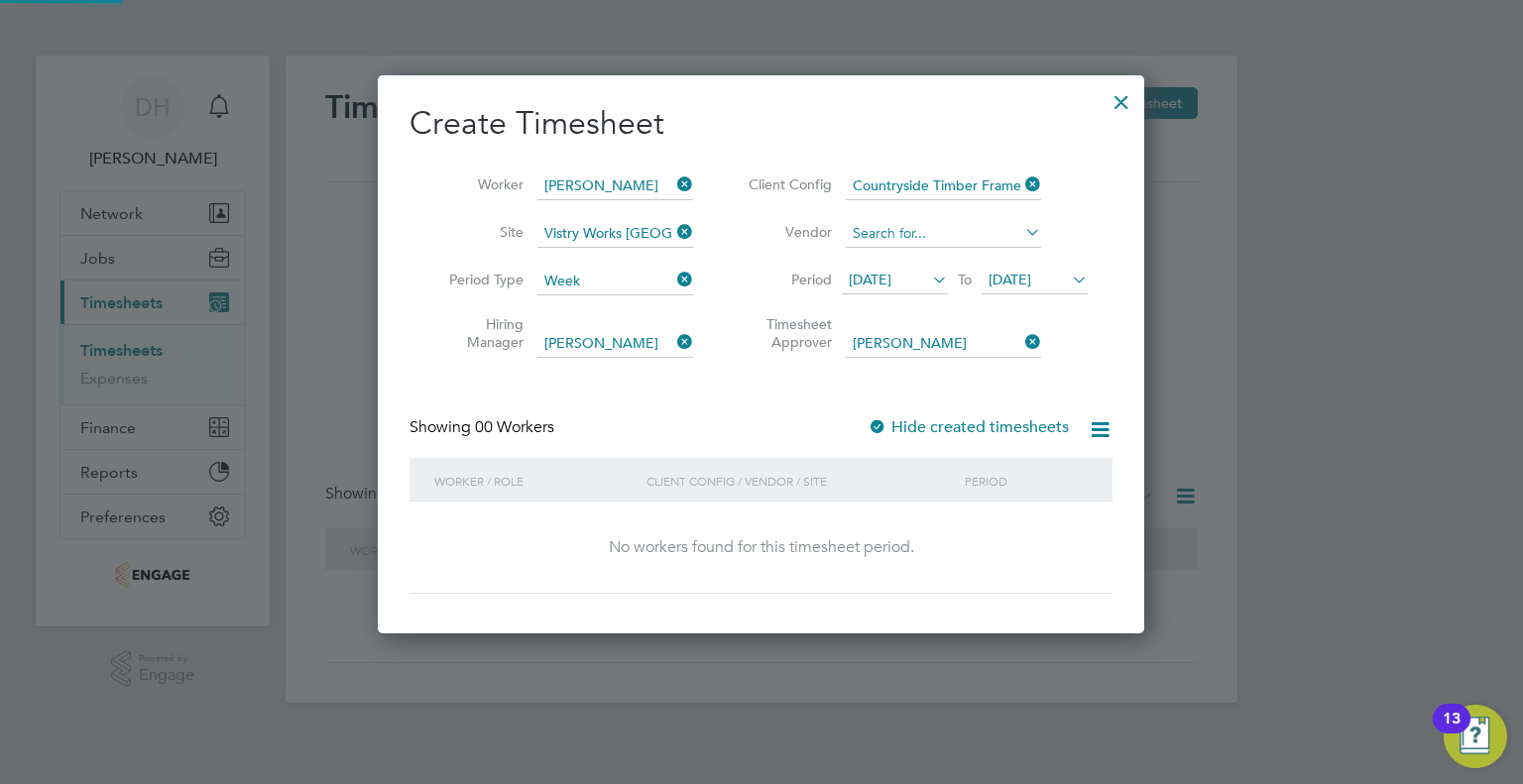 click at bounding box center (943, 234) 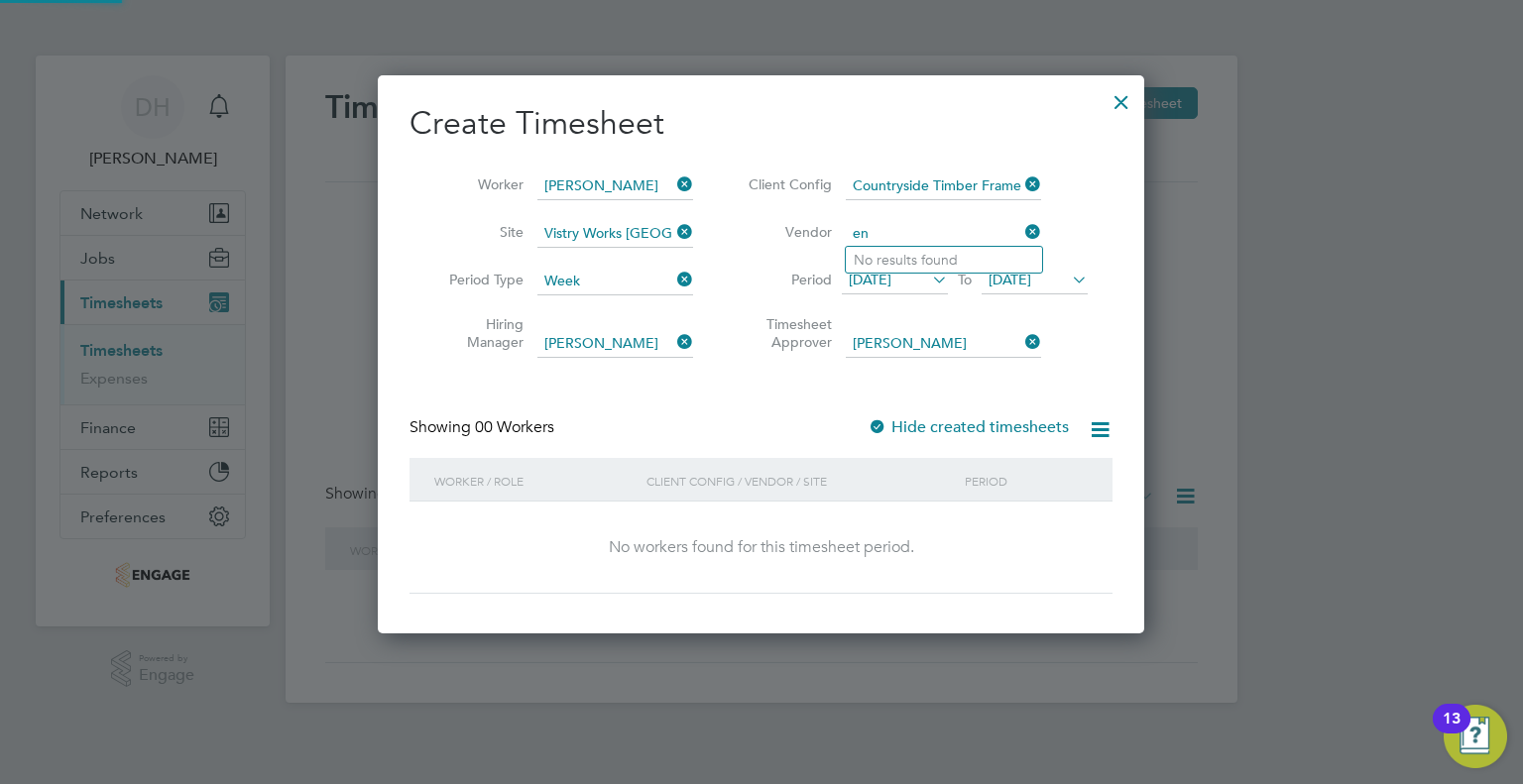 type on "e" 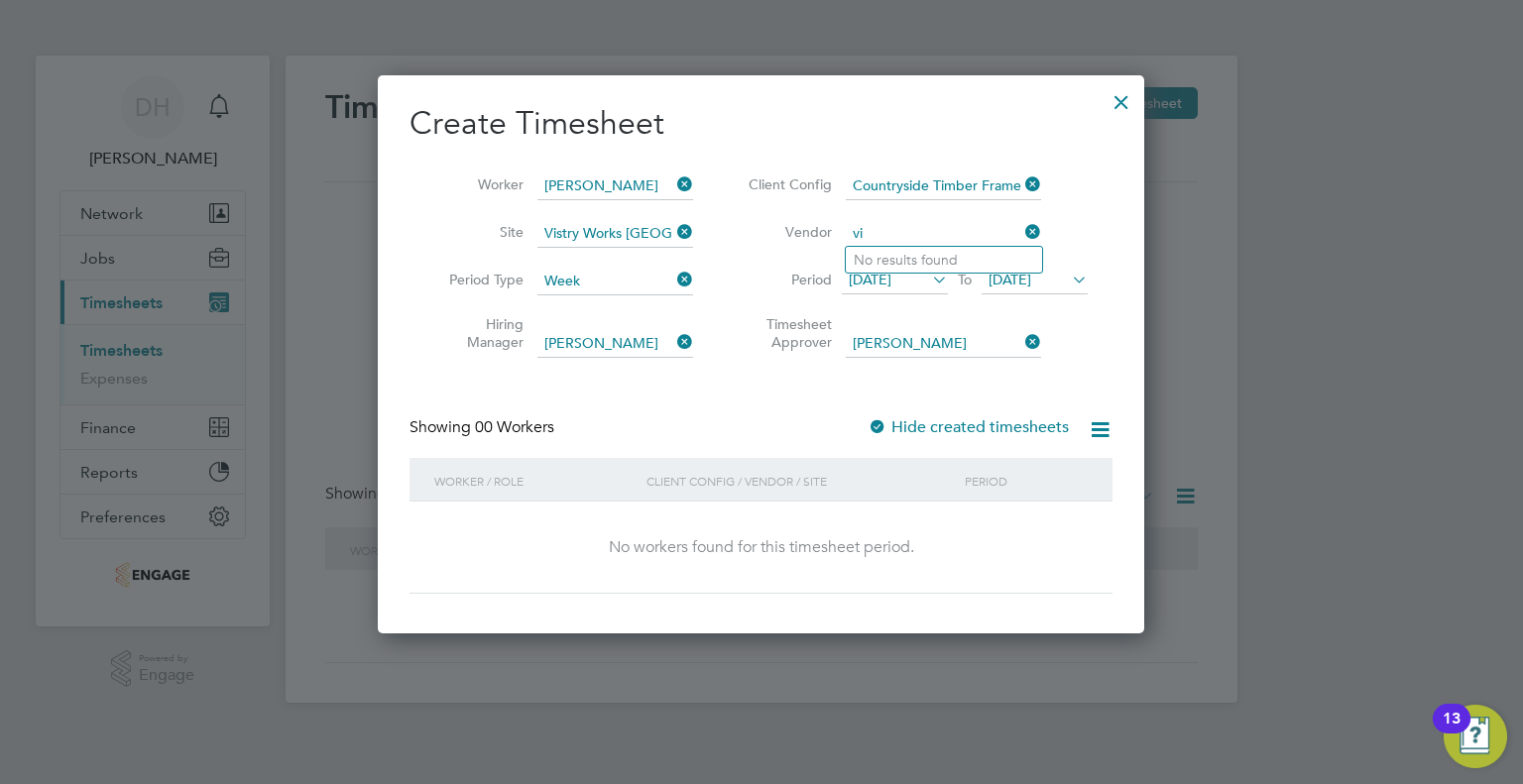 type on "v" 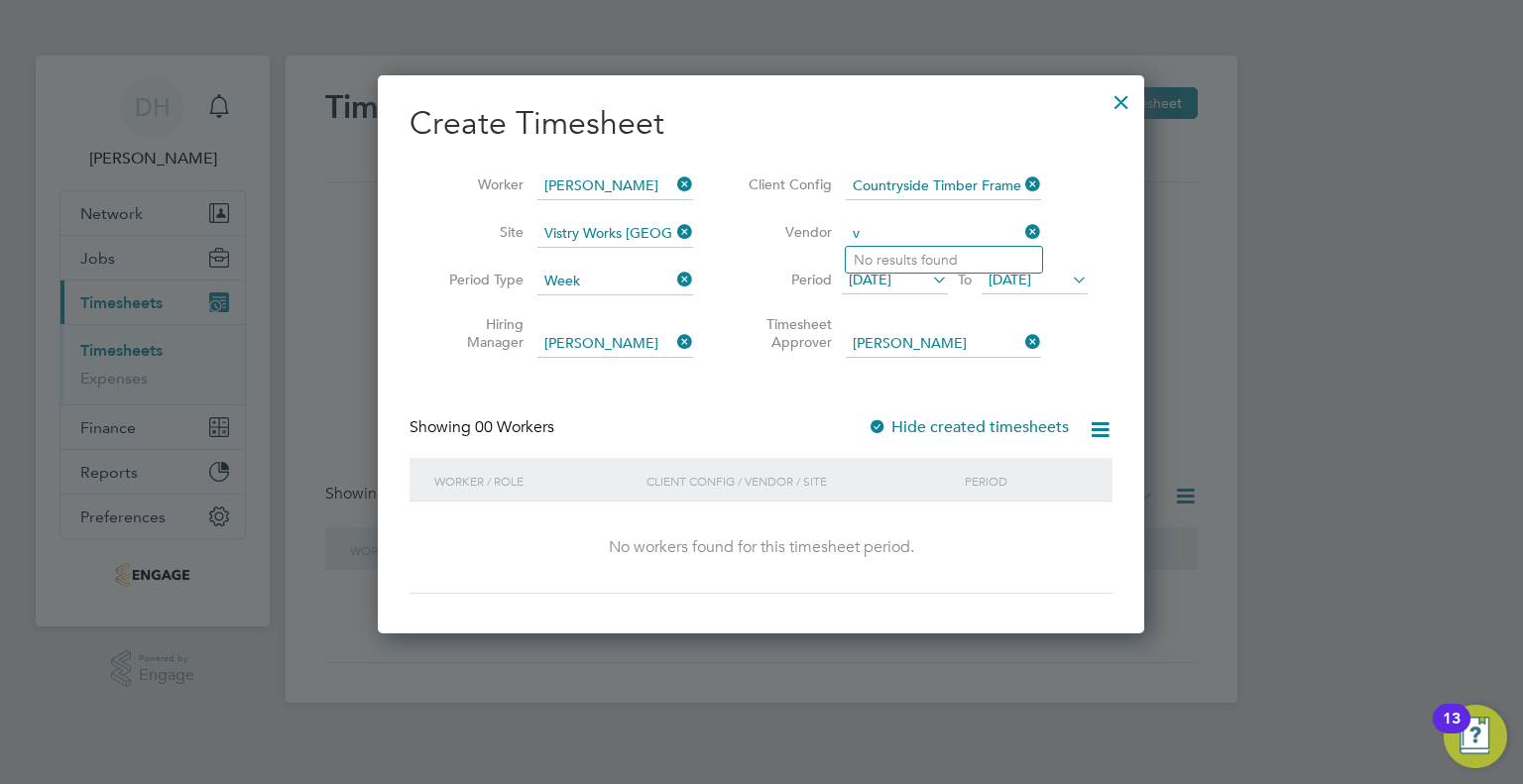 type 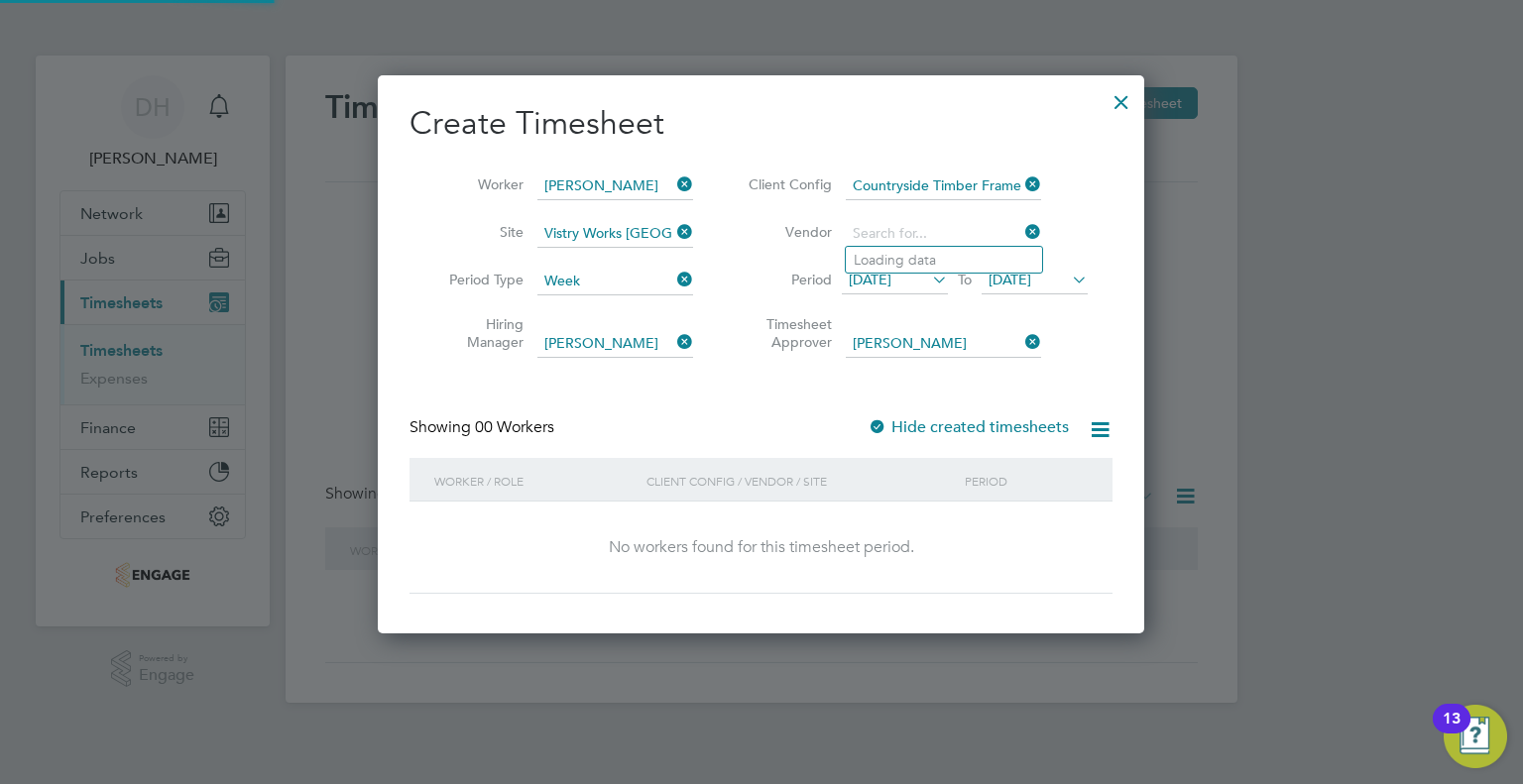 click on "Create Timesheet Worker   Denis Biela Site   Vistry Works Warrington Period Type   Week Hiring Manager   James Davies Client Config   Countryside Timber Frame Ltd Vendor   Period
07 Jul 2025
To
13 Jul 2025
Timesheet Approver   Leah Meade Showing   00 Workers Hide created timesheets Worker / Role Client Config / Vendor / Site Period No workers found for this timesheet period. Show   more" at bounding box center [761, 348] 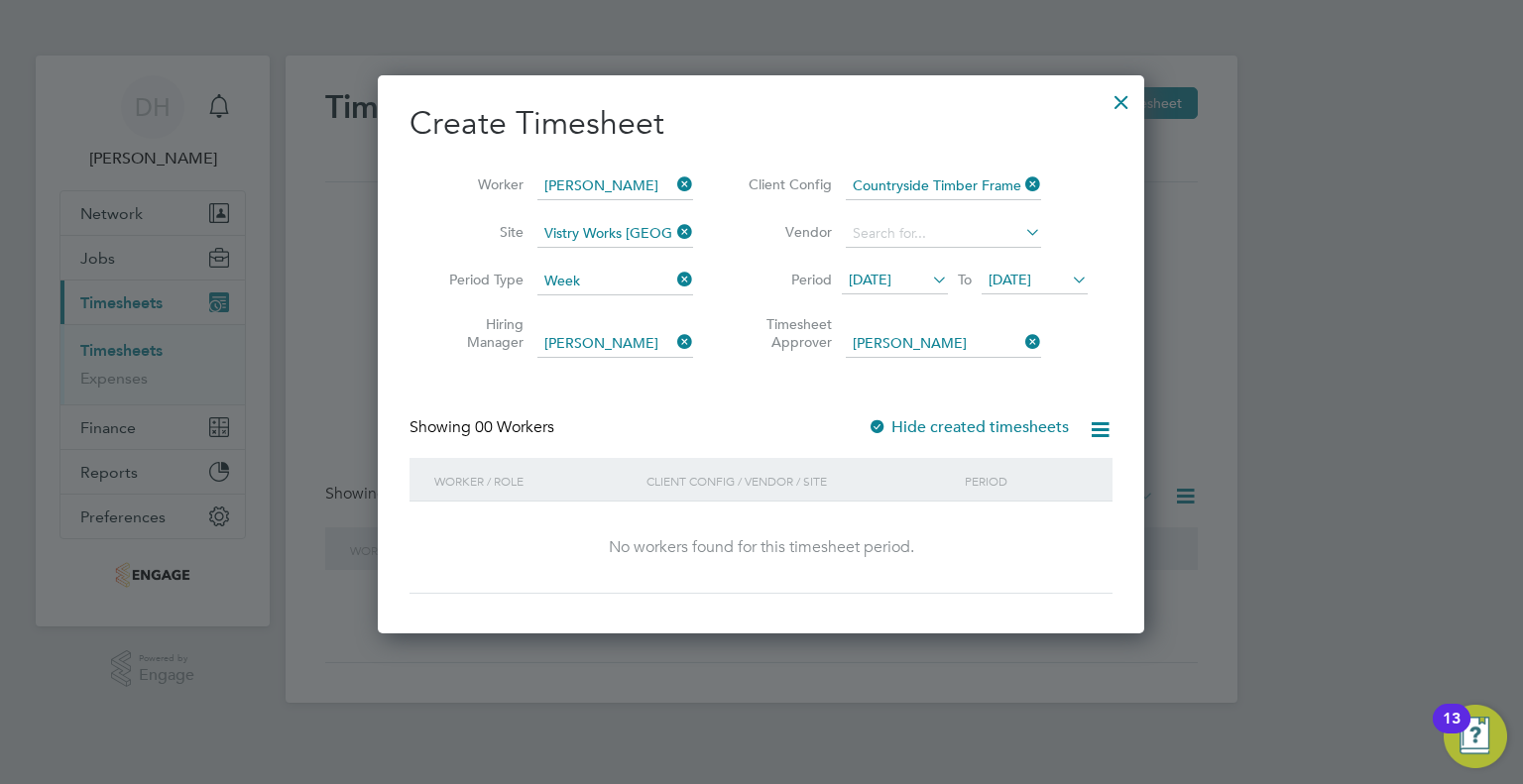 click at bounding box center (1121, 97) 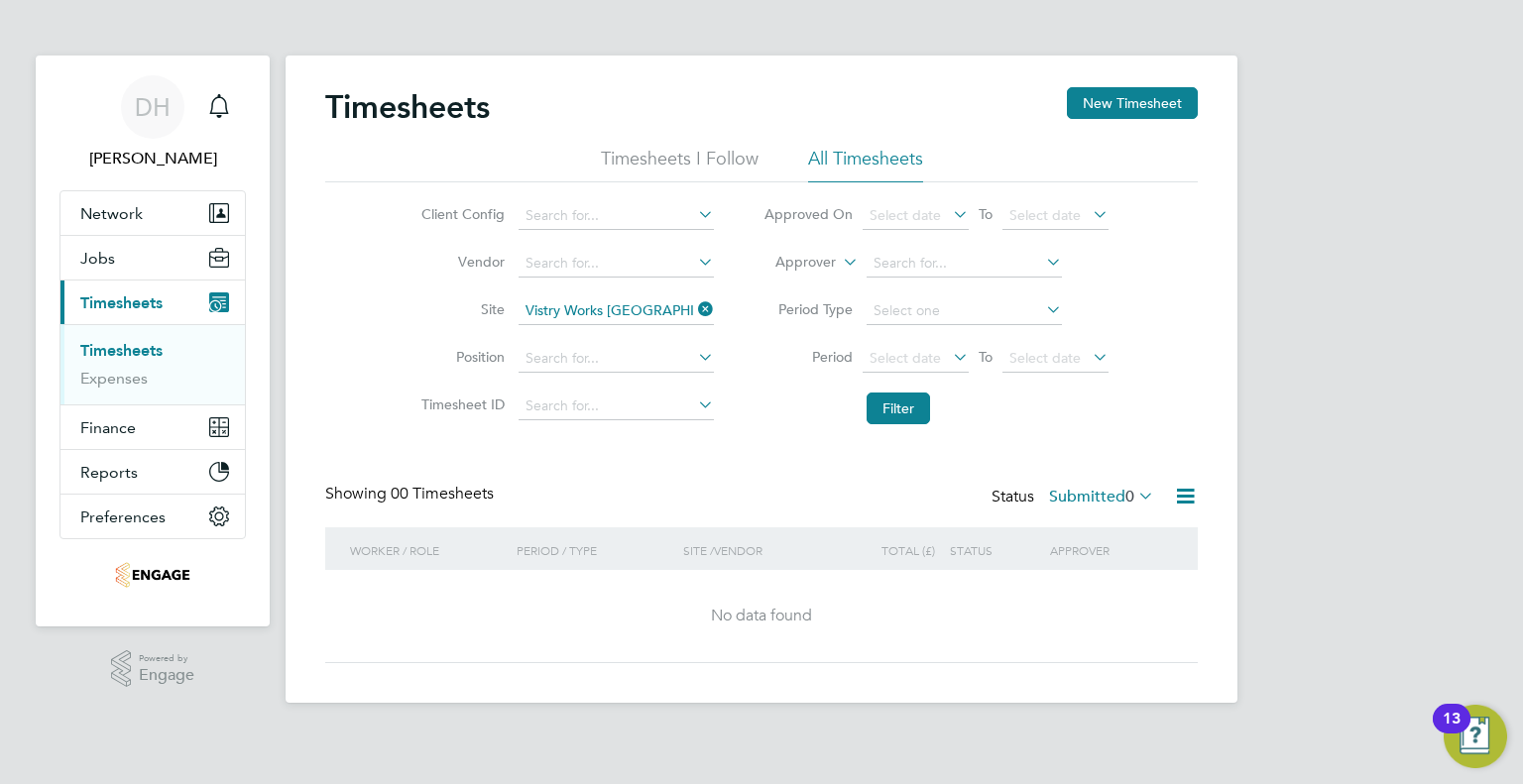 click 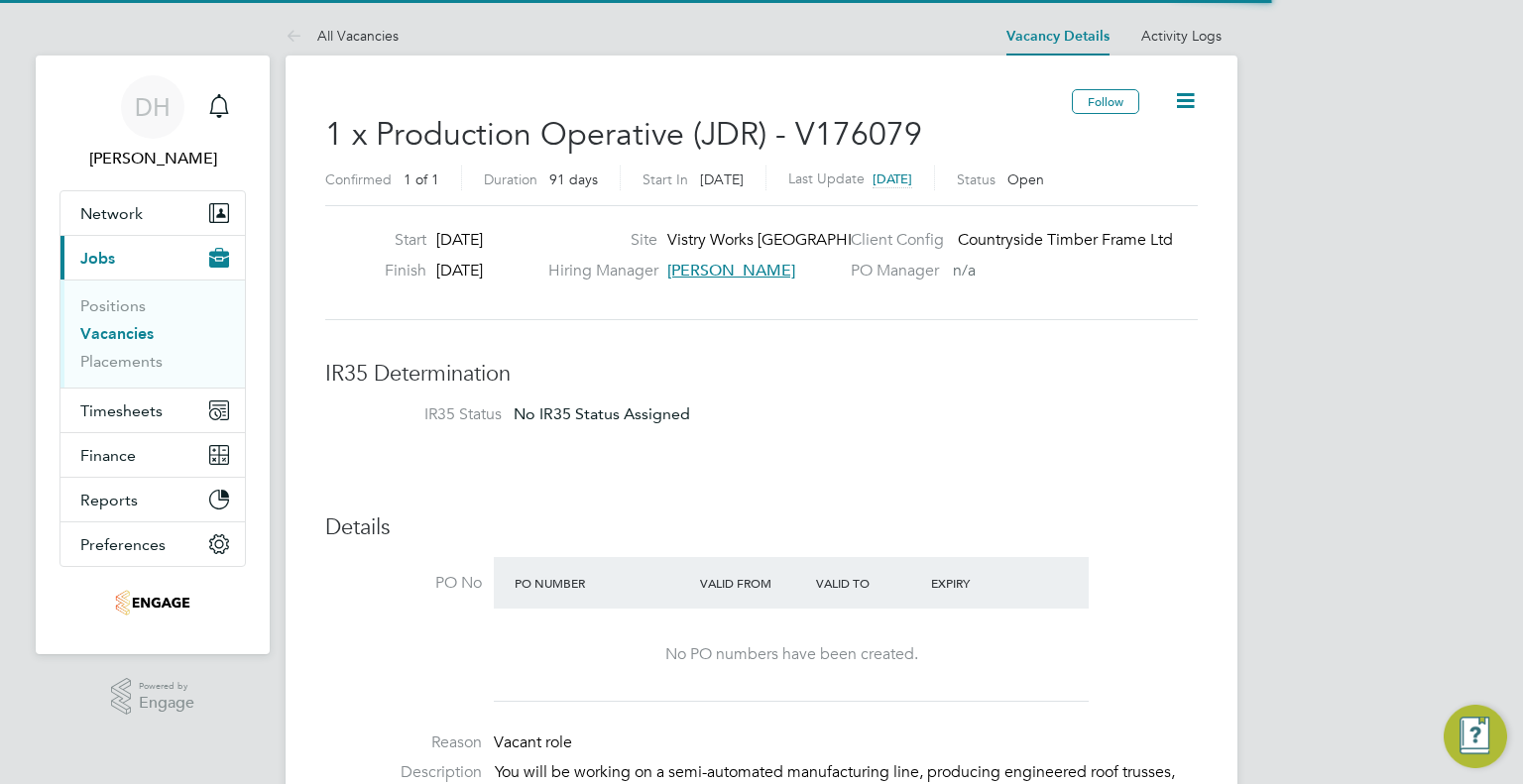 scroll, scrollTop: 0, scrollLeft: 0, axis: both 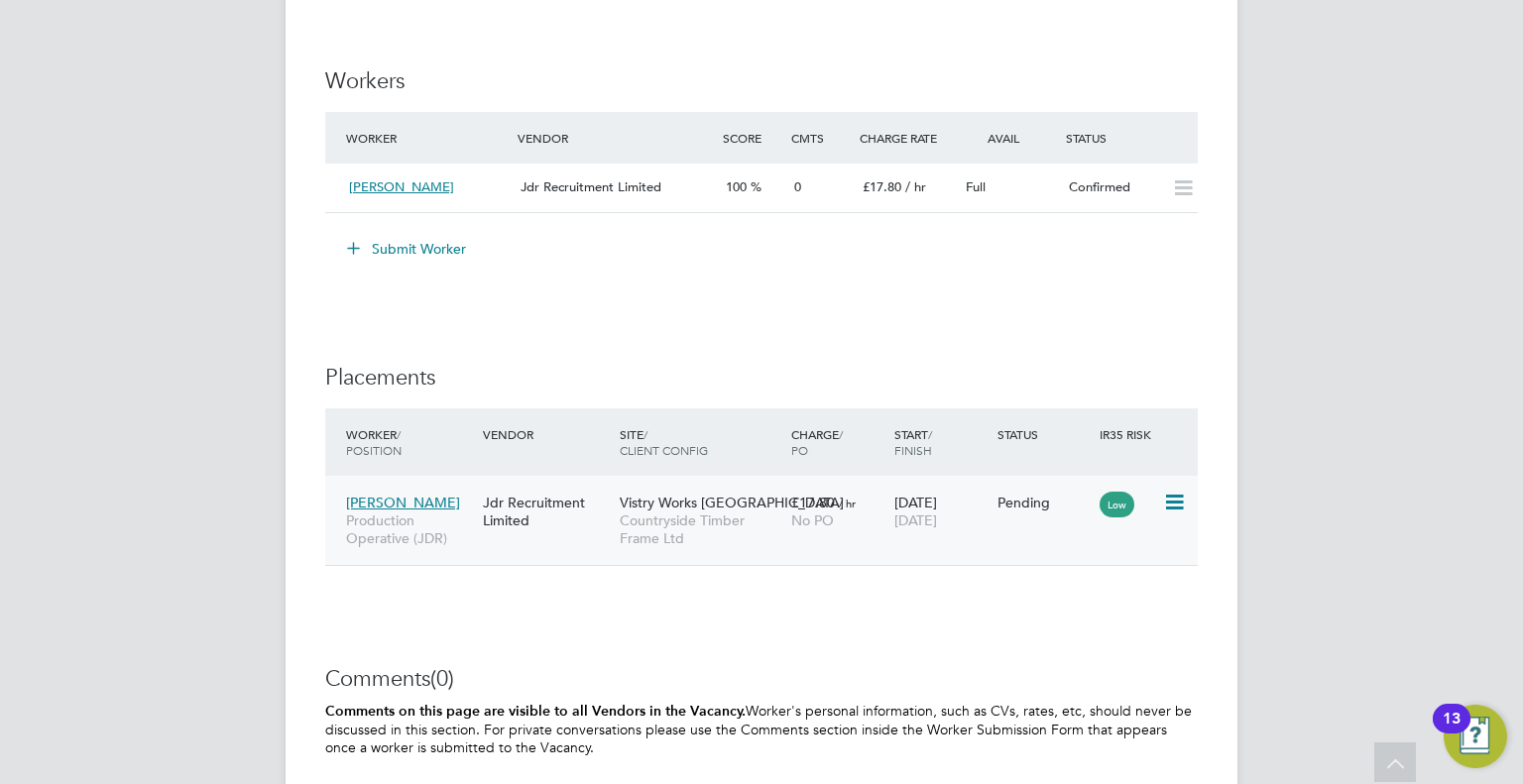 click 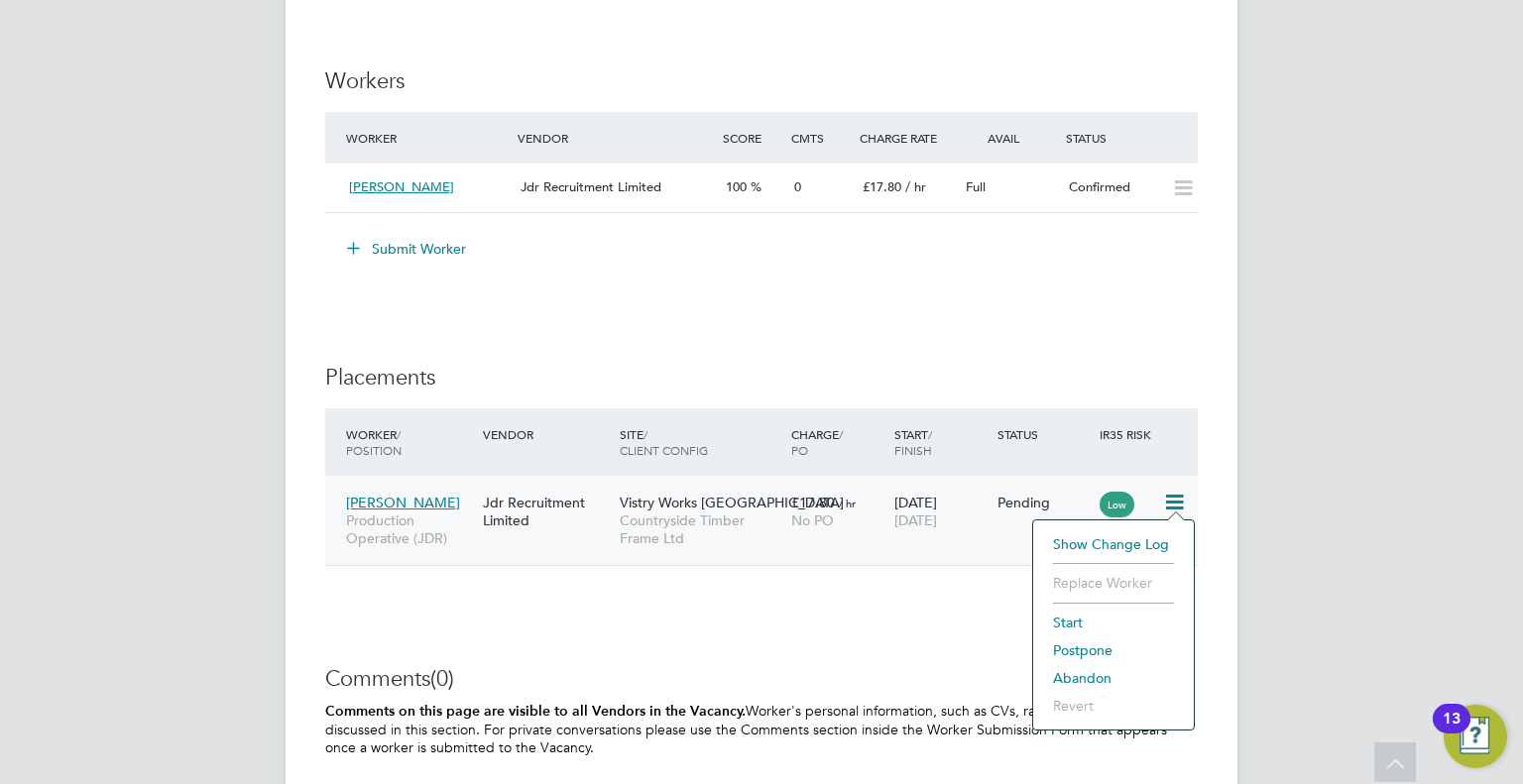 click on "Start" 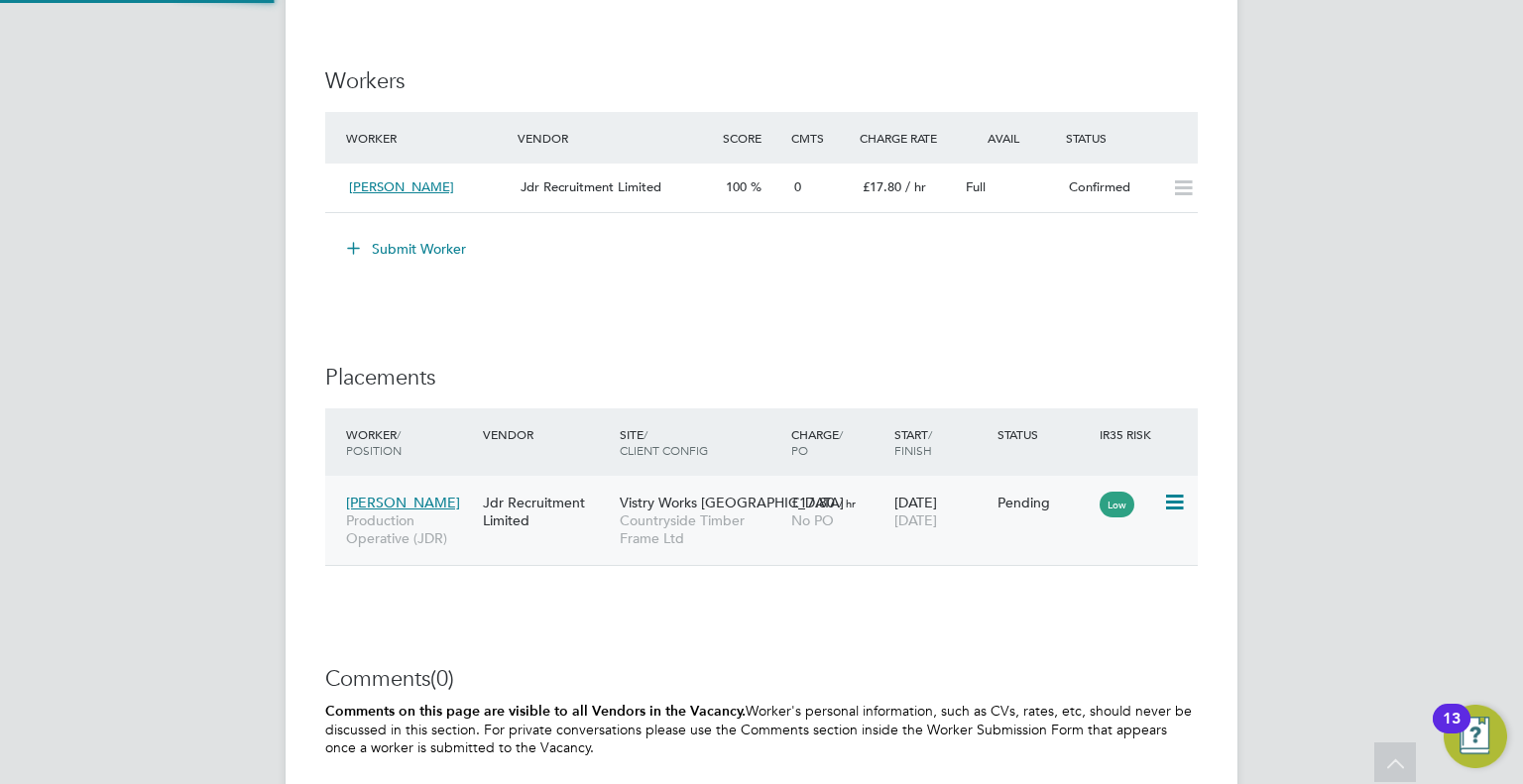 type on "[PERSON_NAME]" 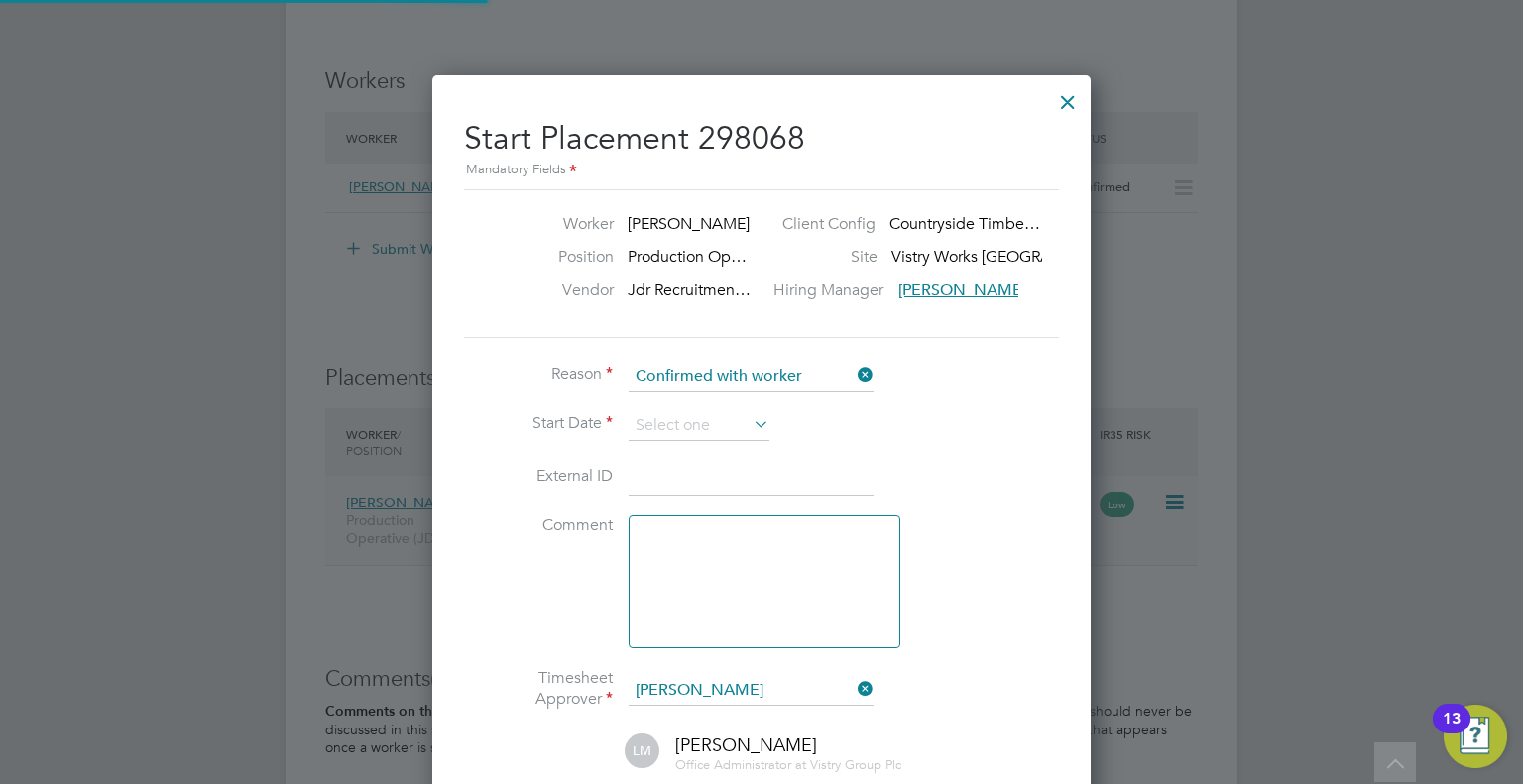 scroll, scrollTop: 10, scrollLeft: 9, axis: both 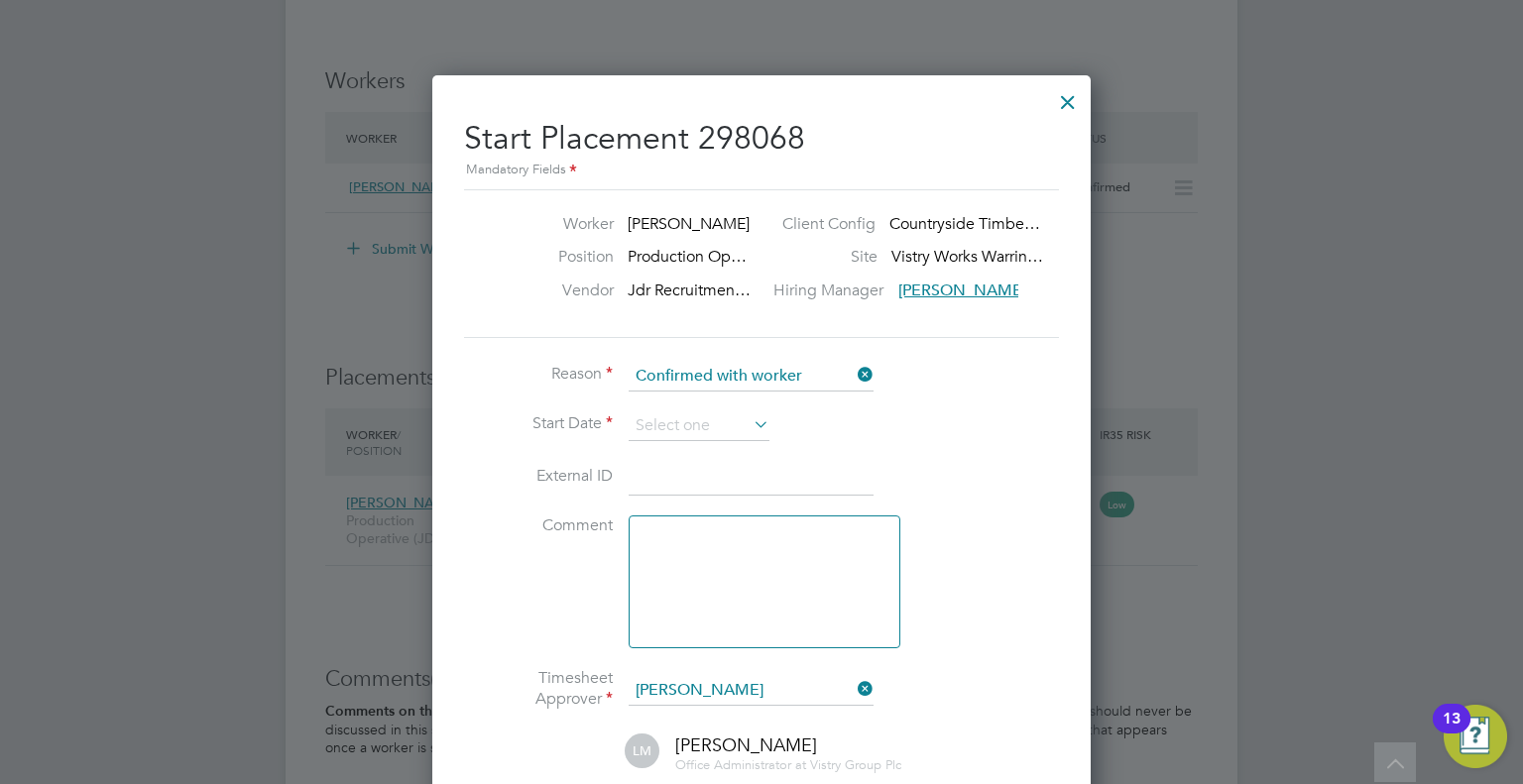 click 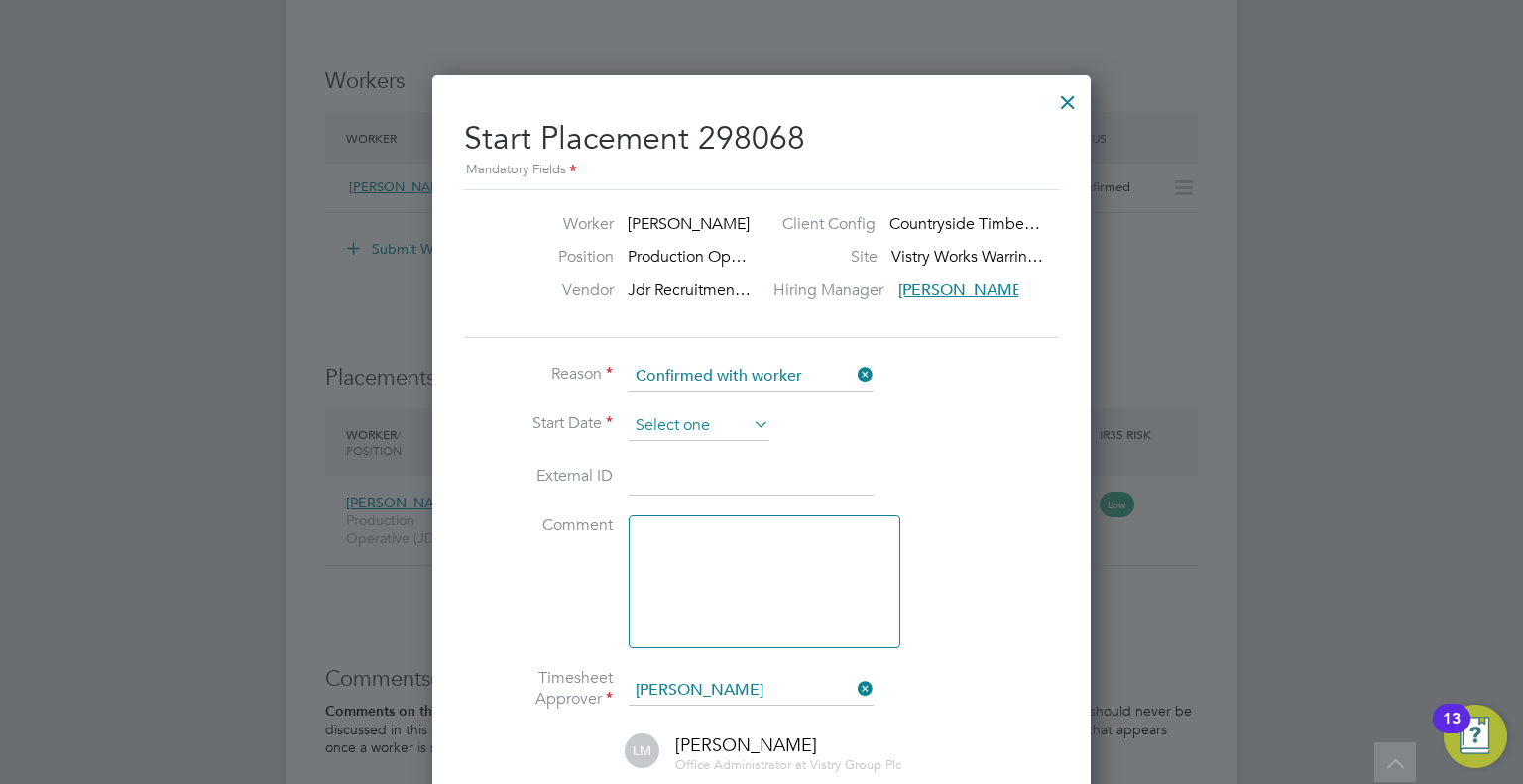 click 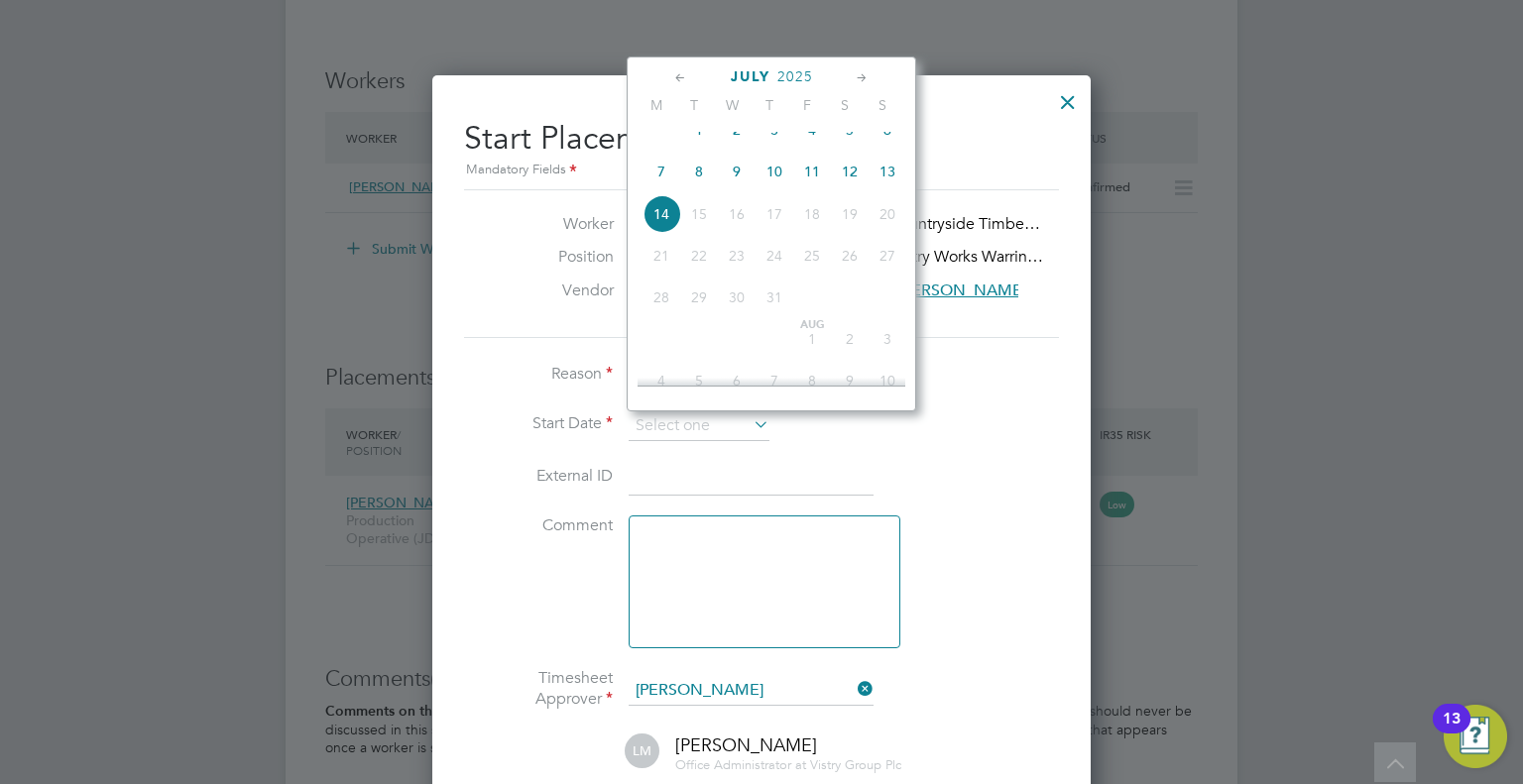 click on "7" 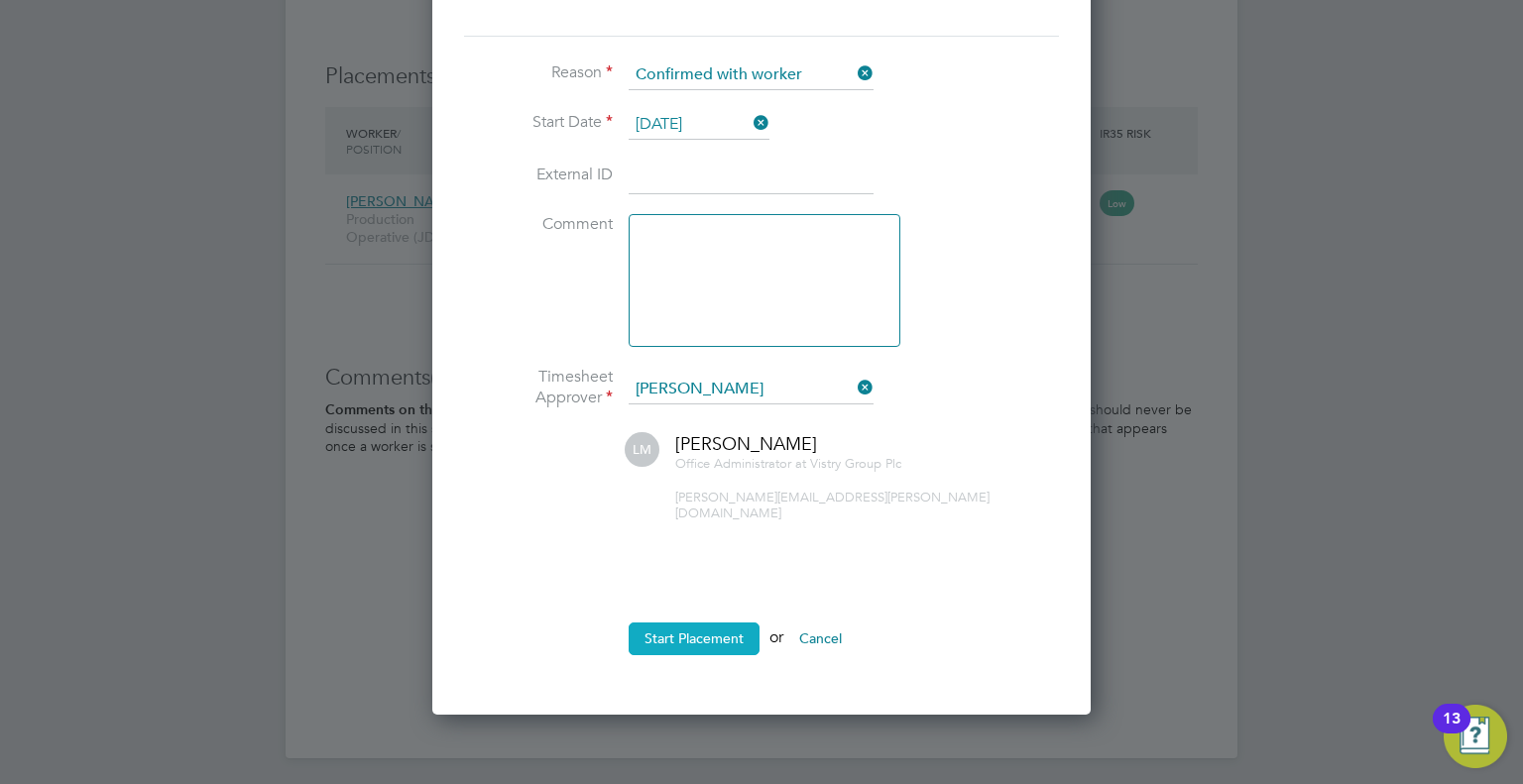 click on "Start Placement" 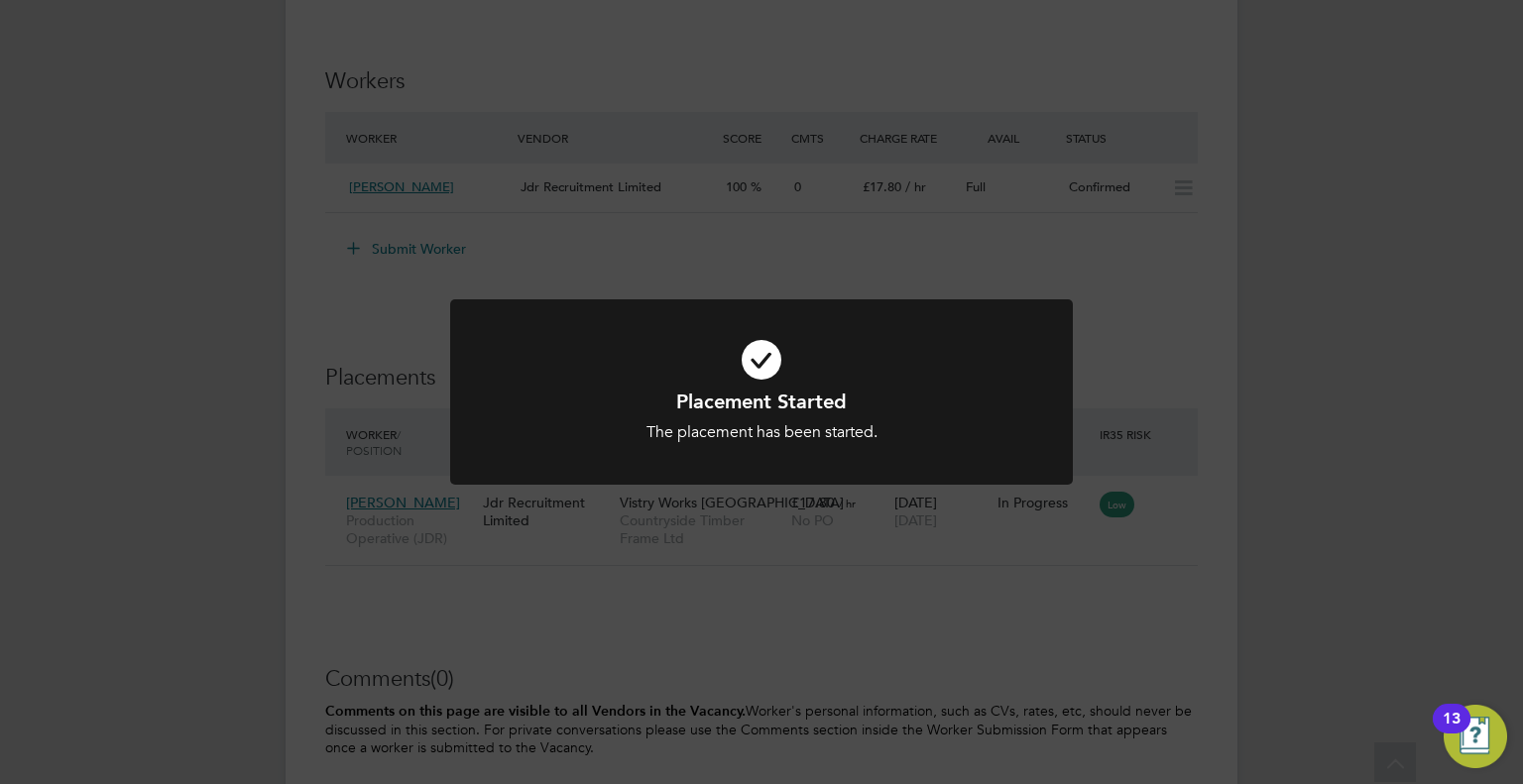 click at bounding box center (762, 392) 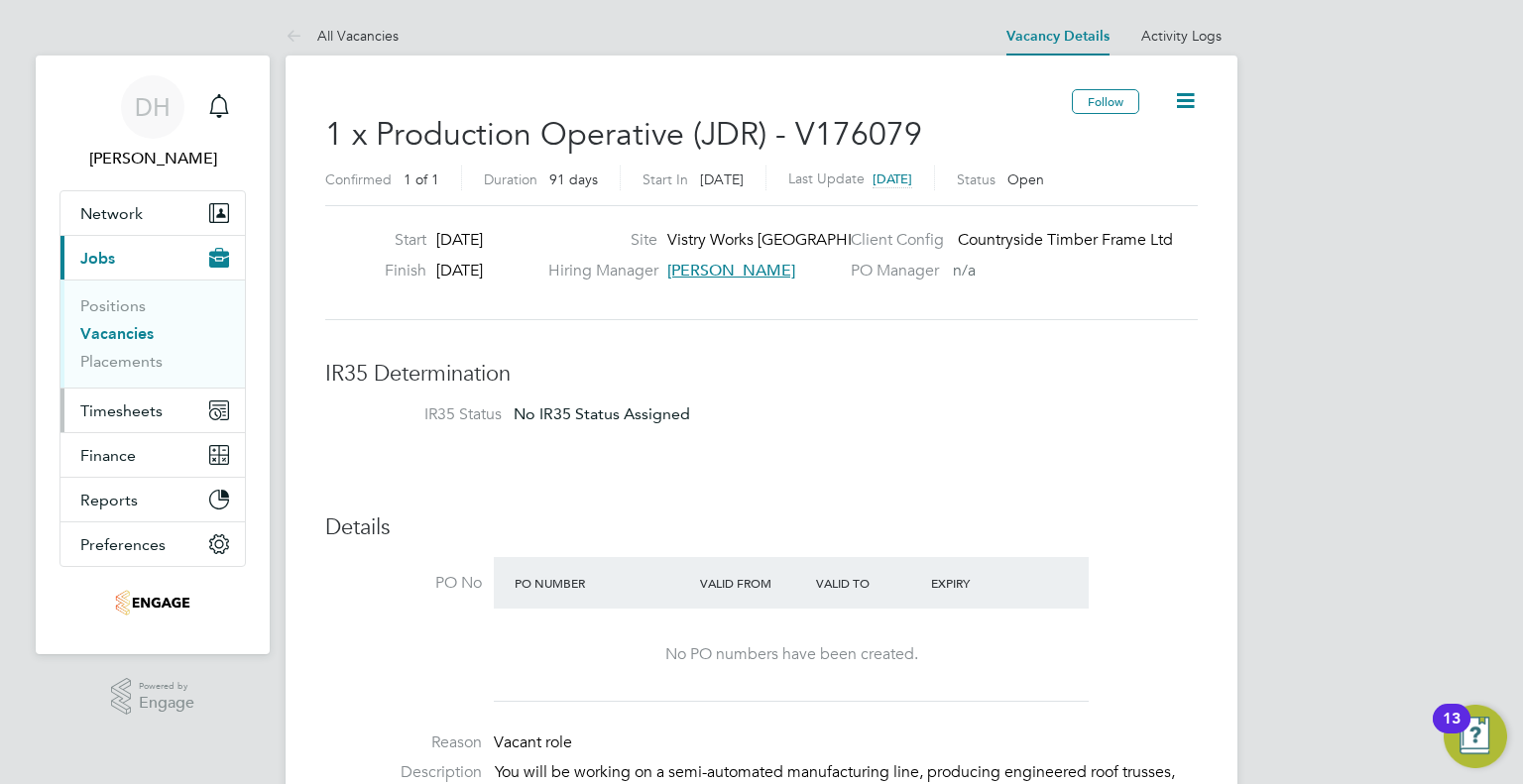 click on "Timesheets" at bounding box center (121, 410) 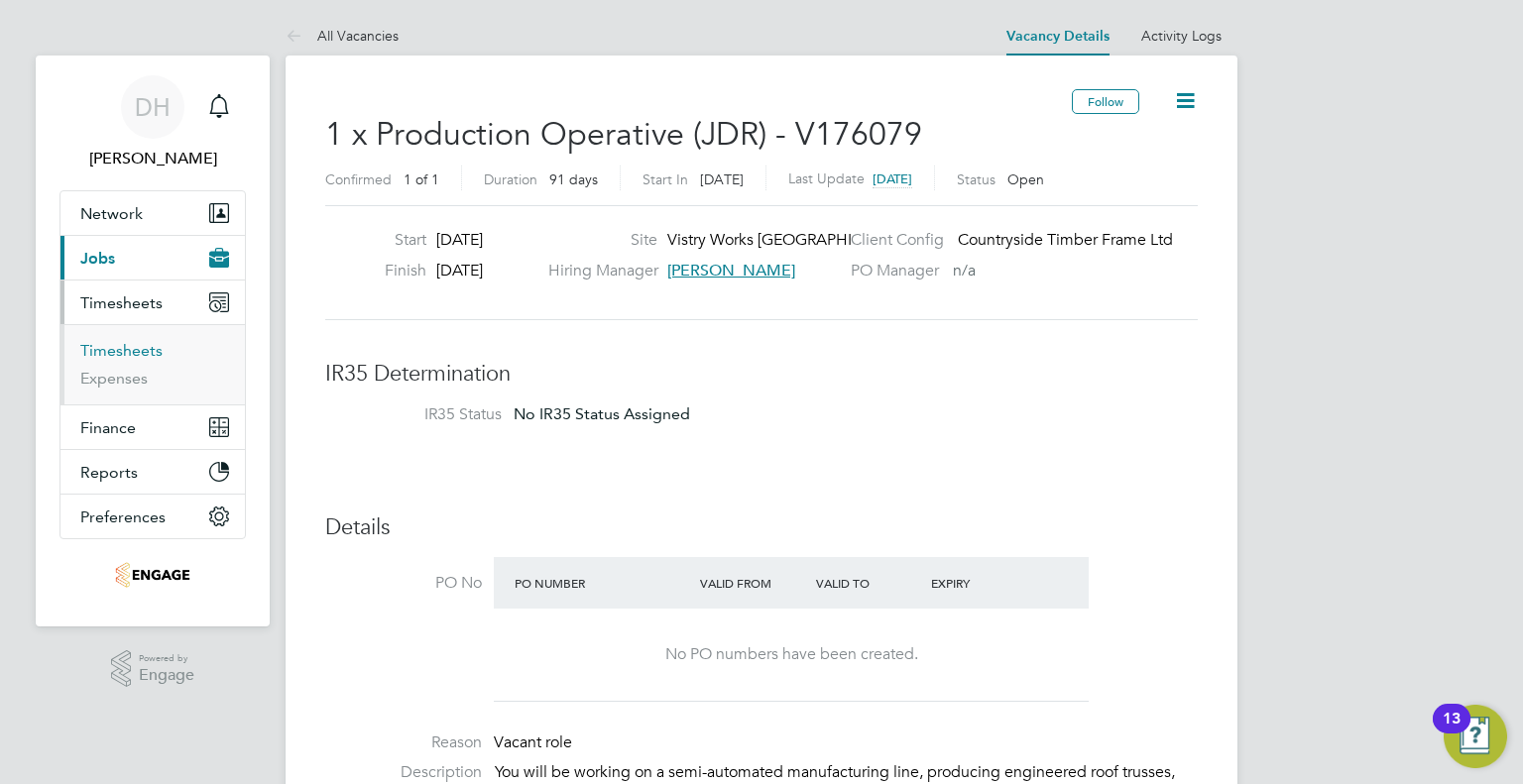 click on "Timesheets" at bounding box center (121, 350) 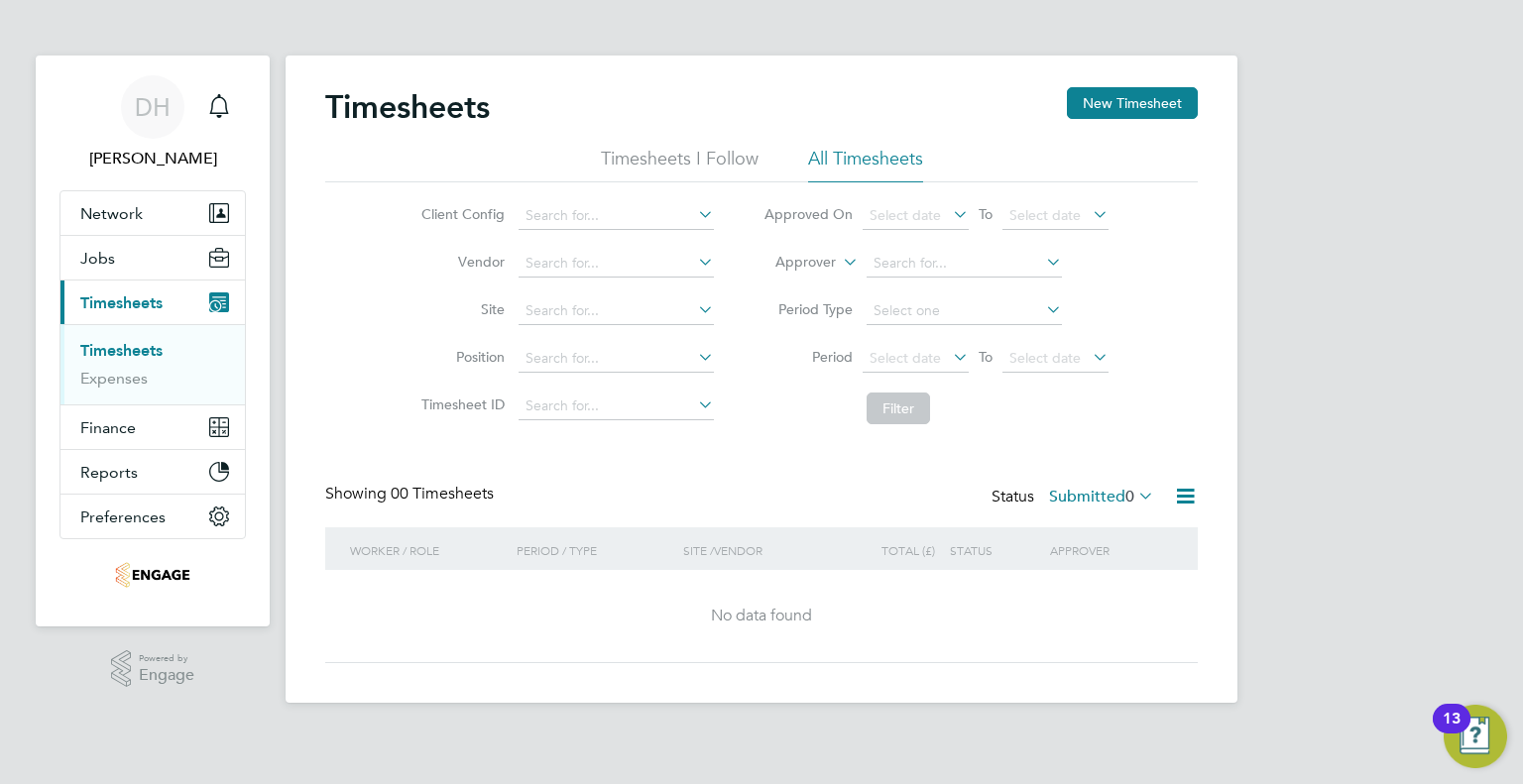 click on "Timesheets New Timesheet Timesheets I Follow All Timesheets Client Config   Vendor   Site   Position   Timesheet ID   Approved On
Select date
To
Select date
Approver     Period Type   Period
Select date
To
Select date
Filter Showing   00 Timesheets Status  Submitted  0  Worker / Role Worker / Period Period / Type Site /  Vendor Total (£)   Total / Status Status Approver No data found Show   more" 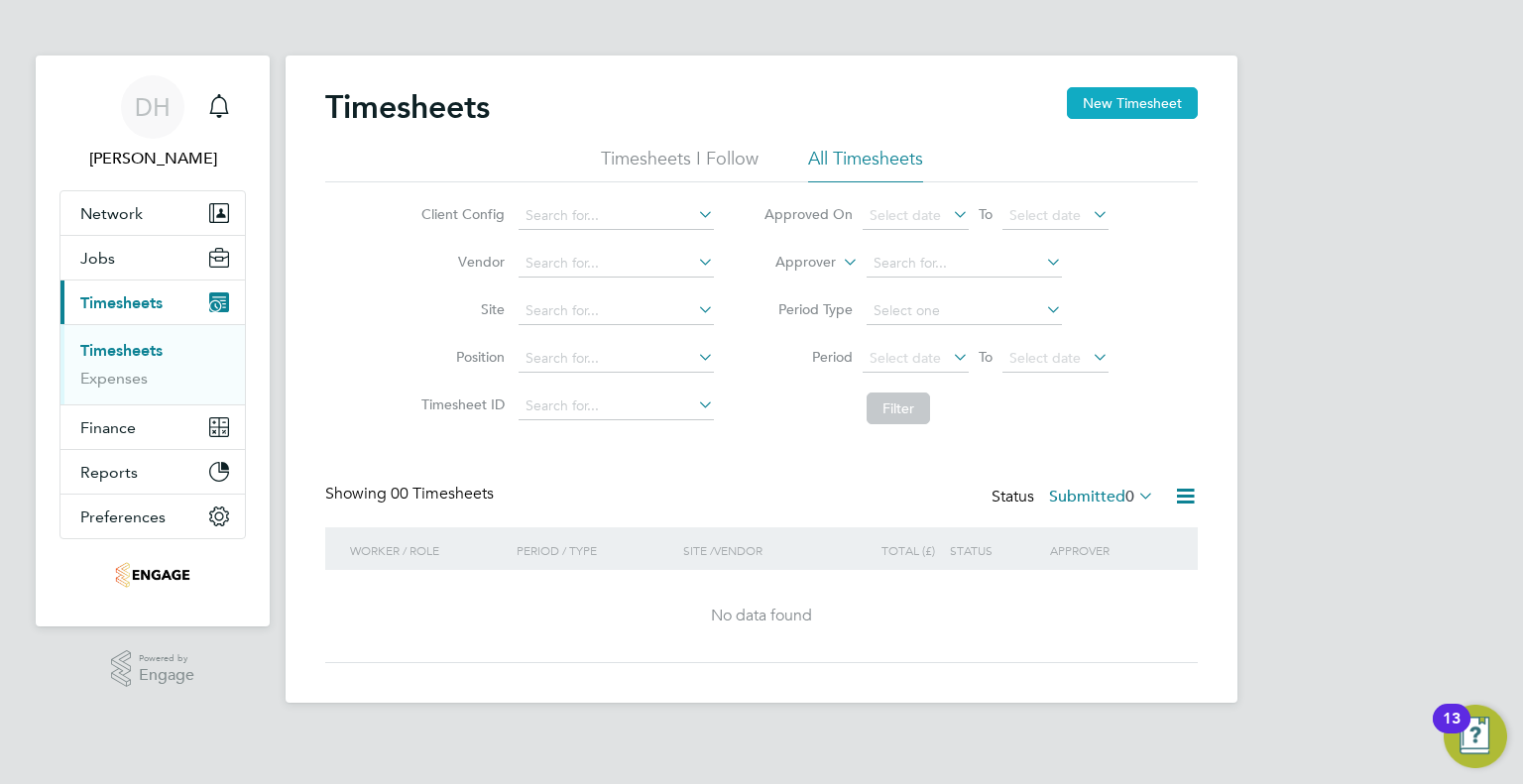 click on "New Timesheet" 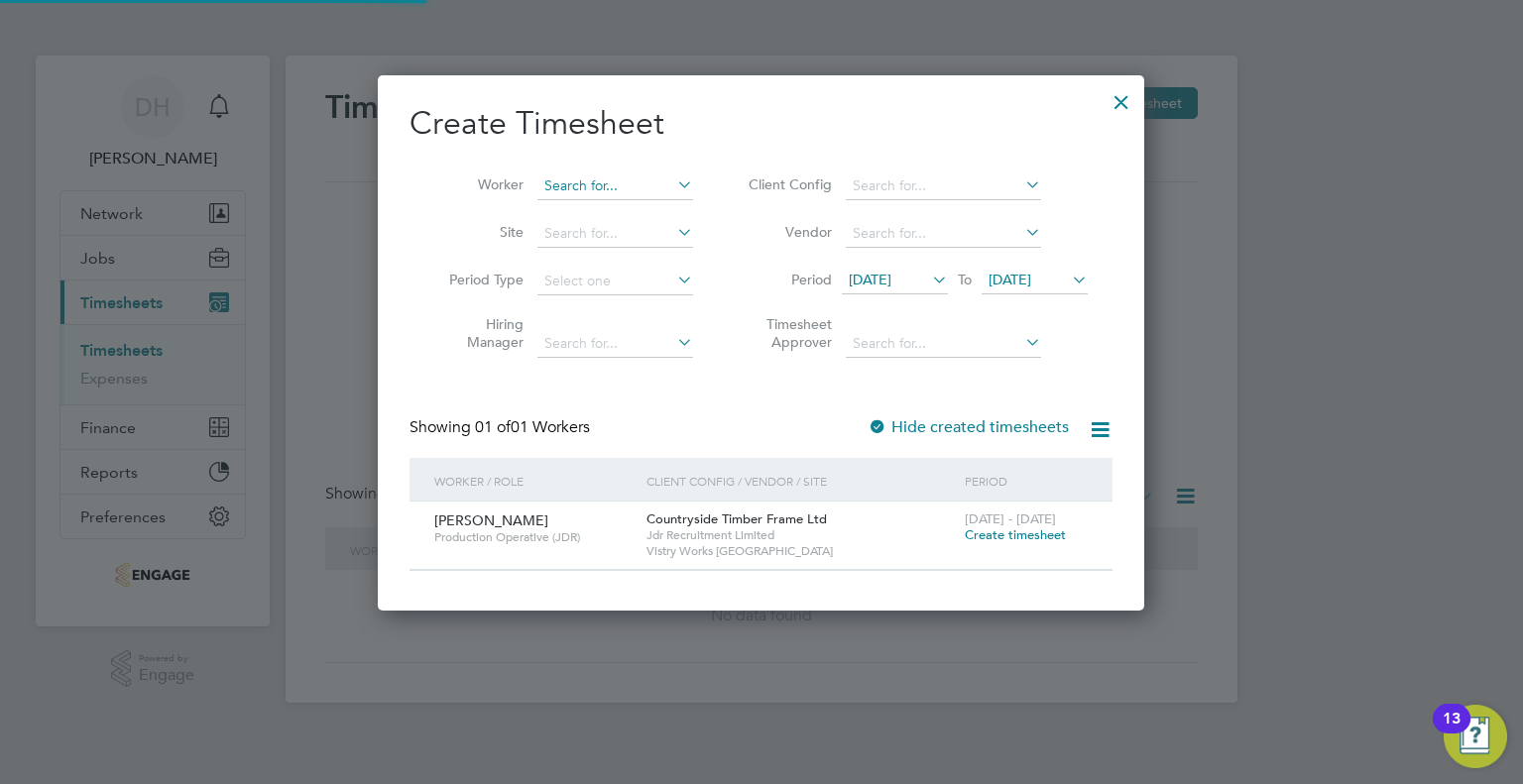 click at bounding box center (615, 186) 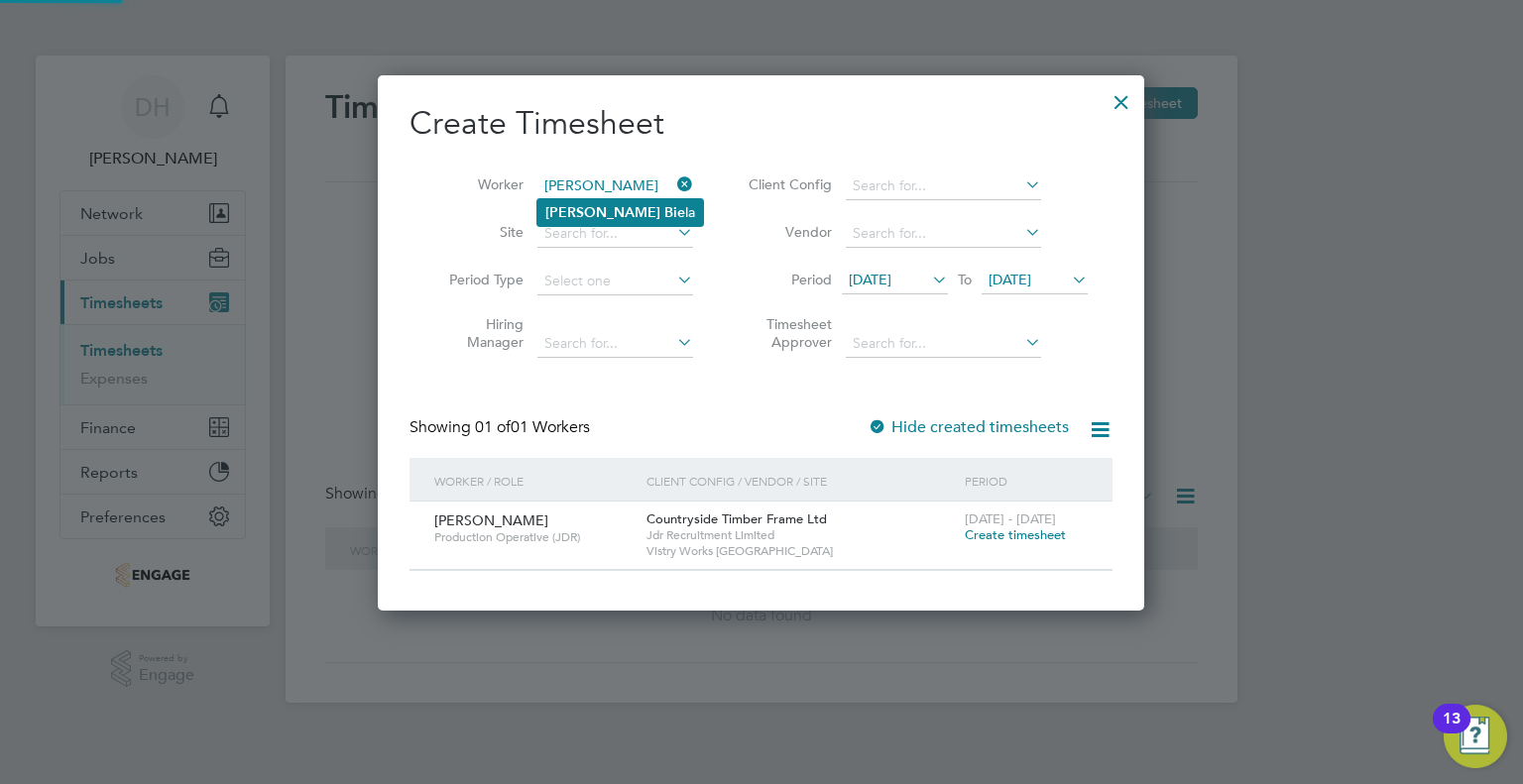 click on "Denis" 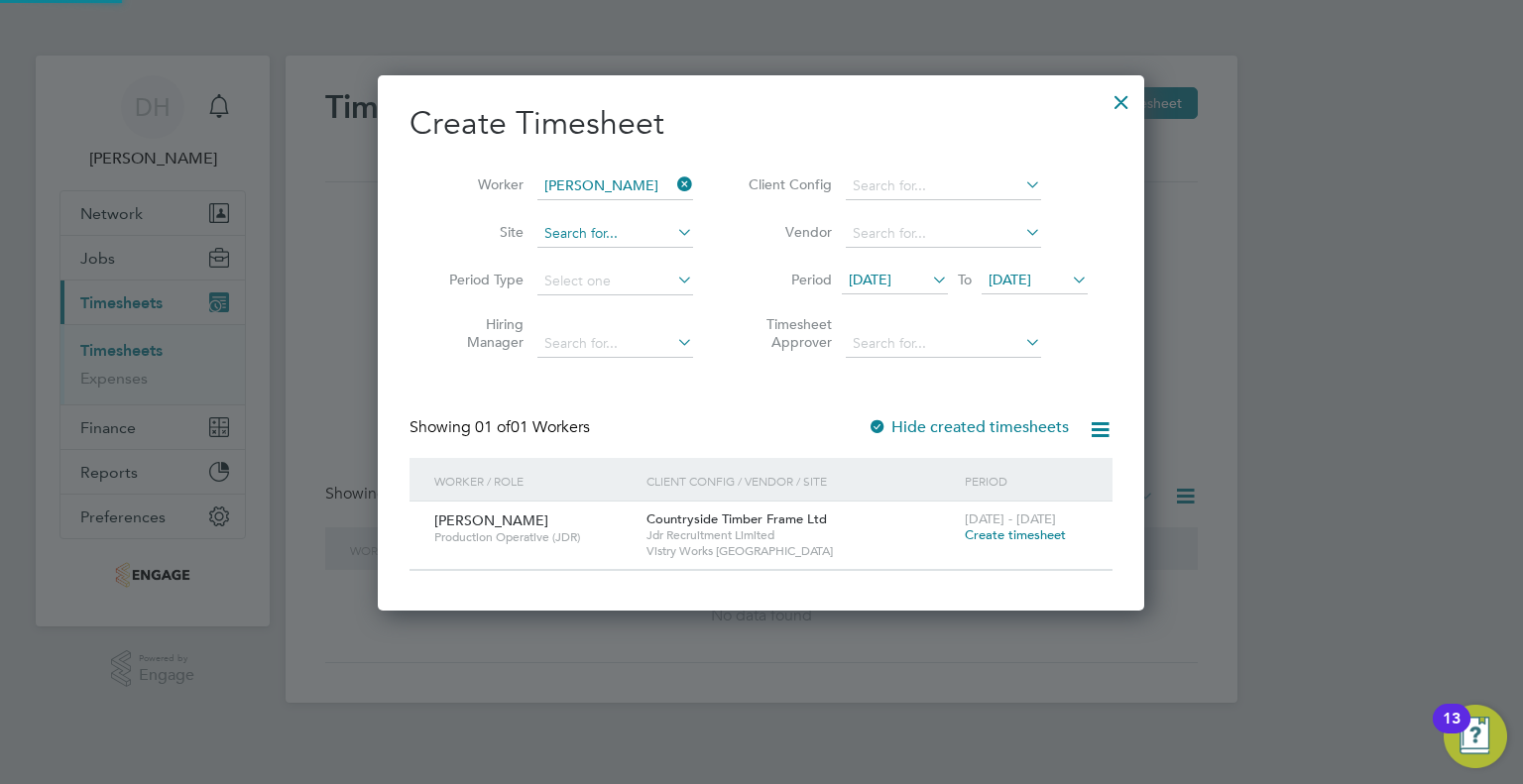 click at bounding box center [615, 234] 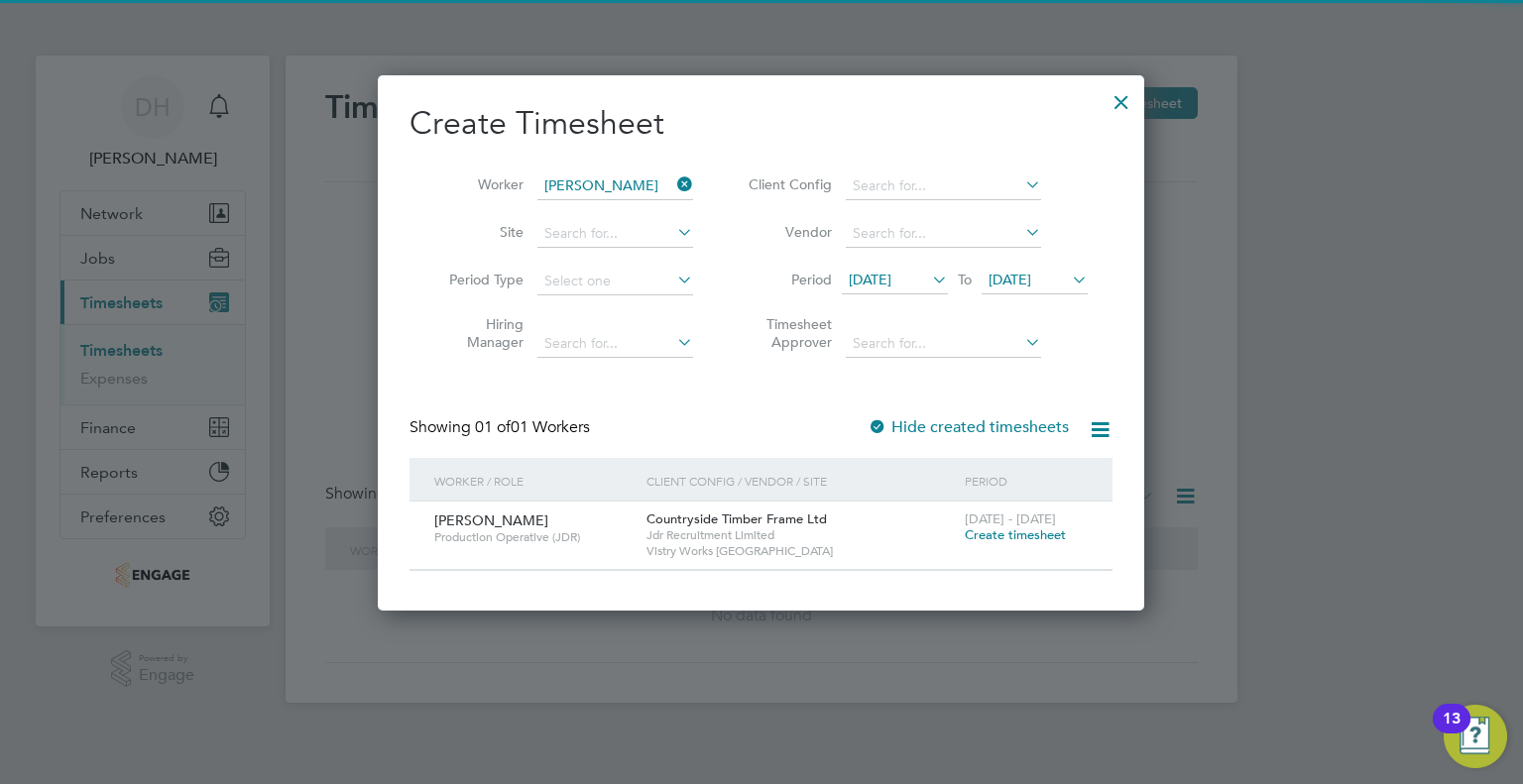 click on "Vistry Works [GEOGRAPHIC_DATA]" 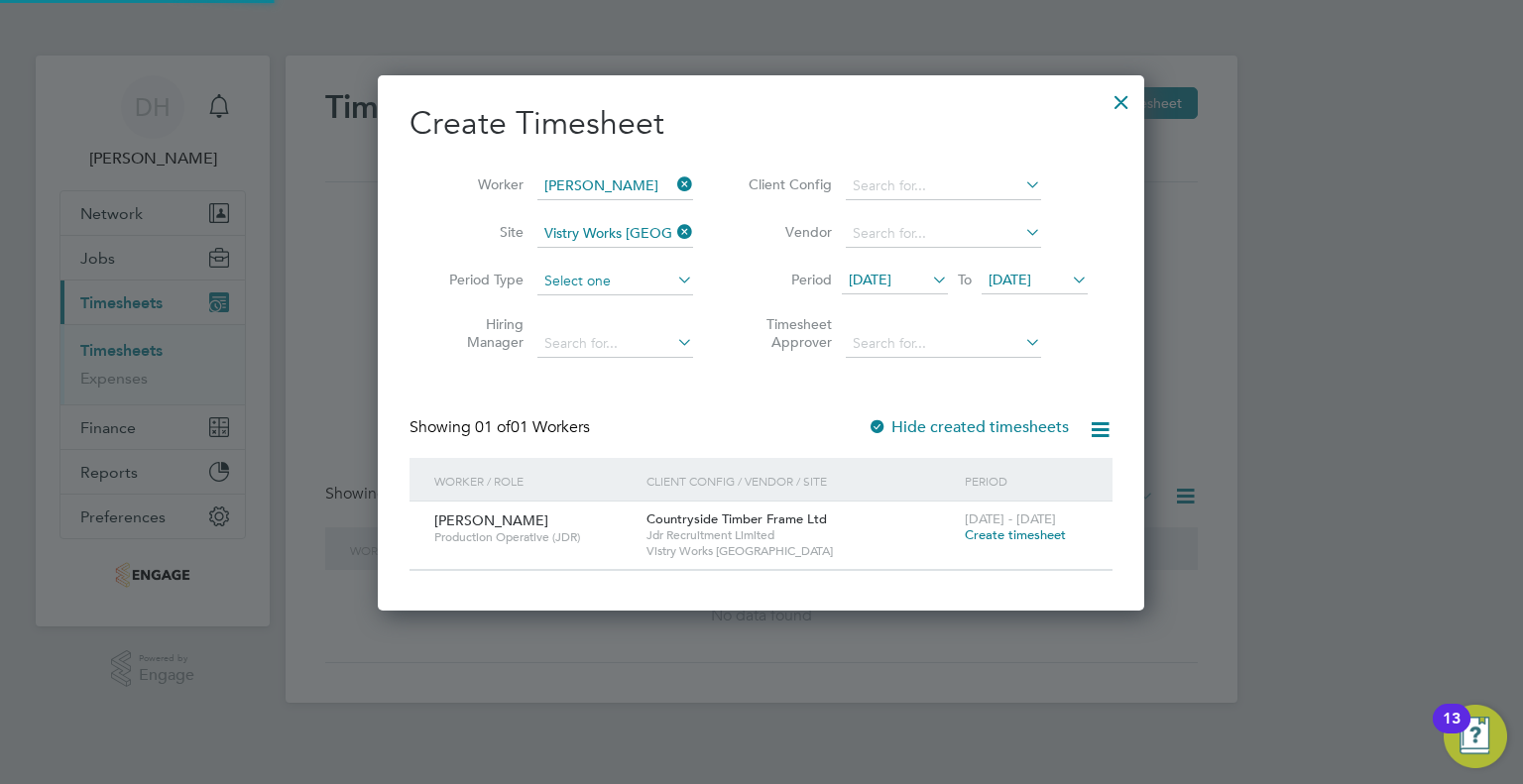 click at bounding box center [615, 281] 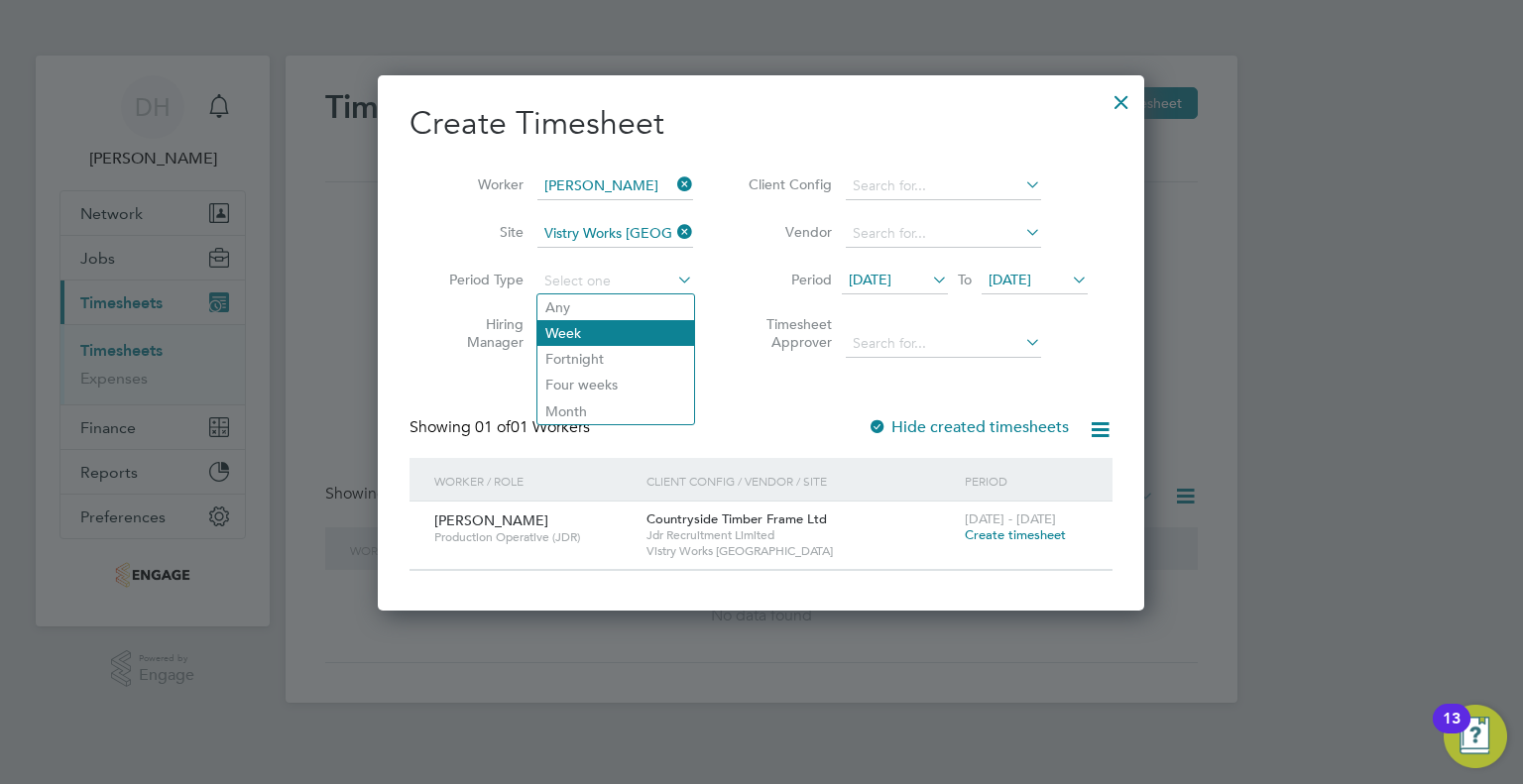click on "Week" 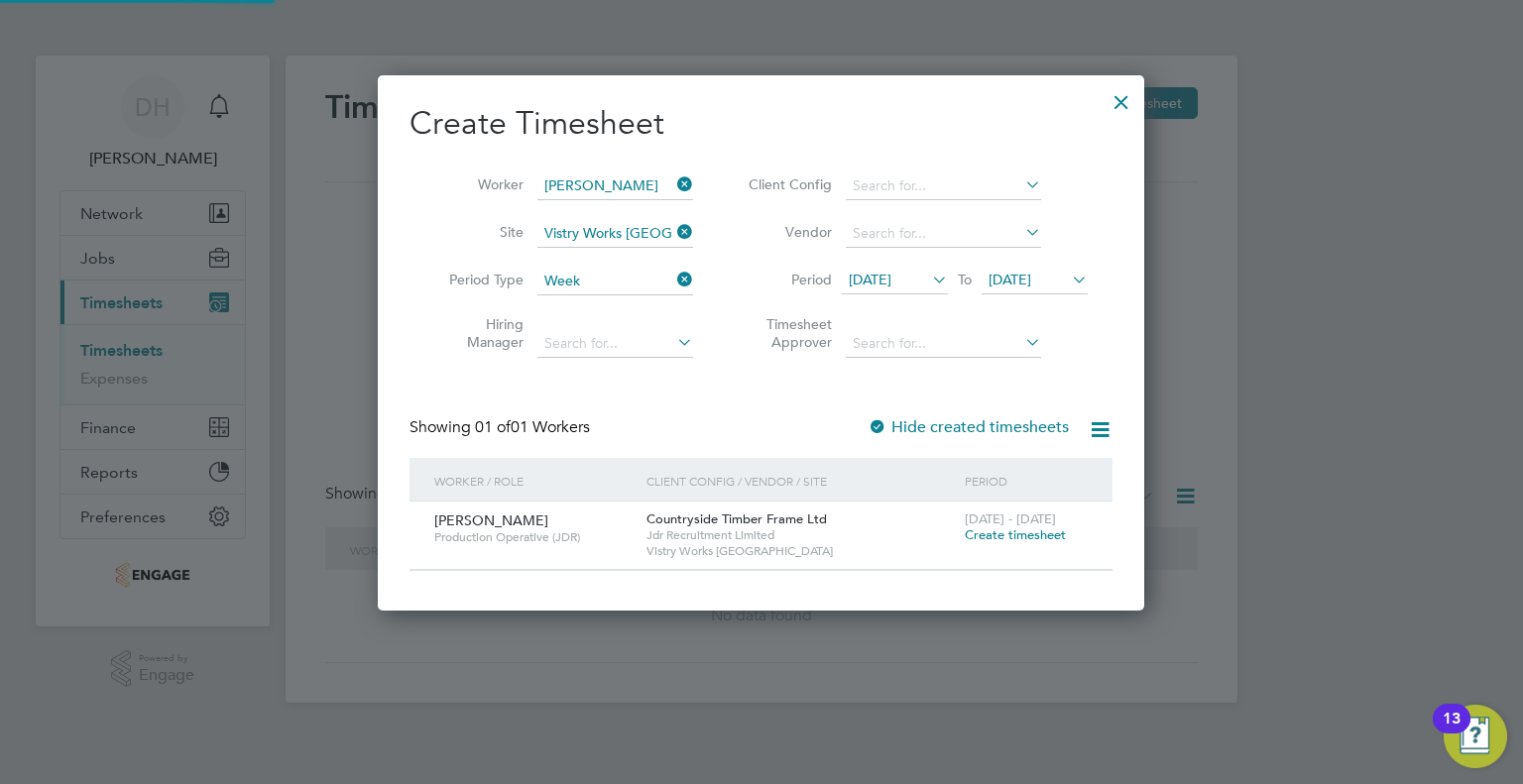 click on "Hiring Manager" at bounding box center [563, 336] 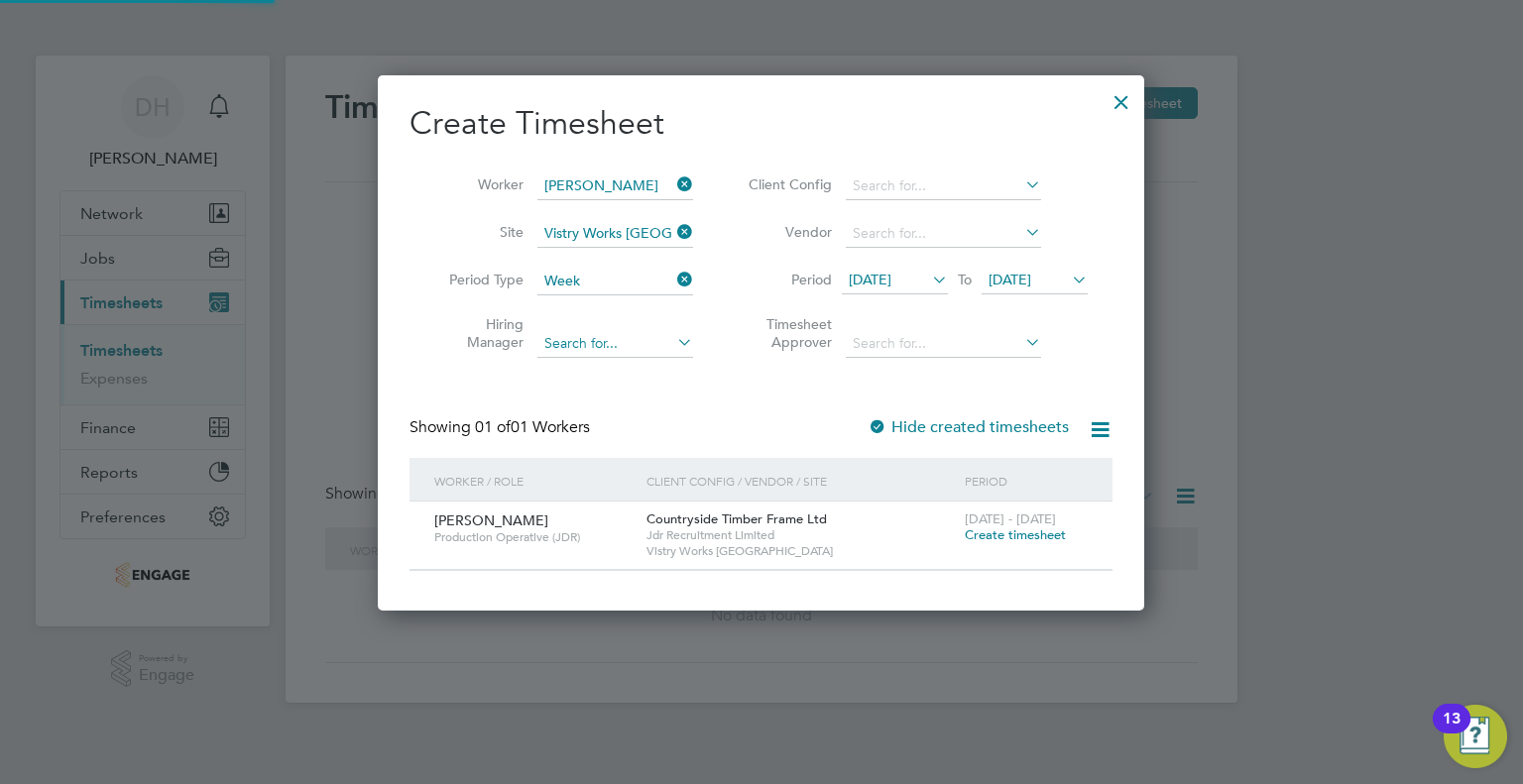click at bounding box center [615, 344] 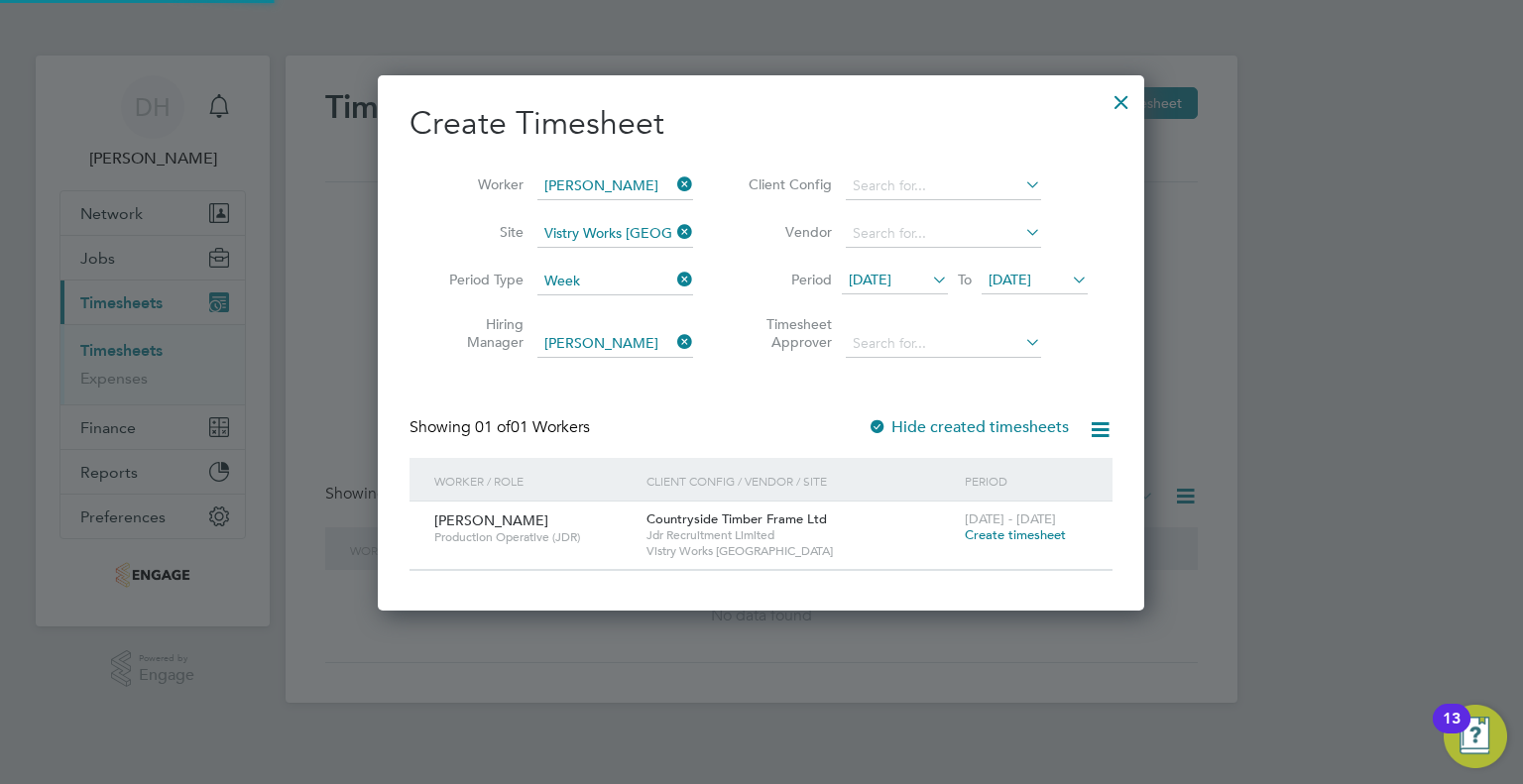 click on "James" 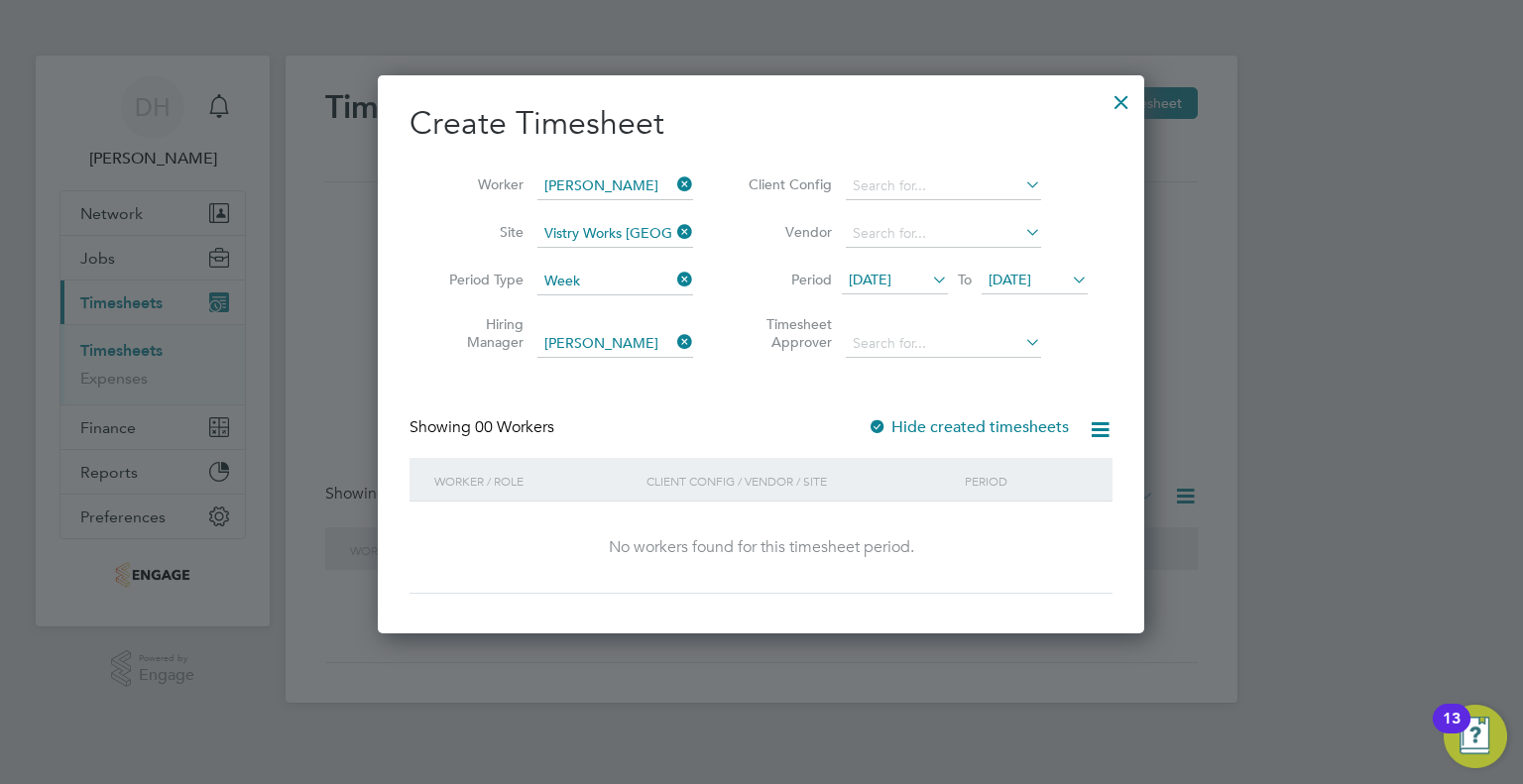 click at bounding box center [673, 342] 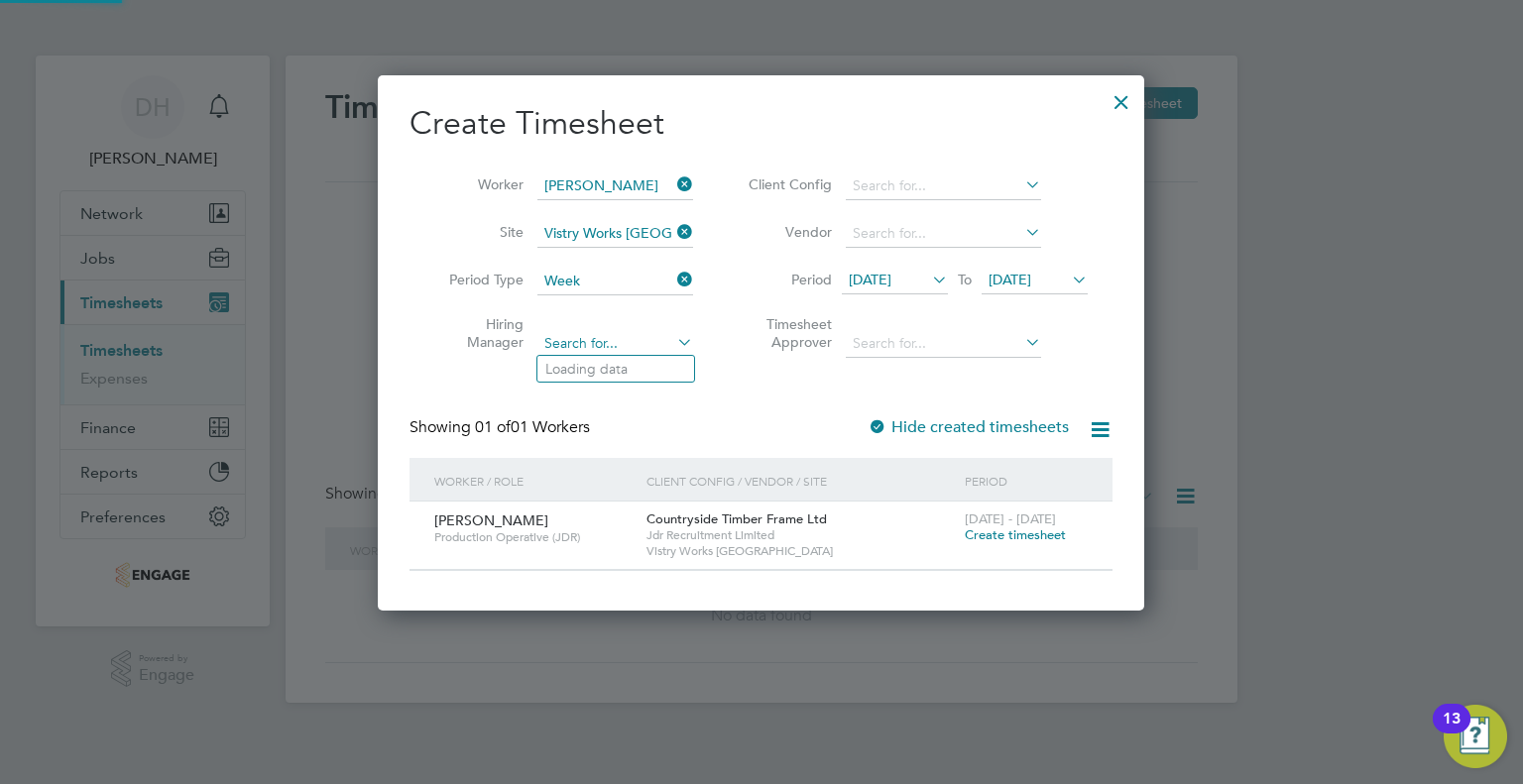 click at bounding box center [615, 344] 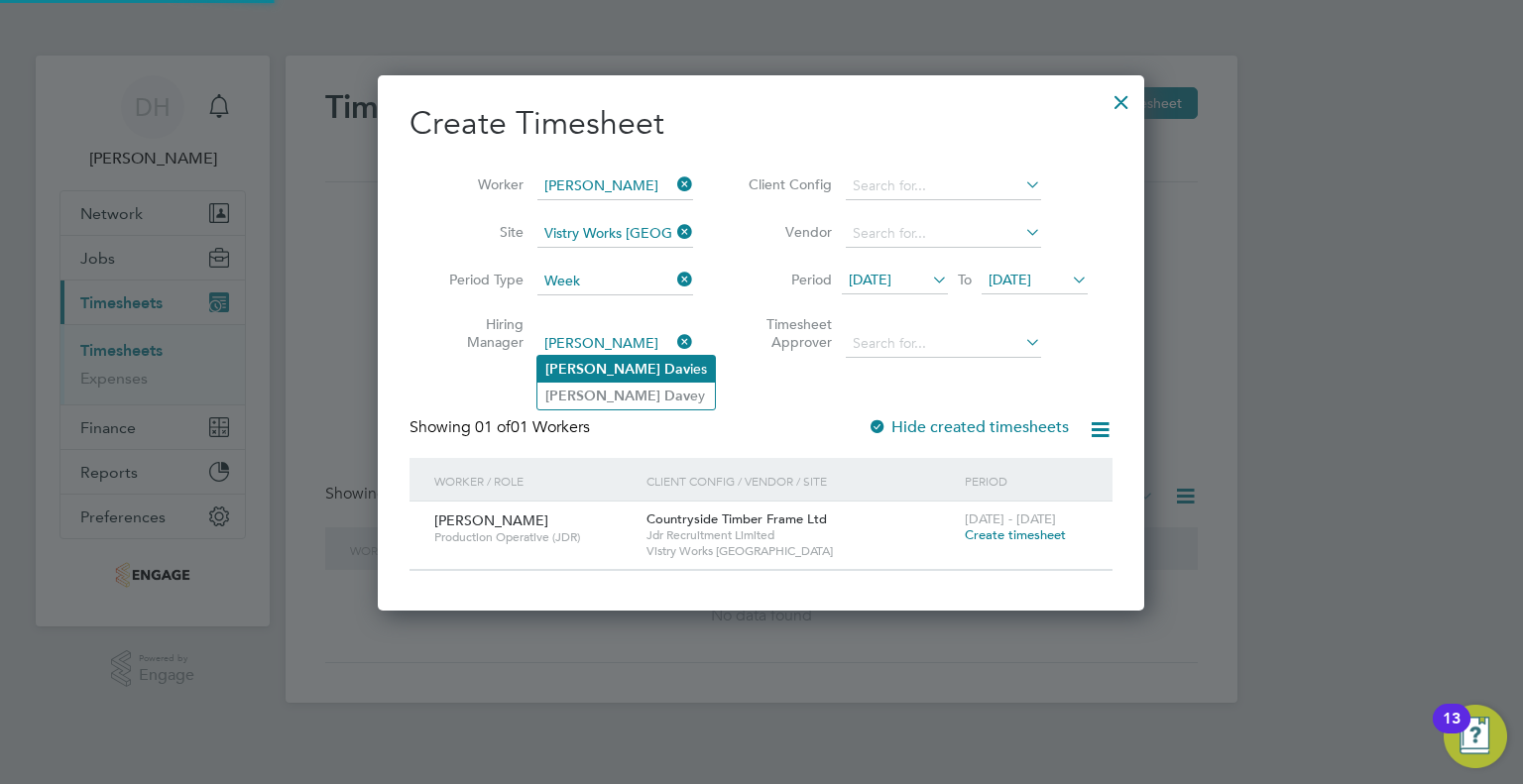 click on "James" 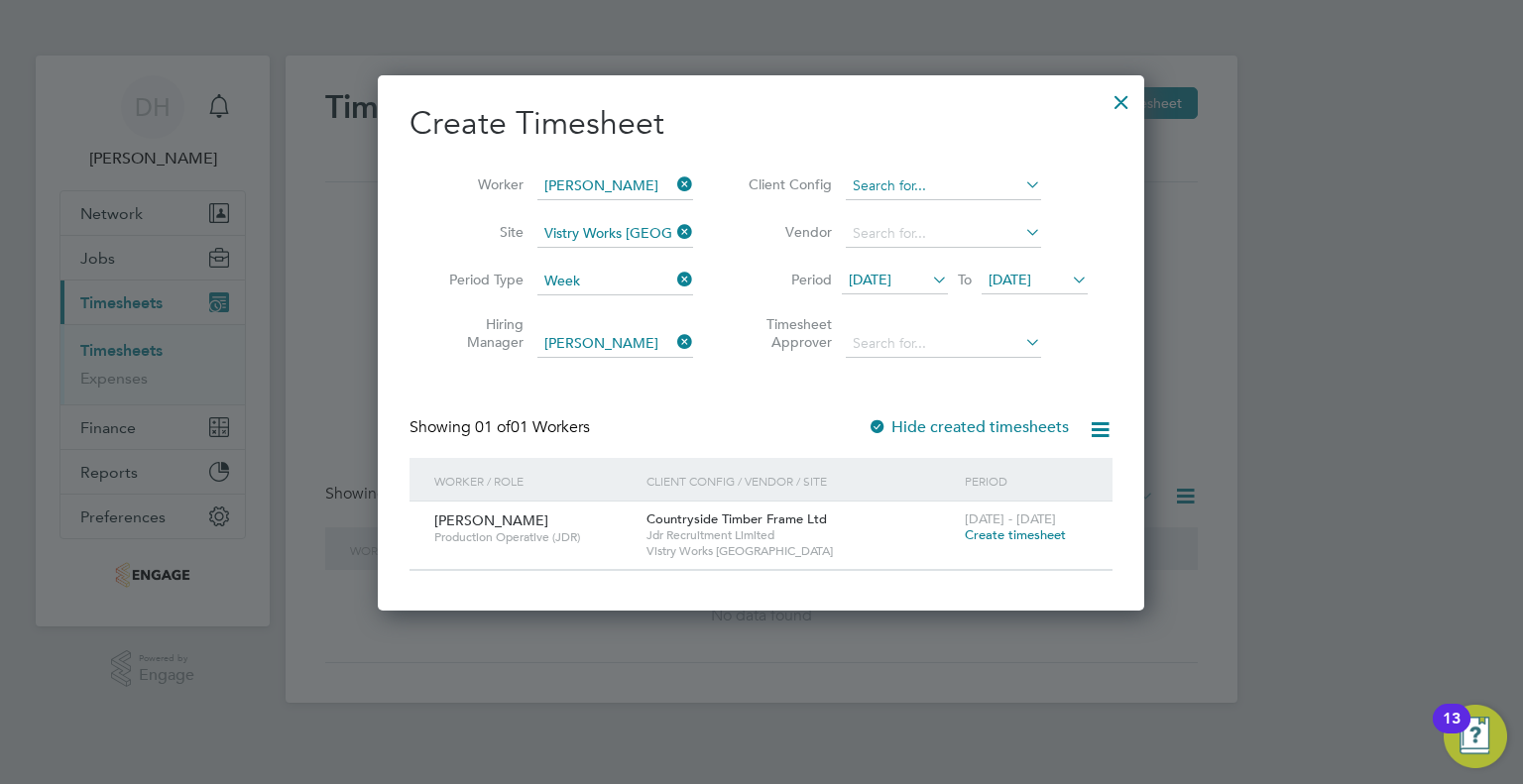 click at bounding box center (943, 186) 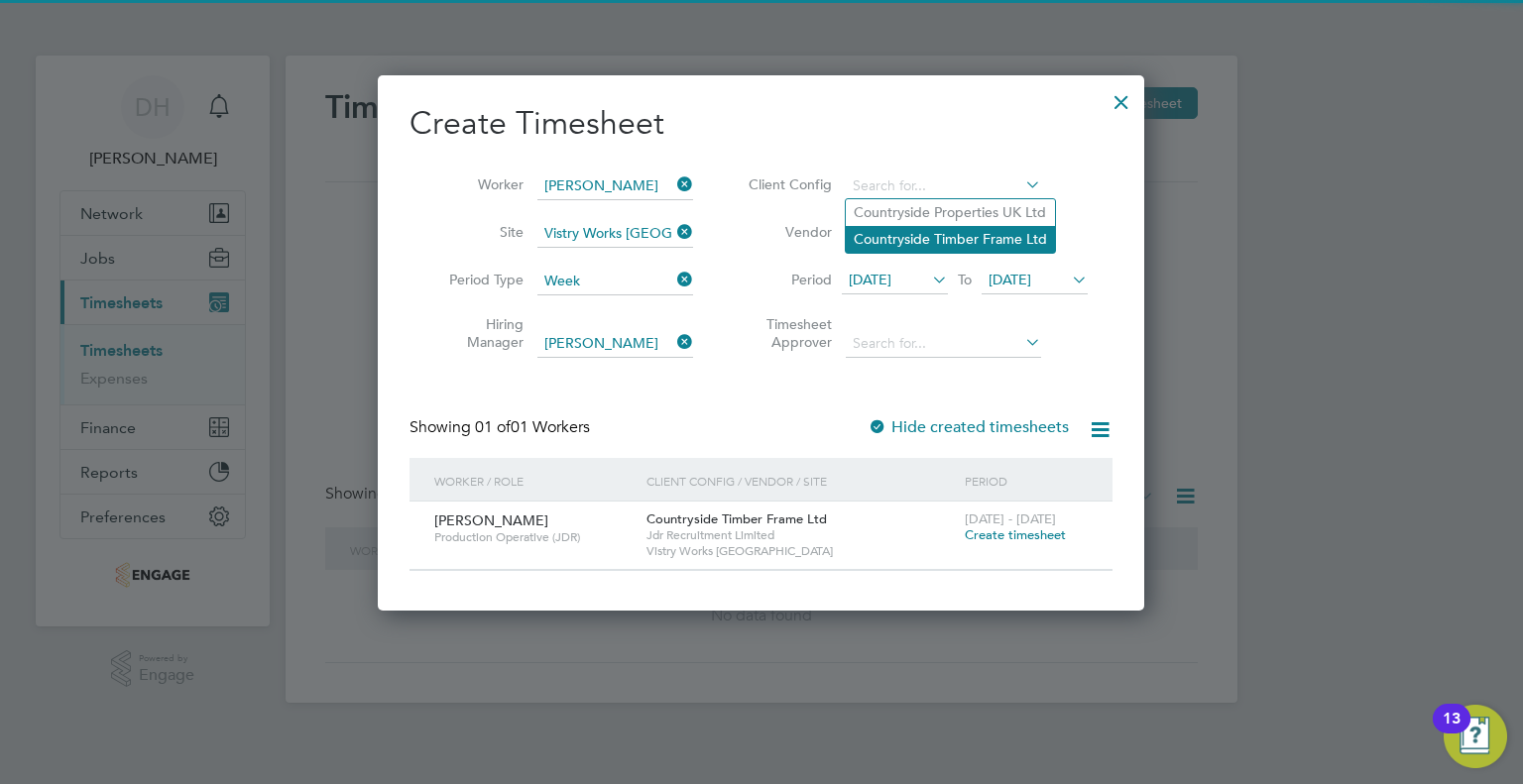 click on "Countryside Timber Frame Ltd" 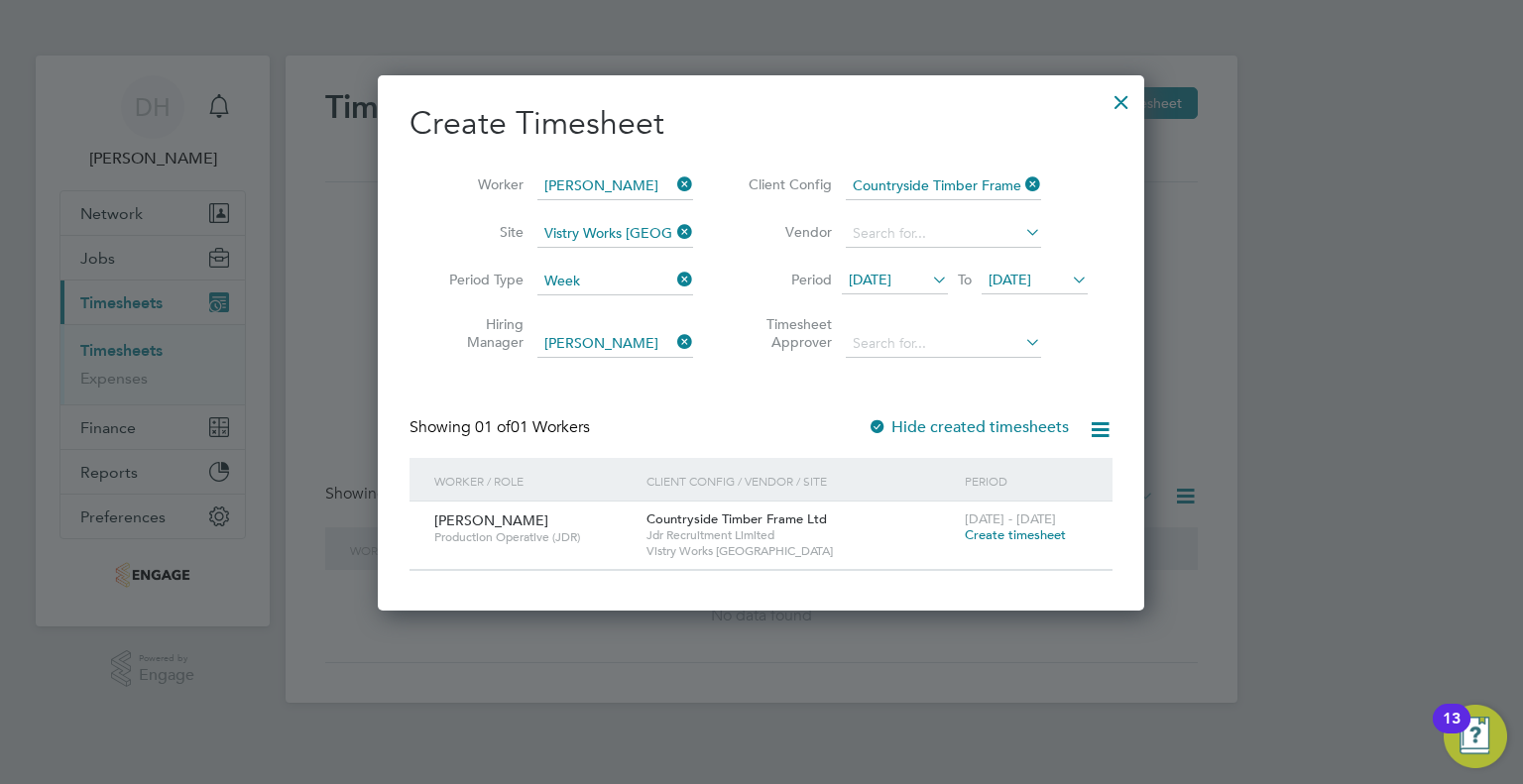 click at bounding box center [943, 234] 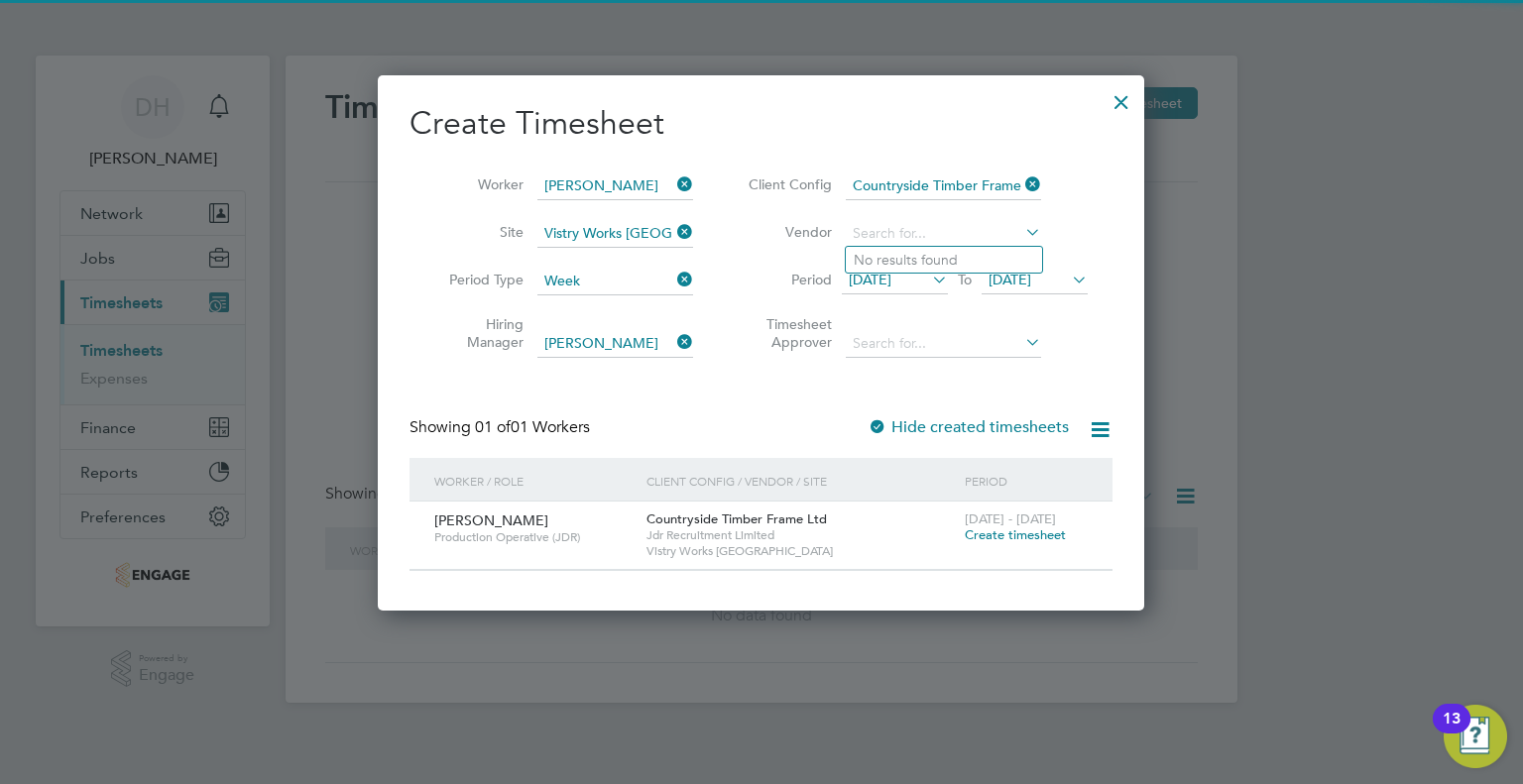 click on "Period
30 Jun 2025
To
07 Jul 2025" at bounding box center (915, 281) 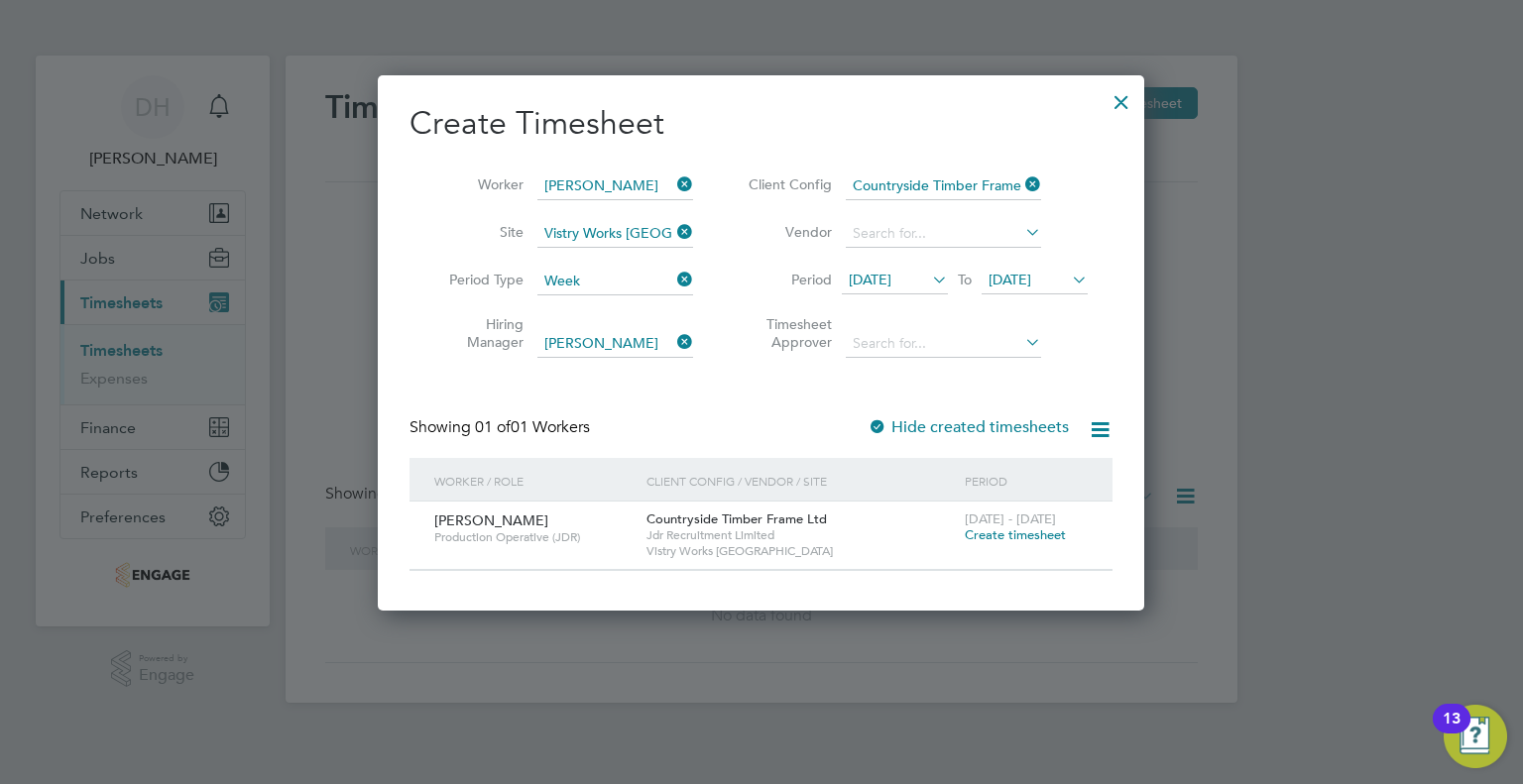 click on "30 Jun 2025" at bounding box center [870, 280] 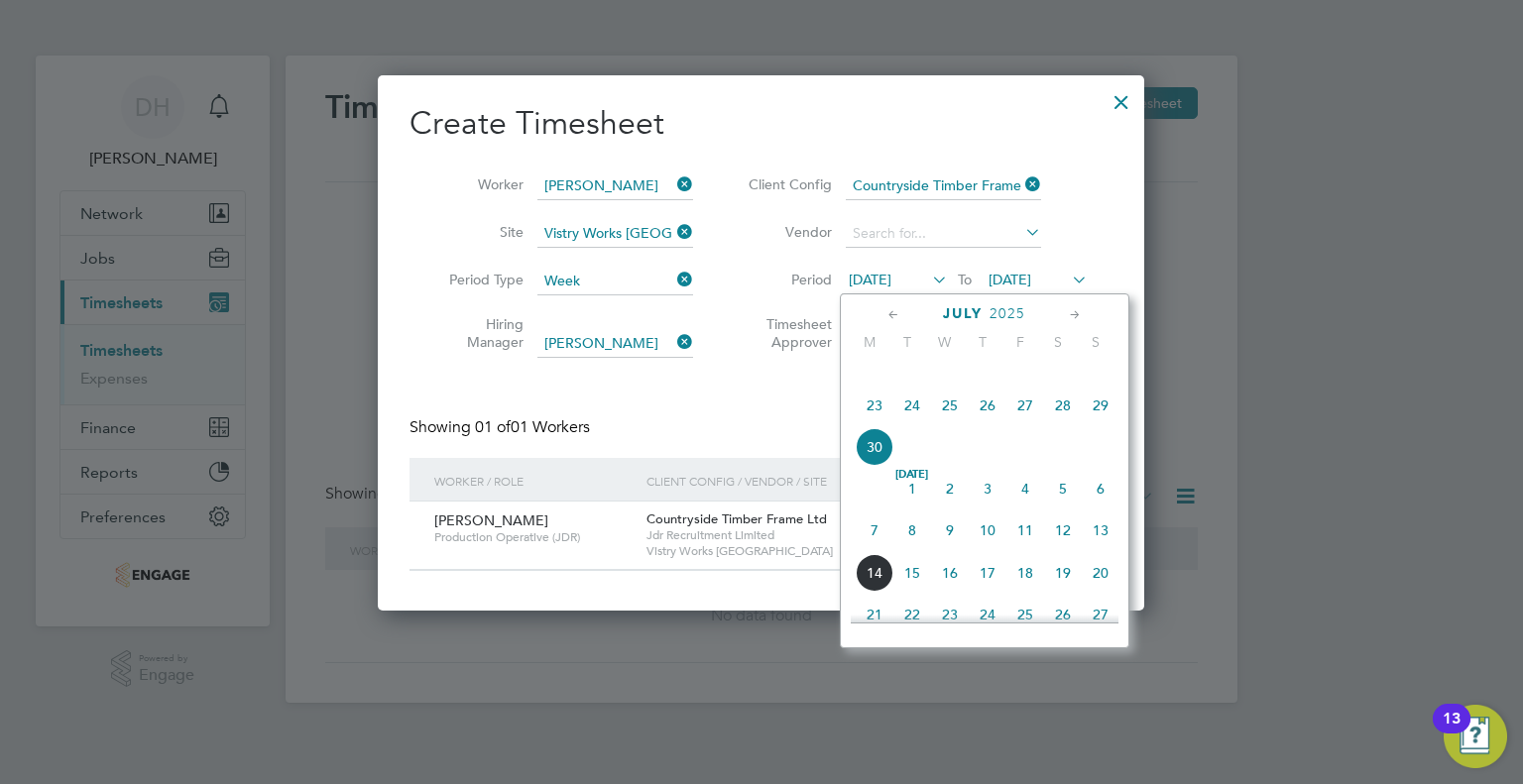 click on "7" 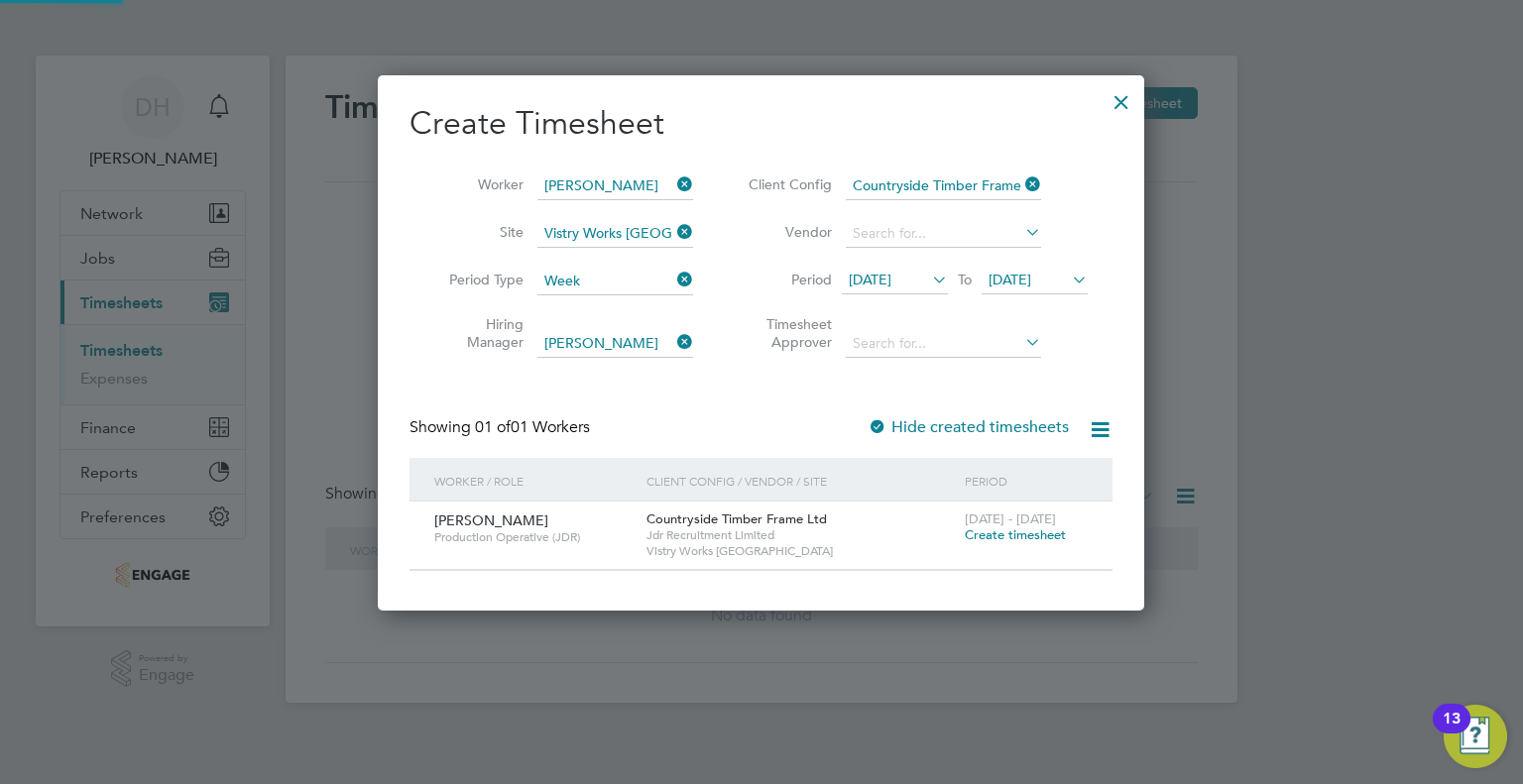 click on "[DATE]" at bounding box center (1009, 280) 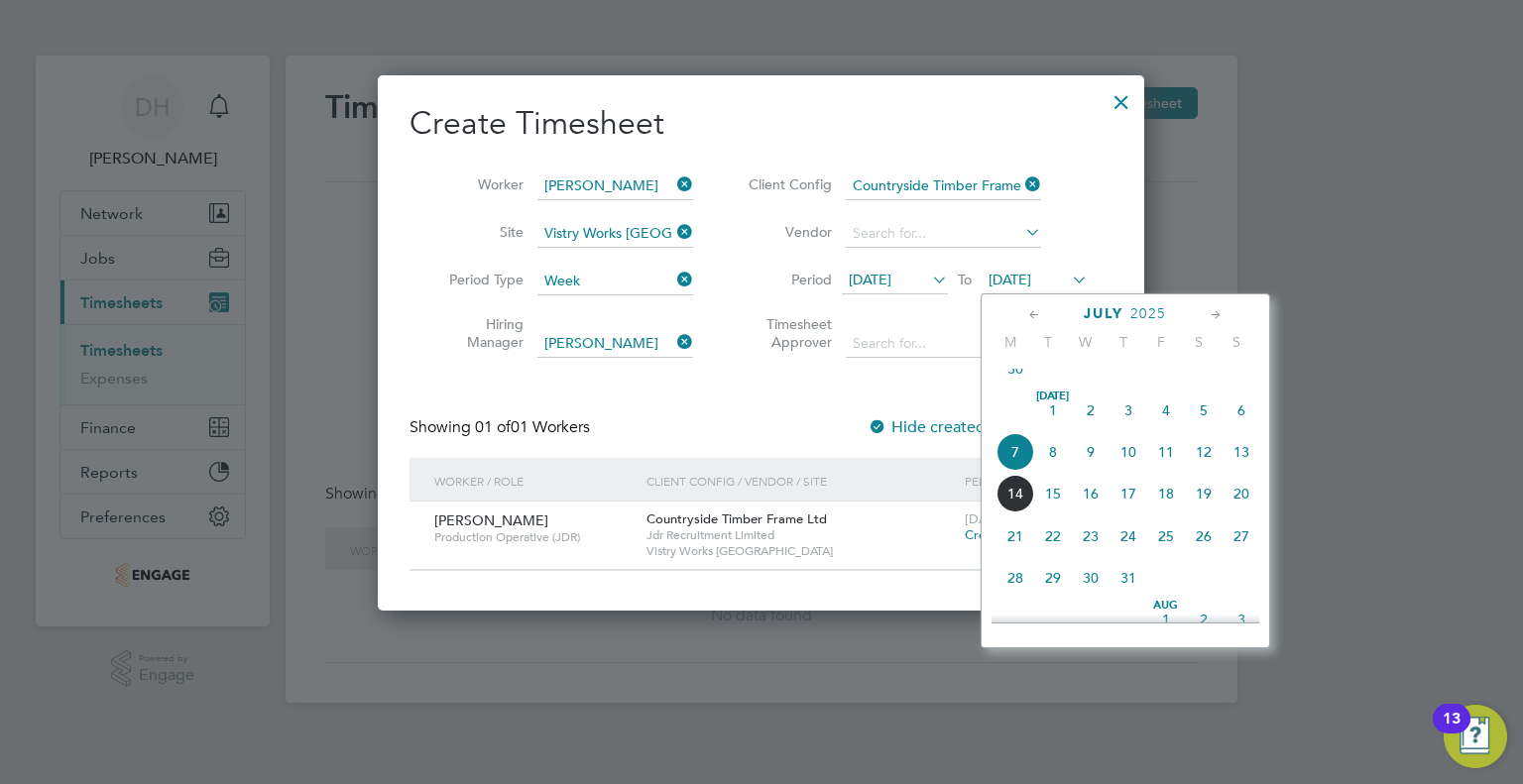 click on "13" 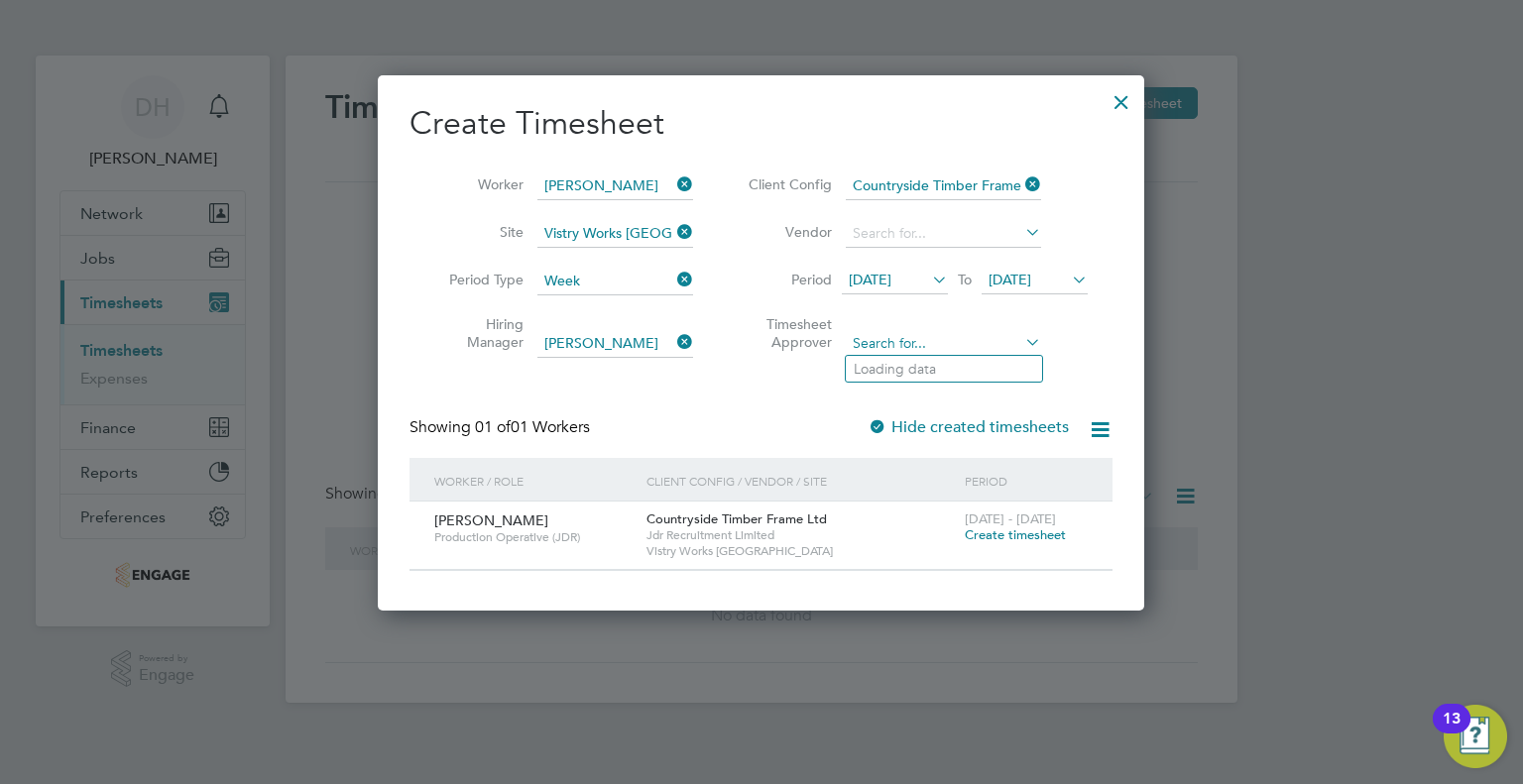 click at bounding box center [943, 344] 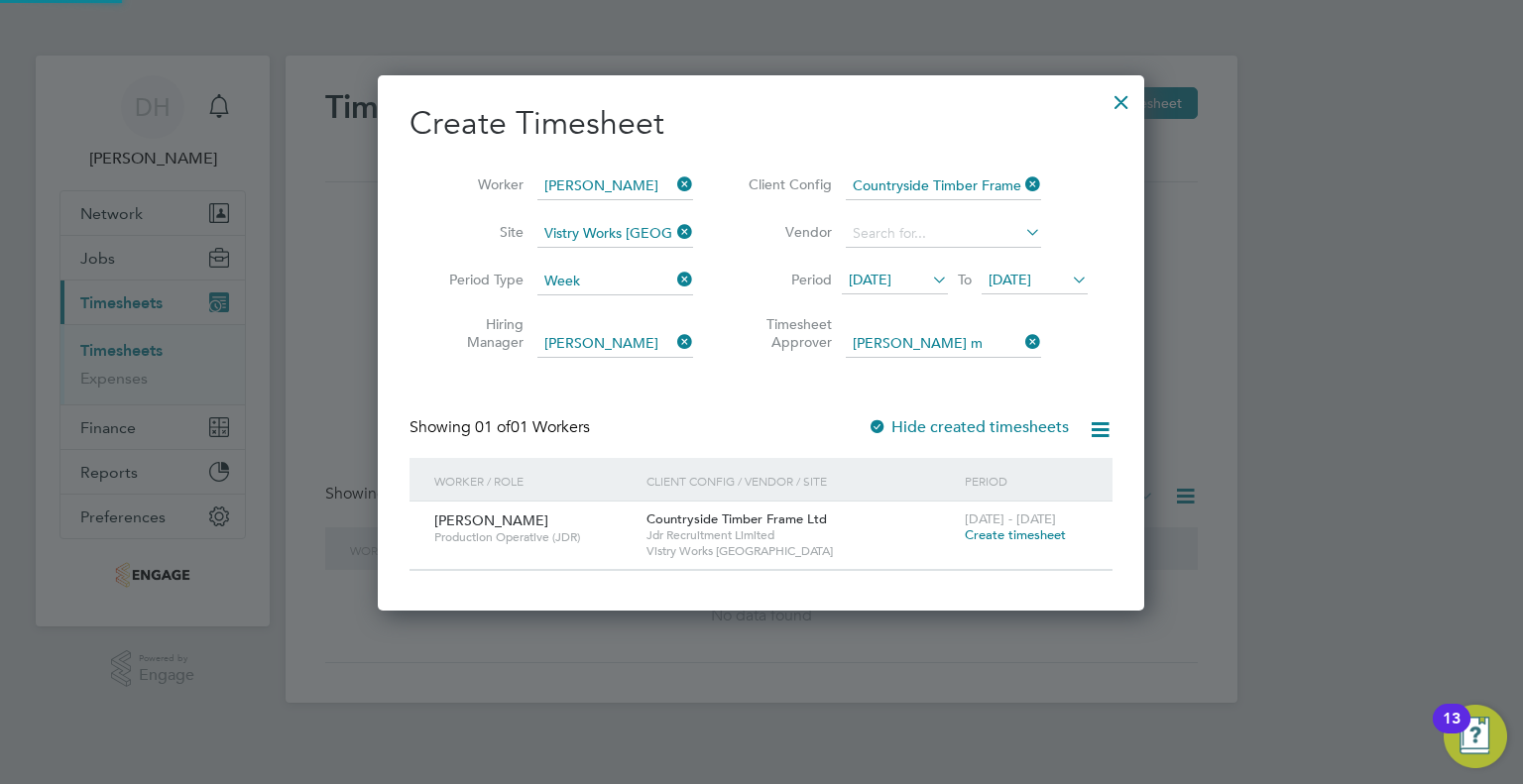 click on "Leah" 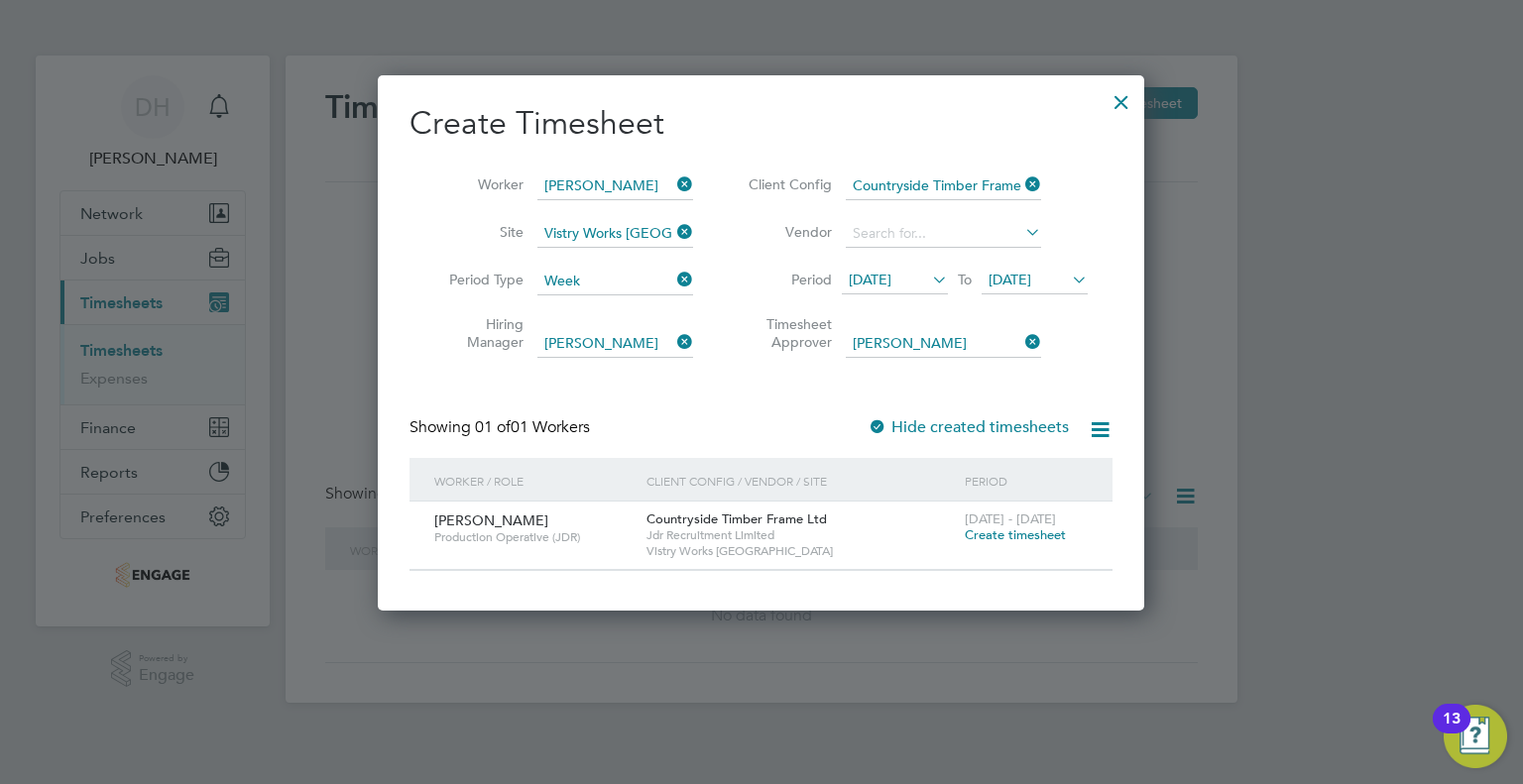 click on "Create timesheet" at bounding box center [1015, 534] 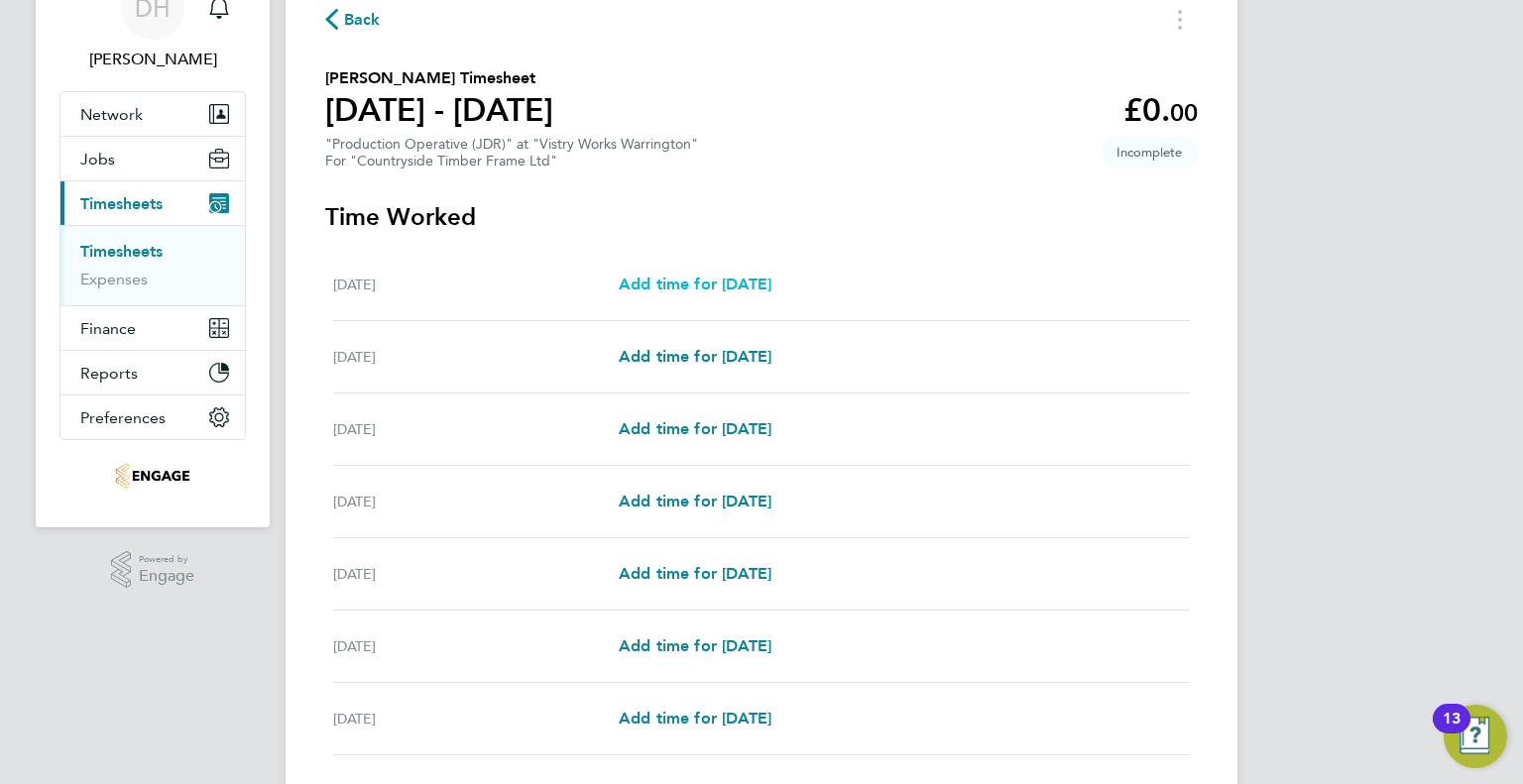 click on "Add time for Mon 07 Jul" at bounding box center (695, 283) 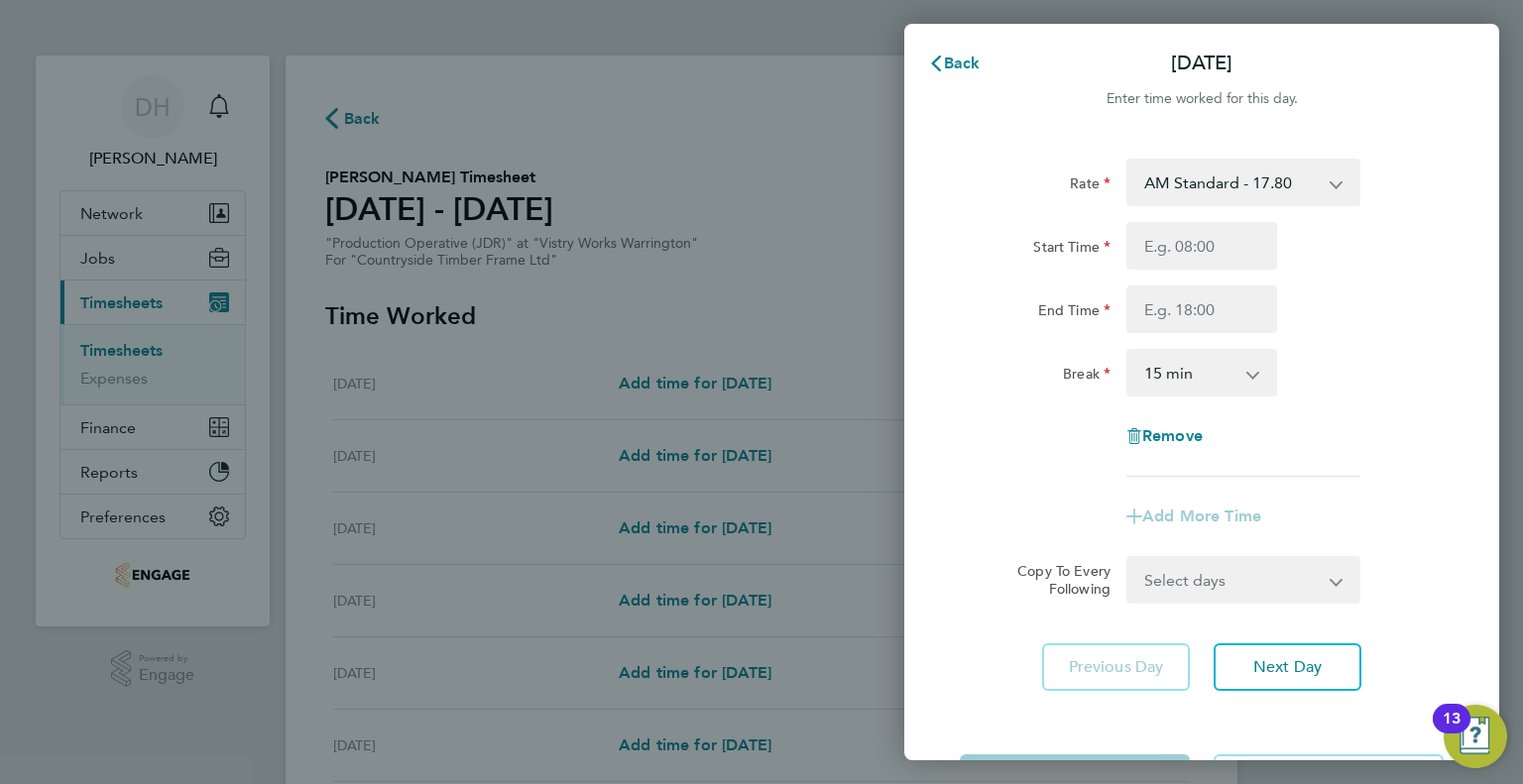click on "Select days   Day   Weekday (Mon-Fri)   Weekend (Sat-Sun)   Tuesday   Wednesday   Thursday   Friday   Saturday   Sunday" at bounding box center (1232, 580) 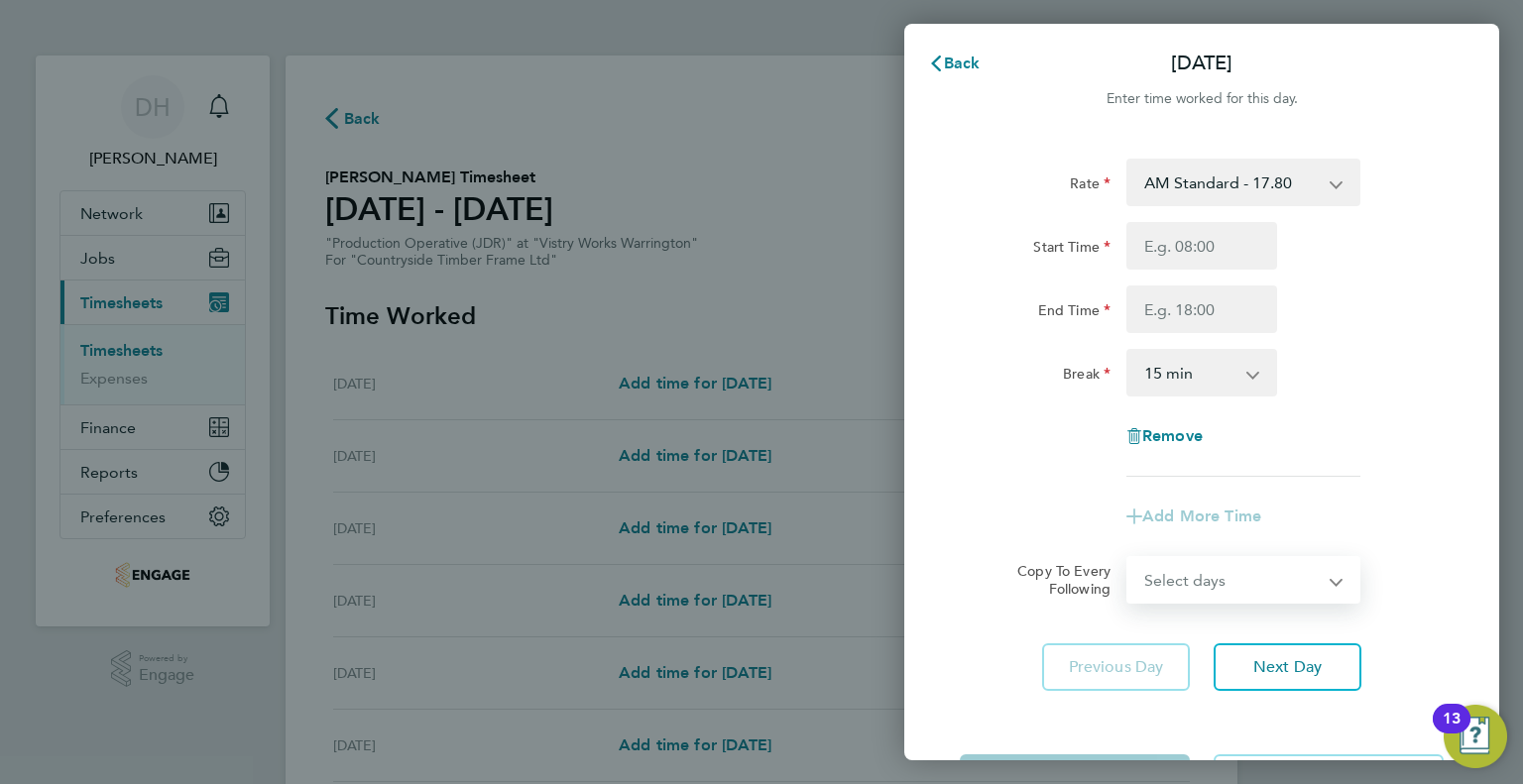 click on "Rate  AM Standard - 17.80   AM OT2 - 35.60   PM OT1 - 28.64   AM OT1 - 26.70   PM OT2 - 38.18   PM Standard - 19.09
Start Time End Time Break  0 min   15 min   30 min   45 min   60 min   75 min   90 min
Remove
Add More Time  Copy To Every Following  Select days   Day   Weekday (Mon-Fri)   Weekend (Sat-Sun)   Tuesday   Wednesday   Thursday   Friday   Saturday   Sunday
Previous Day   Next Day" 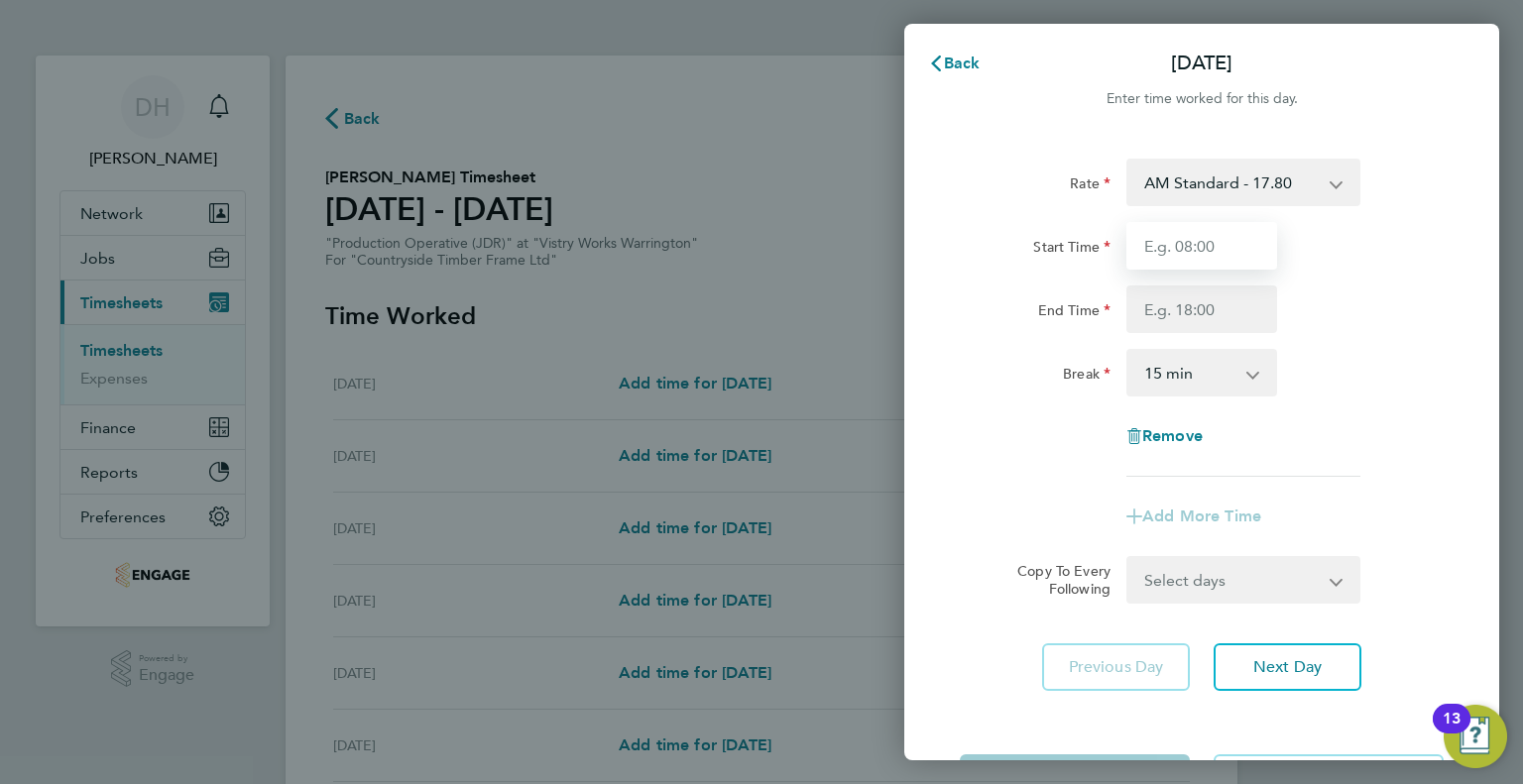 click on "Start Time" at bounding box center [1202, 246] 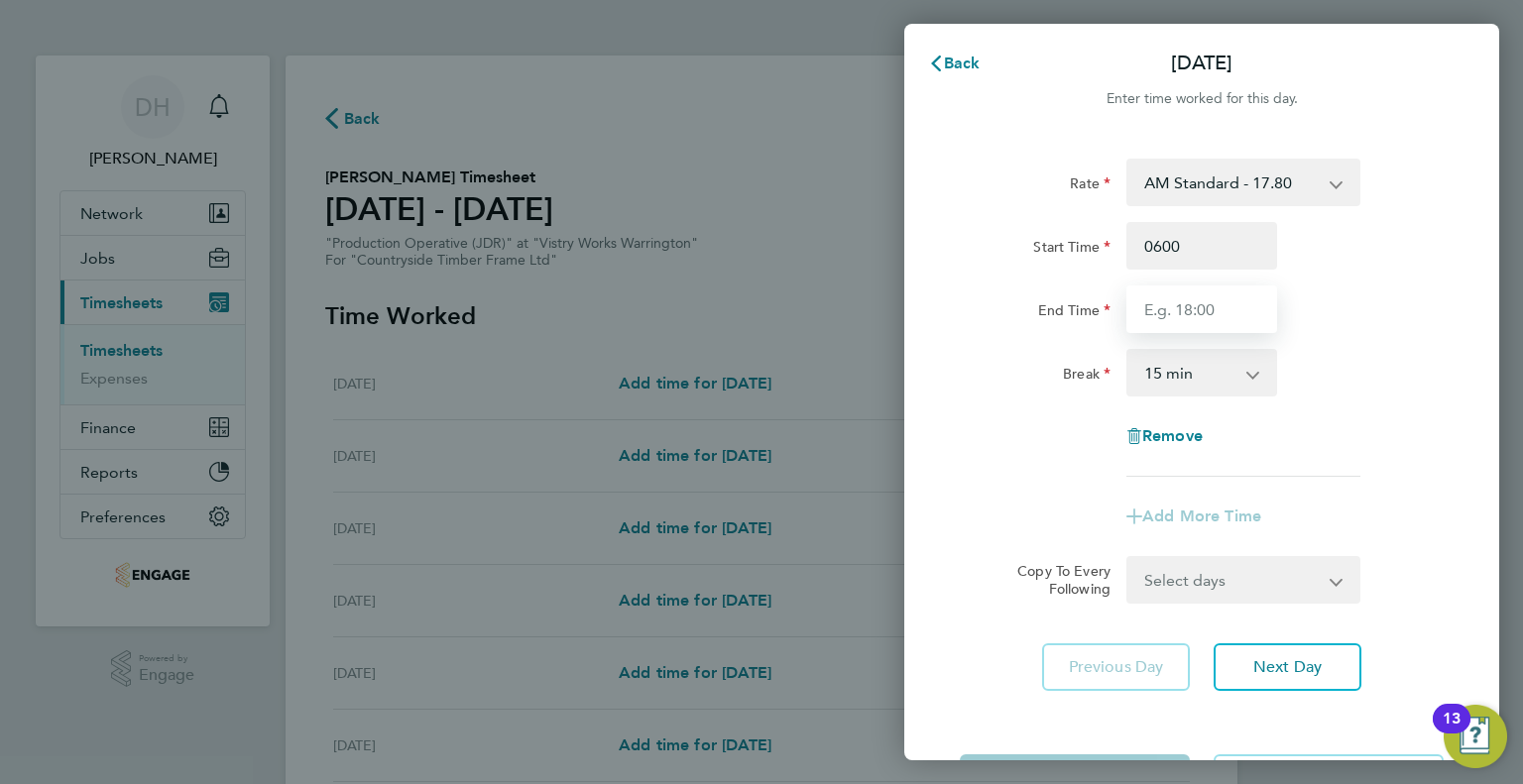 type on "06:00" 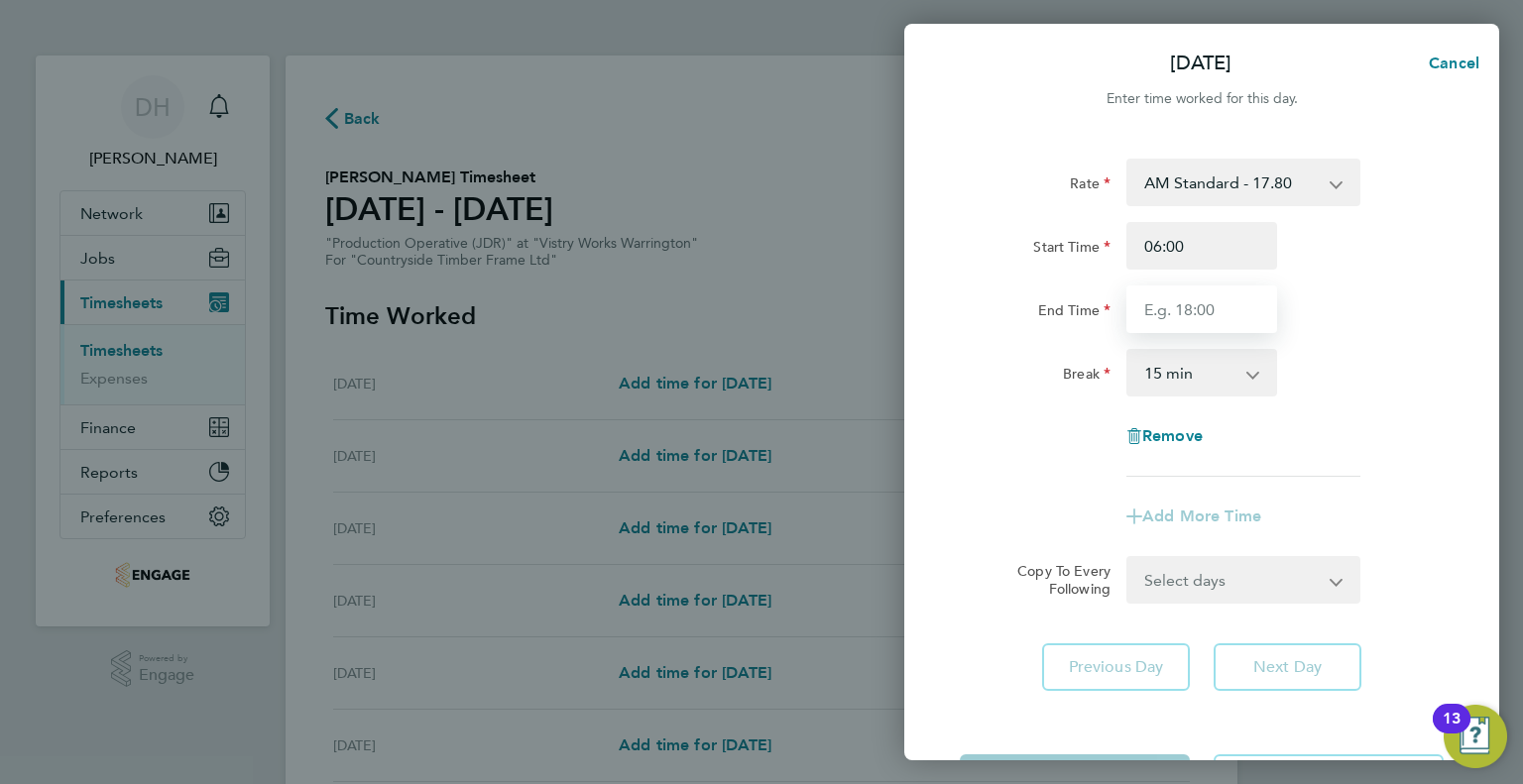 click on "End Time" at bounding box center (1202, 309) 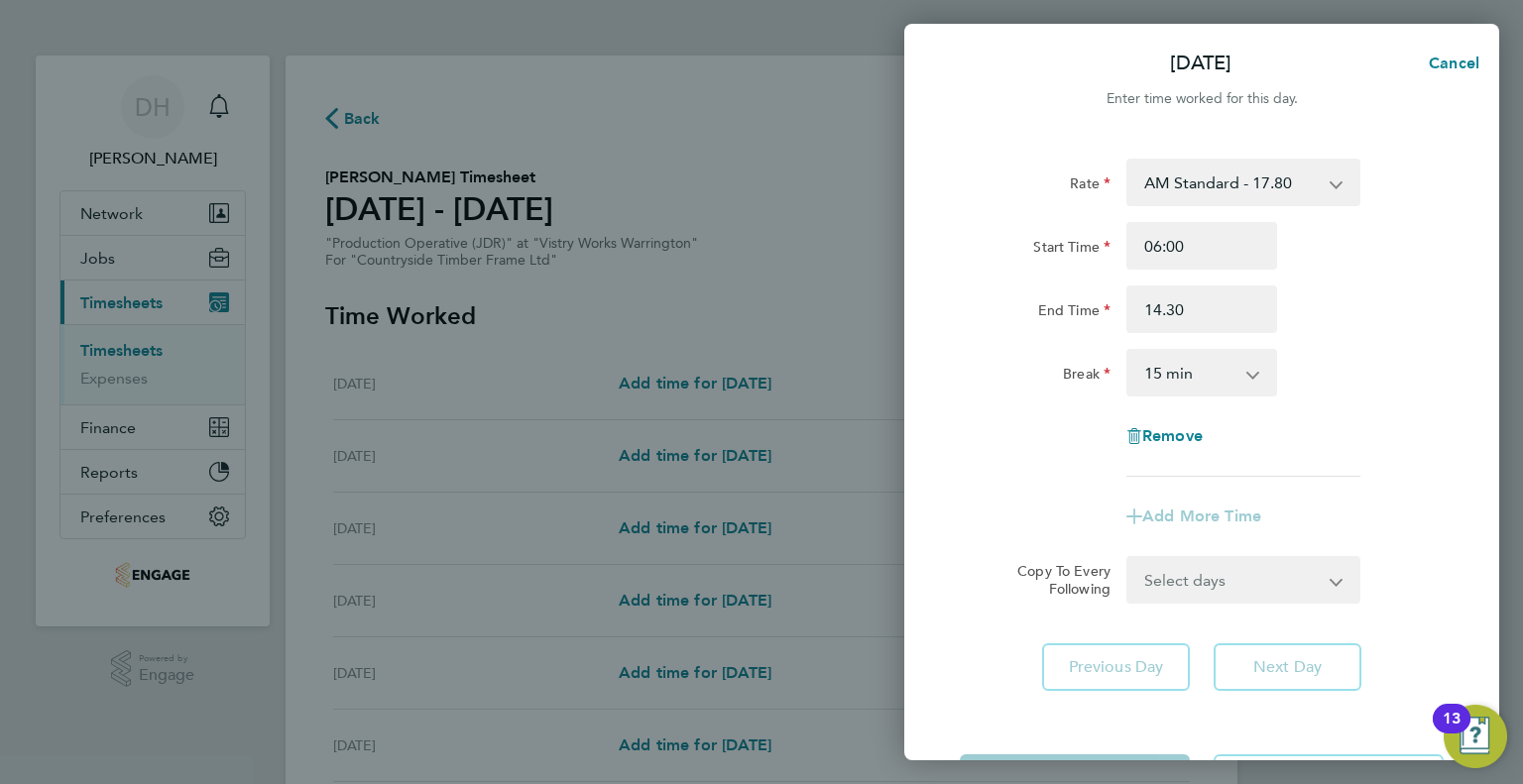 type on "14:30" 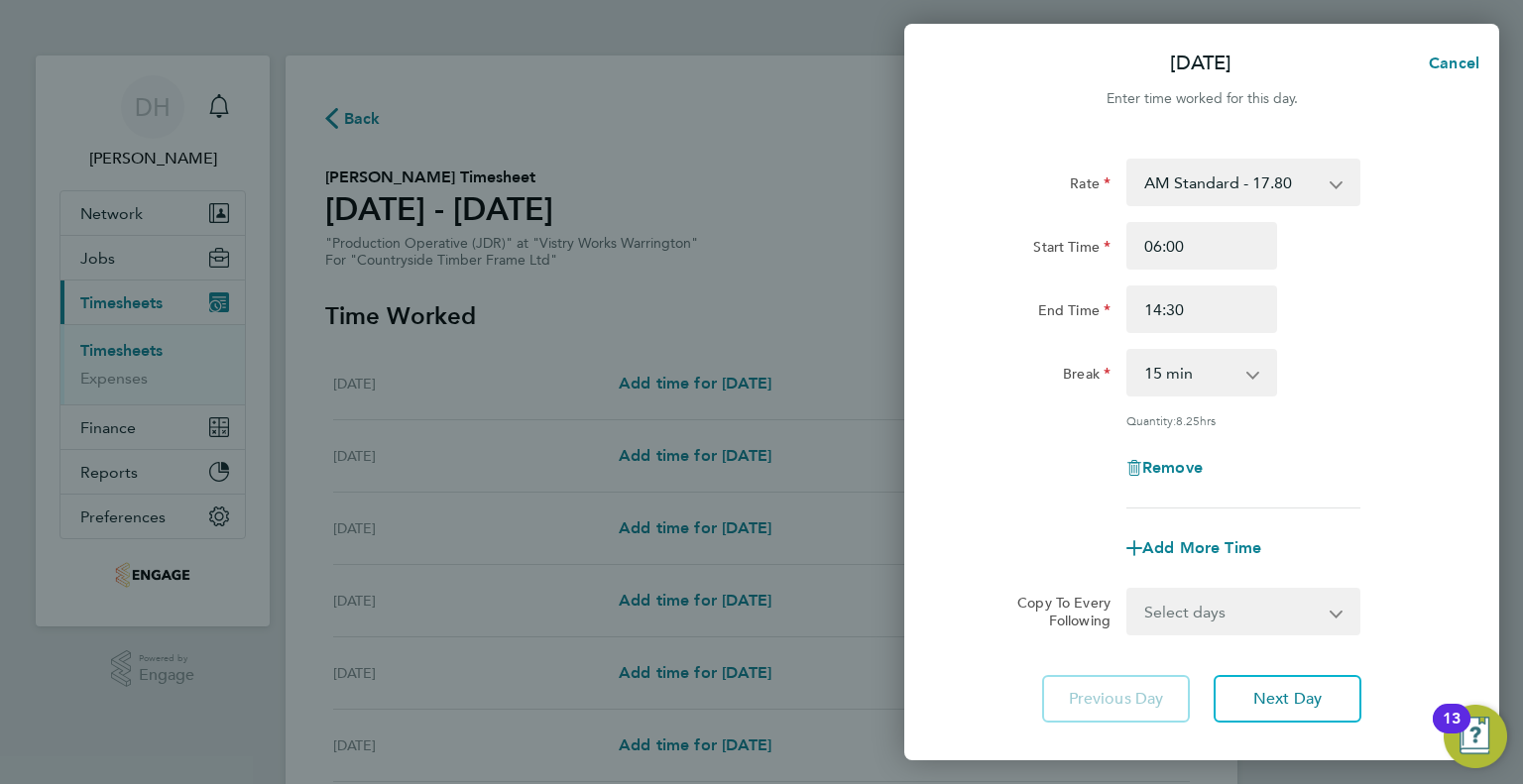 click on "Break" 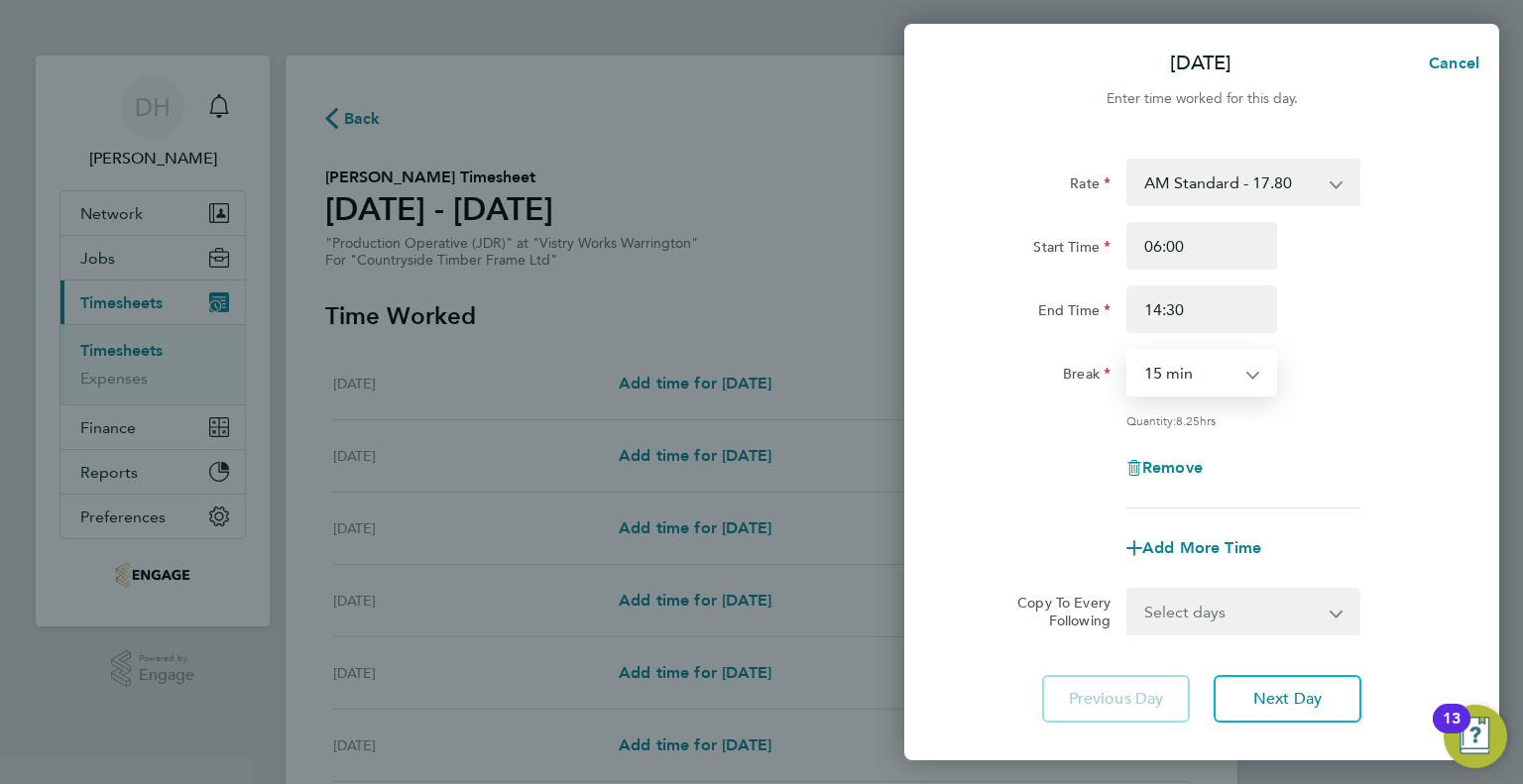 click on "0 min   15 min   30 min   45 min   60 min   75 min   90 min" at bounding box center [1190, 373] 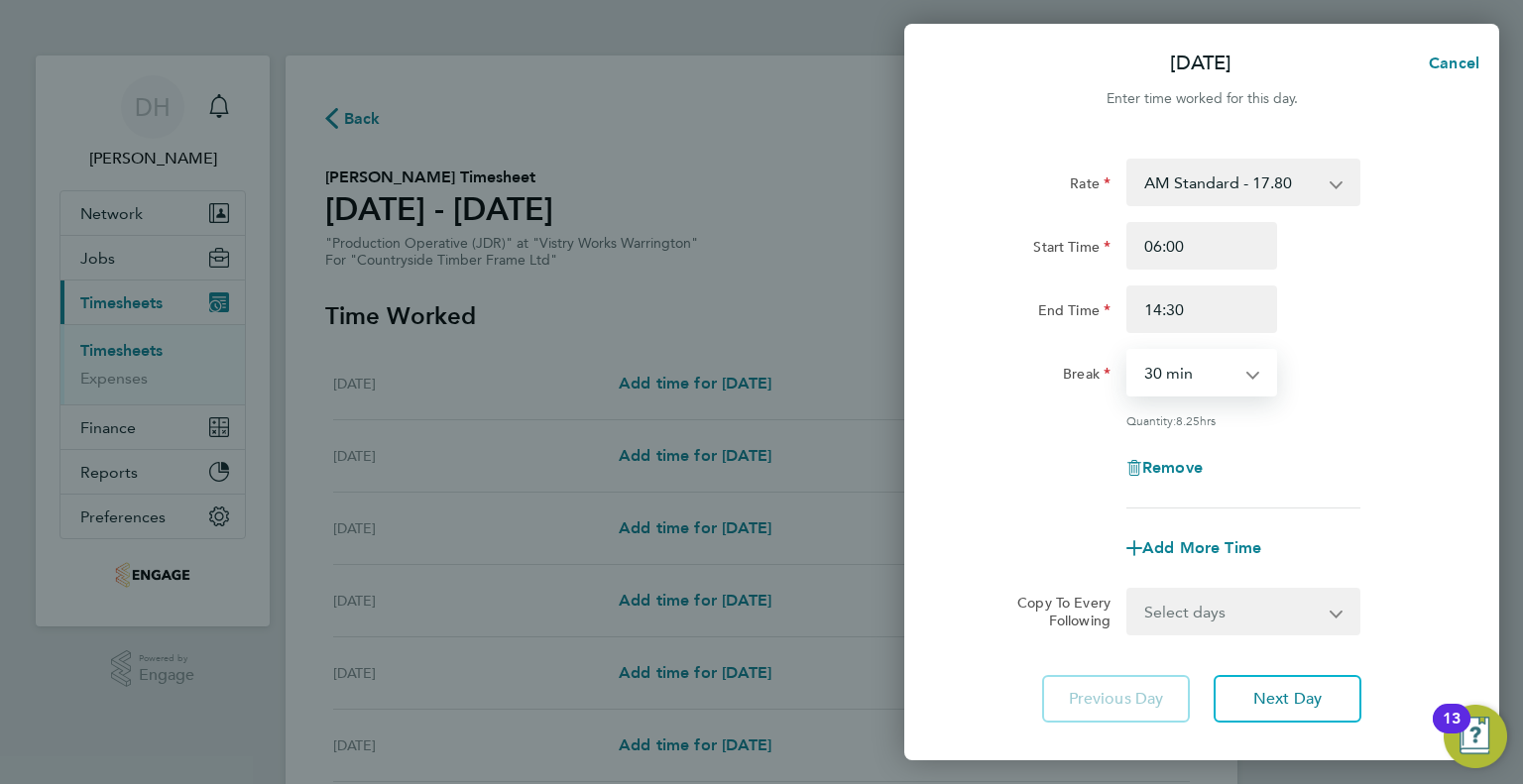 click on "0 min   15 min   30 min   45 min   60 min   75 min   90 min" at bounding box center (1190, 373) 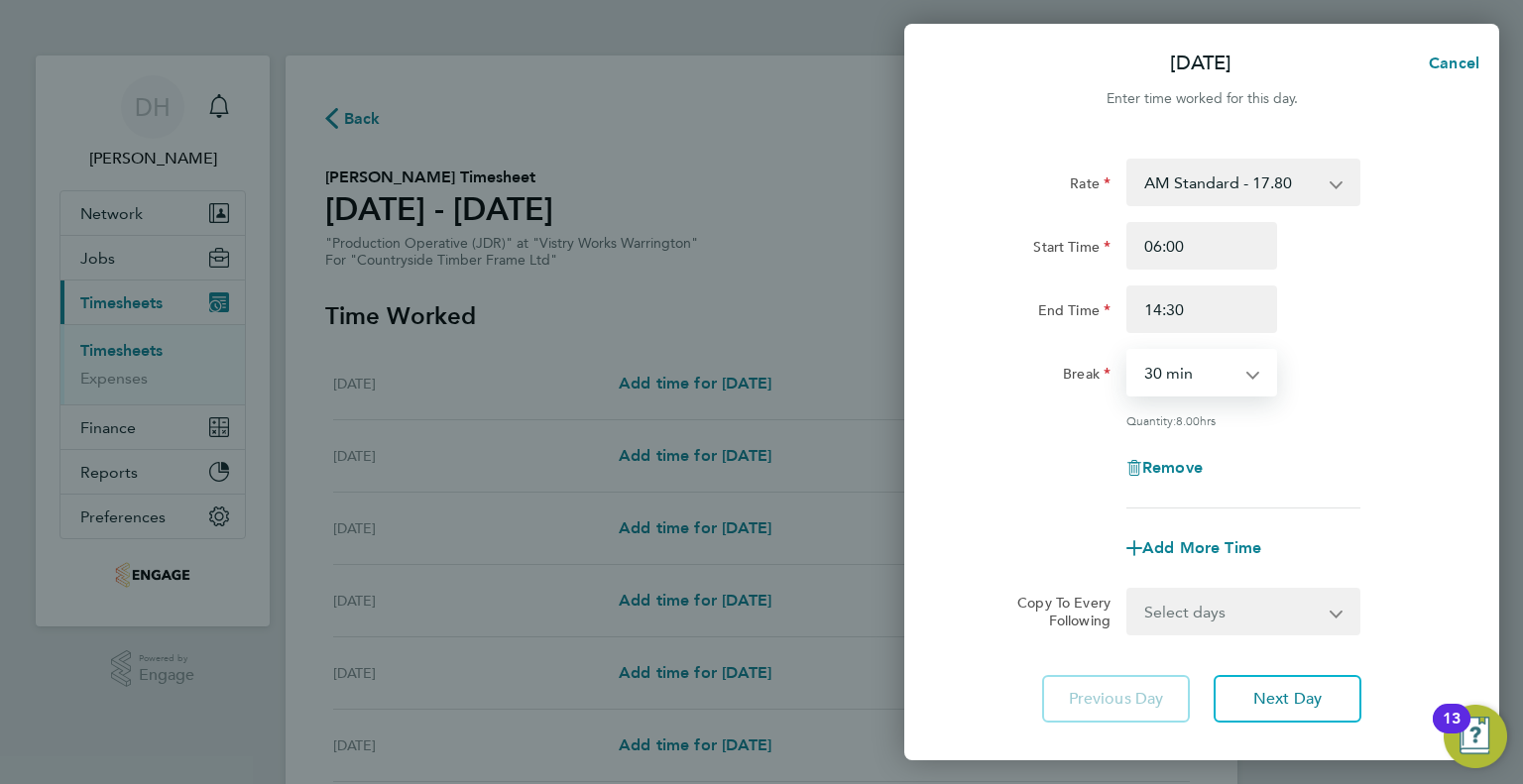 click on "0 min   15 min   30 min   45 min   60 min   75 min   90 min" at bounding box center (1190, 373) 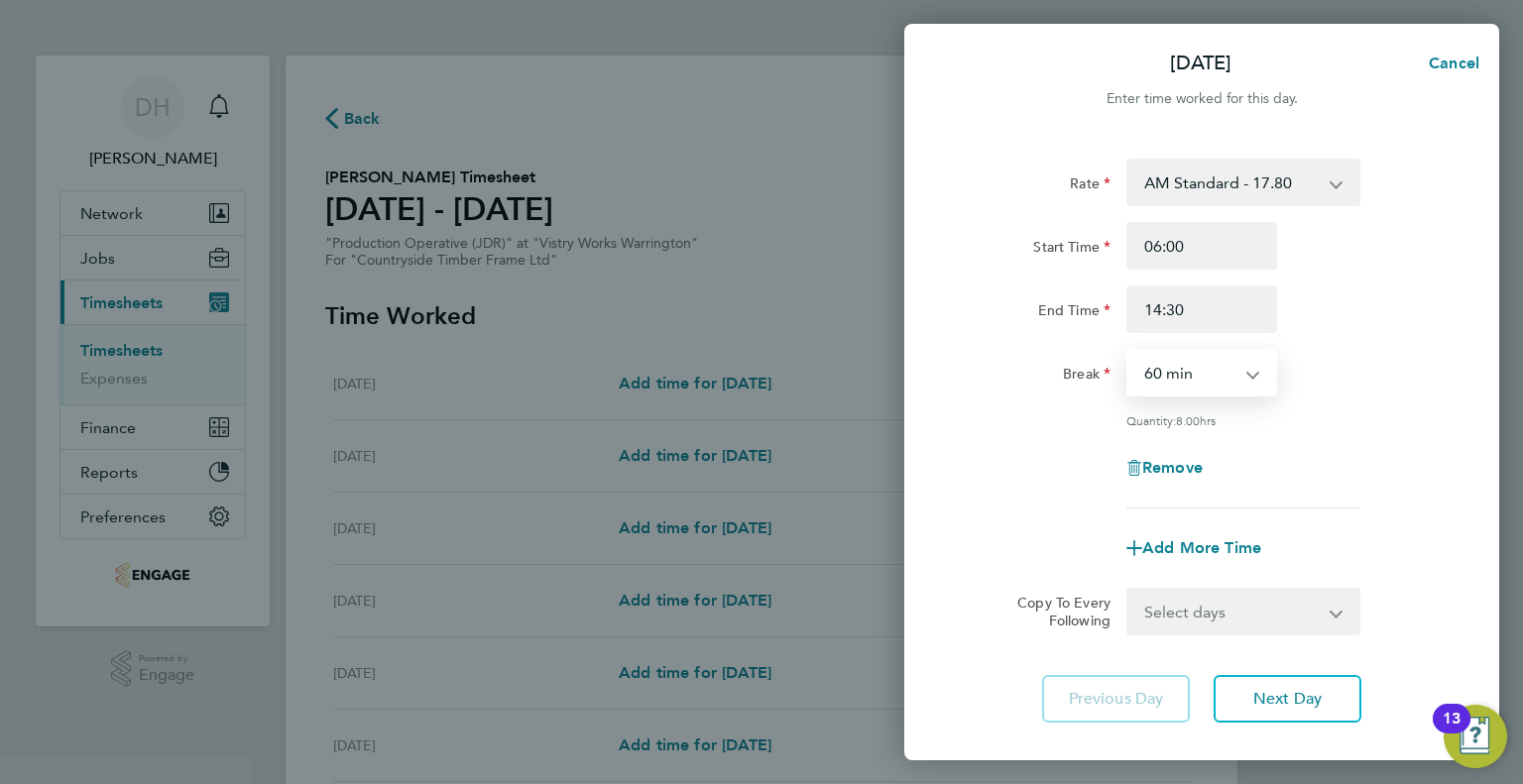 click on "0 min   15 min   30 min   45 min   60 min   75 min   90 min" at bounding box center (1190, 373) 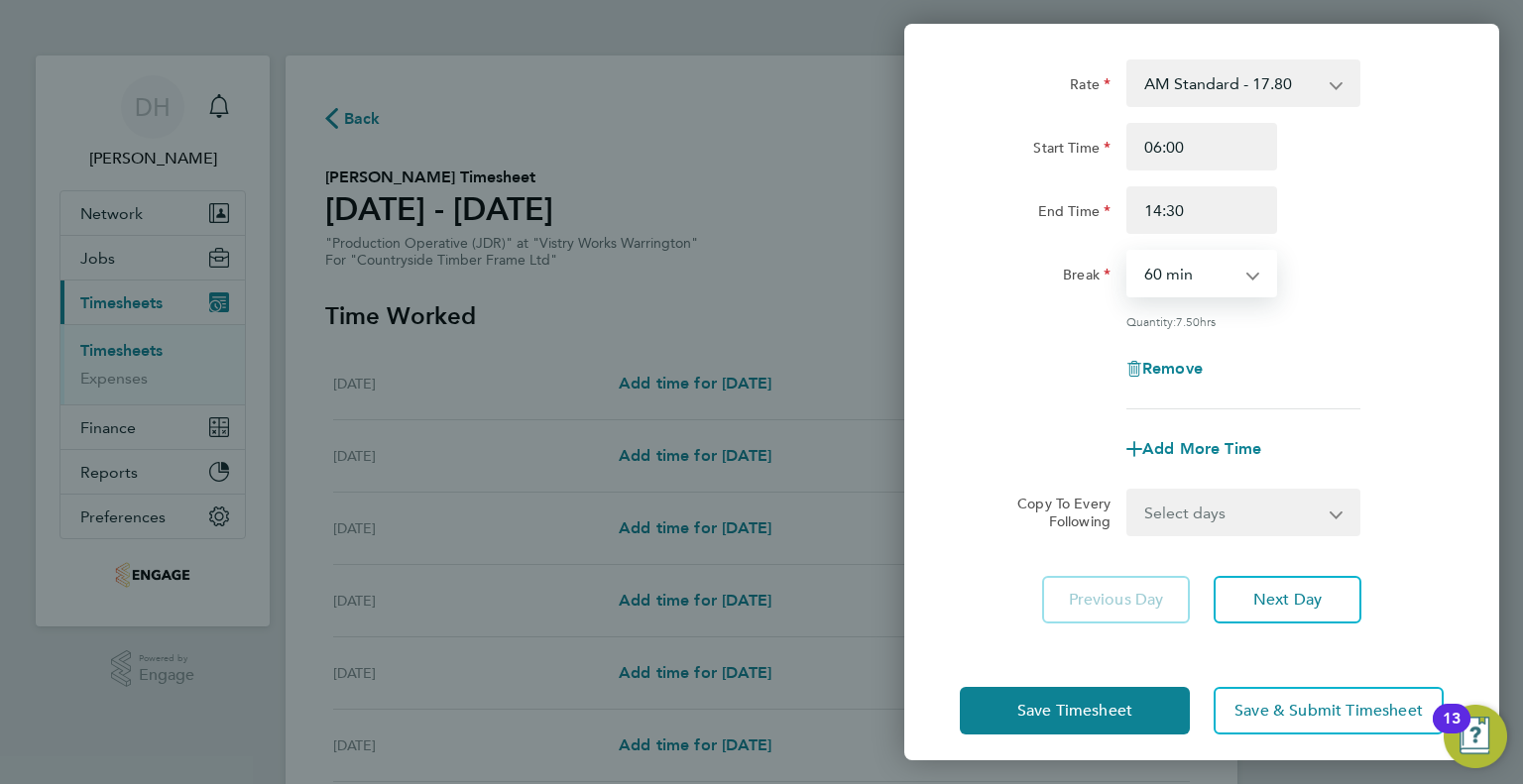 click on "Select days   Day   Weekday (Mon-Fri)   Weekend (Sat-Sun)   Tuesday   Wednesday   Thursday   Friday   Saturday   Sunday" at bounding box center (1232, 512) 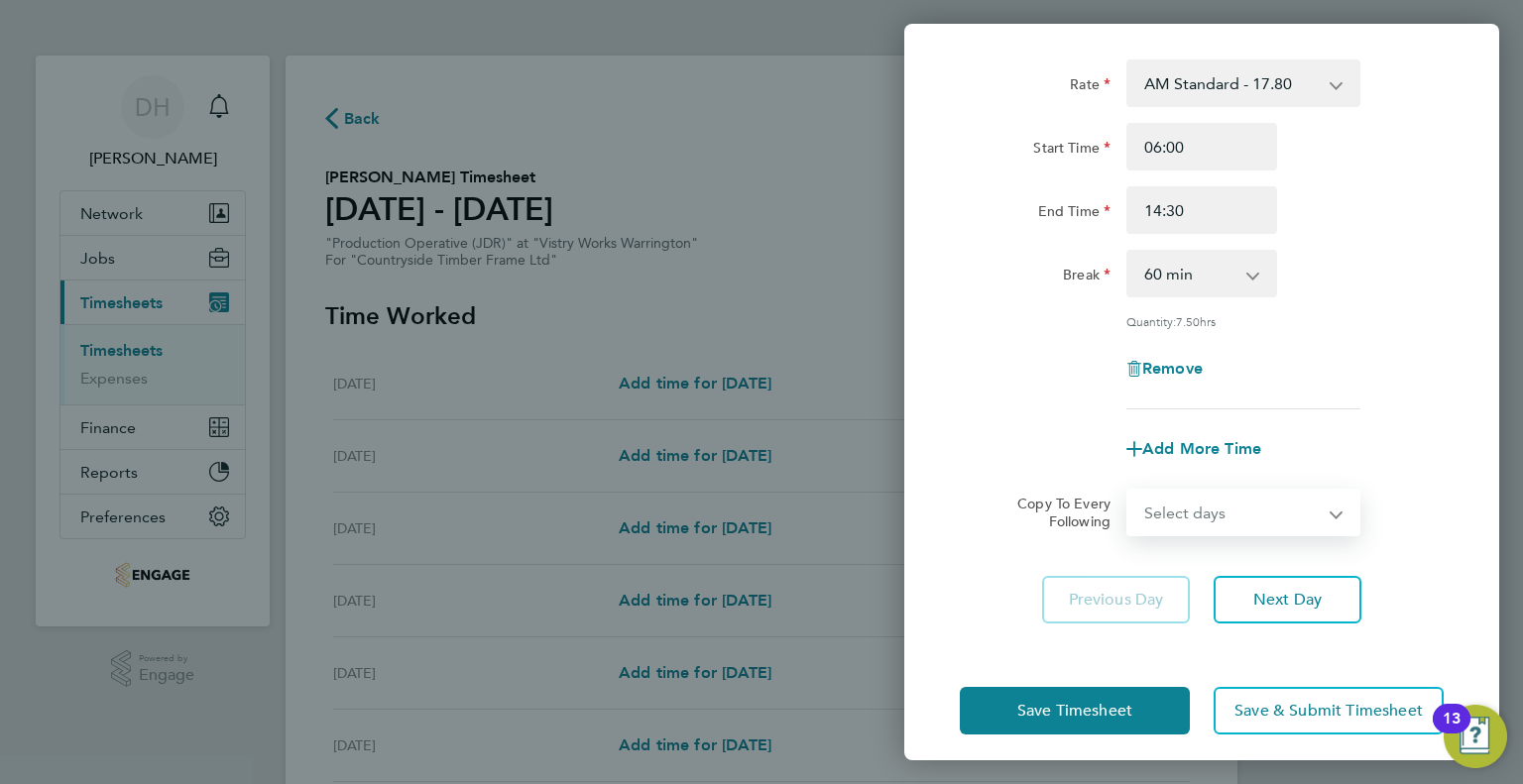 select on "WEEKDAY" 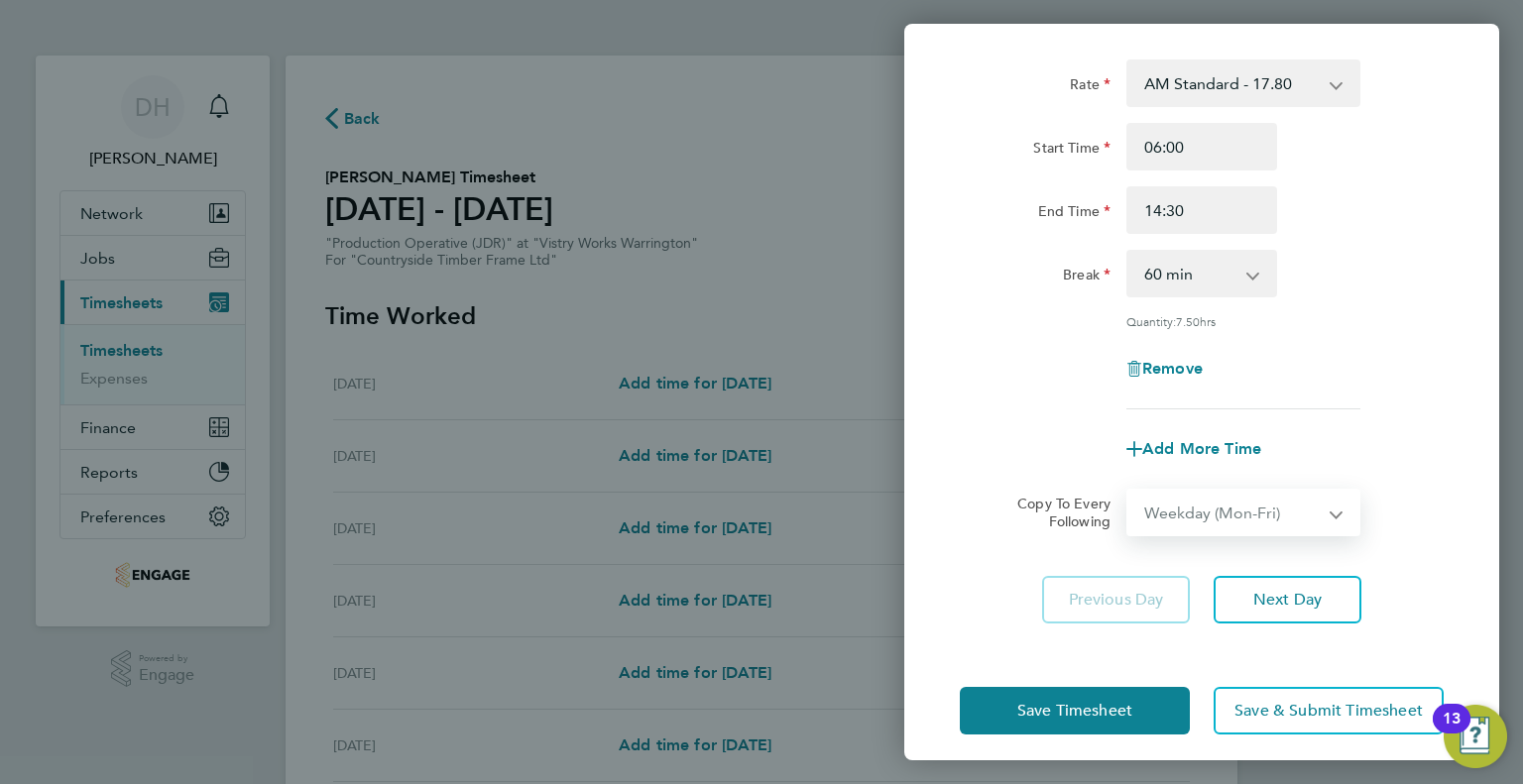 click on "Select days   Day   Weekday (Mon-Fri)   Weekend (Sat-Sun)   Tuesday   Wednesday   Thursday   Friday   Saturday   Sunday" at bounding box center (1232, 512) 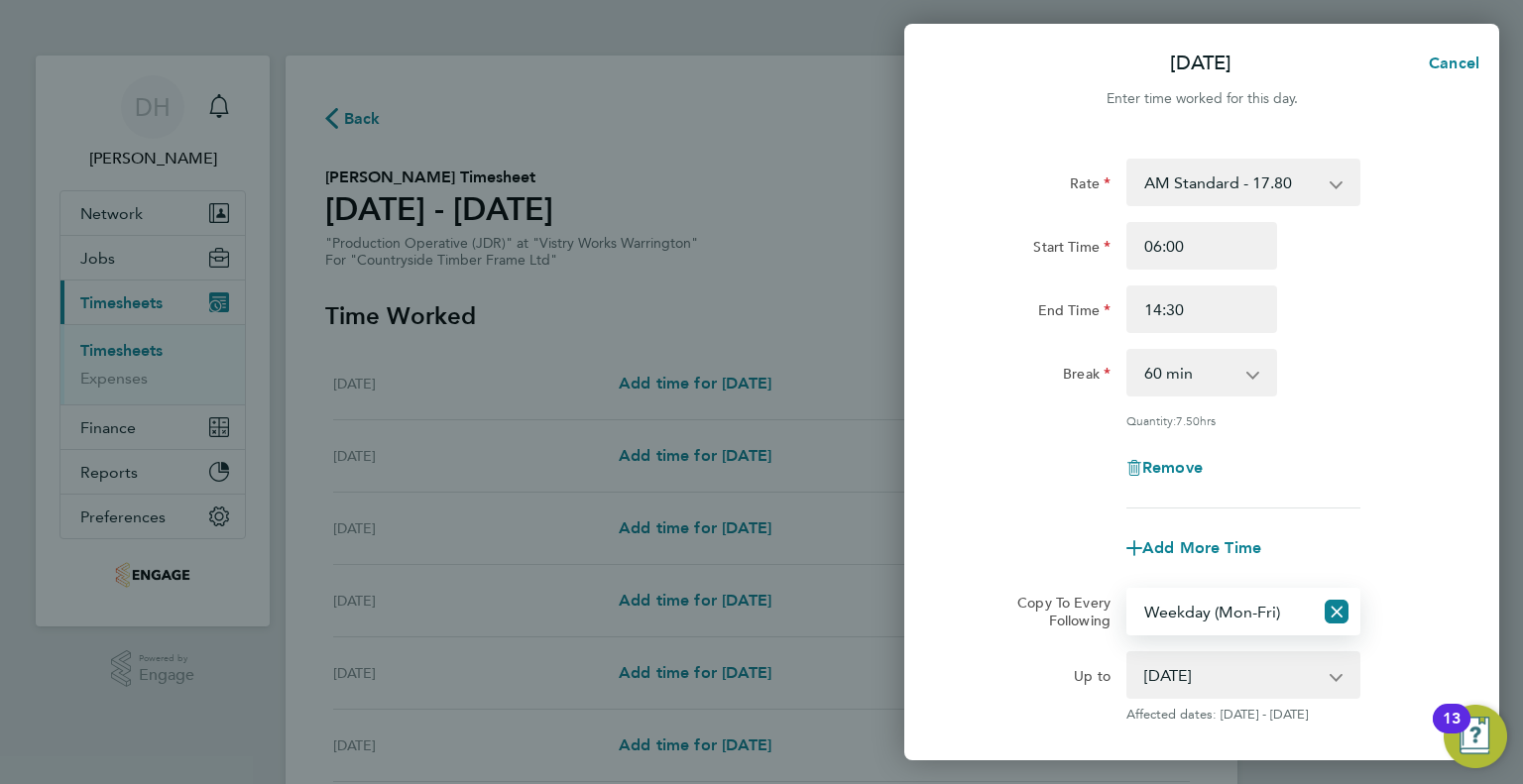 click on "AM Standard - 17.80   AM OT2 - 35.60   PM OT1 - 28.64   AM OT1 - 26.70   PM OT2 - 38.18   PM Standard - 19.09" at bounding box center (1231, 182) 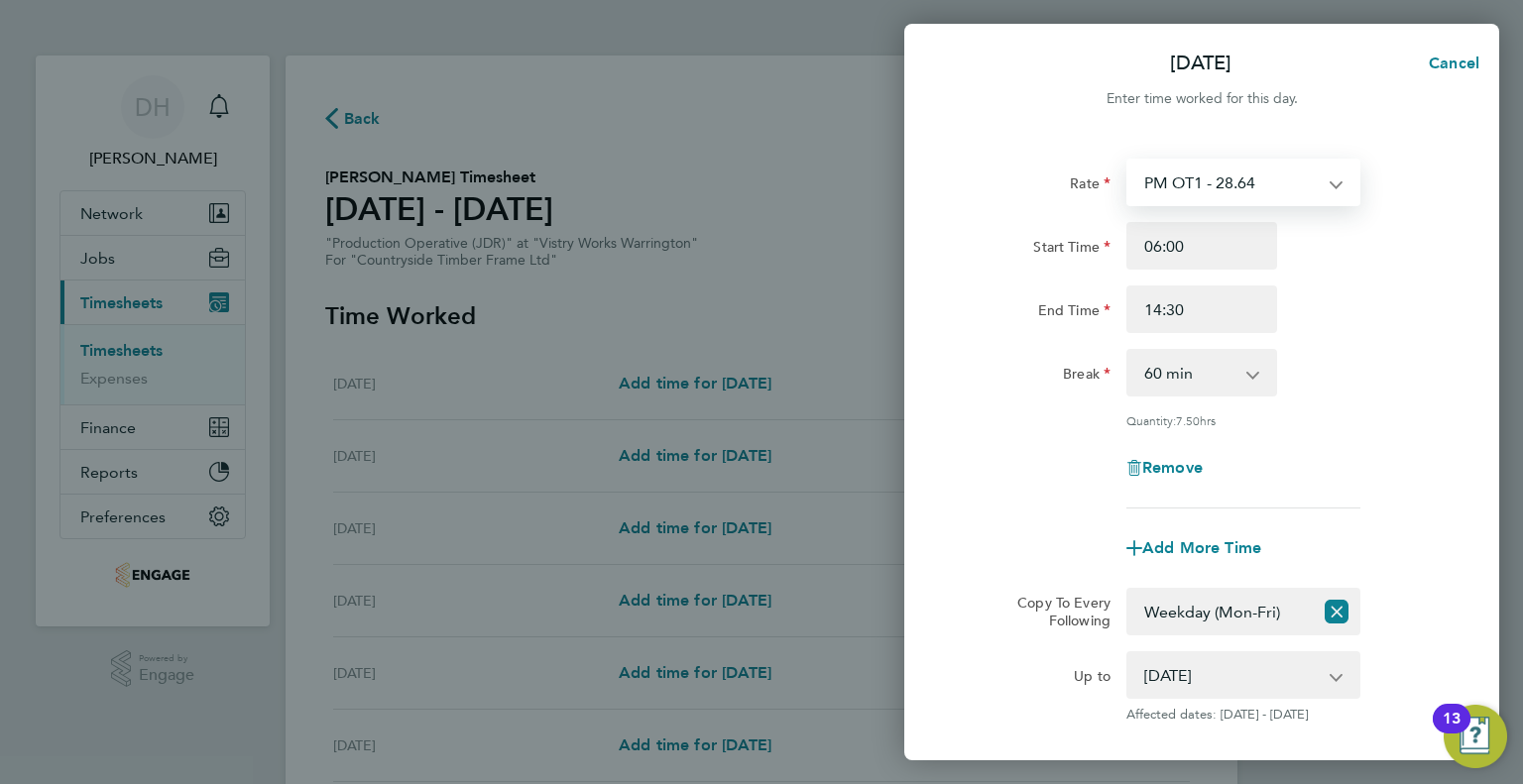 select on "15" 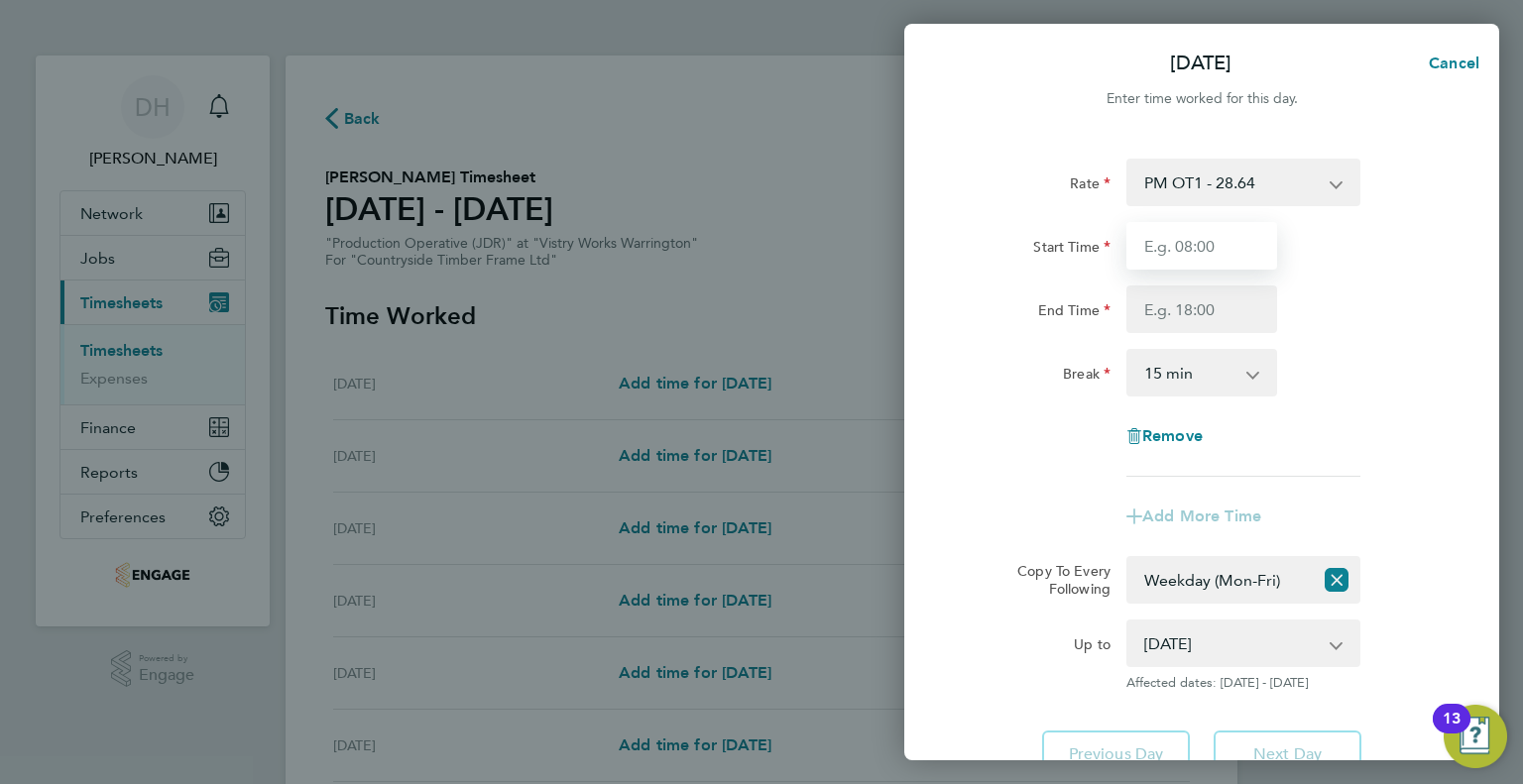 click on "Start Time" at bounding box center (1202, 246) 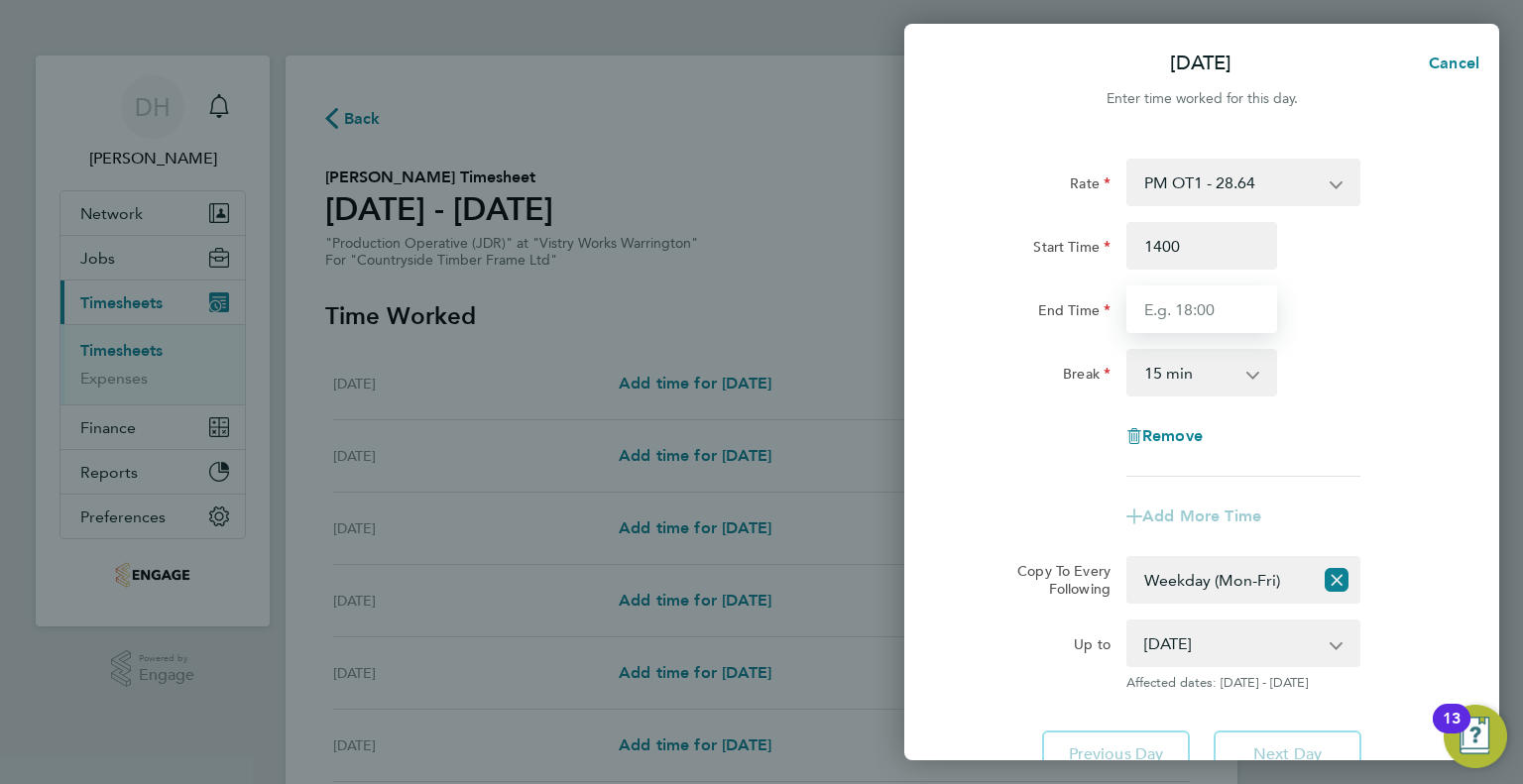 type on "14:00" 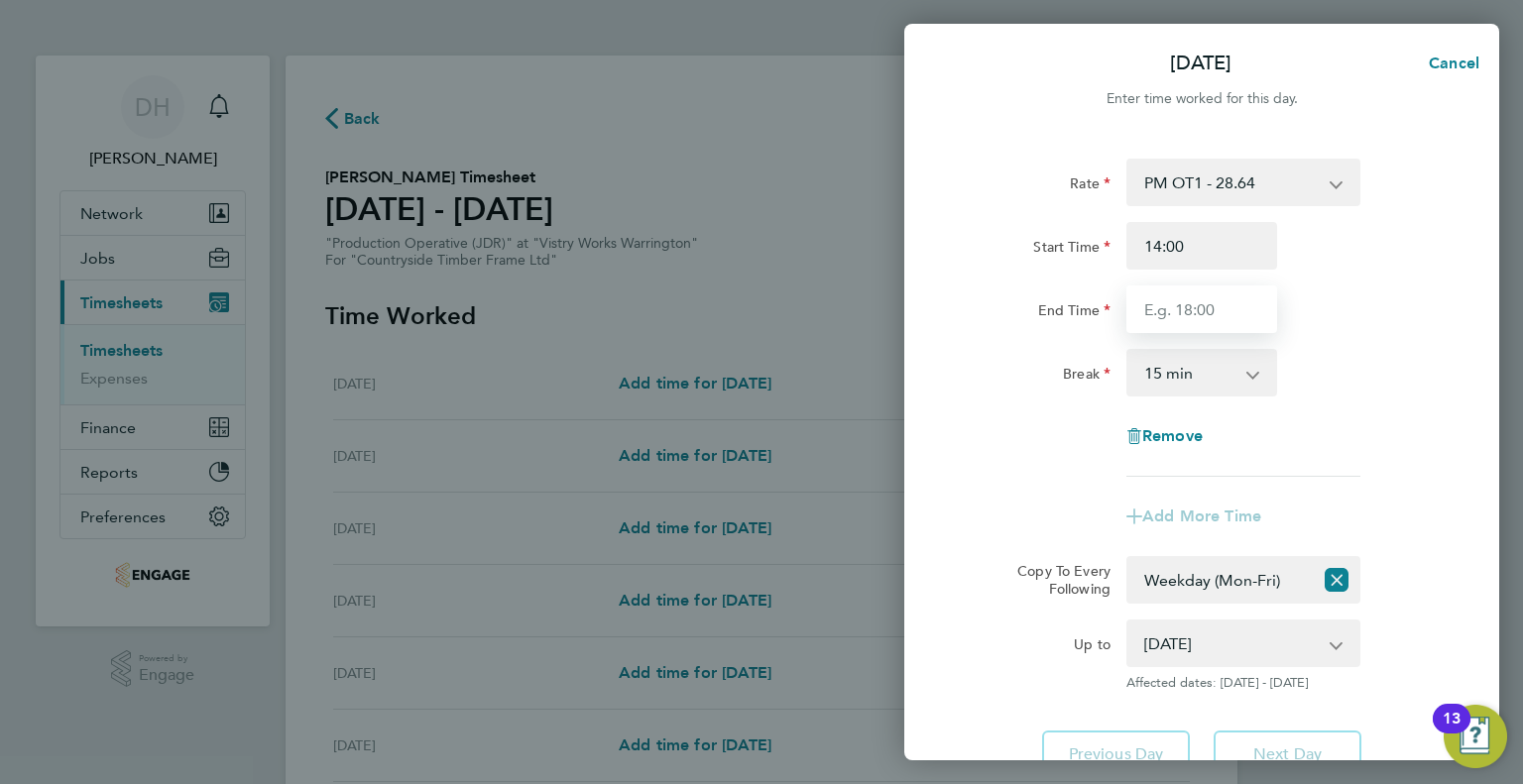 click on "End Time" at bounding box center [1202, 309] 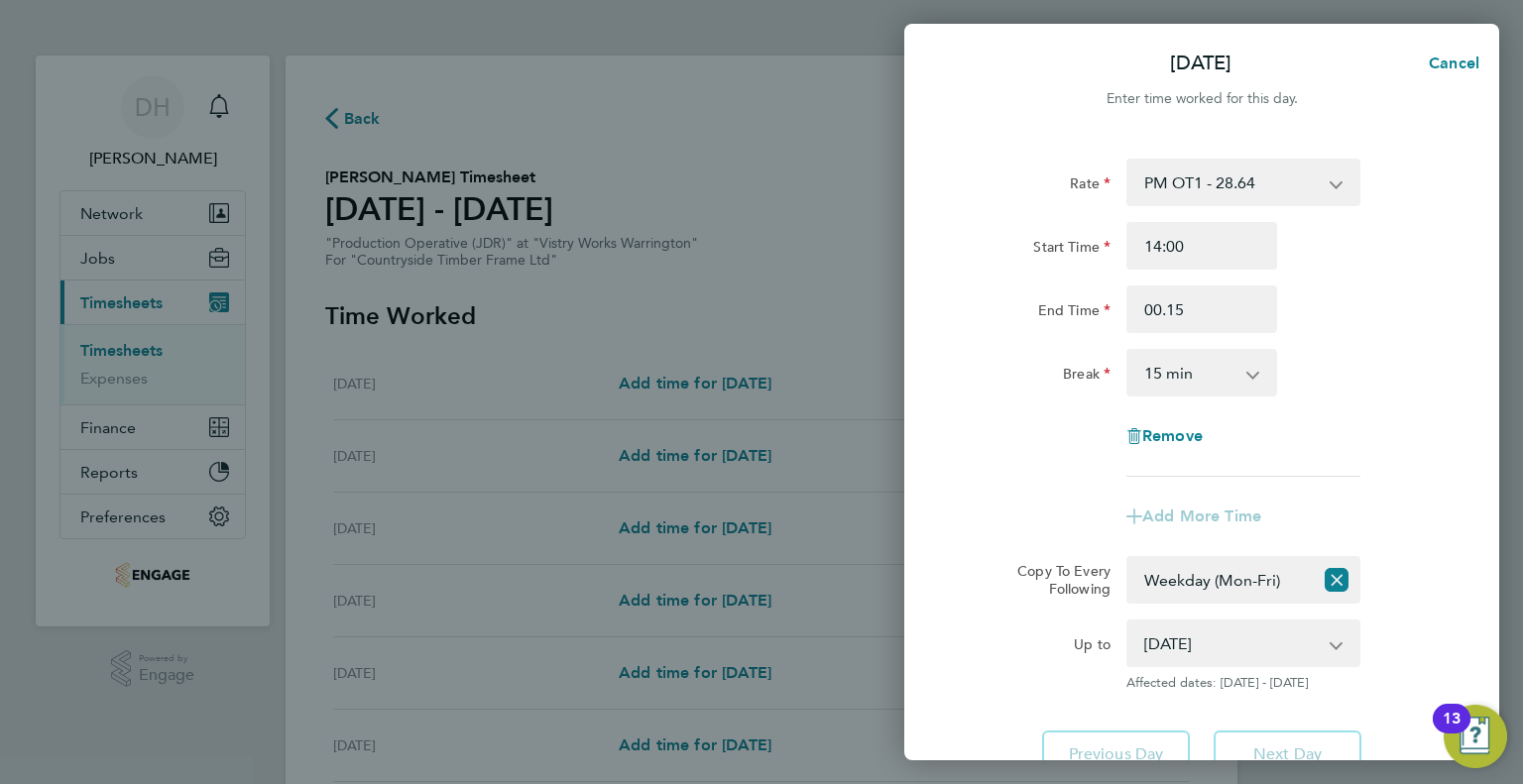 type on "00:15" 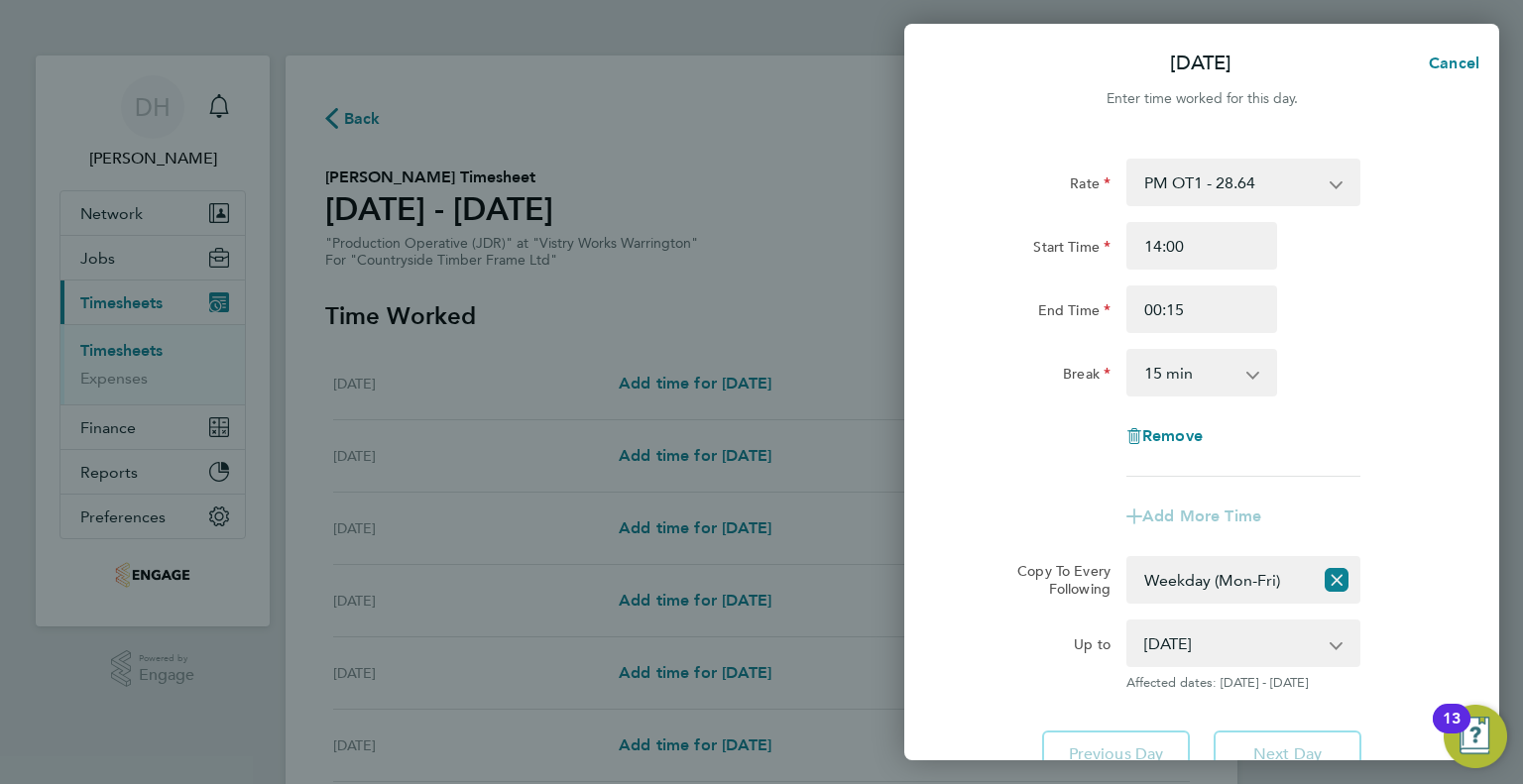 click on "0 min   15 min   30 min   45 min   60 min   75 min   90 min" at bounding box center [1190, 373] 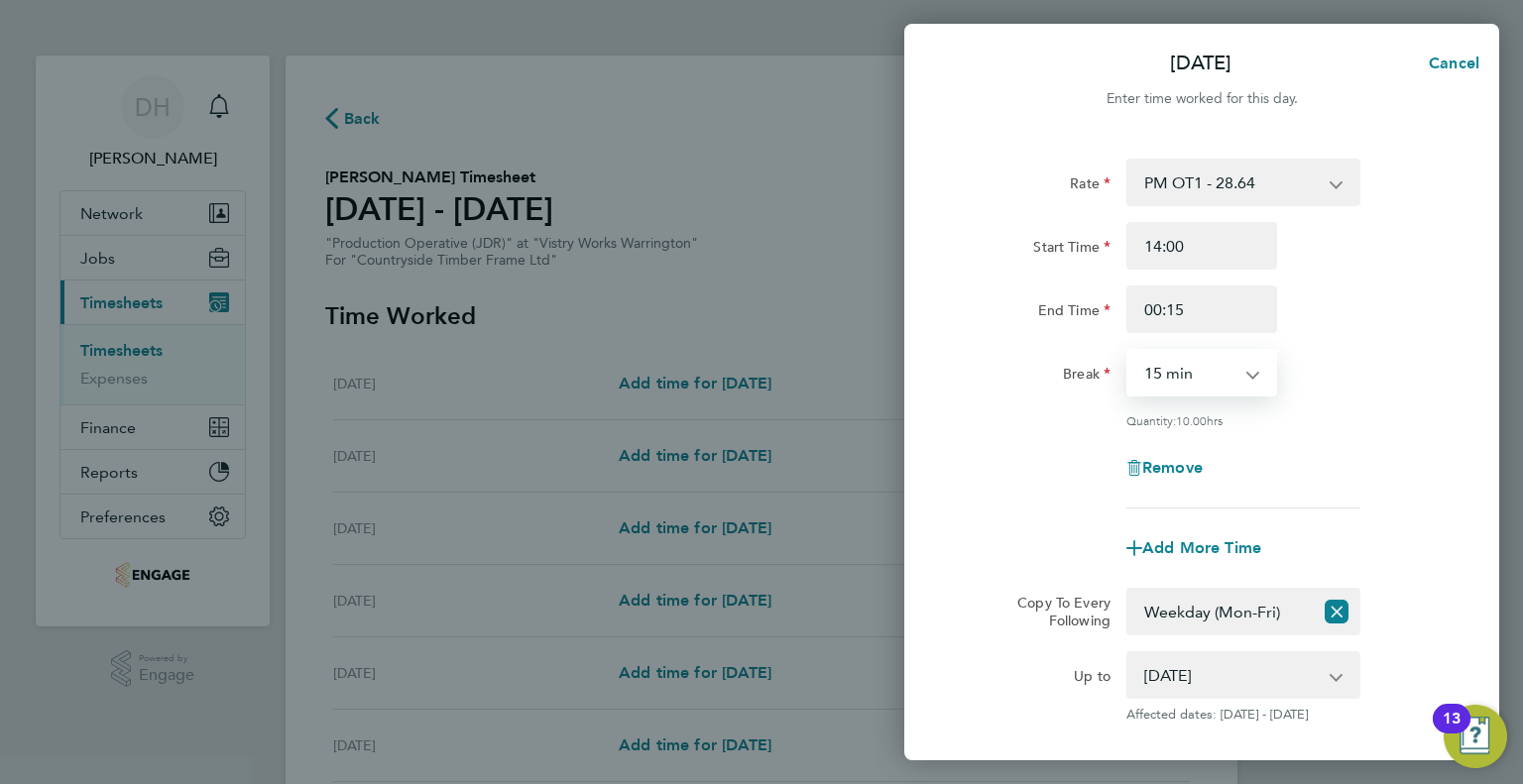 select on "60" 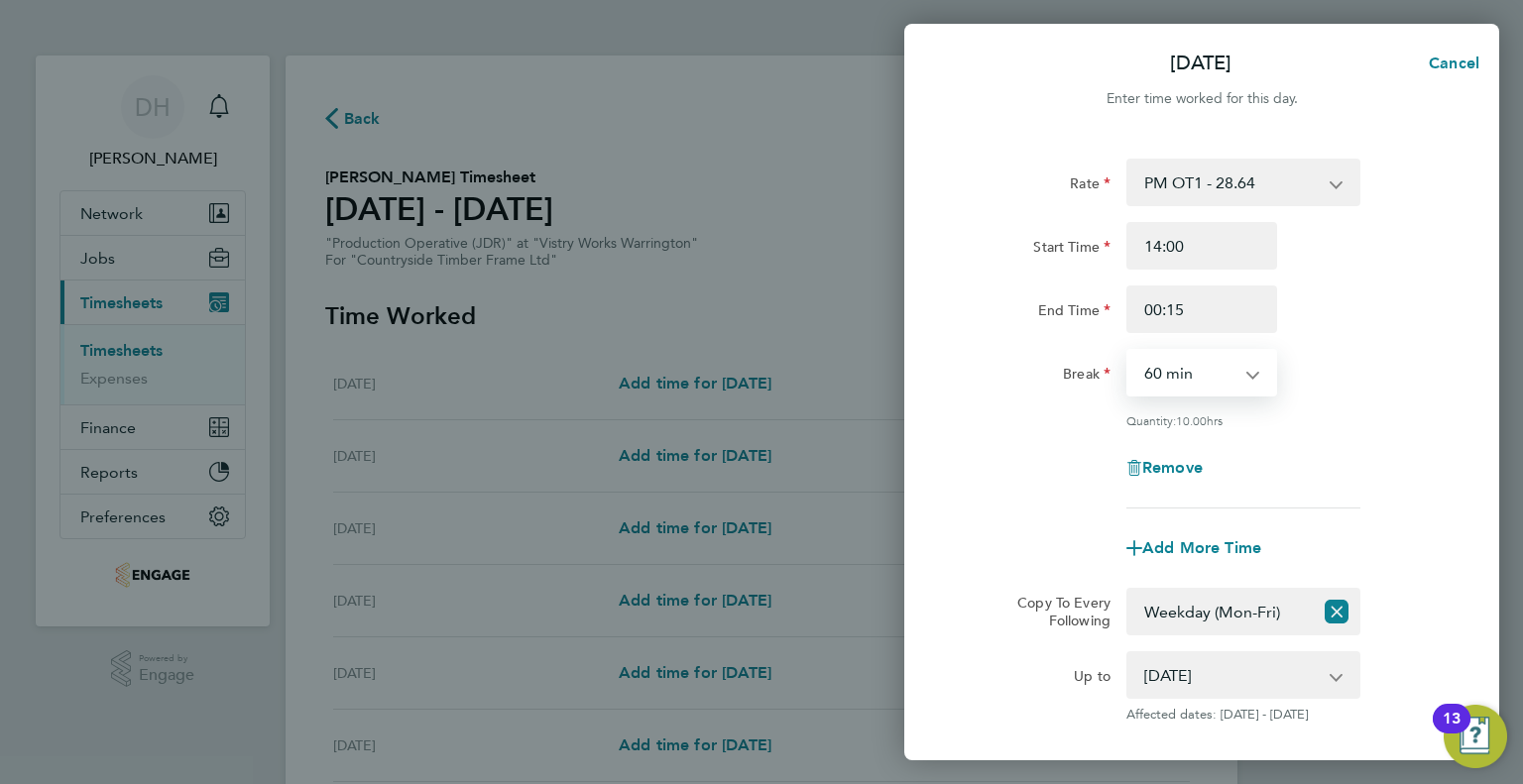 click on "0 min   15 min   30 min   45 min   60 min   75 min   90 min" at bounding box center (1190, 373) 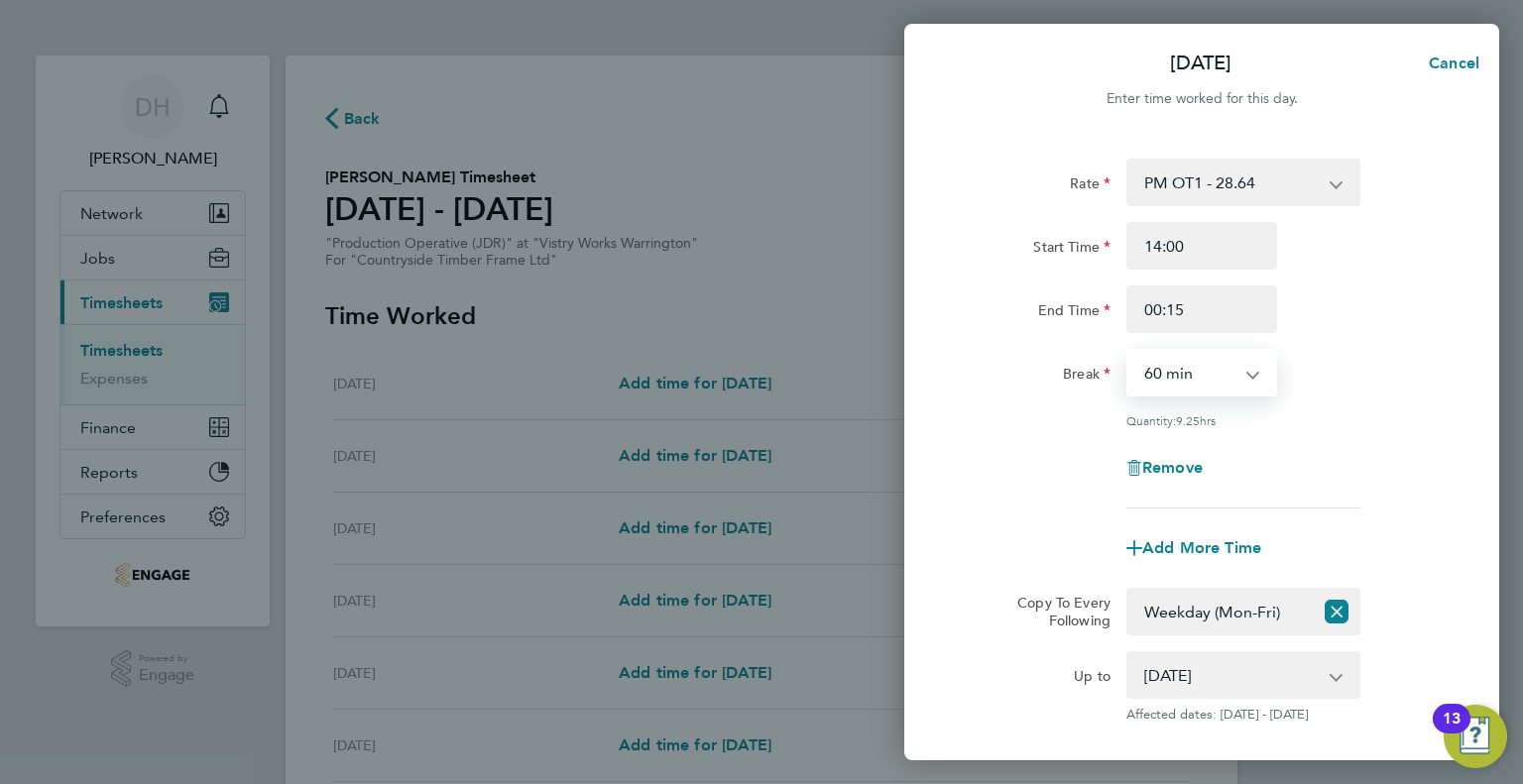 click on "Remove" 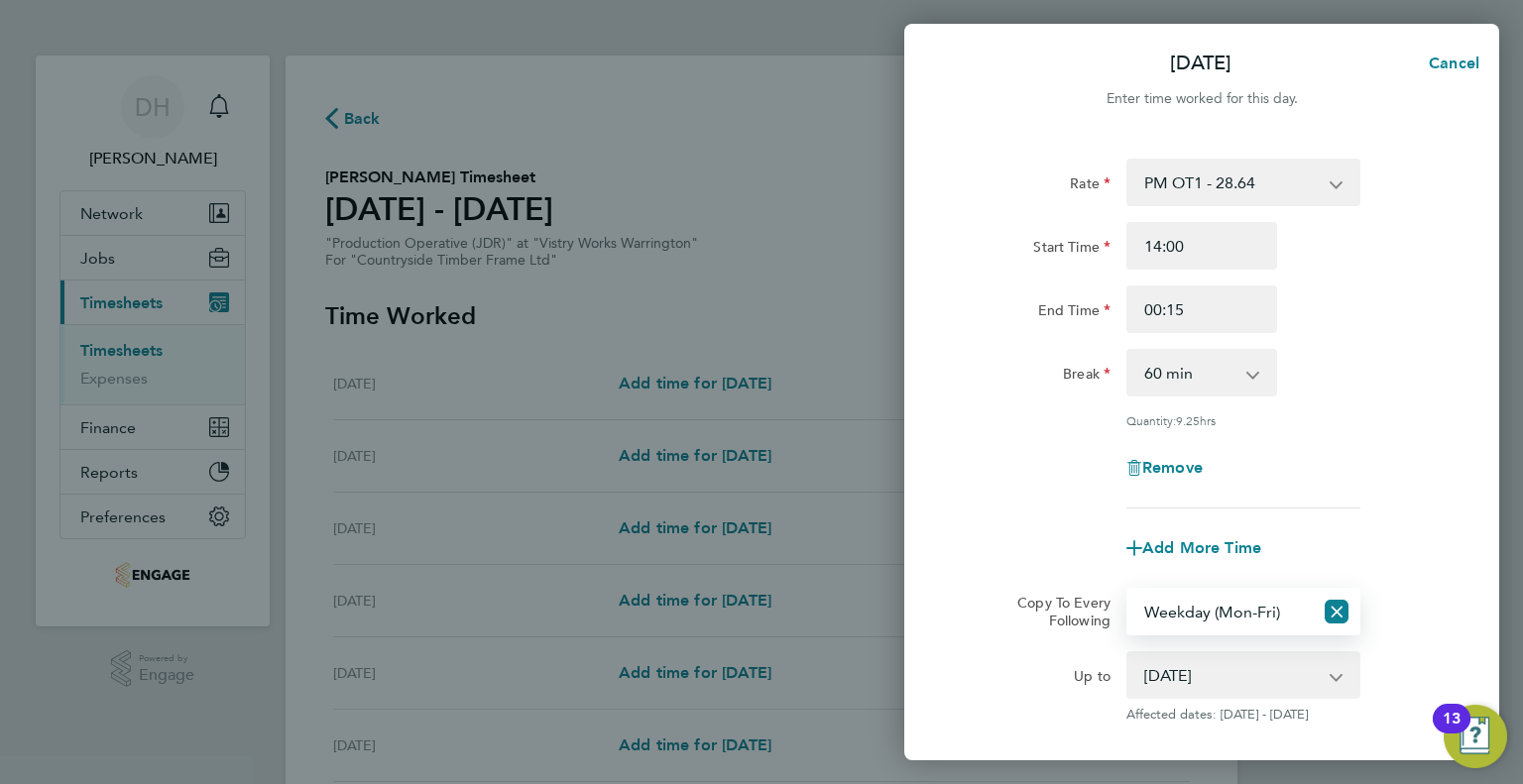 click on "Select days   Day   Weekday (Mon-Fri)   Weekend (Sat-Sun)   Tuesday   Wednesday   Thursday   Friday   Saturday   Sunday" at bounding box center [1221, 612] 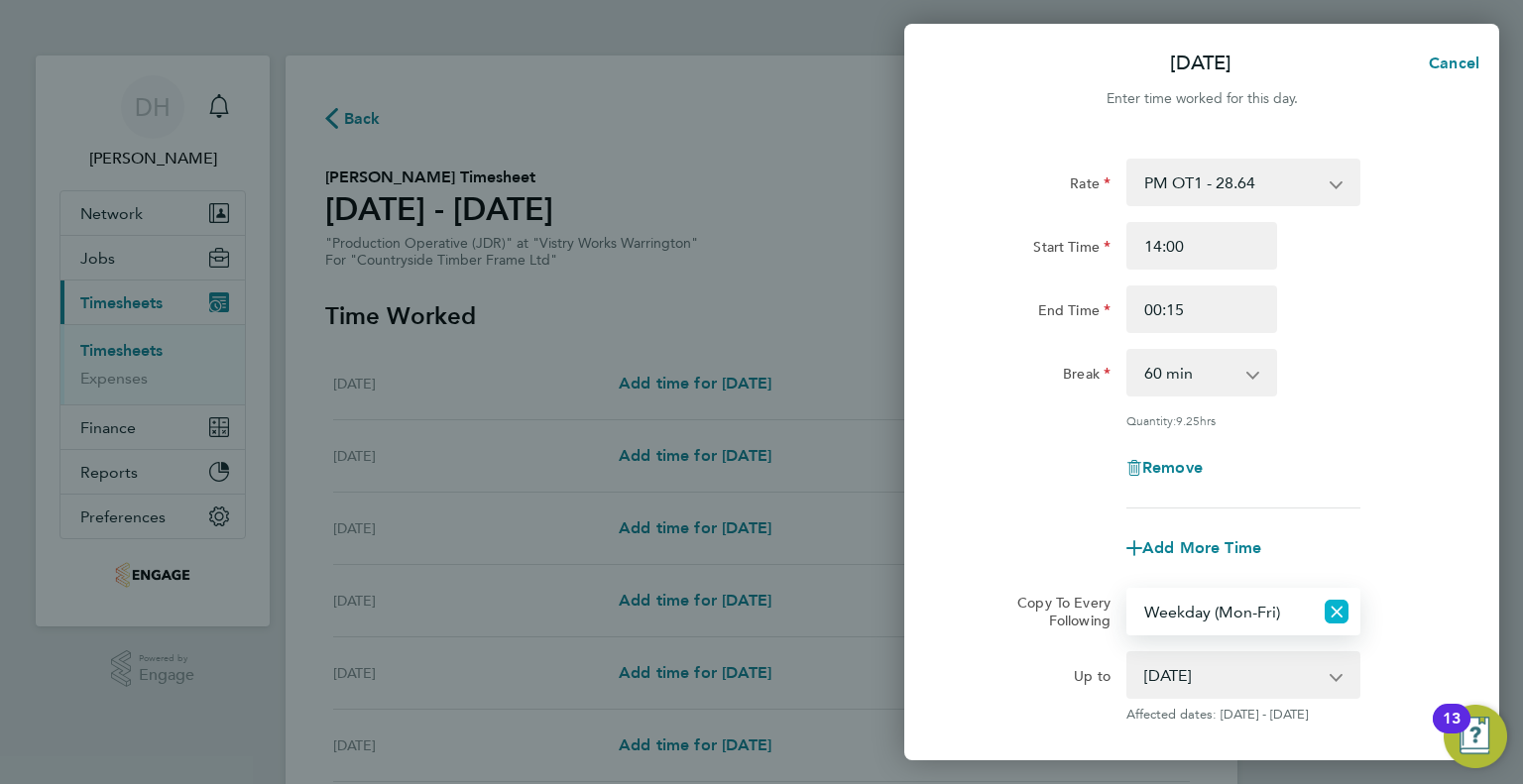 click 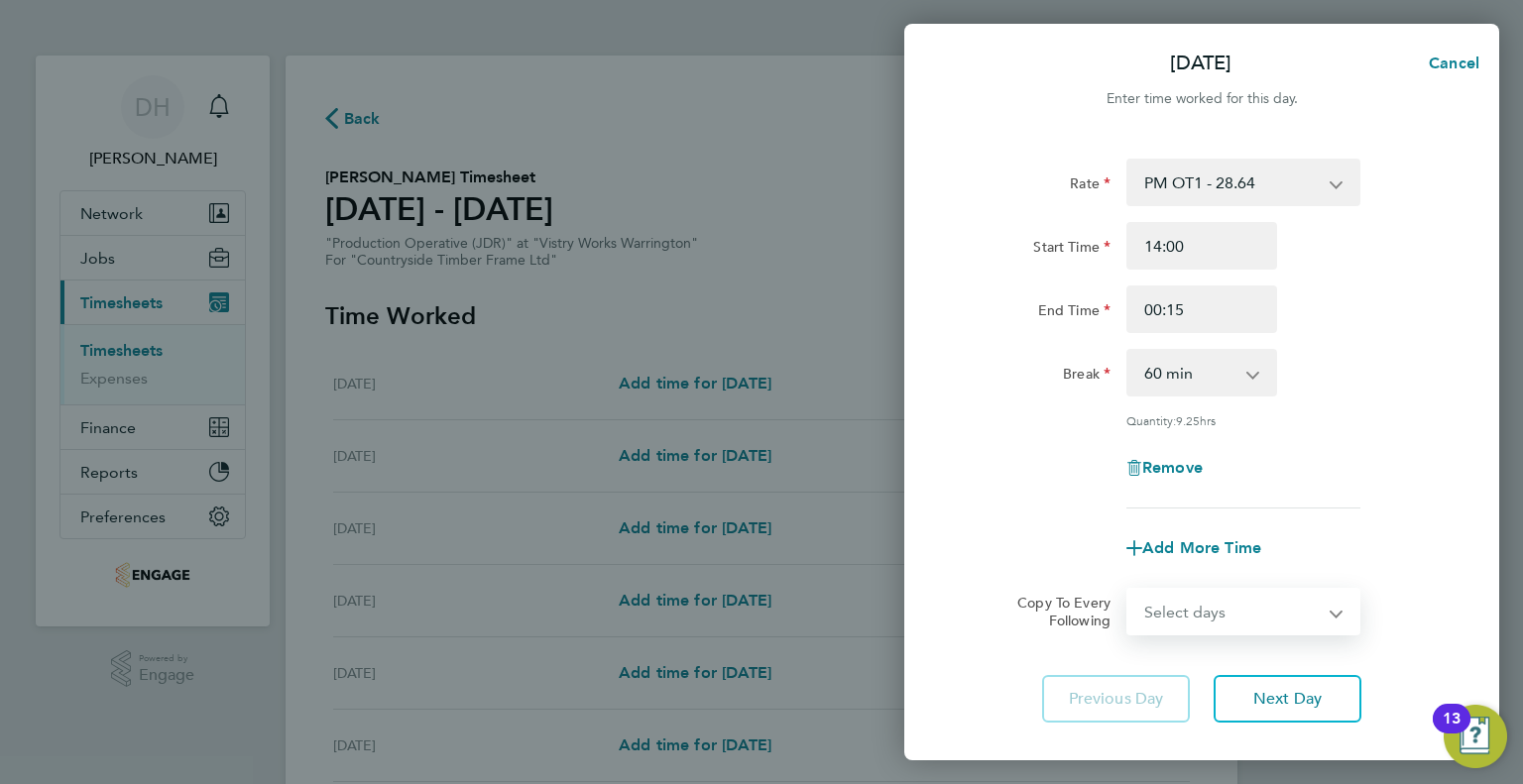 click on "Select days   Day   Weekday (Mon-Fri)   Weekend (Sat-Sun)   Tuesday   Wednesday   Thursday   Friday   Saturday   Sunday" at bounding box center [1232, 612] 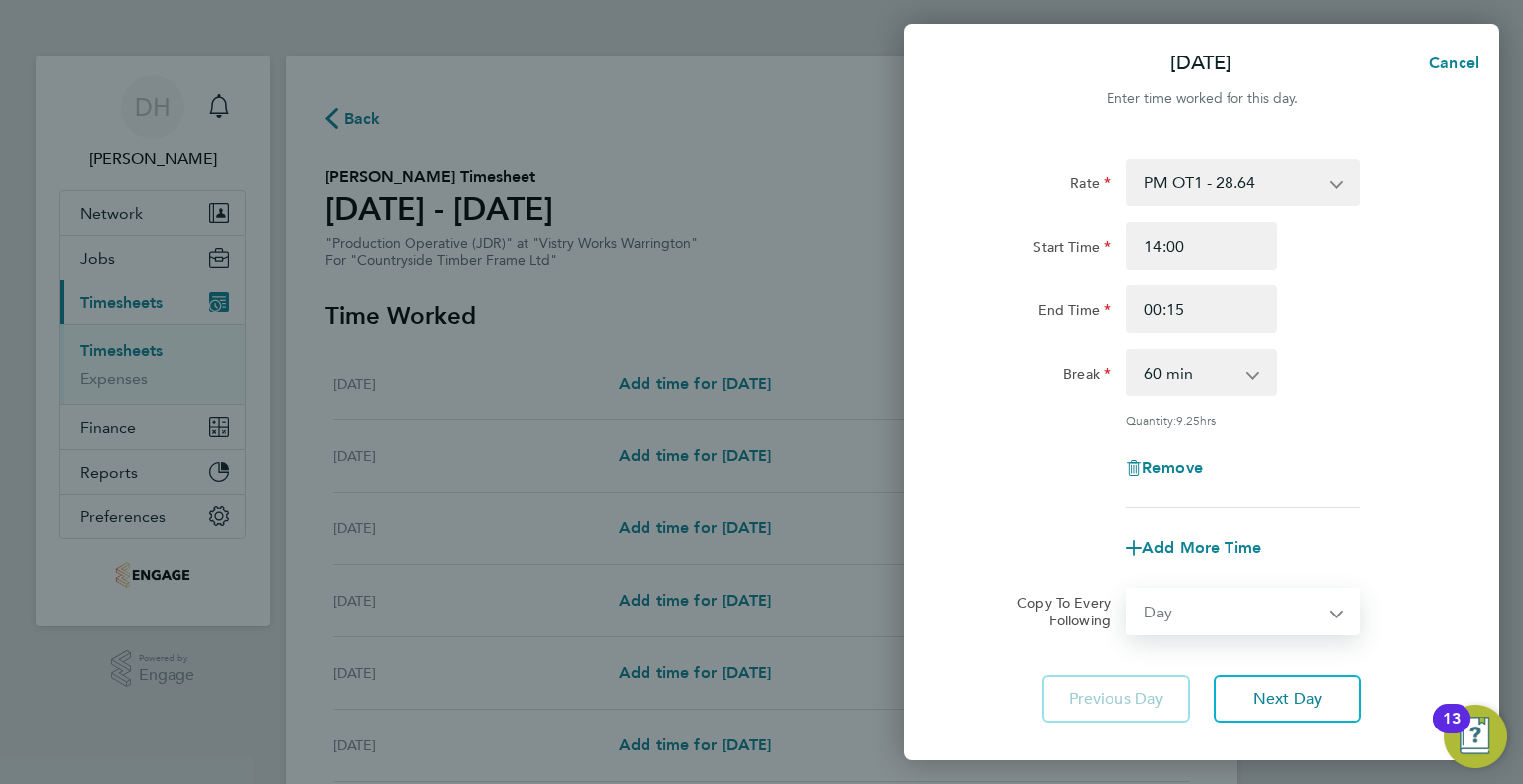 click on "Select days   Day   Weekday (Mon-Fri)   Weekend (Sat-Sun)   Tuesday   Wednesday   Thursday   Friday   Saturday   Sunday" at bounding box center (1232, 612) 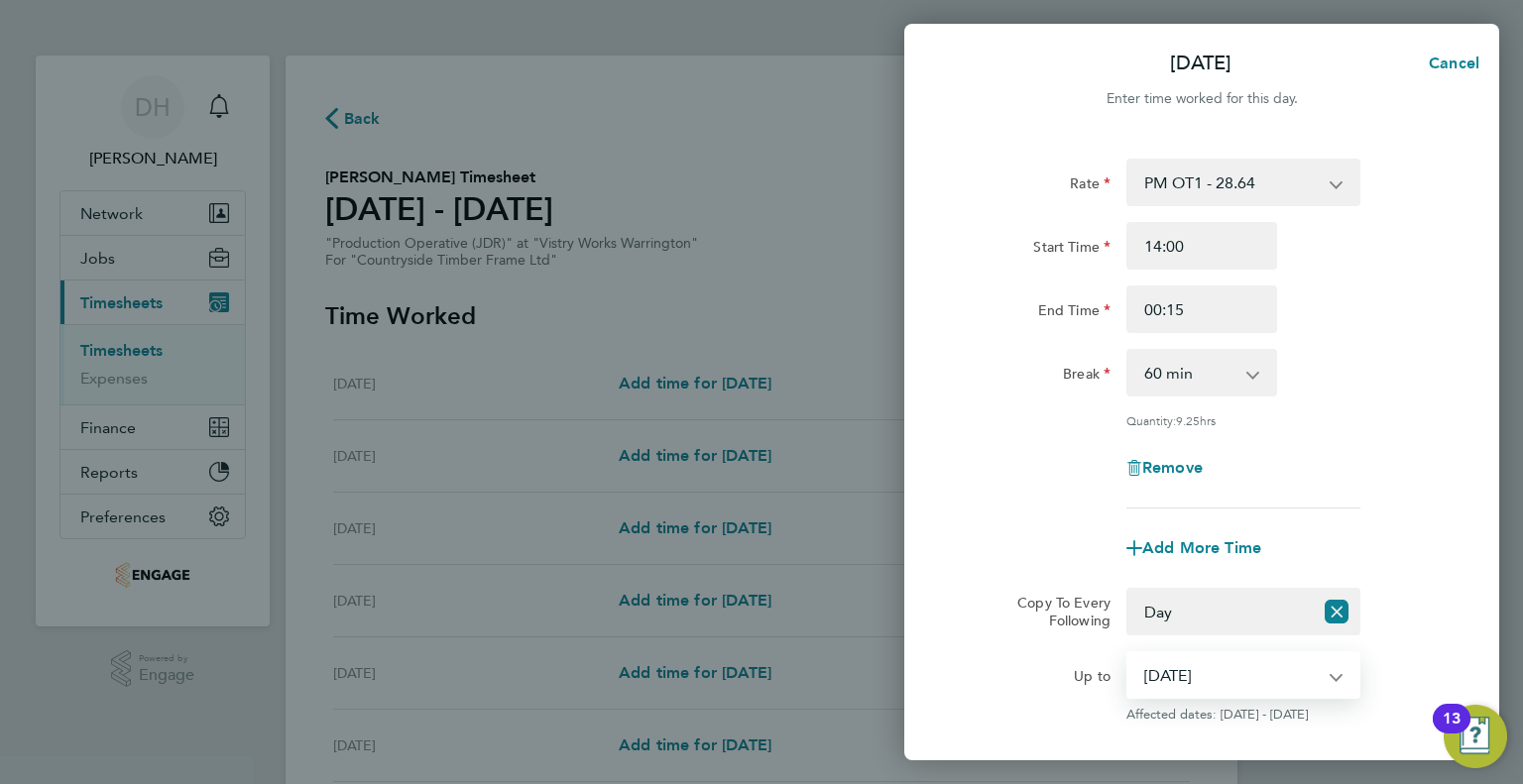 click on "08 Jul 2025   09 Jul 2025   10 Jul 2025   11 Jul 2025   12 Jul 2025   13 Jul 2025" at bounding box center (1231, 675) 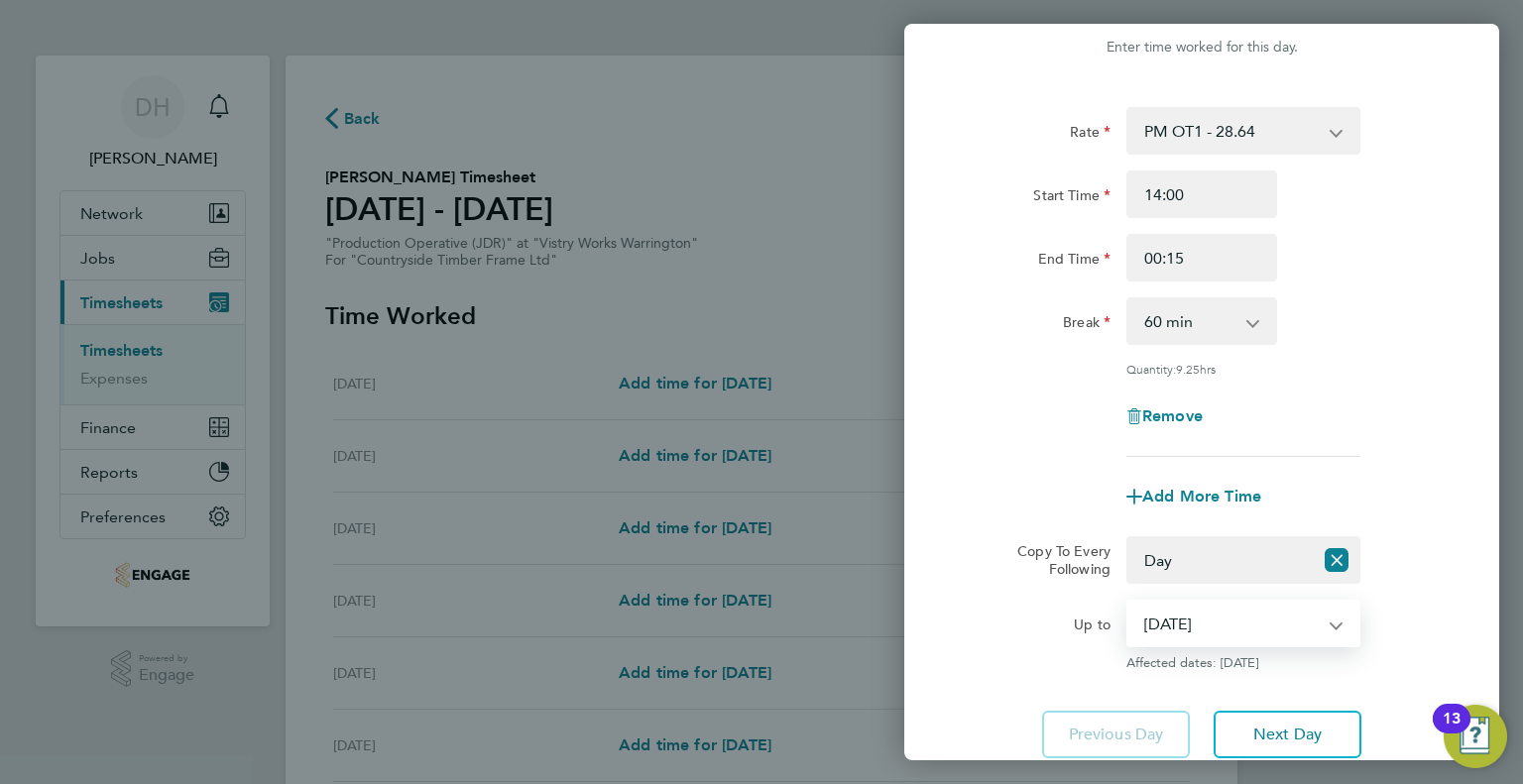 scroll, scrollTop: 99, scrollLeft: 0, axis: vertical 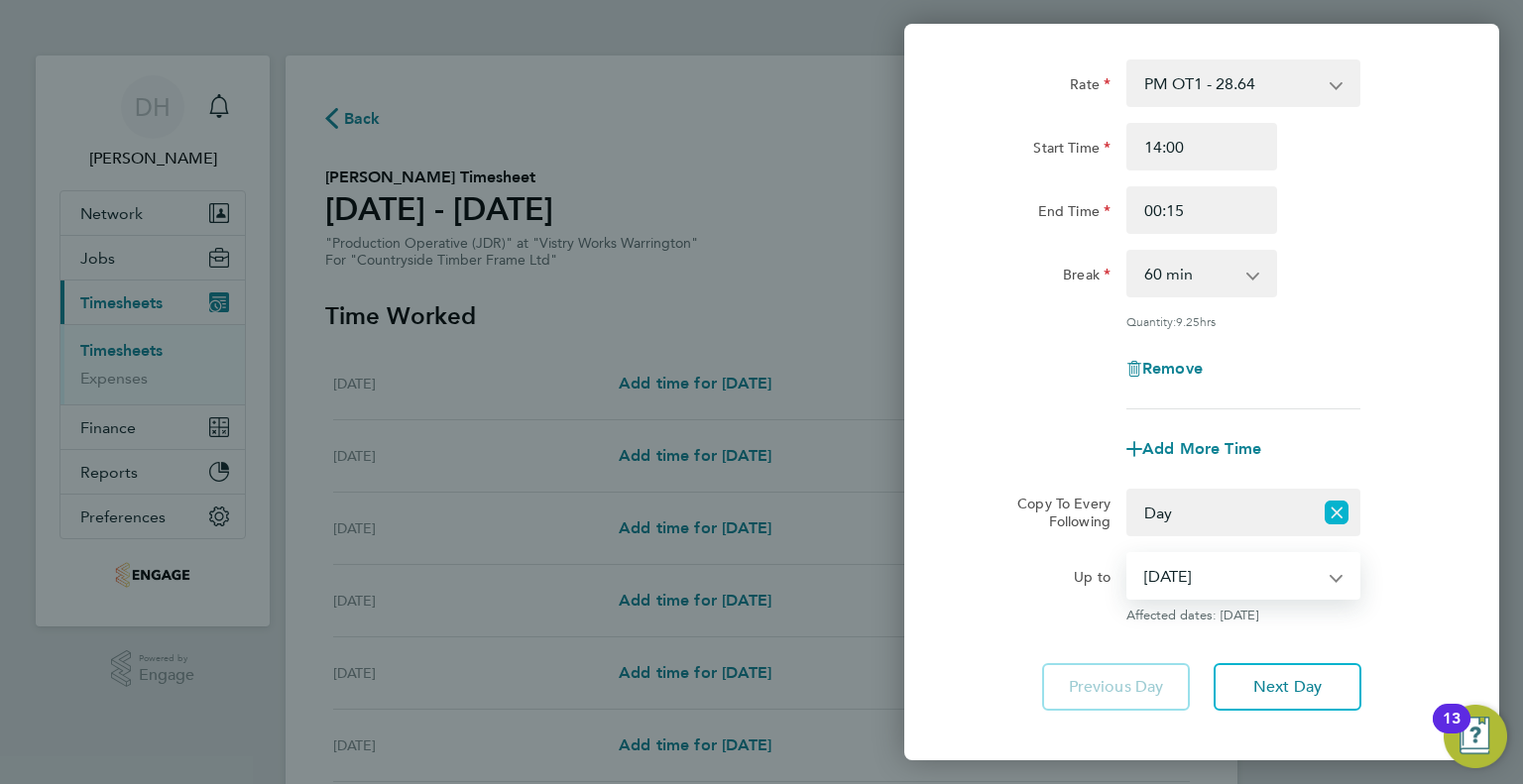 click 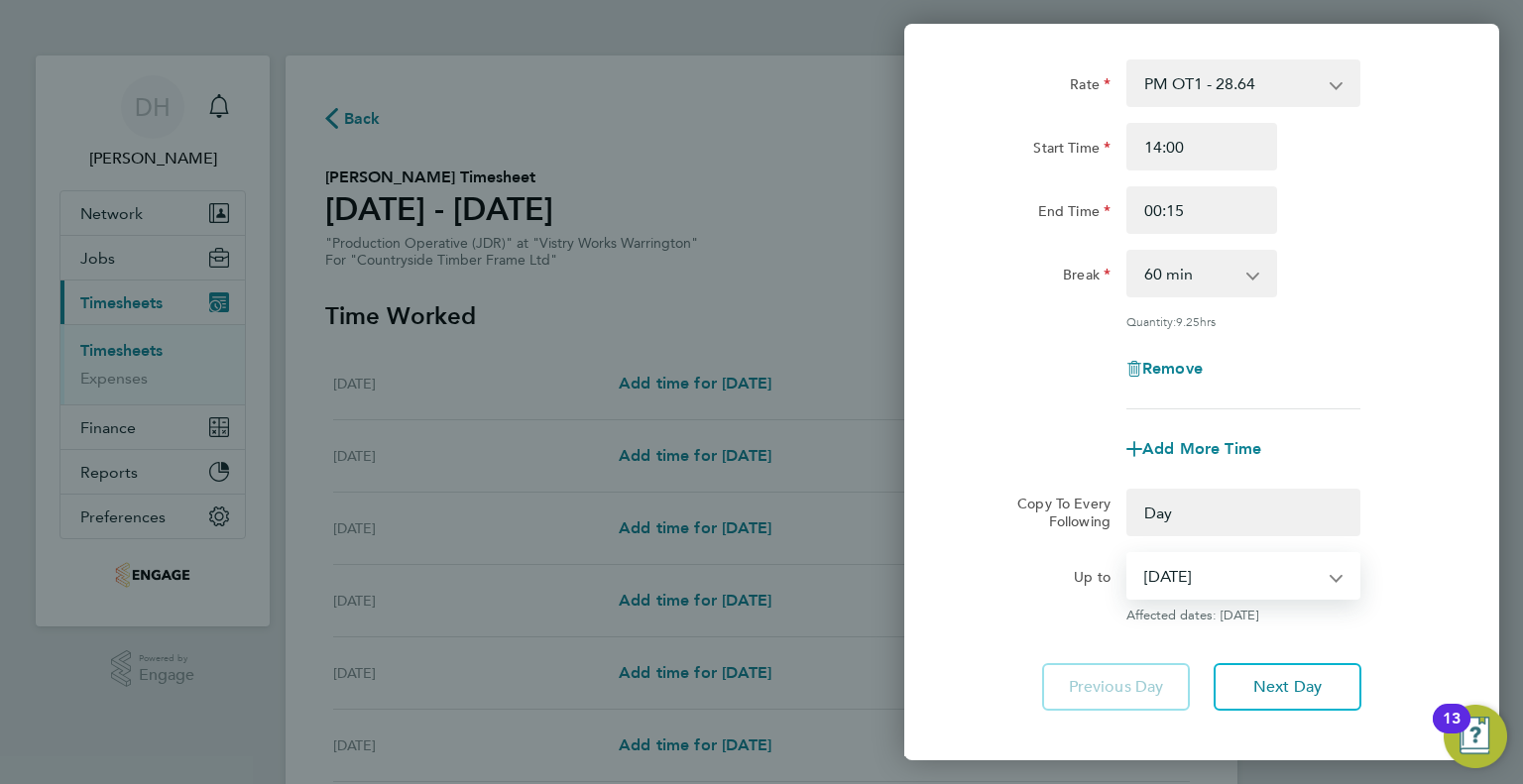 select on "0: null" 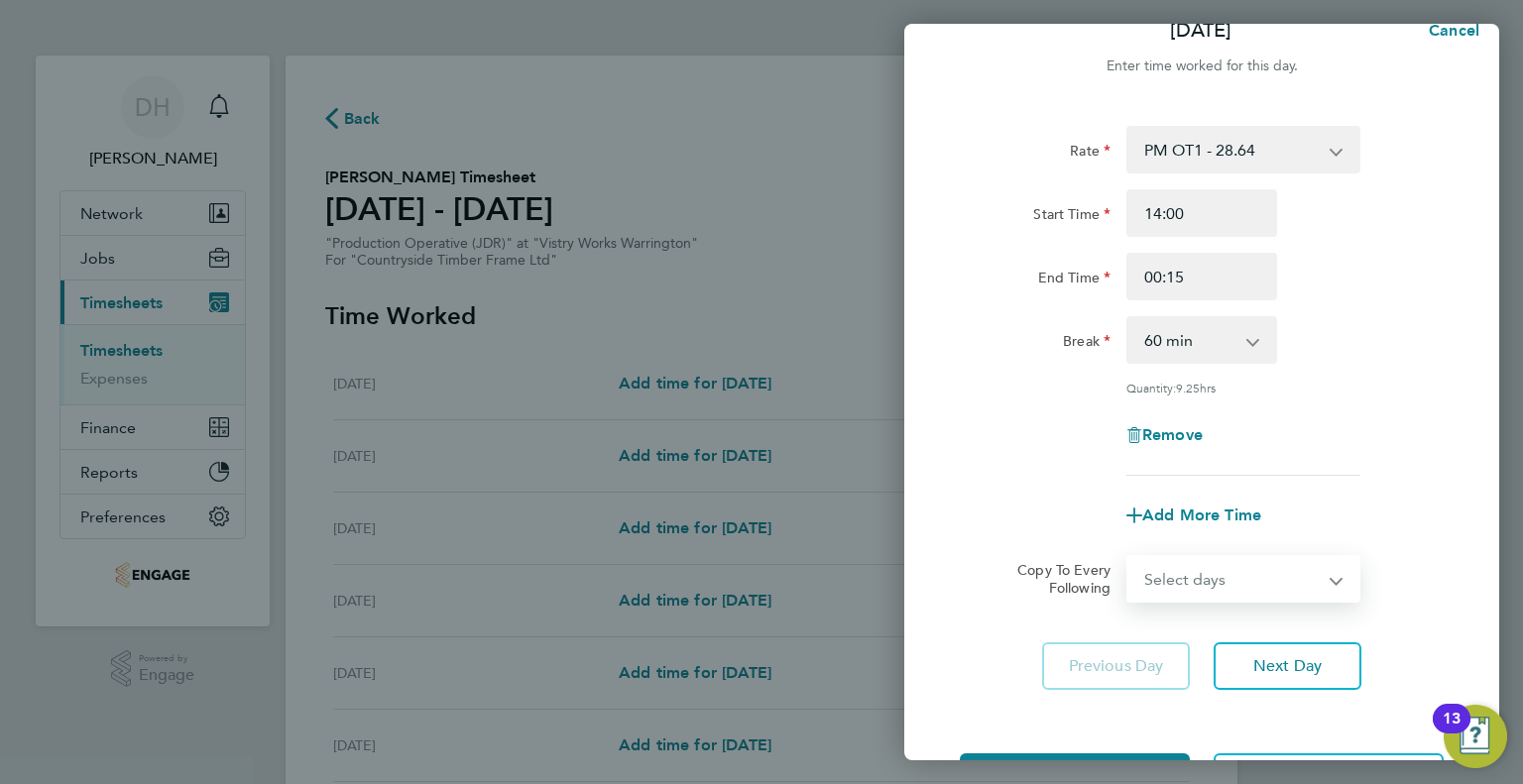 scroll, scrollTop: 0, scrollLeft: 0, axis: both 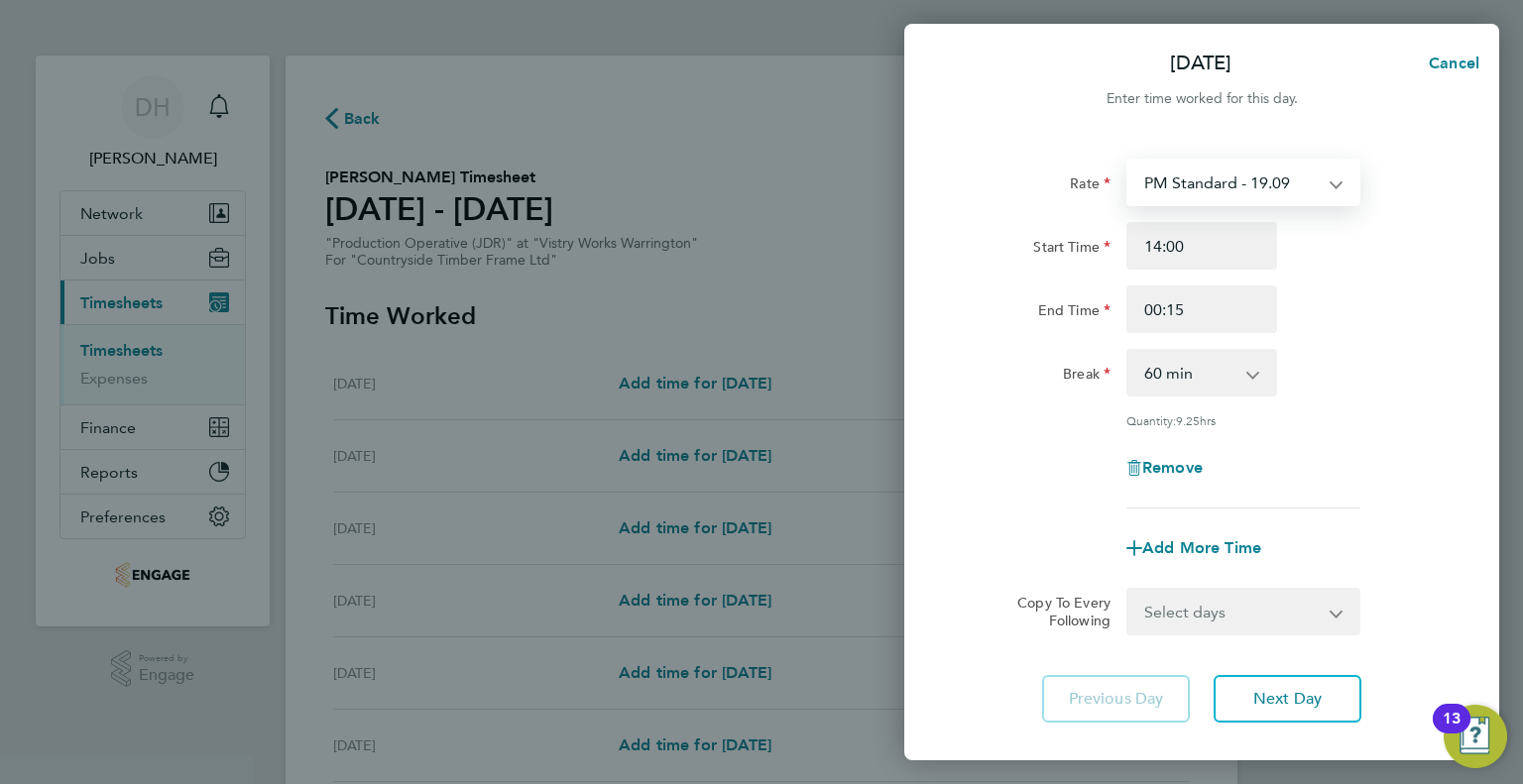 select on "15" 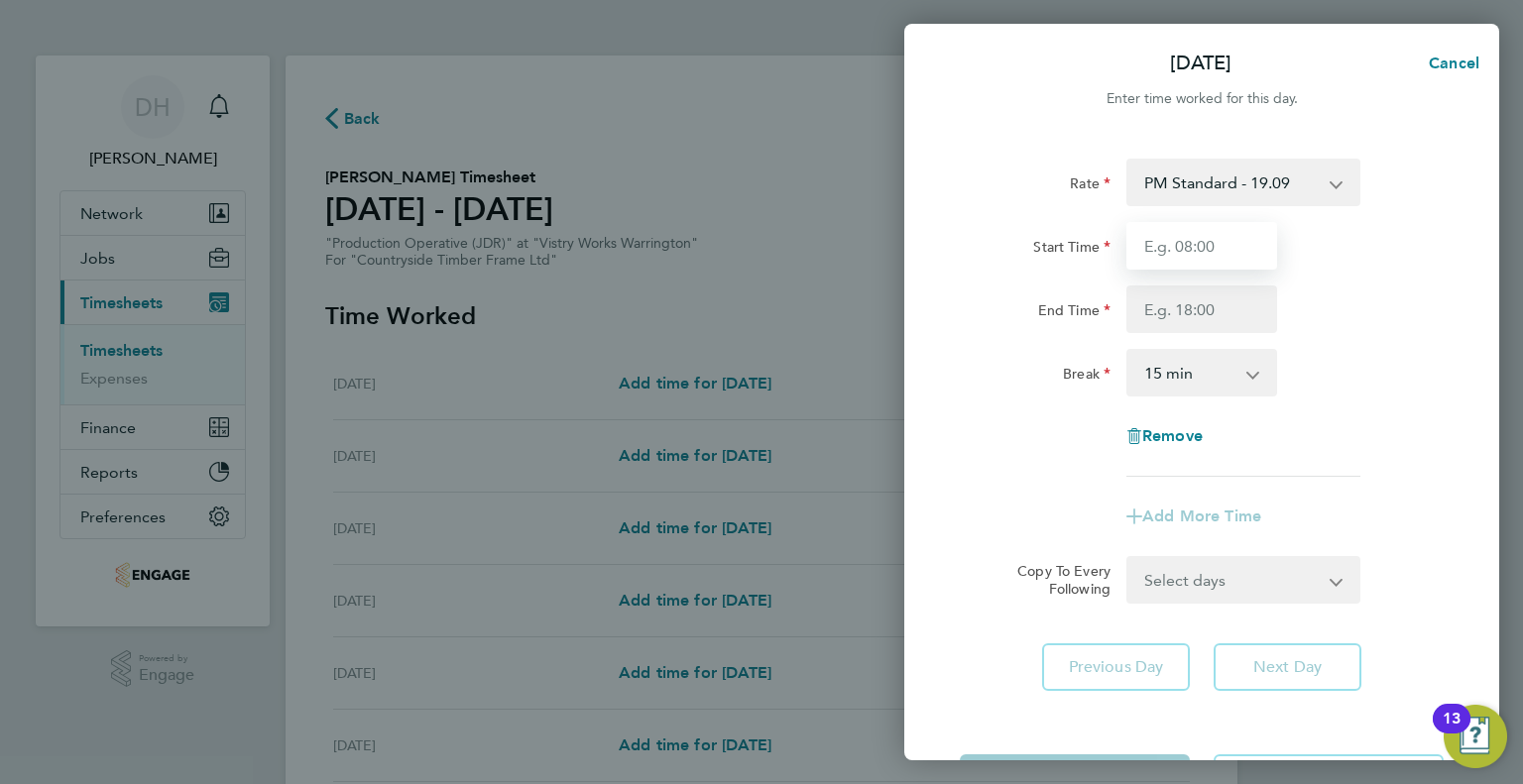 click on "Start Time" at bounding box center (1202, 246) 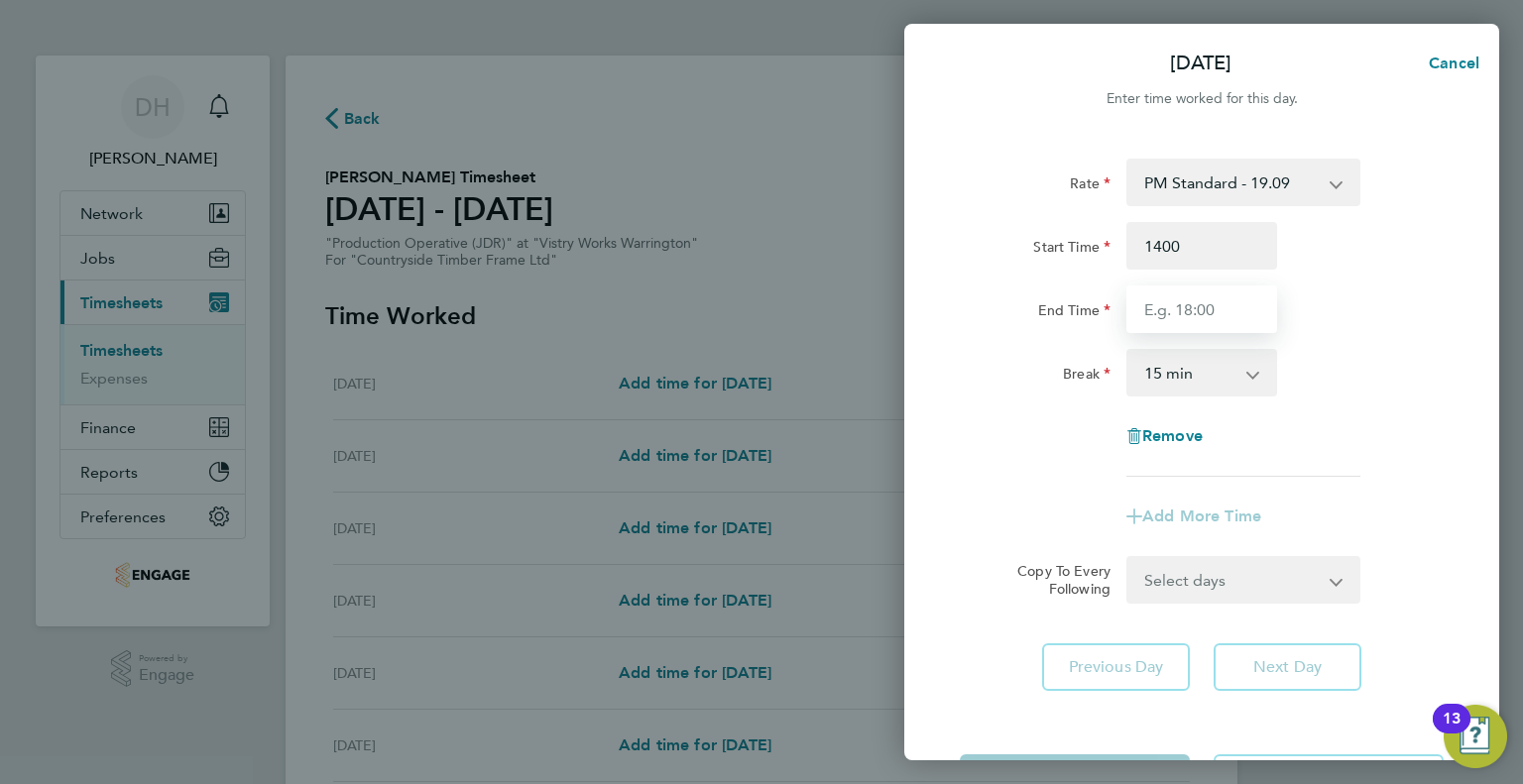 type on "14:00" 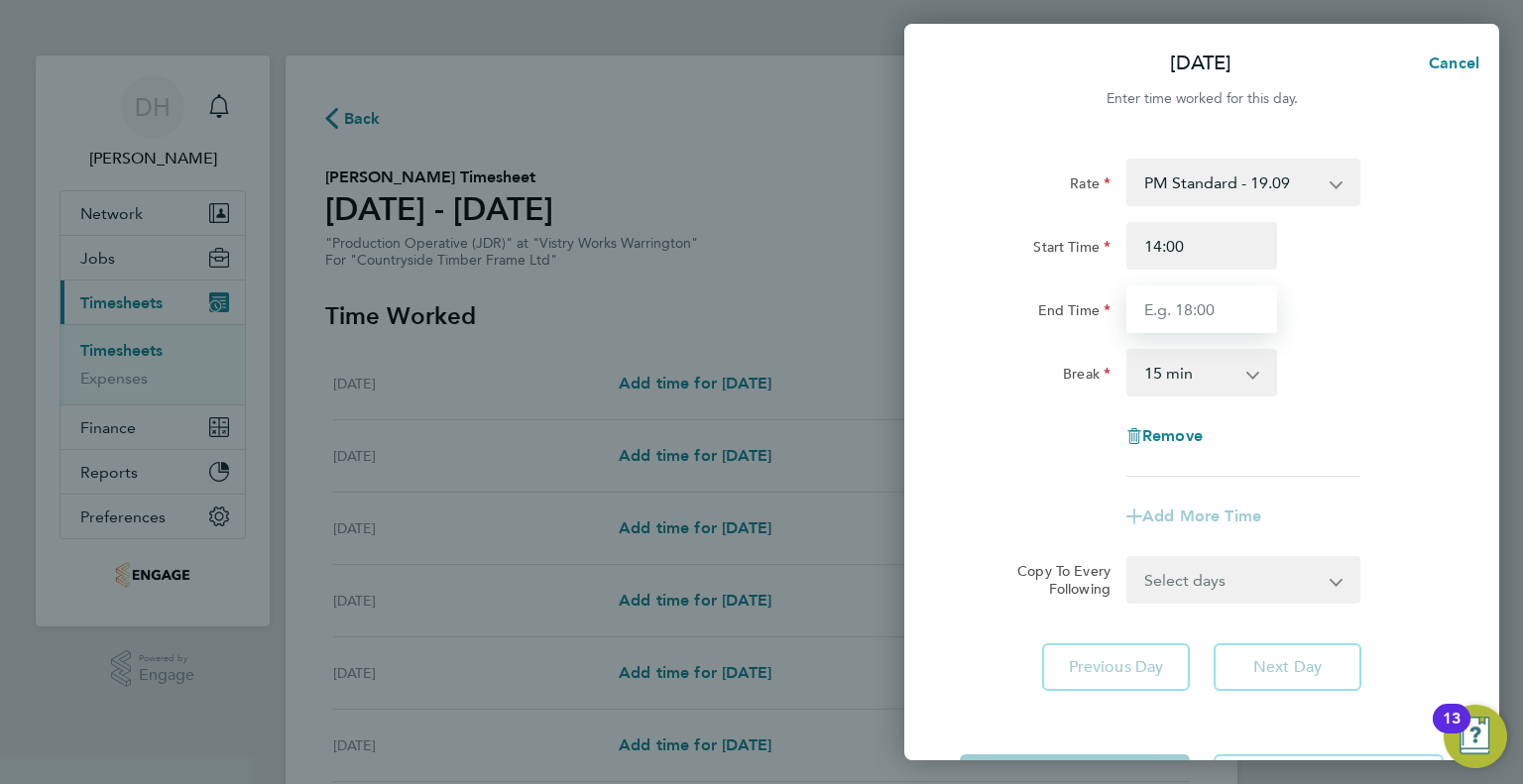 click on "End Time" at bounding box center [1202, 309] 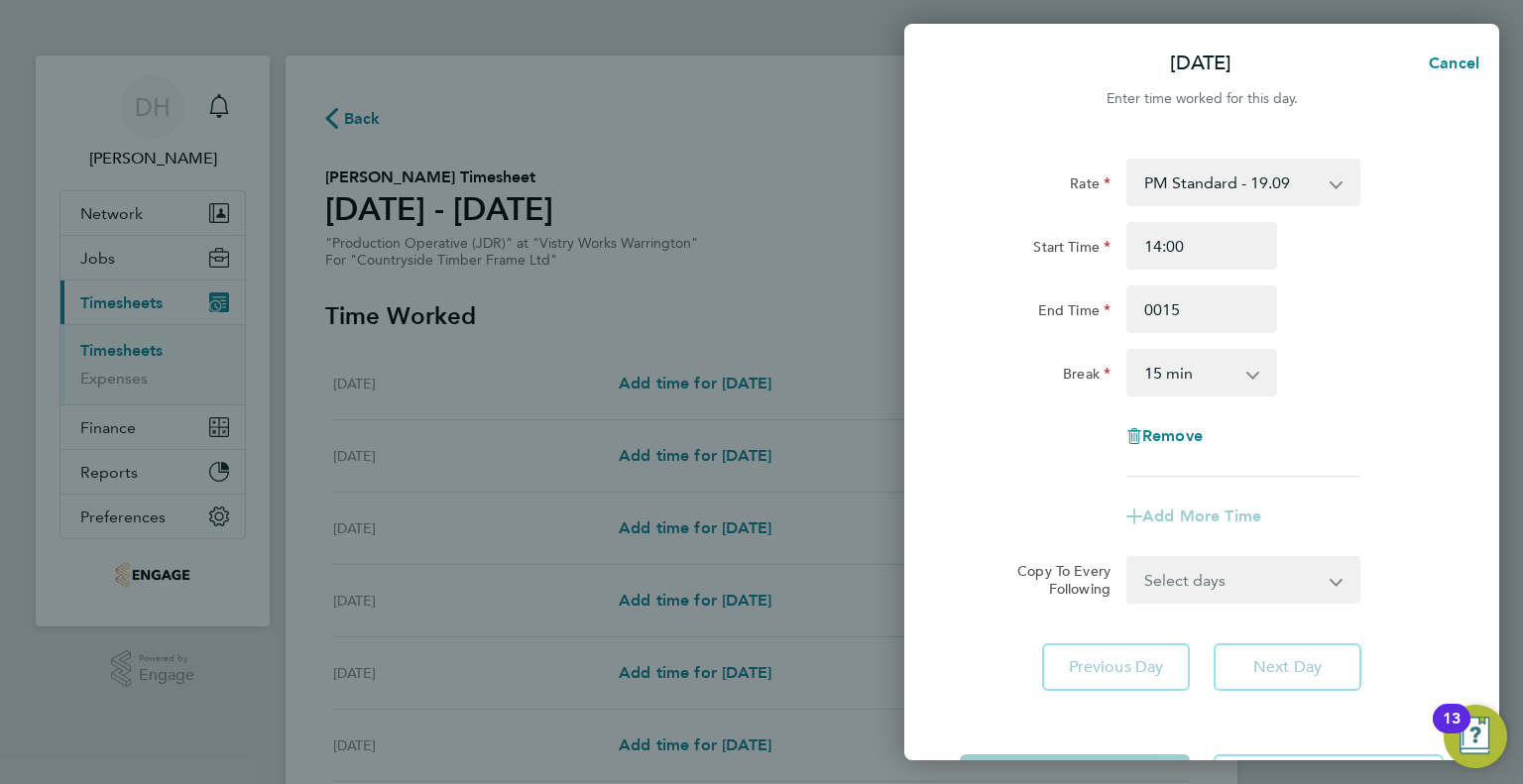 type on "00:15" 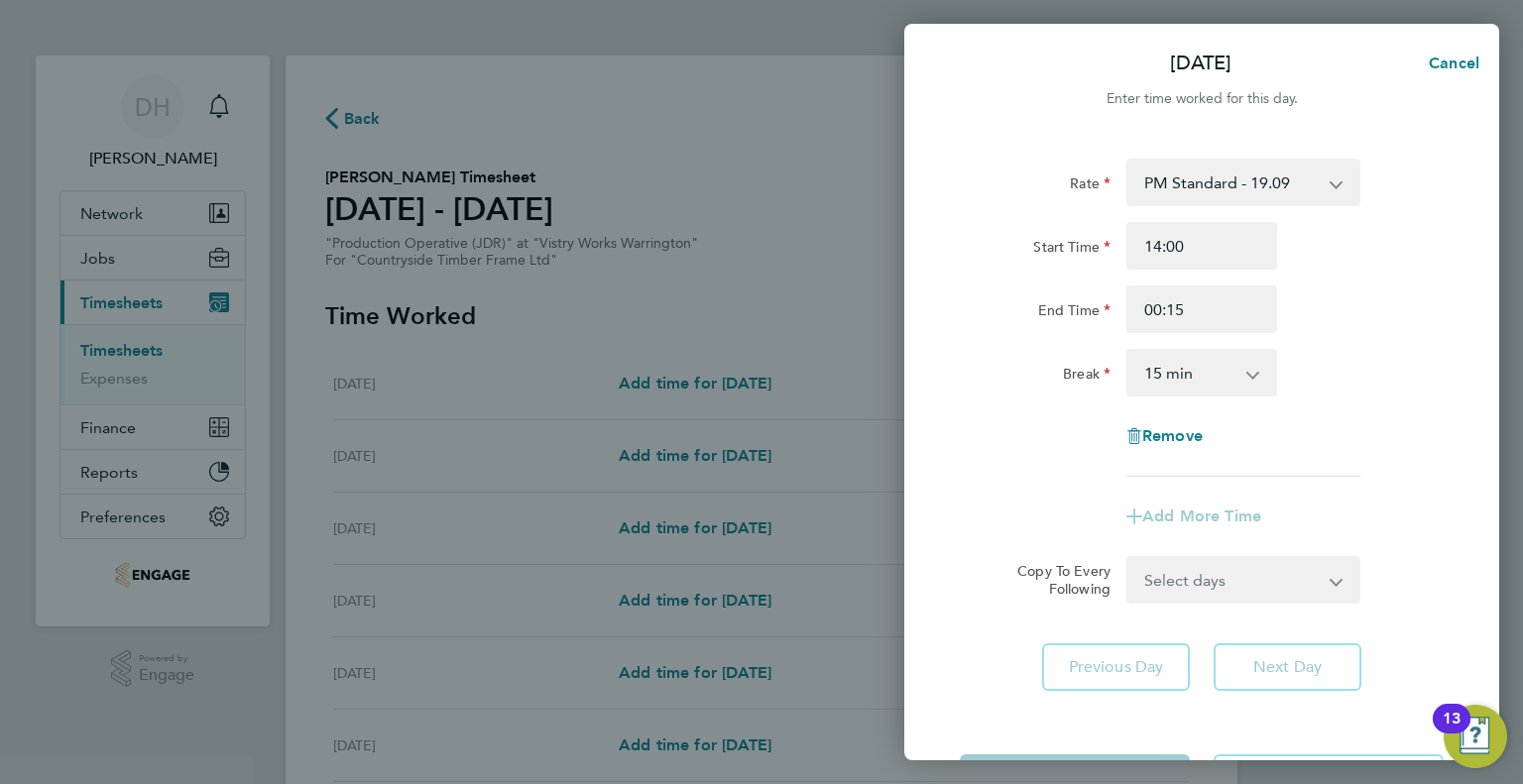 click on "Rate  PM Standard - 19.09   AM Standard - 17.80   AM OT2 - 35.60   PM OT1 - 28.64   AM OT1 - 26.70   PM OT2 - 38.18
Start Time 14:00 End Time 00:15 Break  0 min   15 min   30 min   45 min   60 min   75 min   90 min
Remove" 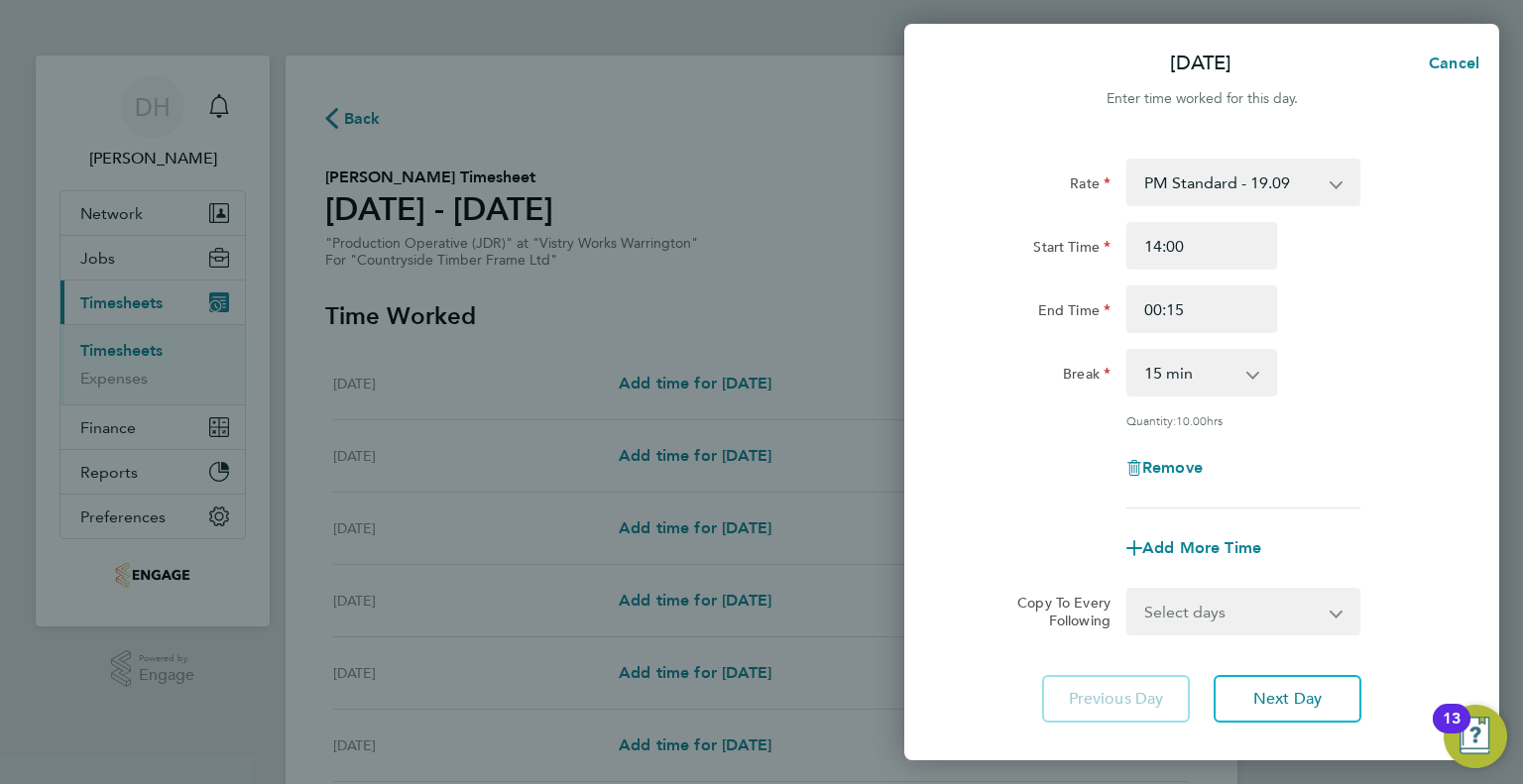 click on "0 min   15 min   30 min   45 min   60 min   75 min   90 min" at bounding box center [1190, 373] 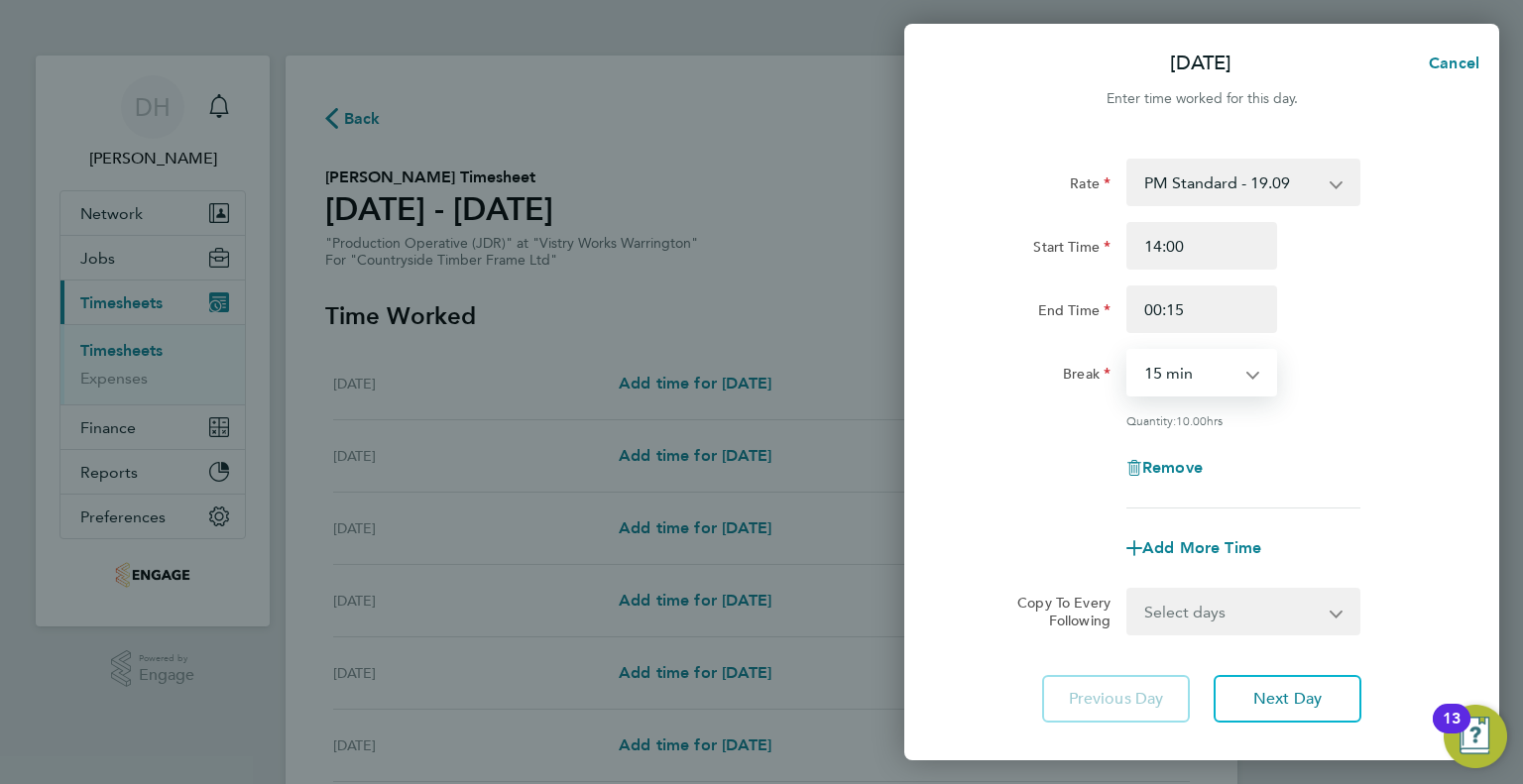 select on "60" 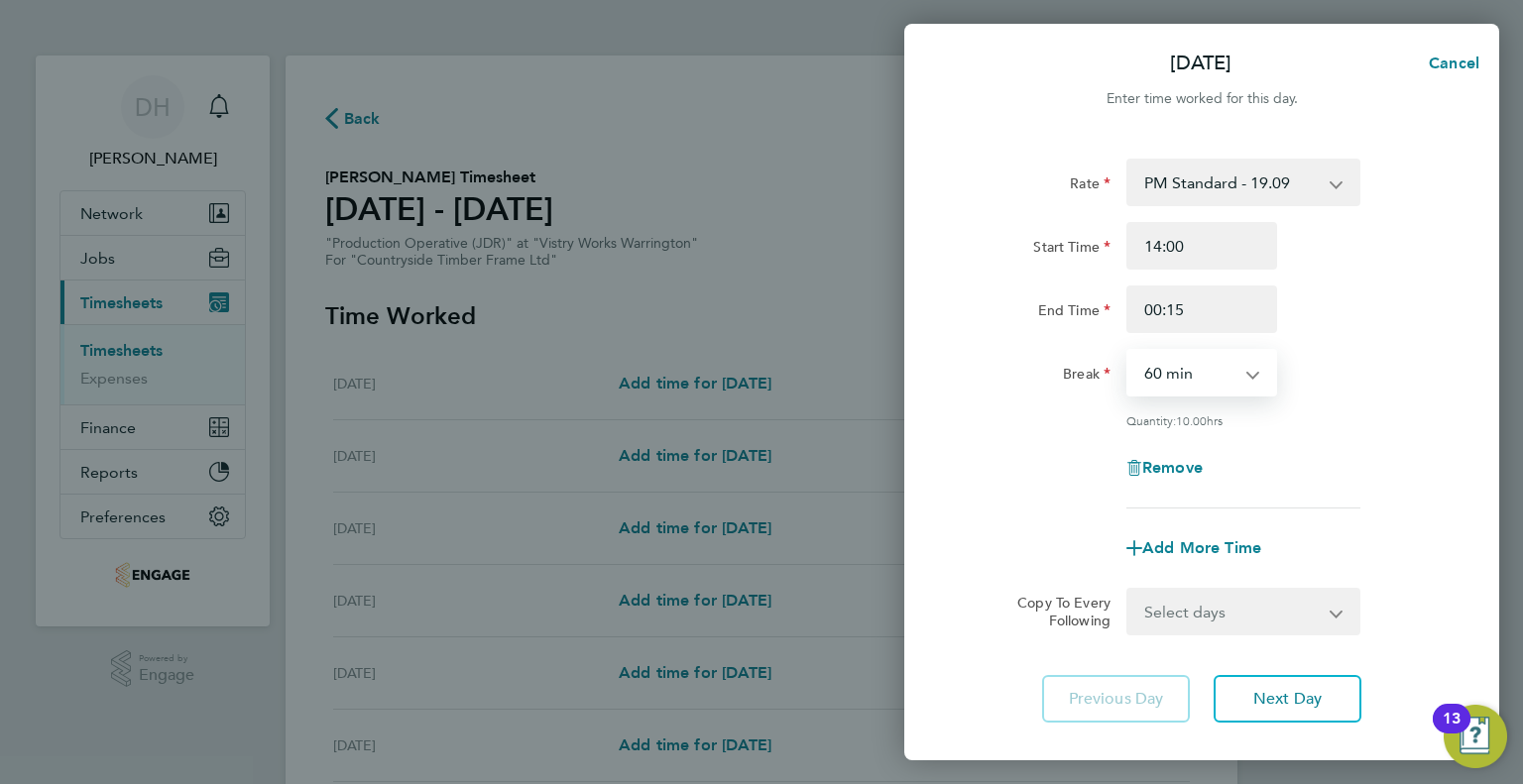 click on "0 min   15 min   30 min   45 min   60 min   75 min   90 min" at bounding box center (1190, 373) 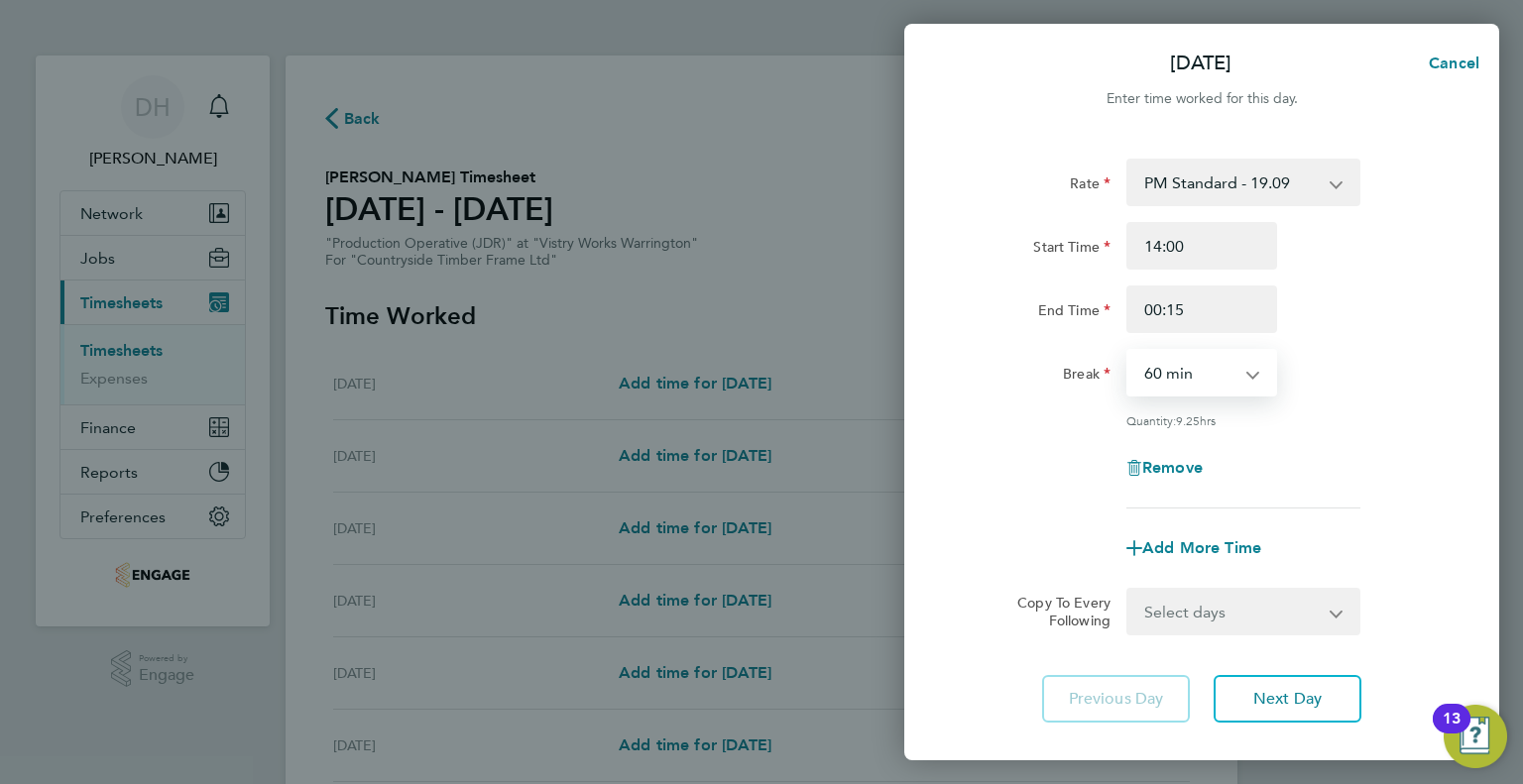 click on "0 min   15 min   30 min   45 min   60 min   75 min   90 min" at bounding box center [1190, 373] 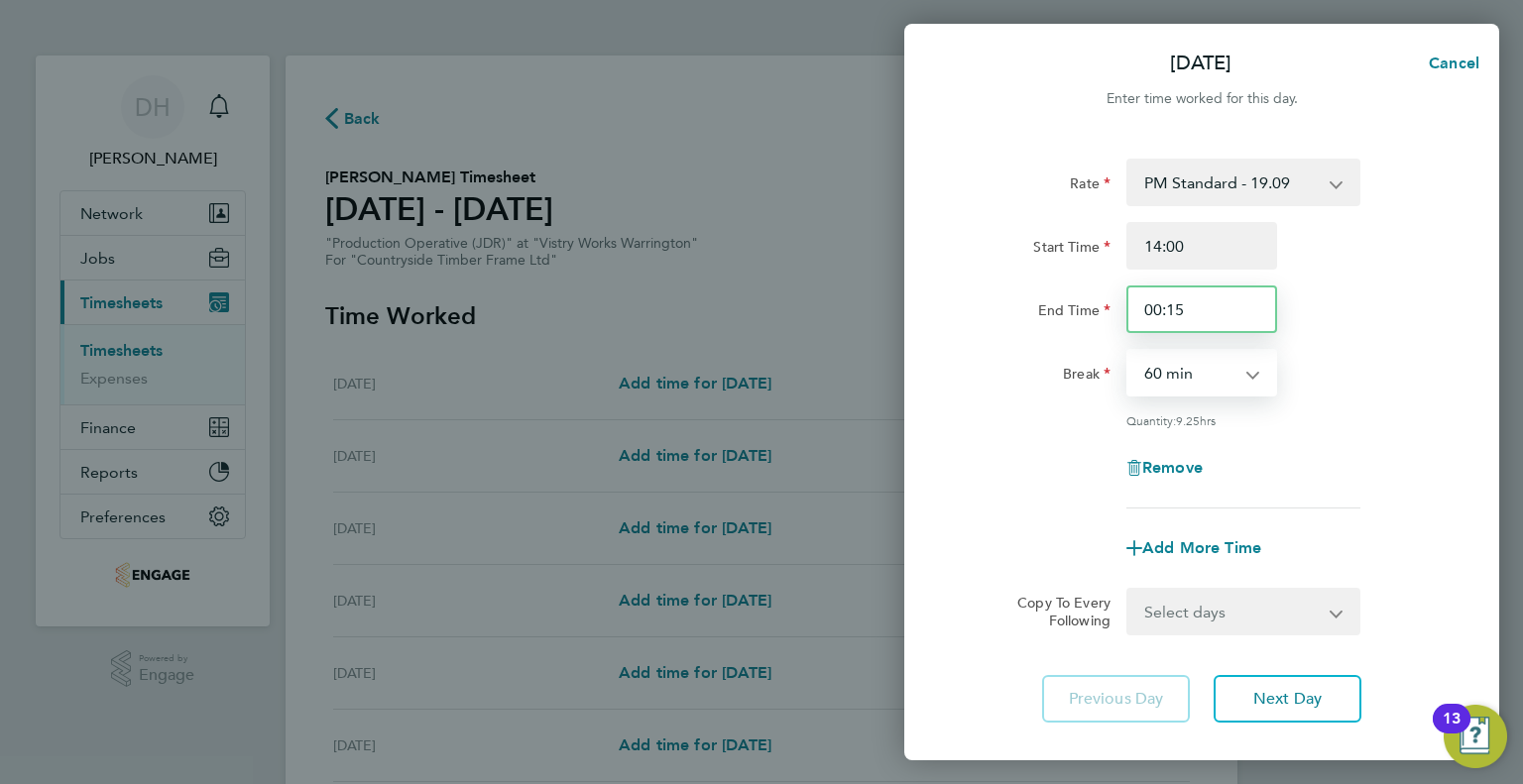 click on "00:15" at bounding box center (1202, 309) 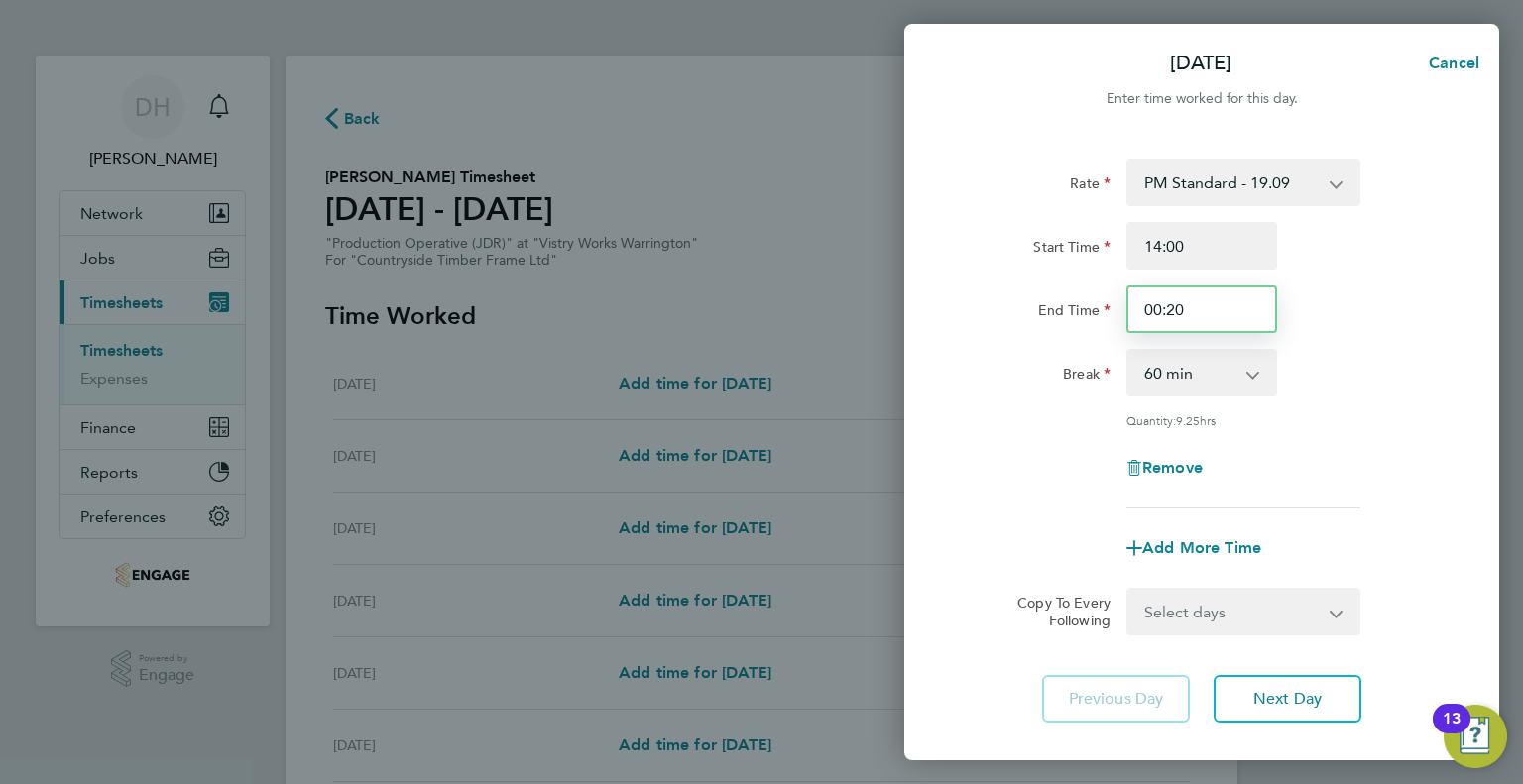 click on "00:20" at bounding box center (1202, 309) 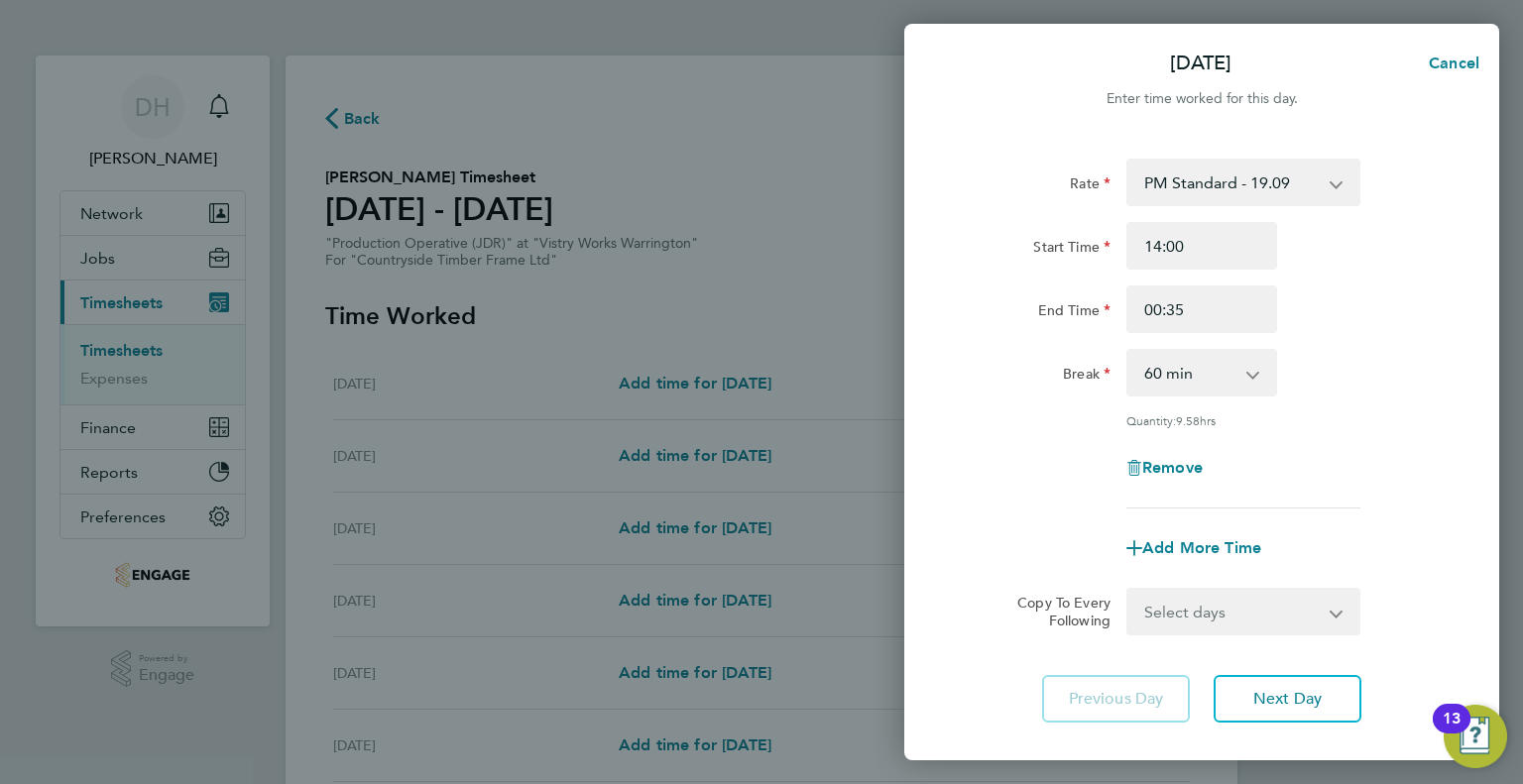 click on "Quantity:  9.58  hrs" 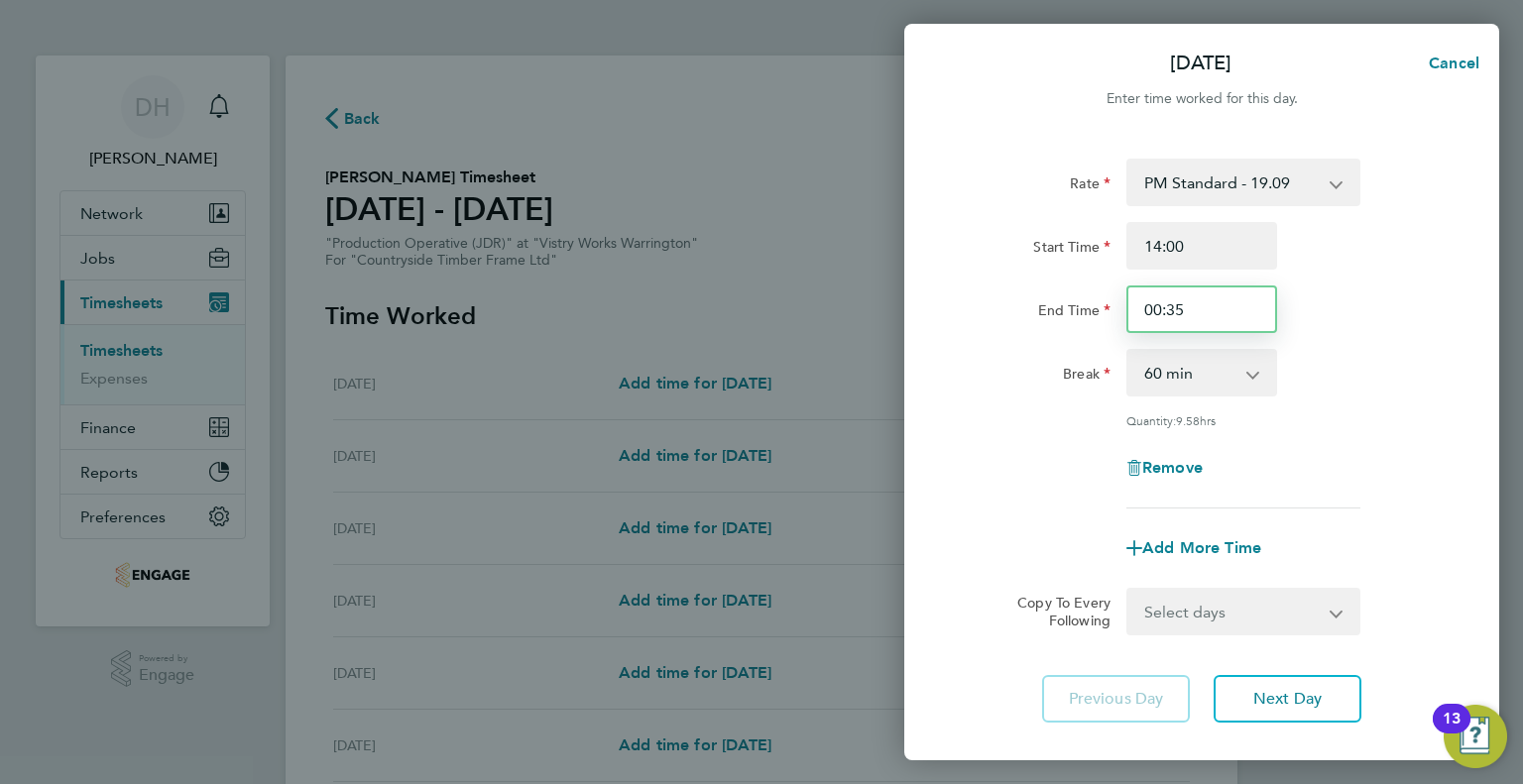 click on "00:35" at bounding box center (1202, 309) 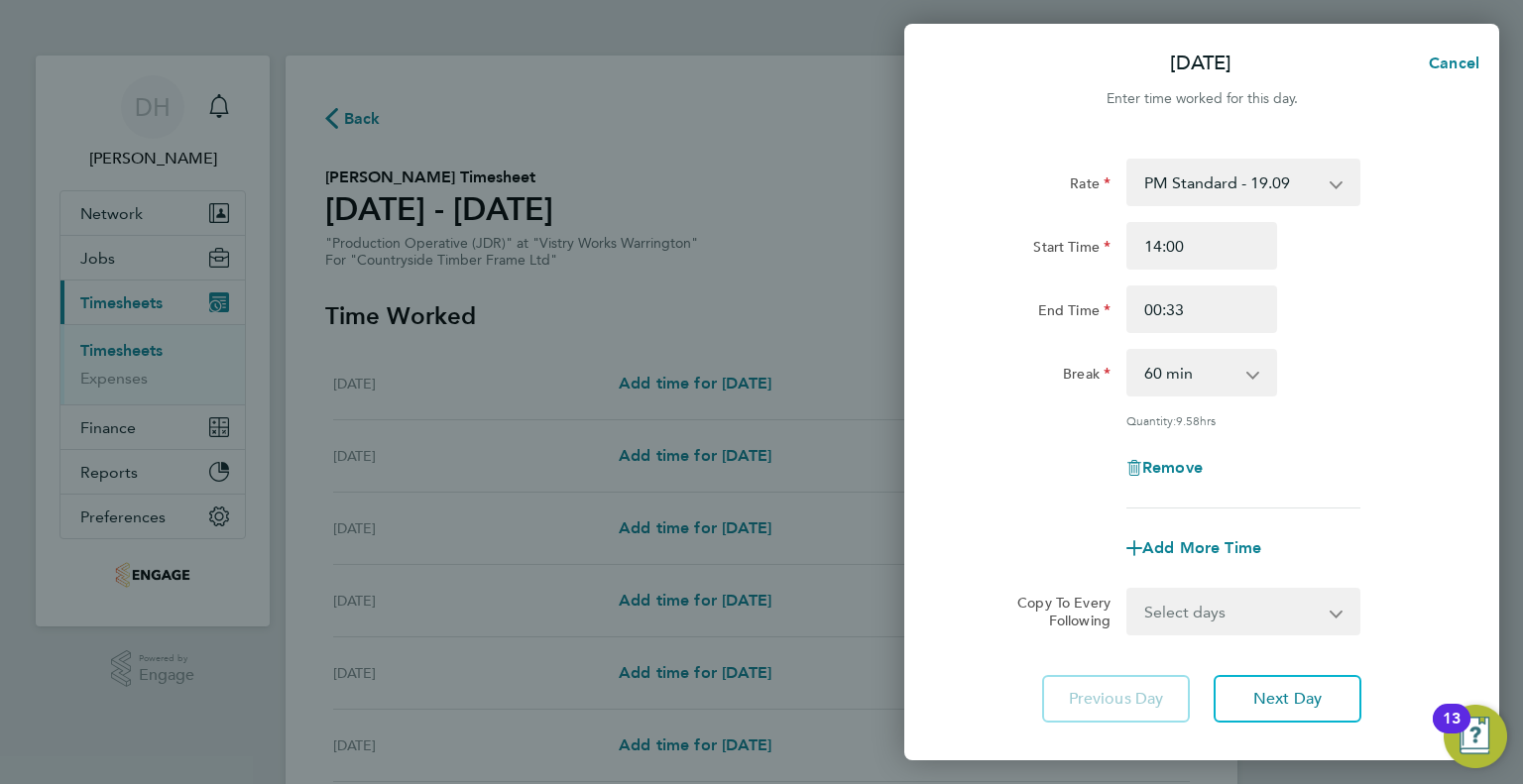 click on "Rate  PM Standard - 19.09   AM Standard - 17.80   AM OT2 - 35.60   PM OT1 - 28.64   AM OT1 - 26.70   PM OT2 - 38.18
Start Time 14:00 End Time 00:33 Break  0 min   15 min   30 min   45 min   60 min   75 min   90 min
Quantity:  9.58  hrs
Remove" 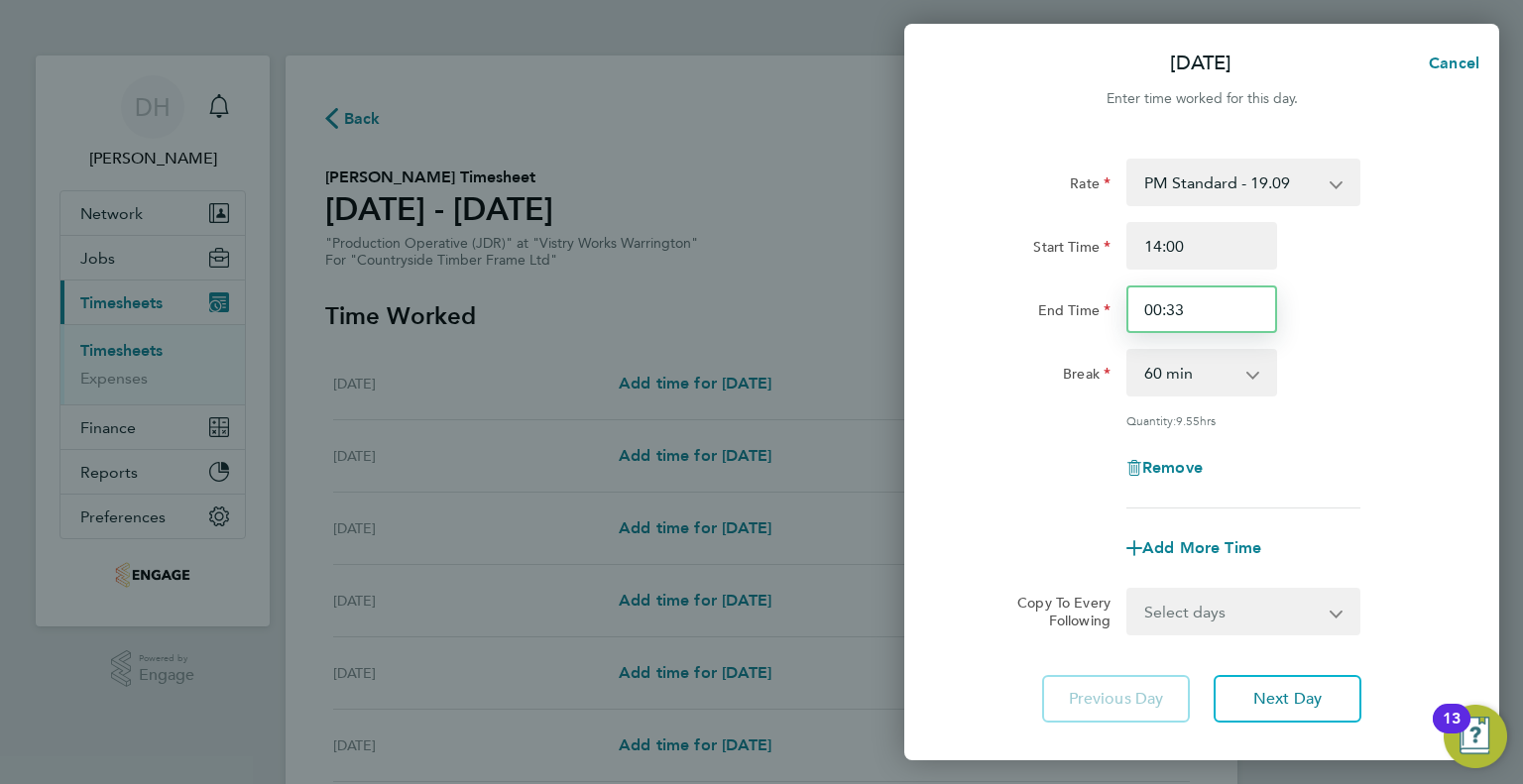 click on "00:33" at bounding box center (1202, 309) 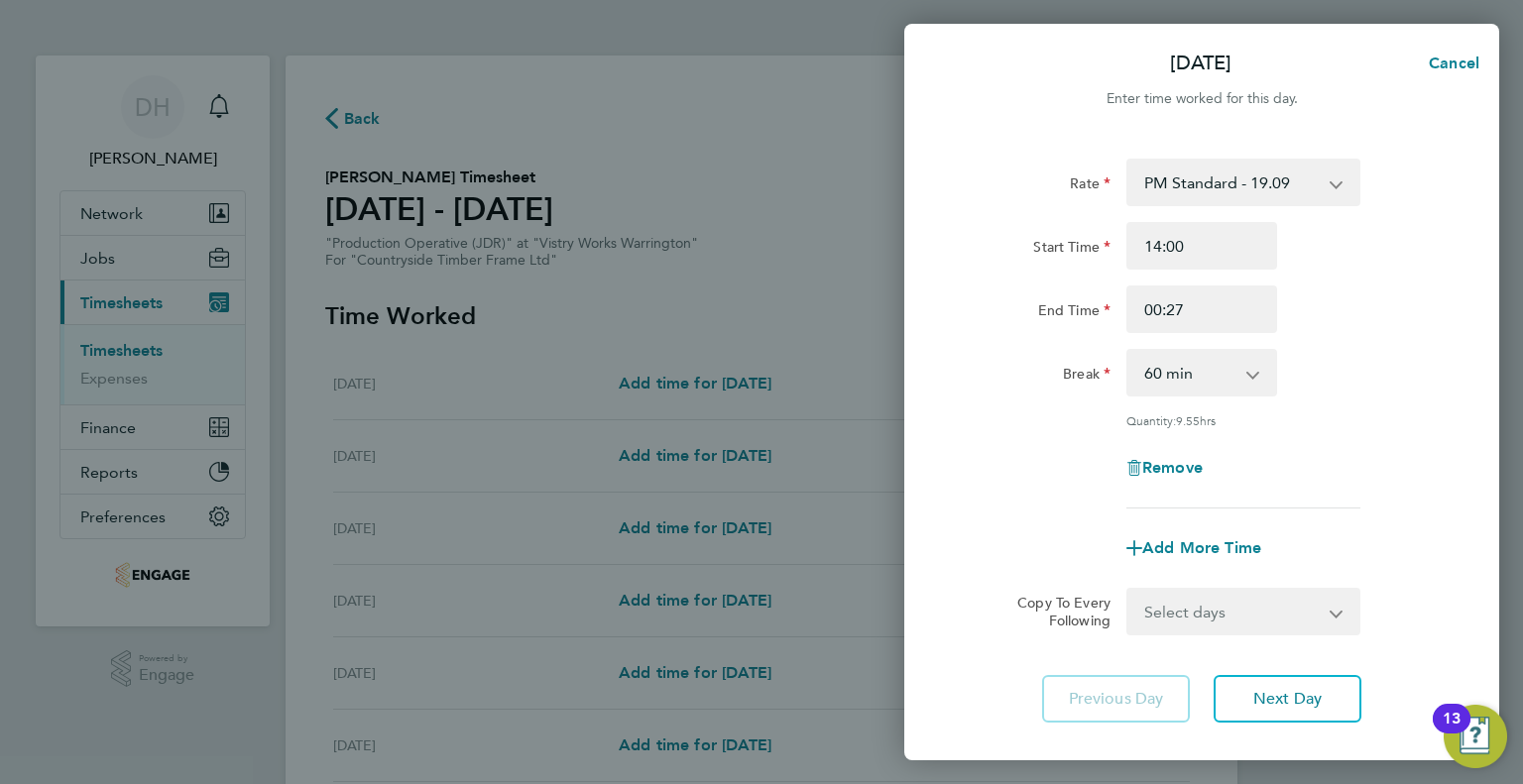 click on "Rate  PM Standard - 19.09   AM Standard - 17.80   AM OT2 - 35.60   PM OT1 - 28.64   AM OT1 - 26.70   PM OT2 - 38.18
Start Time 14:00 End Time 00:27 Break  0 min   15 min   30 min   45 min   60 min   75 min   90 min
Quantity:  9.55  hrs
Remove" 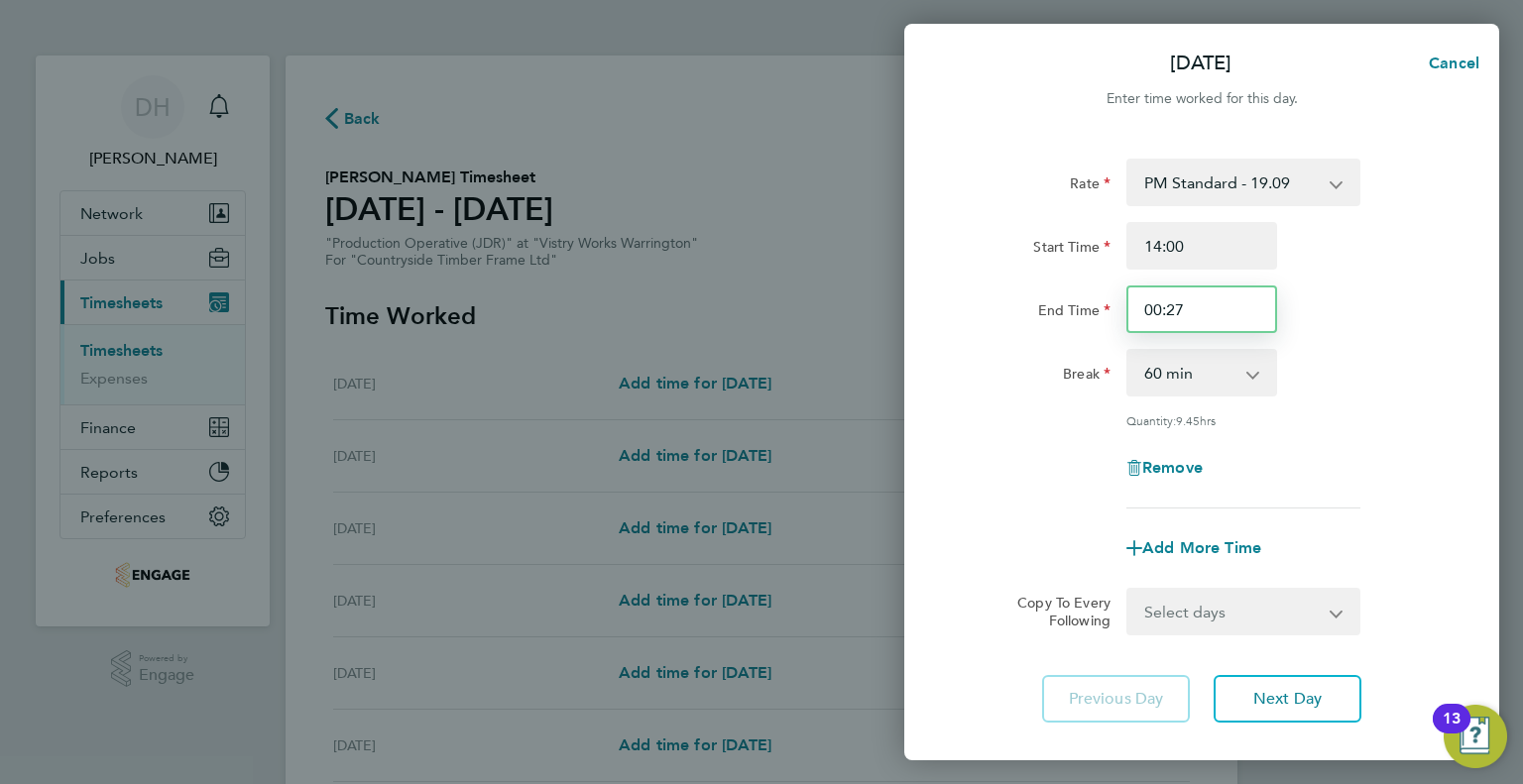 click on "00:27" at bounding box center (1202, 309) 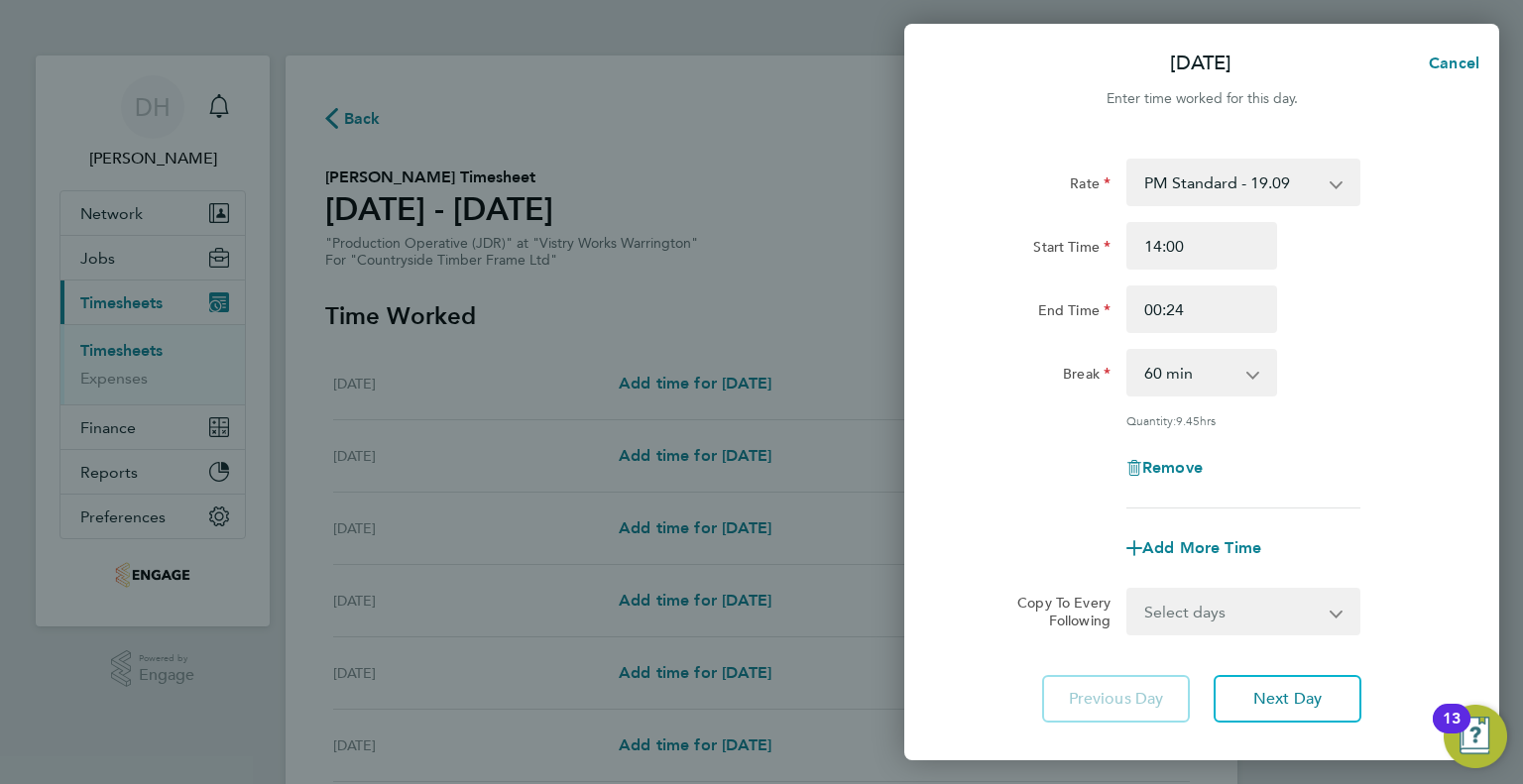 click on "Remove" 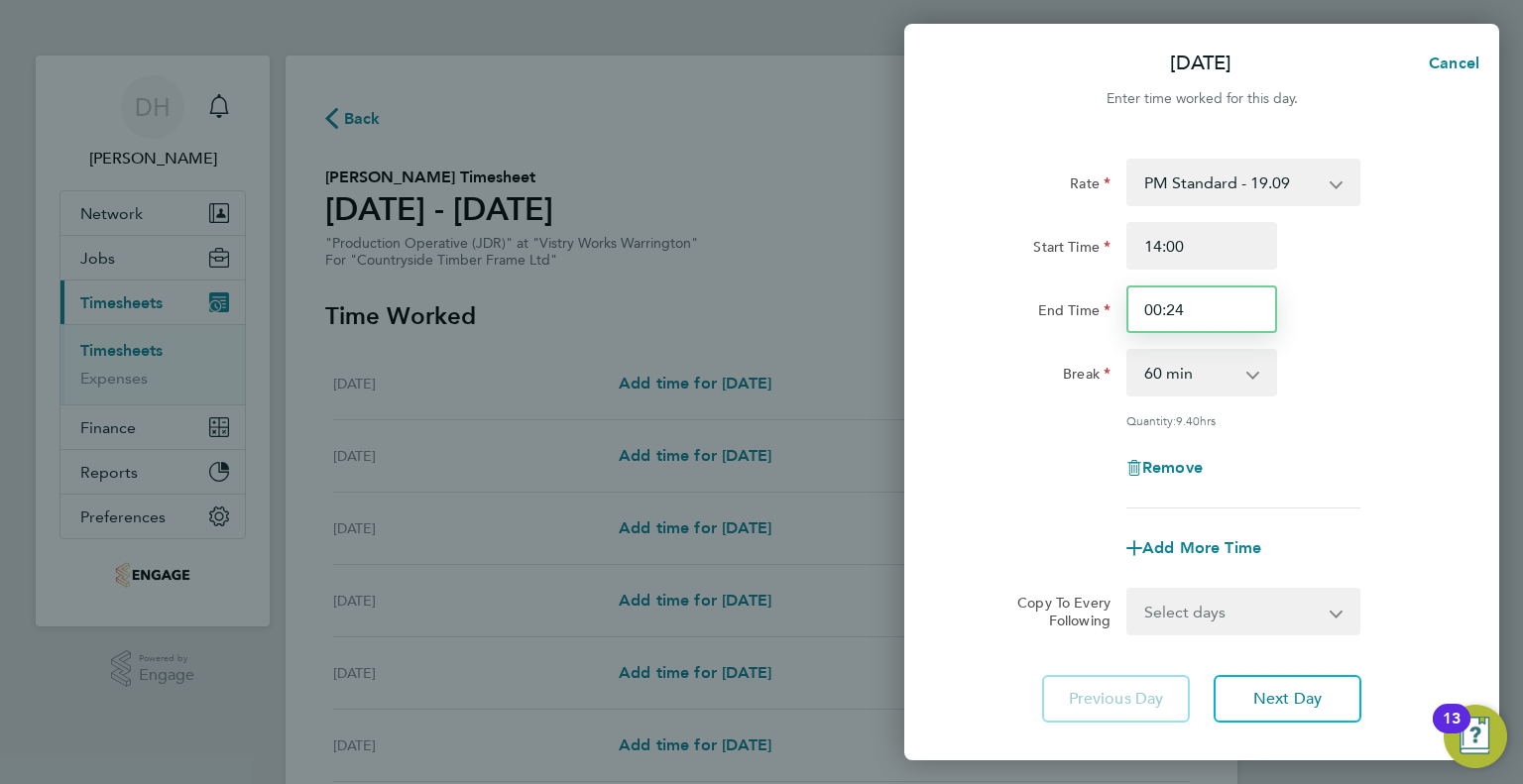 drag, startPoint x: 1206, startPoint y: 311, endPoint x: 1113, endPoint y: 311, distance: 93 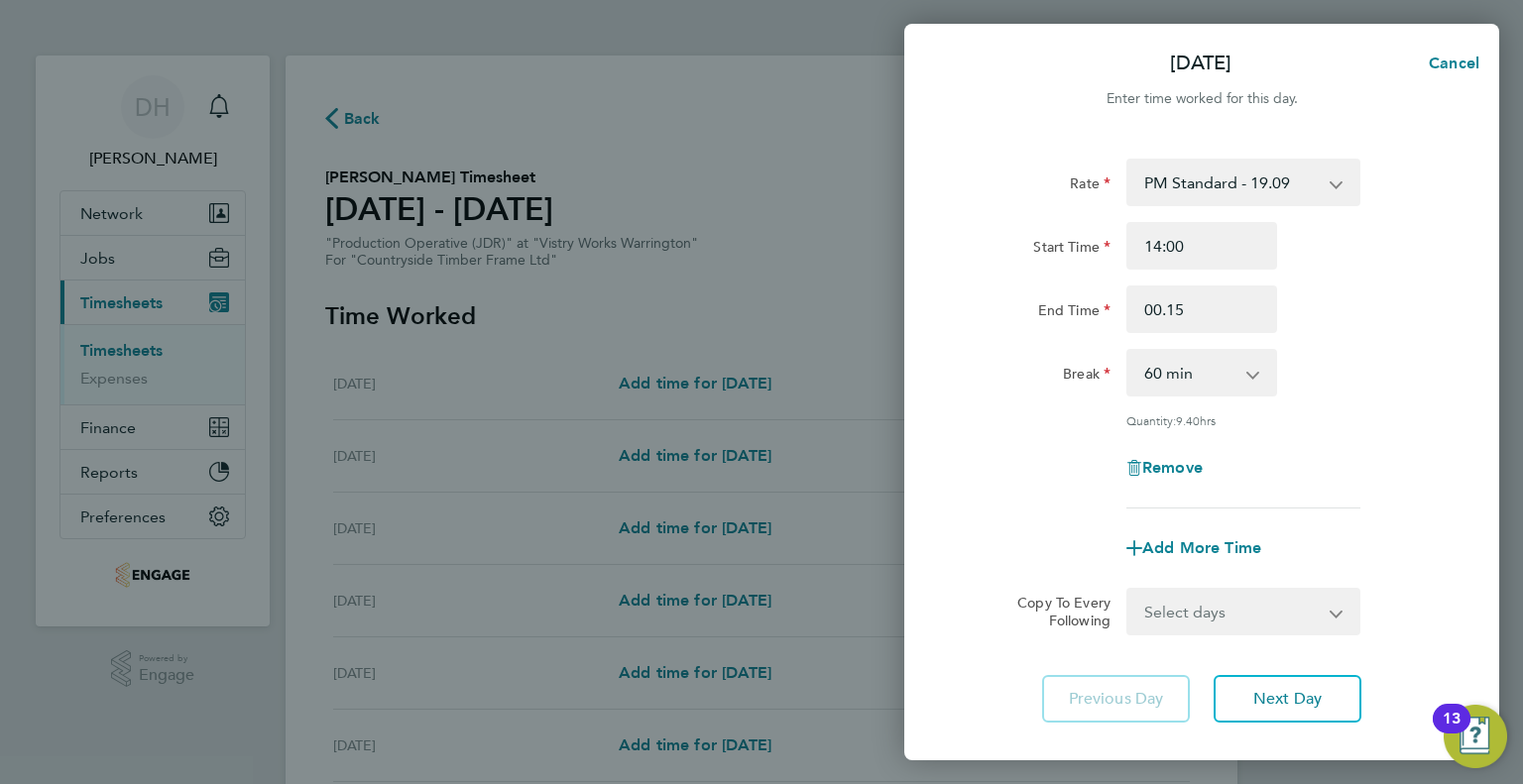 type on "00:15" 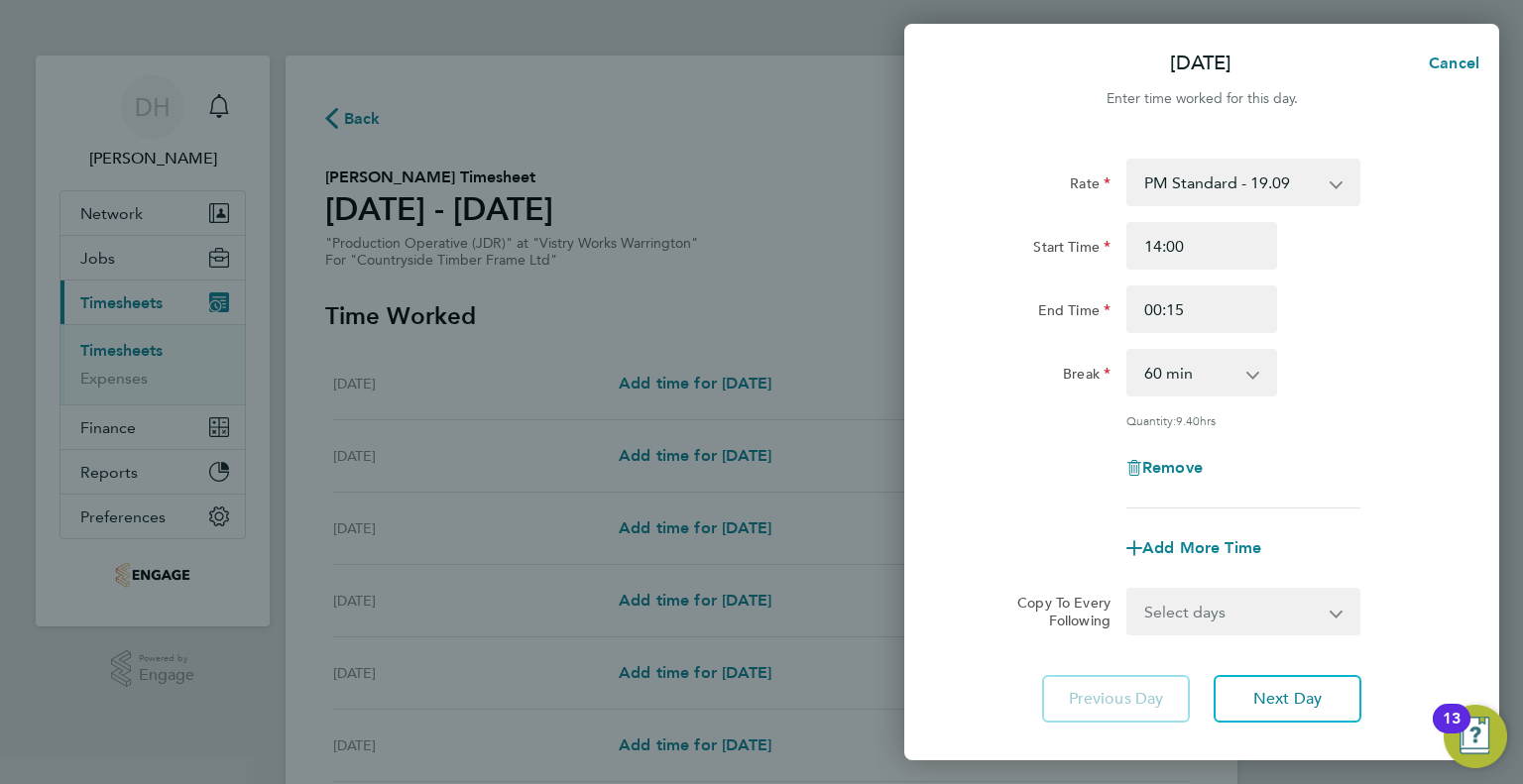 click on "Quantity:  9.40  hrs" 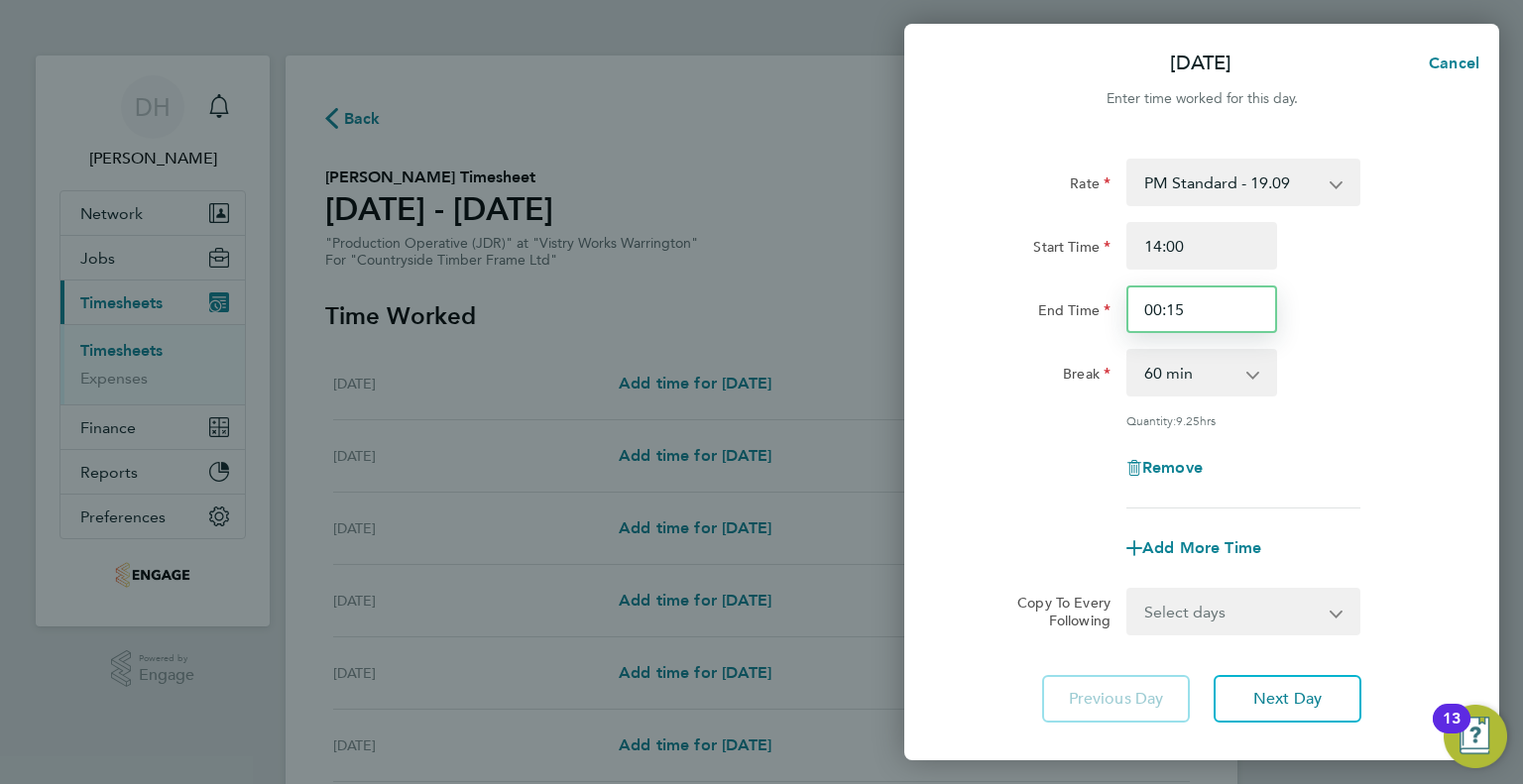 click on "00:15" at bounding box center (1202, 309) 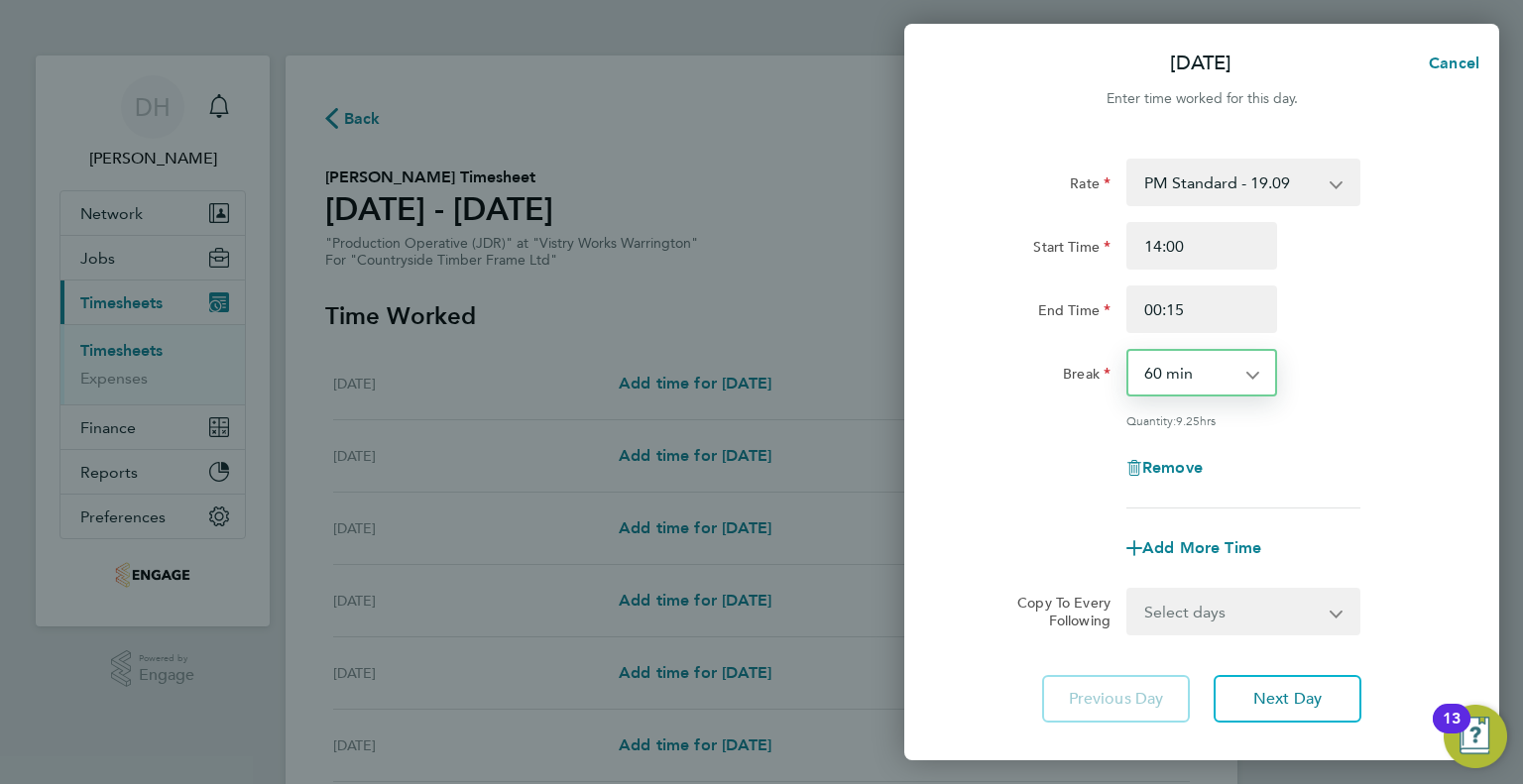 click on "0 min   15 min   30 min   45 min   60 min   75 min   90 min" at bounding box center (1190, 373) 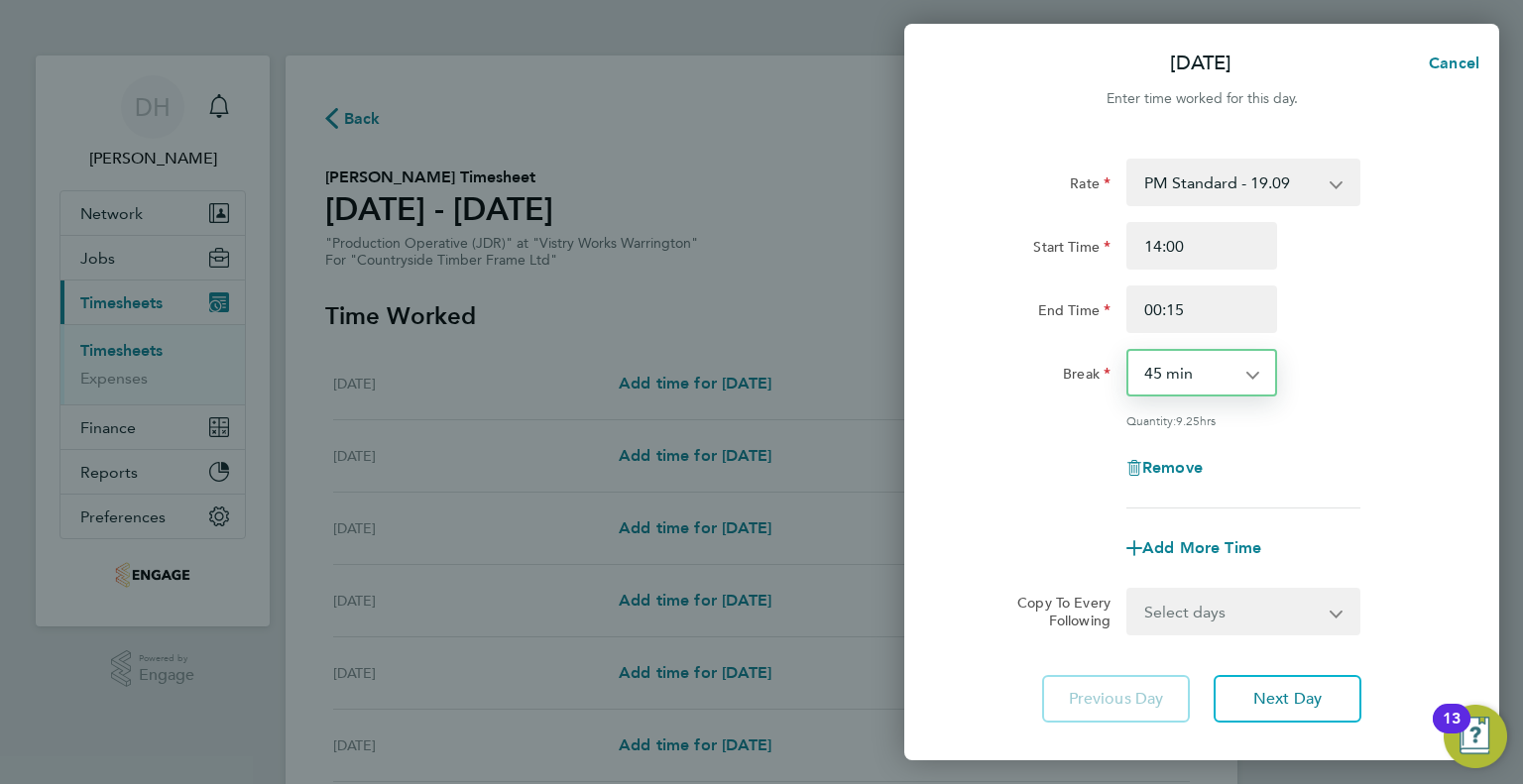 click on "0 min   15 min   30 min   45 min   60 min   75 min   90 min" at bounding box center (1190, 373) 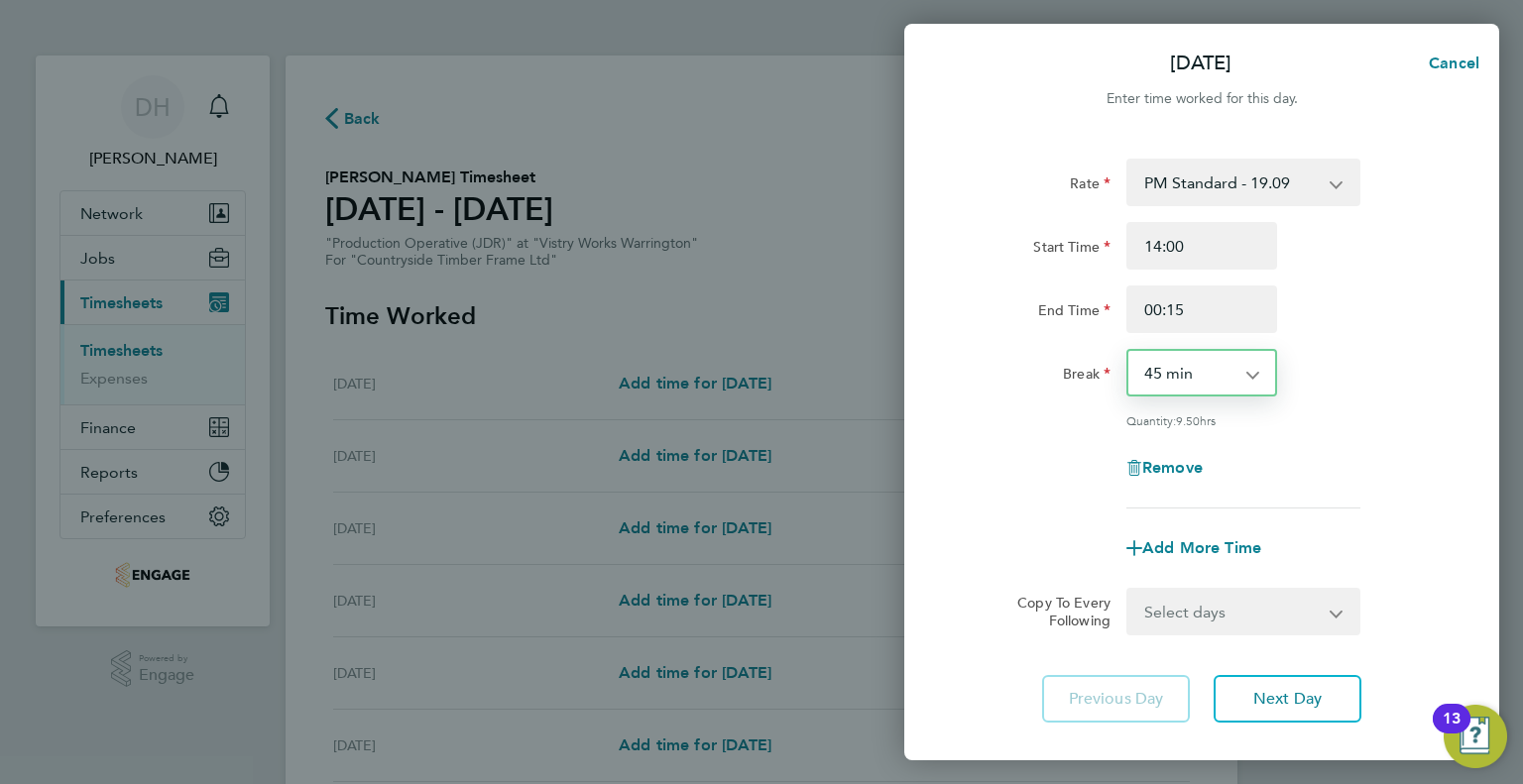 click on "Remove" 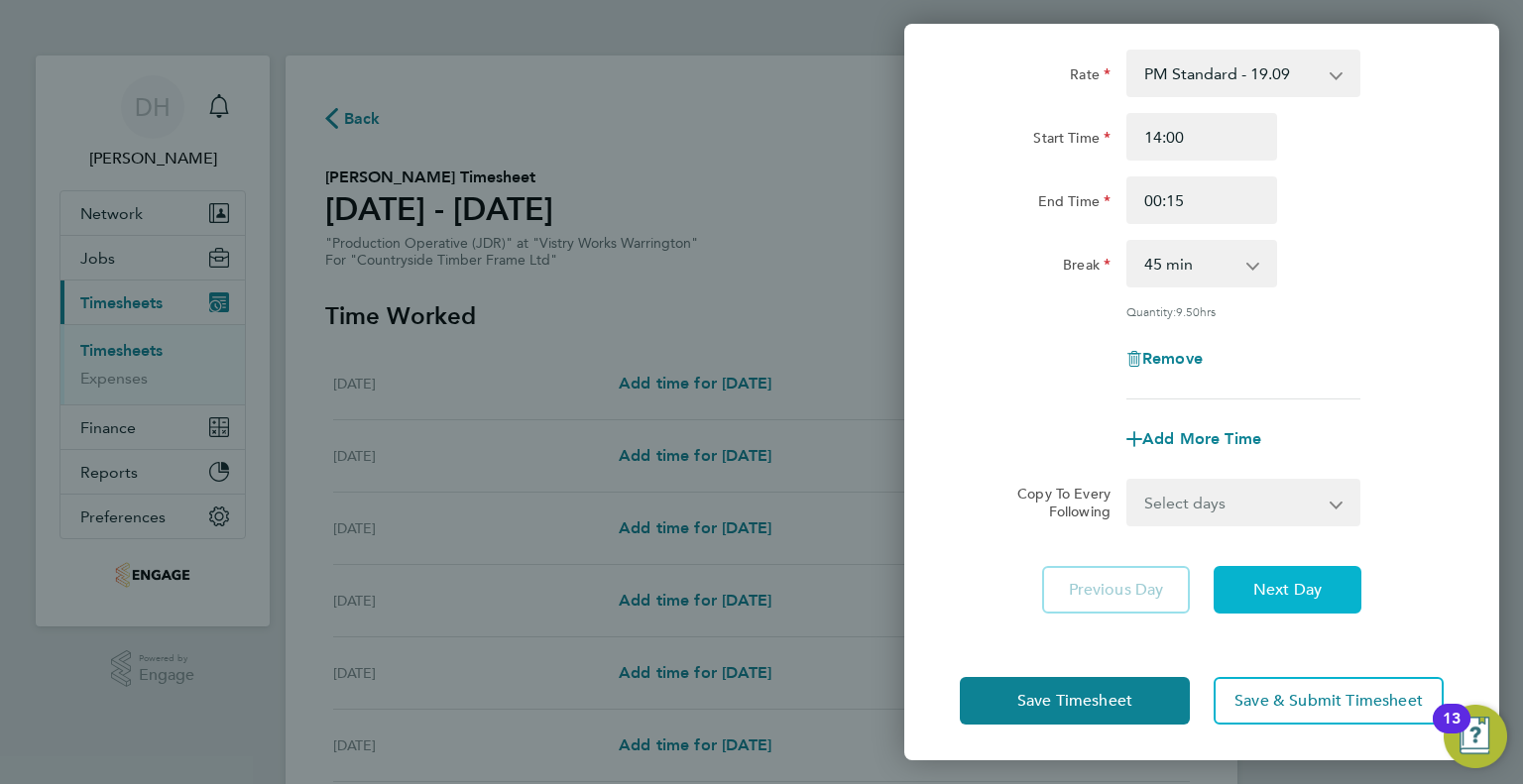 scroll, scrollTop: 110, scrollLeft: 0, axis: vertical 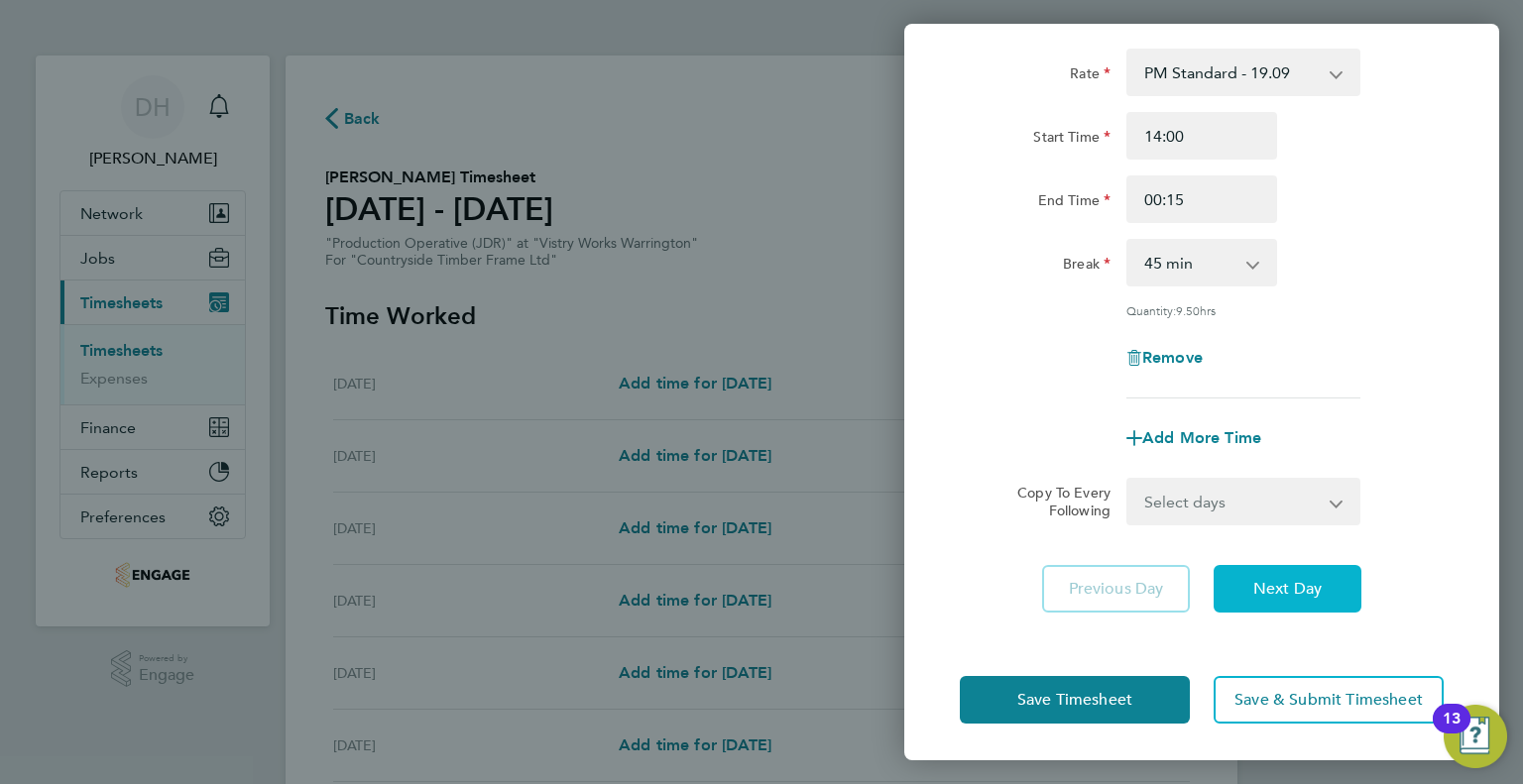 click on "Next Day" 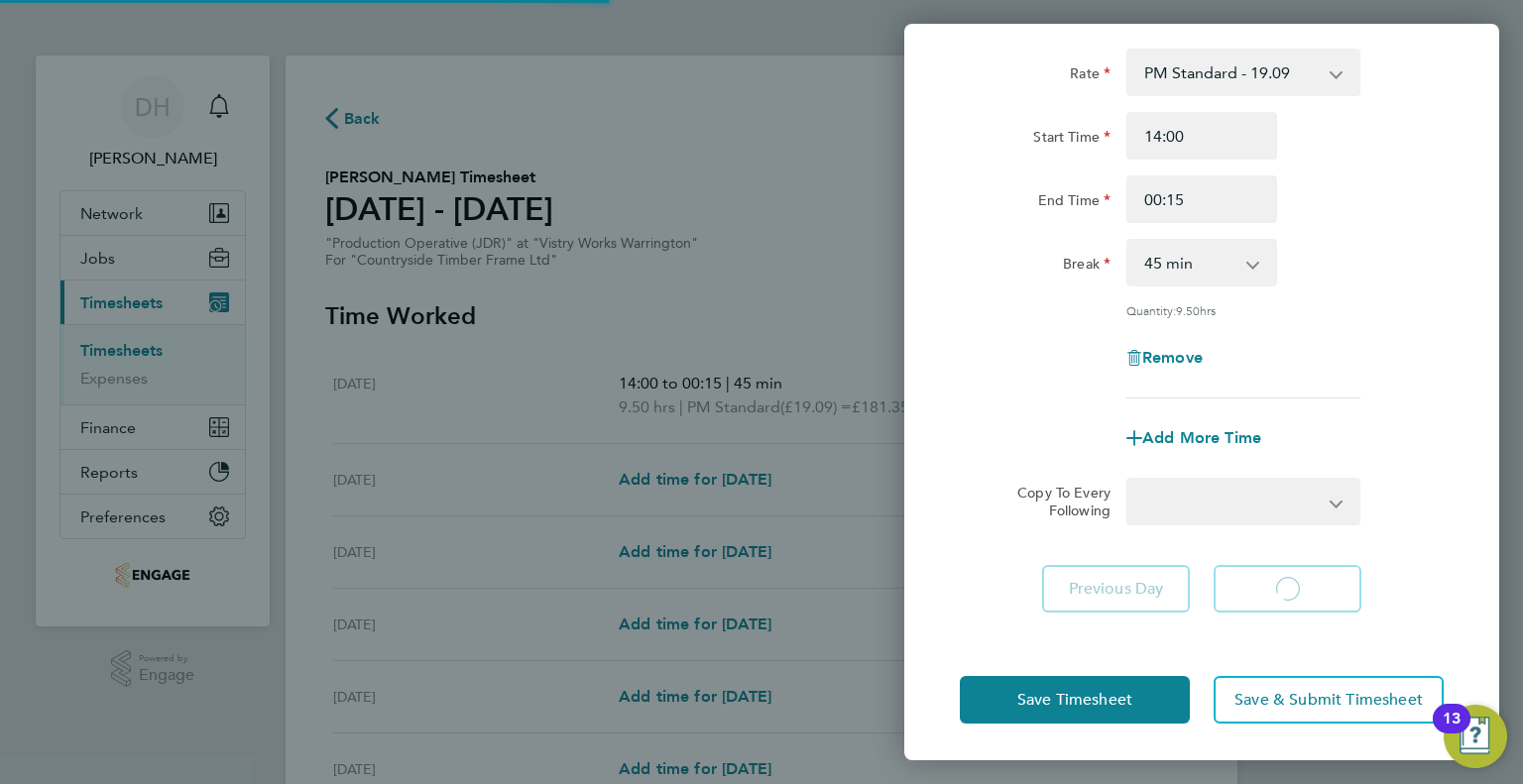 select on "15" 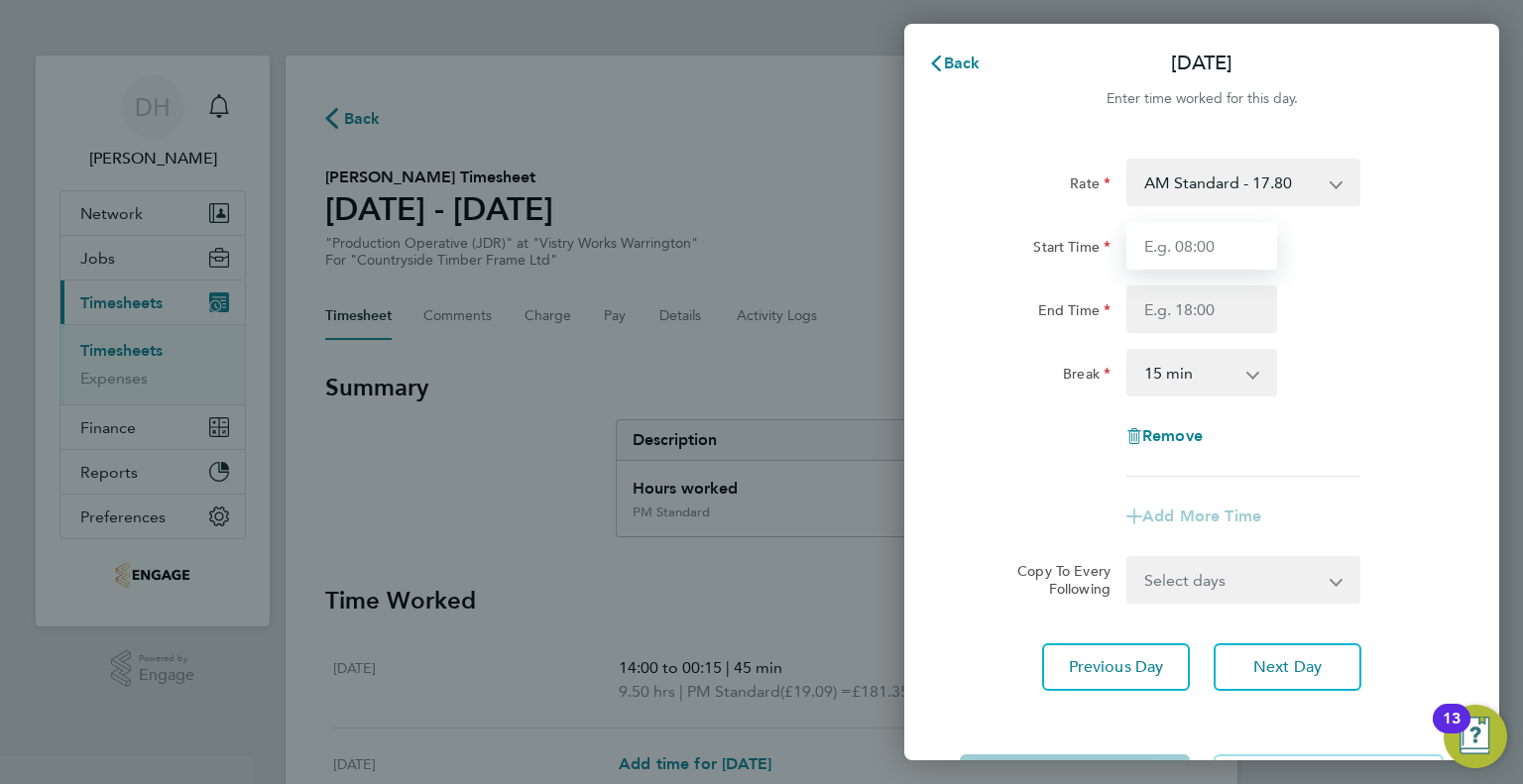click on "Start Time" at bounding box center (1202, 246) 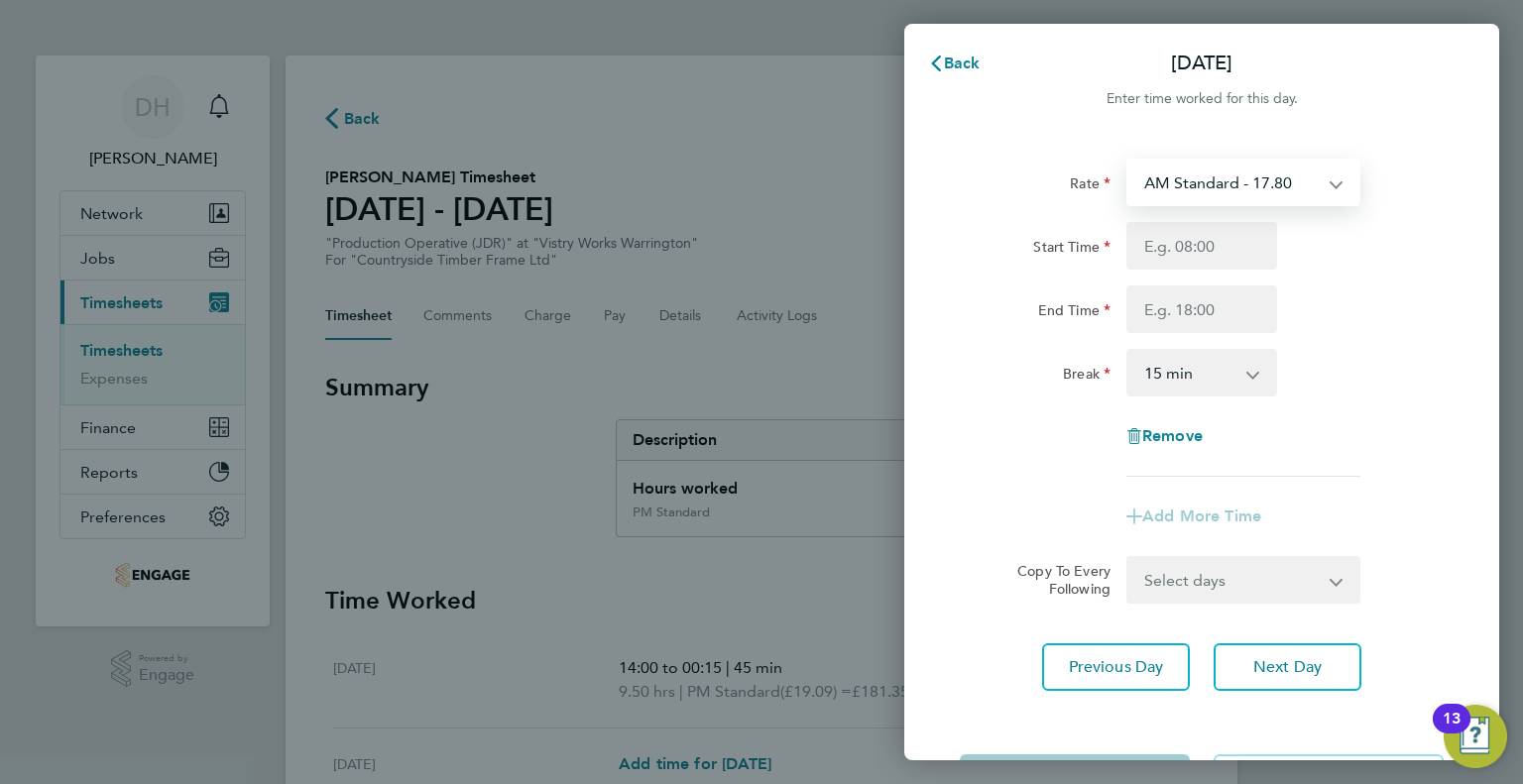 click on "AM Standard - 17.80   AM OT2 - 35.60   PM OT1 - 28.64   AM OT1 - 26.70   PM OT2 - 38.18   PM Standard - 19.09" at bounding box center (1231, 182) 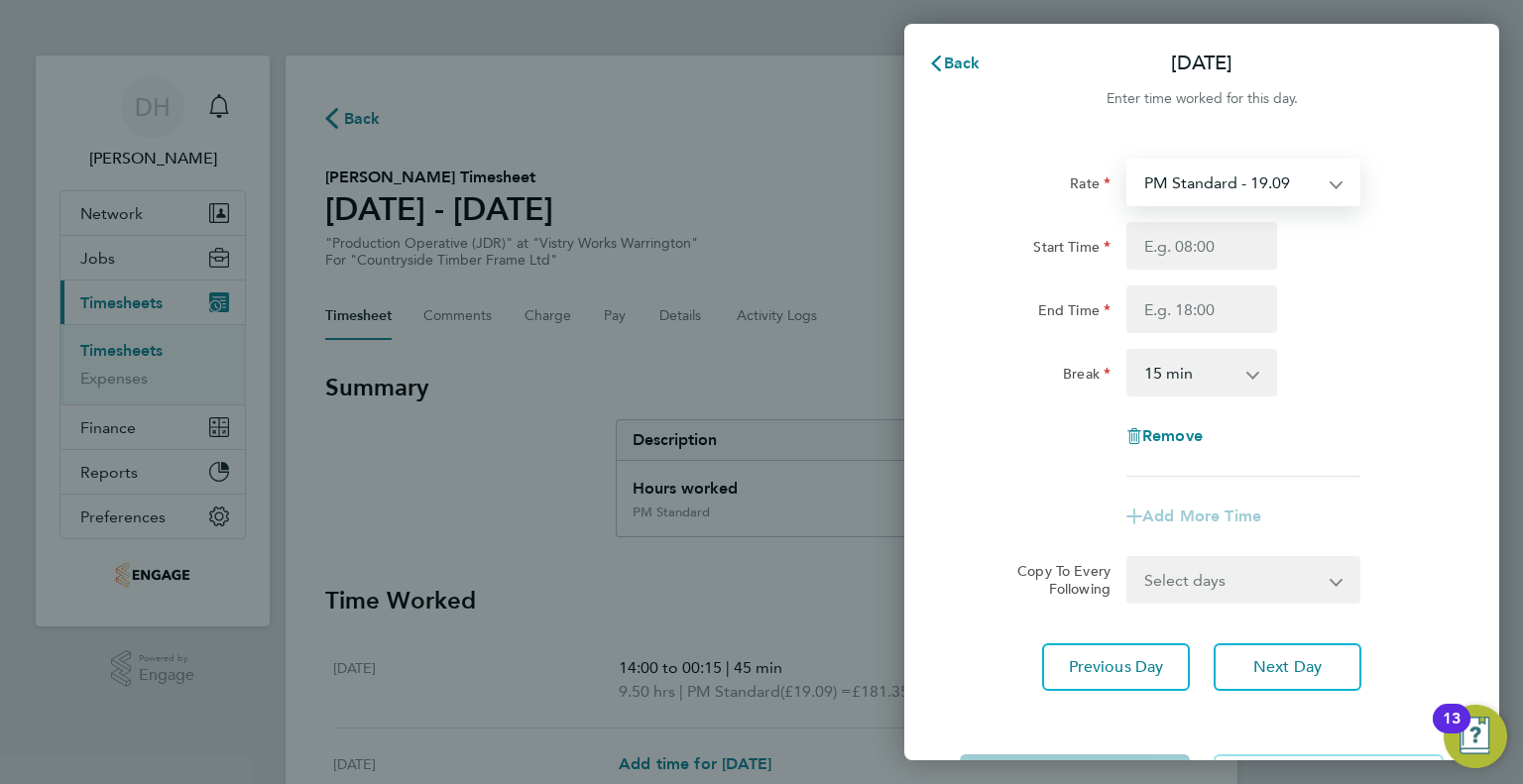 select on "15" 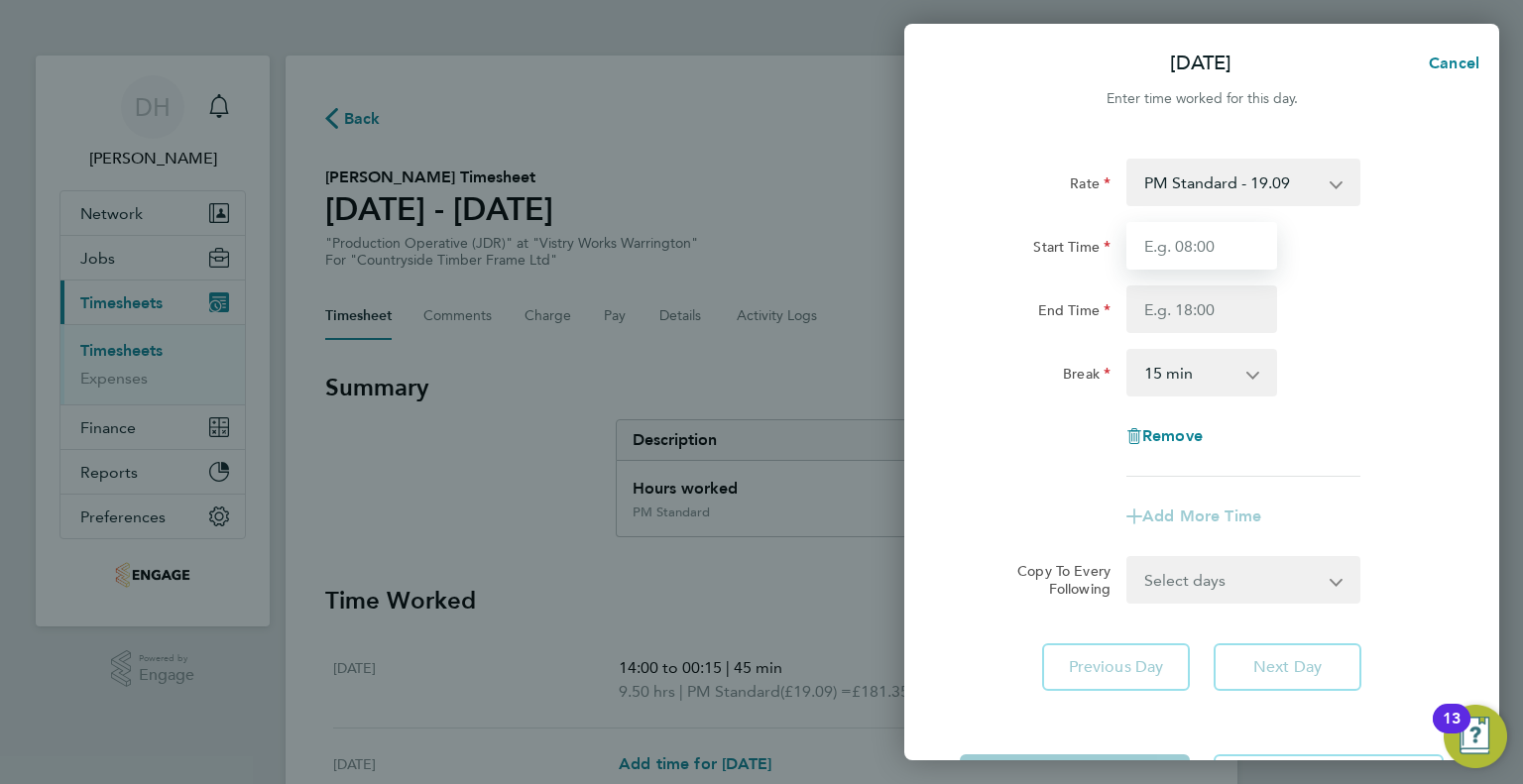 click on "Start Time" at bounding box center [1202, 246] 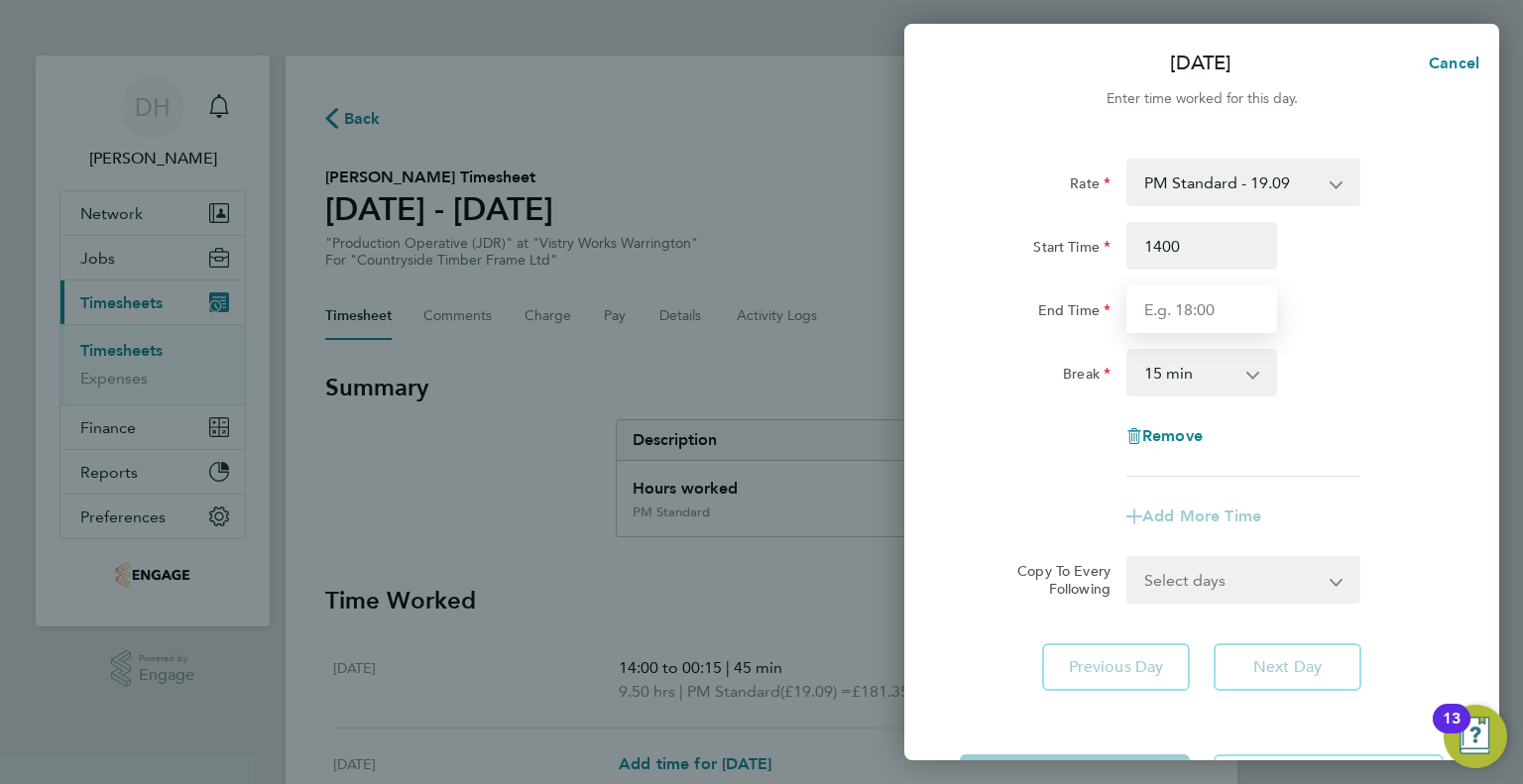 type on "14:00" 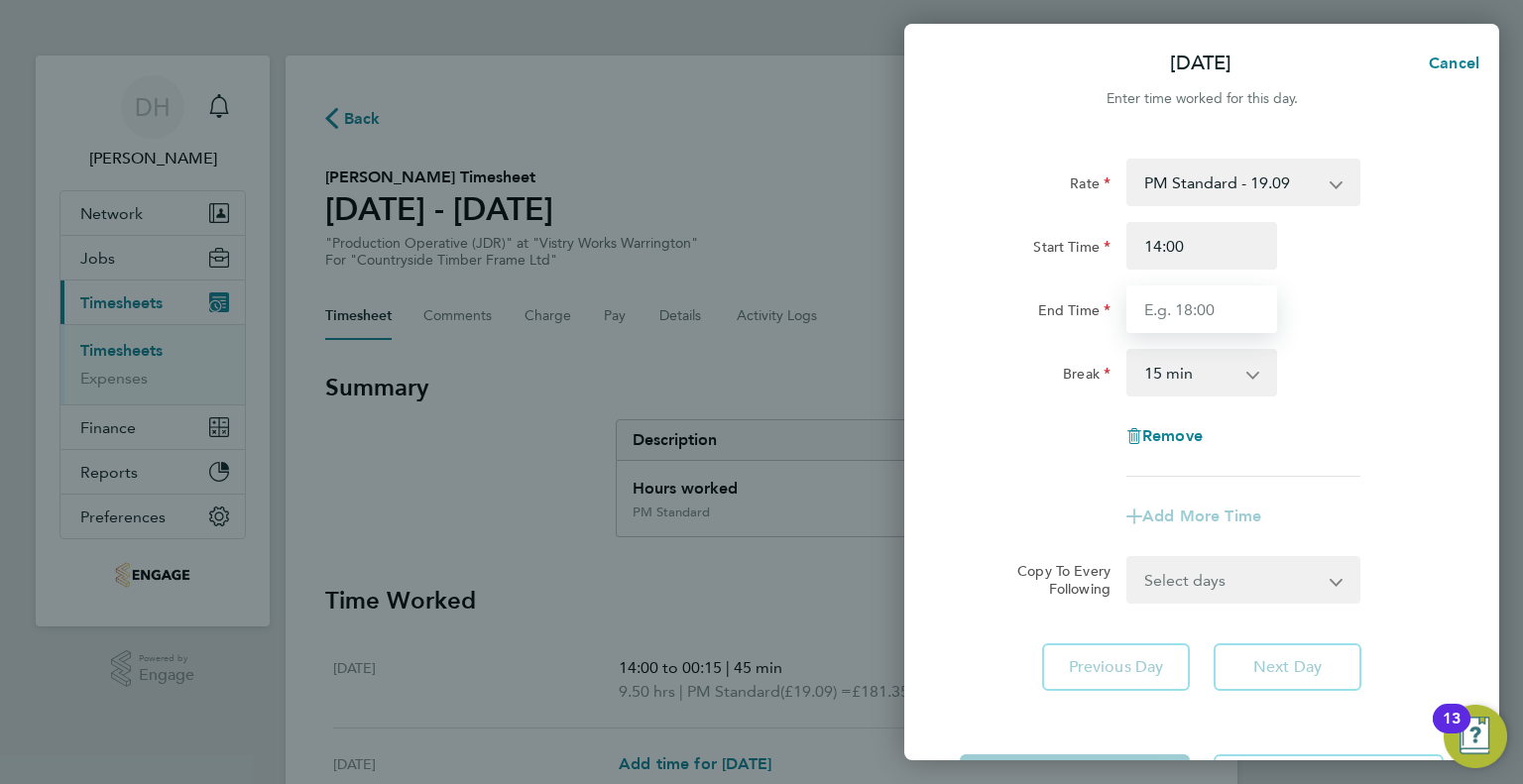 click on "End Time" at bounding box center (1202, 309) 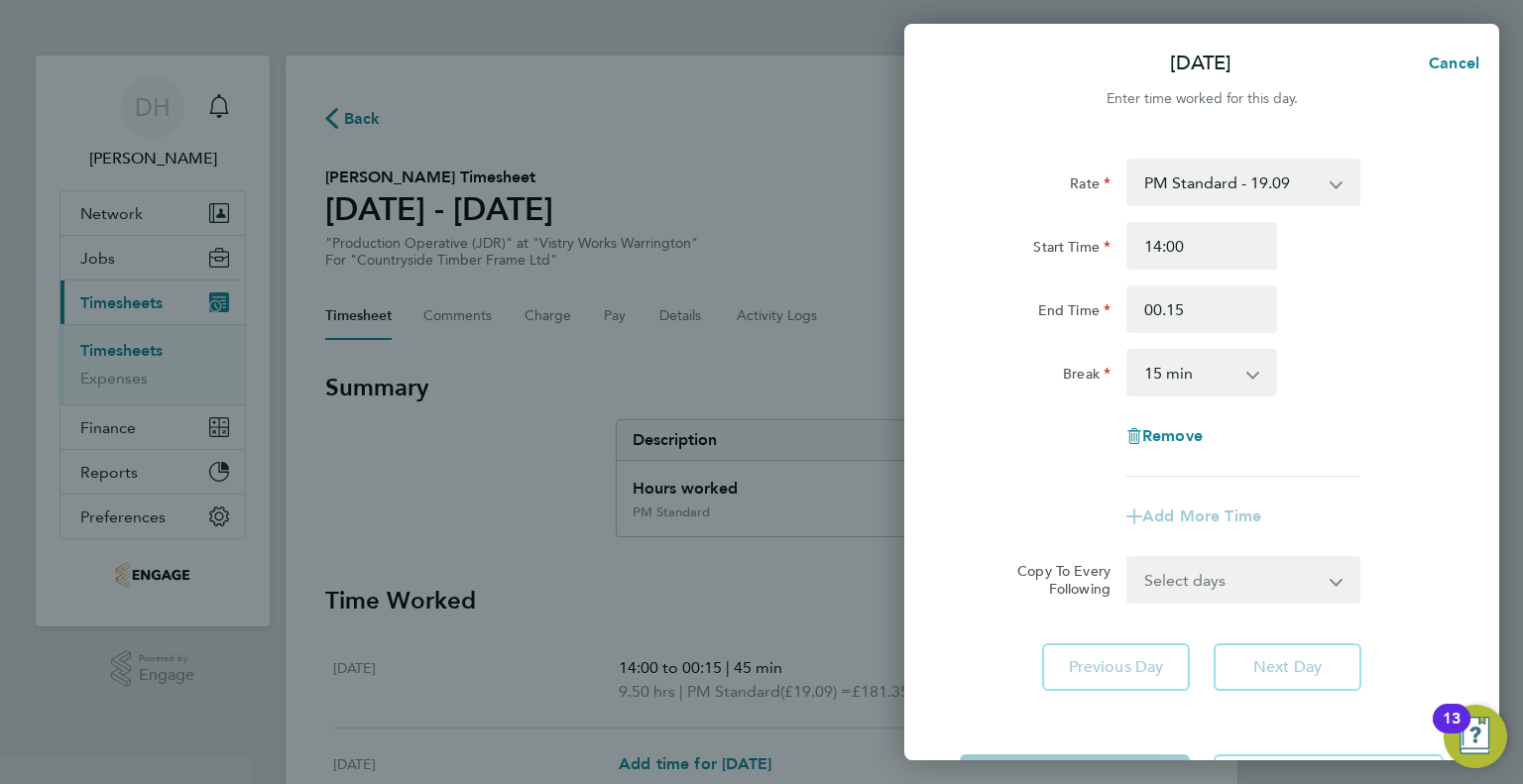 type on "00:15" 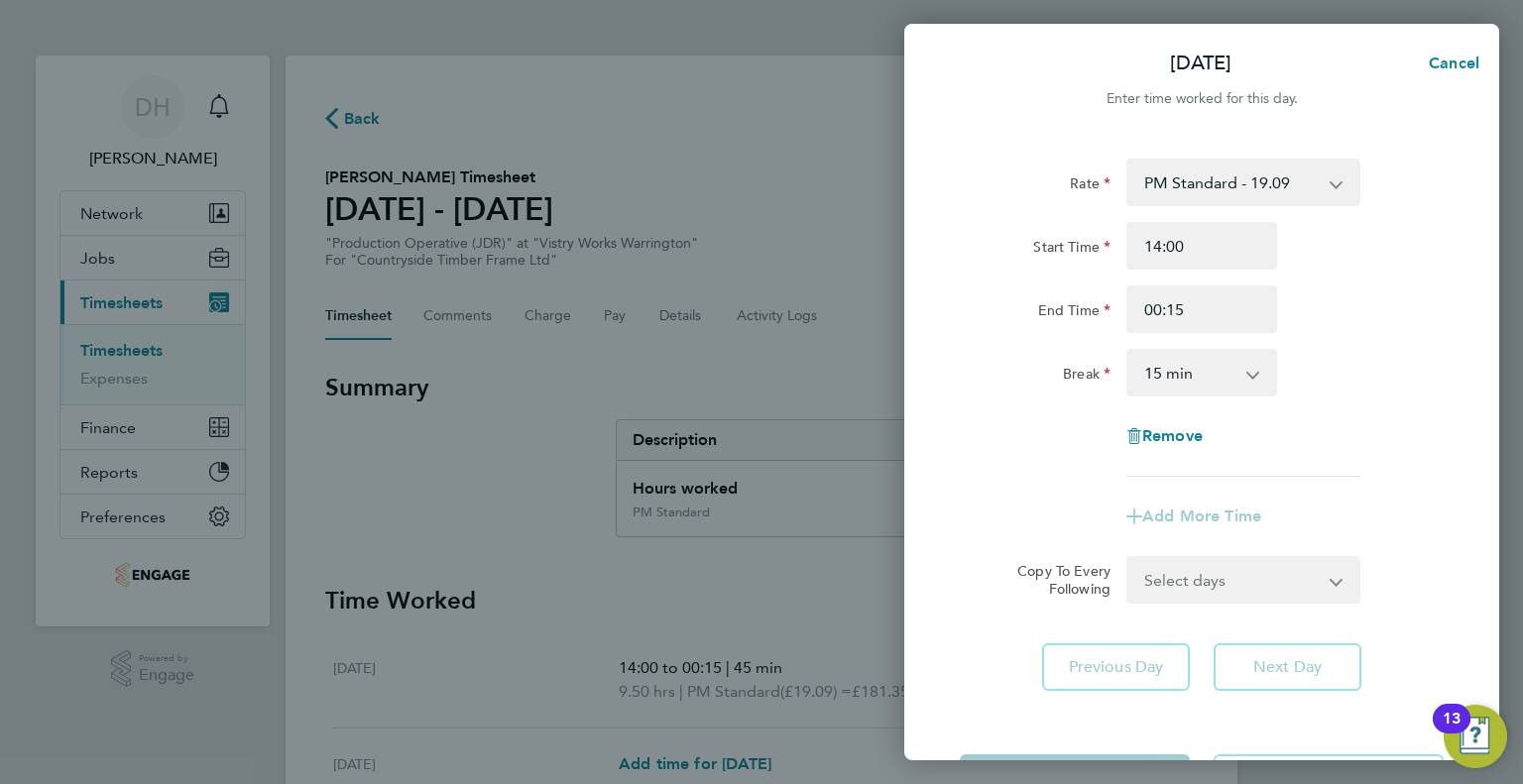 click on "Break" 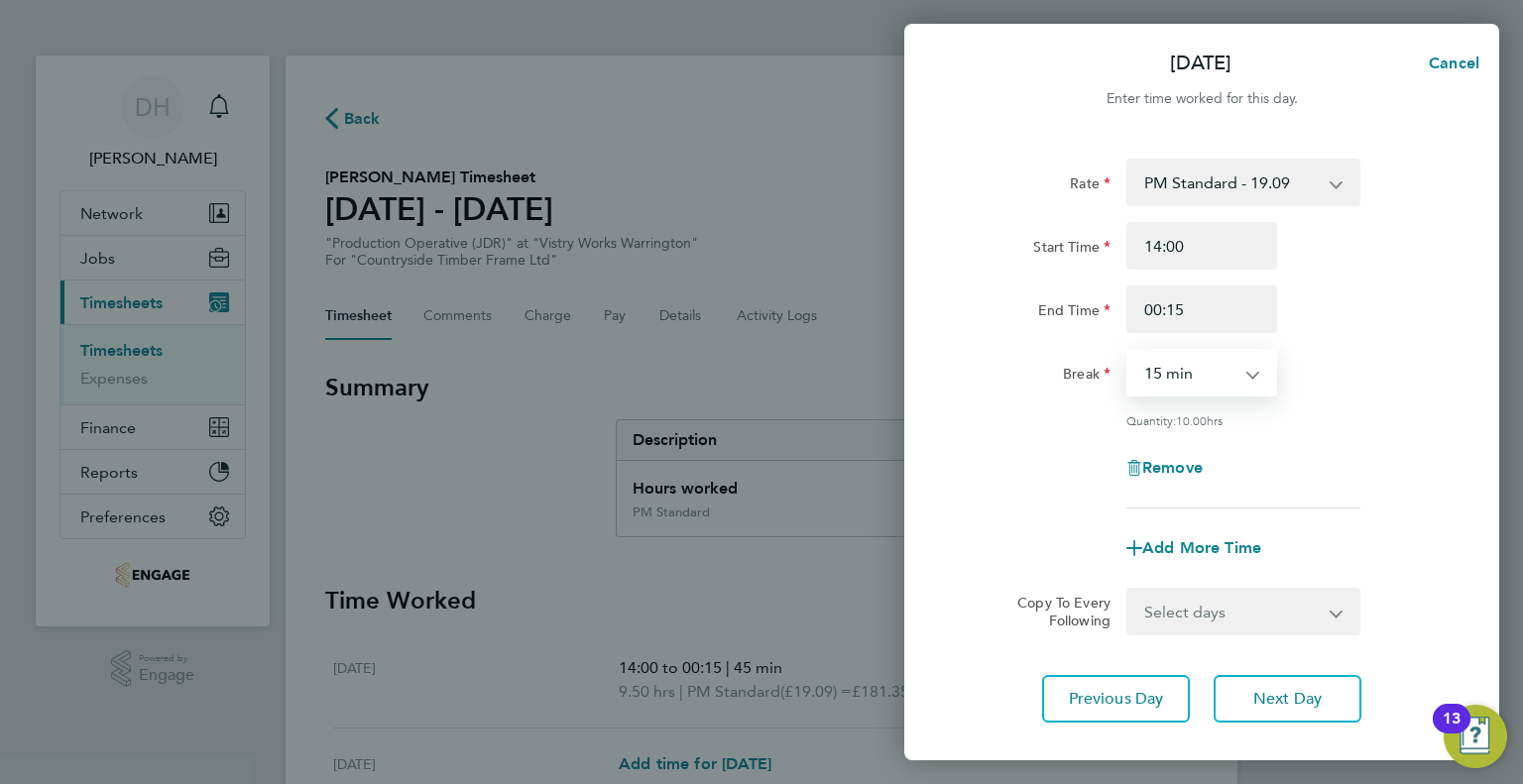 drag, startPoint x: 1165, startPoint y: 377, endPoint x: 1166, endPoint y: 392, distance: 15.033296 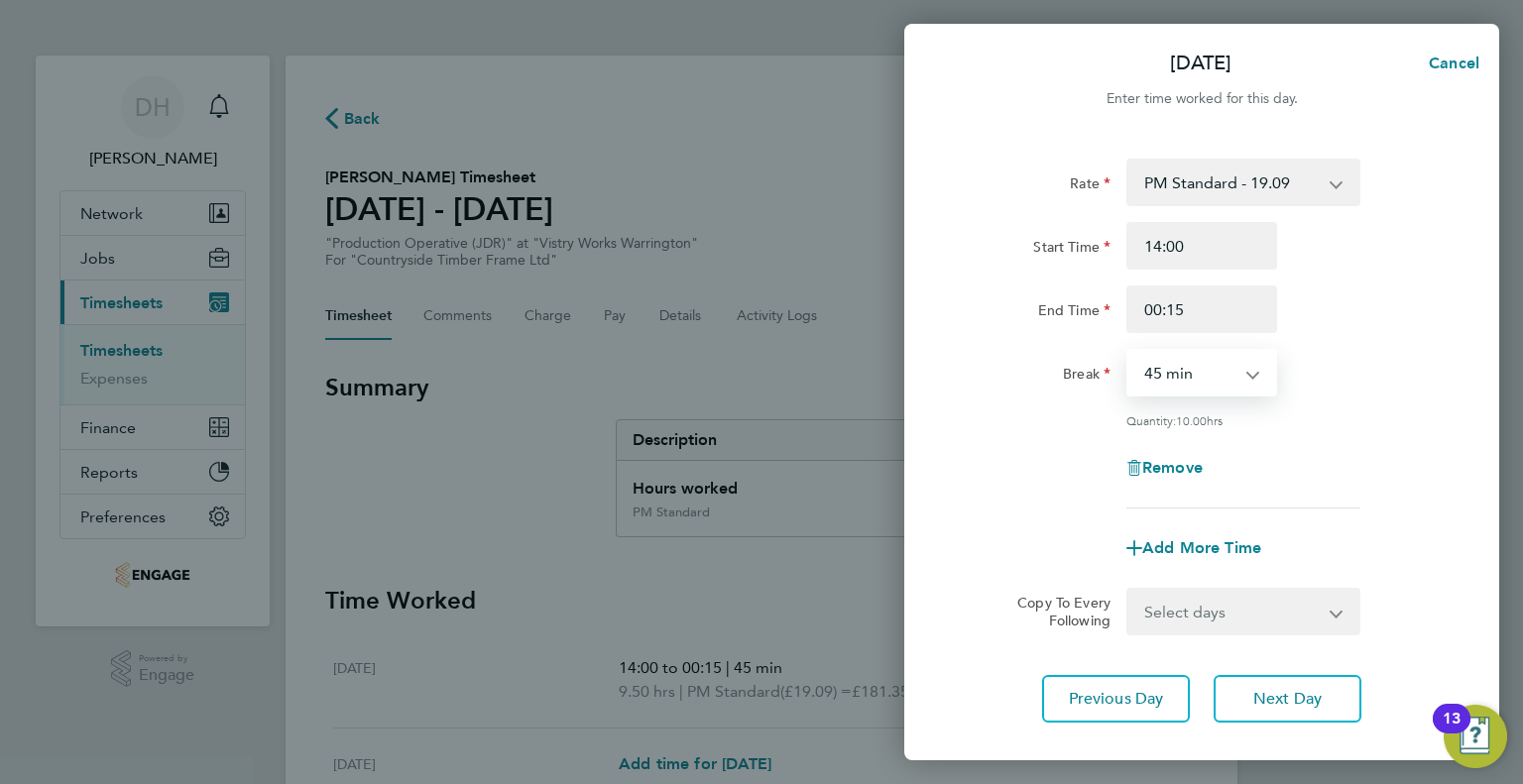 click on "0 min   15 min   30 min   45 min   60 min   75 min   90 min" at bounding box center [1190, 373] 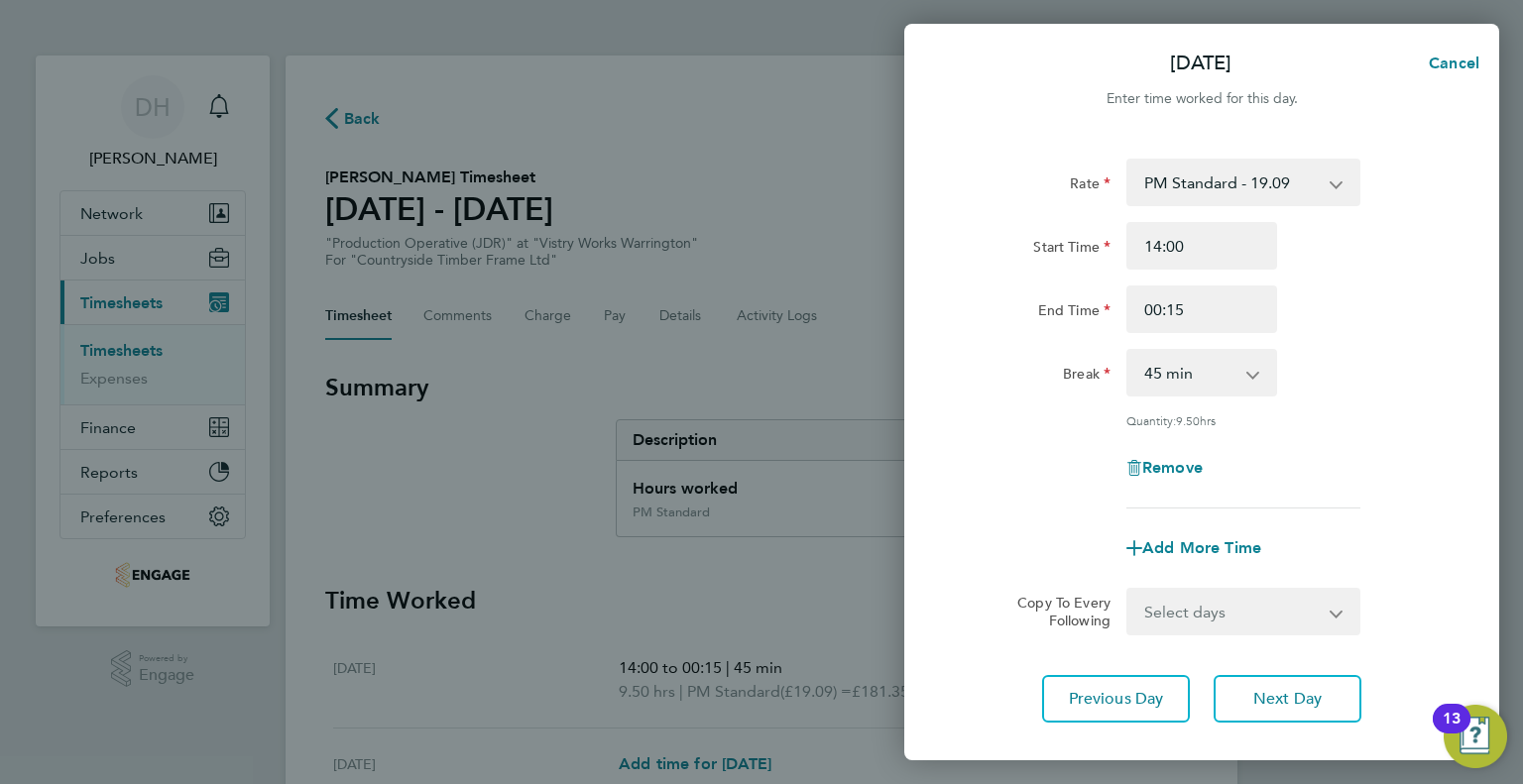 click on "Remove" 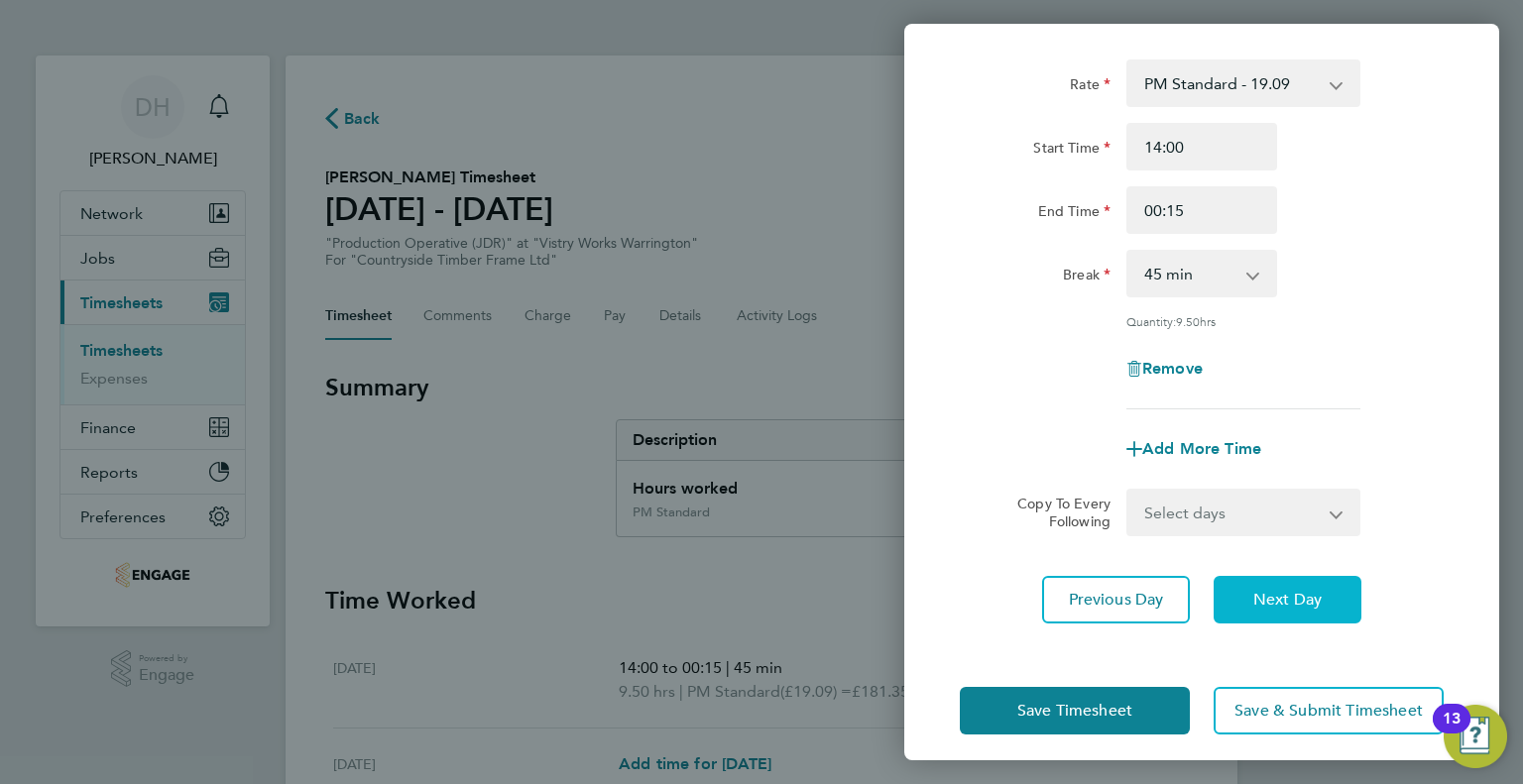 click on "Next Day" 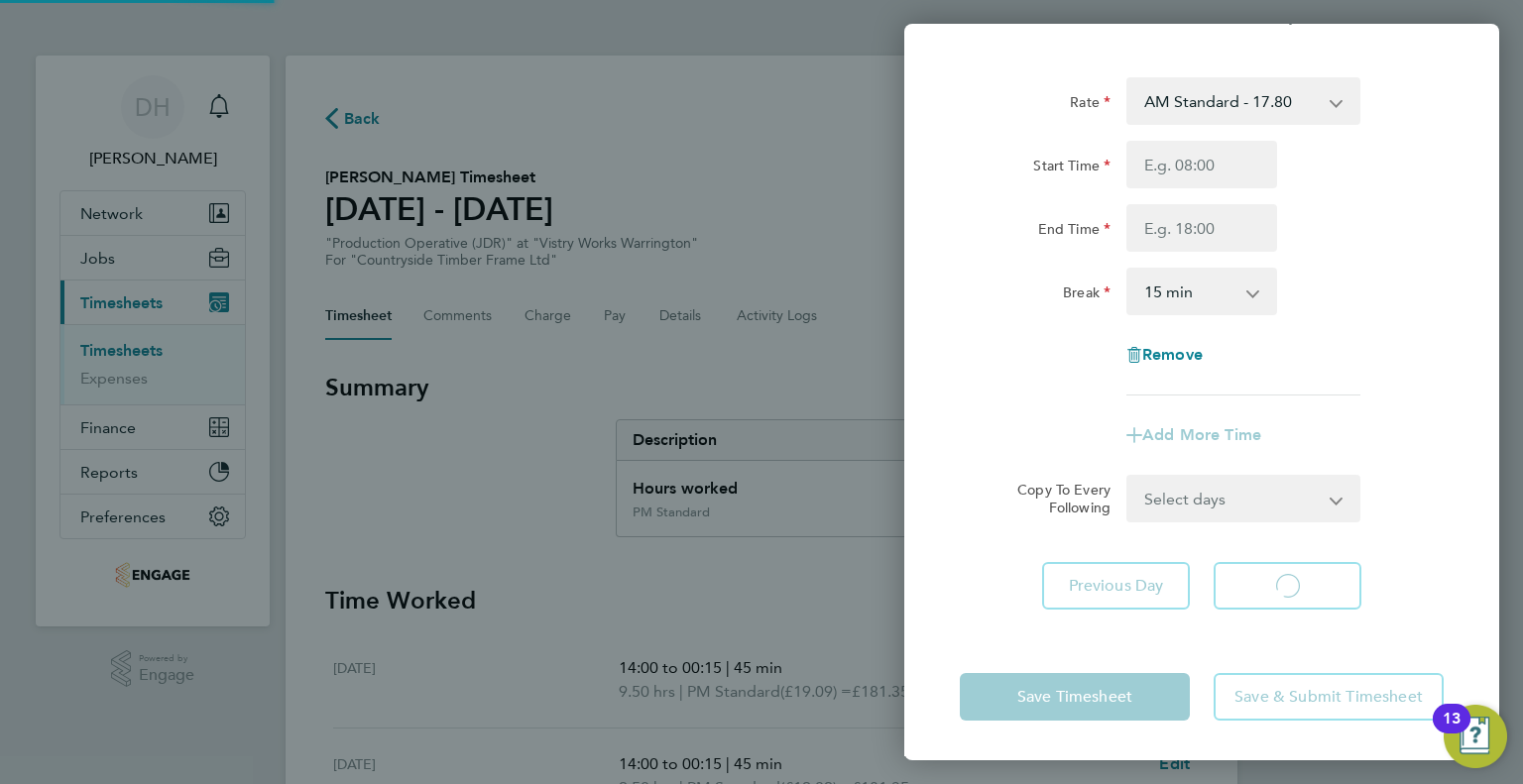 scroll, scrollTop: 79, scrollLeft: 0, axis: vertical 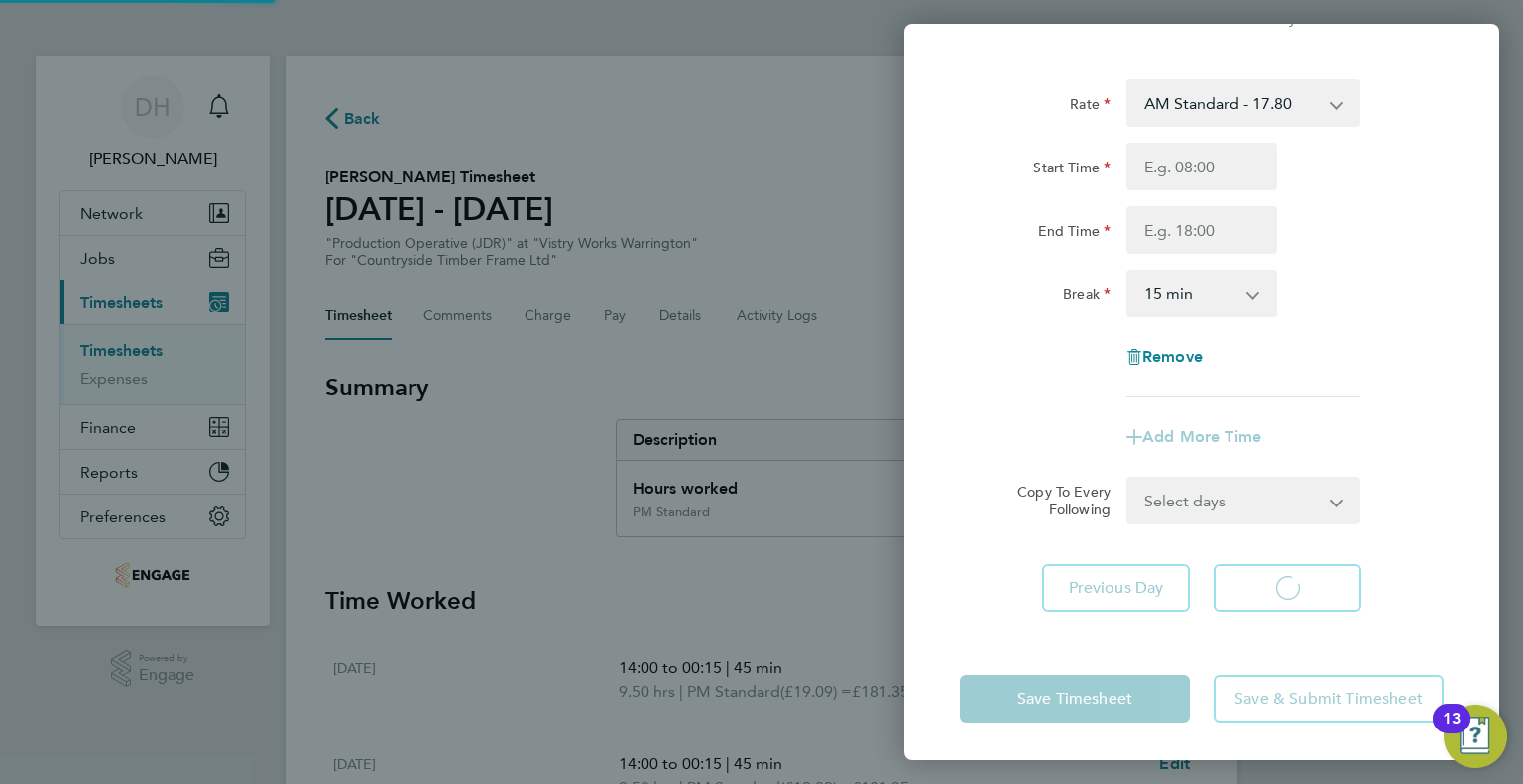 select on "15" 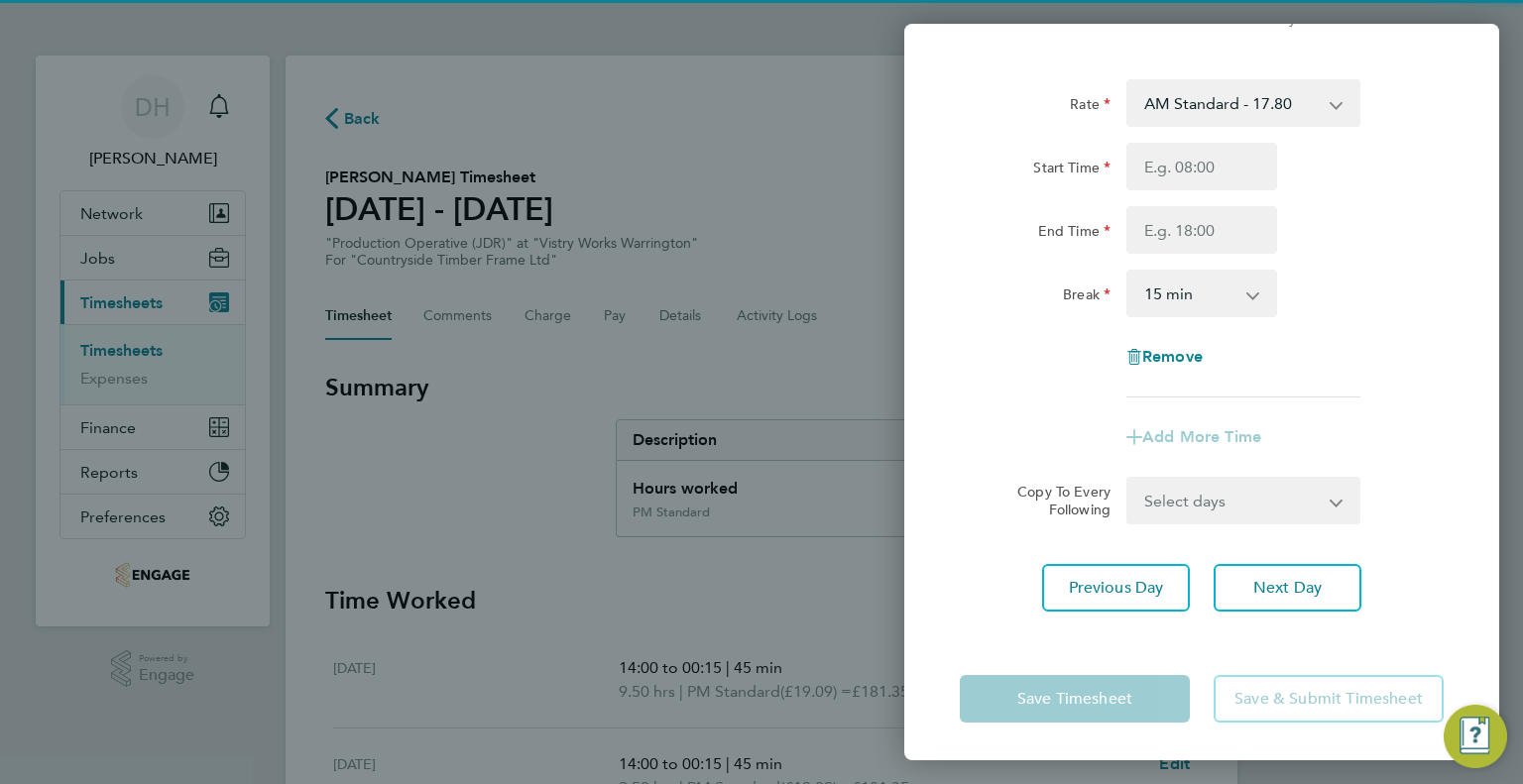 scroll, scrollTop: 0, scrollLeft: 0, axis: both 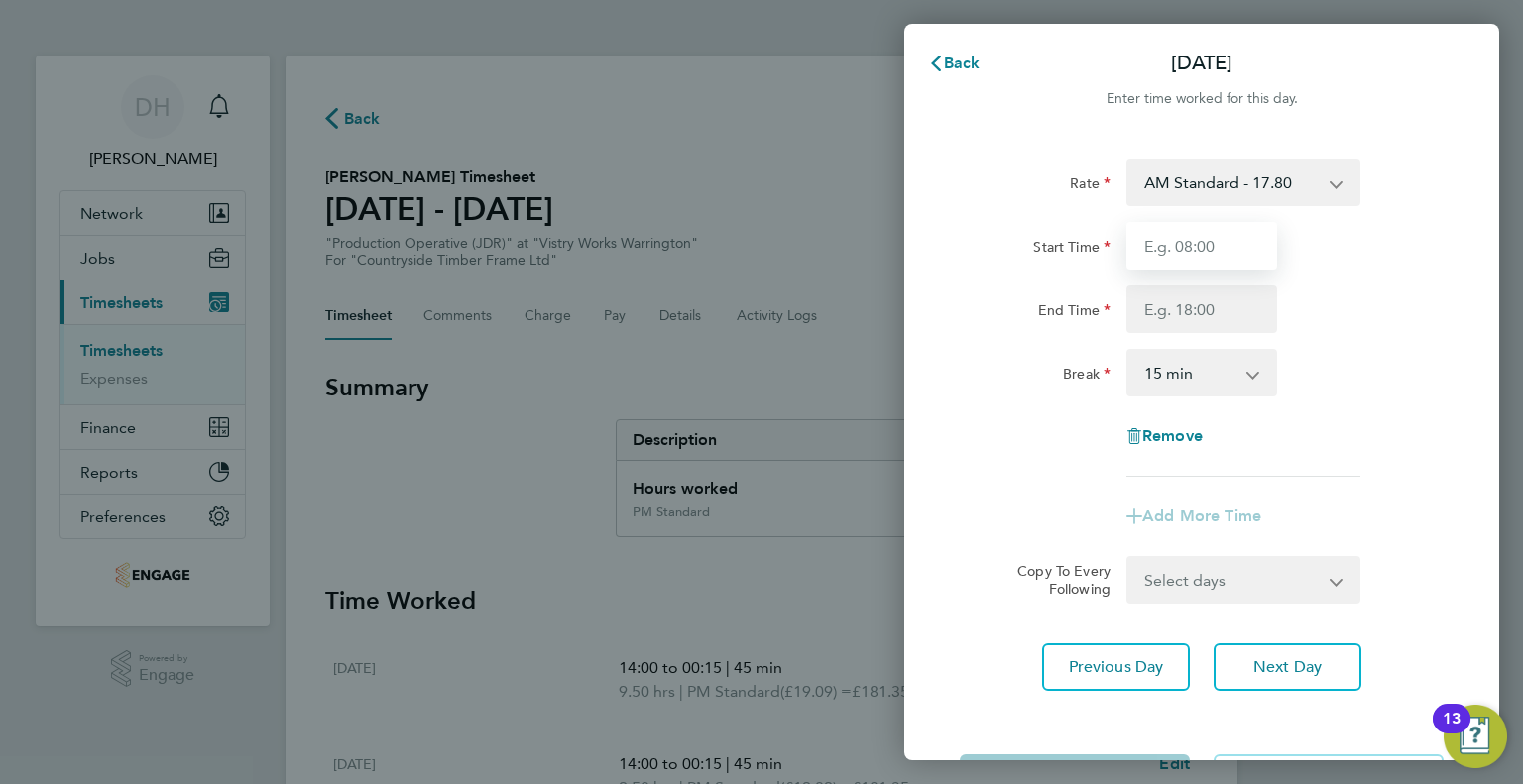click on "Start Time" at bounding box center [1202, 246] 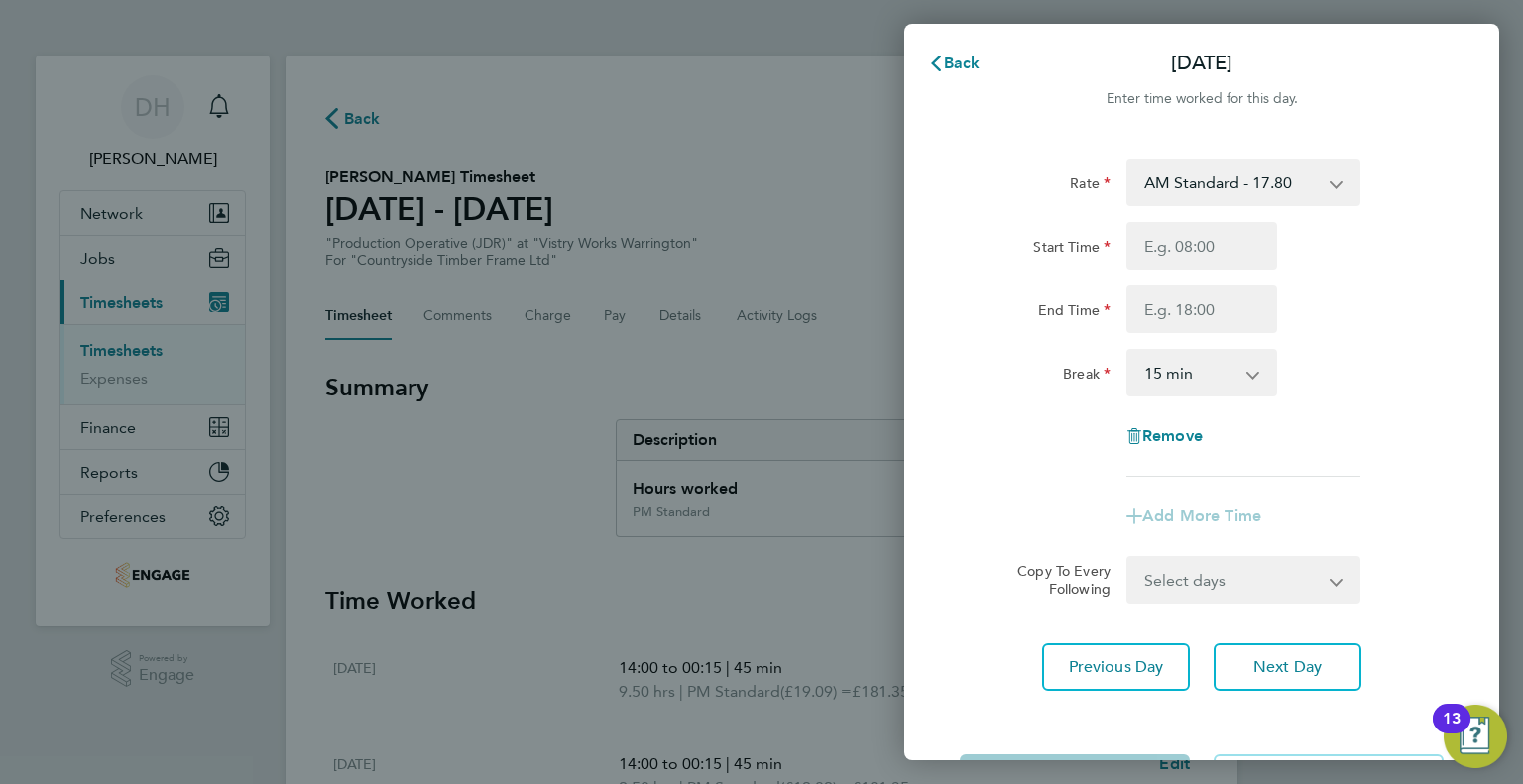 click on "AM Standard - 17.80   AM OT2 - 35.60   PM OT1 - 28.64   AM OT1 - 26.70   PM OT2 - 38.18   PM Standard - 19.09" at bounding box center [1231, 182] 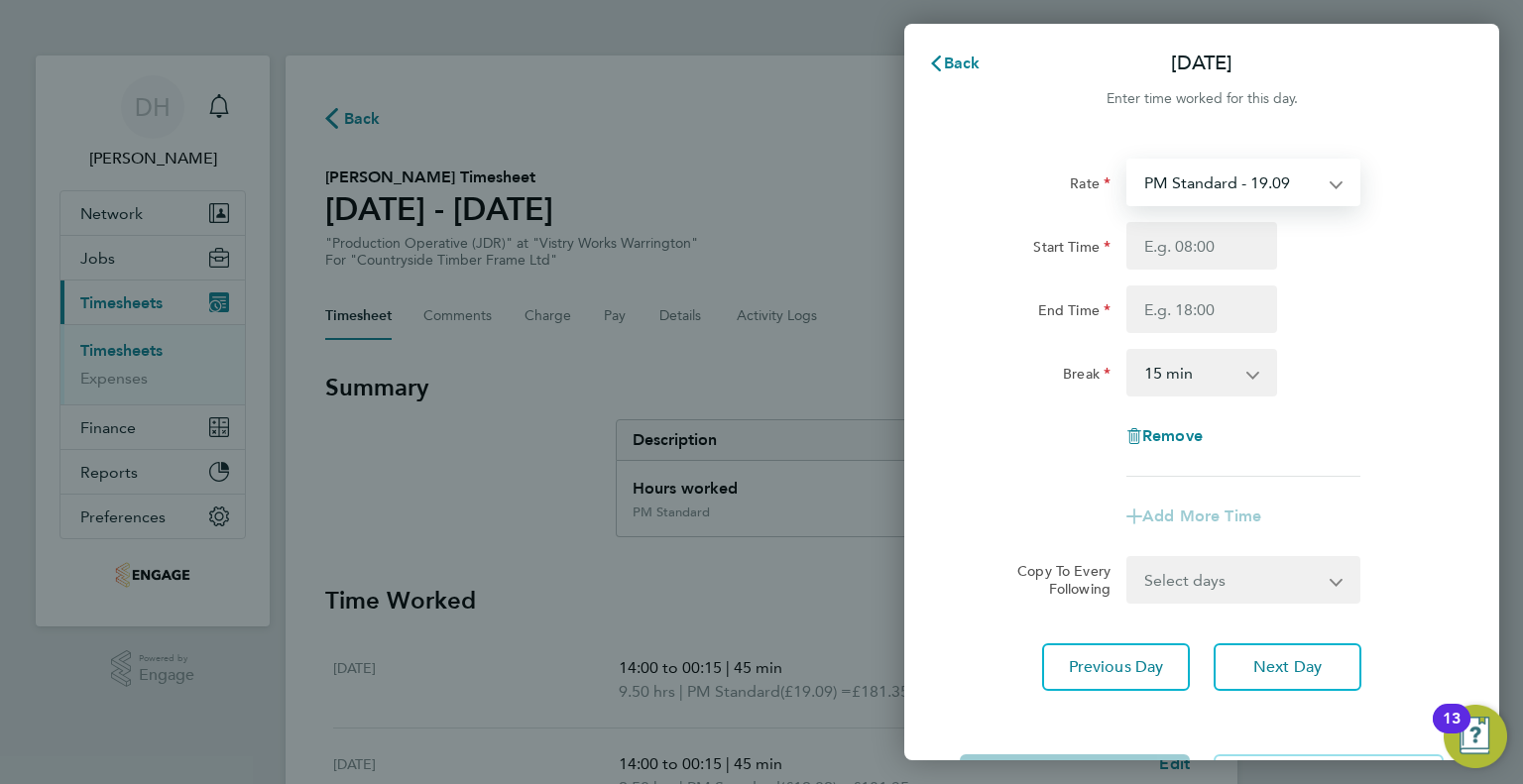 select on "15" 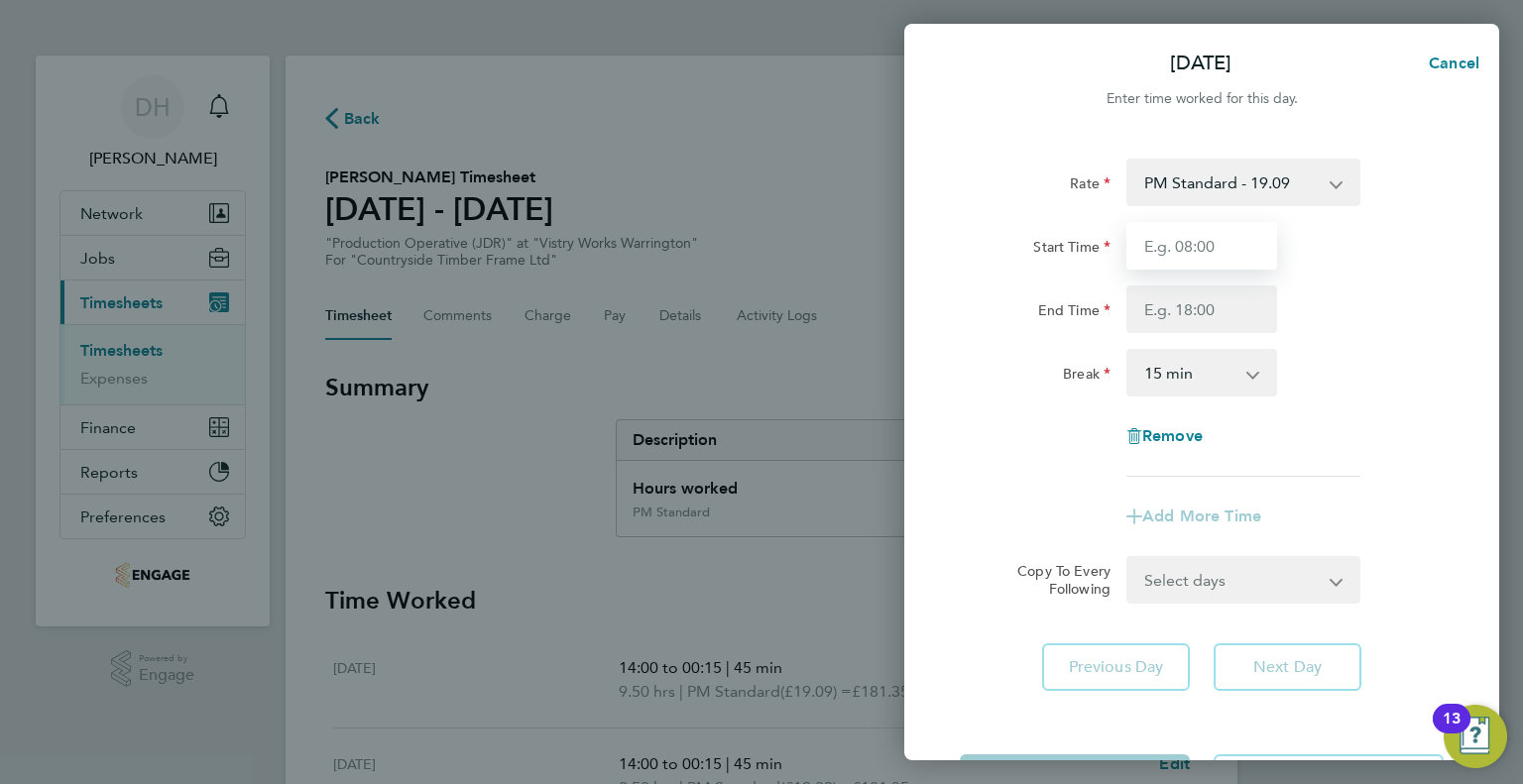click on "Start Time" at bounding box center [1202, 246] 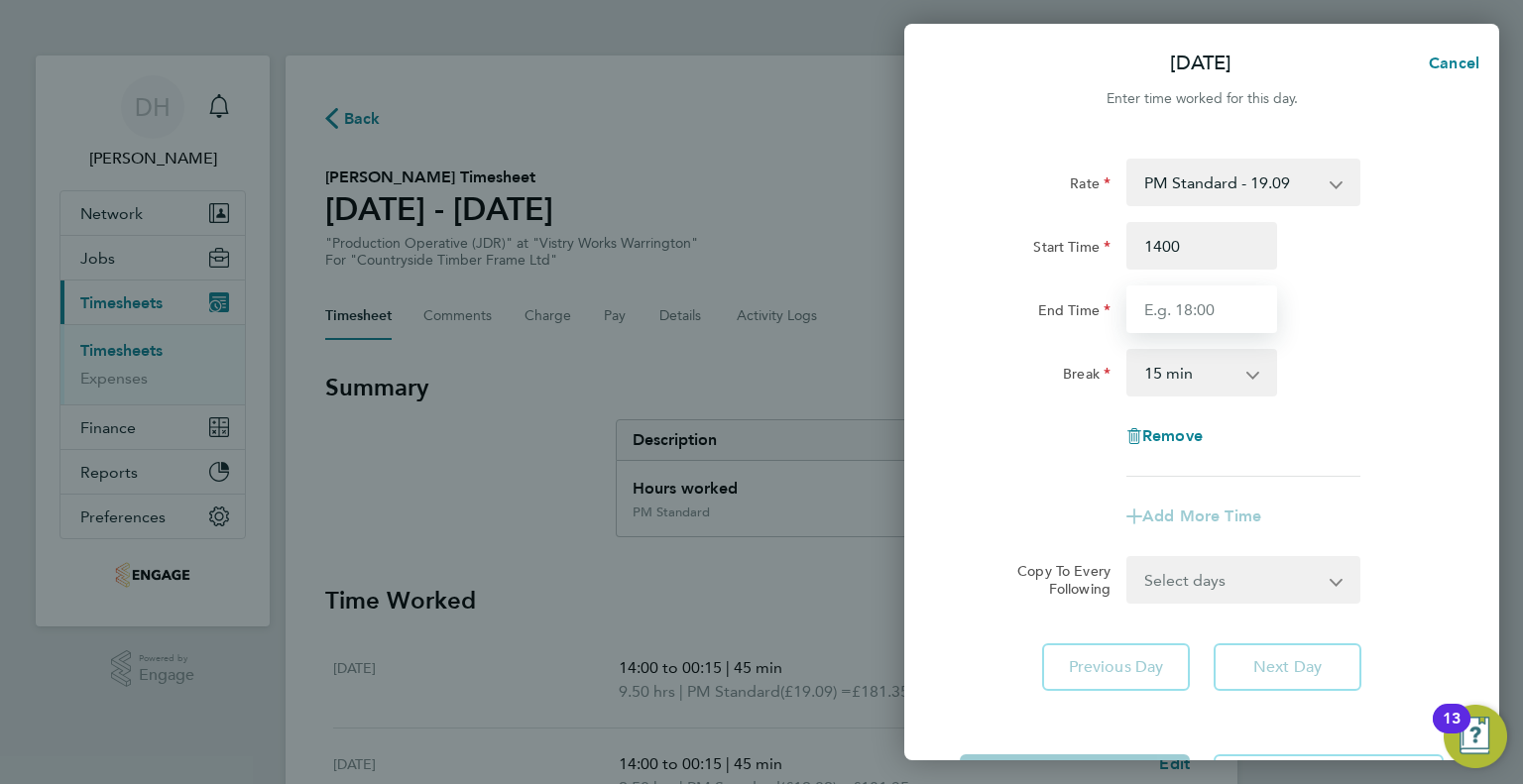 type on "14:00" 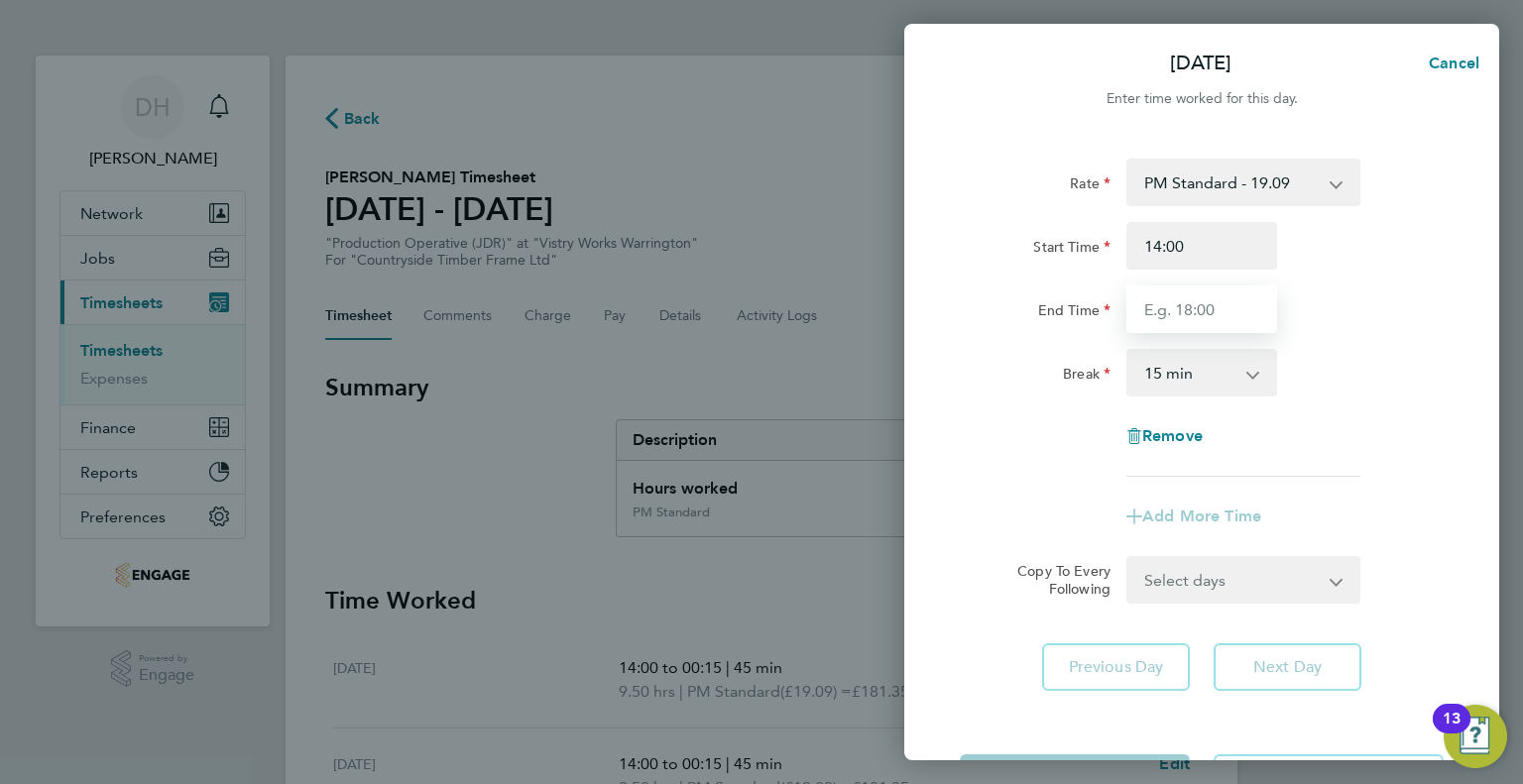 click on "End Time" at bounding box center (1202, 309) 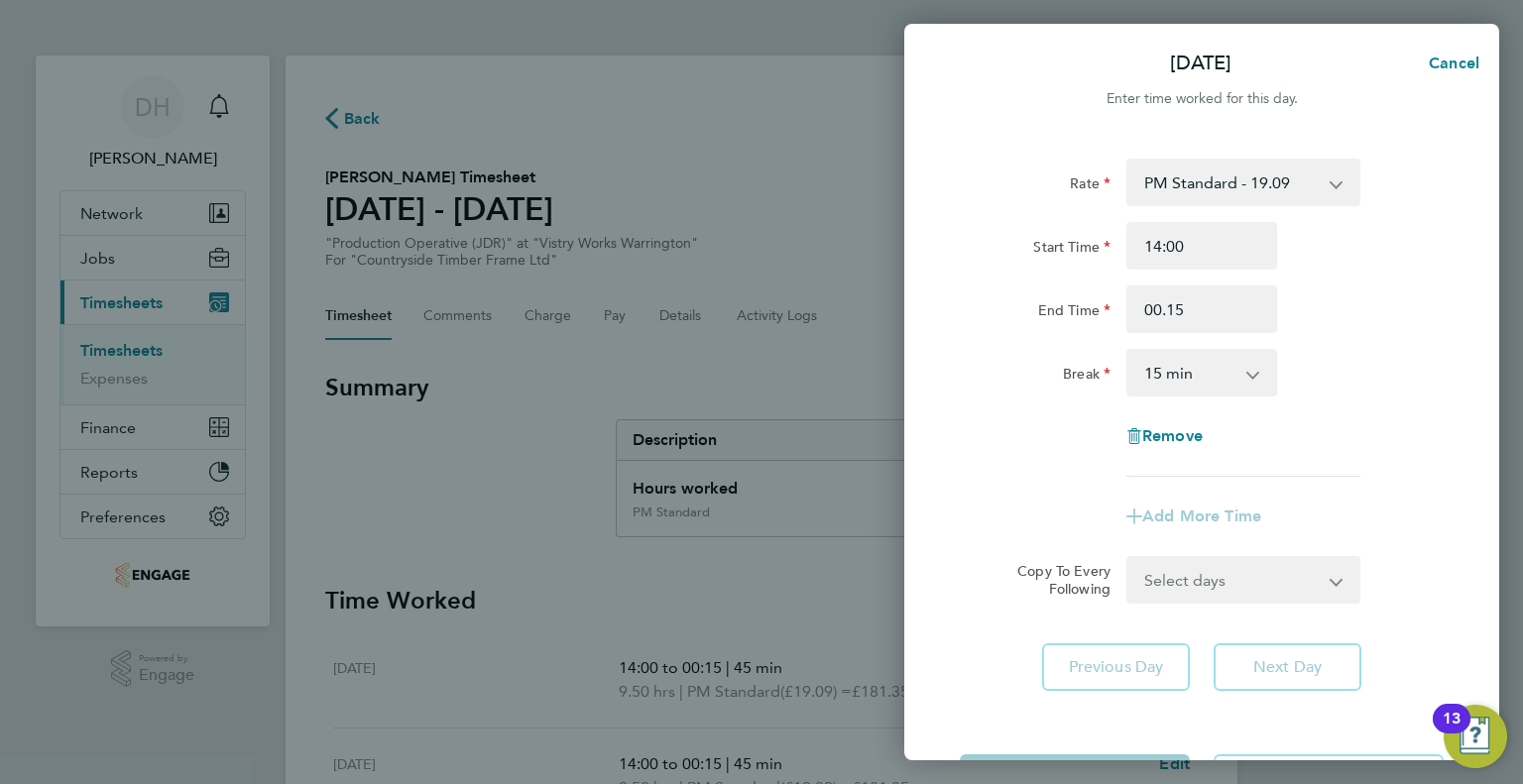 type on "00:15" 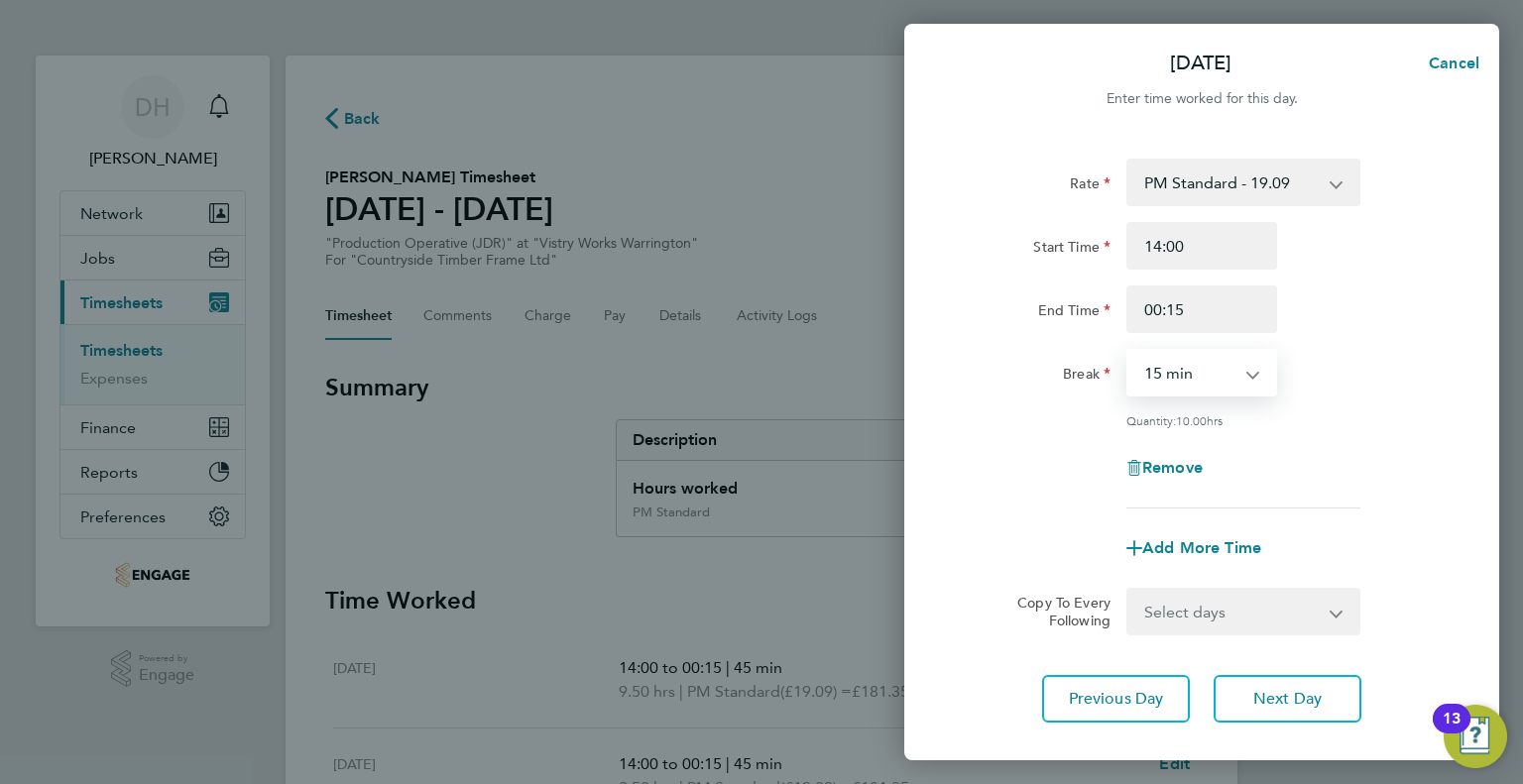 click on "0 min   15 min   30 min   45 min   60 min   75 min   90 min" at bounding box center [1190, 373] 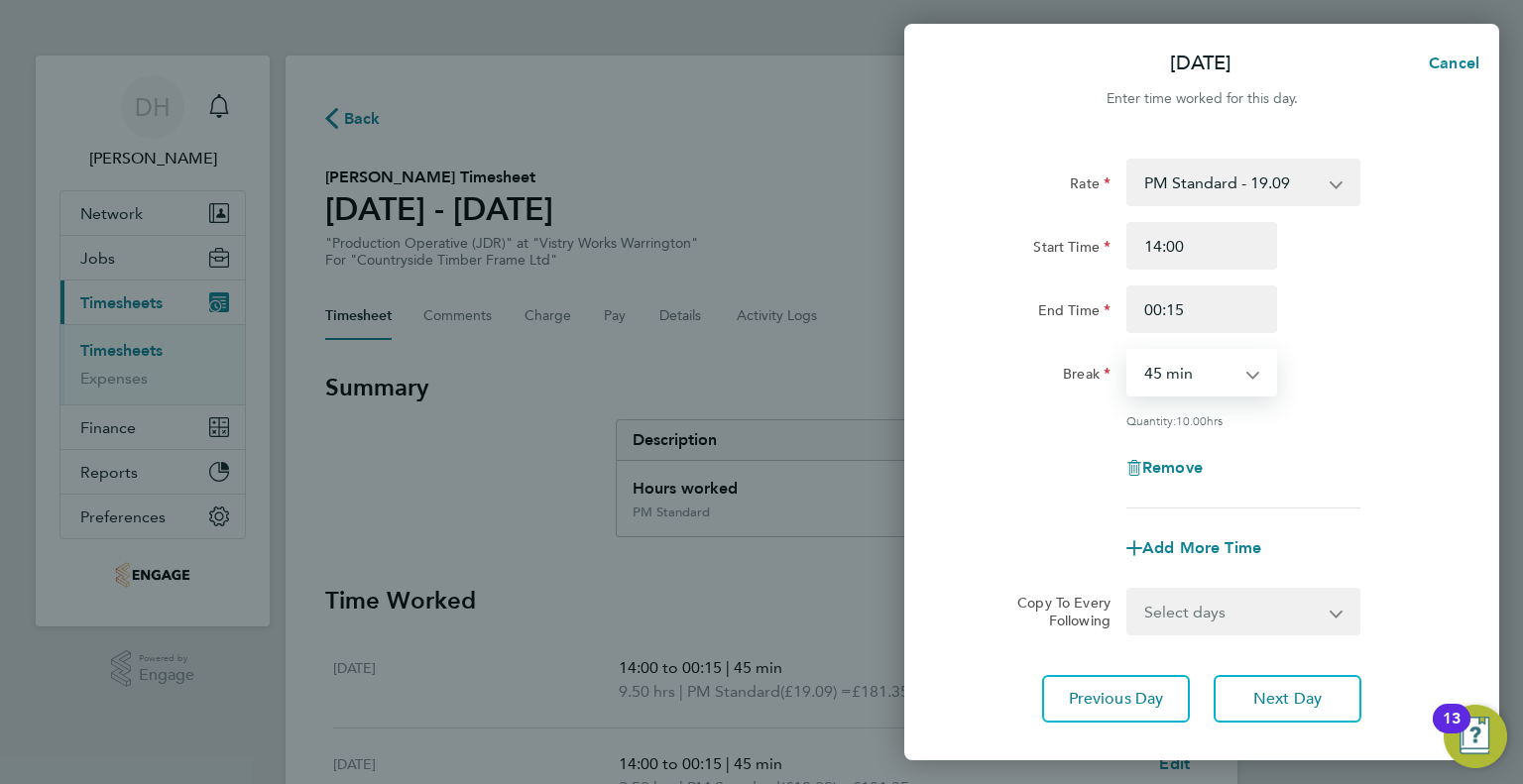 click on "0 min   15 min   30 min   45 min   60 min   75 min   90 min" at bounding box center [1190, 373] 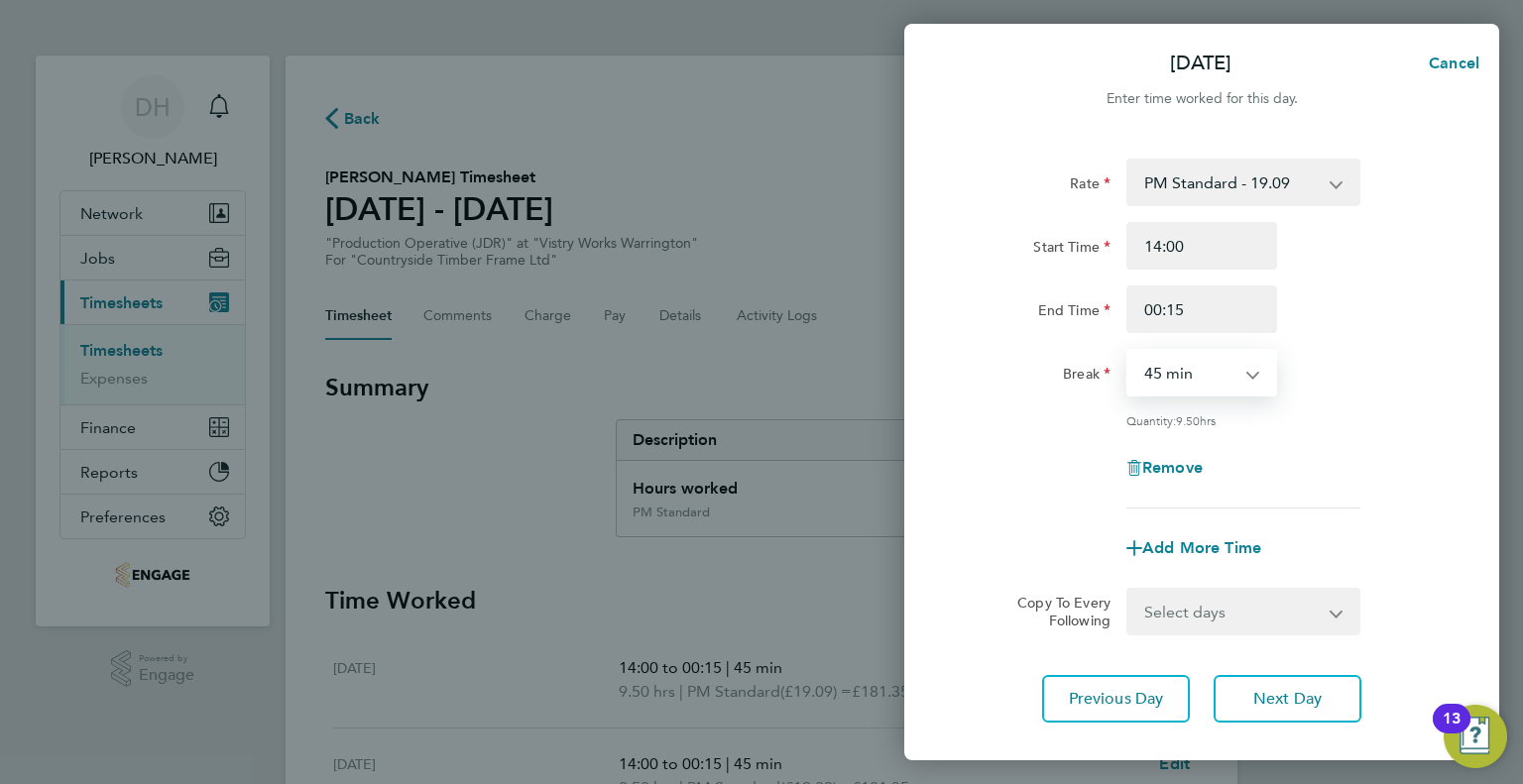 click on "Remove" 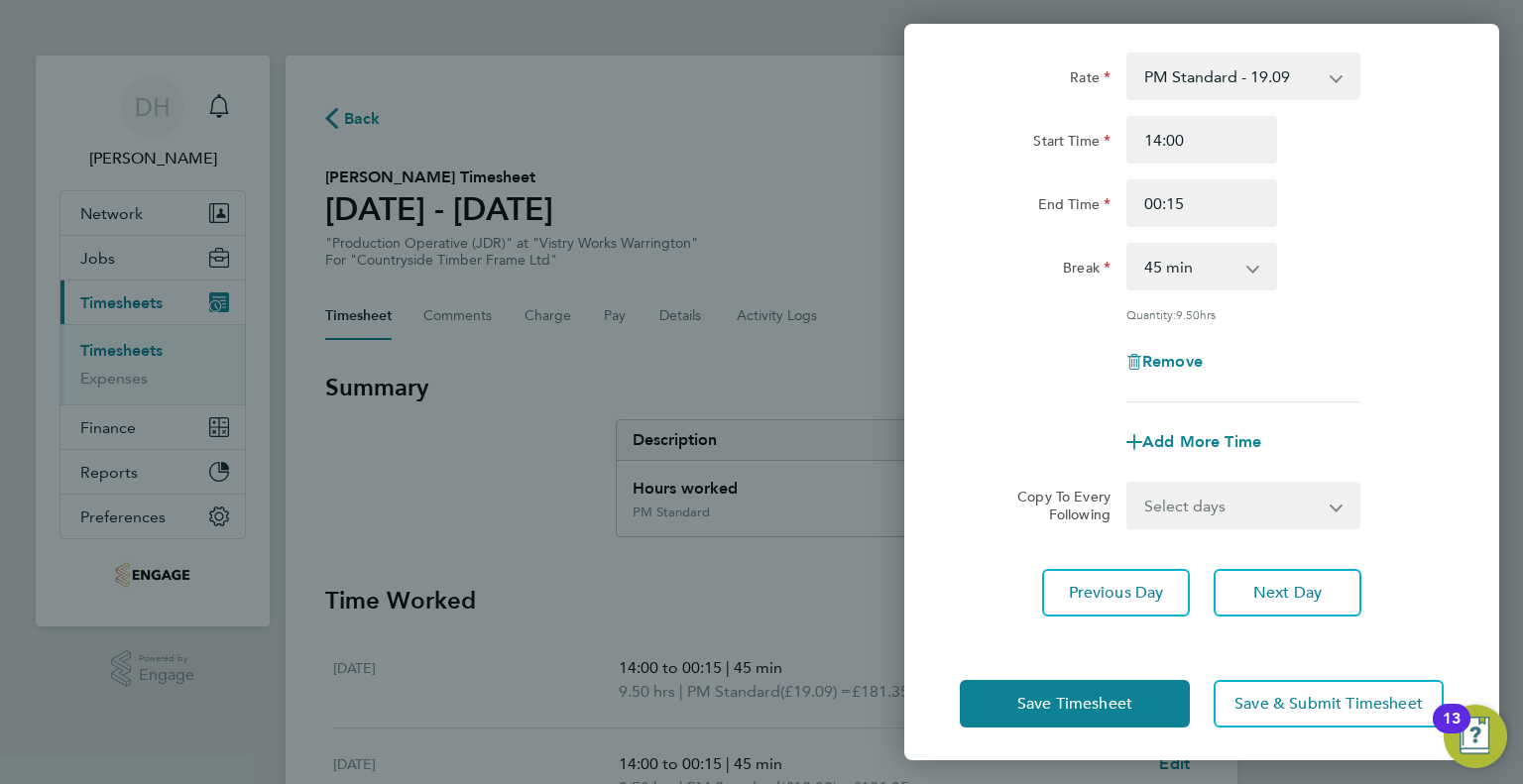 scroll, scrollTop: 110, scrollLeft: 0, axis: vertical 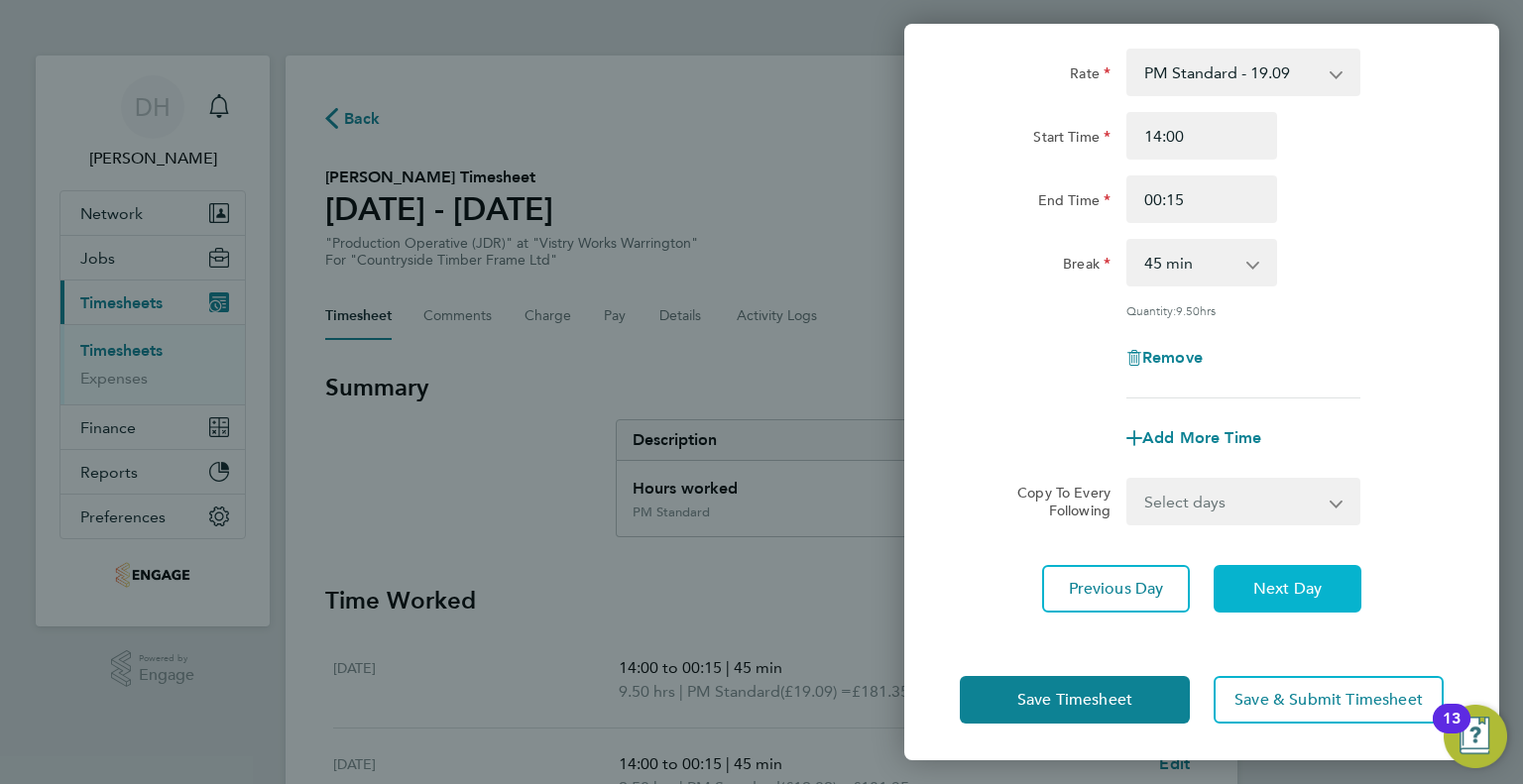 click on "Next Day" 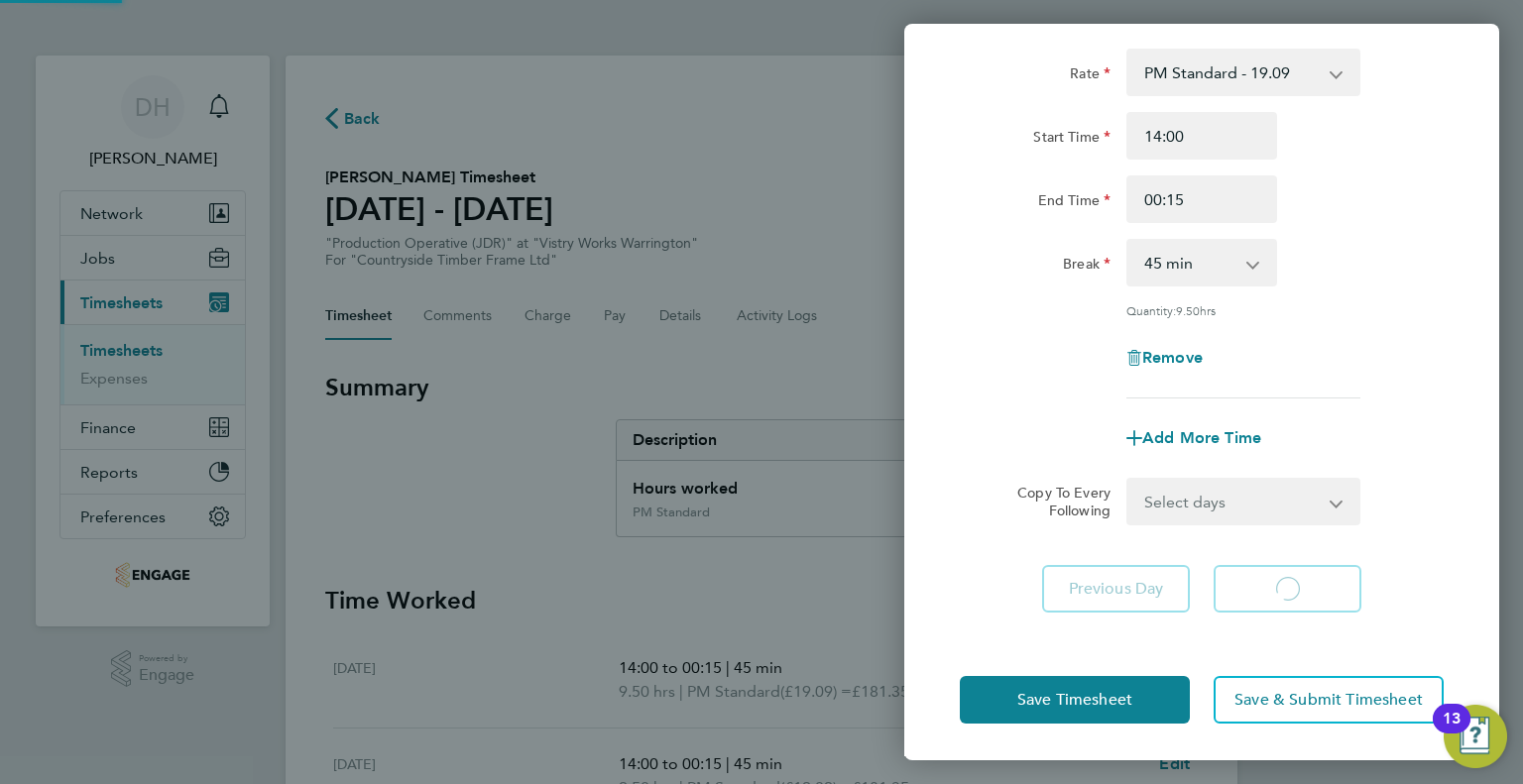 select on "15" 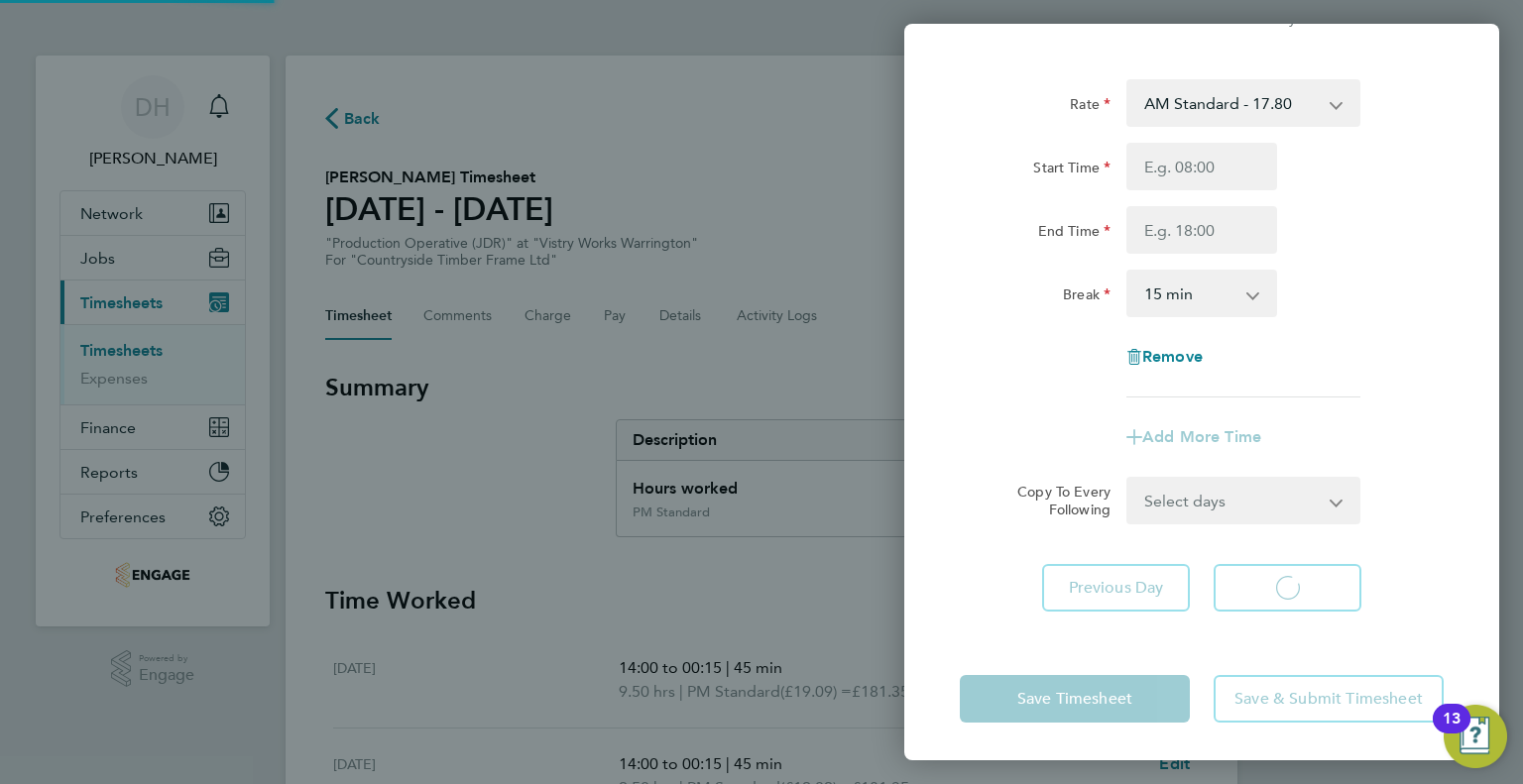 select on "15" 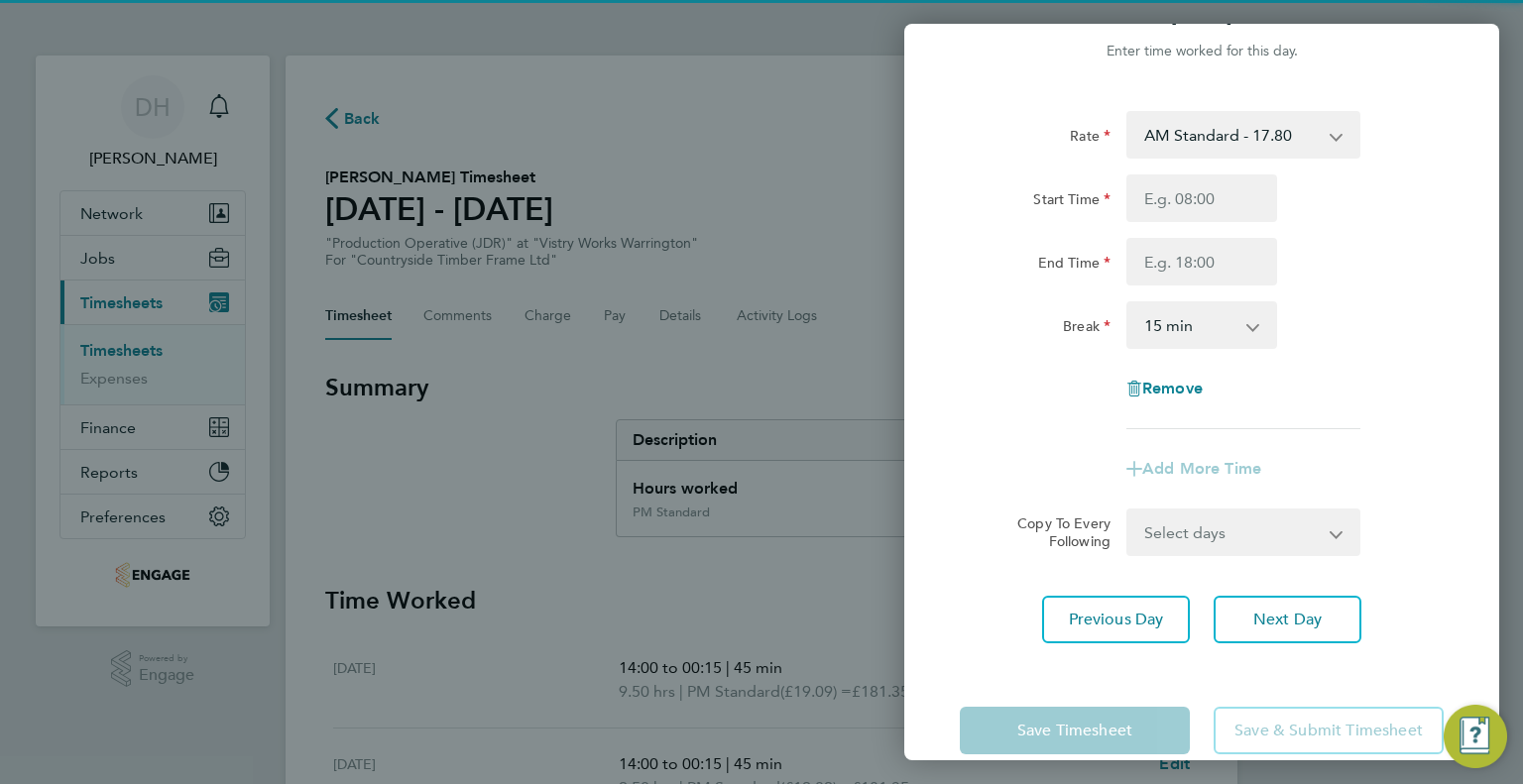 scroll, scrollTop: 0, scrollLeft: 0, axis: both 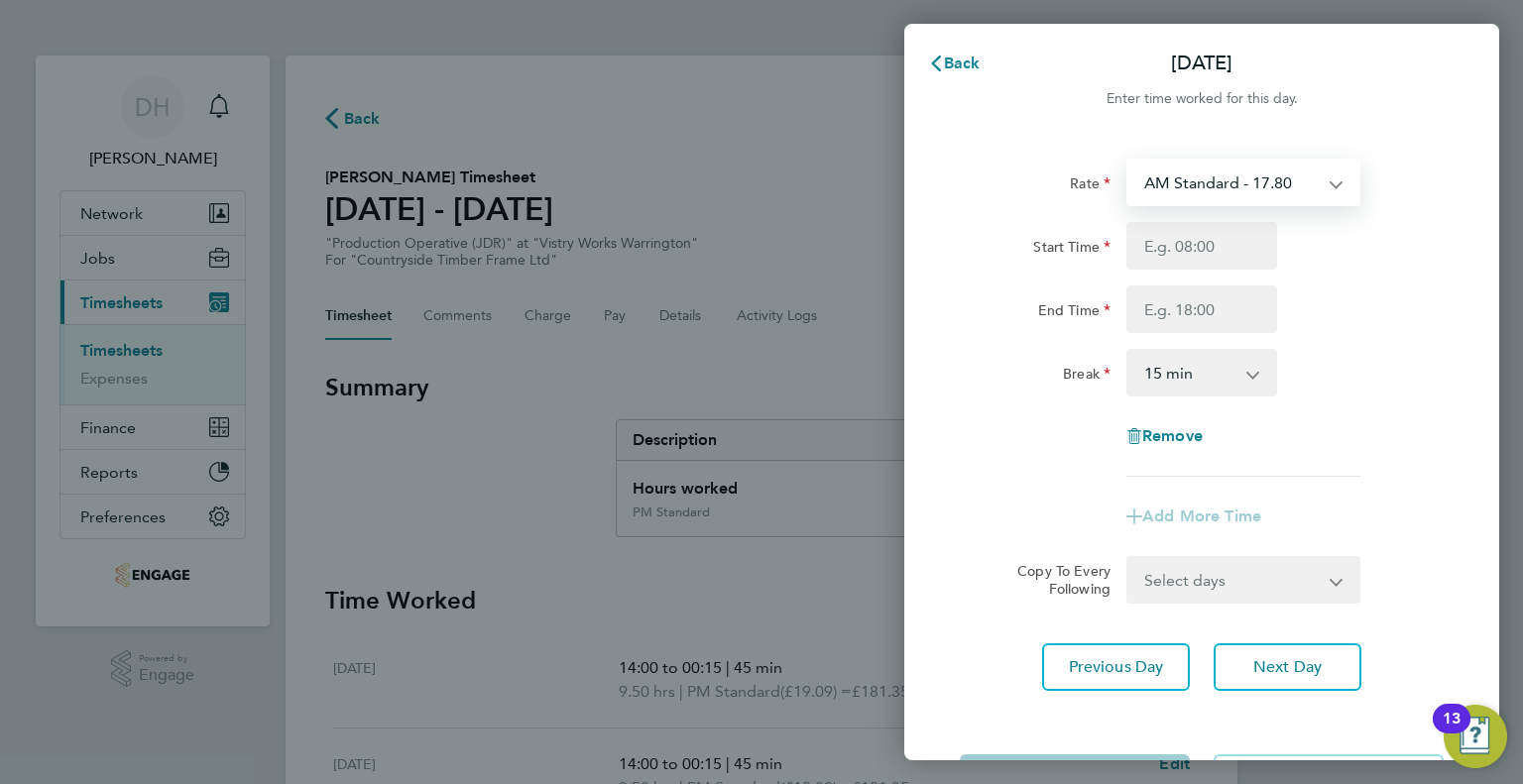 click on "AM Standard - 17.80   AM OT2 - 35.60   PM OT1 - 28.64   AM OT1 - 26.70   PM OT2 - 38.18   PM Standard - 19.09" at bounding box center [1231, 182] 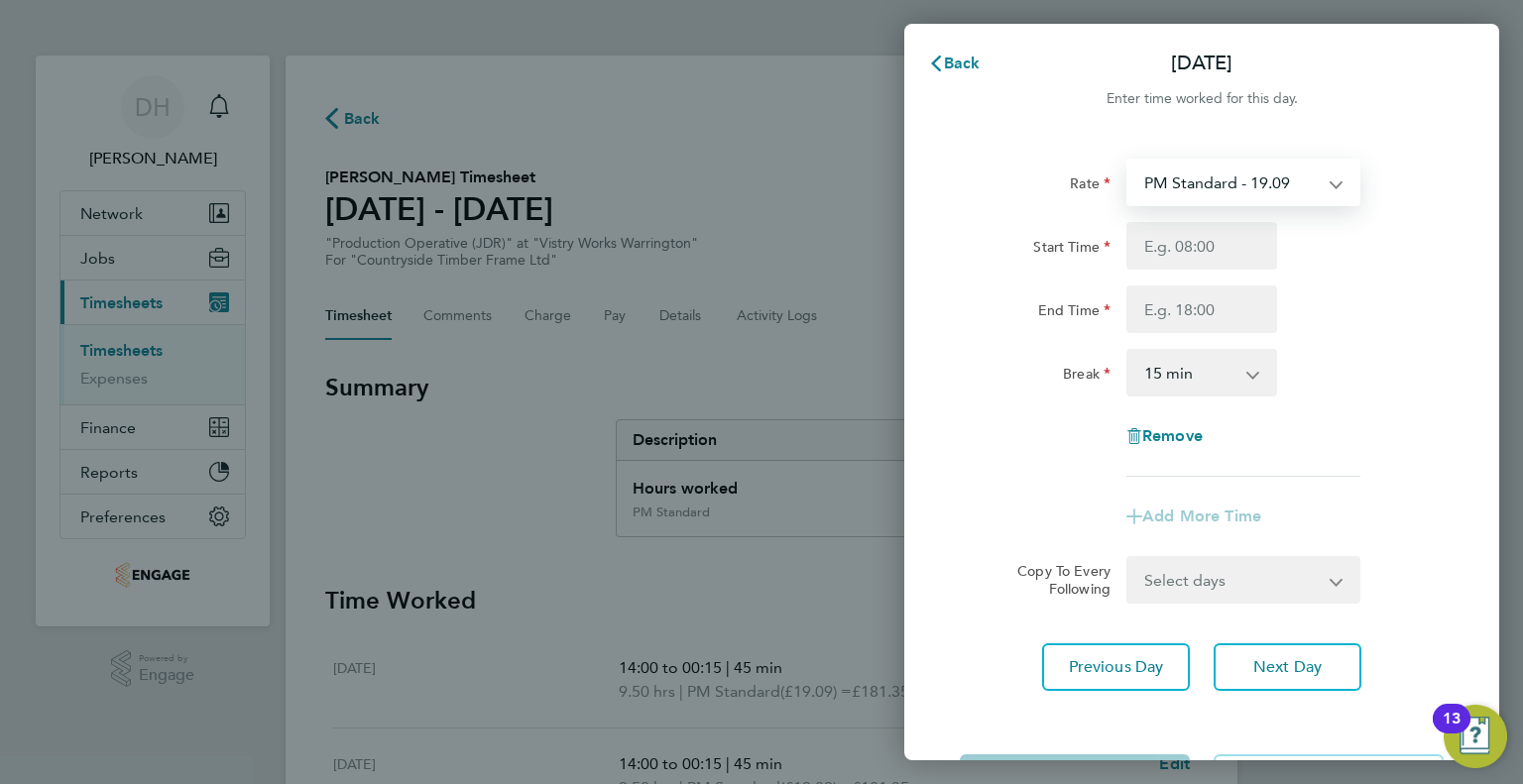 select on "15" 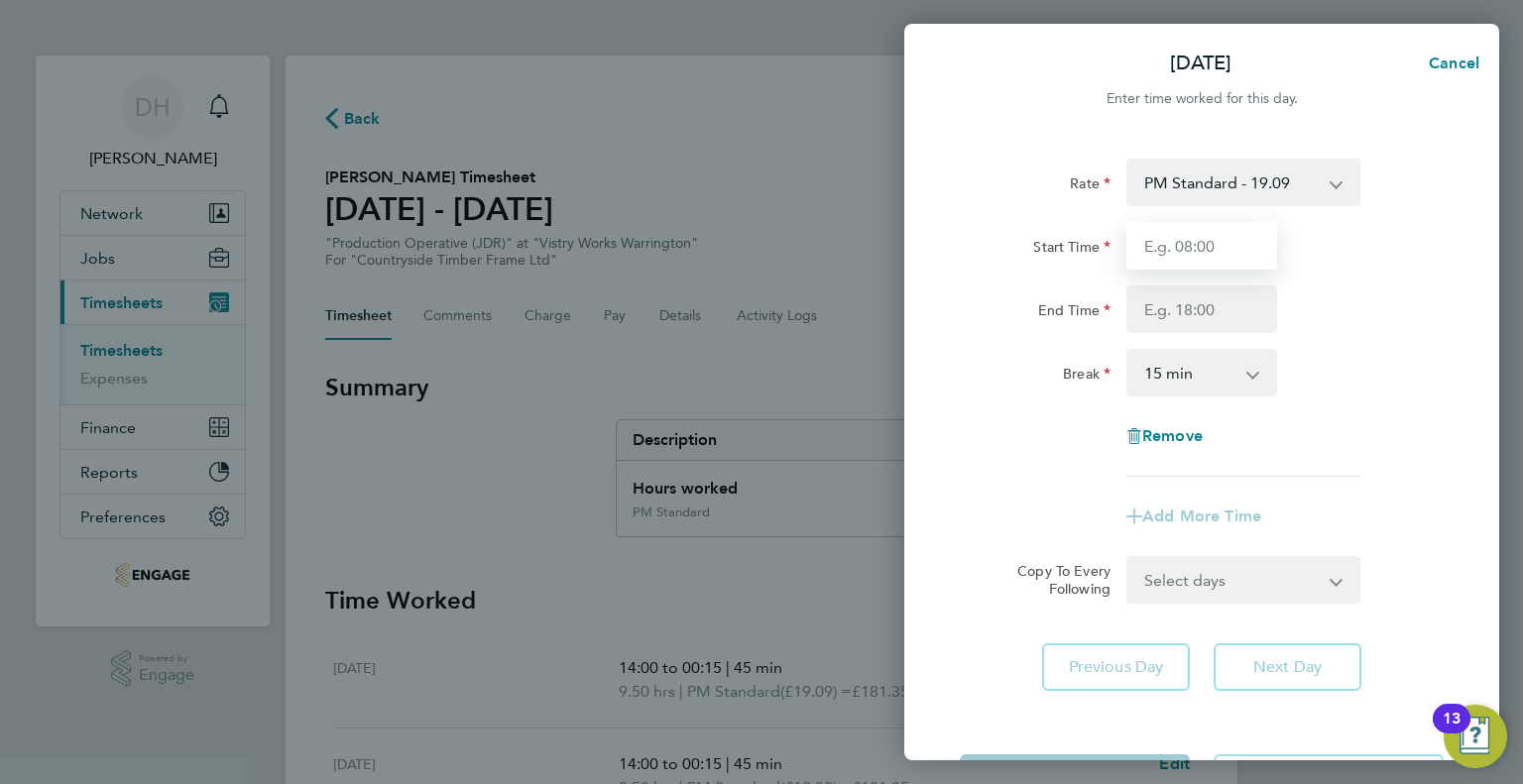 click on "Start Time" at bounding box center [1202, 246] 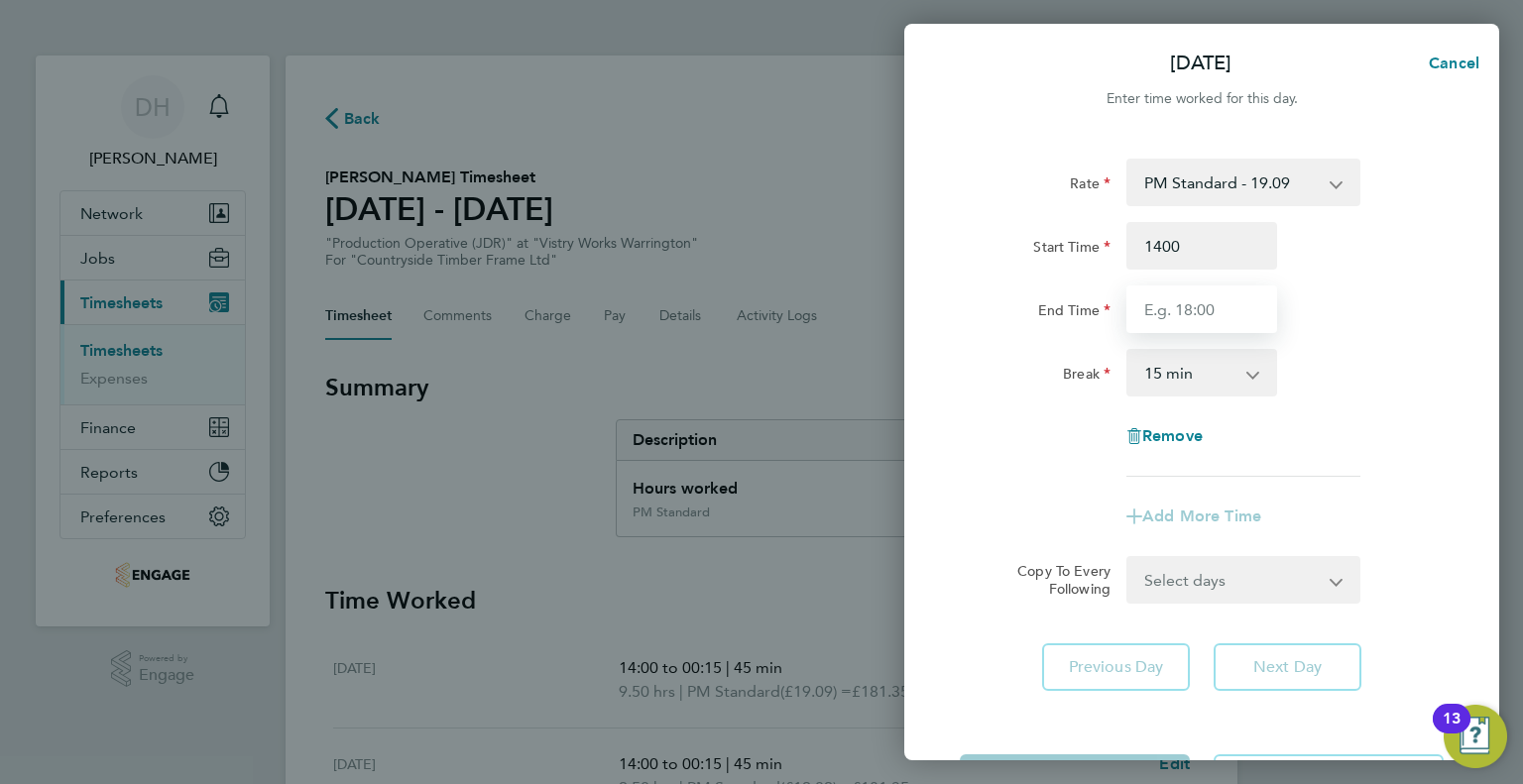 type on "14:00" 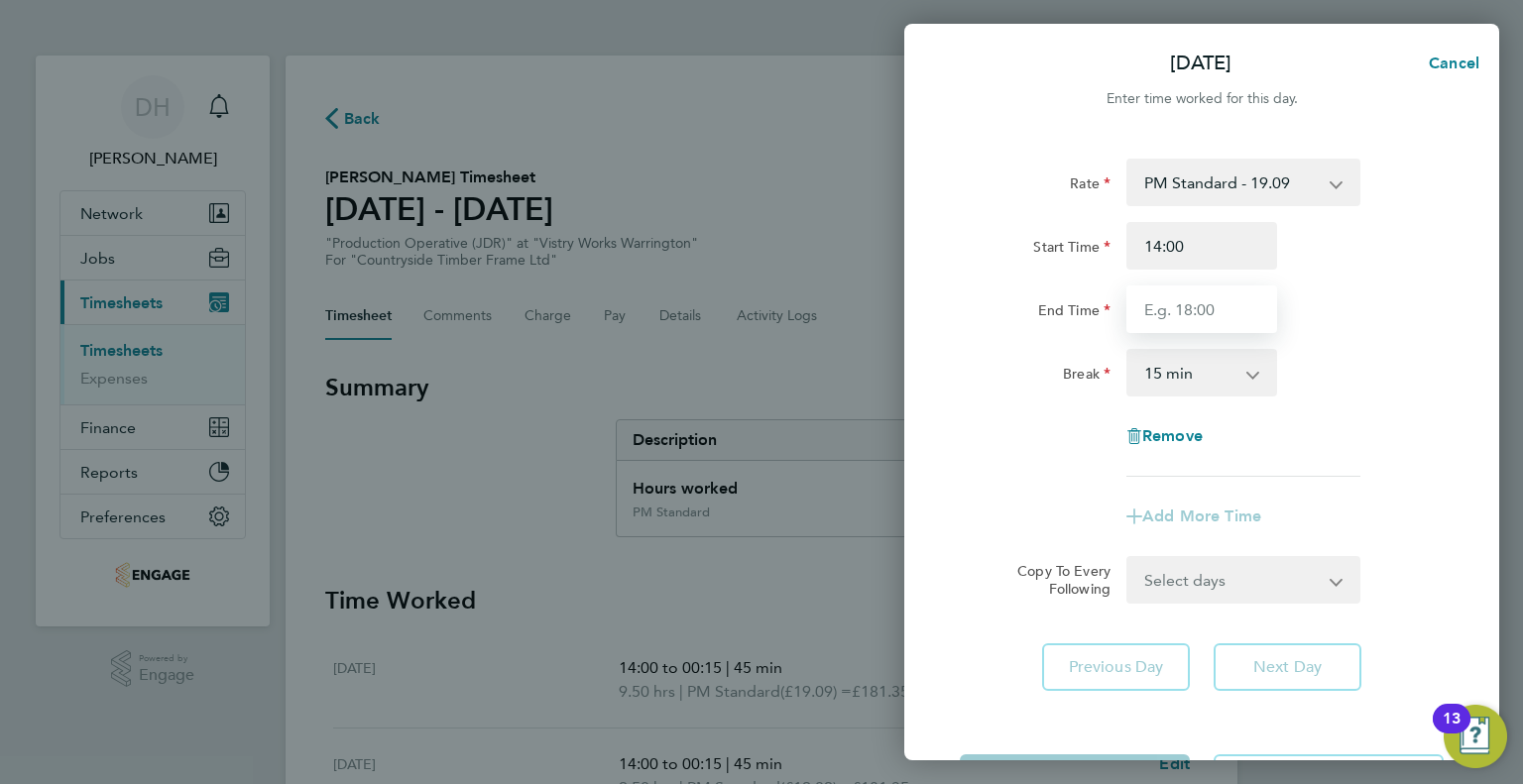 click on "End Time" at bounding box center [1202, 309] 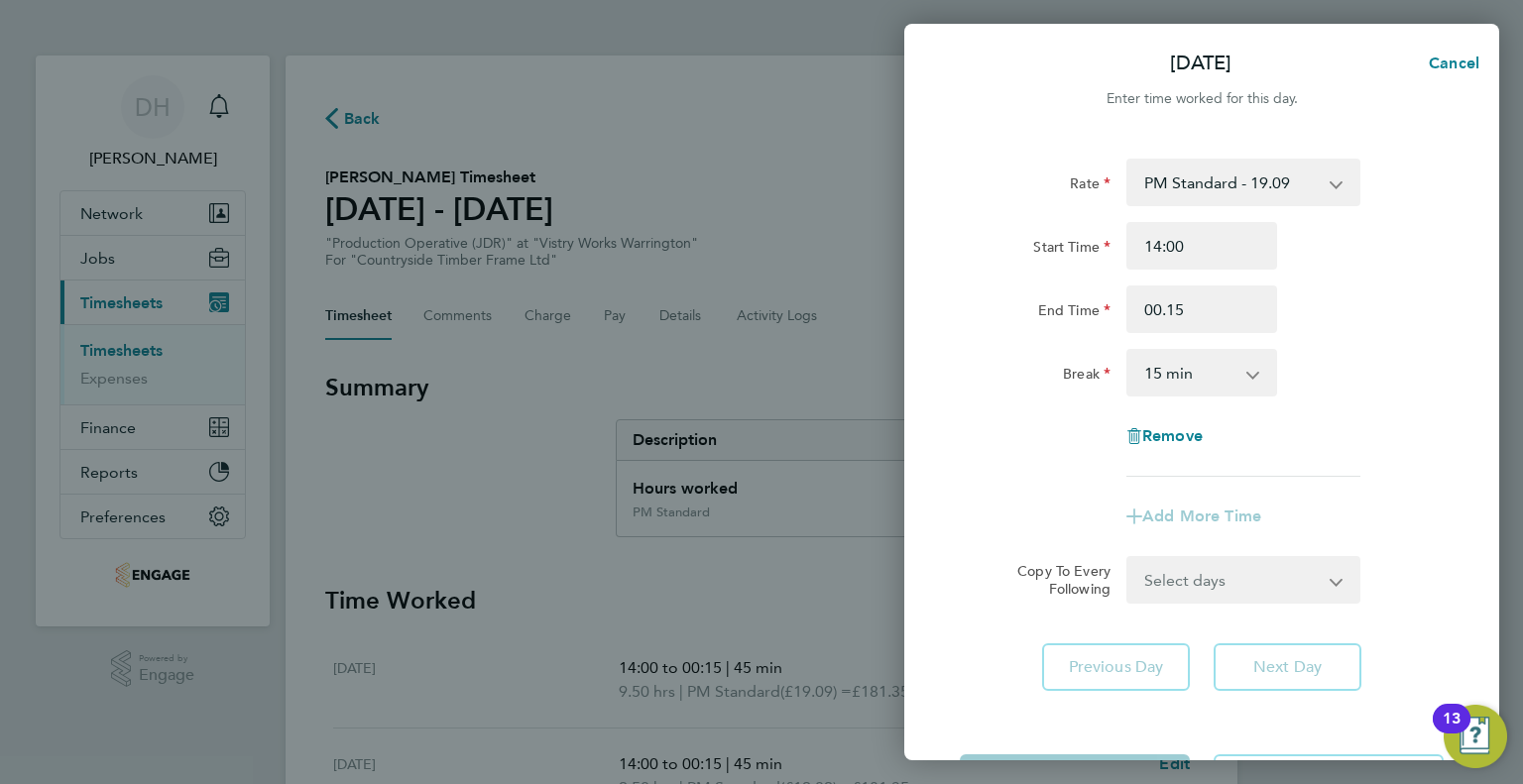 type on "00:15" 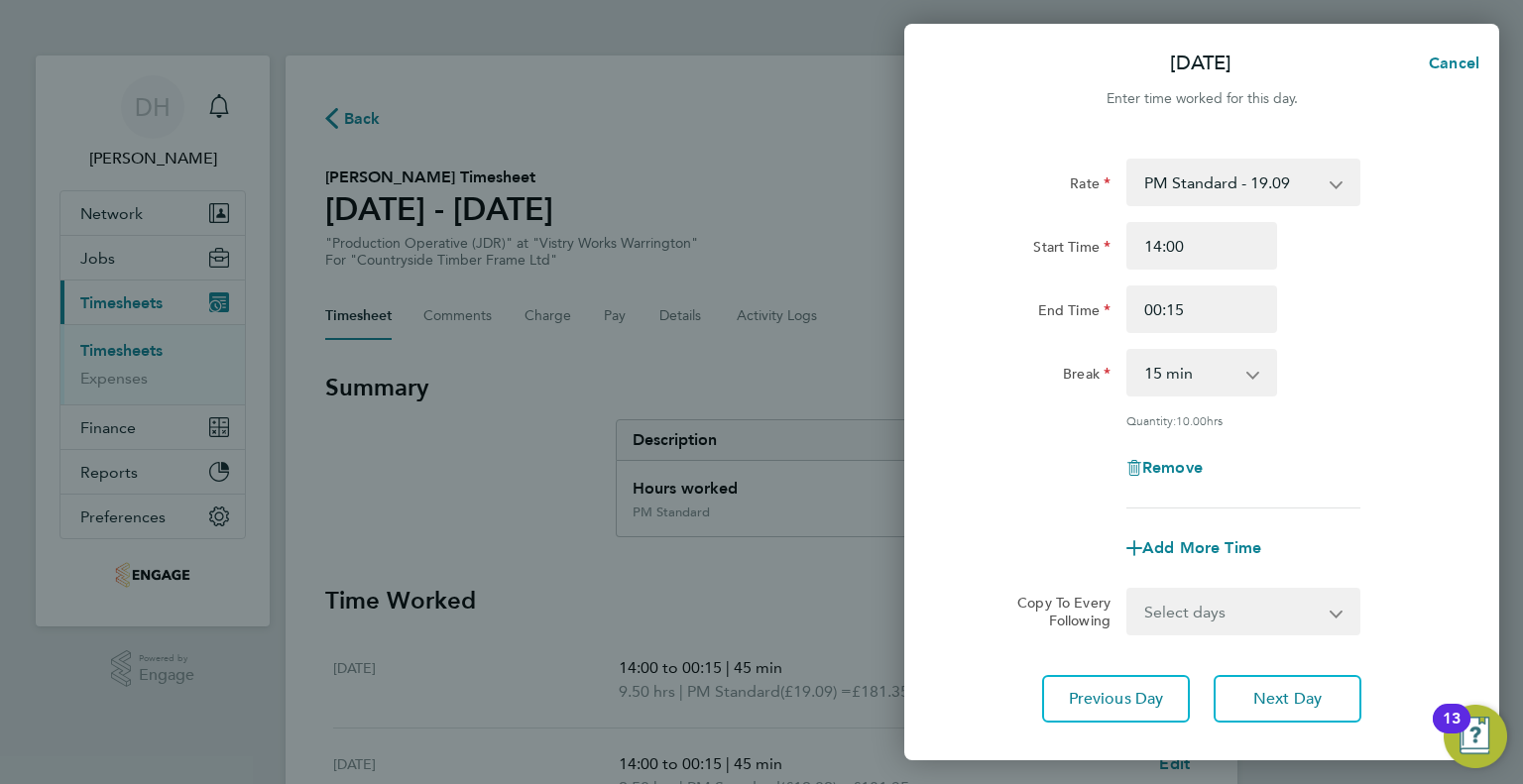click on "Rate  PM Standard - 19.09   AM Standard - 17.80   AM OT2 - 35.60   PM OT1 - 28.64   AM OT1 - 26.70   PM OT2 - 38.18
Start Time 14:00 End Time 00:15 Break  0 min   15 min   30 min   45 min   60 min   75 min   90 min
Quantity:  10.00  hrs
Remove" 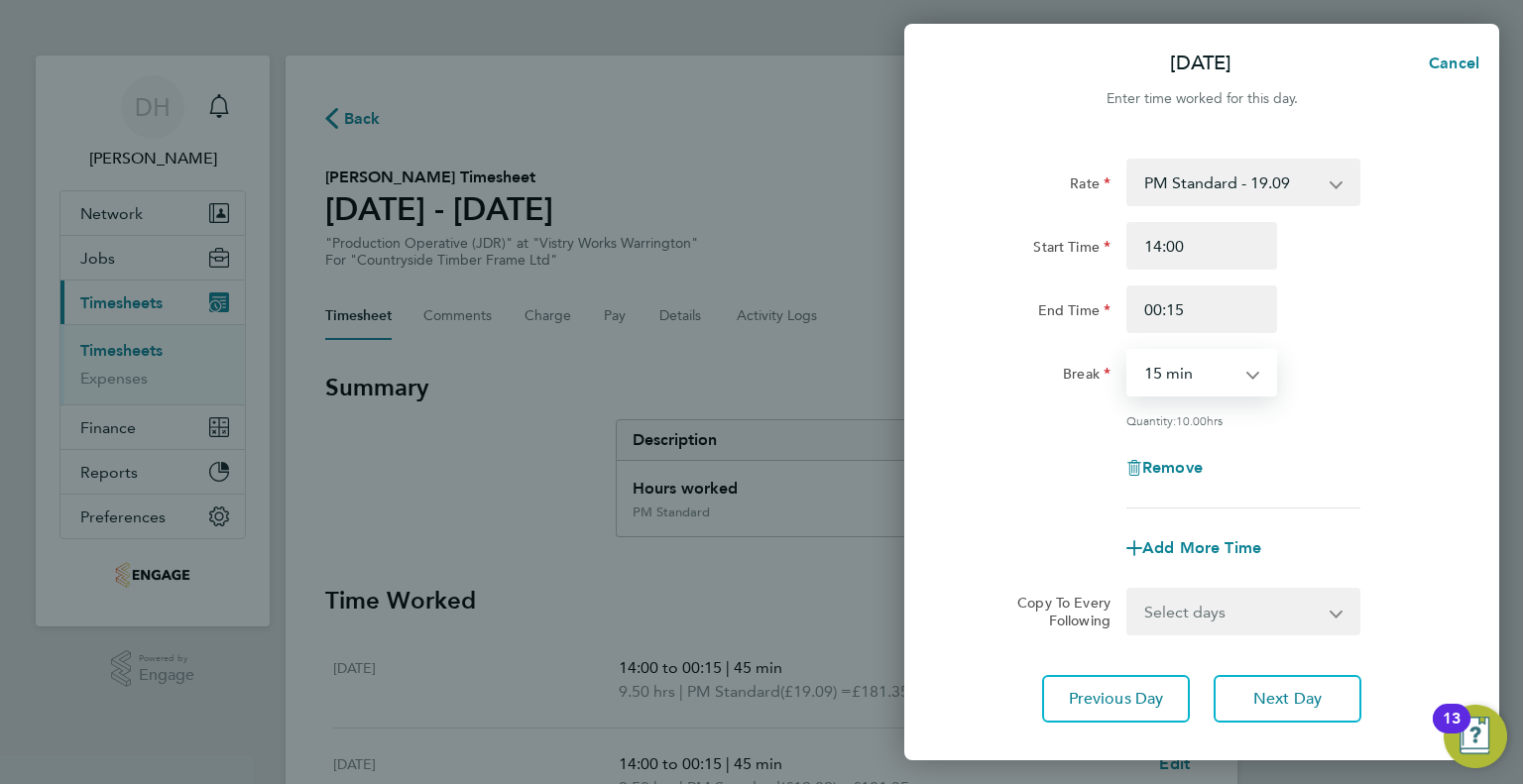 drag, startPoint x: 1155, startPoint y: 370, endPoint x: 1156, endPoint y: 387, distance: 17.029386 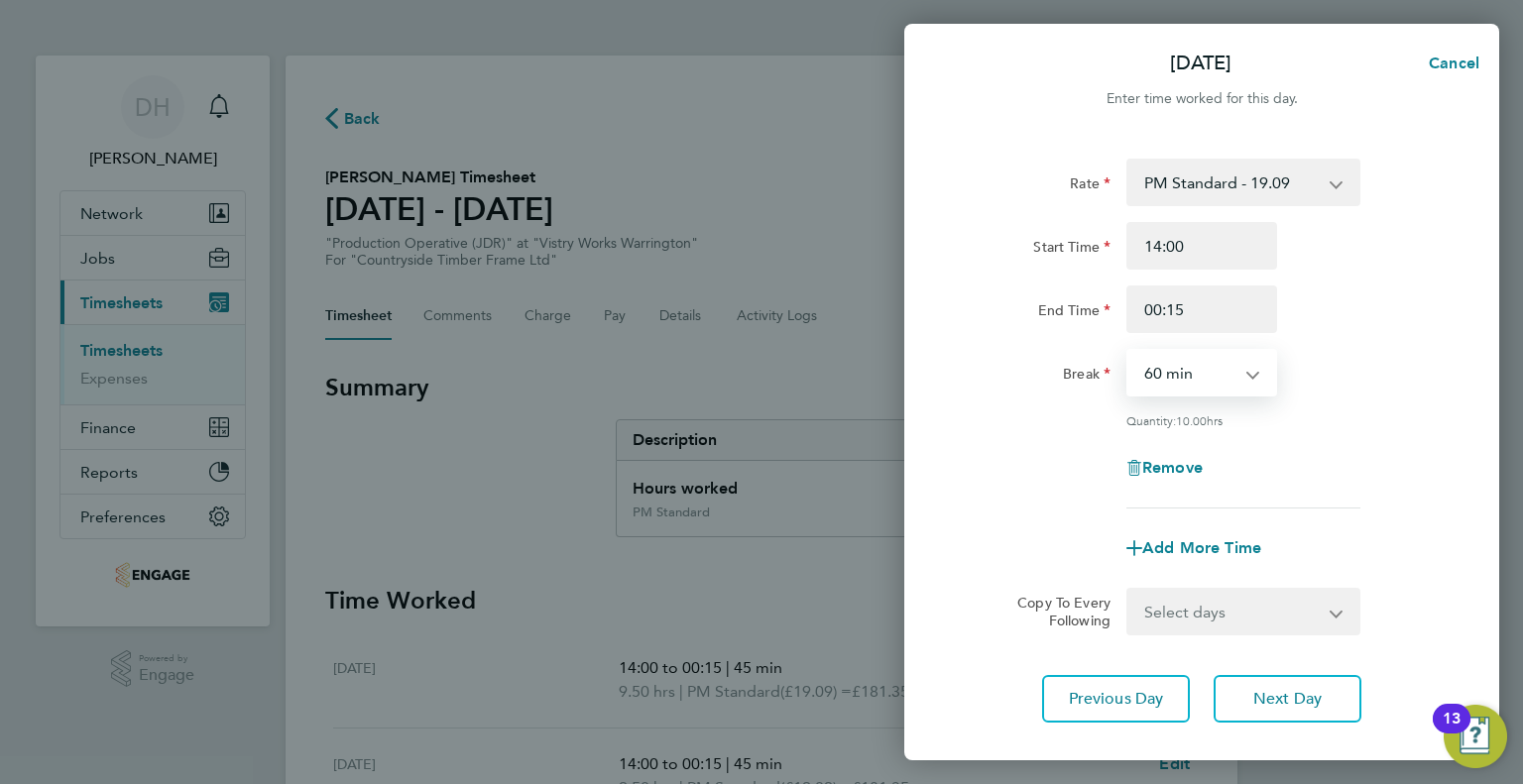 click on "0 min   15 min   30 min   45 min   60 min   75 min   90 min" at bounding box center [1190, 373] 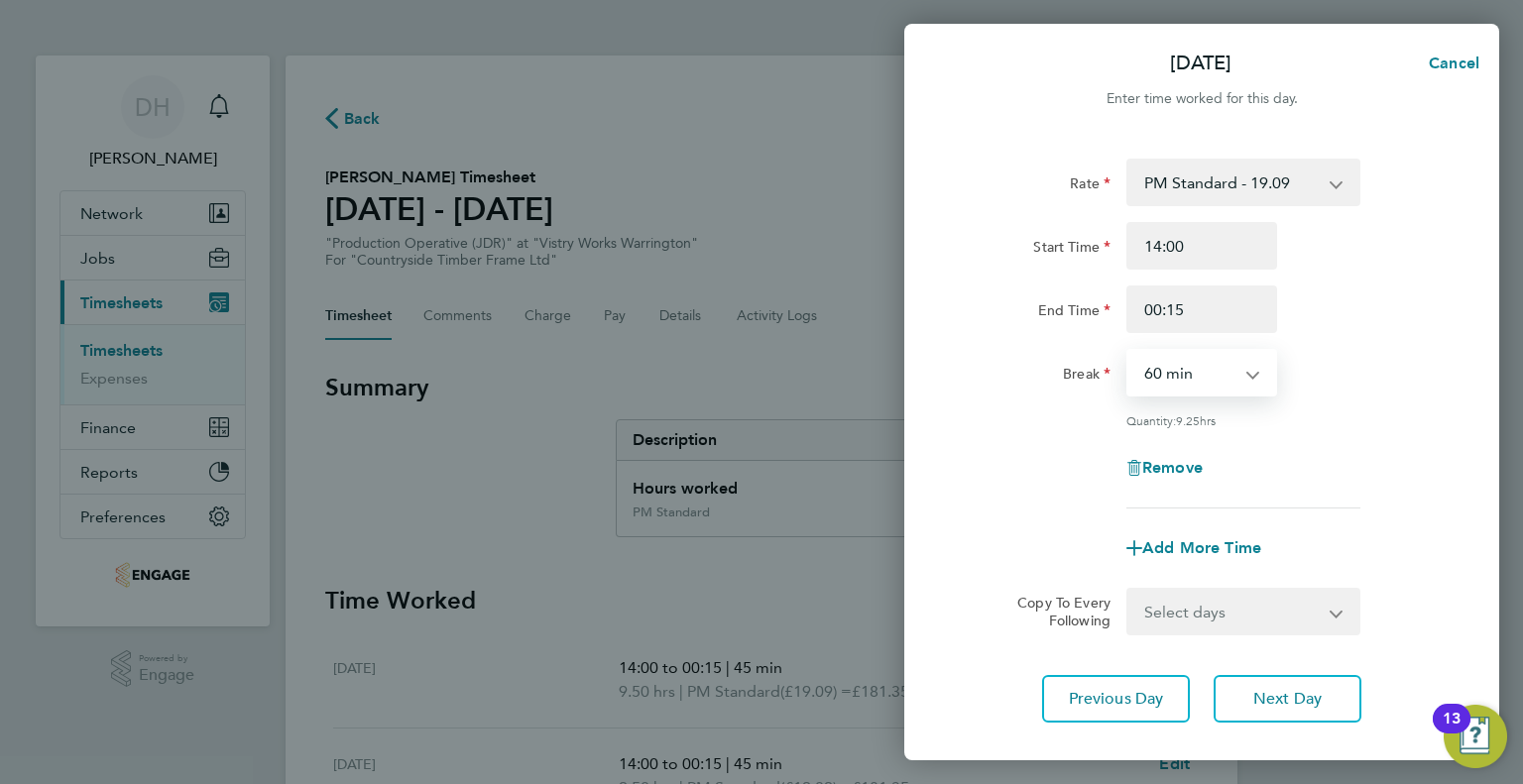 click on "Remove" 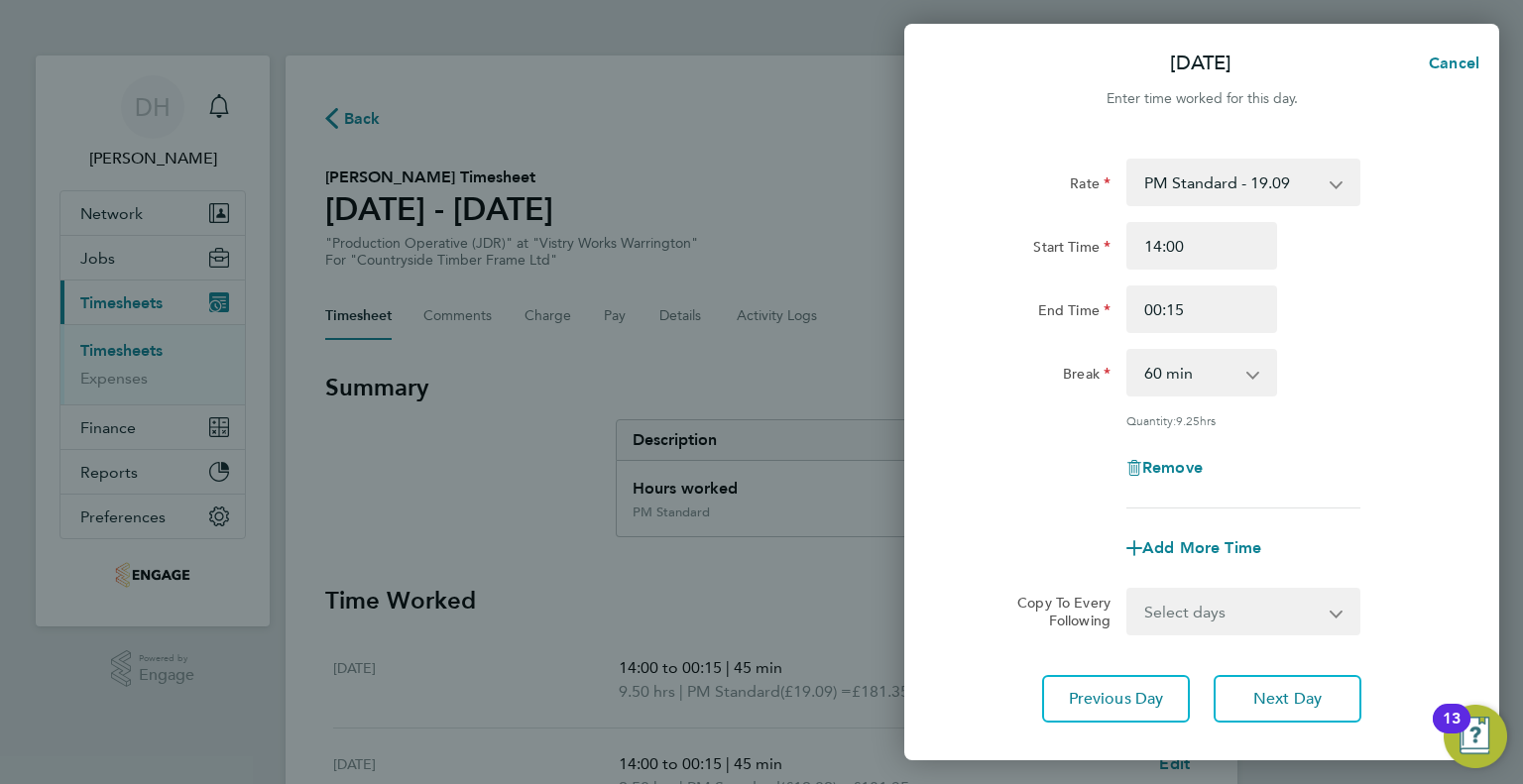 click on "0 min   15 min   30 min   45 min   60 min   75 min   90 min" at bounding box center [1190, 373] 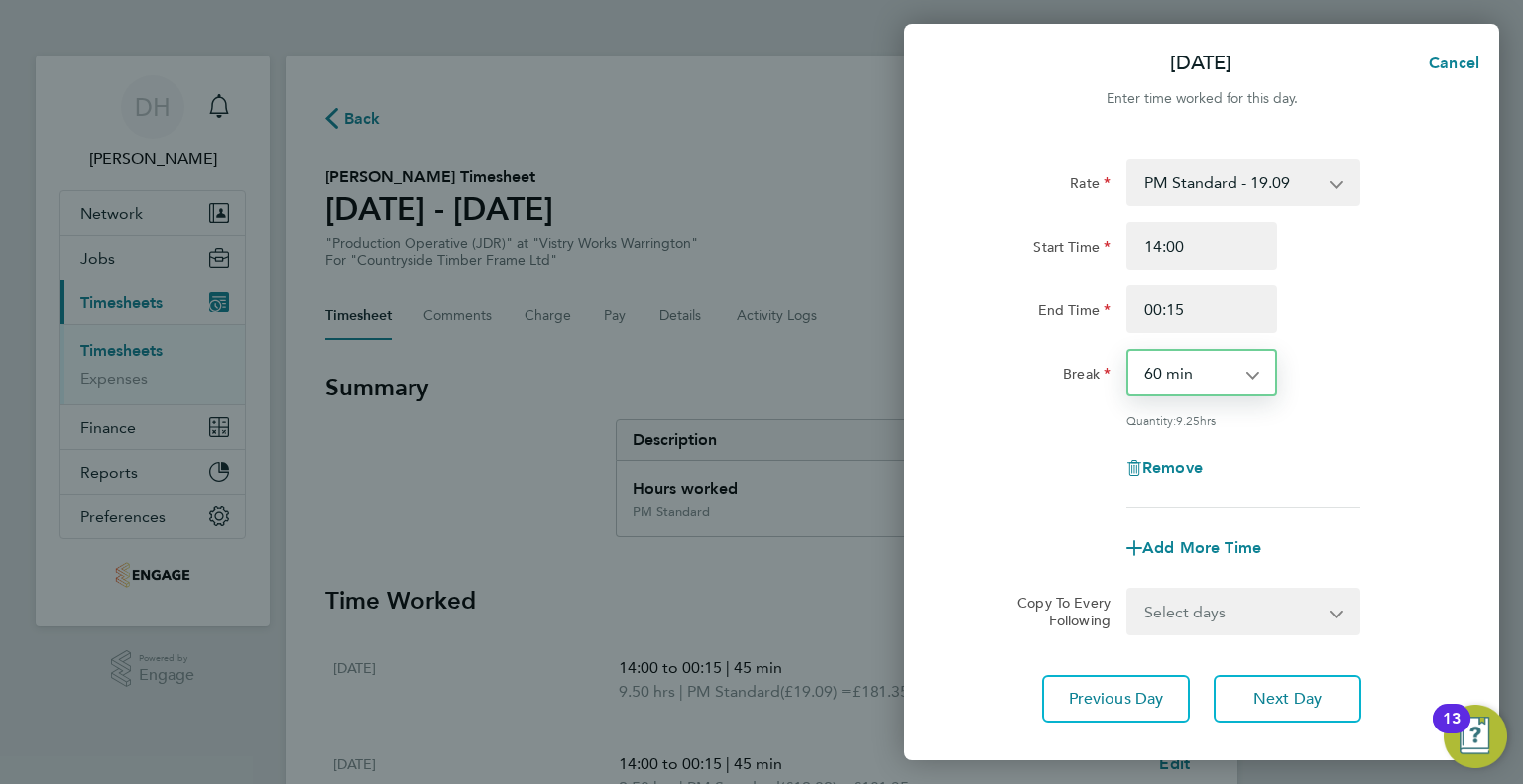 select on "75" 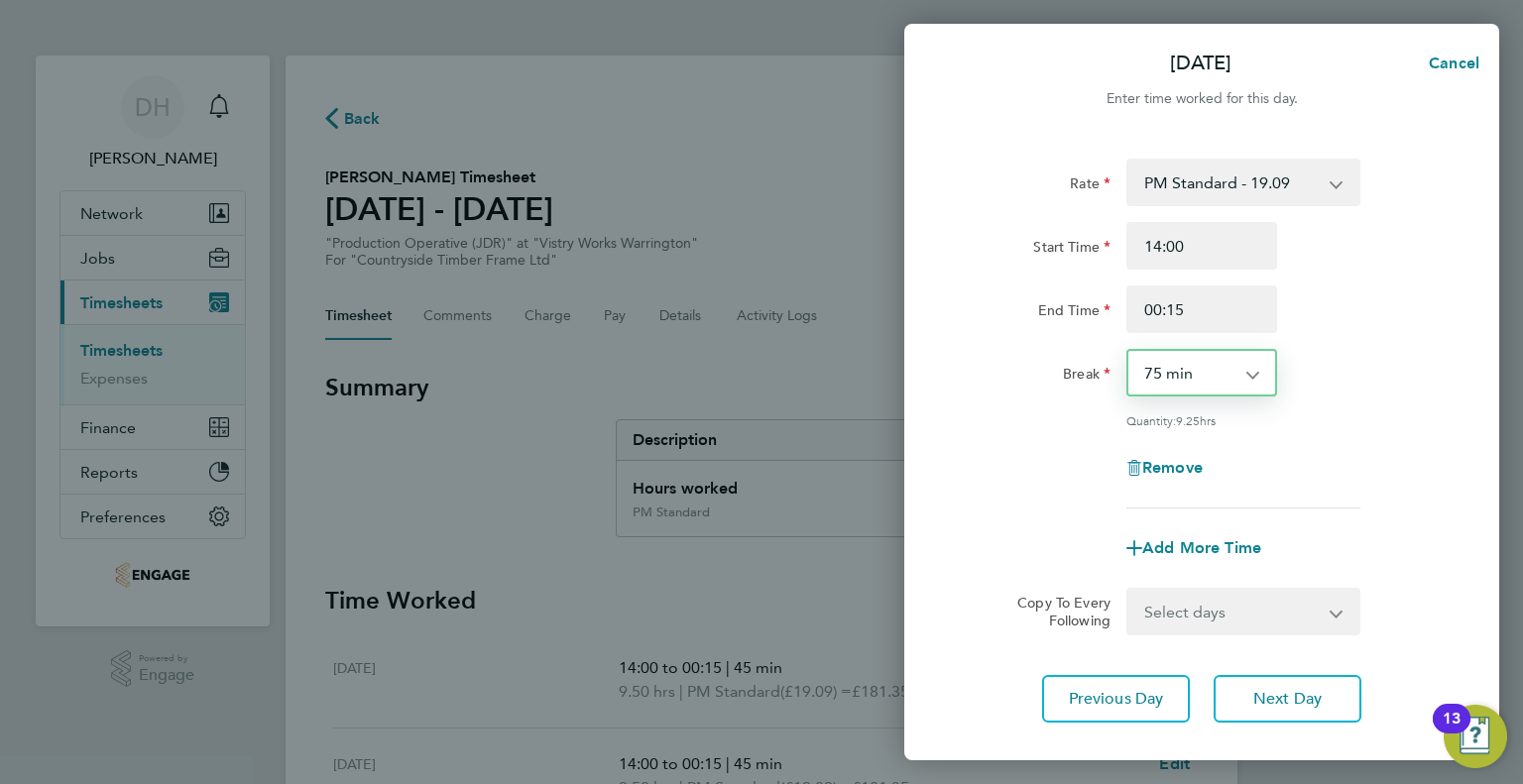 click on "0 min   15 min   30 min   45 min   60 min   75 min   90 min" at bounding box center (1190, 373) 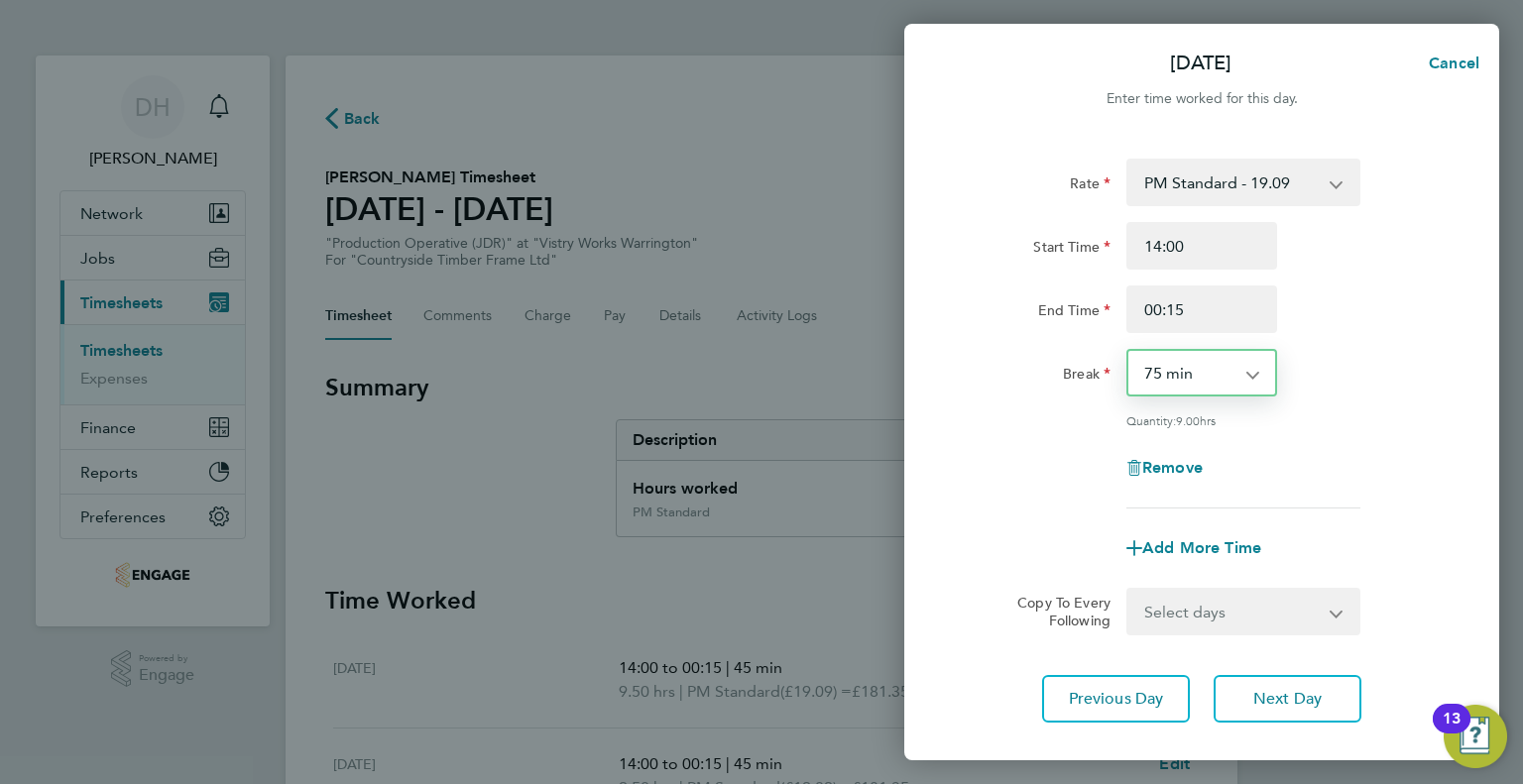 click on "Remove" 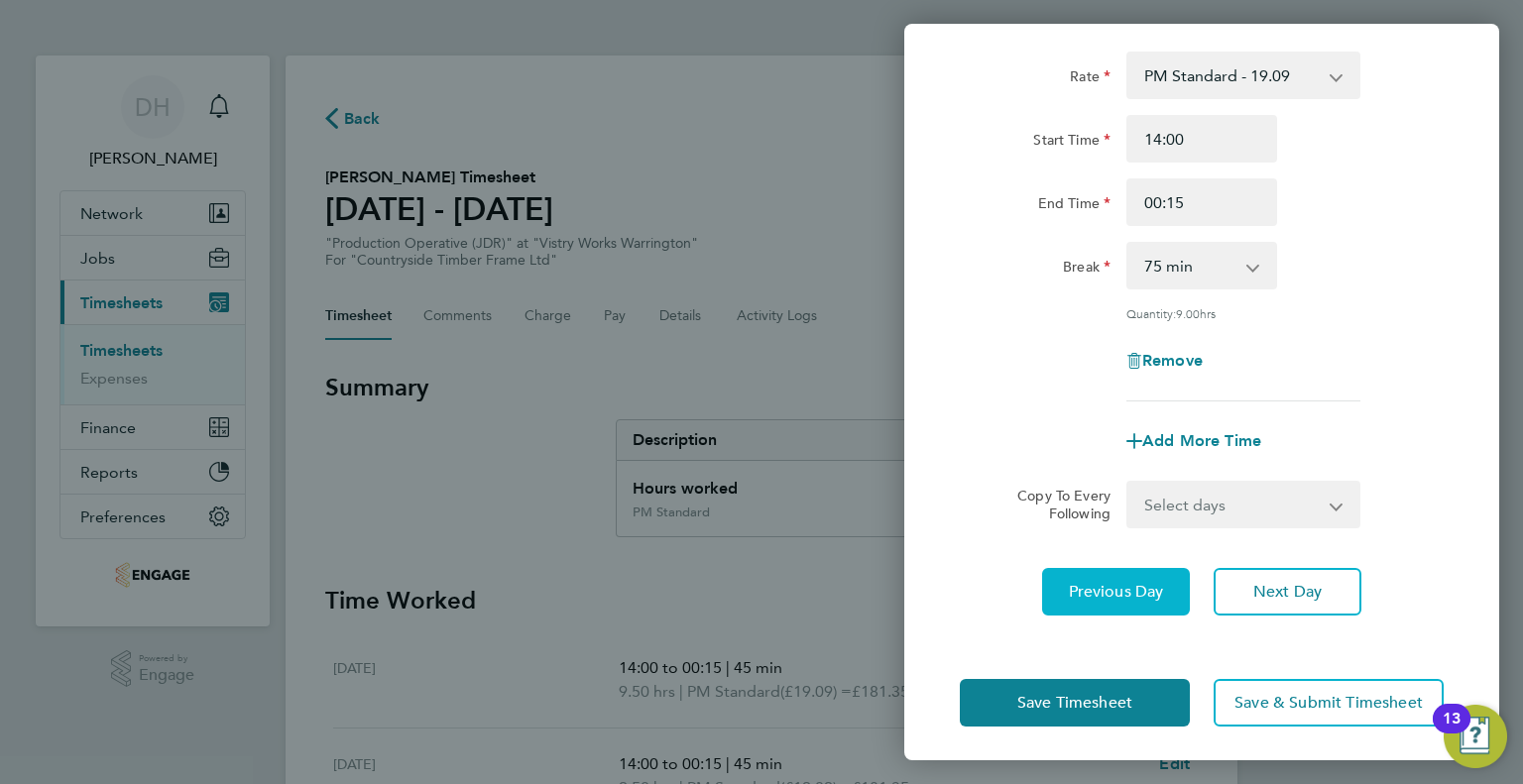 scroll, scrollTop: 110, scrollLeft: 0, axis: vertical 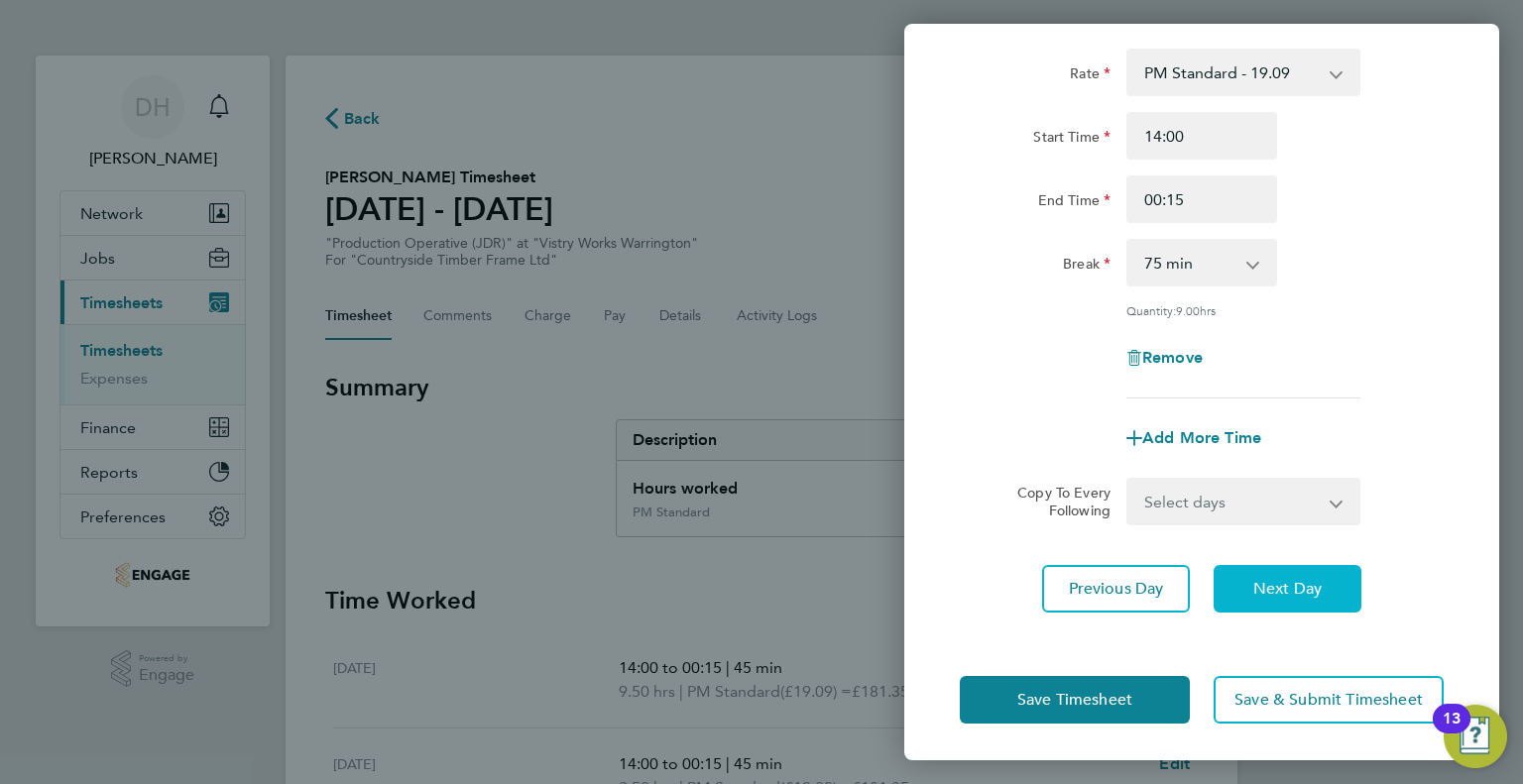 click on "Next Day" 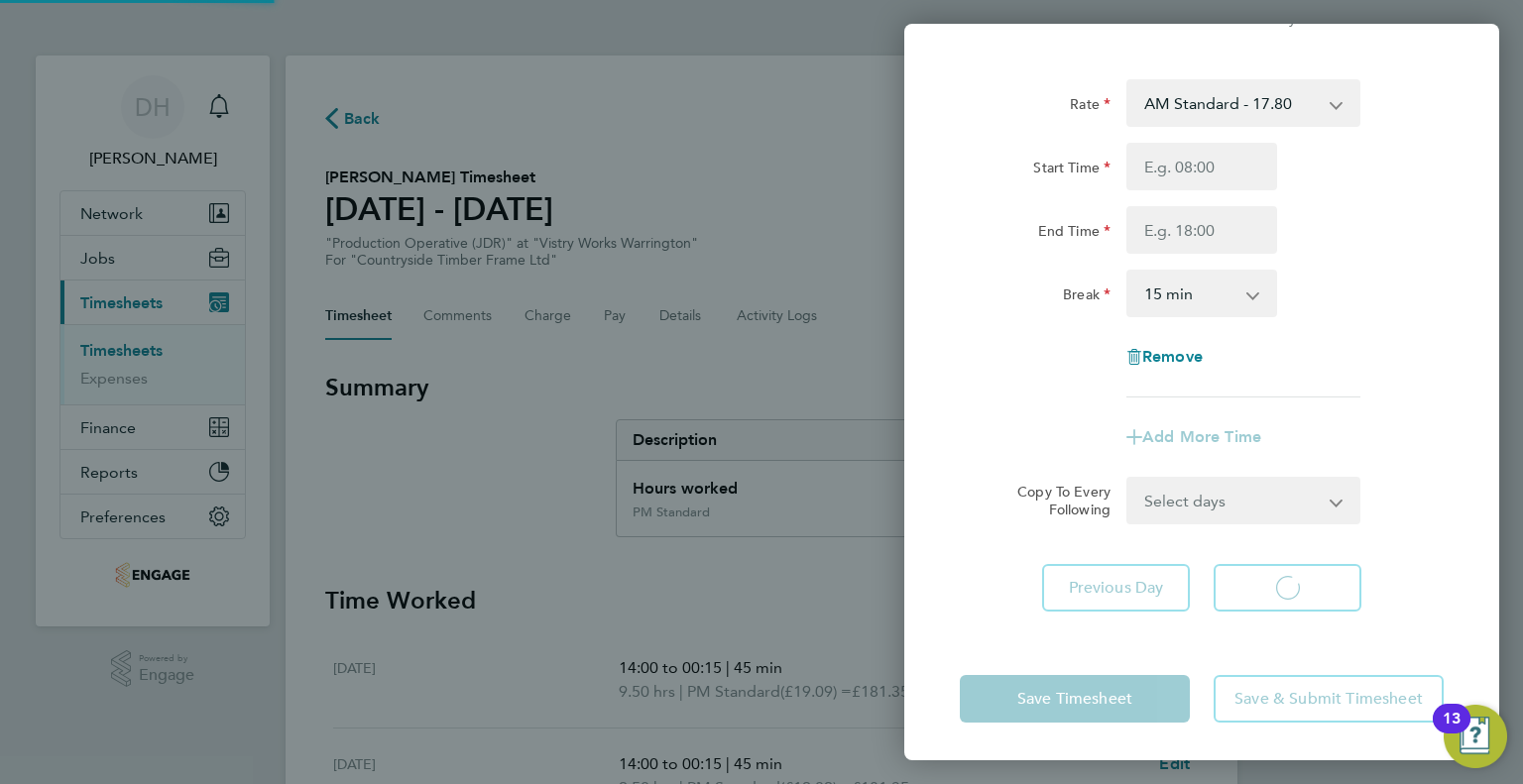 select on "15" 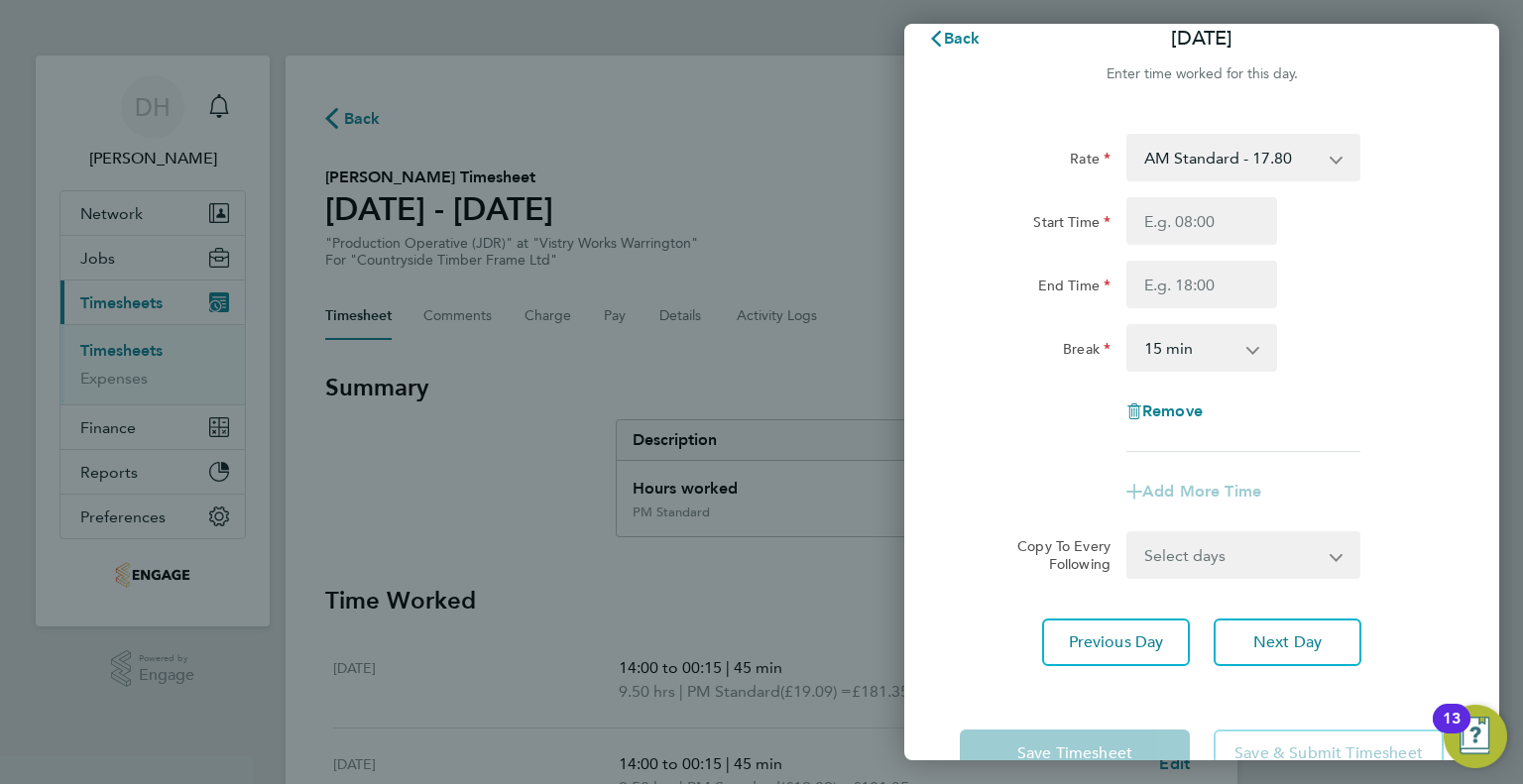 scroll, scrollTop: 0, scrollLeft: 0, axis: both 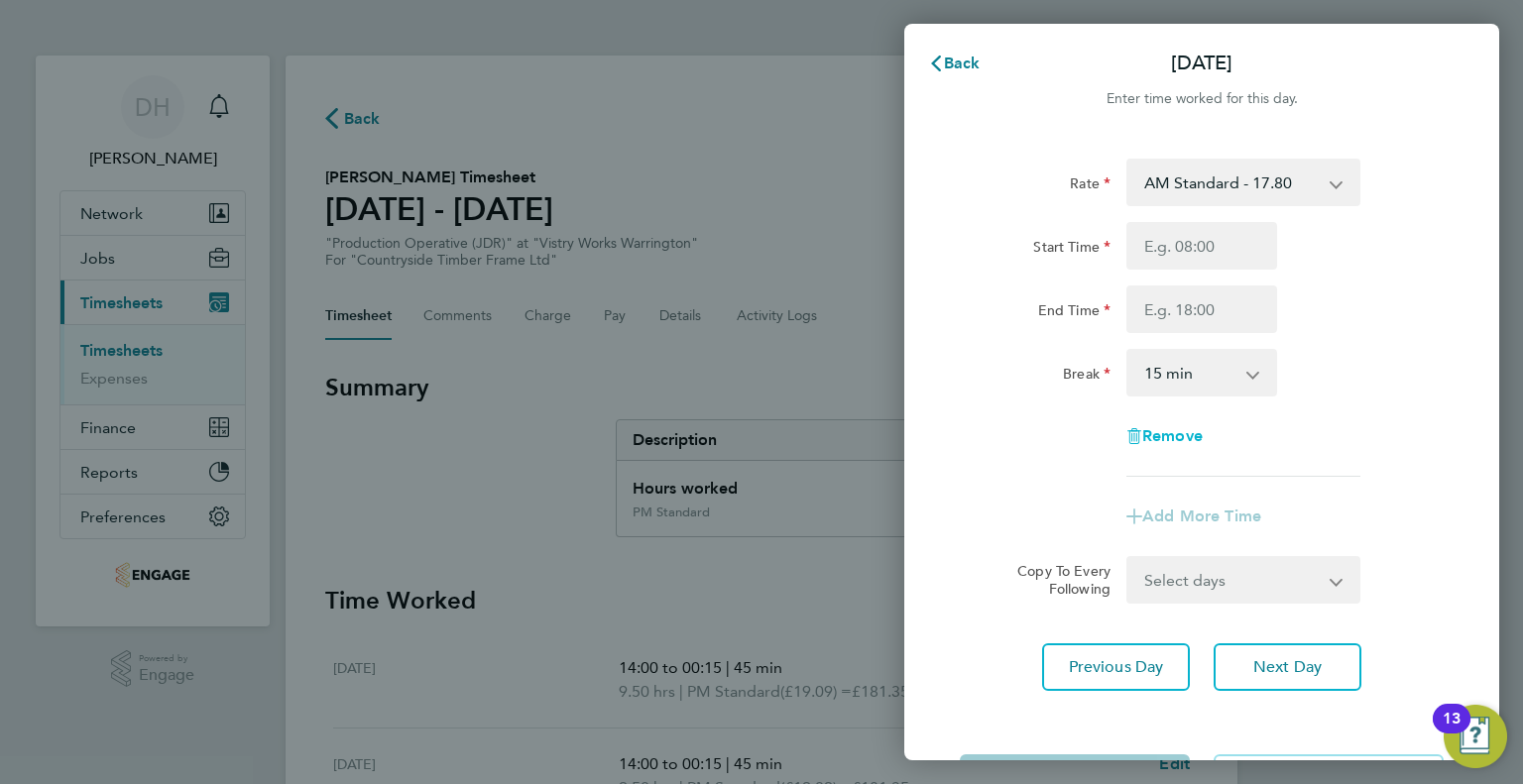 click on "Remove" 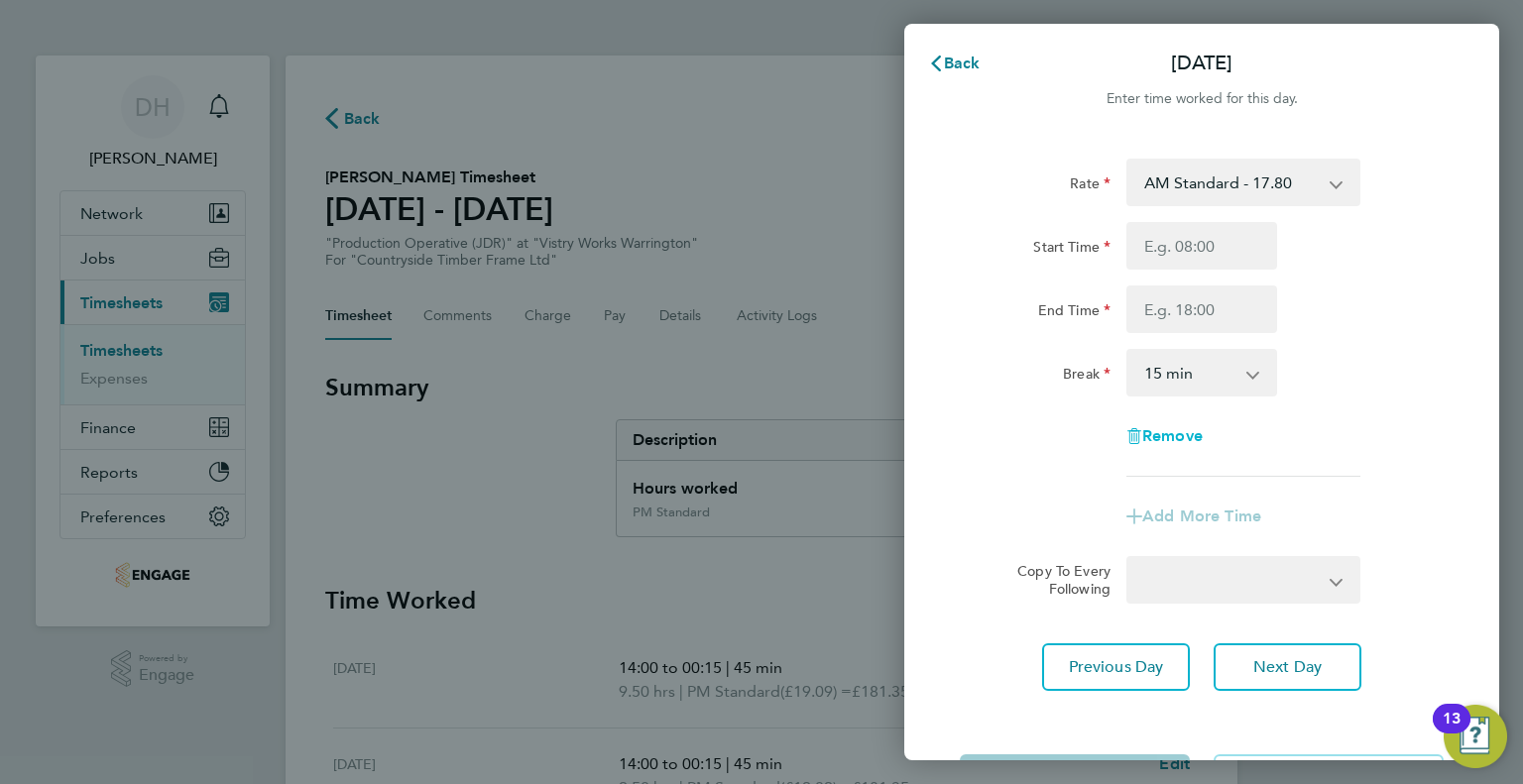 select on "null" 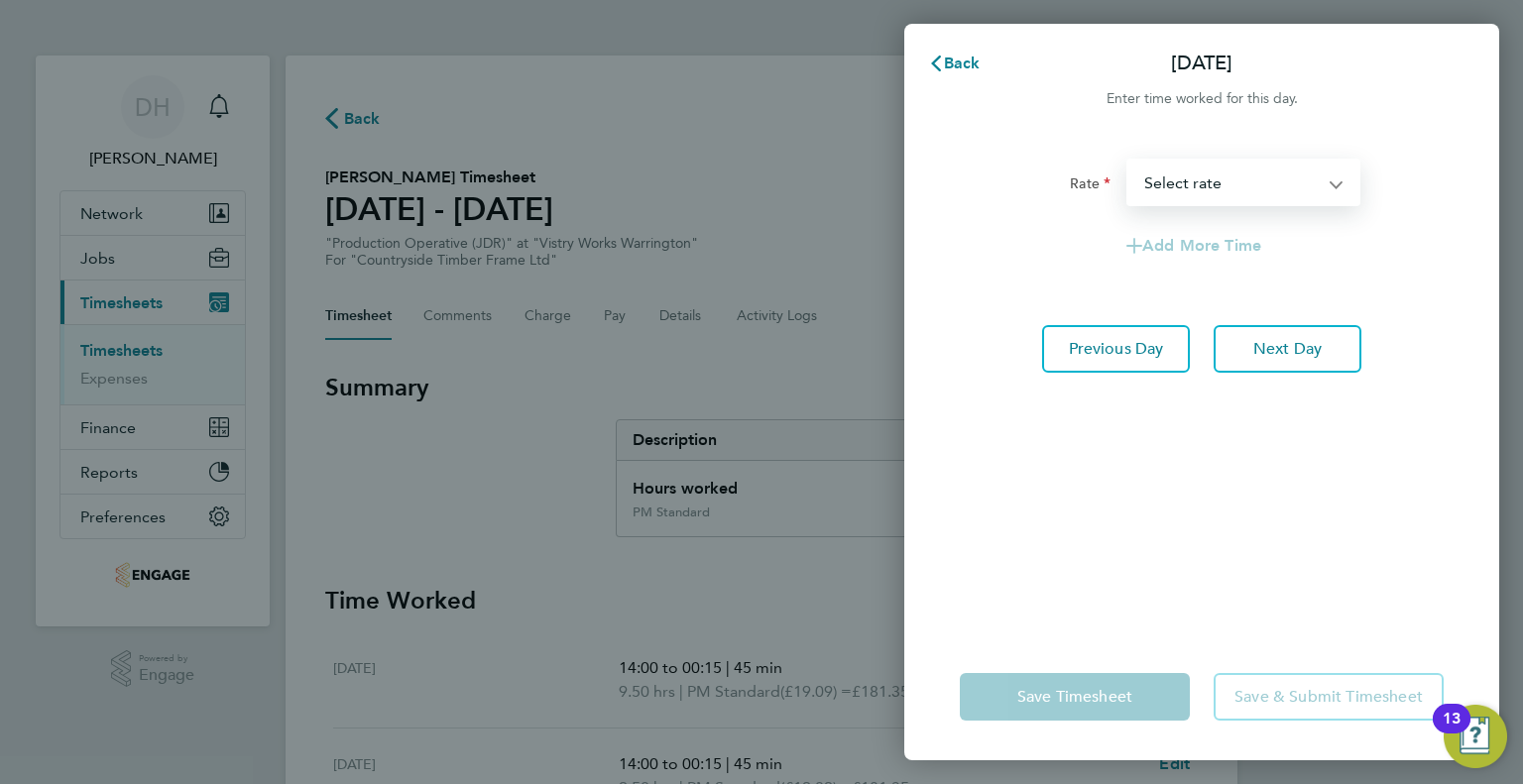 click on "AM Standard - 17.80   AM OT2 - 35.60   PM OT1 - 28.64   AM OT1 - 26.70   PM OT2 - 38.18   PM Standard - 19.09   Select rate" at bounding box center [1231, 182] 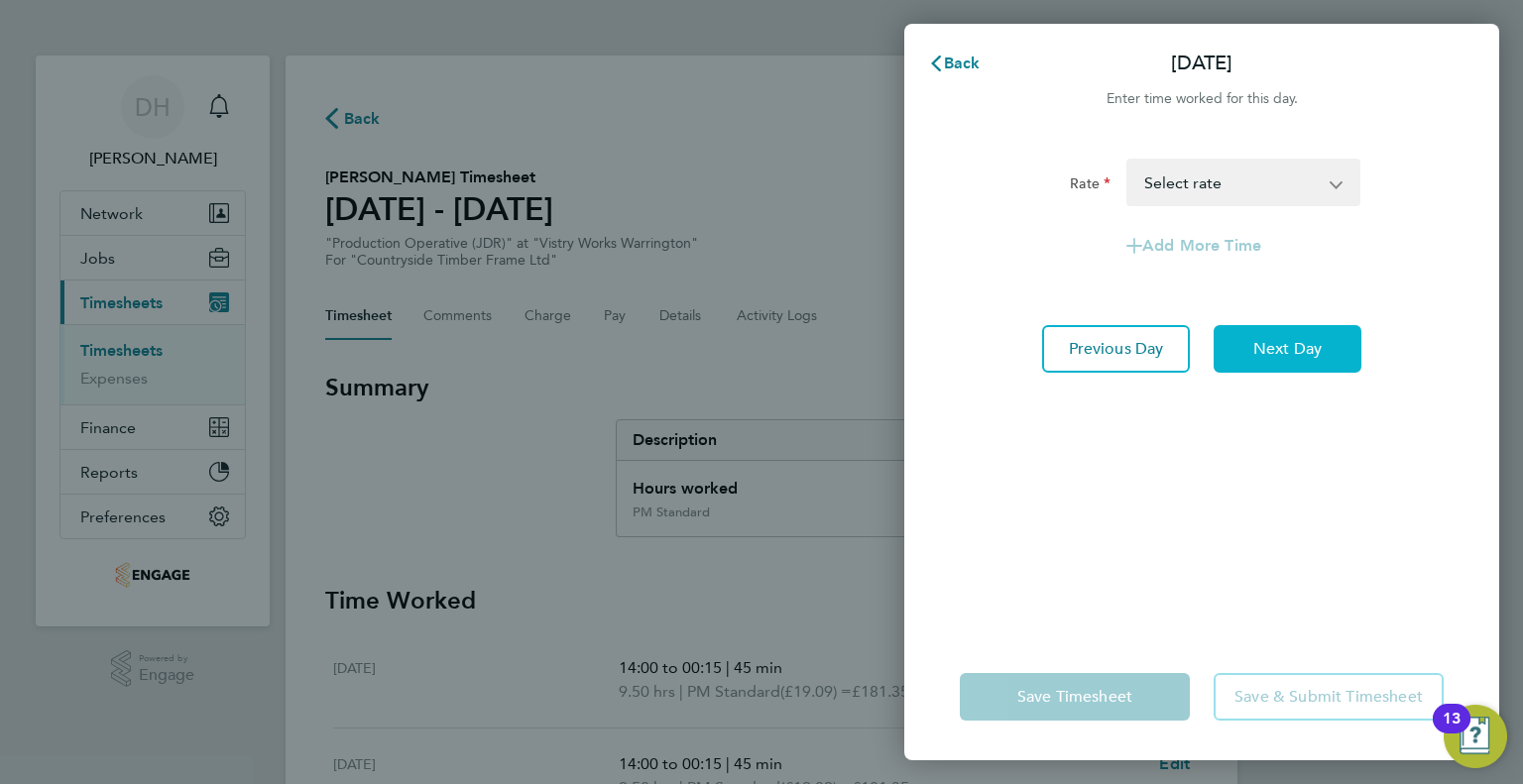 click on "Next Day" 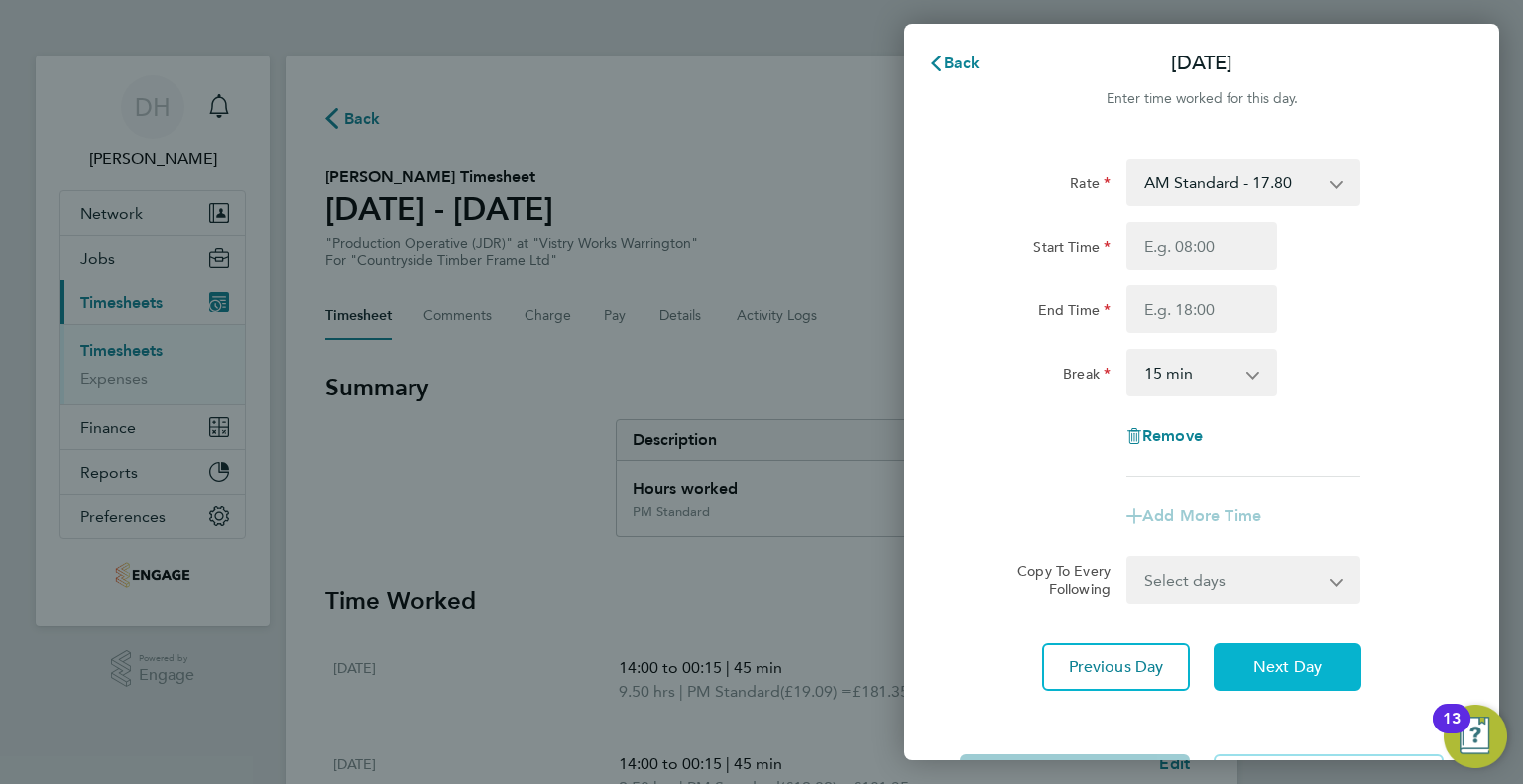 click on "Next Day" 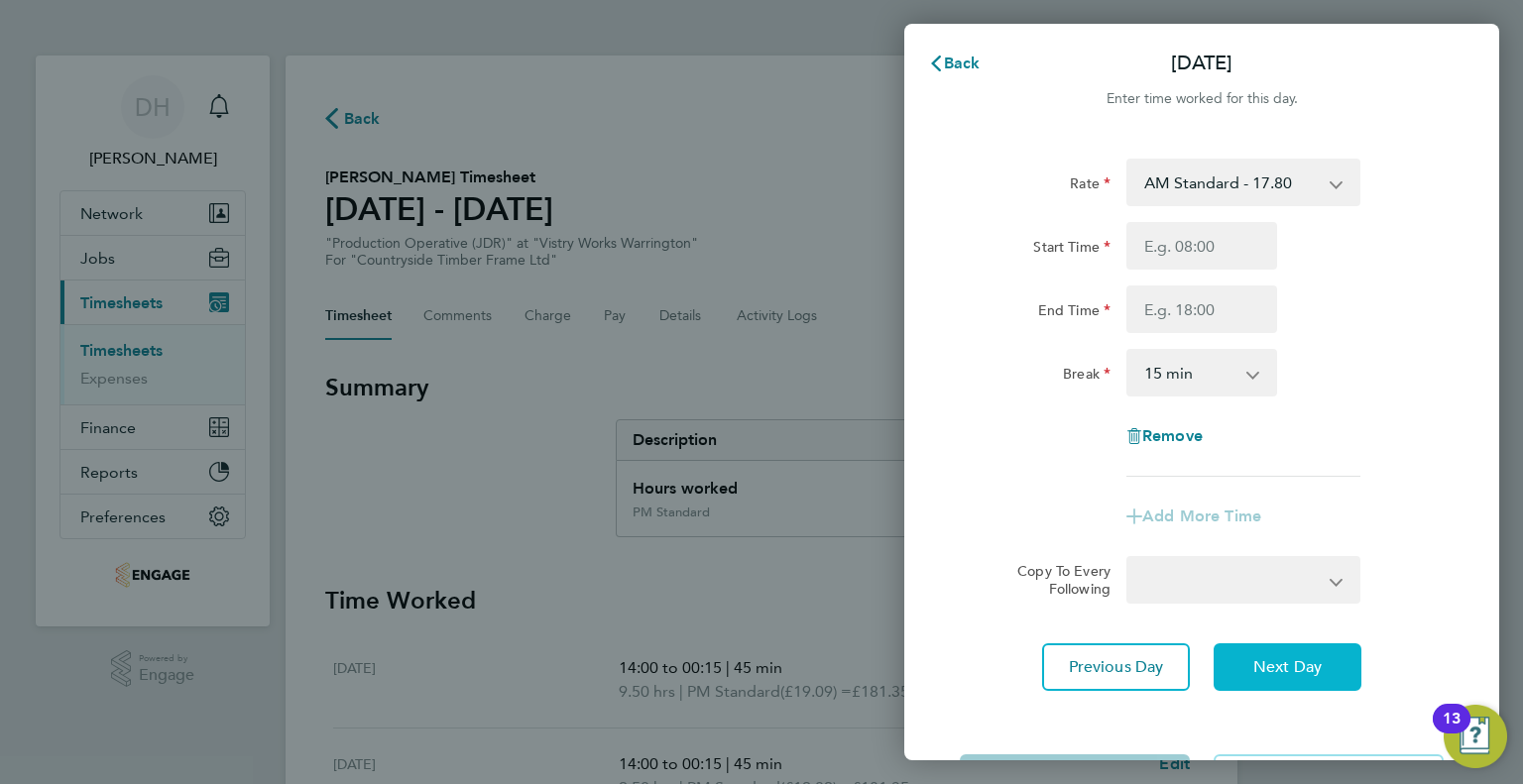 select on "15" 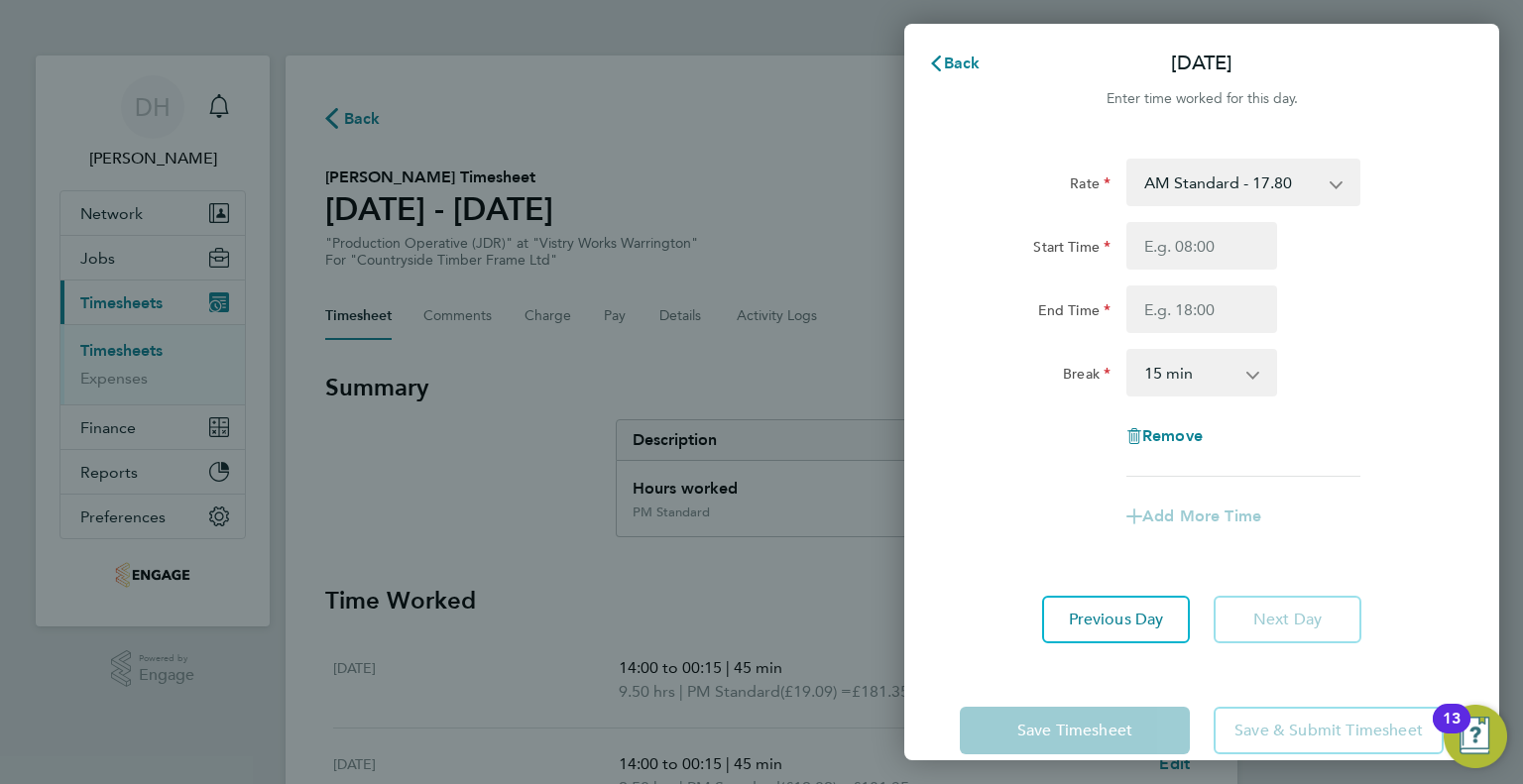 click on "Next Day" 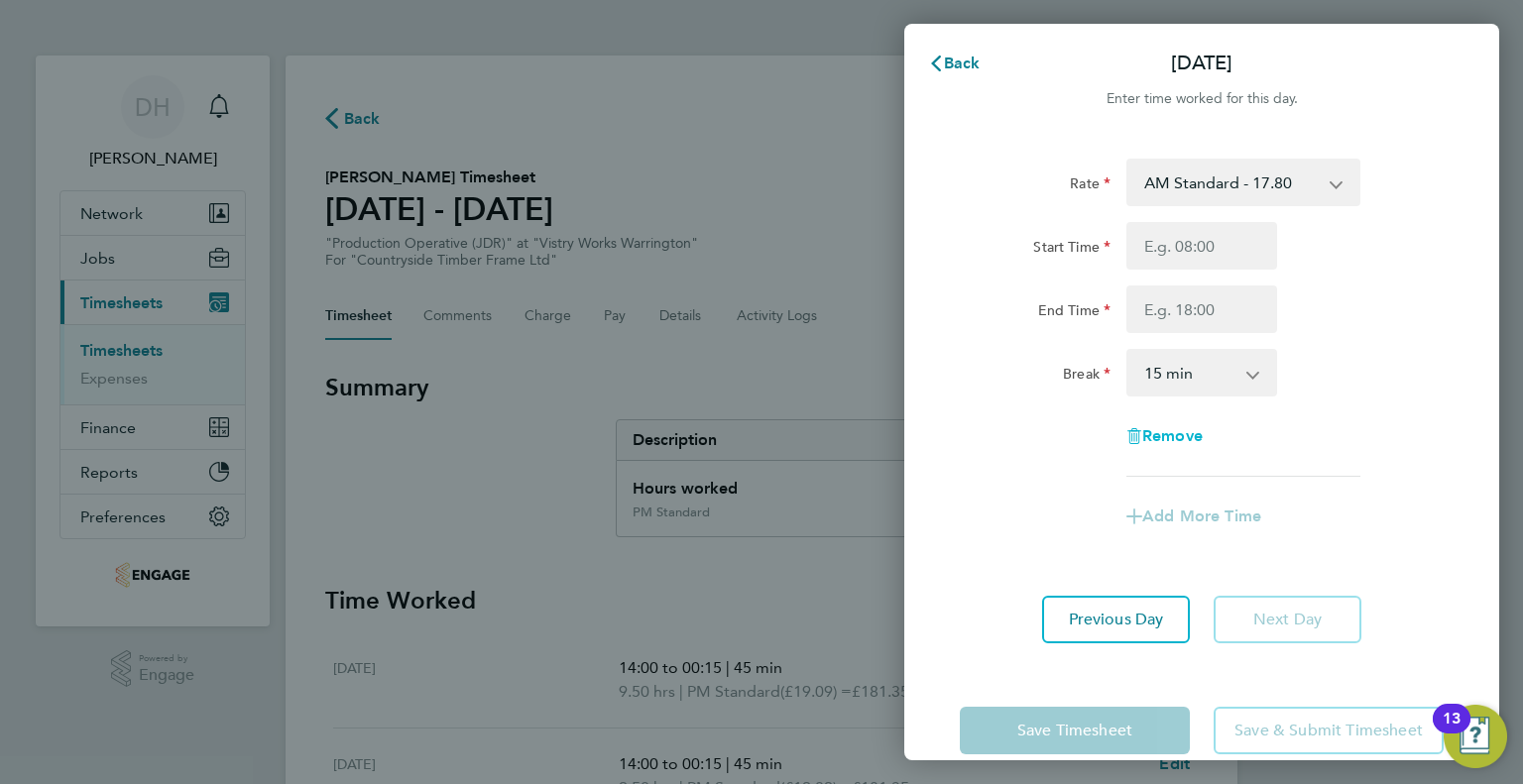 click on "Remove" 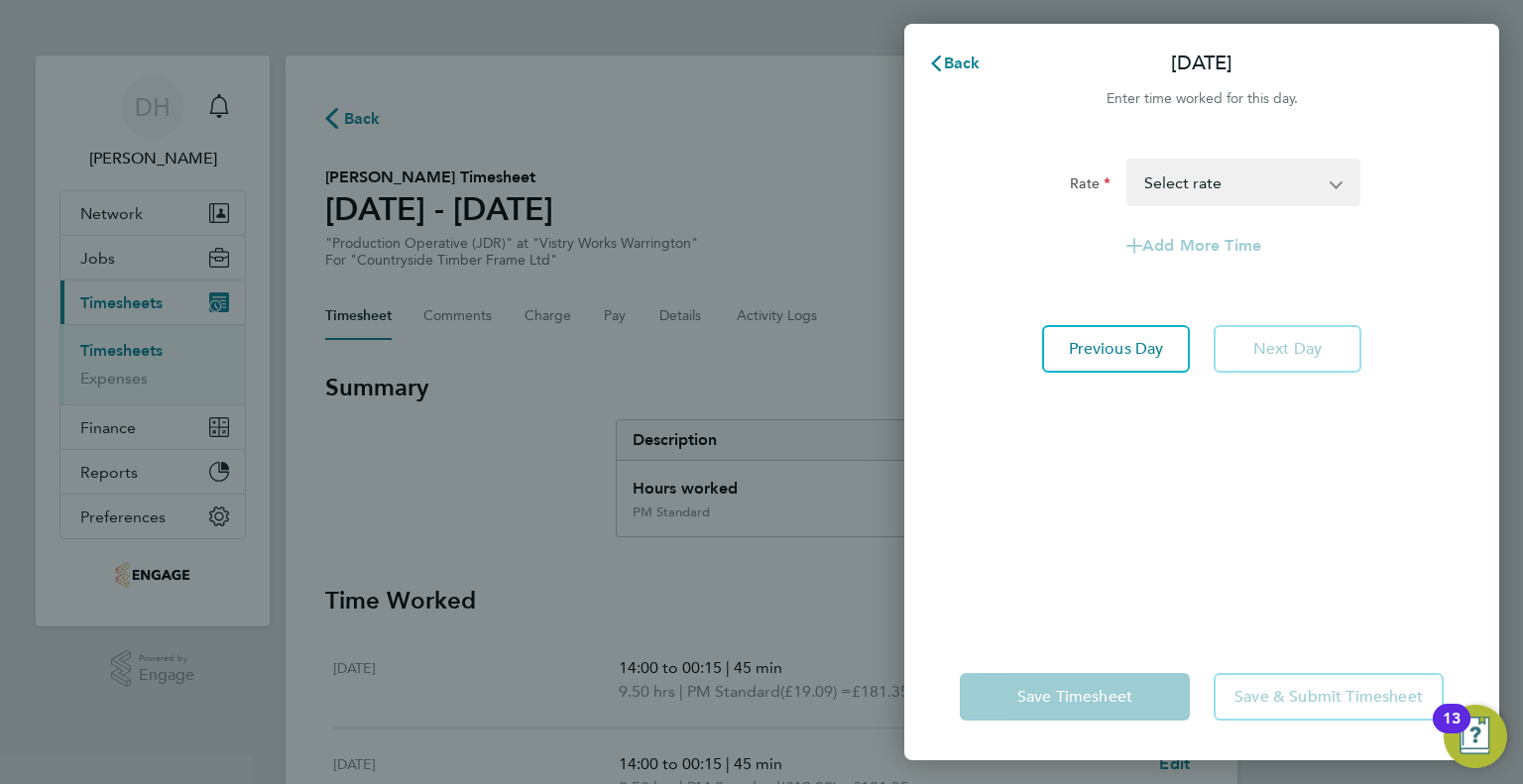 click on "Next Day" 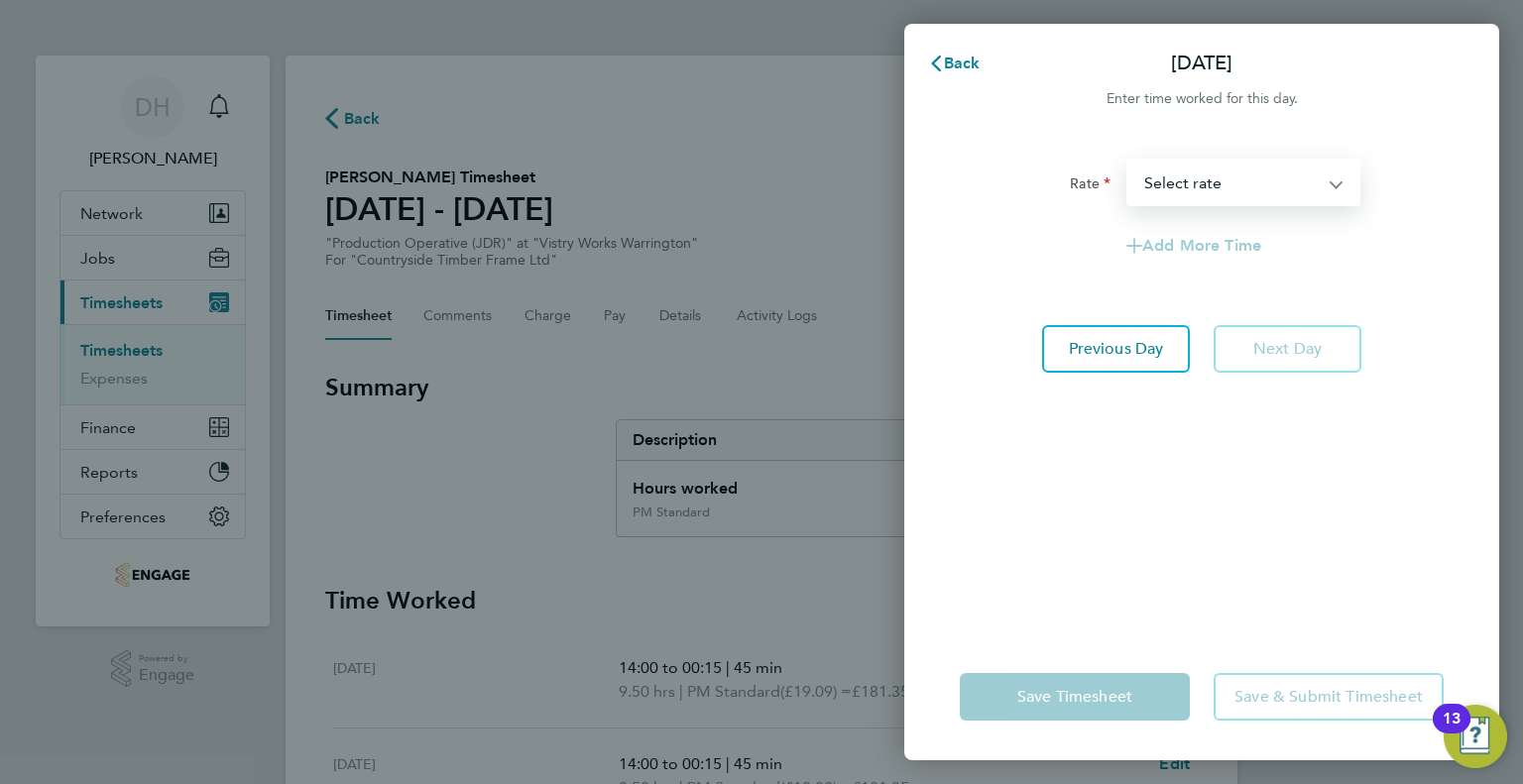 click on "Rate  AM Standard - 17.80   AM OT2 - 35.60   PM OT1 - 28.64   AM OT1 - 26.70   PM OT2 - 38.18   PM Standard - 19.09   Select rate
Add More Time   Previous Day   Next Day" 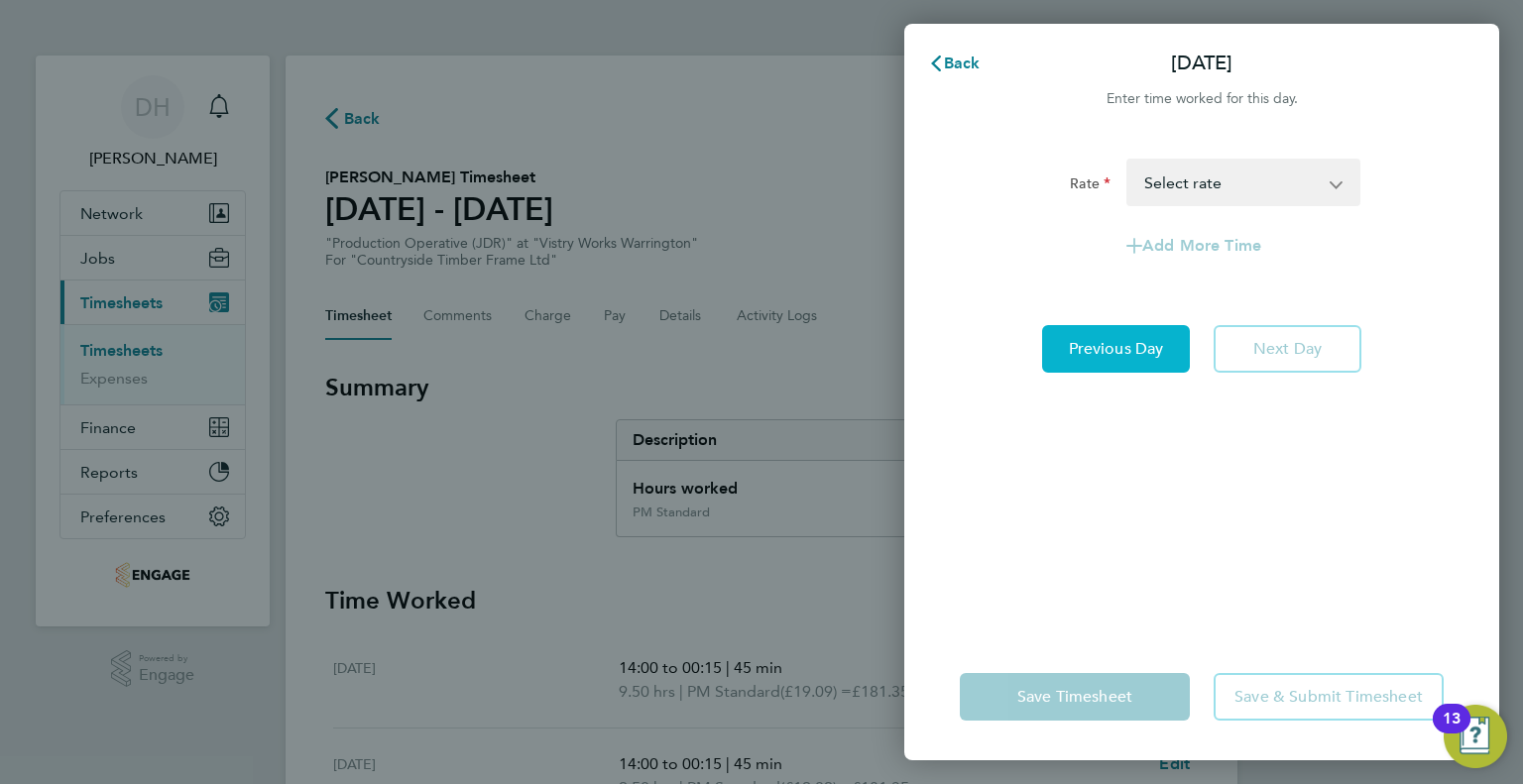 click on "Previous Day" 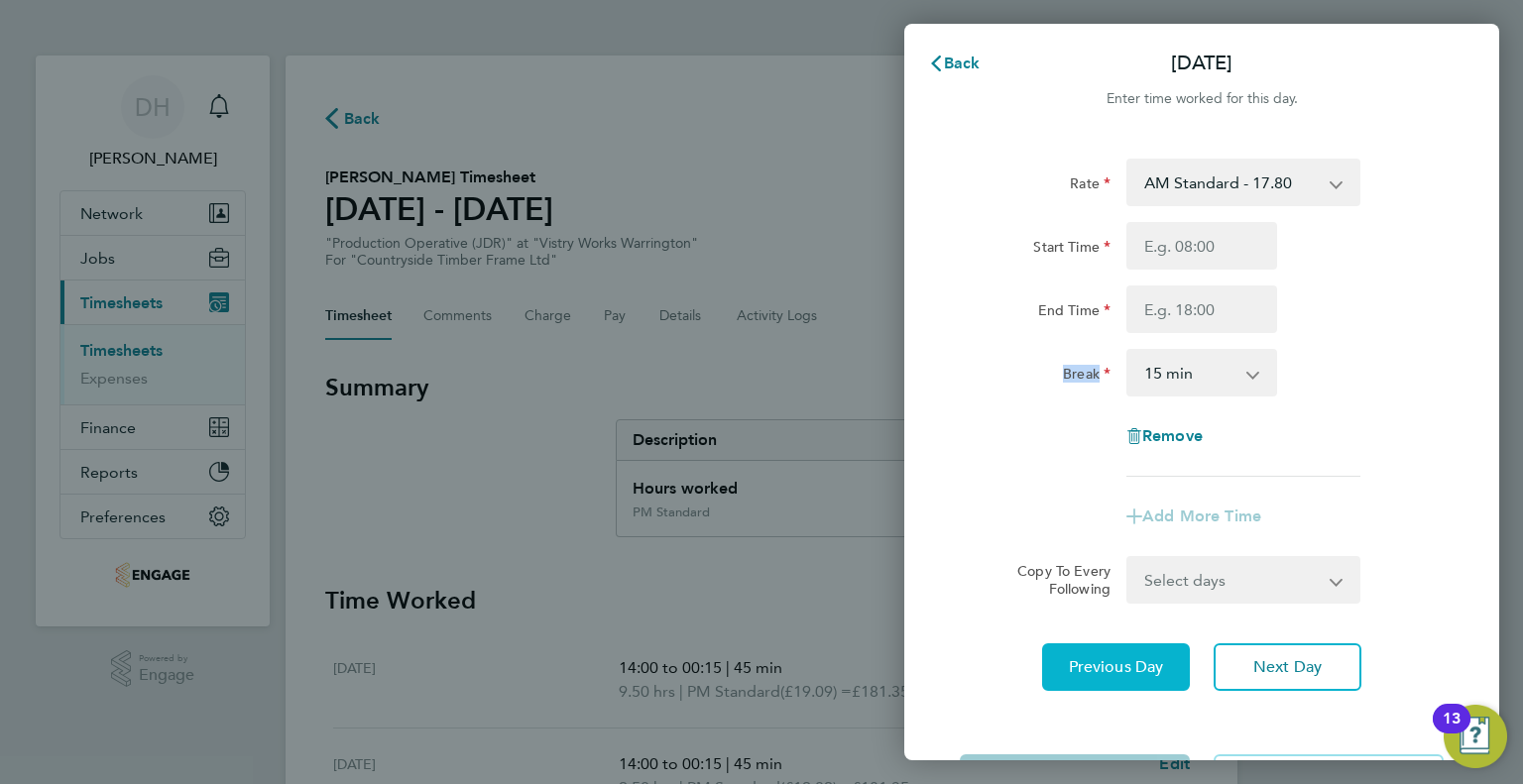 click on "Break" 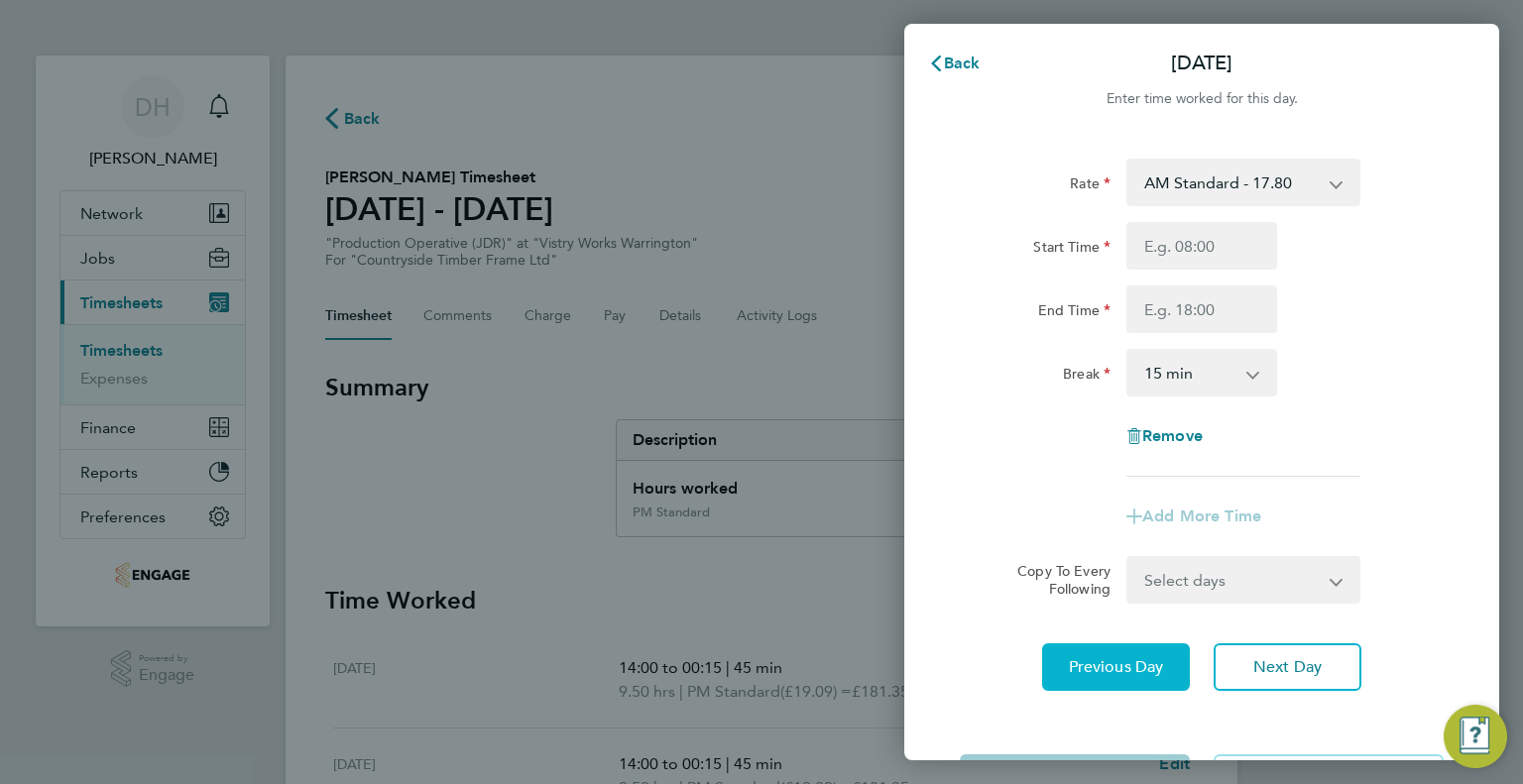 click on "Previous Day" 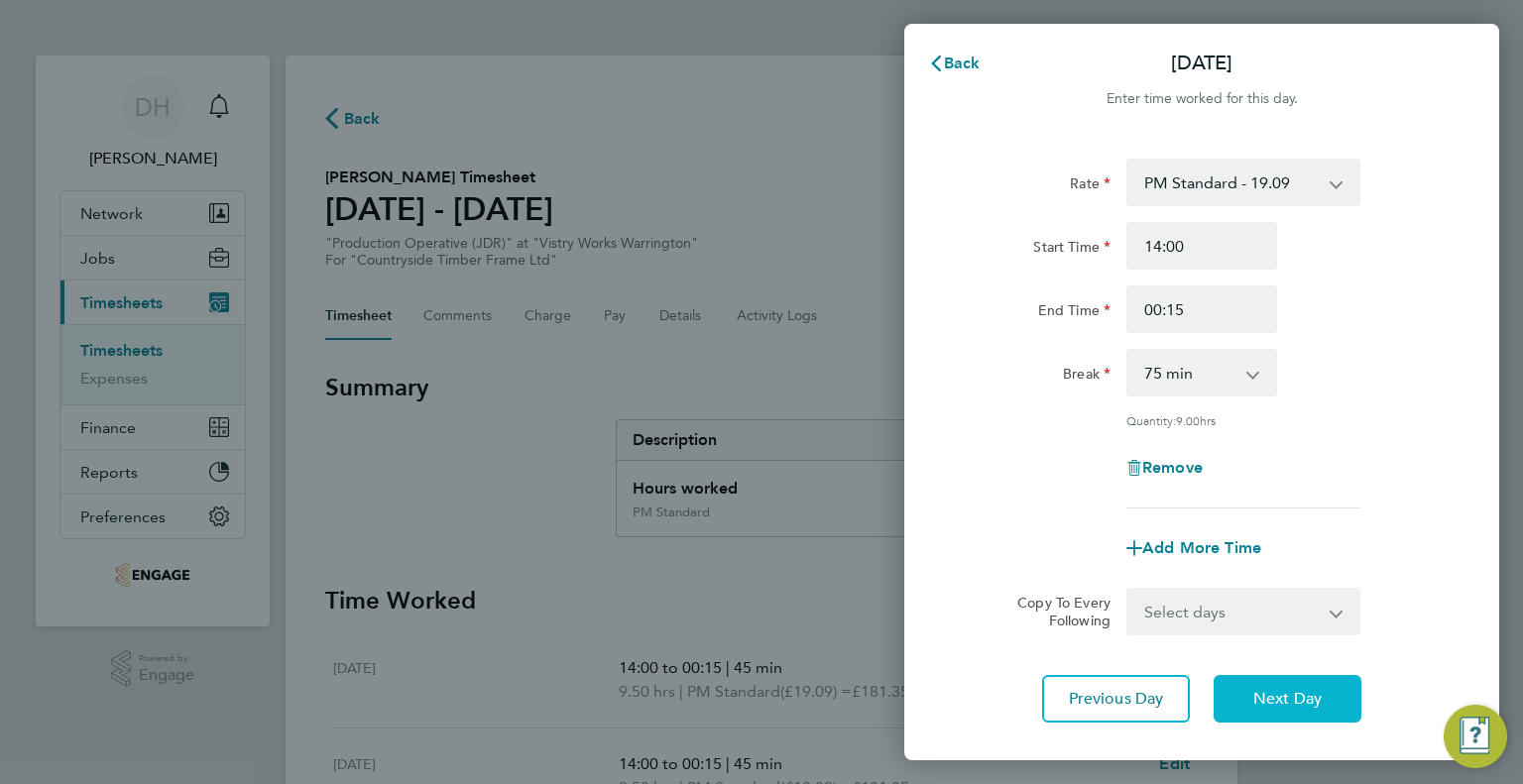 click on "Next Day" 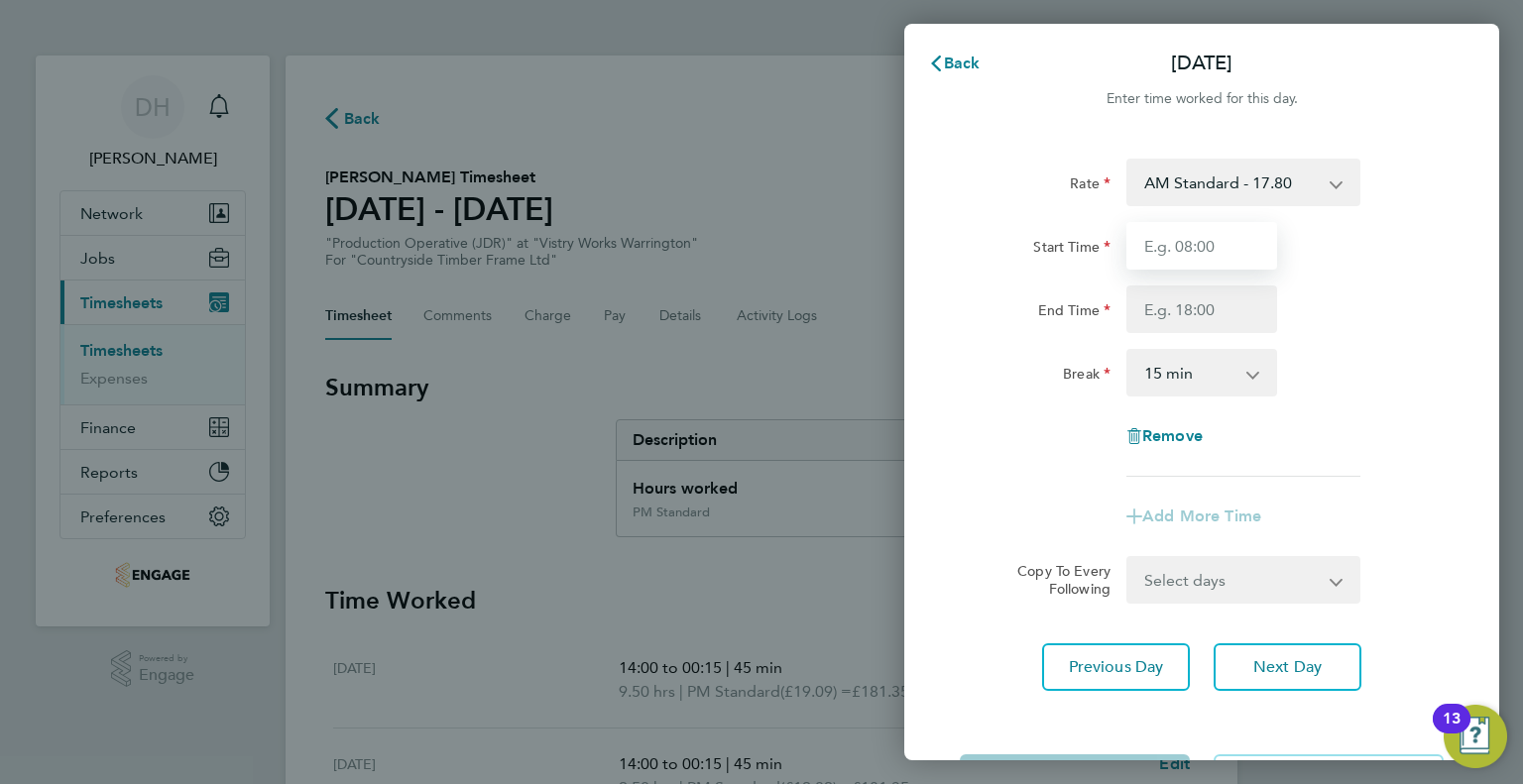 drag, startPoint x: 1170, startPoint y: 262, endPoint x: 1157, endPoint y: 221, distance: 43.011626 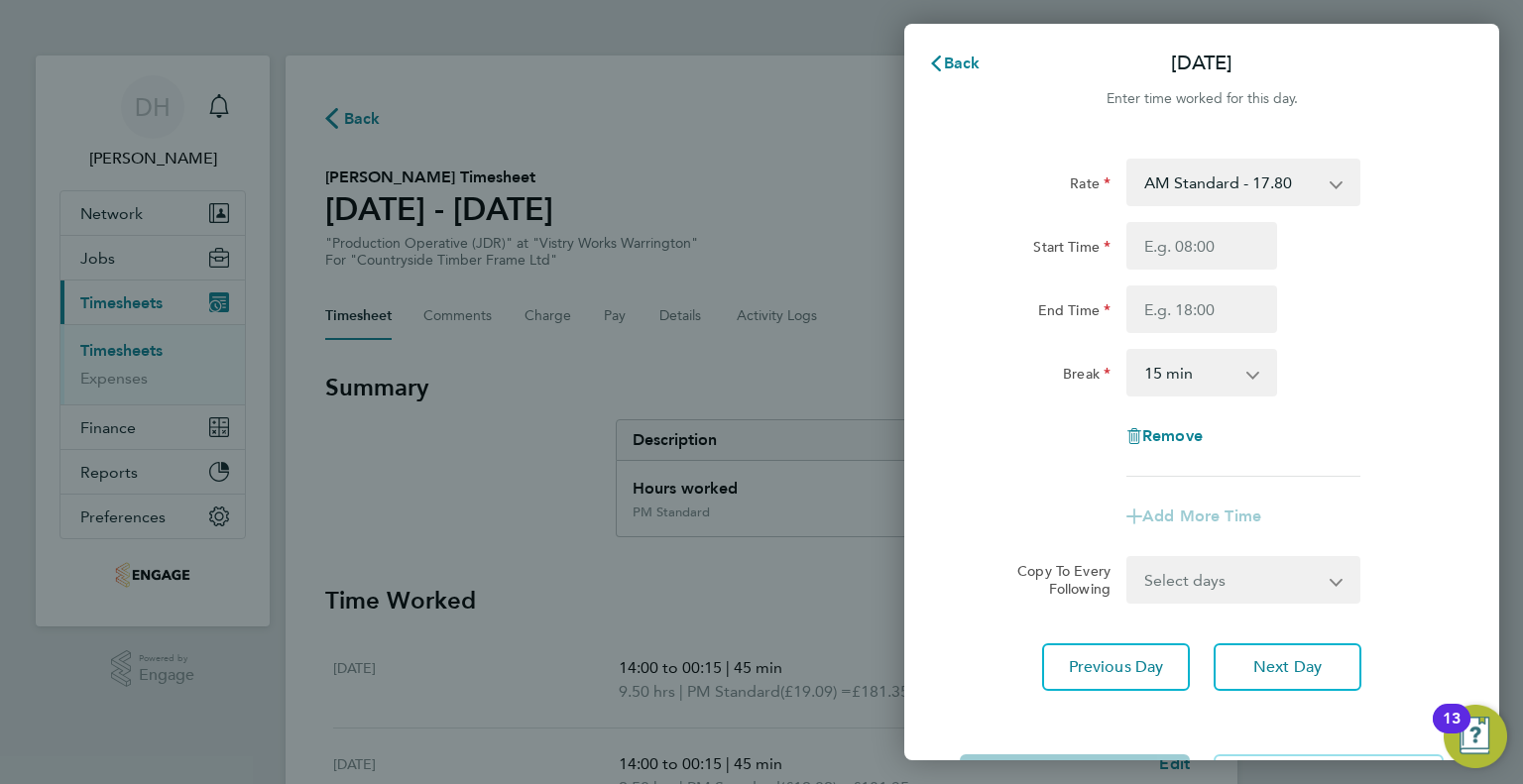click on "AM Standard - 17.80   AM OT2 - 35.60   PM OT1 - 28.64   AM OT1 - 26.70   PM OT2 - 38.18   PM Standard - 19.09" at bounding box center [1231, 182] 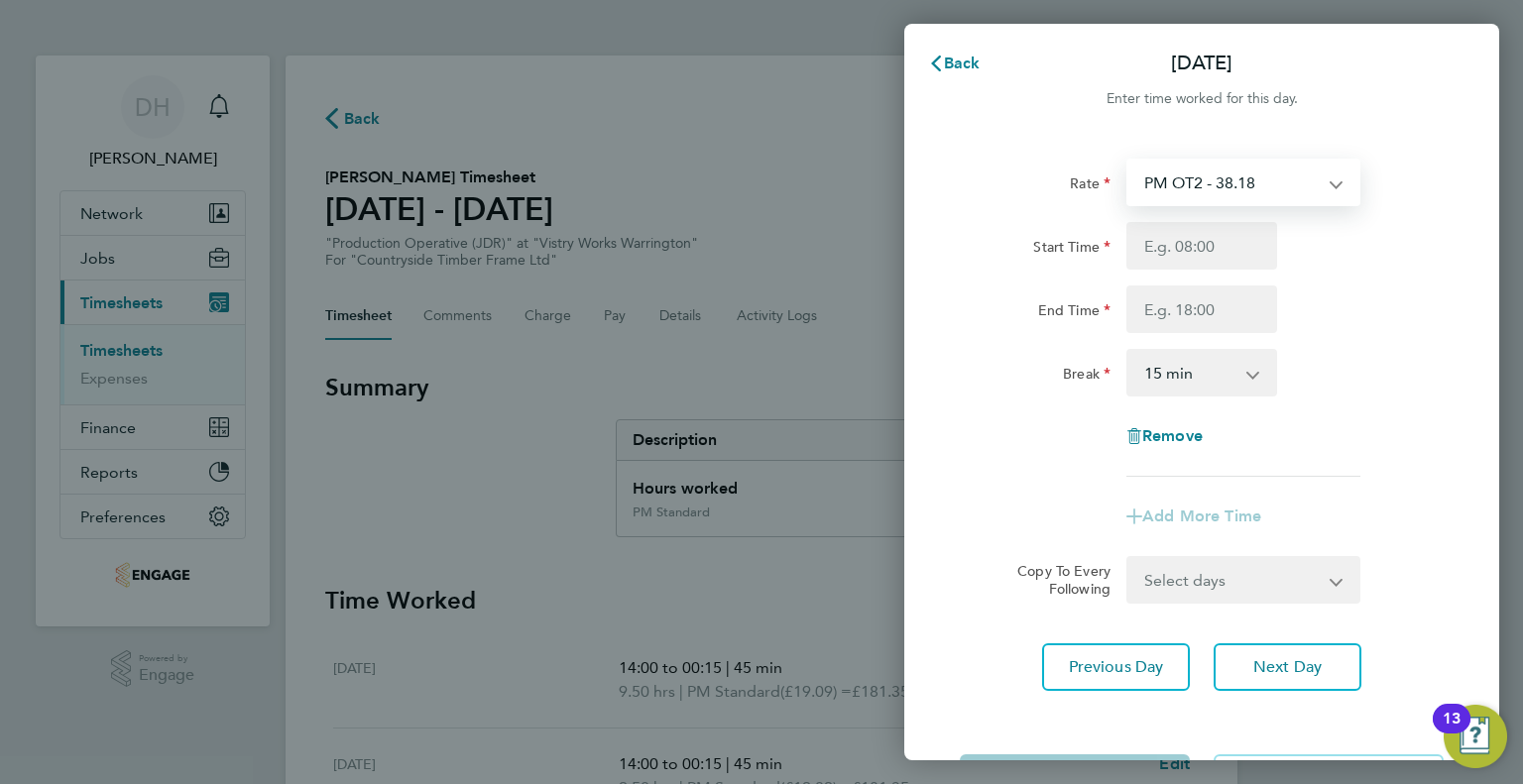 select on "15" 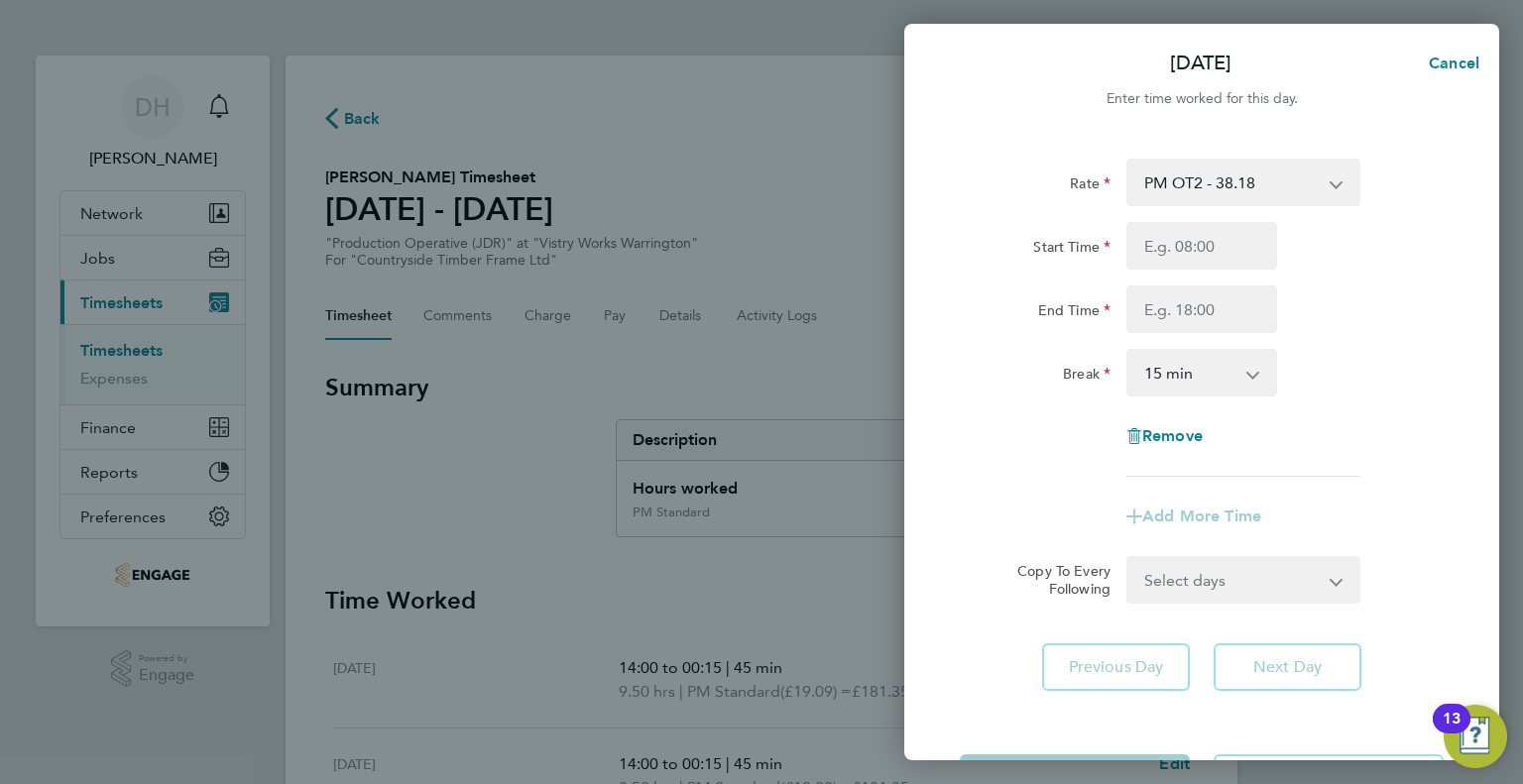 click on "PM OT2 - 38.18   AM Standard - 17.80   AM OT2 - 35.60   PM OT1 - 28.64   AM OT1 - 26.70   PM Standard - 19.09" at bounding box center [1231, 182] 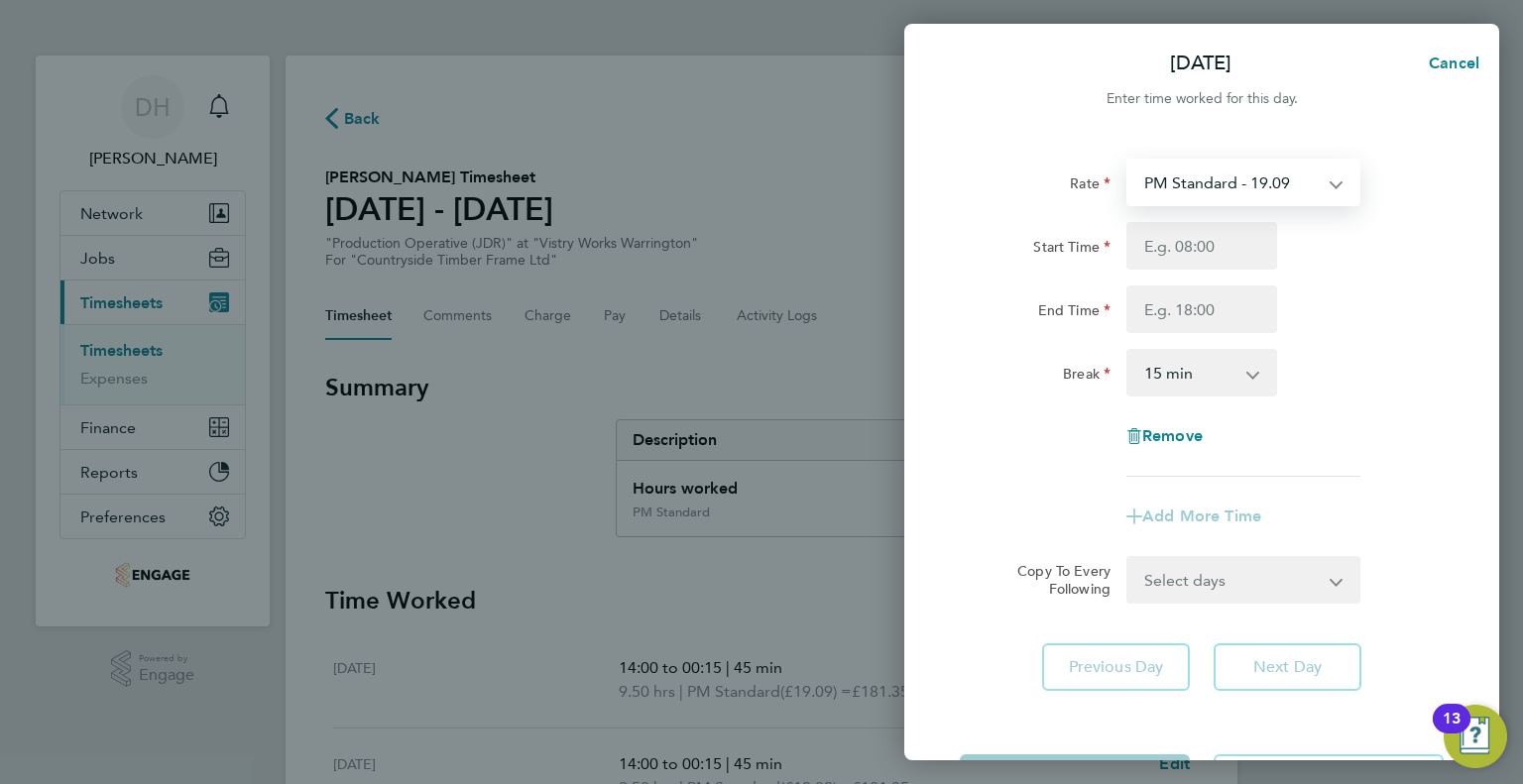 select on "15" 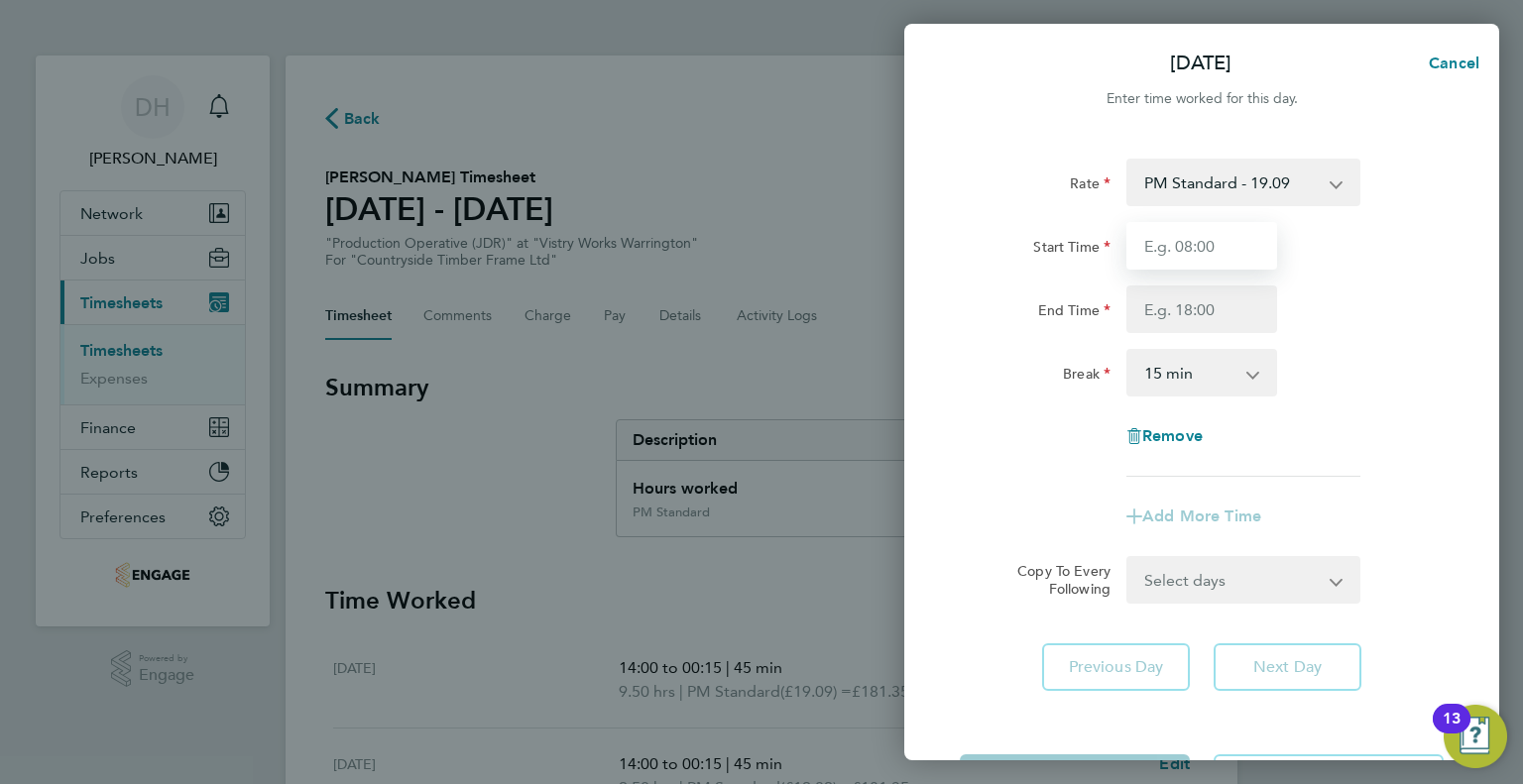 click on "Start Time" at bounding box center [1202, 246] 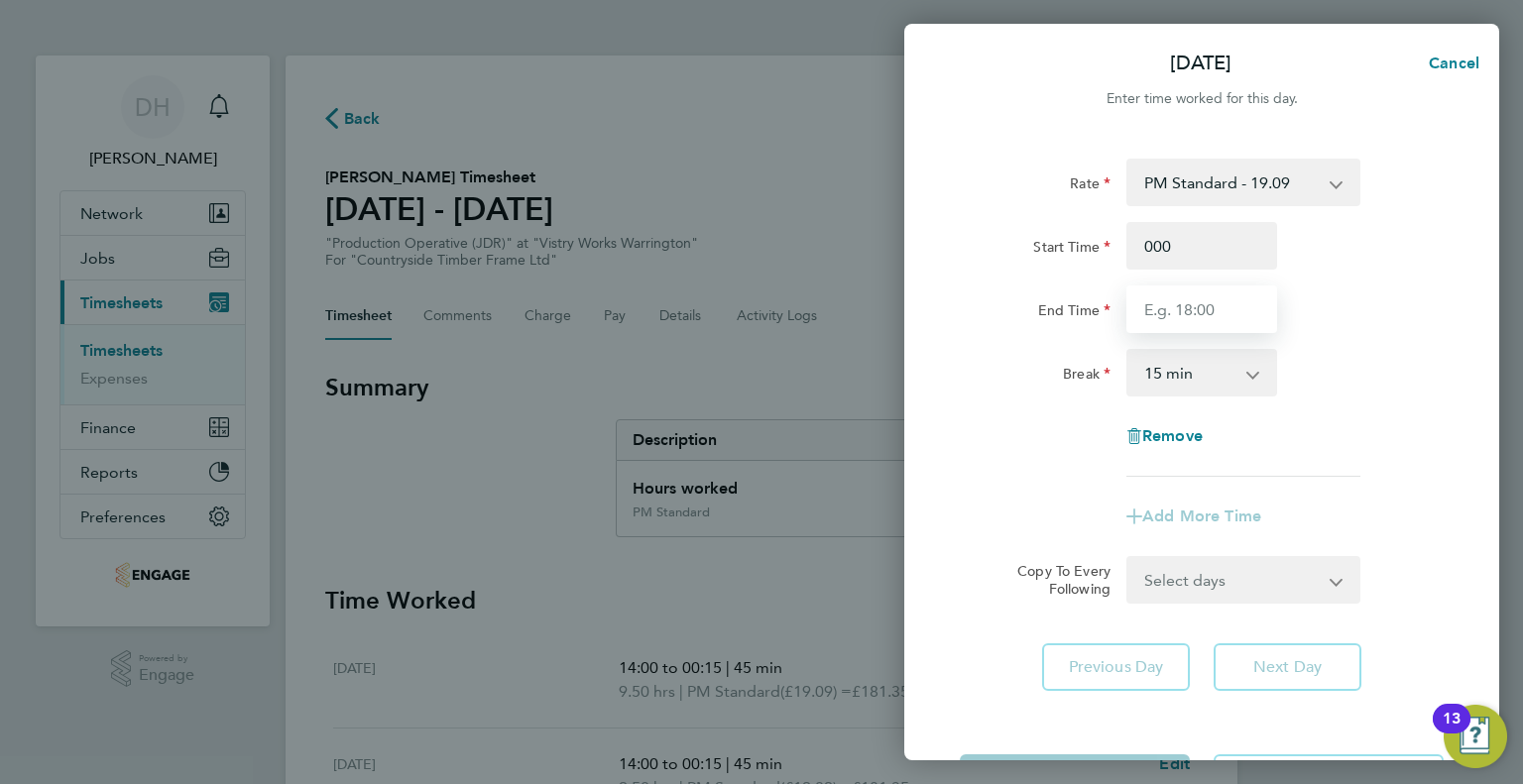 type on "00:00" 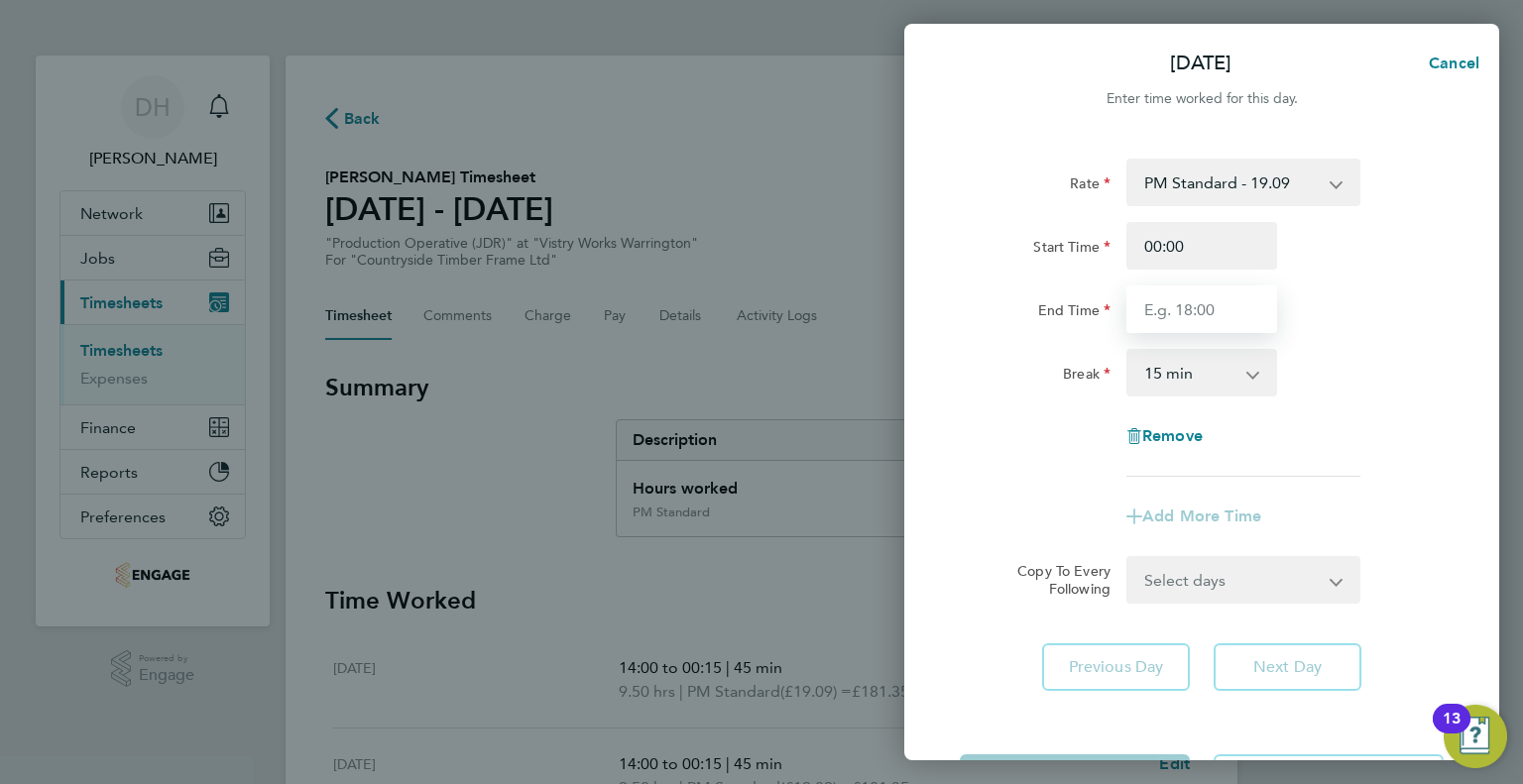 click on "End Time" at bounding box center [1202, 309] 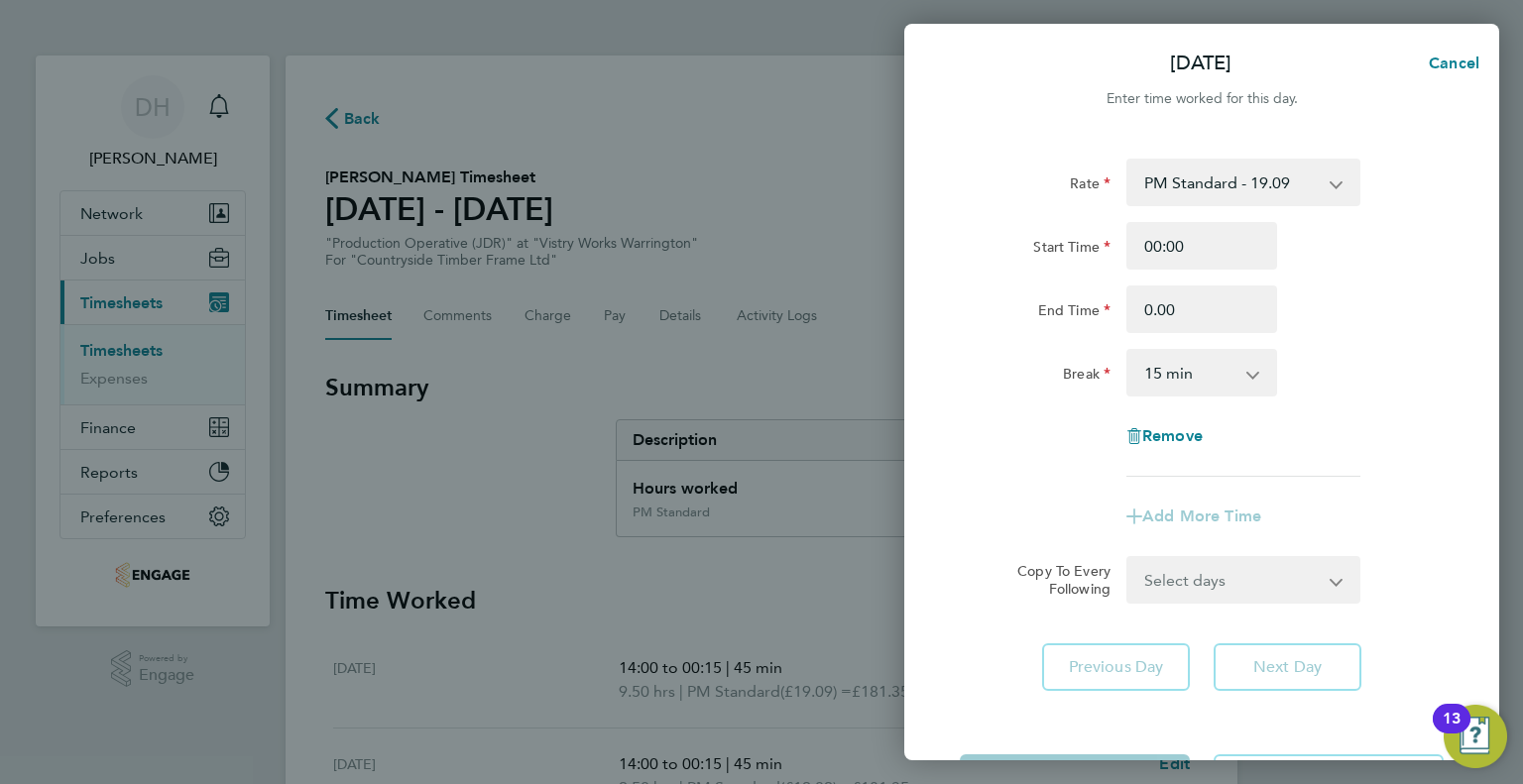 type on "00:00" 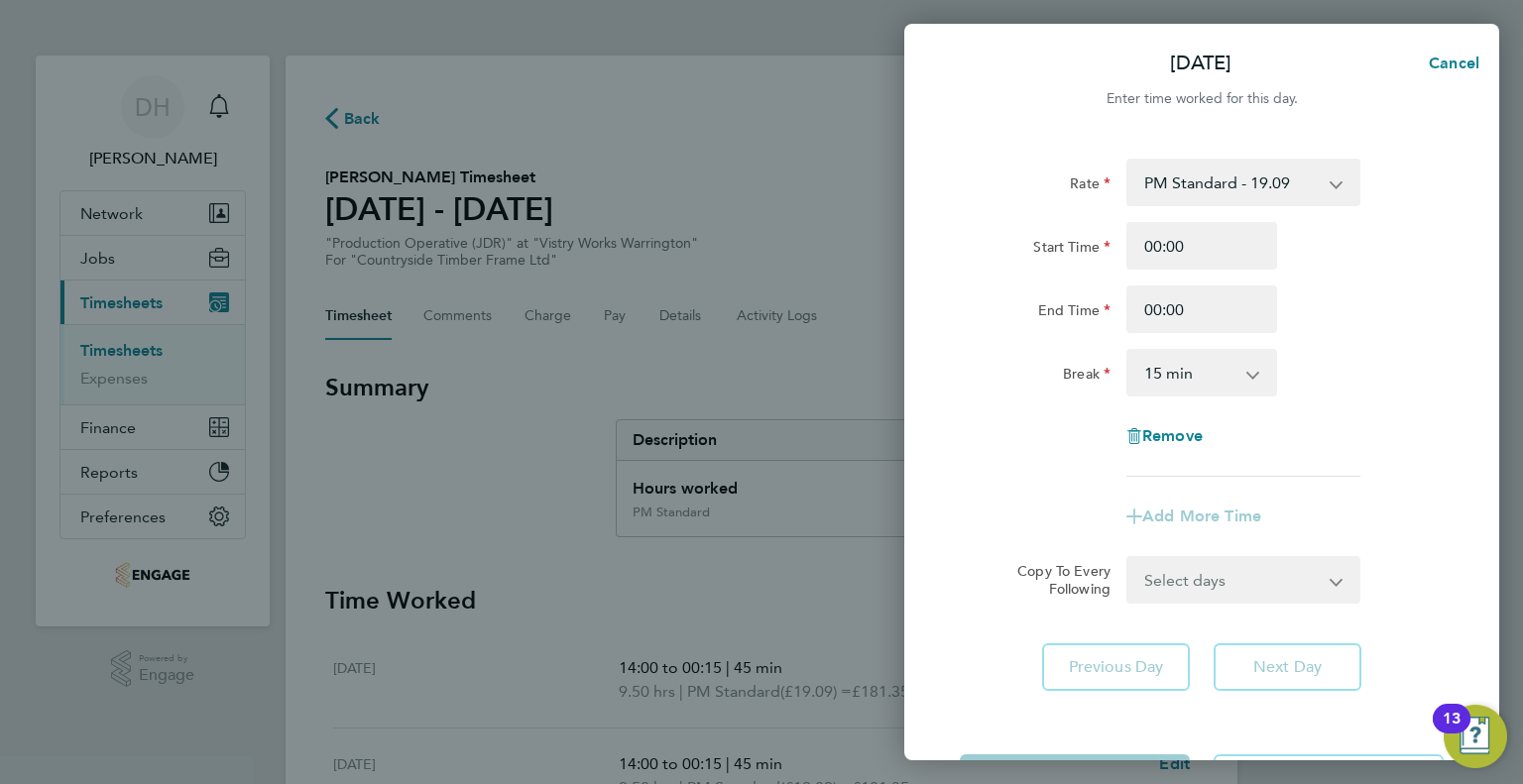 click on "Rate  PM Standard - 19.09   AM Standard - 17.80   AM OT2 - 35.60   PM OT1 - 28.64   AM OT1 - 26.70   PM OT2 - 38.18
Start Time 00:00 End Time 00:00 Break  0 min   15 min   30 min   45 min   60 min   75 min   90 min
Remove" 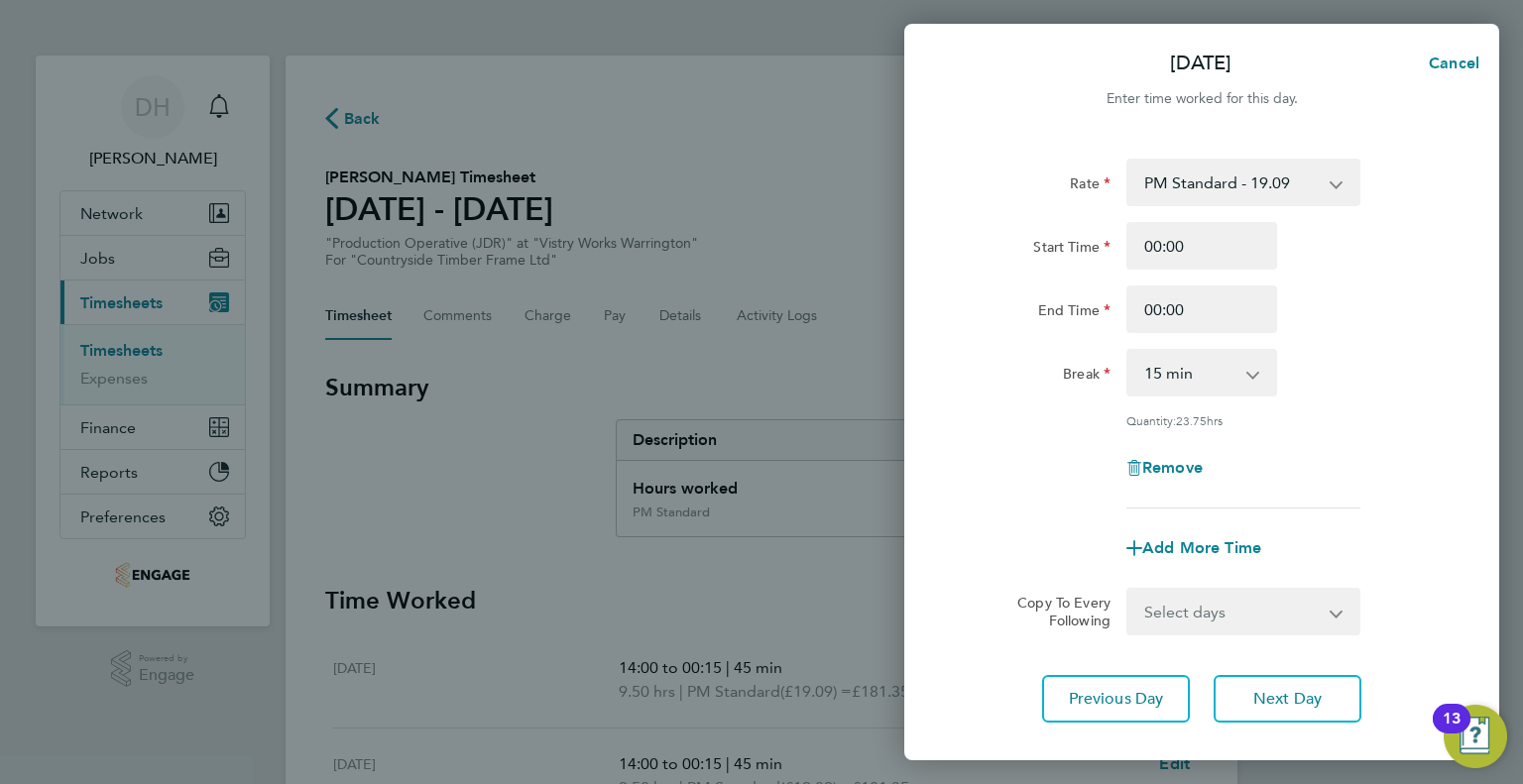 click on "0 min   15 min   30 min   45 min   60 min   75 min   90 min" at bounding box center (1190, 373) 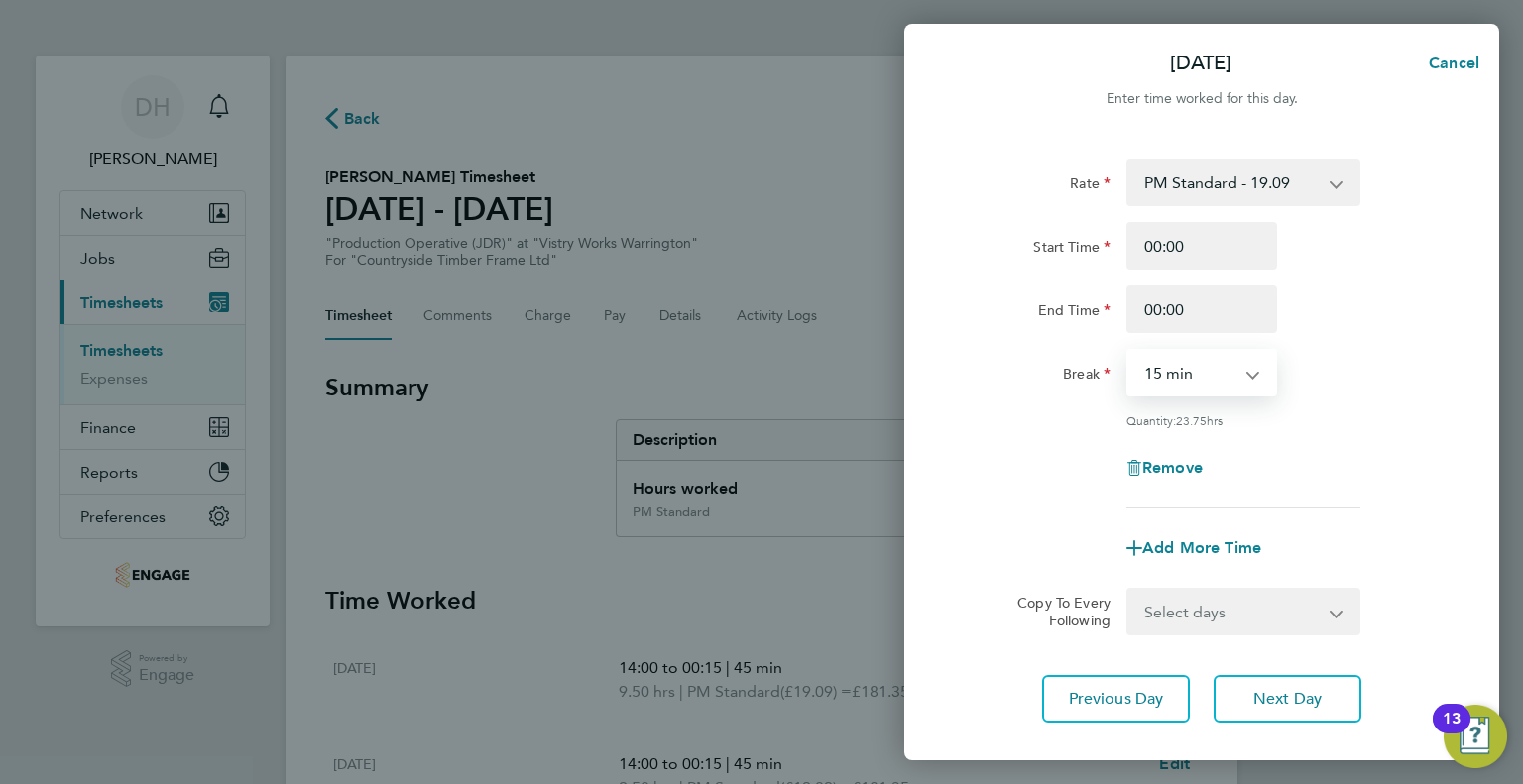 select on "0" 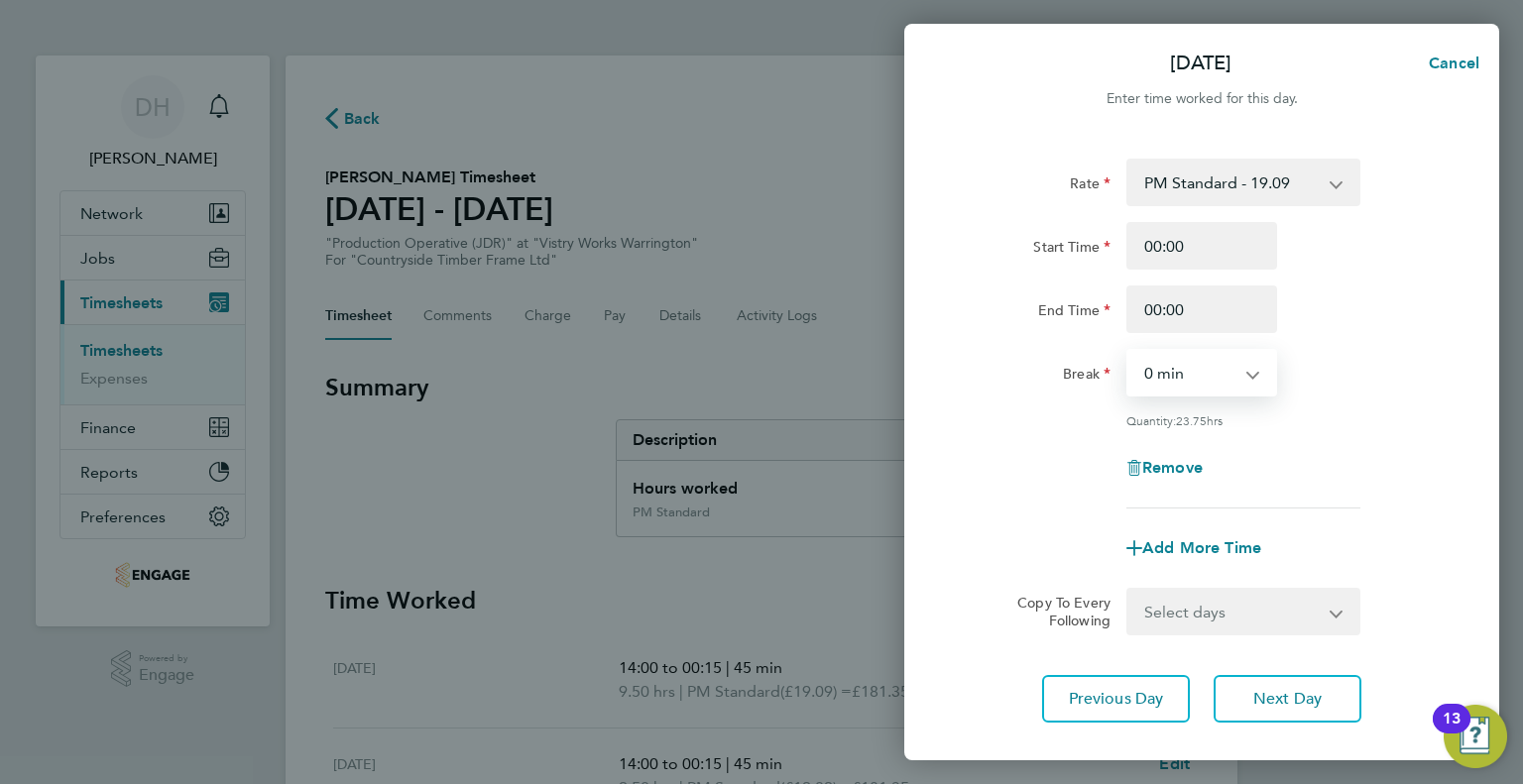 click on "0 min   15 min   30 min   45 min   60 min   75 min   90 min" at bounding box center [1190, 373] 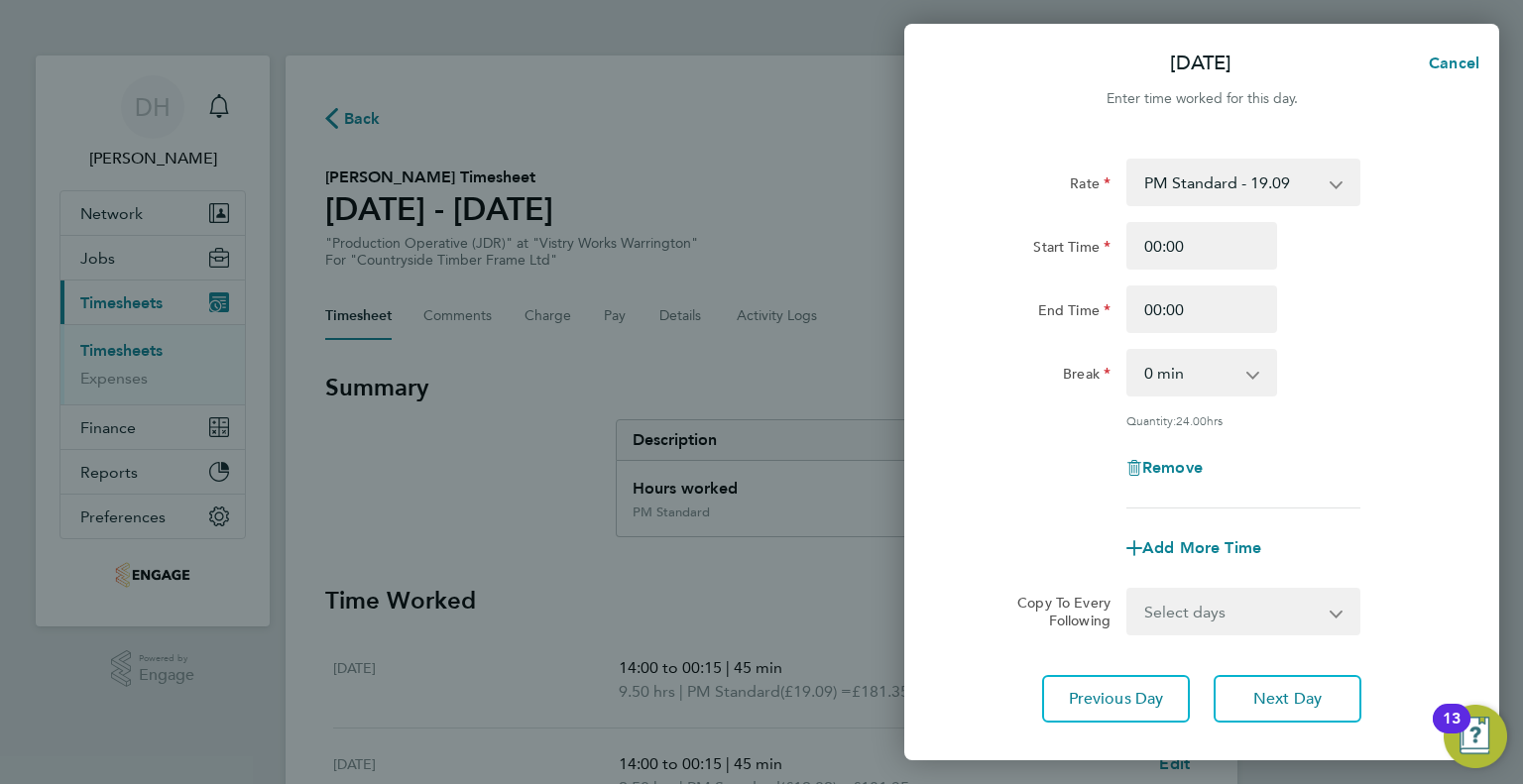 click on "Quantity:  24.00  hrs" 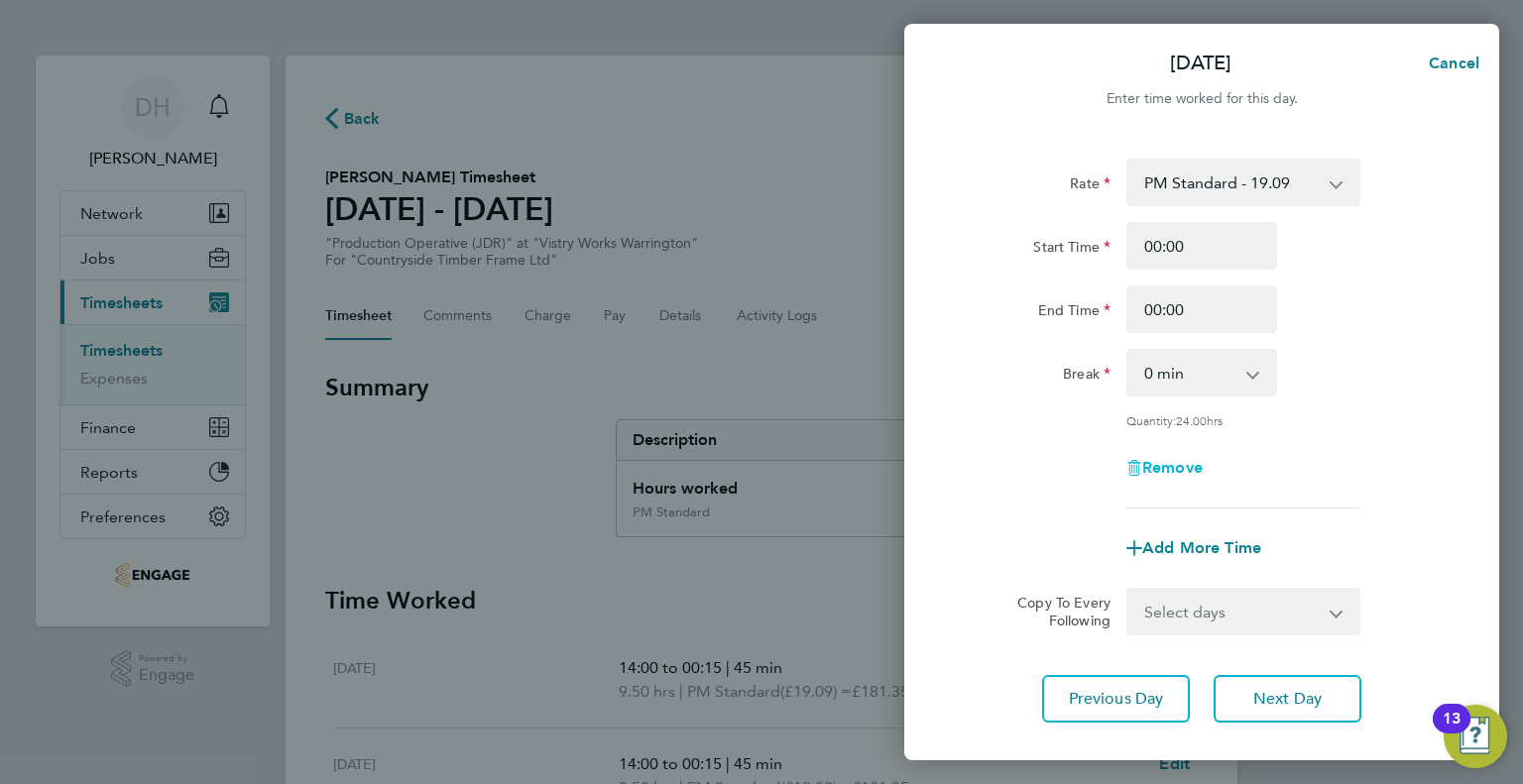 click on "Remove" 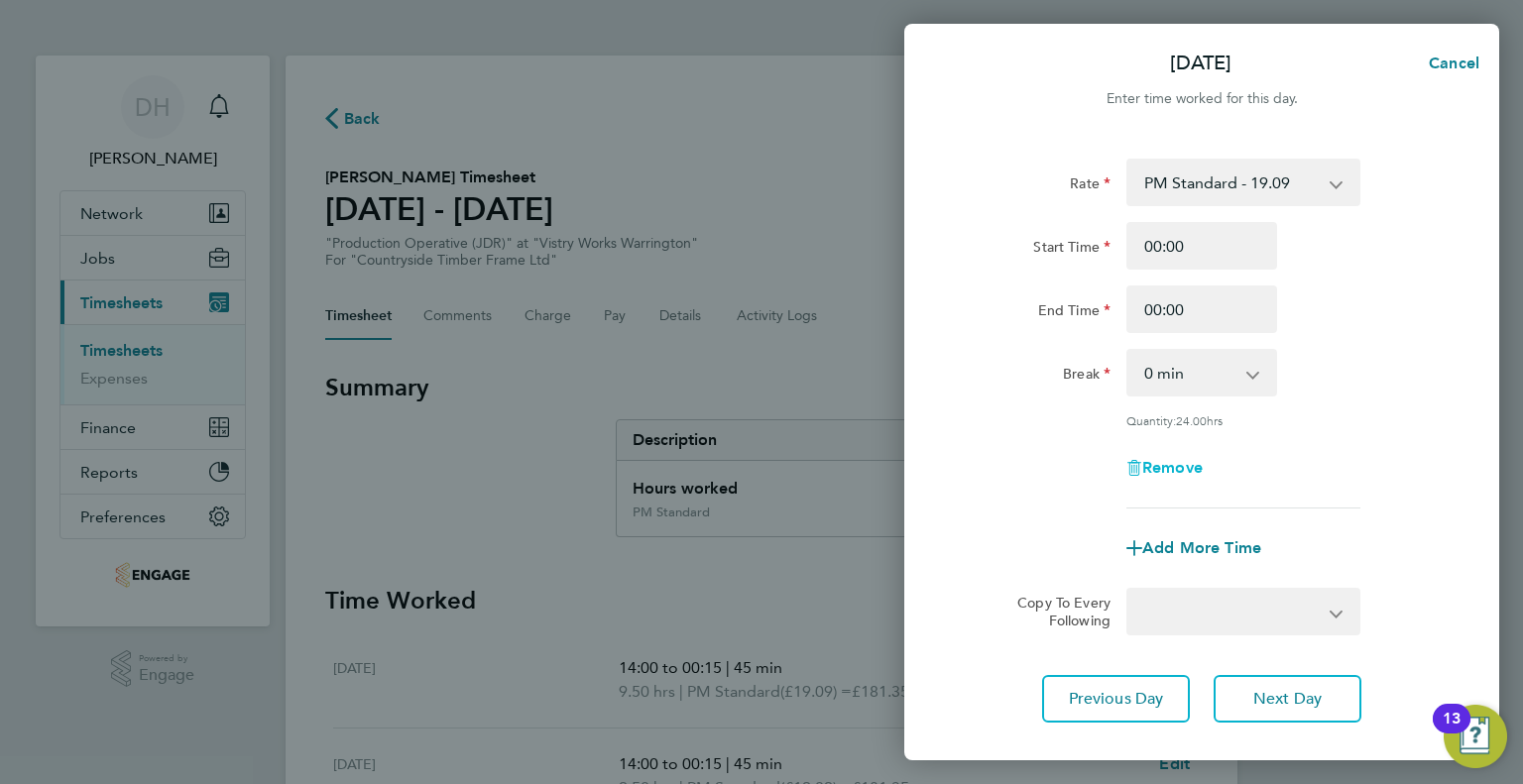select on "null" 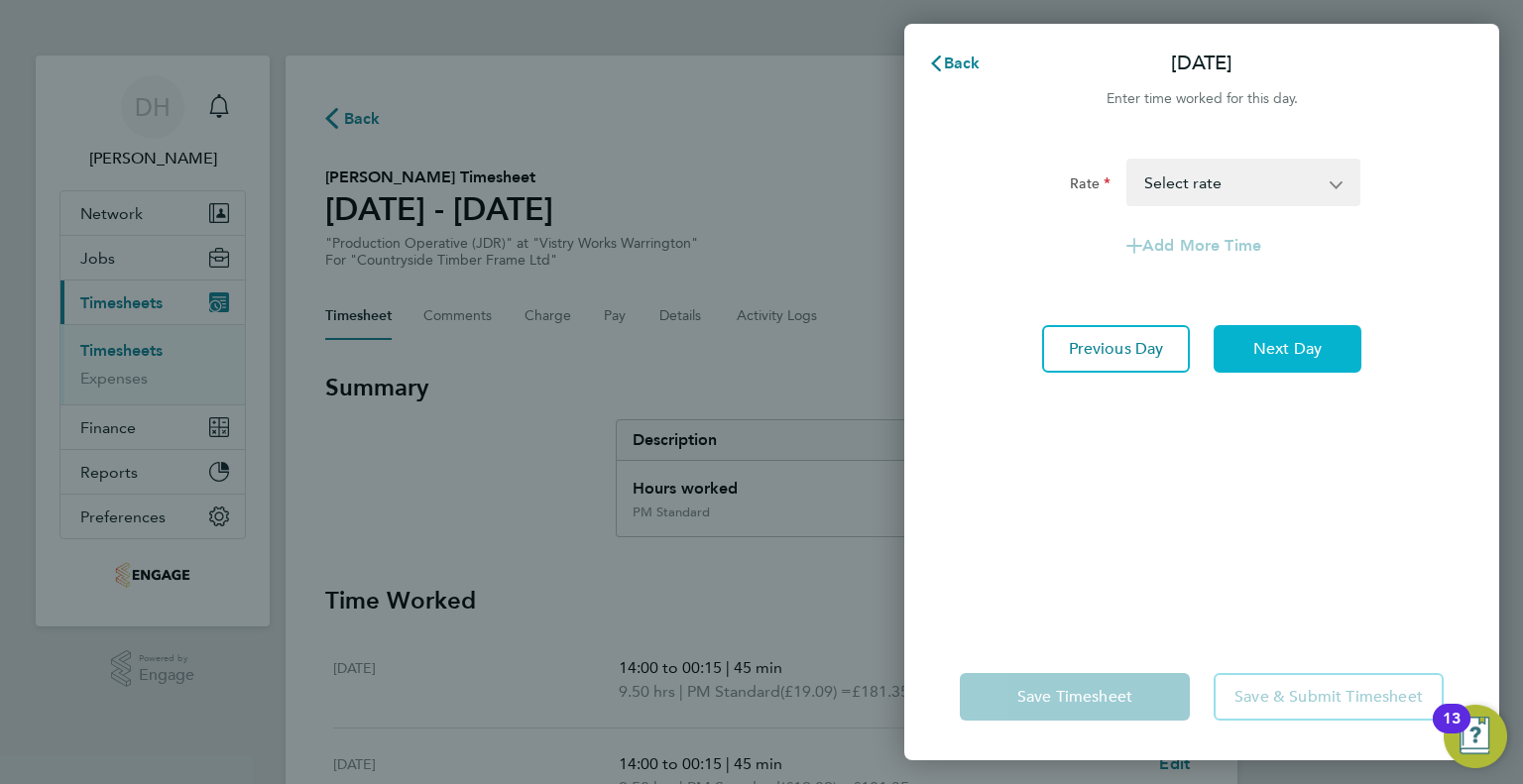 click on "Next Day" 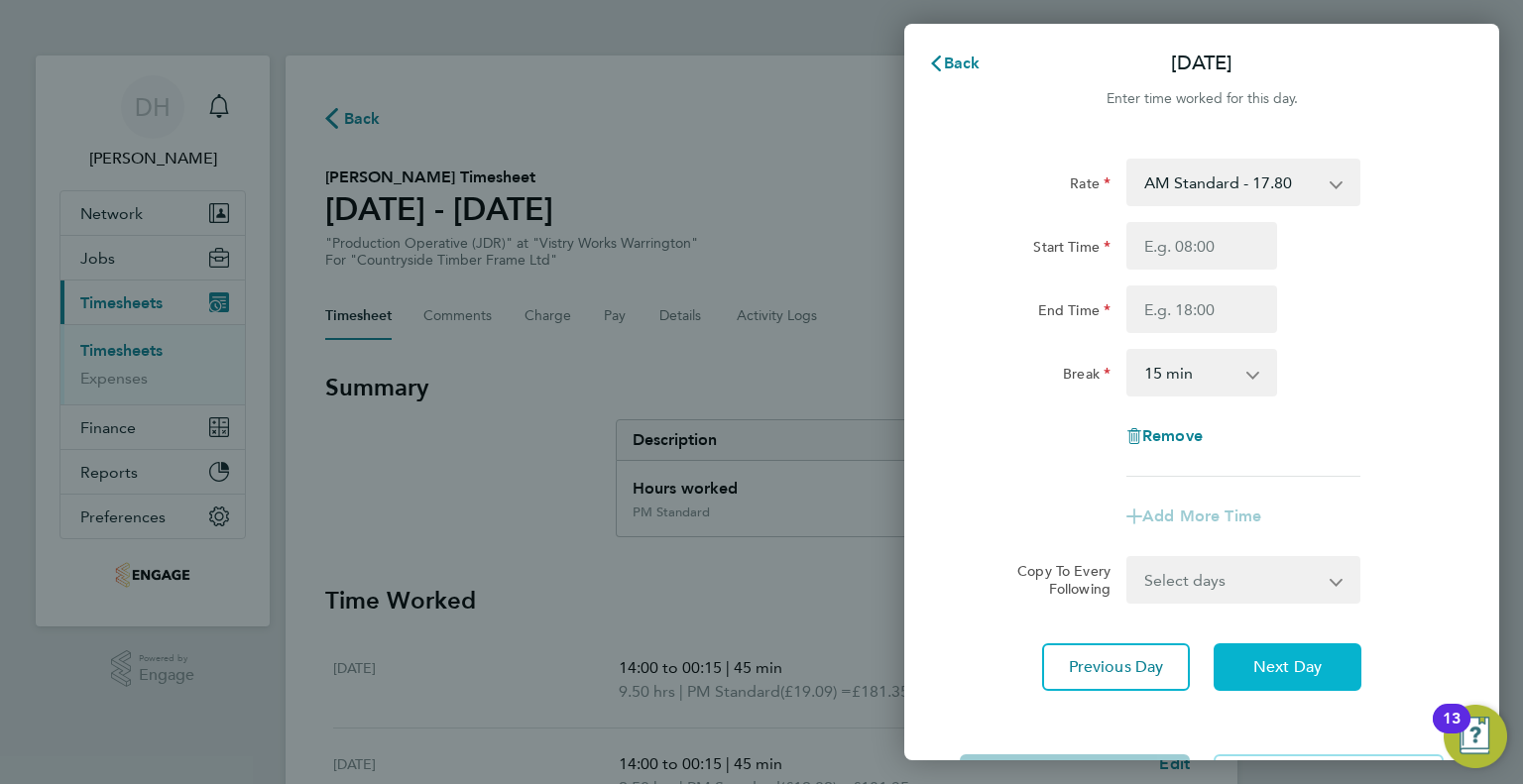 click on "Next Day" 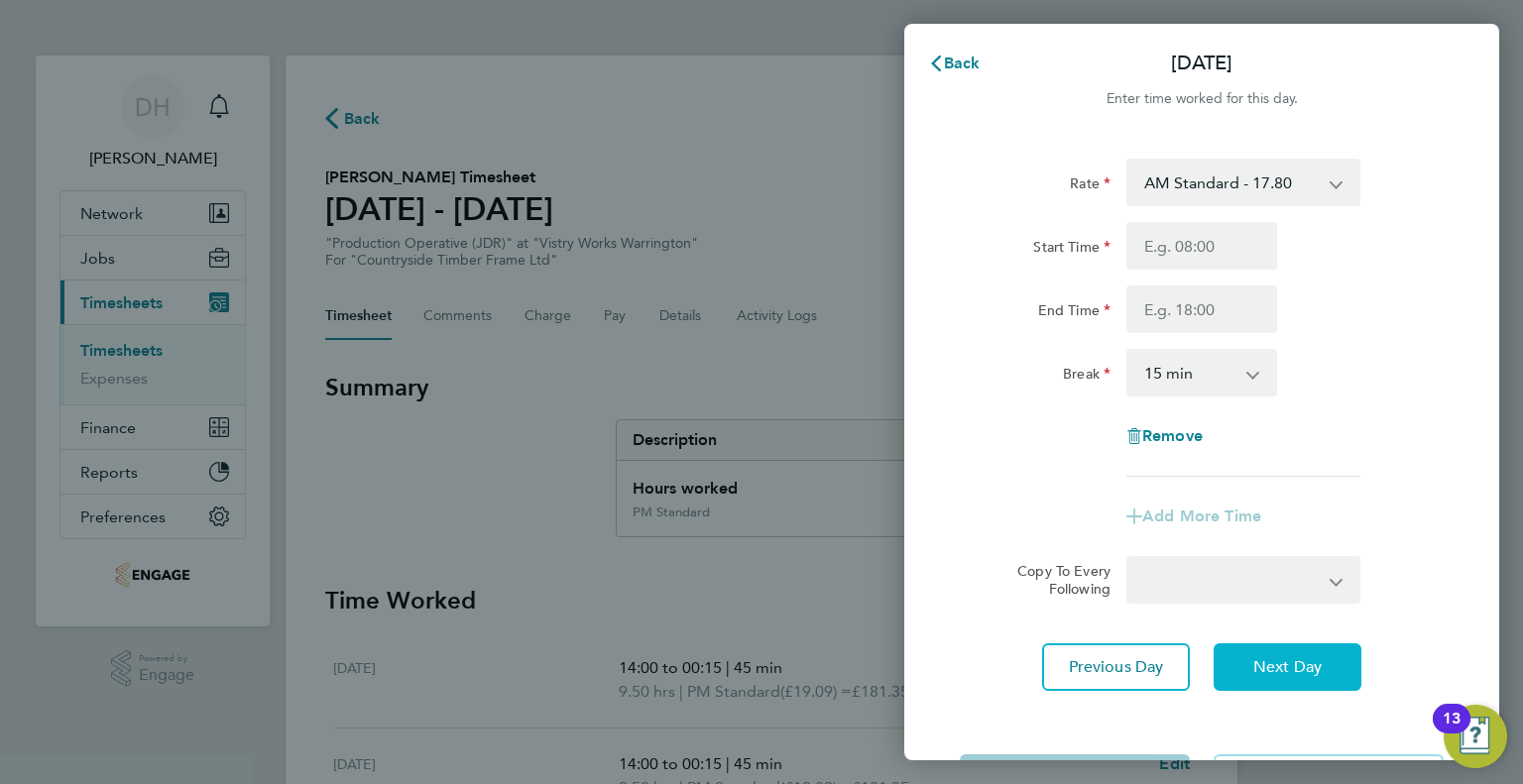 select on "15" 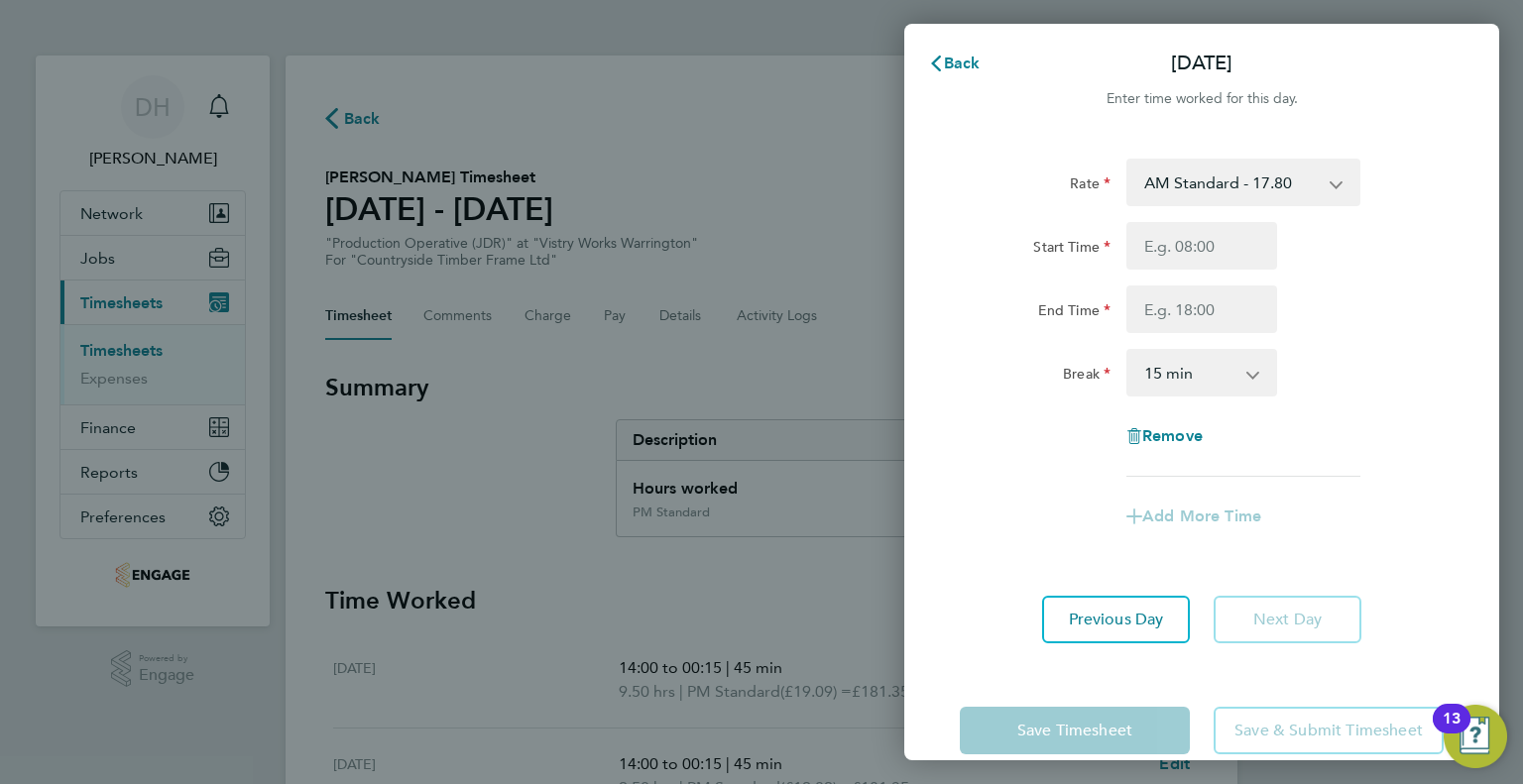 click on "Next Day" 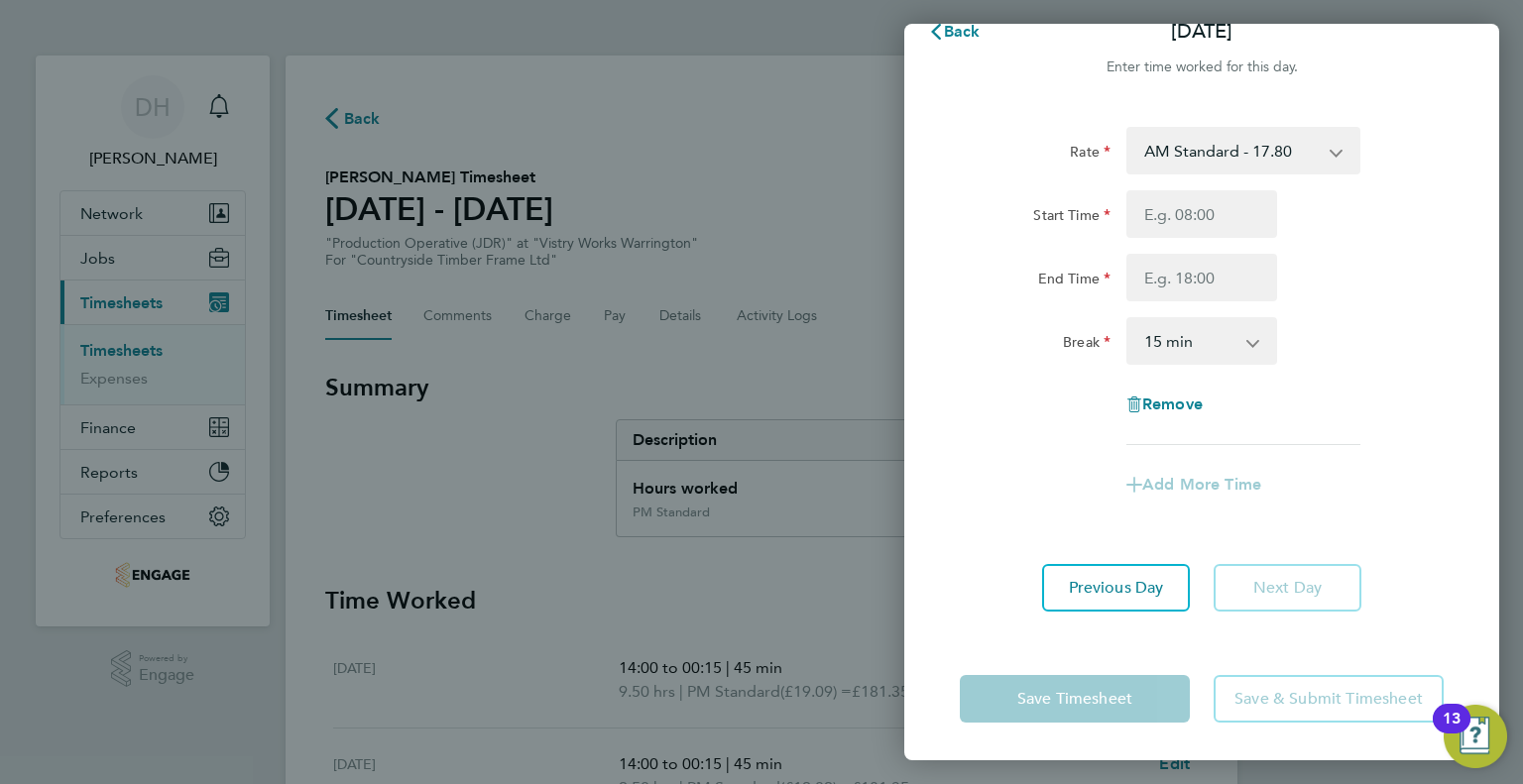 click on "Save Timesheet" 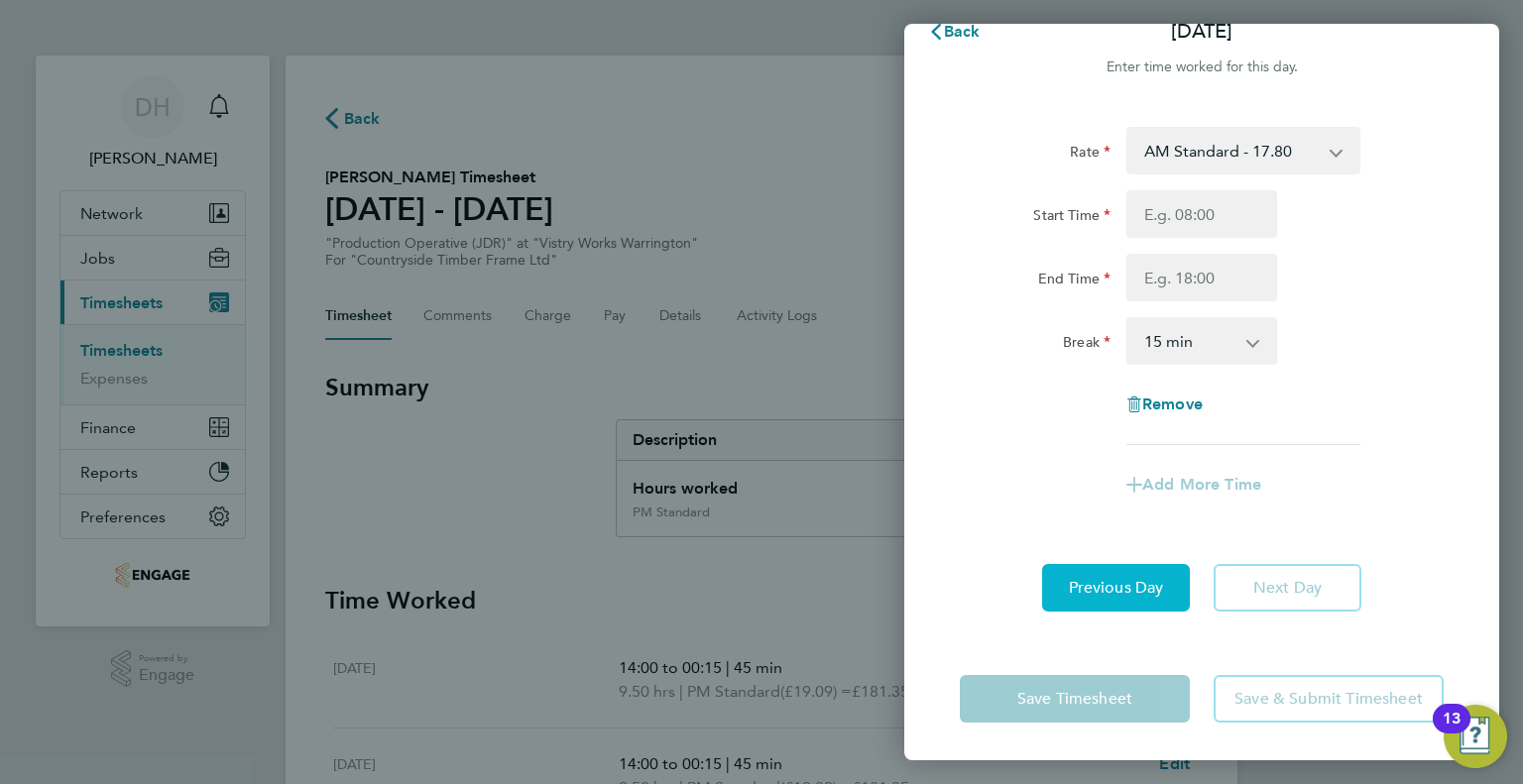 click on "Previous Day" 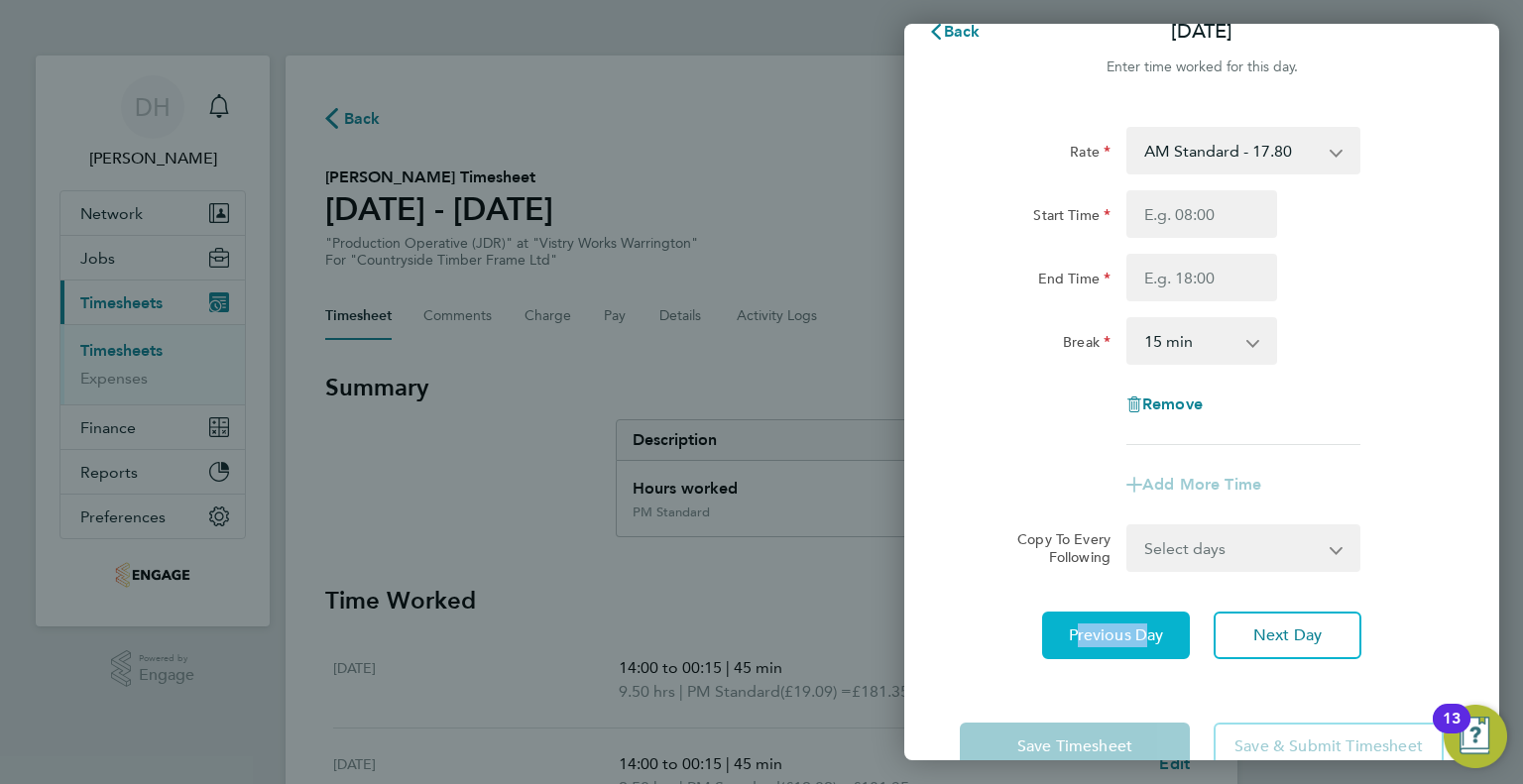 click on "Rate  AM Standard - 17.80   AM OT2 - 35.60   PM OT1 - 28.64   AM OT1 - 26.70   PM OT2 - 38.18   PM Standard - 19.09
Start Time End Time Break  0 min   15 min   30 min   45 min   60 min   75 min   90 min
Remove
Add More Time  Copy To Every Following  Select days   Sunday
Previous Day   Next Day" 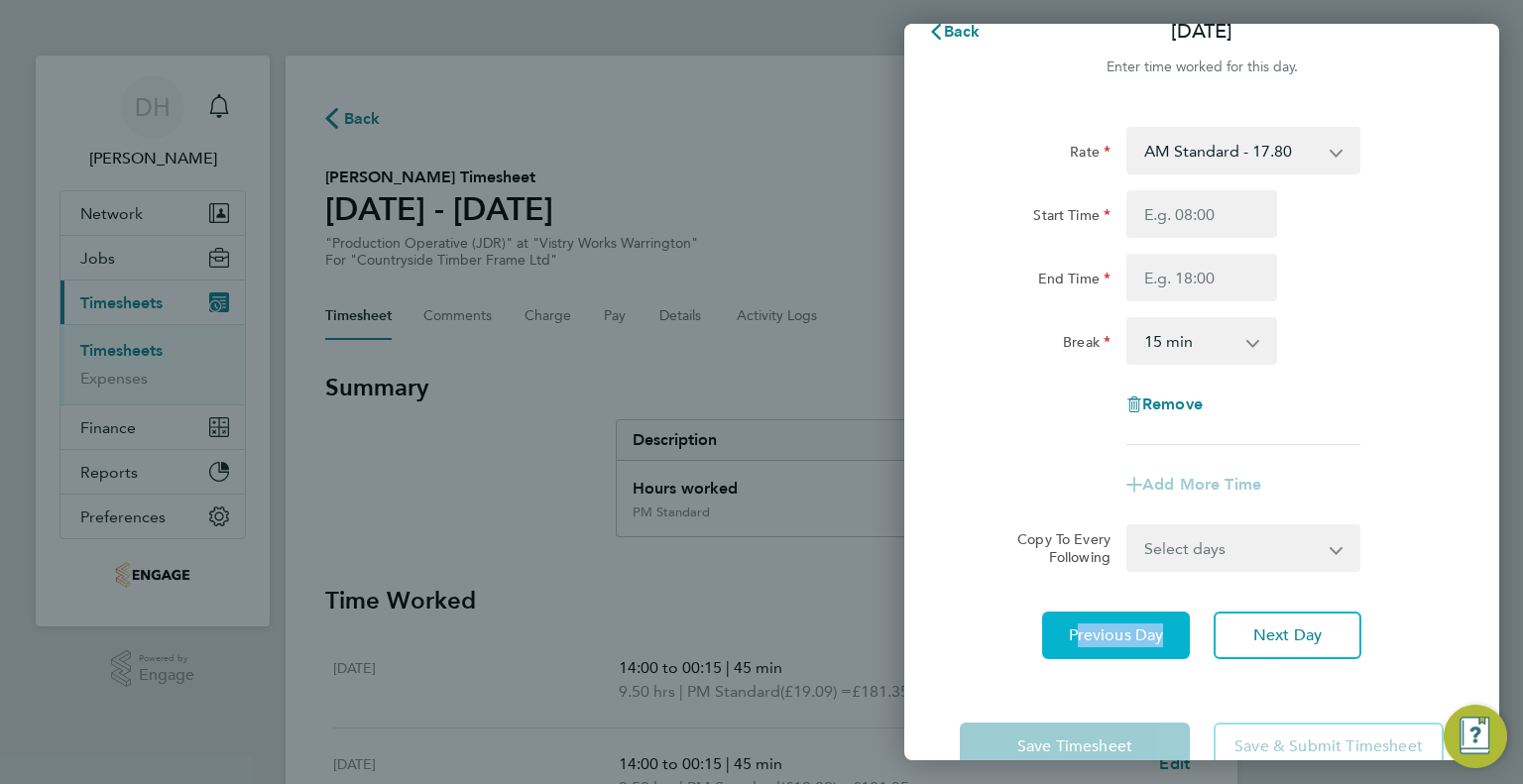 click on "Rate  AM Standard - 17.80   AM OT2 - 35.60   PM OT1 - 28.64   AM OT1 - 26.70   PM OT2 - 38.18   PM Standard - 19.09
Start Time End Time Break  0 min   15 min   30 min   45 min   60 min   75 min   90 min
Remove
Add More Time  Copy To Every Following  Select days   Sunday
Previous Day   Next Day" 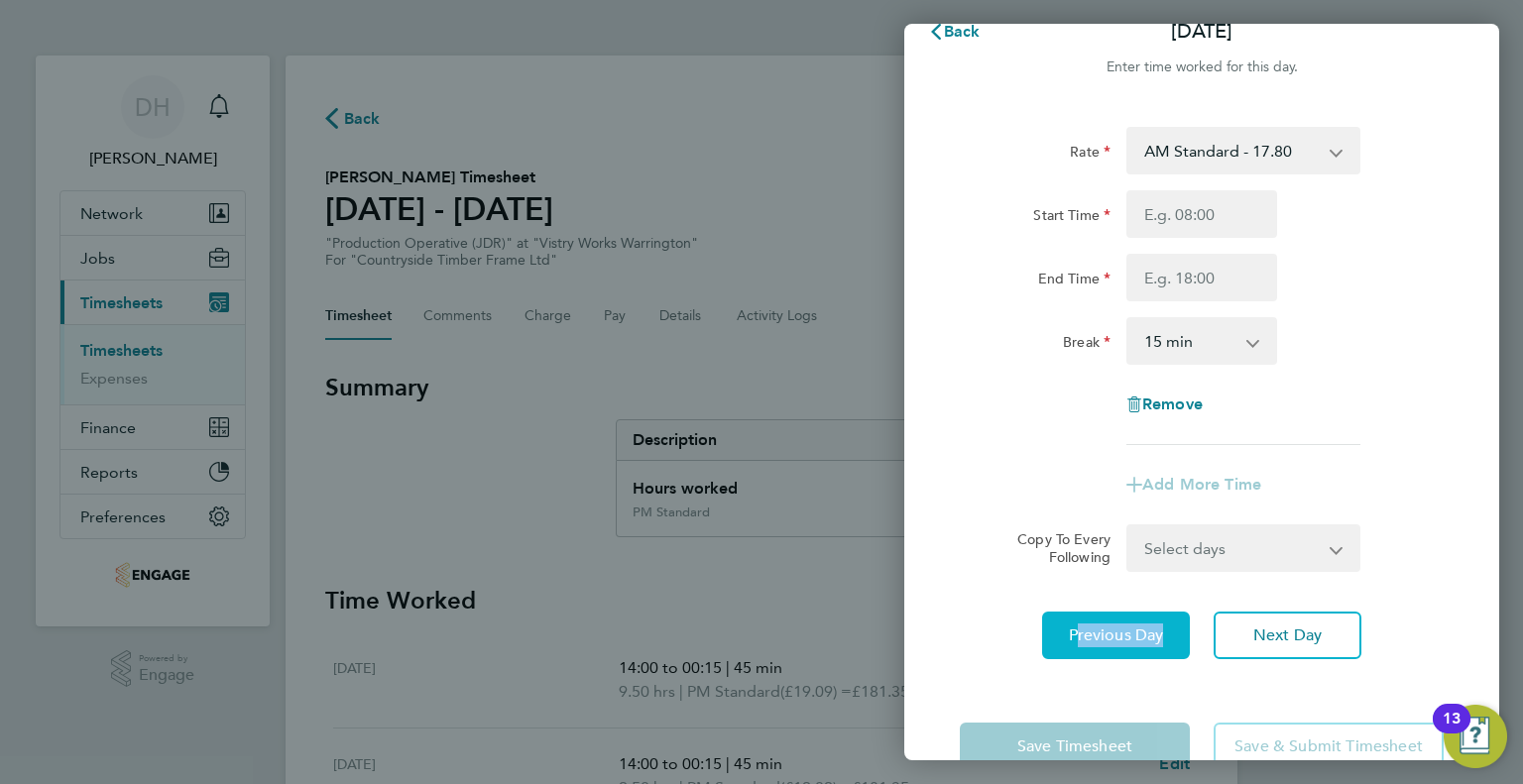 click on "Previous Day" 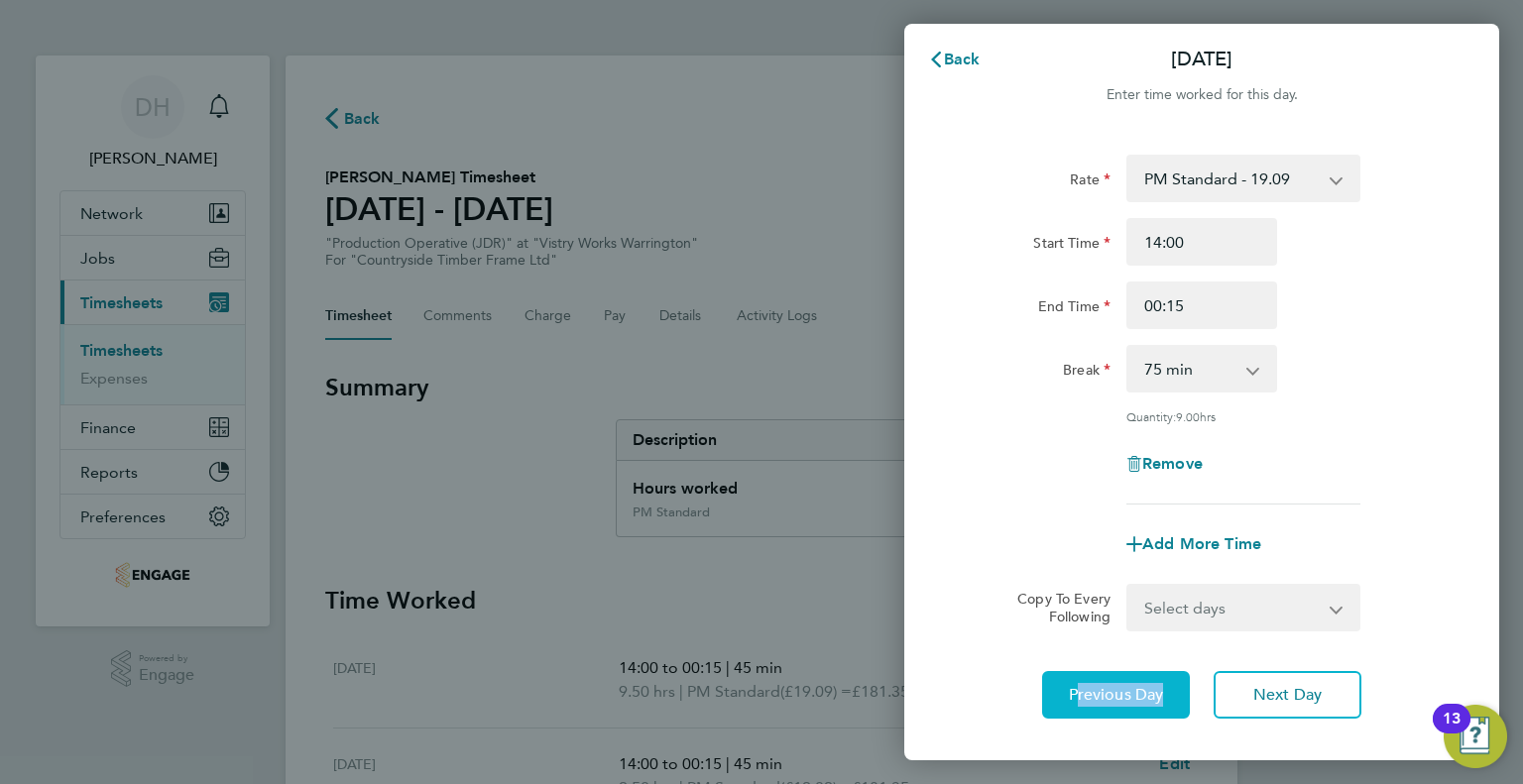 scroll, scrollTop: 0, scrollLeft: 0, axis: both 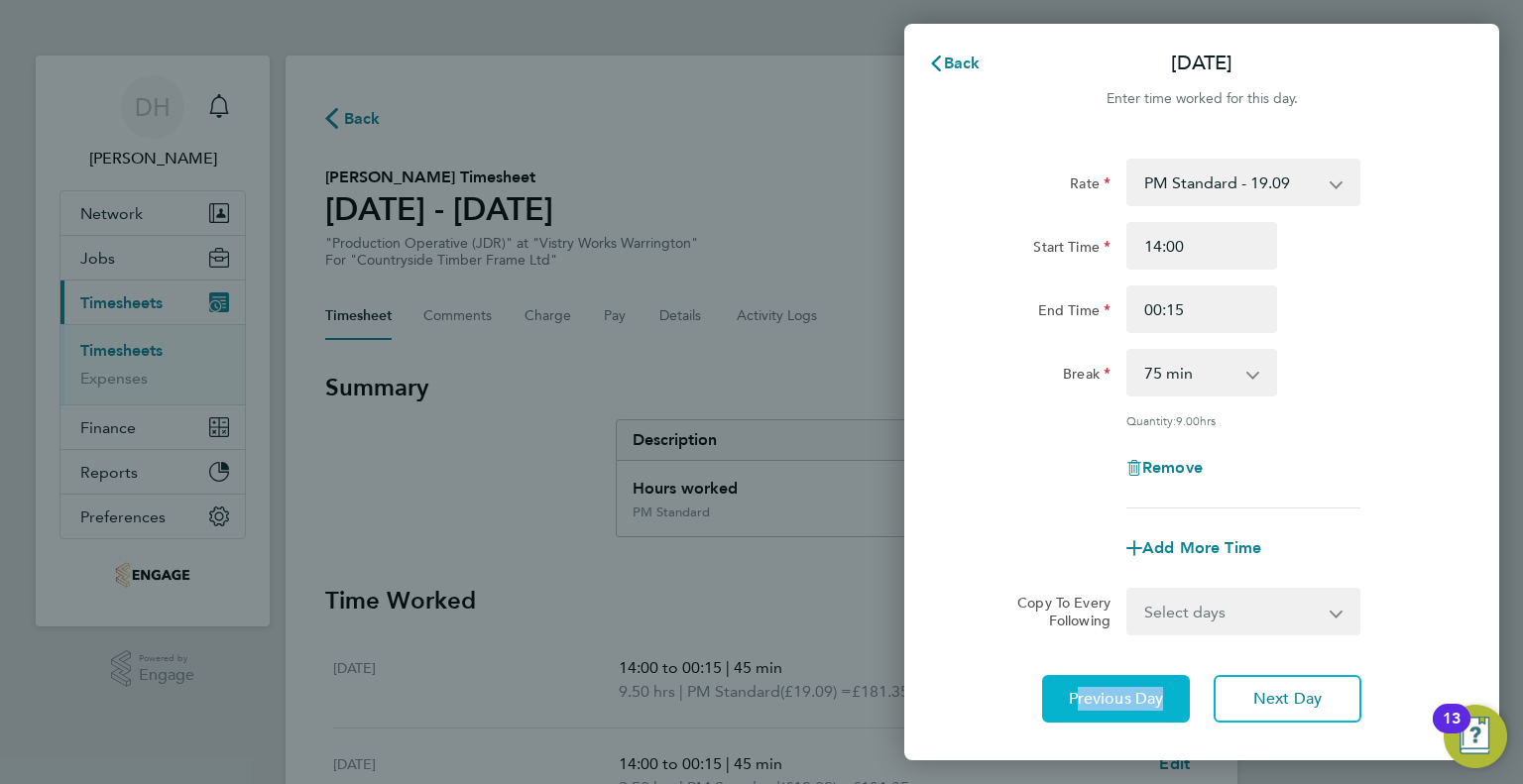 click on "Previous Day" 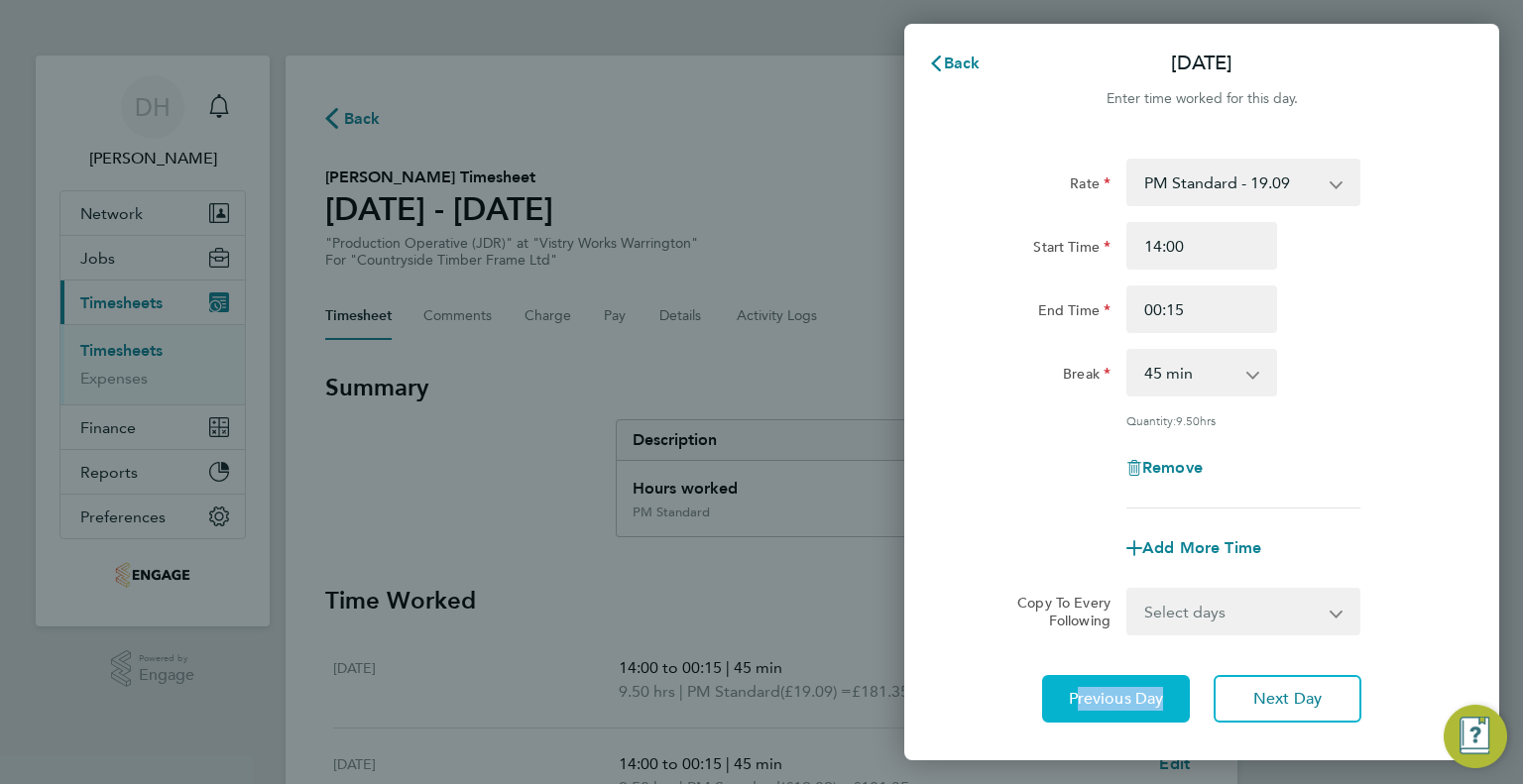 click on "Previous Day" 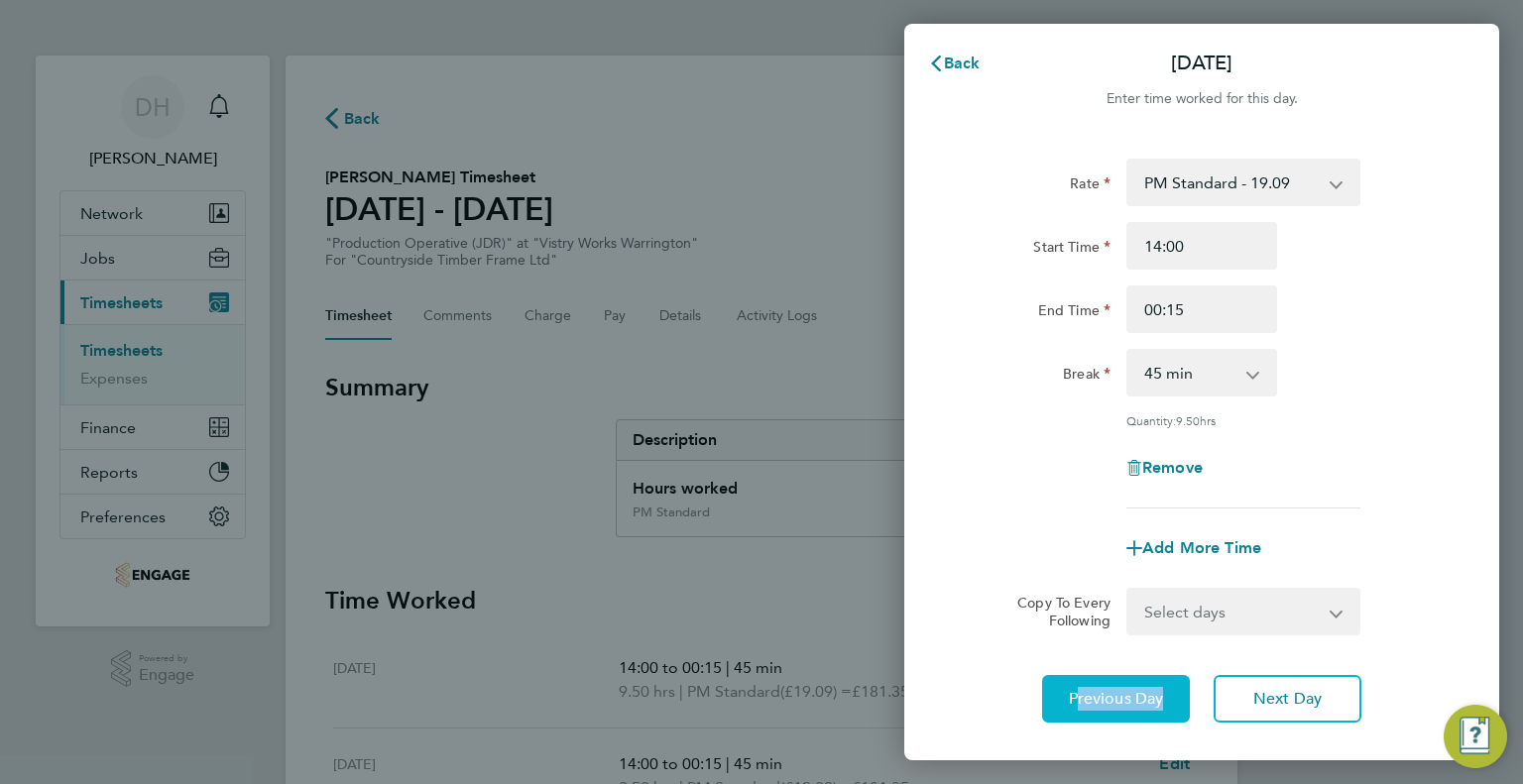 select on "45" 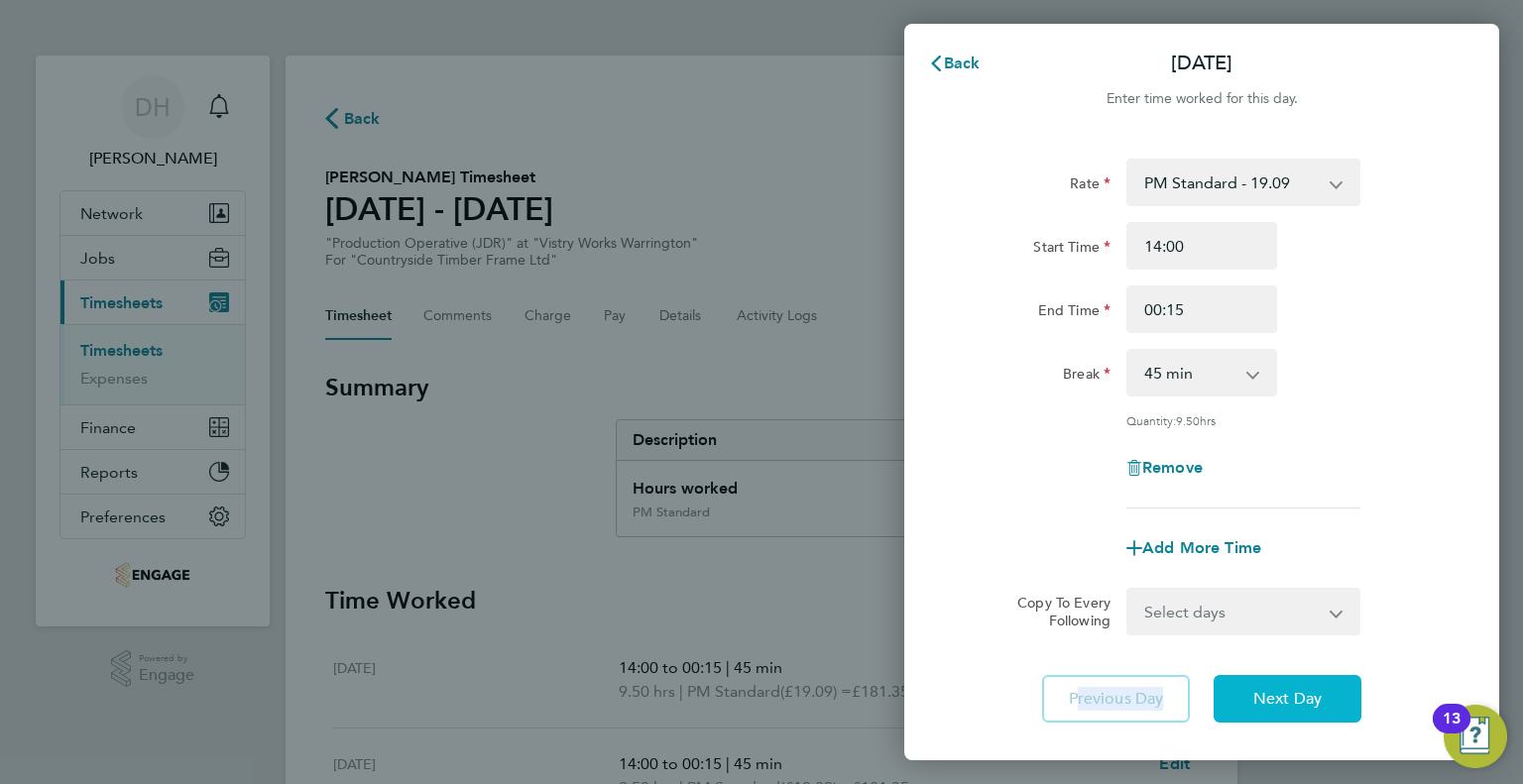 click on "Next Day" 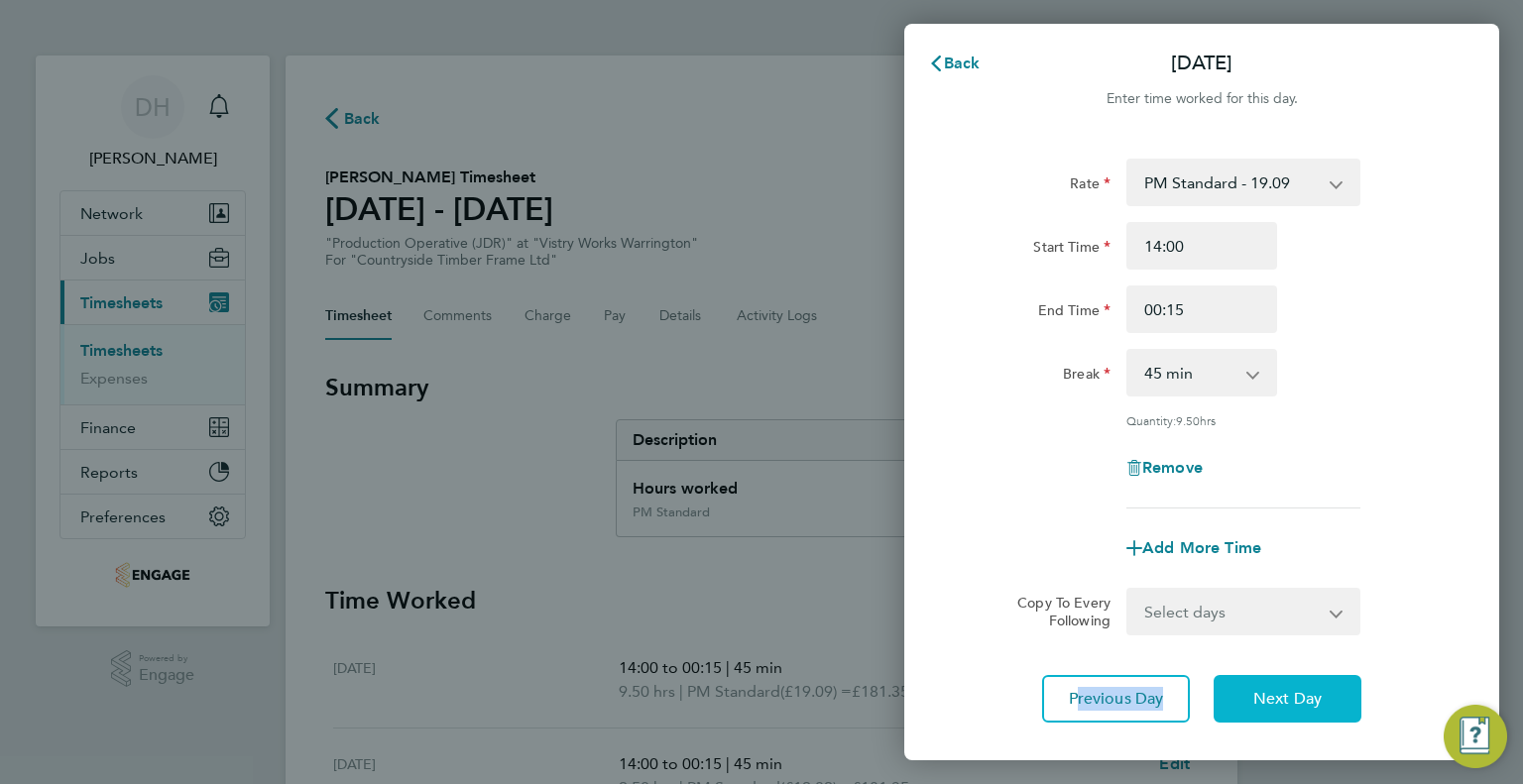 click on "Next Day" 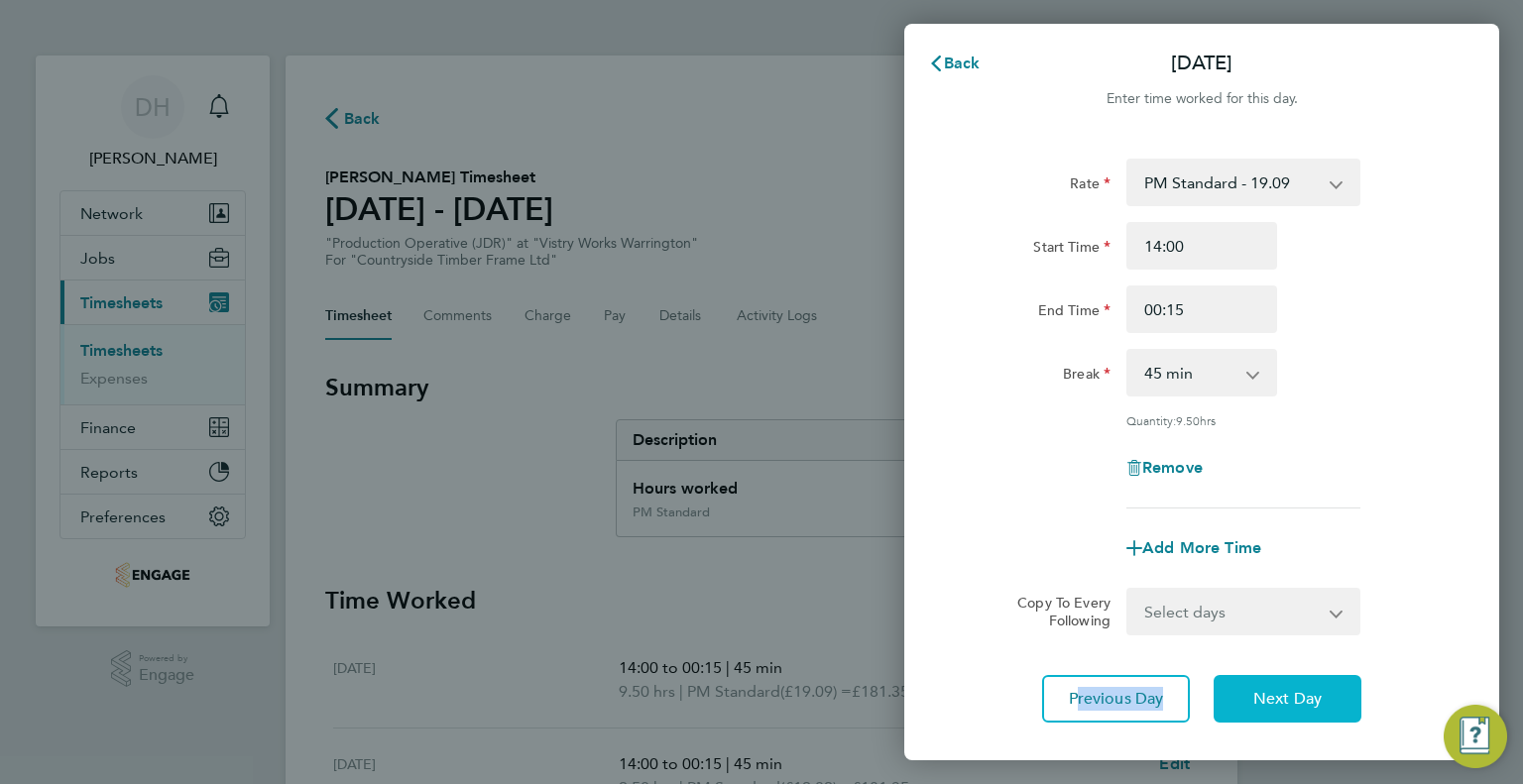 click on "Next Day" 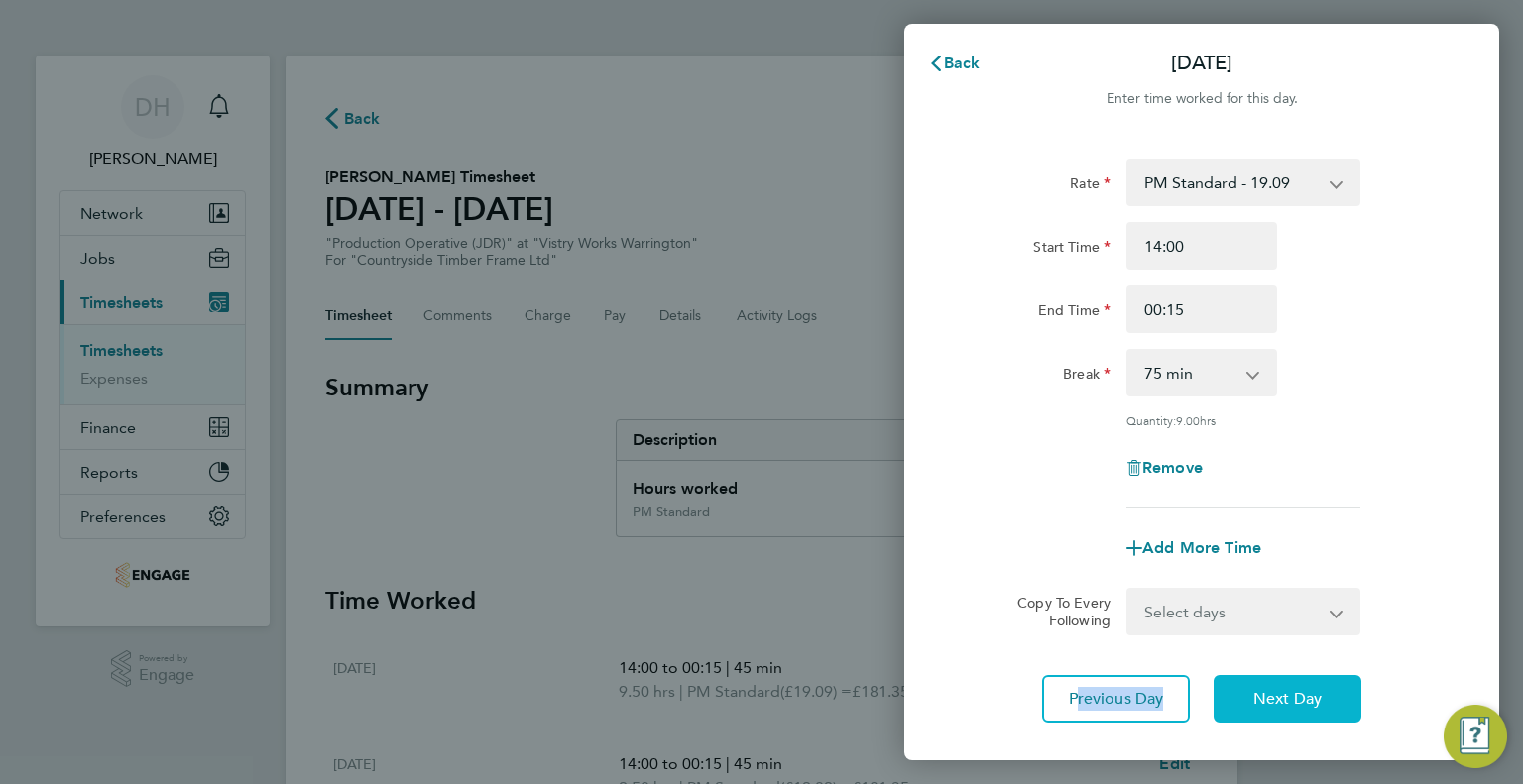 click on "Next Day" 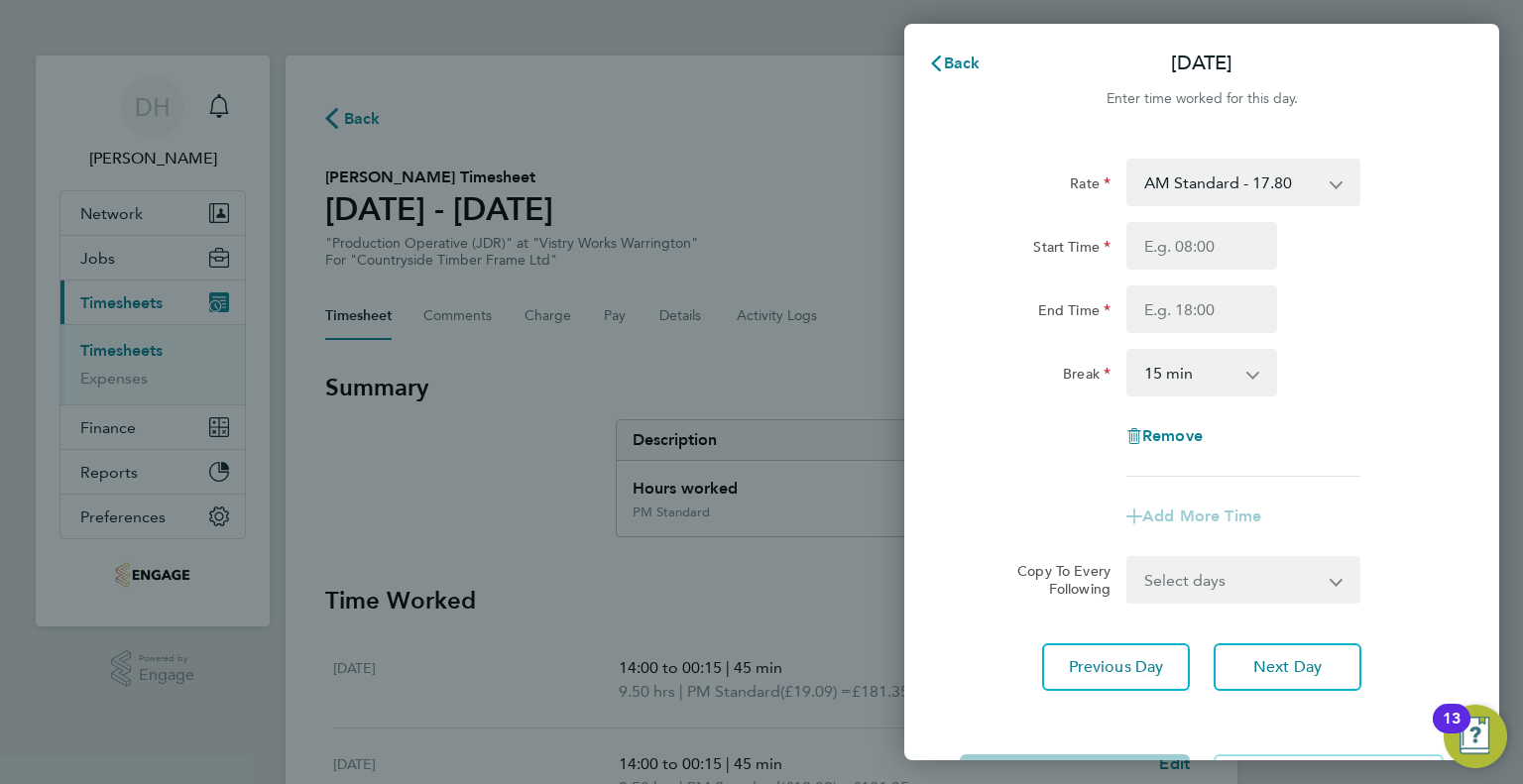 click on "Rate  AM Standard - 17.80   AM OT2 - 35.60   PM OT1 - 28.64   AM OT1 - 26.70   PM OT2 - 38.18   PM Standard - 19.09
Start Time End Time Break  0 min   15 min   30 min   45 min   60 min   75 min   90 min
Remove
Add More Time" 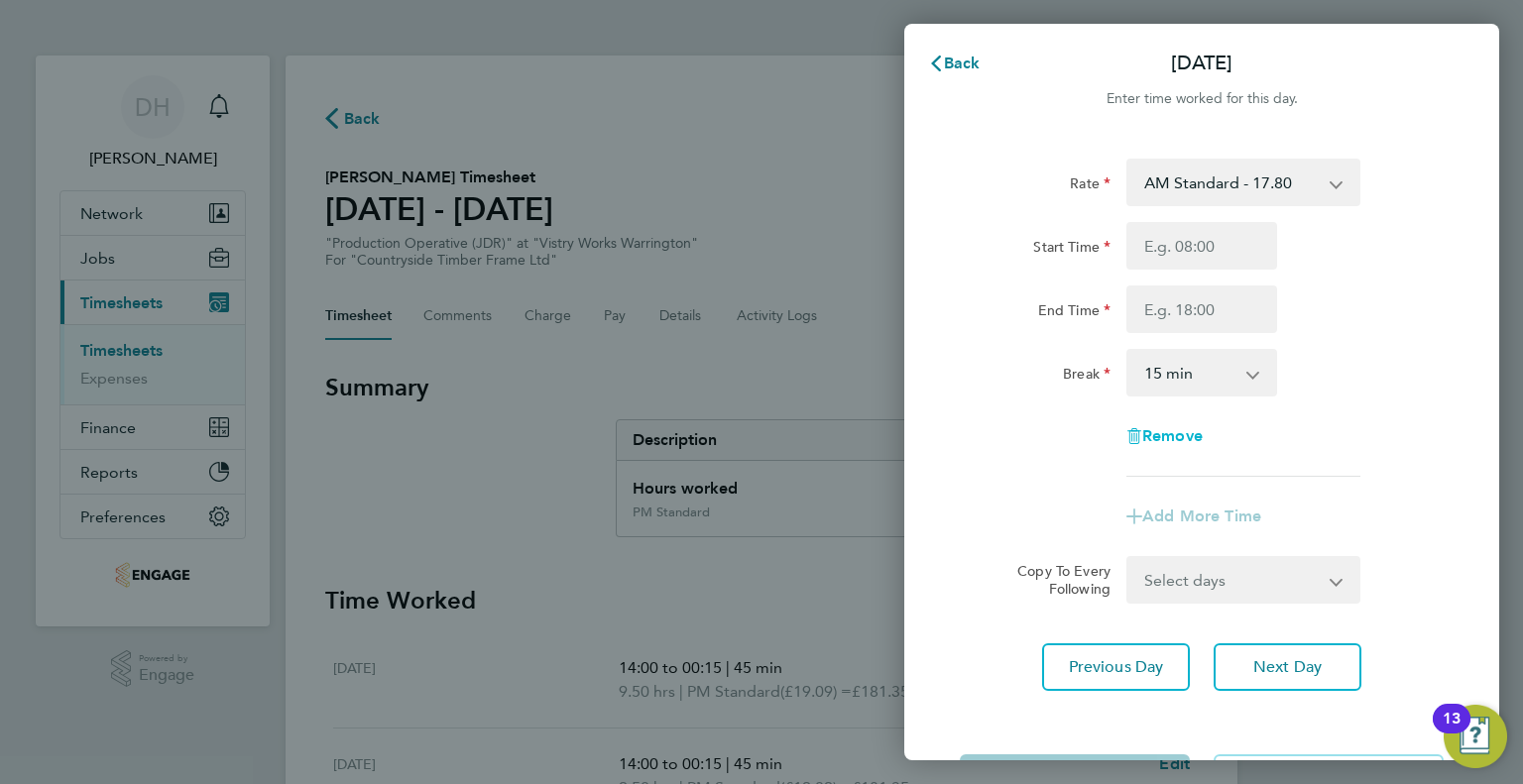 click 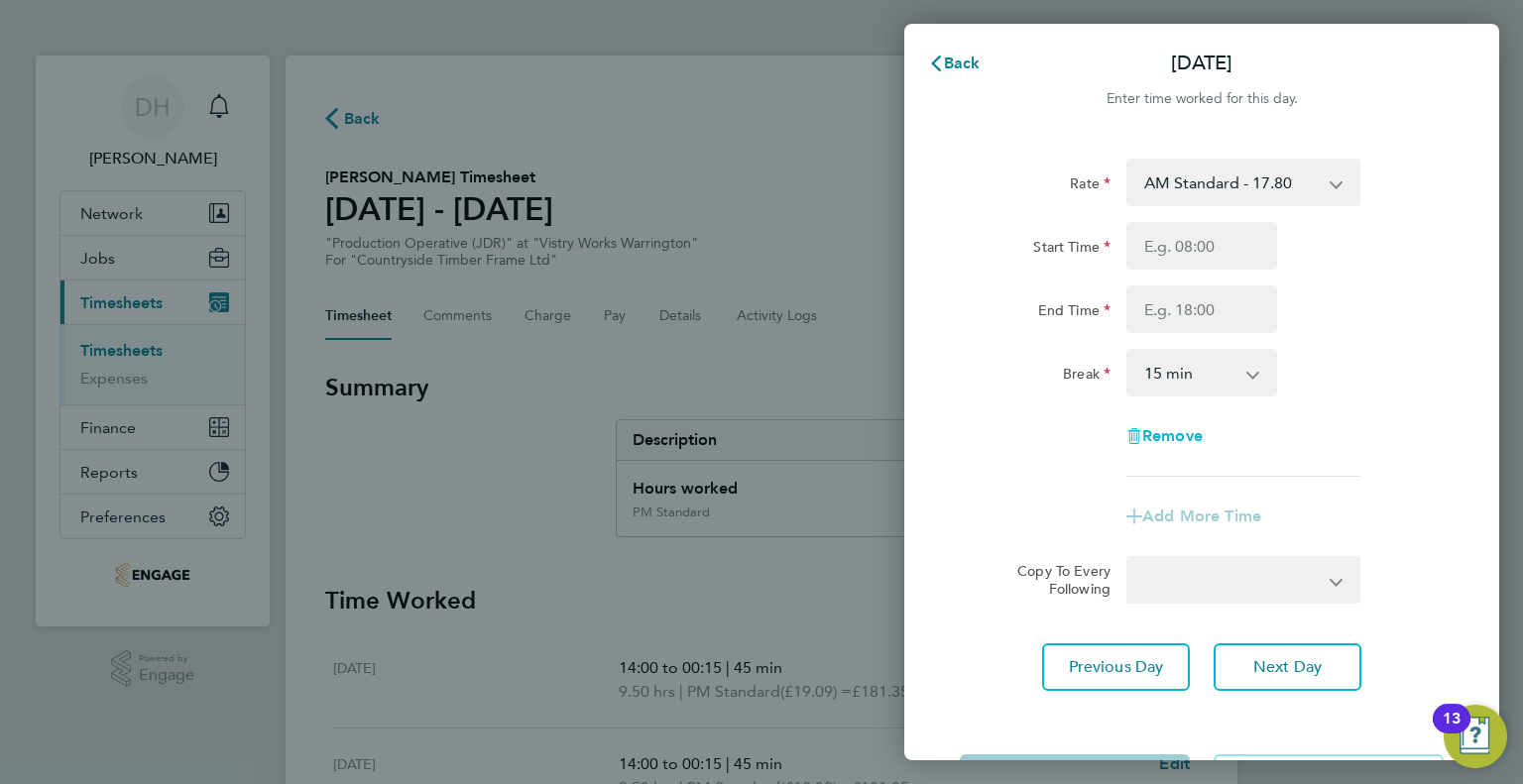 select on "null" 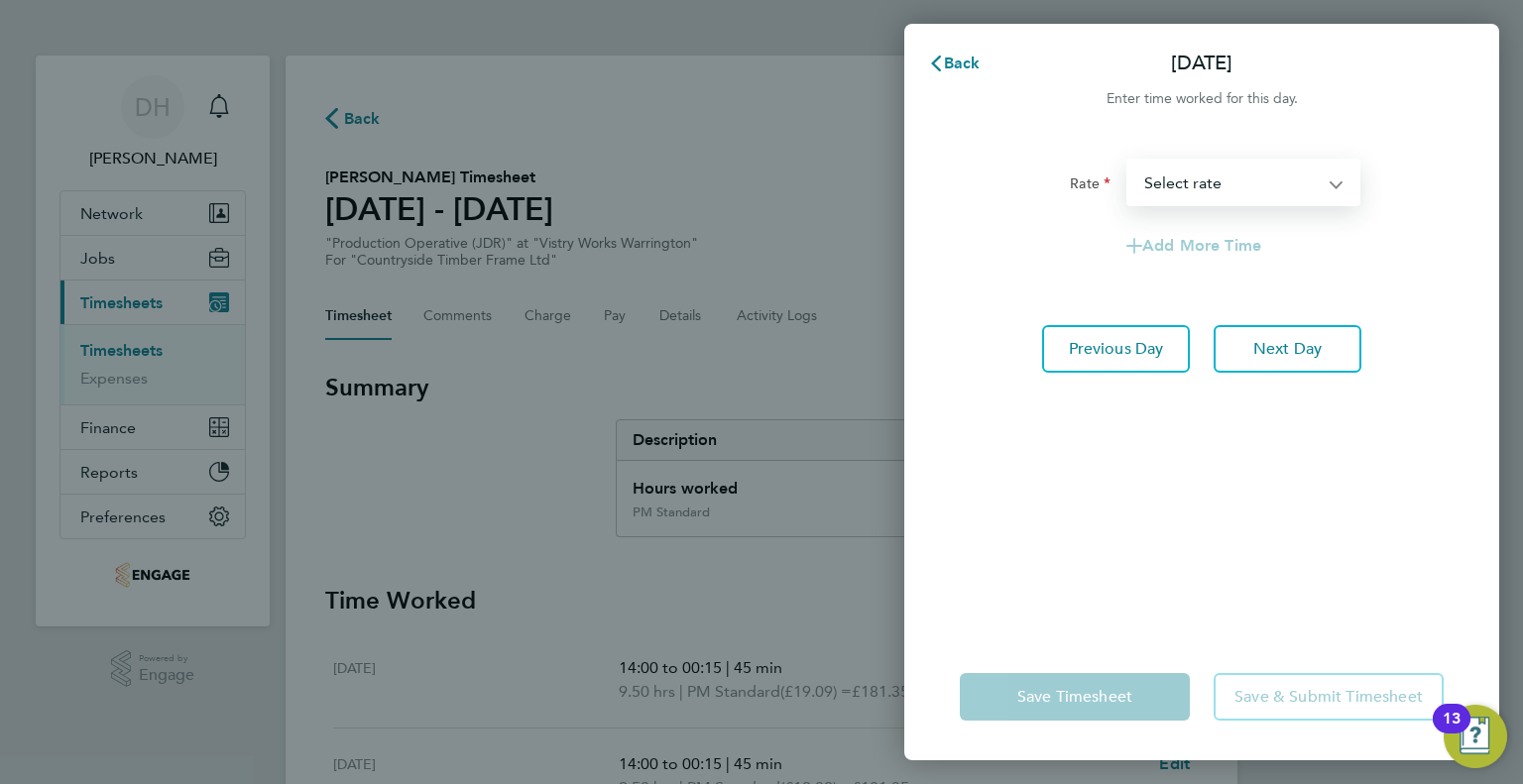 click on "AM Standard - 17.80   AM OT2 - 35.60   PM OT1 - 28.64   AM OT1 - 26.70   PM OT2 - 38.18   PM Standard - 19.09   Select rate" at bounding box center [1231, 182] 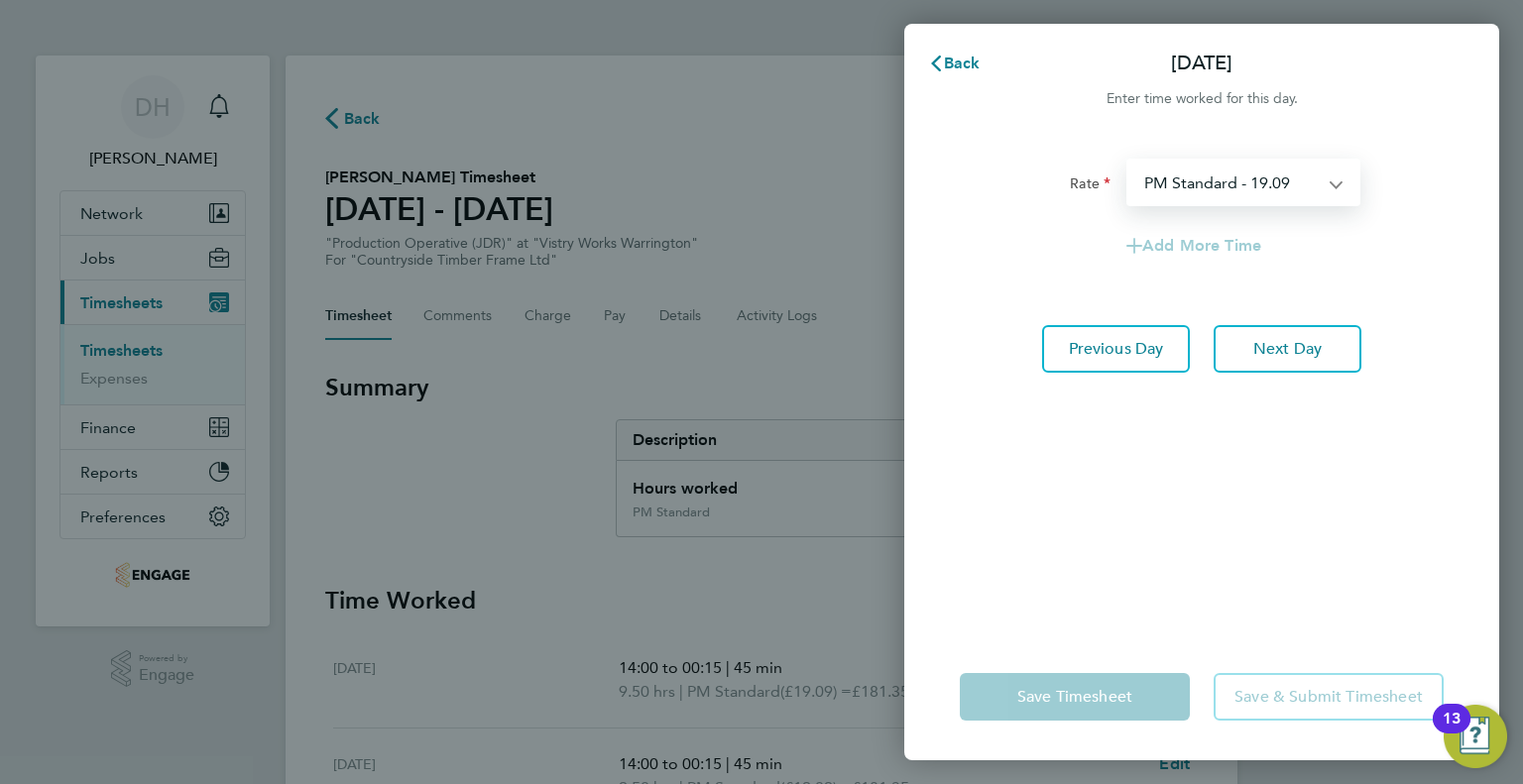 select on "15" 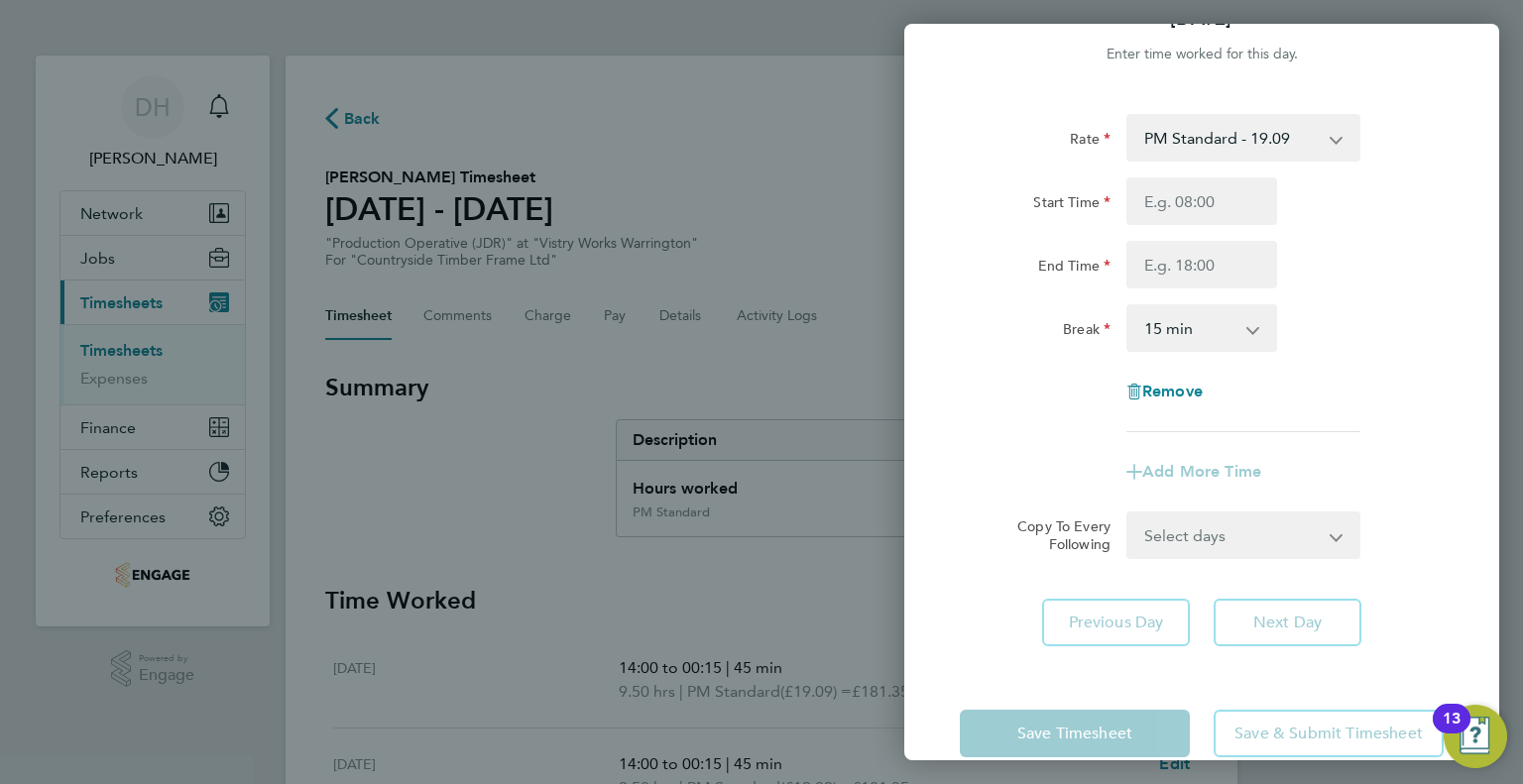 scroll, scrollTop: 79, scrollLeft: 0, axis: vertical 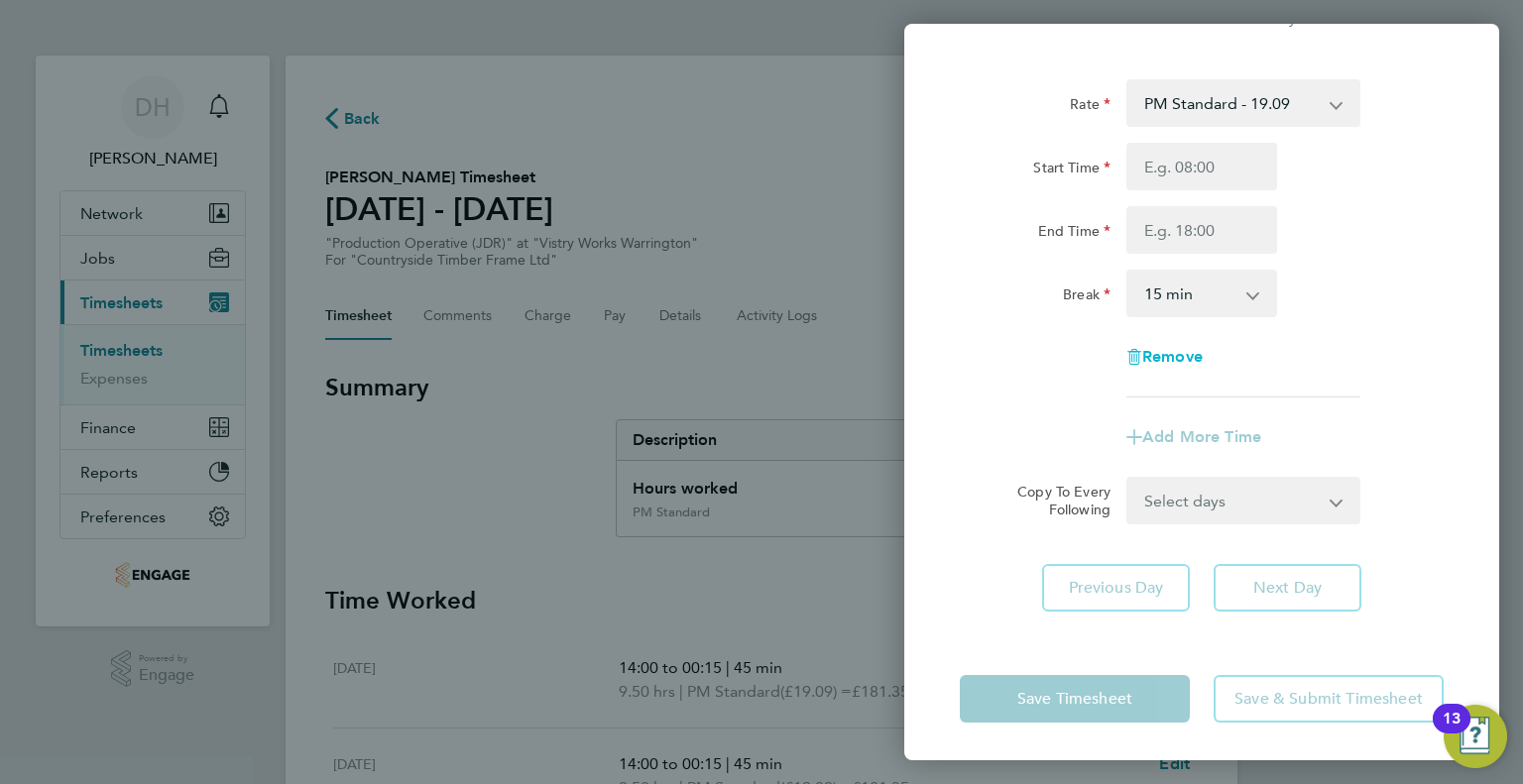 click on "Remove" 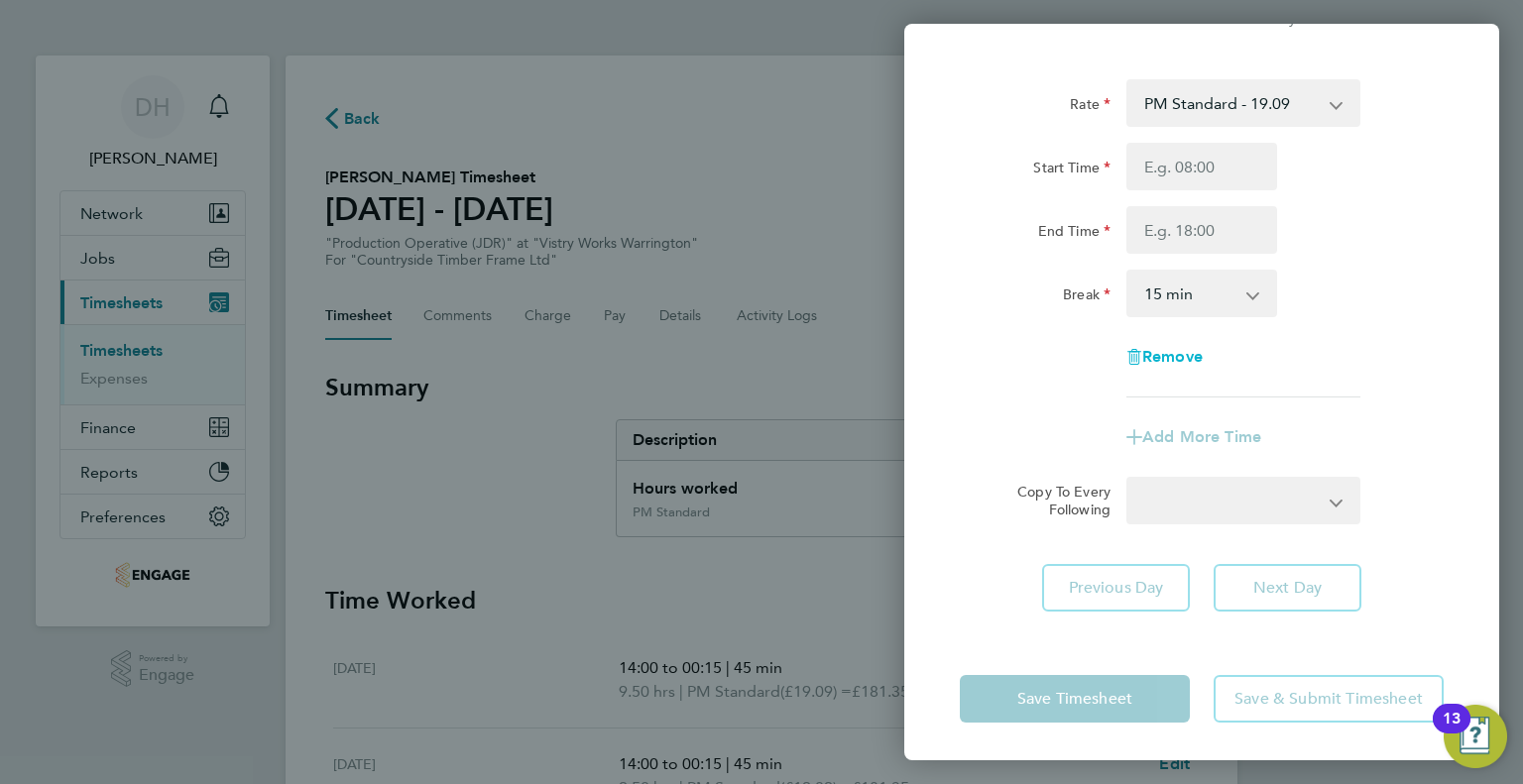 scroll, scrollTop: 0, scrollLeft: 0, axis: both 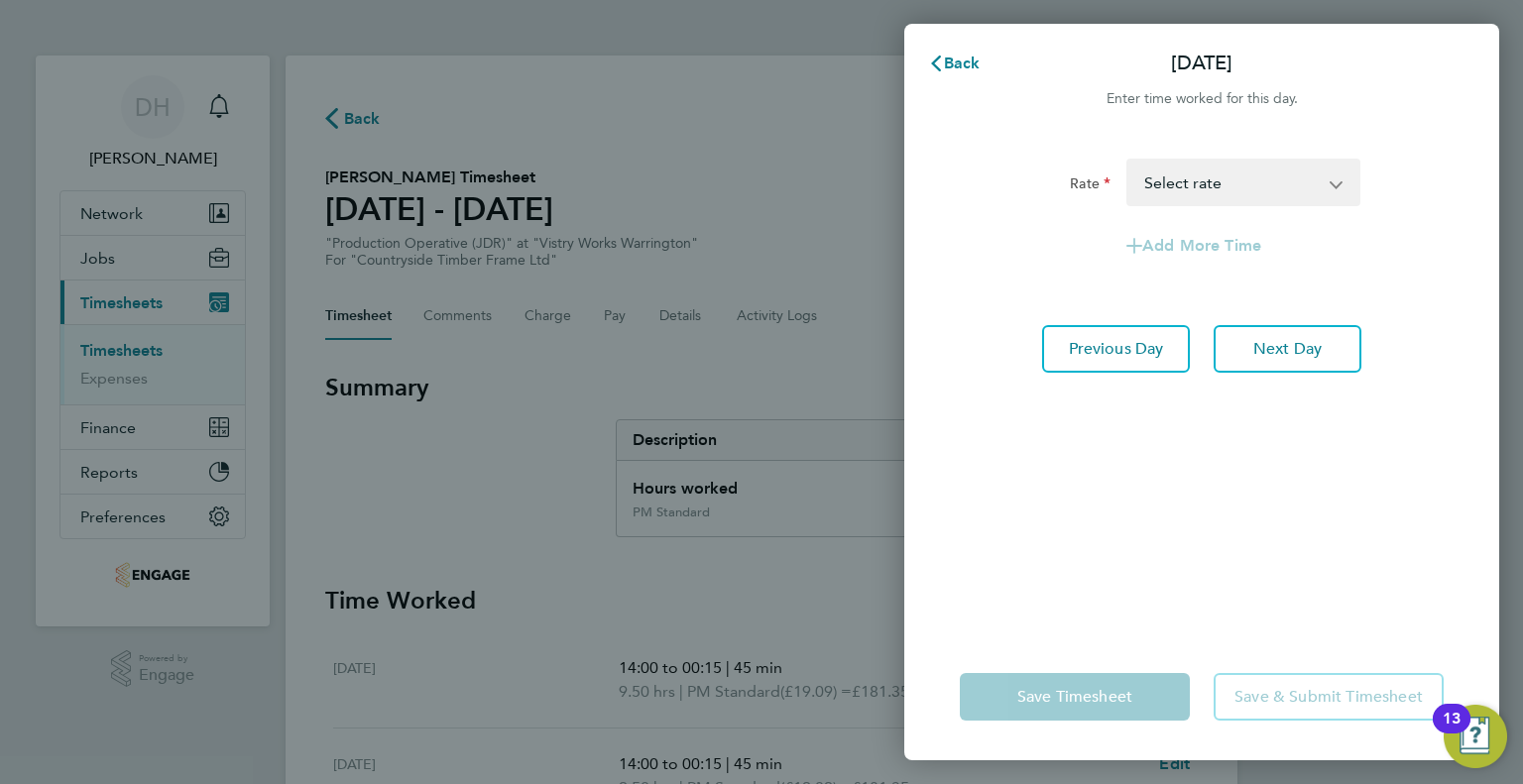 click on "Rate  AM Standard - 17.80   AM OT2 - 35.60   PM OT1 - 28.64   AM OT1 - 26.70   PM OT2 - 38.18   PM Standard - 19.09   Select rate
Add More Time   Previous Day   Next Day" 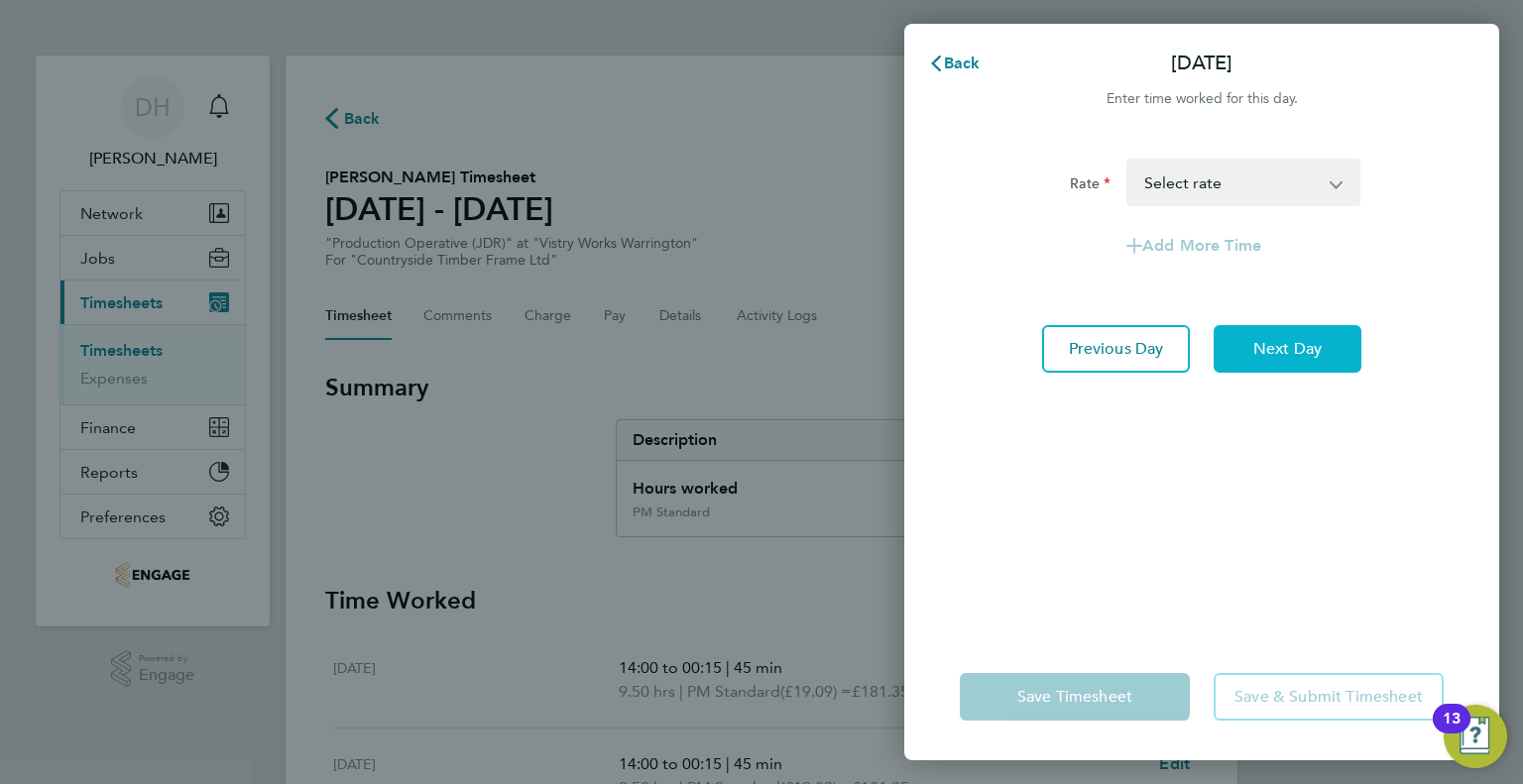 click on "Next Day" 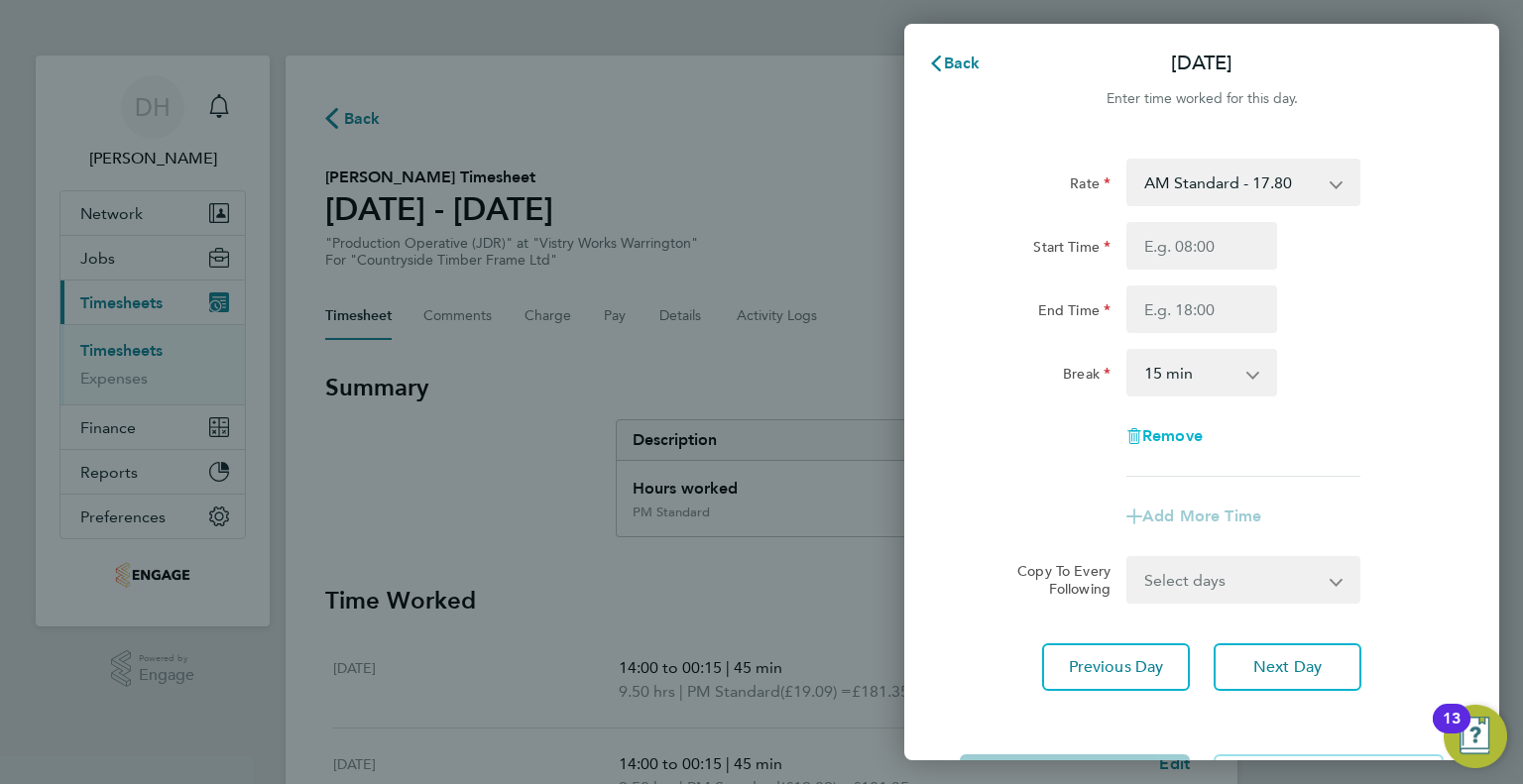 click on "Remove" 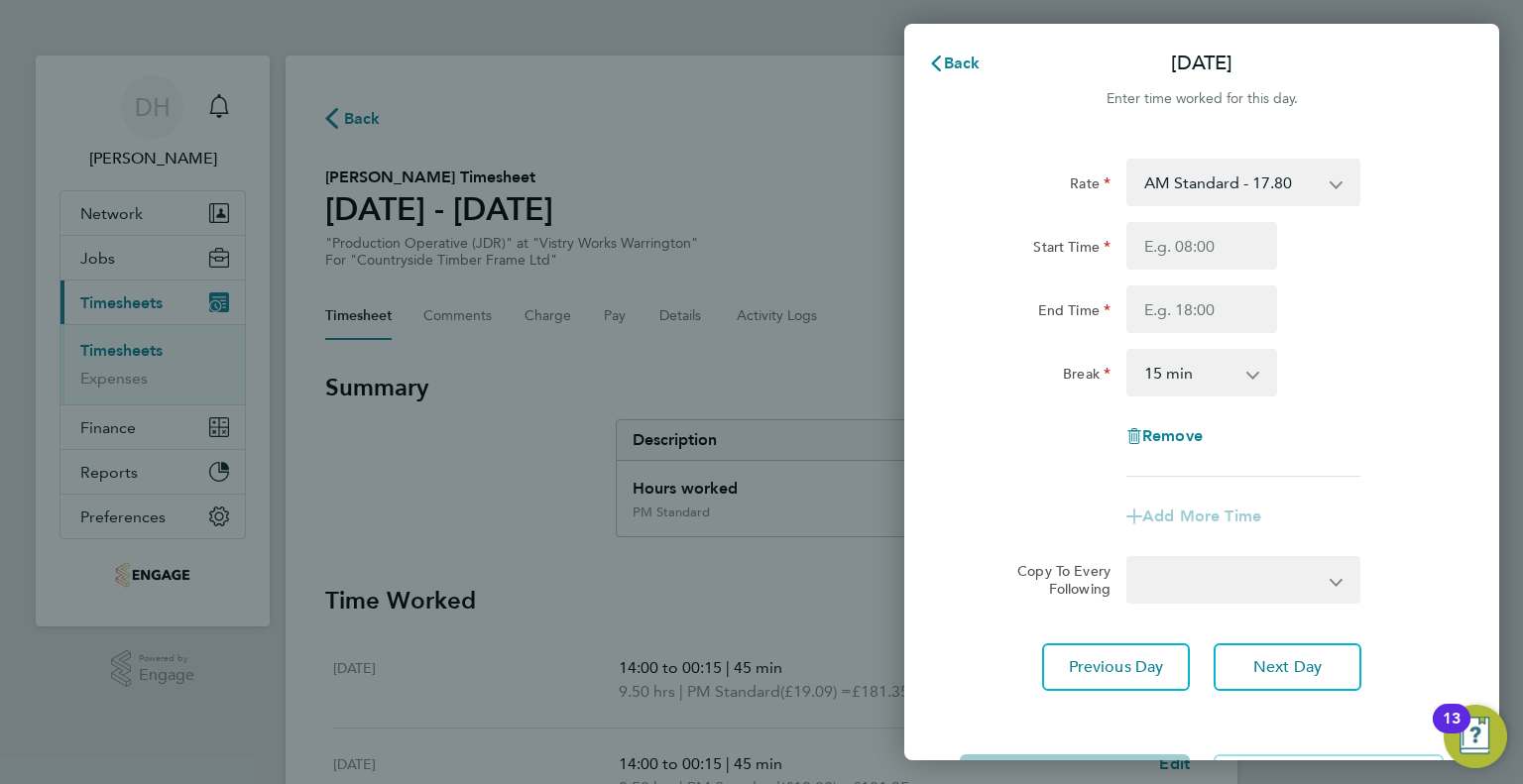 select on "null" 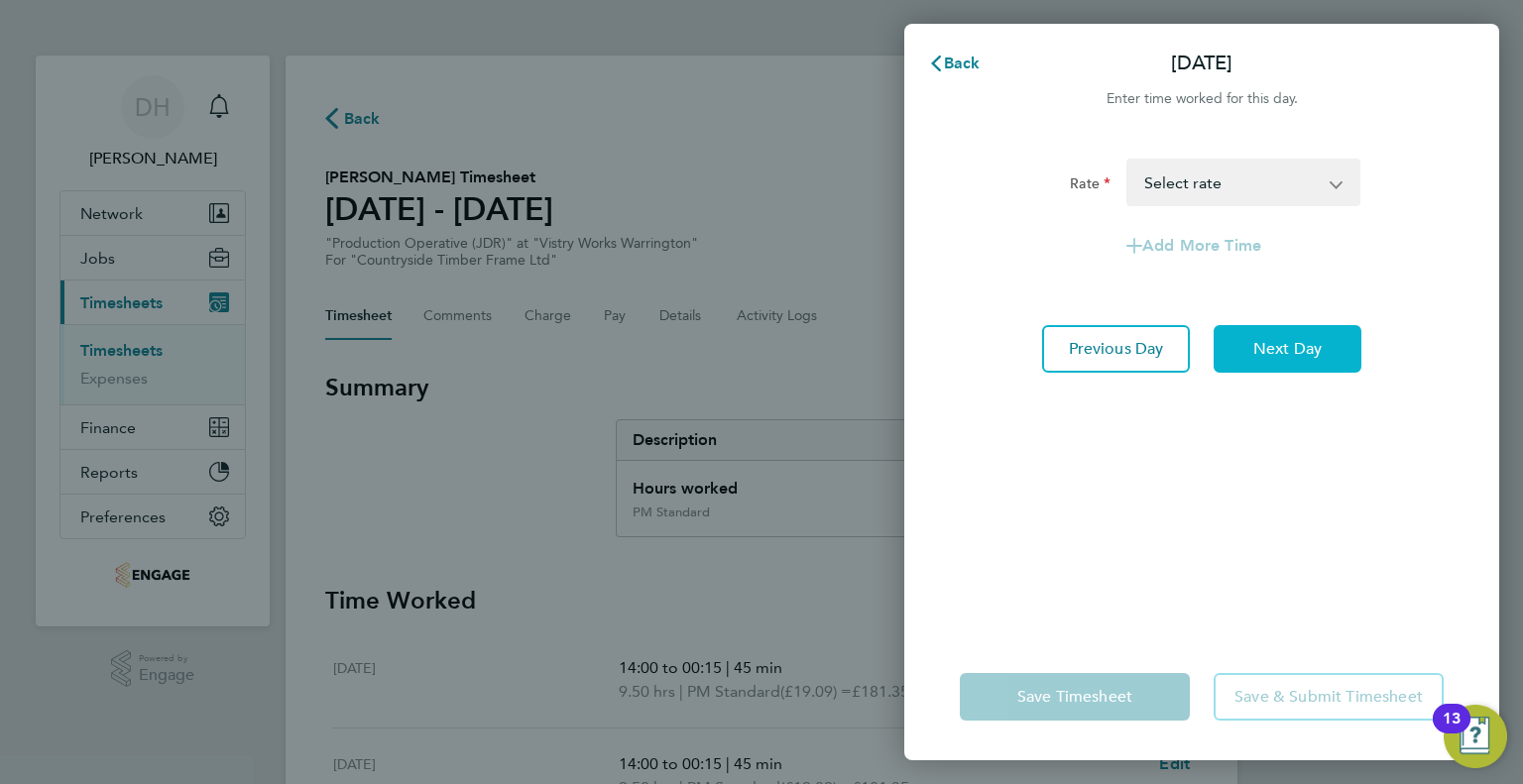 click on "Next Day" 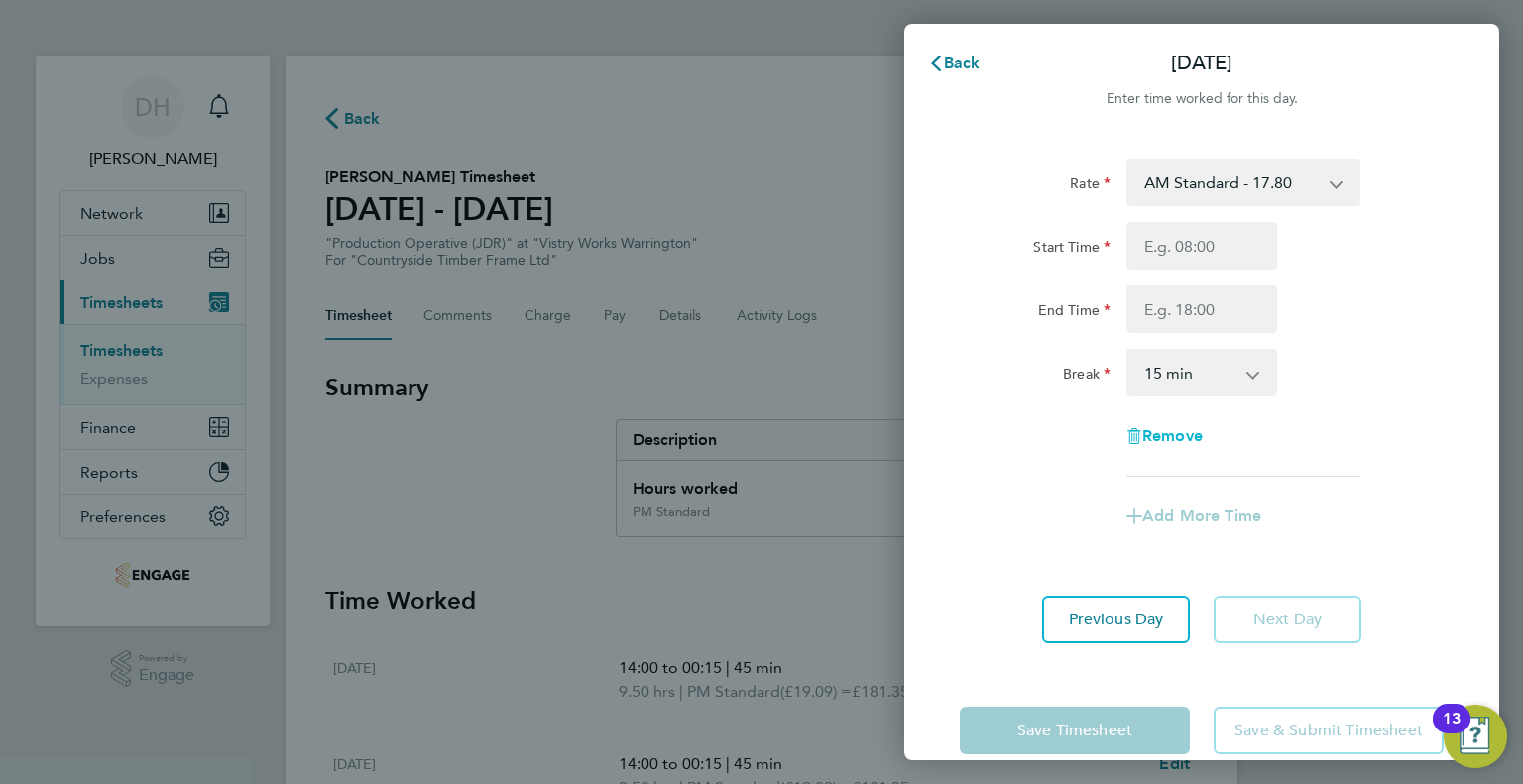 click on "Remove" 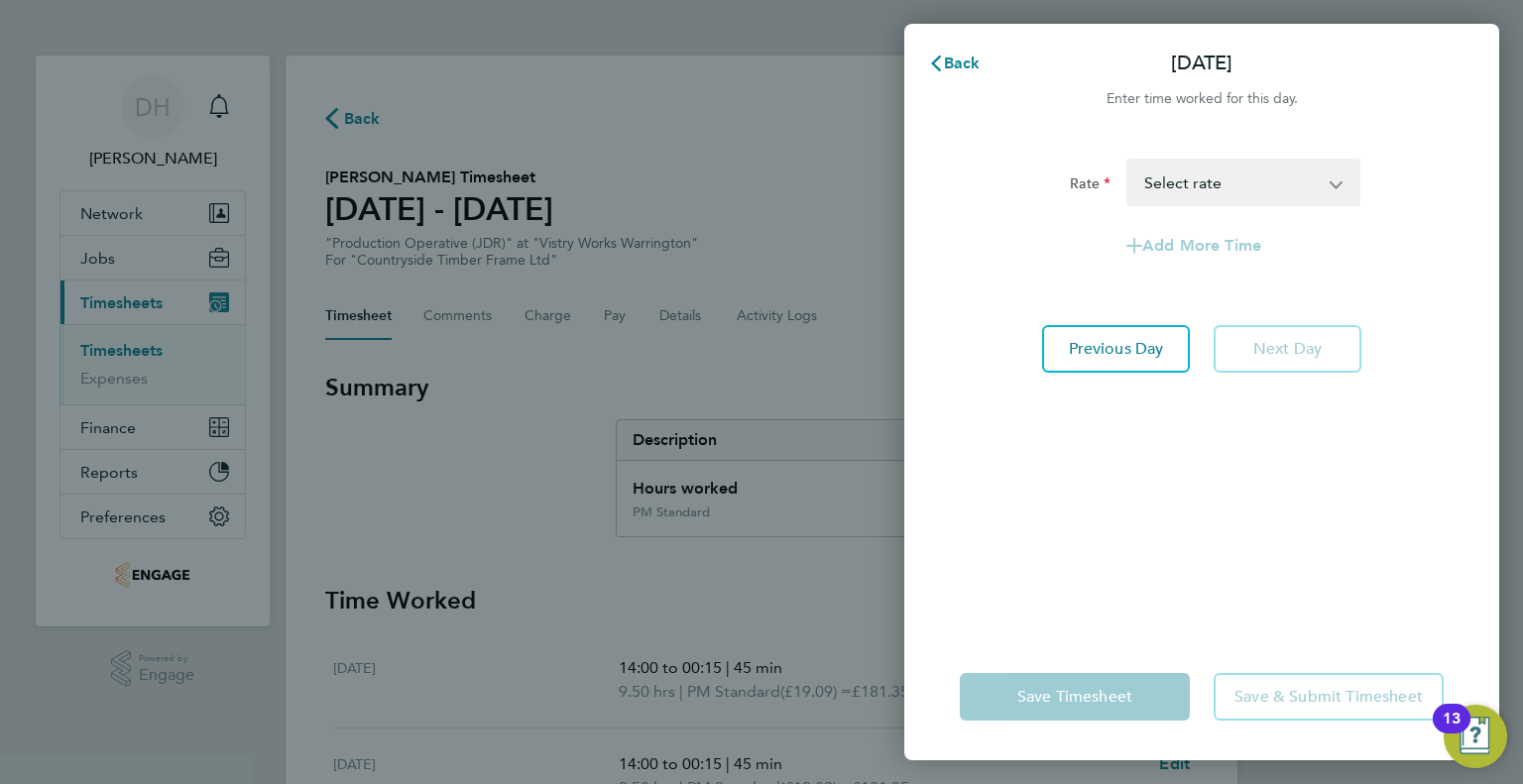 click on "Next Day" 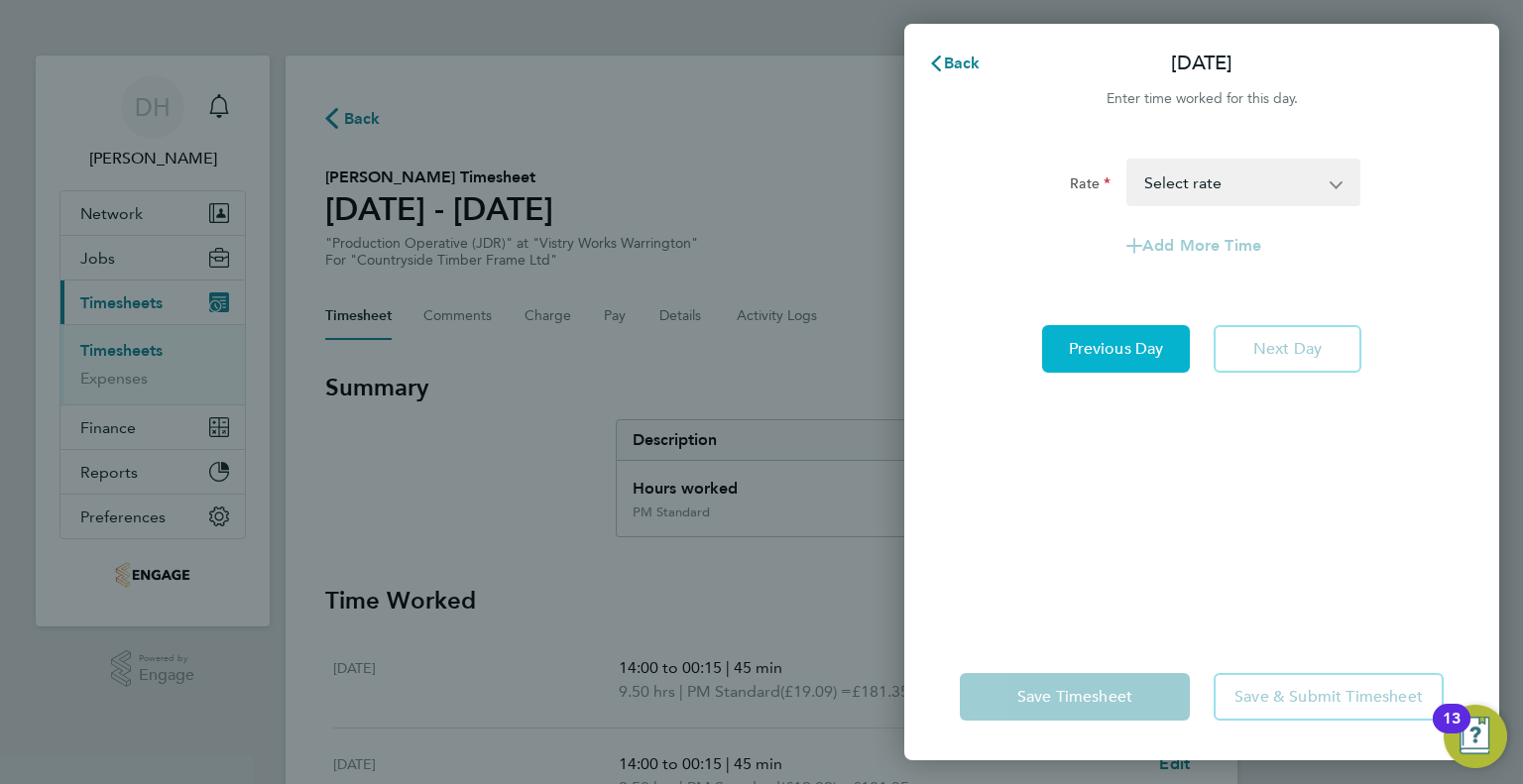click on "Previous Day" 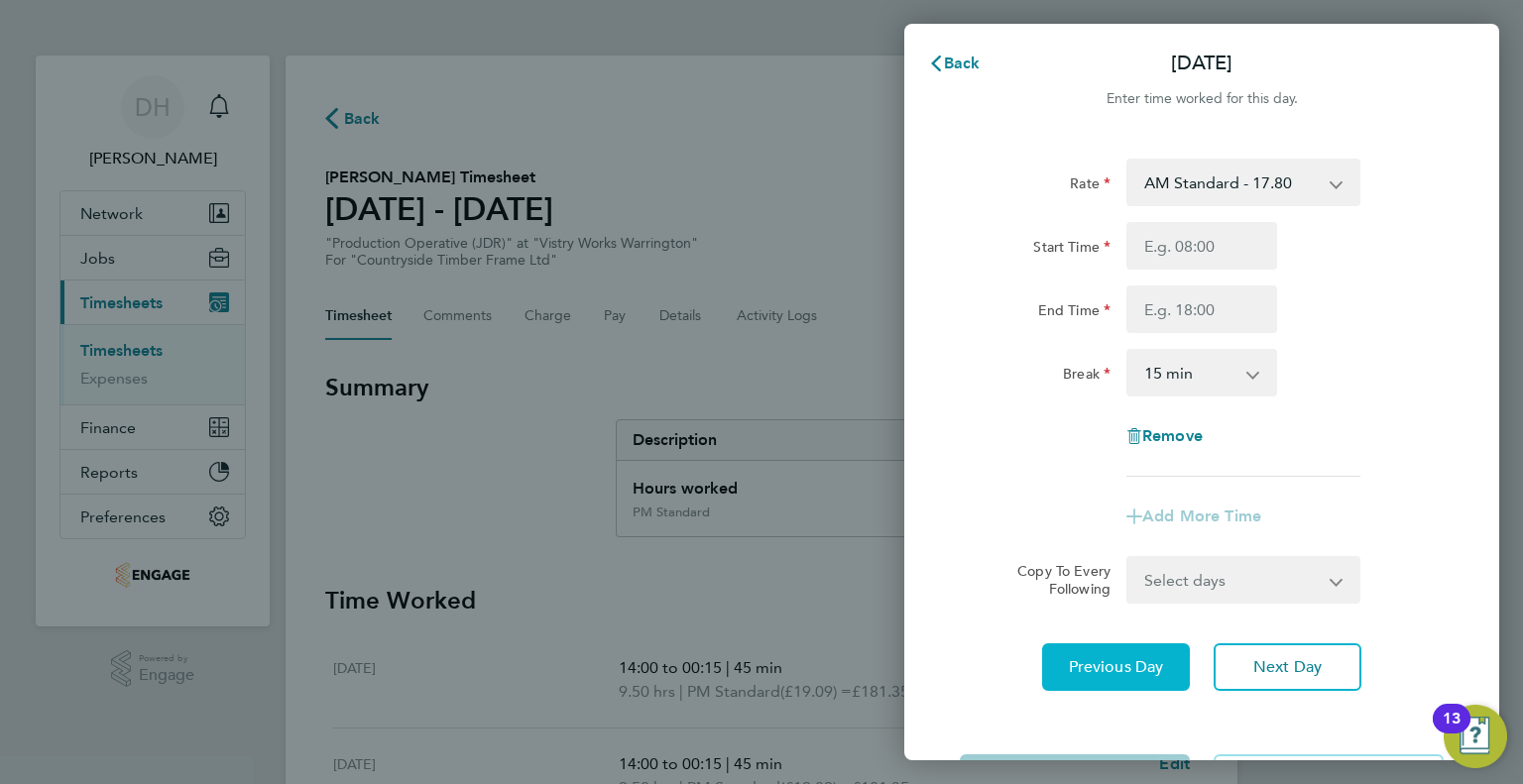 click on "Break" 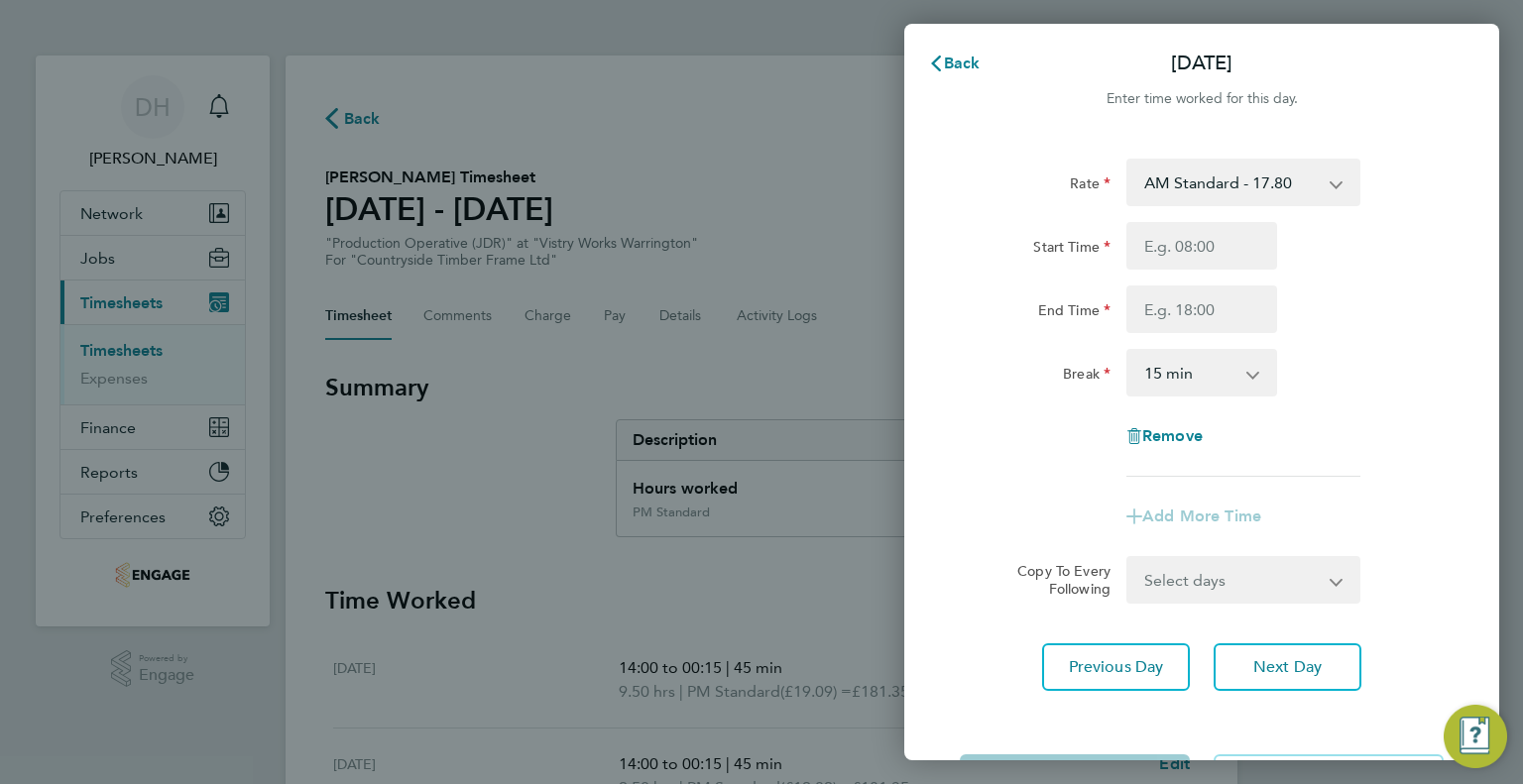 click on "Rate  AM Standard - 17.80   AM OT2 - 35.60   PM OT1 - 28.64   AM OT1 - 26.70   PM OT2 - 38.18   PM Standard - 19.09
Start Time End Time Break  0 min   15 min   30 min   45 min   60 min   75 min   90 min
Remove
Add More Time" 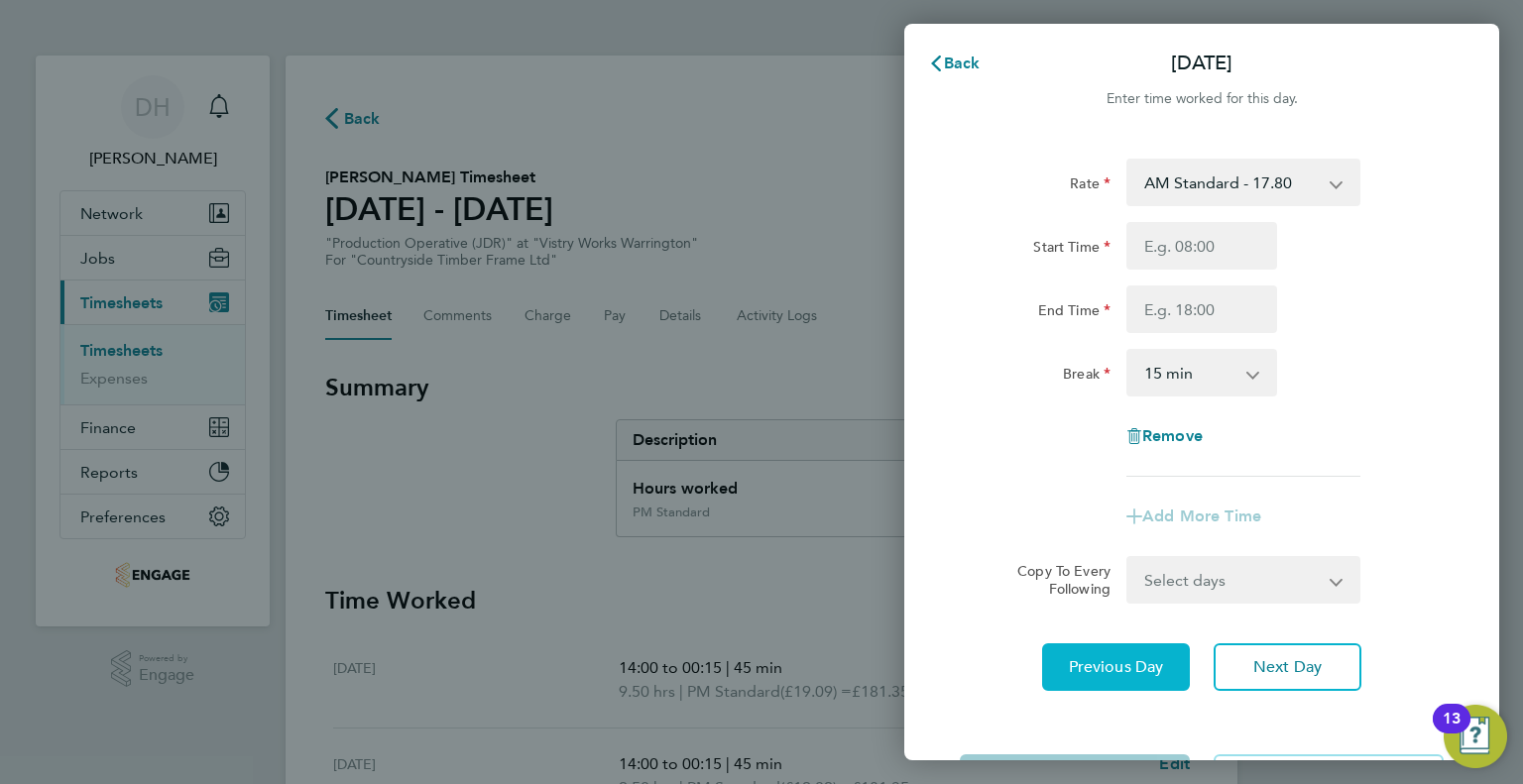 click on "Previous Day" 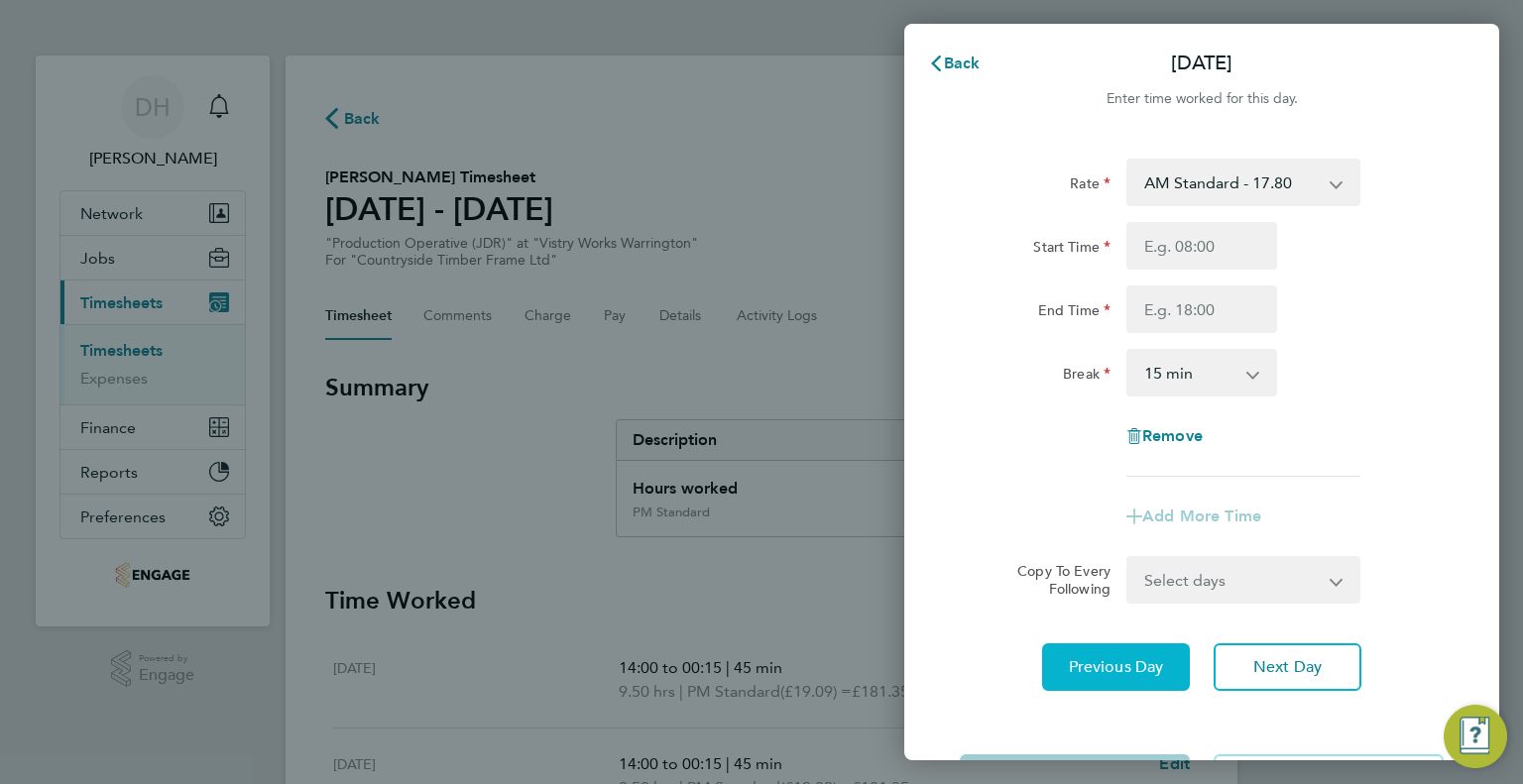 click on "Previous Day" 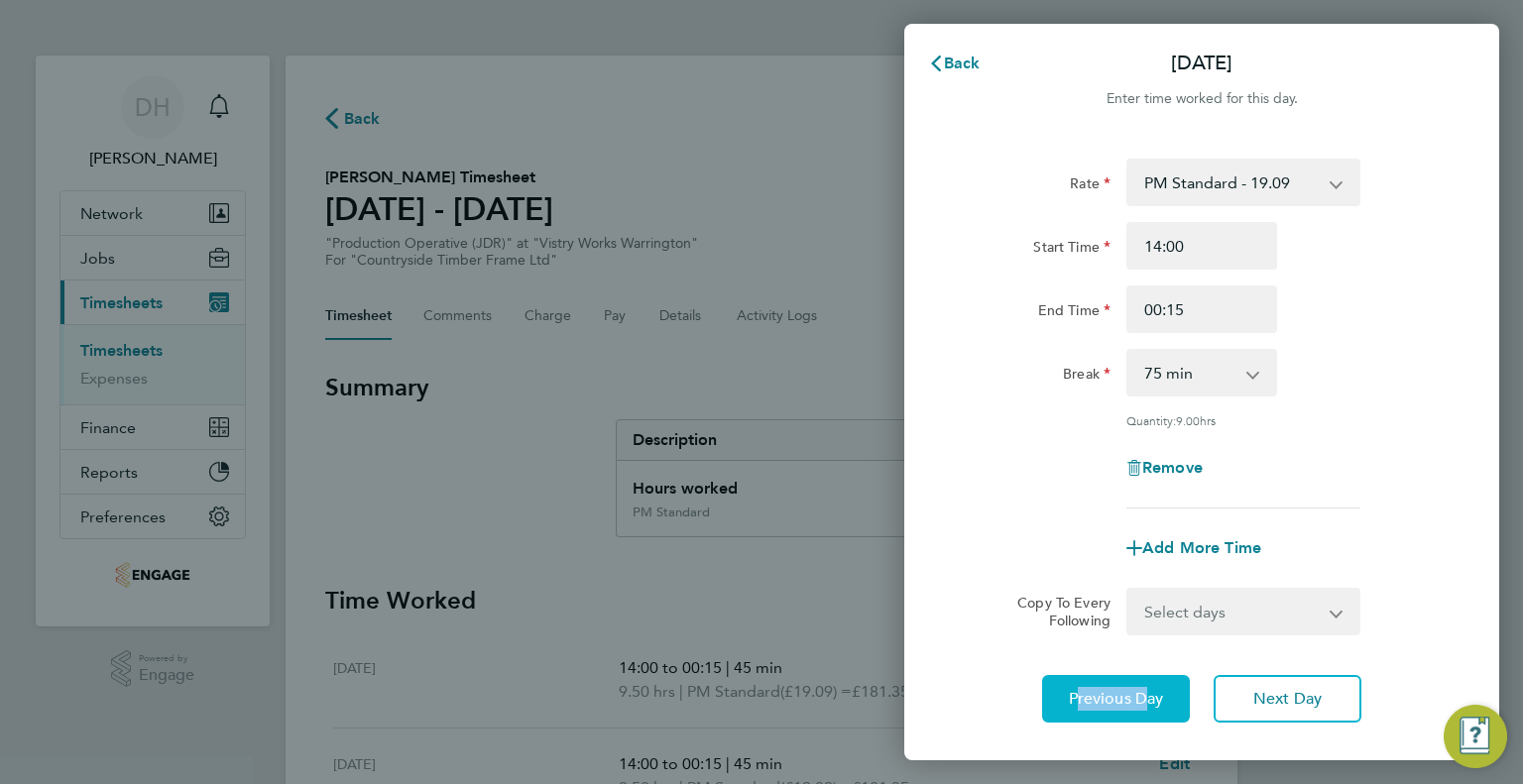 click on "Rate  PM Standard - 19.09   AM Standard - 17.80   AM OT2 - 35.60   PM OT1 - 28.64   AM OT1 - 26.70   PM OT2 - 38.18
Start Time 14:00 End Time 00:15 Break  0 min   15 min   30 min   45 min   60 min   75 min   90 min
Quantity:  9.00  hrs
Remove
Add More Time  Copy To Every Following  Select days   Day   Weekend (Sat-Sun)   Friday   Saturday   Sunday
Previous Day   Next Day" 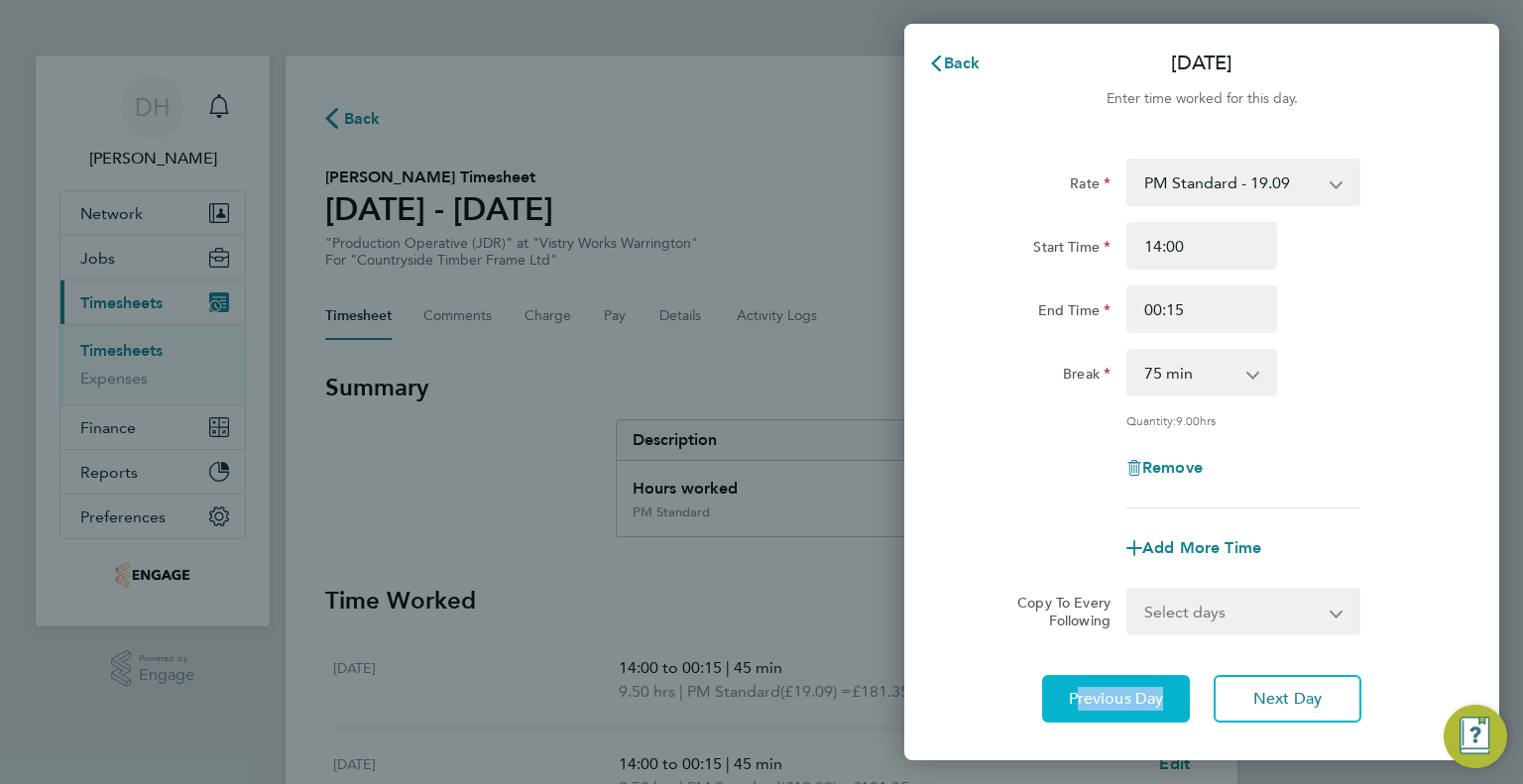 click on "Rate  PM Standard - 19.09   AM Standard - 17.80   AM OT2 - 35.60   PM OT1 - 28.64   AM OT1 - 26.70   PM OT2 - 38.18
Start Time 14:00 End Time 00:15 Break  0 min   15 min   30 min   45 min   60 min   75 min   90 min
Quantity:  9.00  hrs
Remove
Add More Time  Copy To Every Following  Select days   Day   Weekend (Sat-Sun)   Friday   Saturday   Sunday
Previous Day   Next Day" 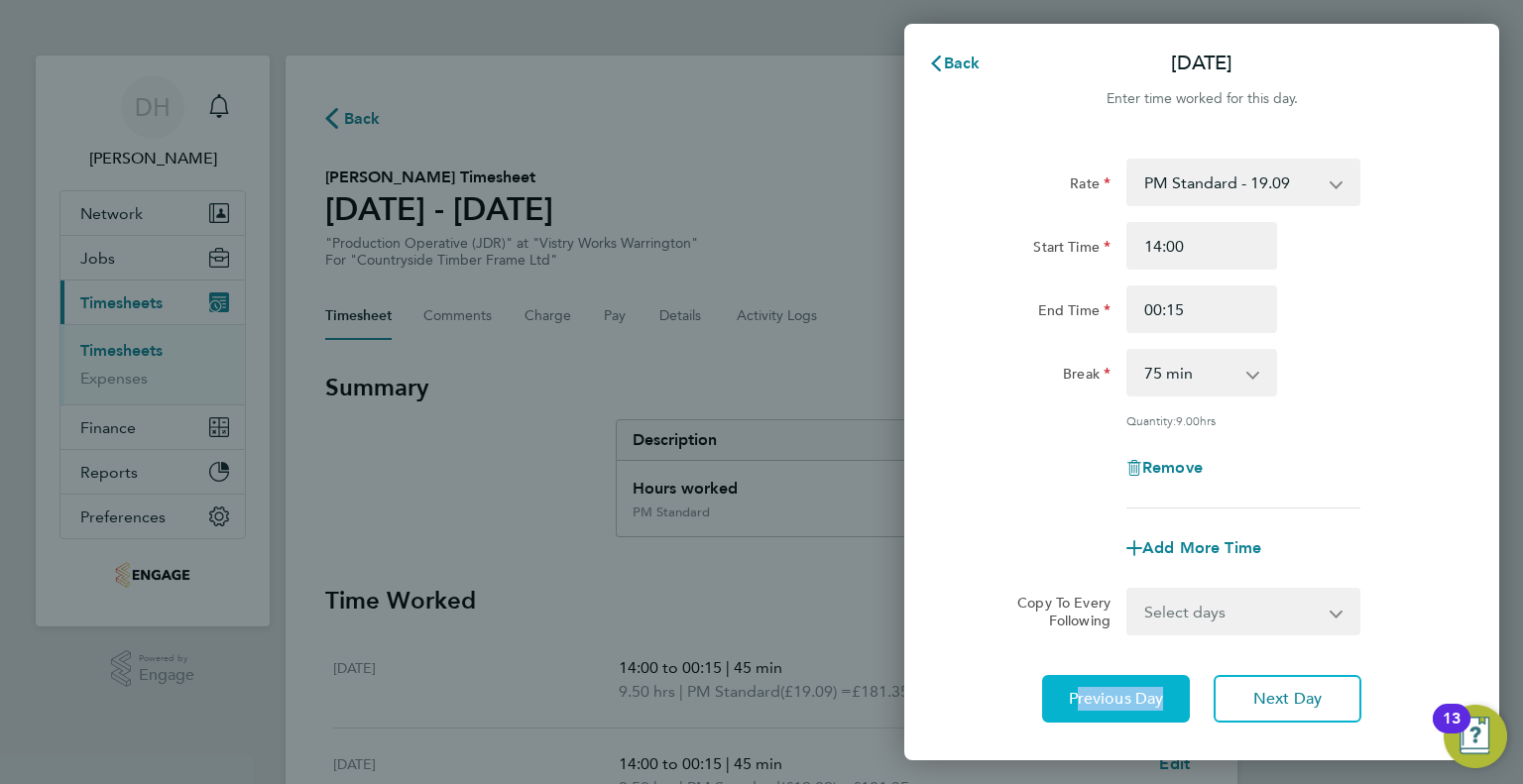 click on "Previous Day" 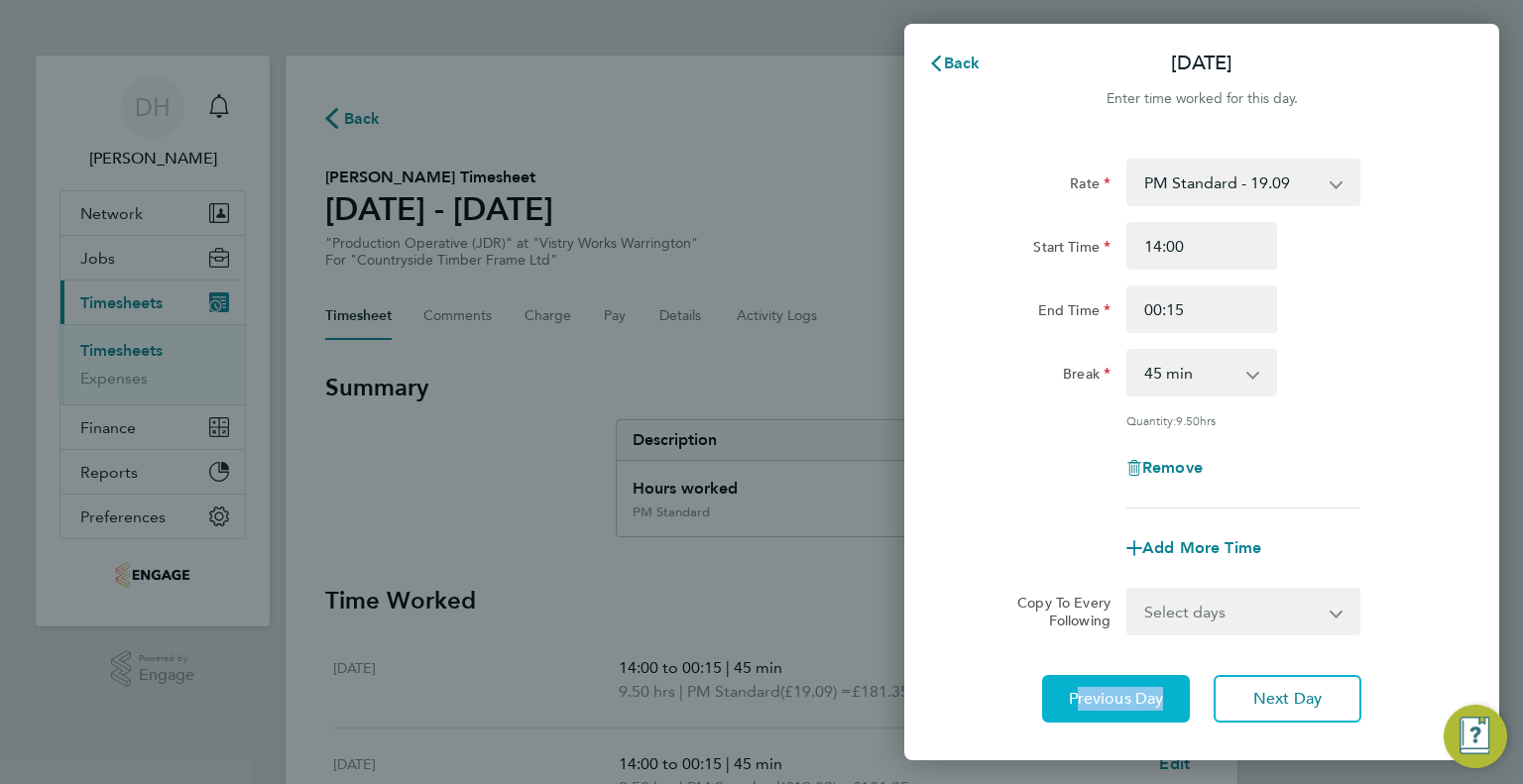 click on "Previous Day" 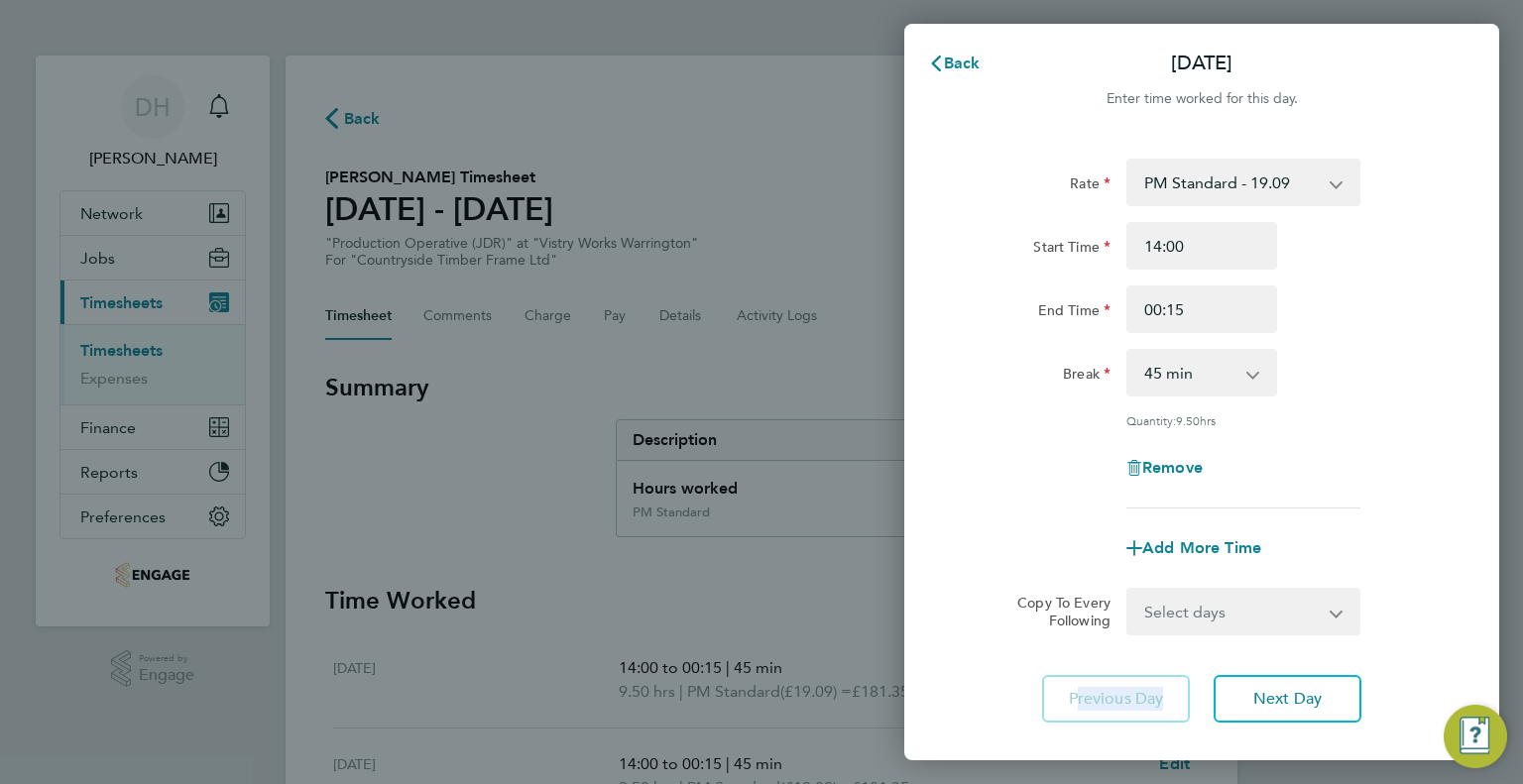 click on "Previous Day" 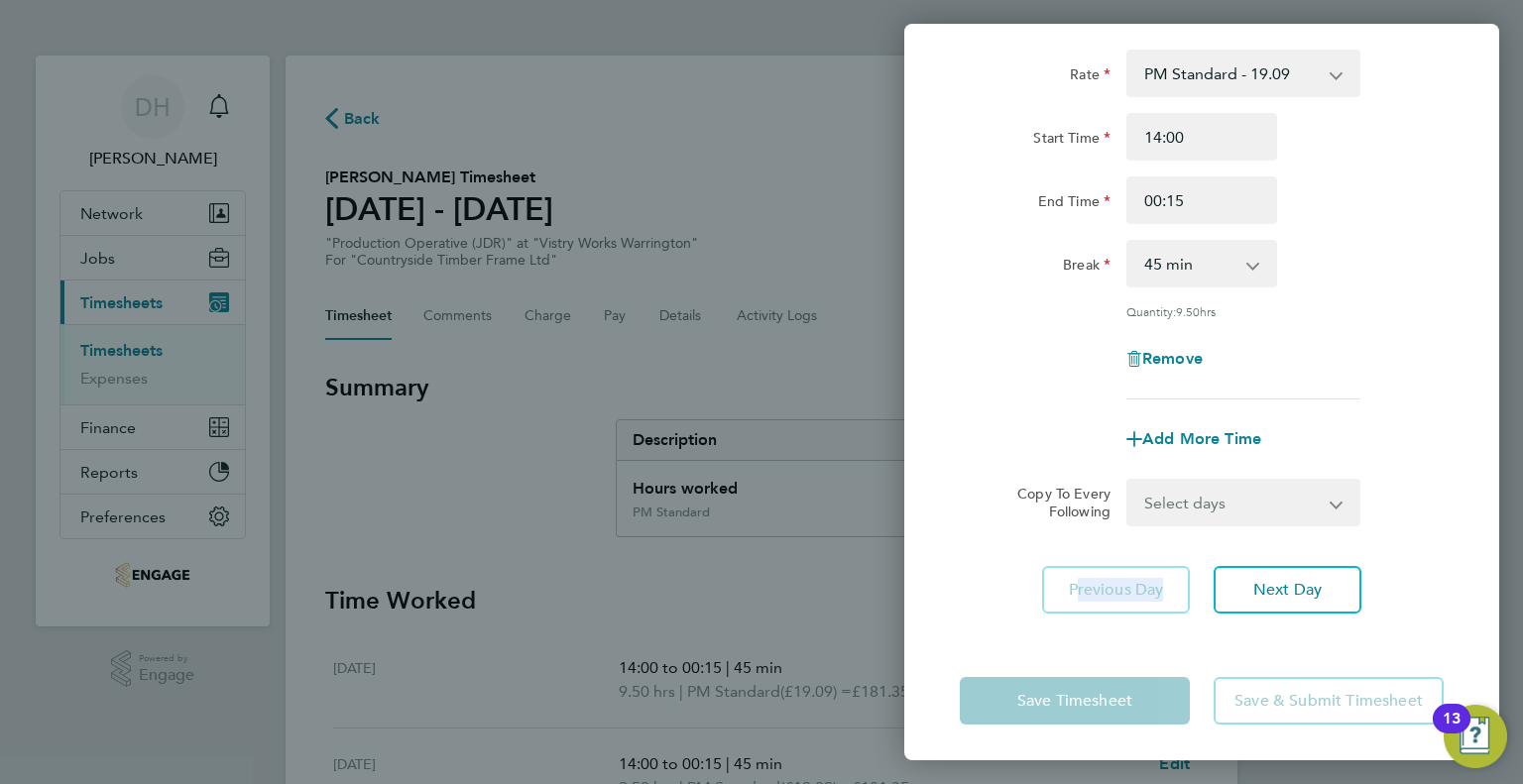 scroll, scrollTop: 110, scrollLeft: 0, axis: vertical 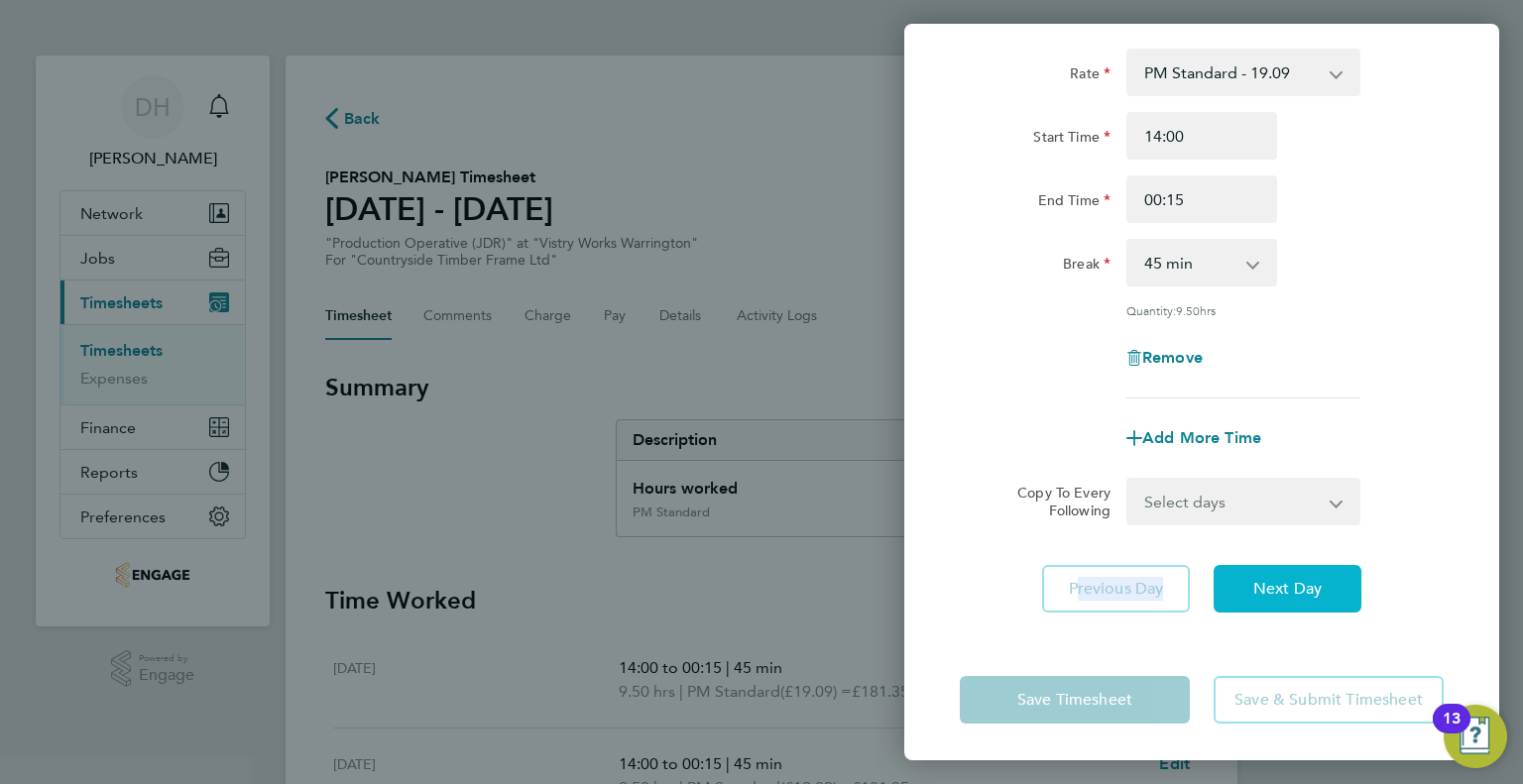 click on "Next Day" 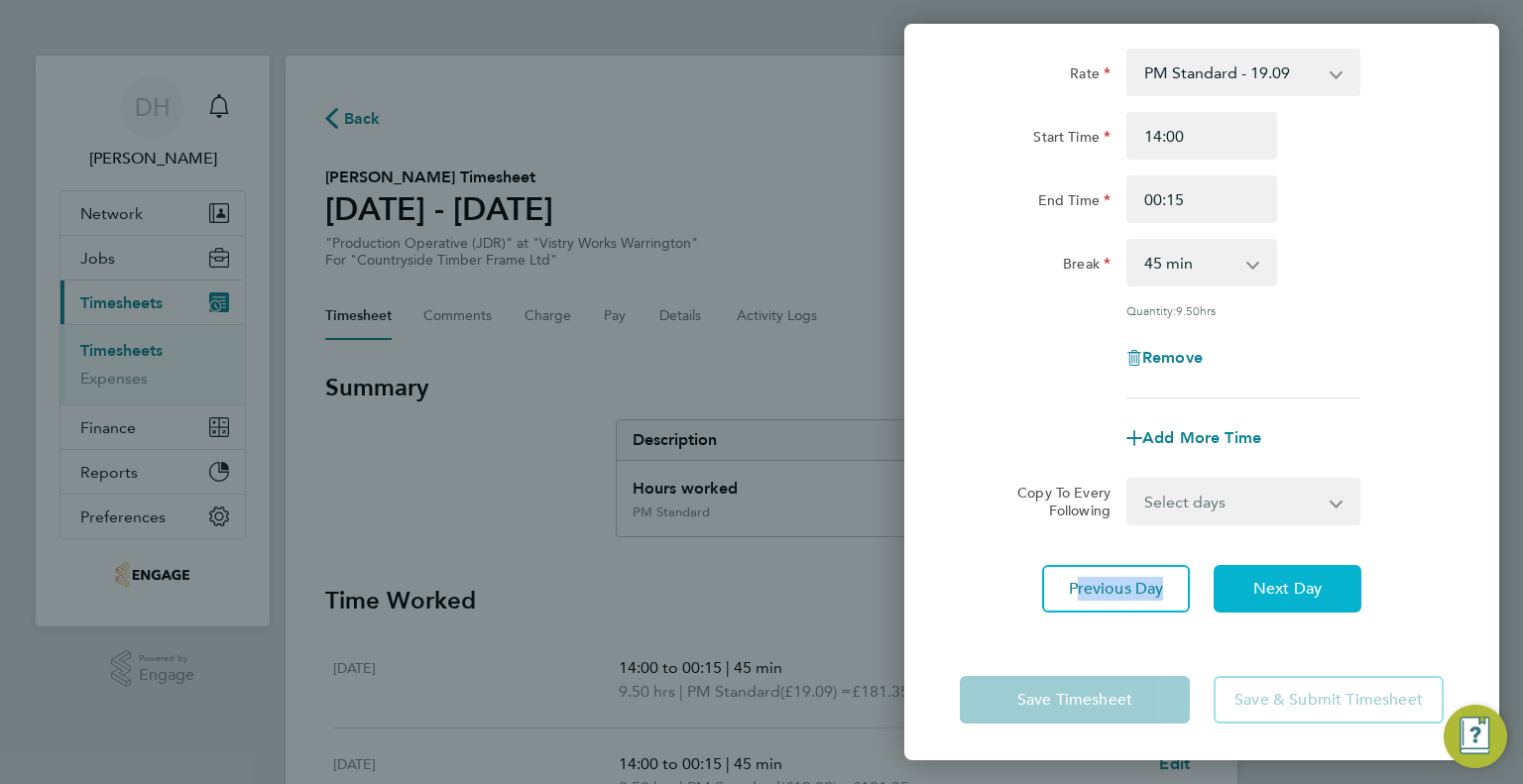 click on "Next Day" 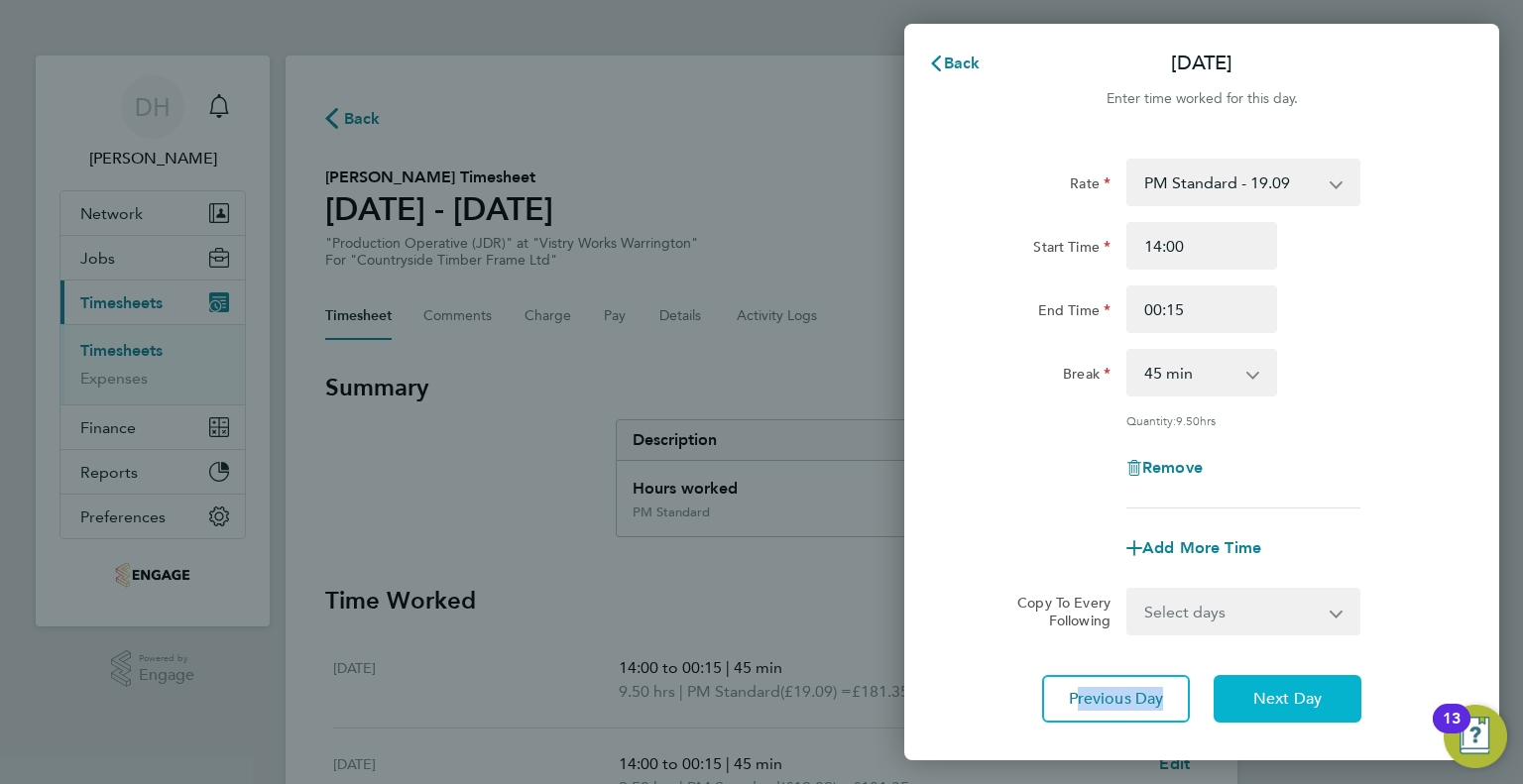 scroll, scrollTop: 0, scrollLeft: 0, axis: both 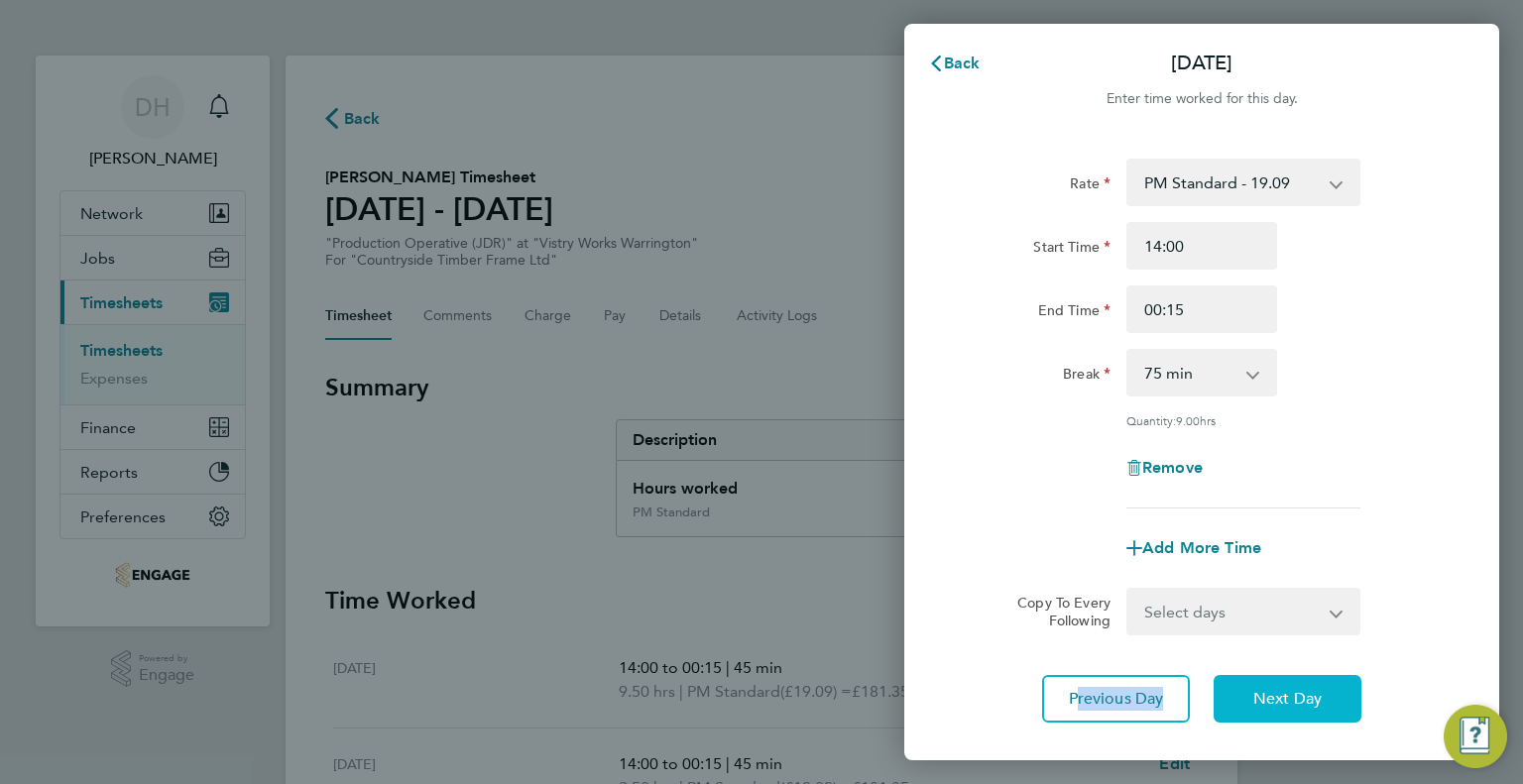 drag, startPoint x: 1272, startPoint y: 699, endPoint x: 1257, endPoint y: 697, distance: 15.132746 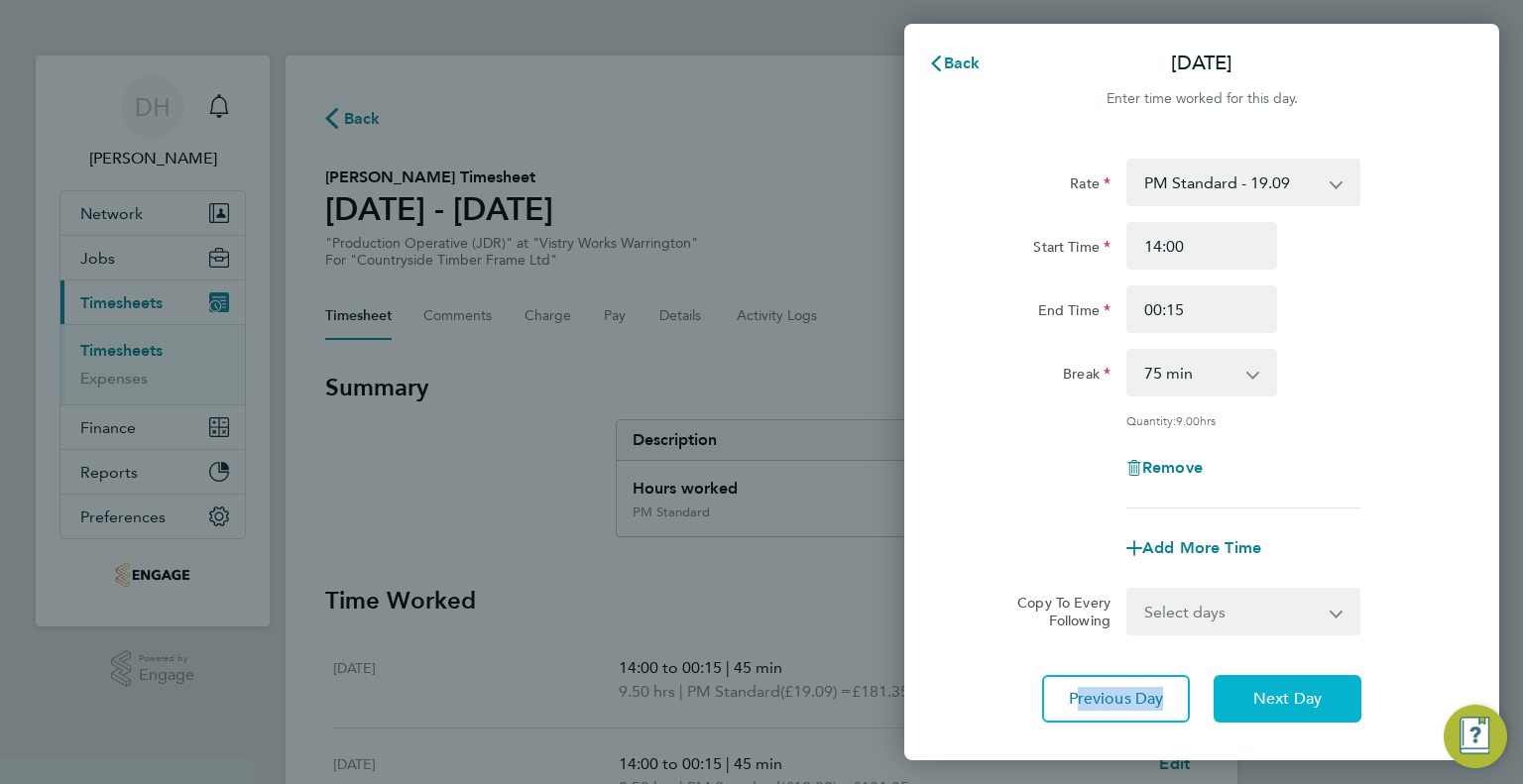 click on "Next Day" 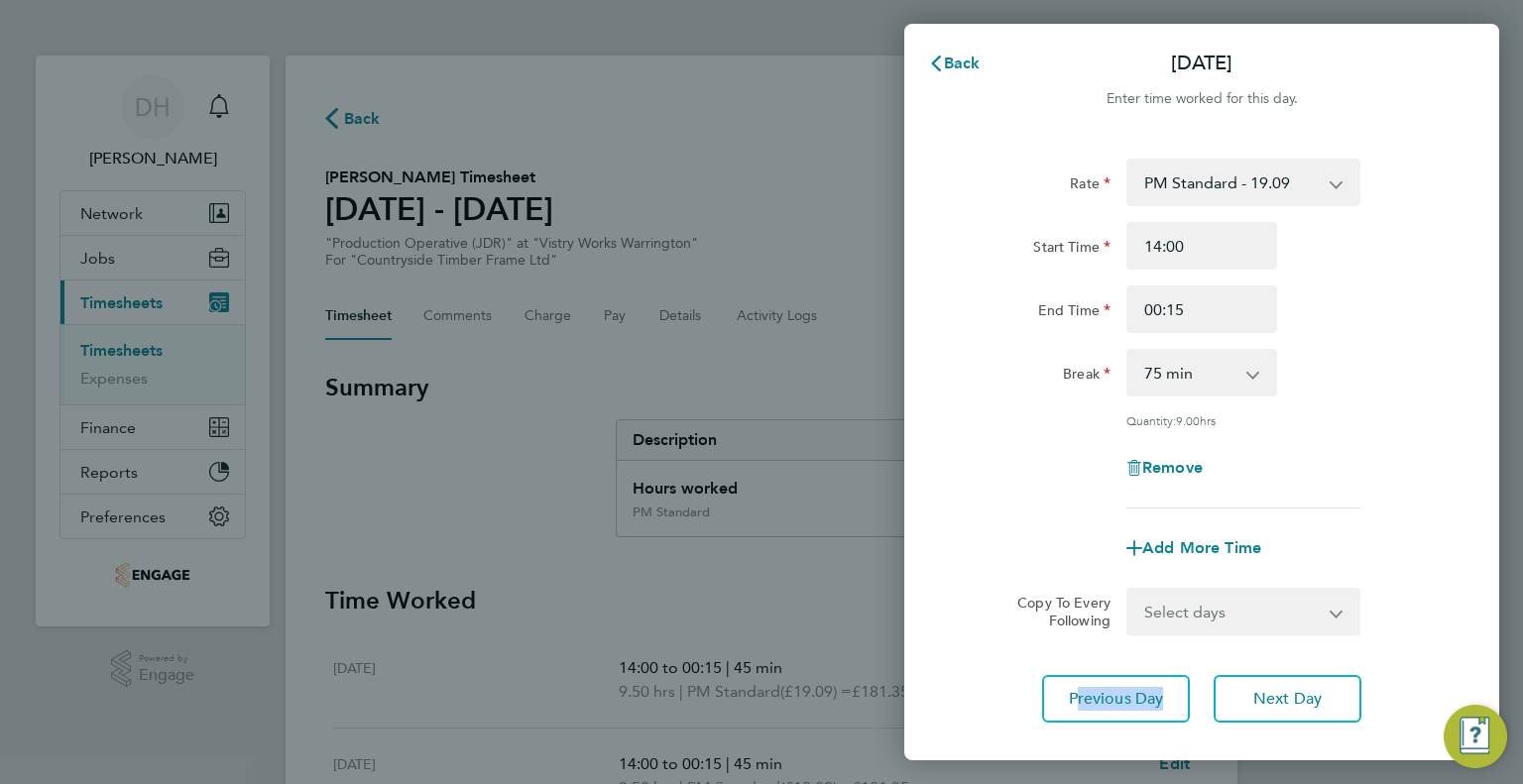 select on "15" 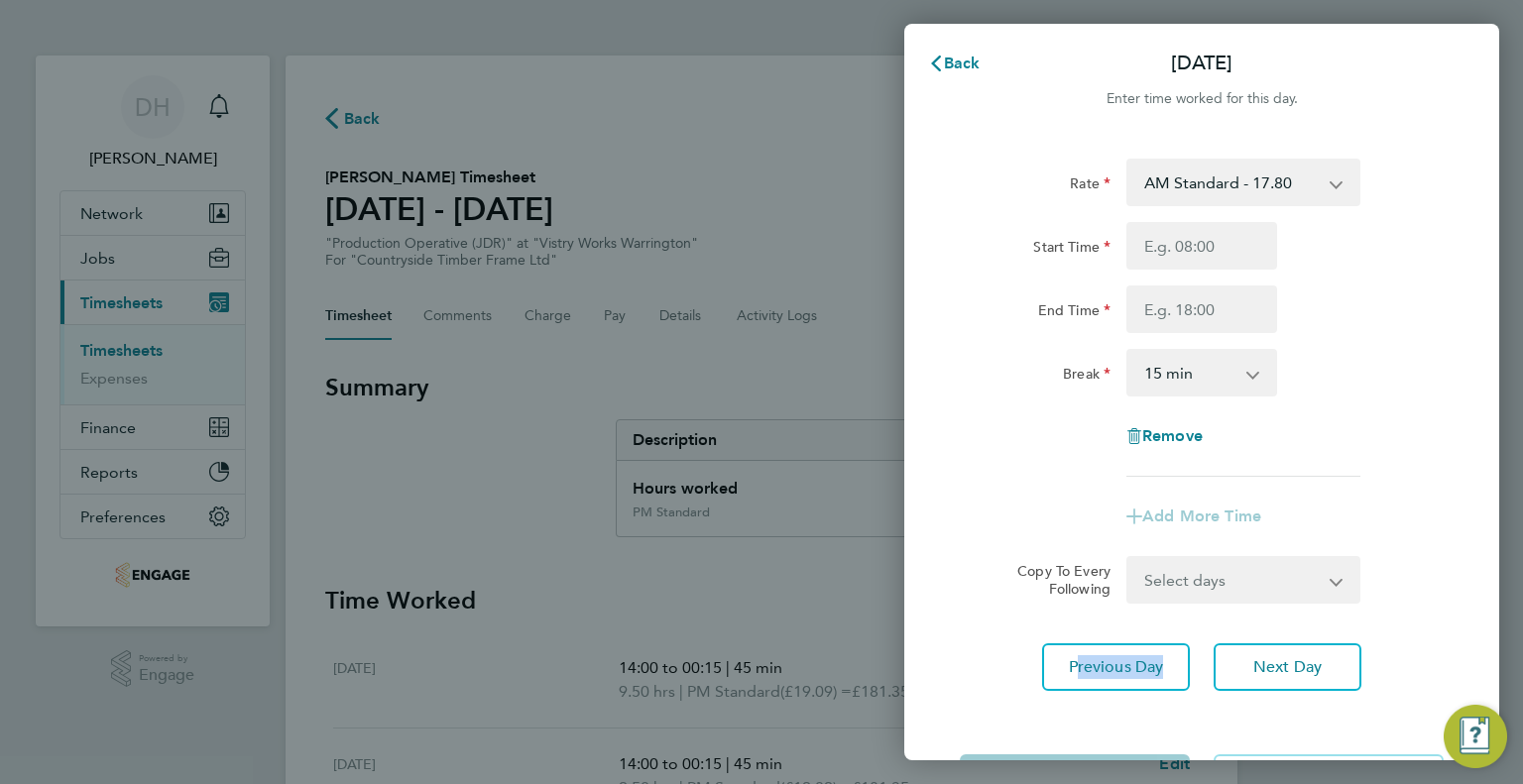click on "Select days   Day   Weekend (Sat-Sun)   Saturday   Sunday" at bounding box center (1232, 580) 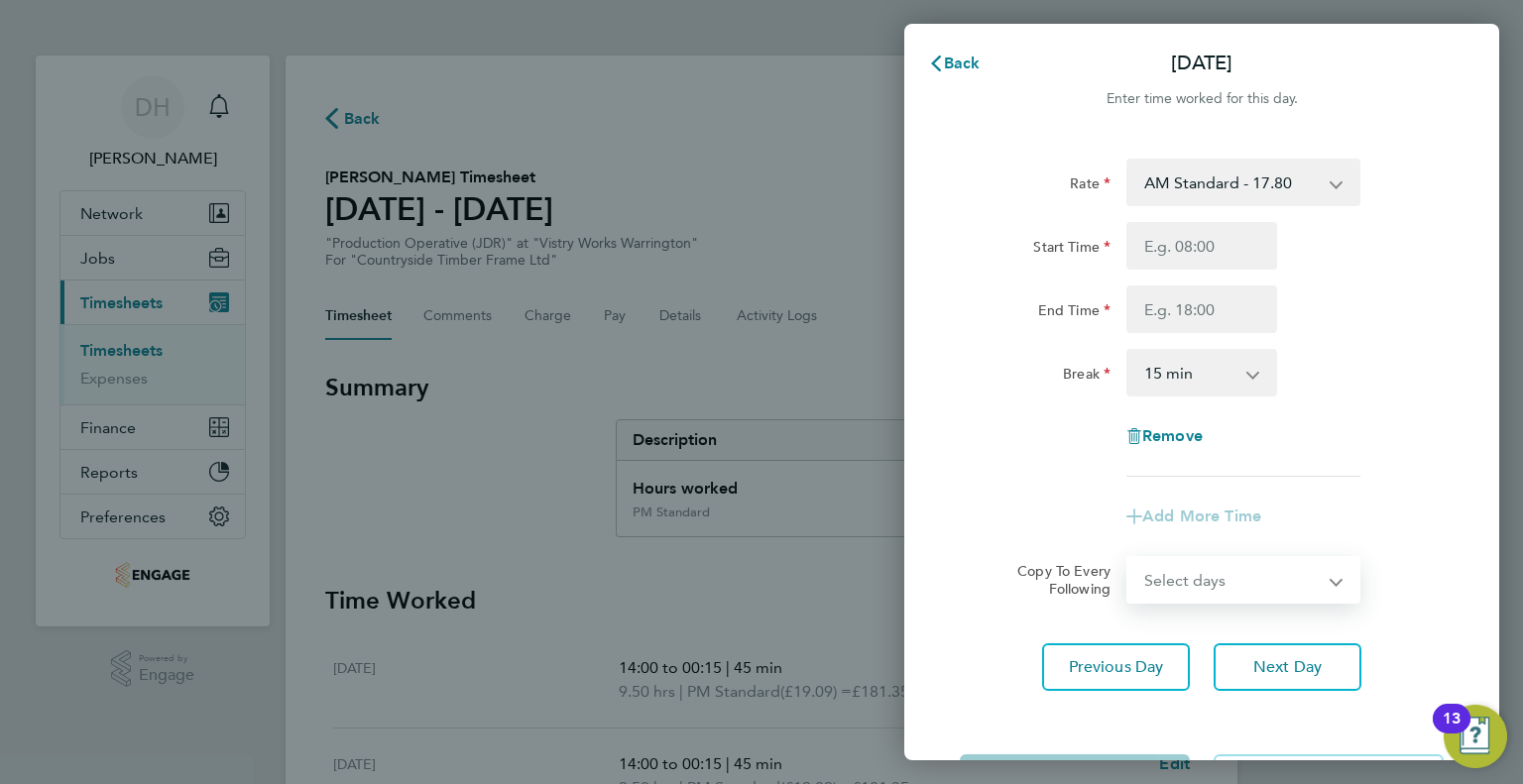 click on "Add More Time" 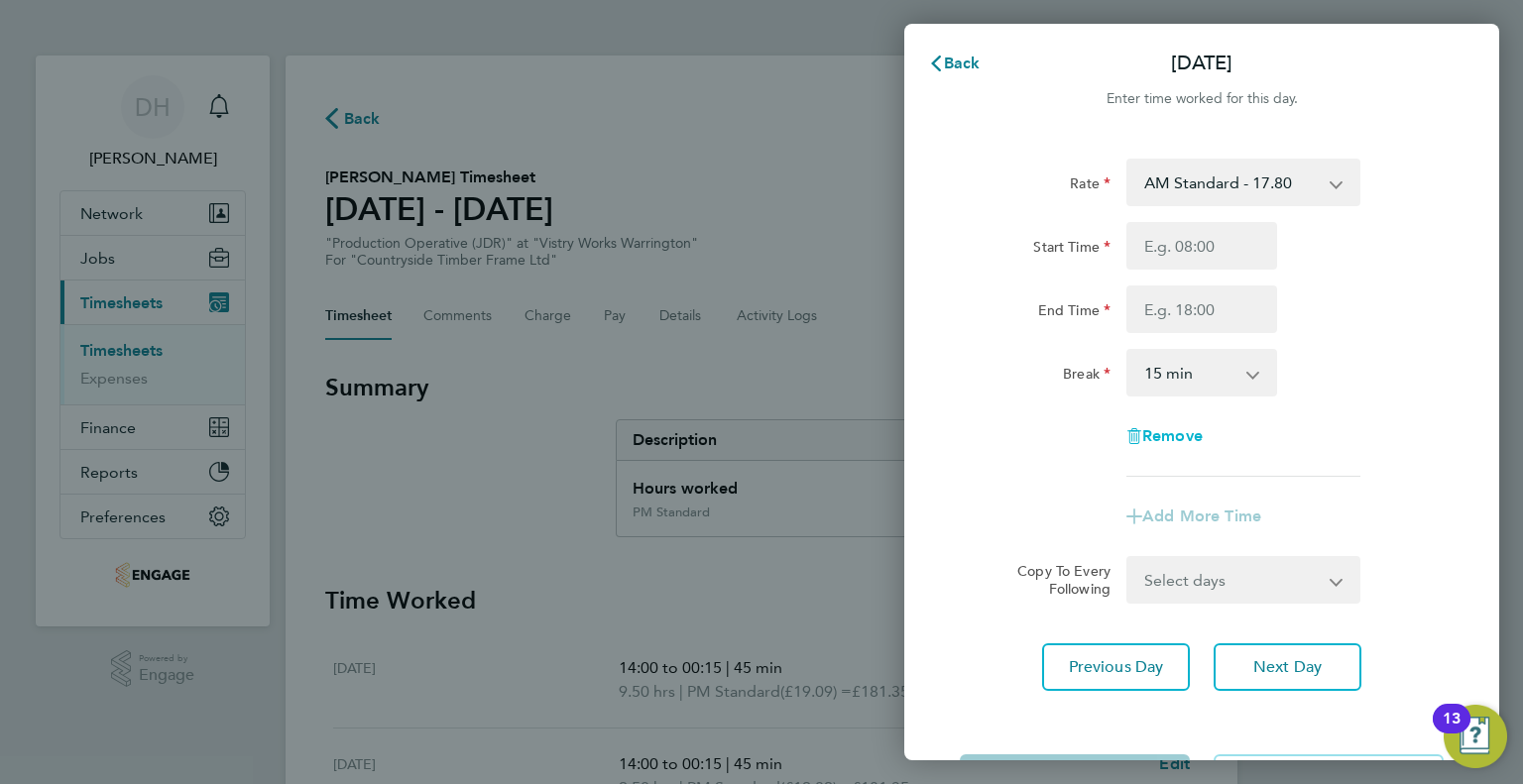 click on "Remove" 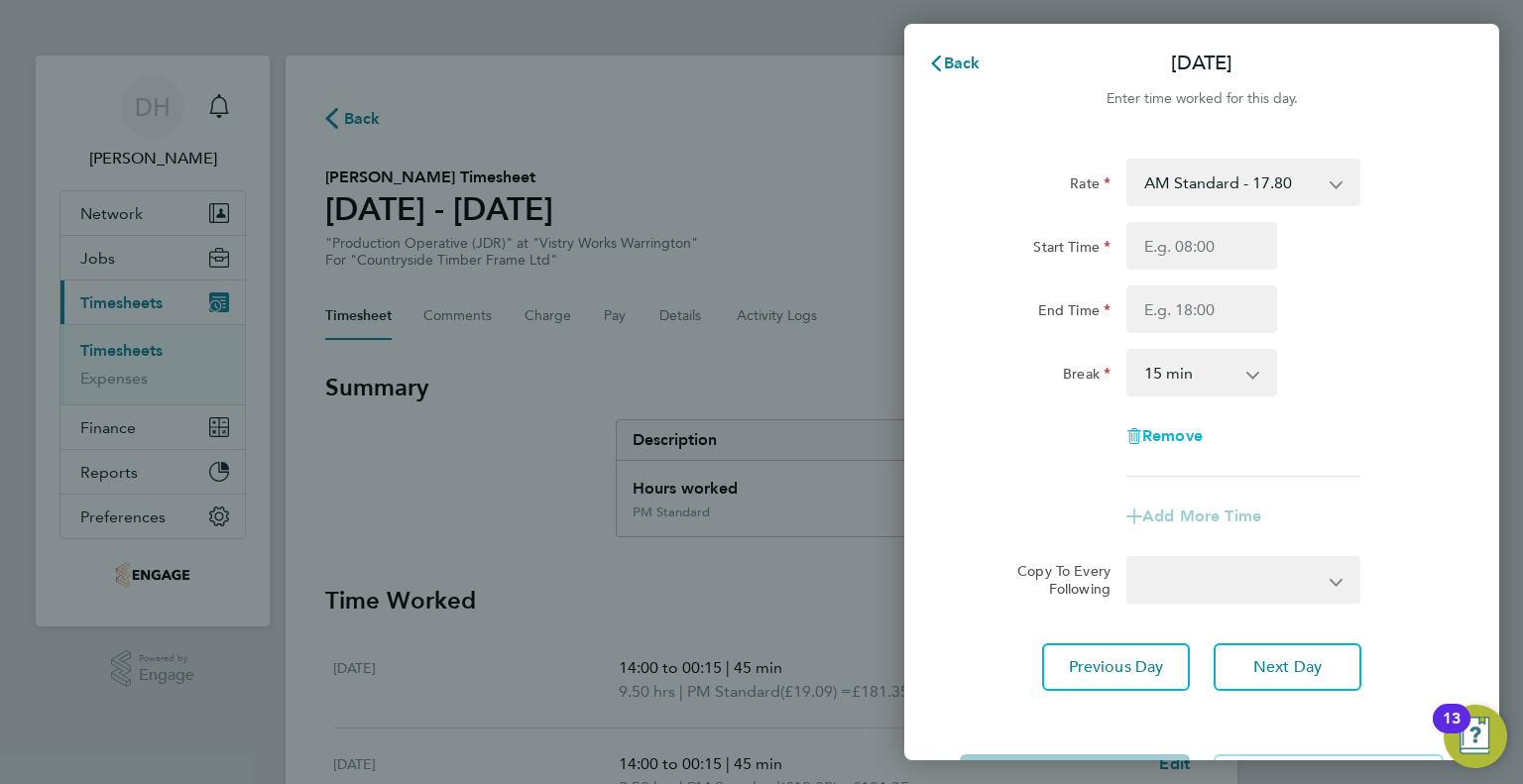 select on "null" 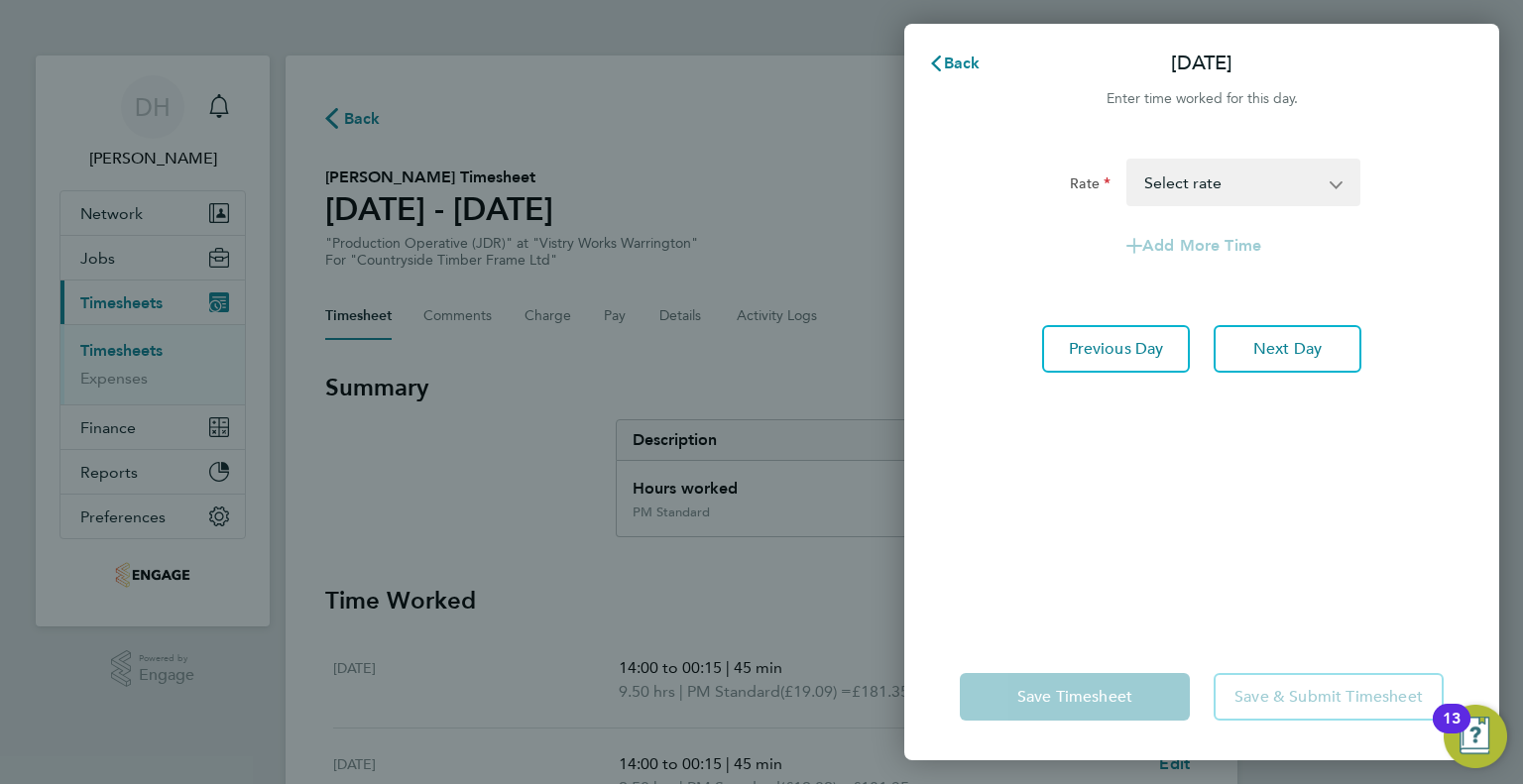 click on "AM Standard - 17.80   AM OT2 - 35.60   PM OT1 - 28.64   AM OT1 - 26.70   PM OT2 - 38.18   PM Standard - 19.09   Select rate" at bounding box center [1231, 182] 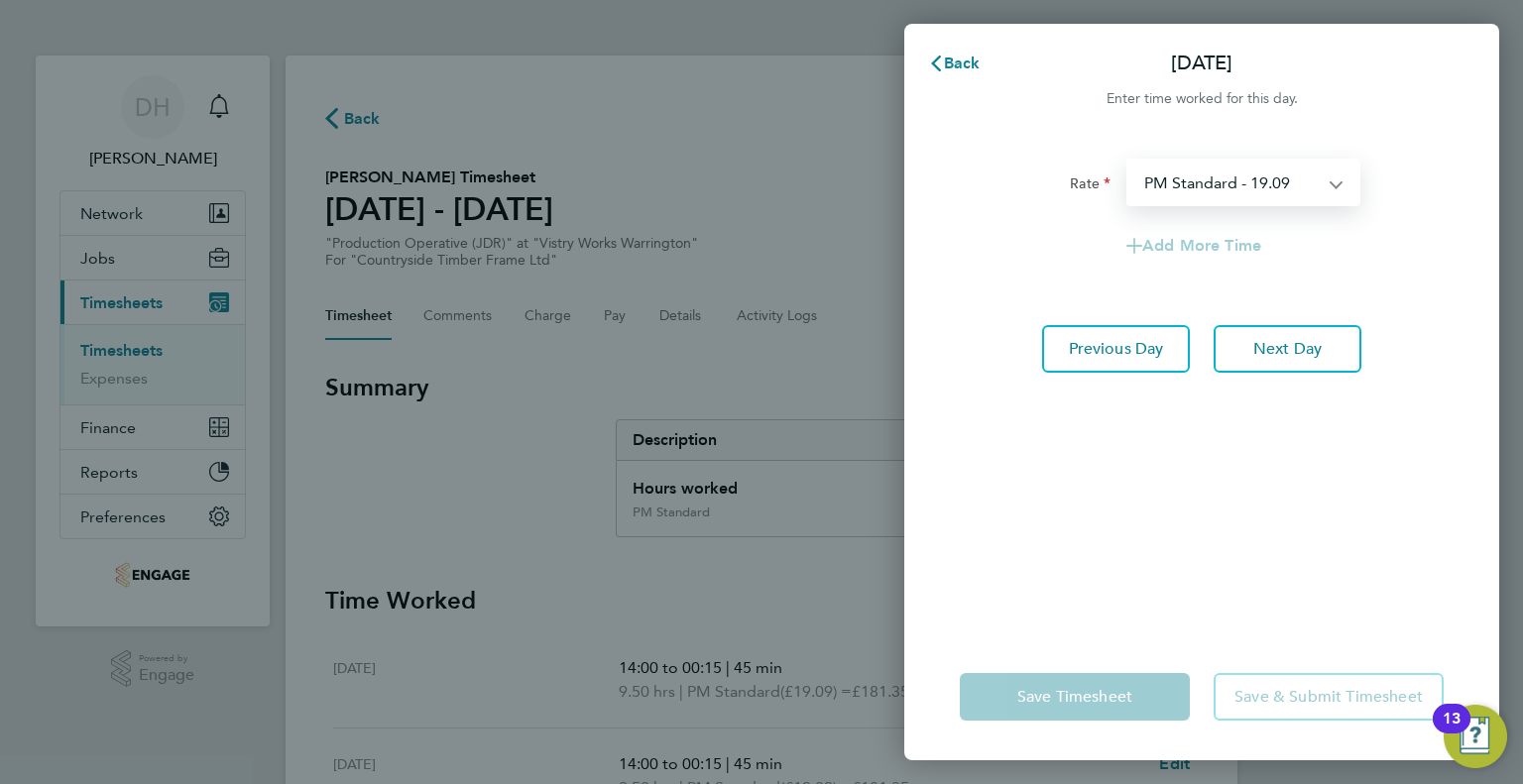 select on "15" 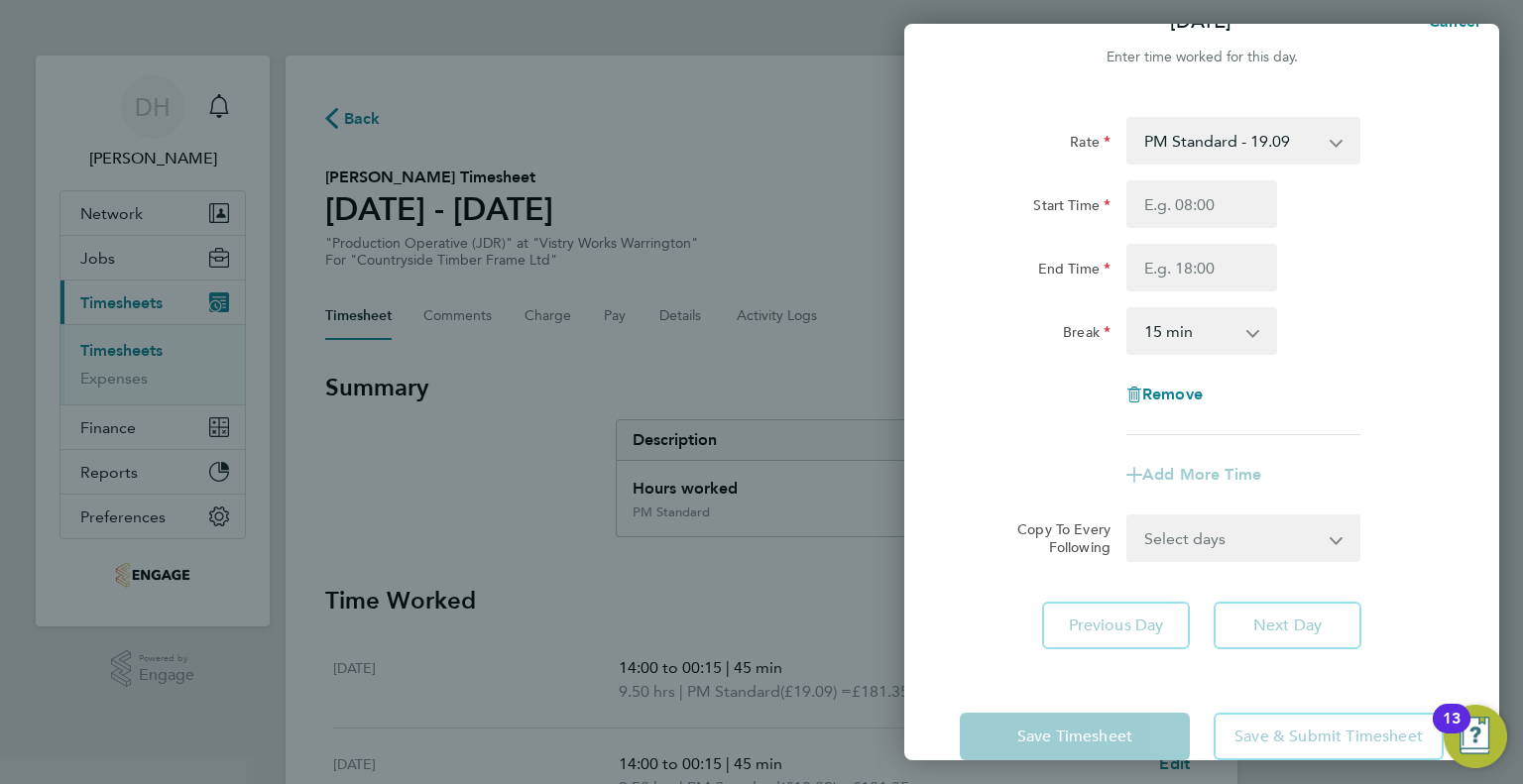 scroll, scrollTop: 79, scrollLeft: 0, axis: vertical 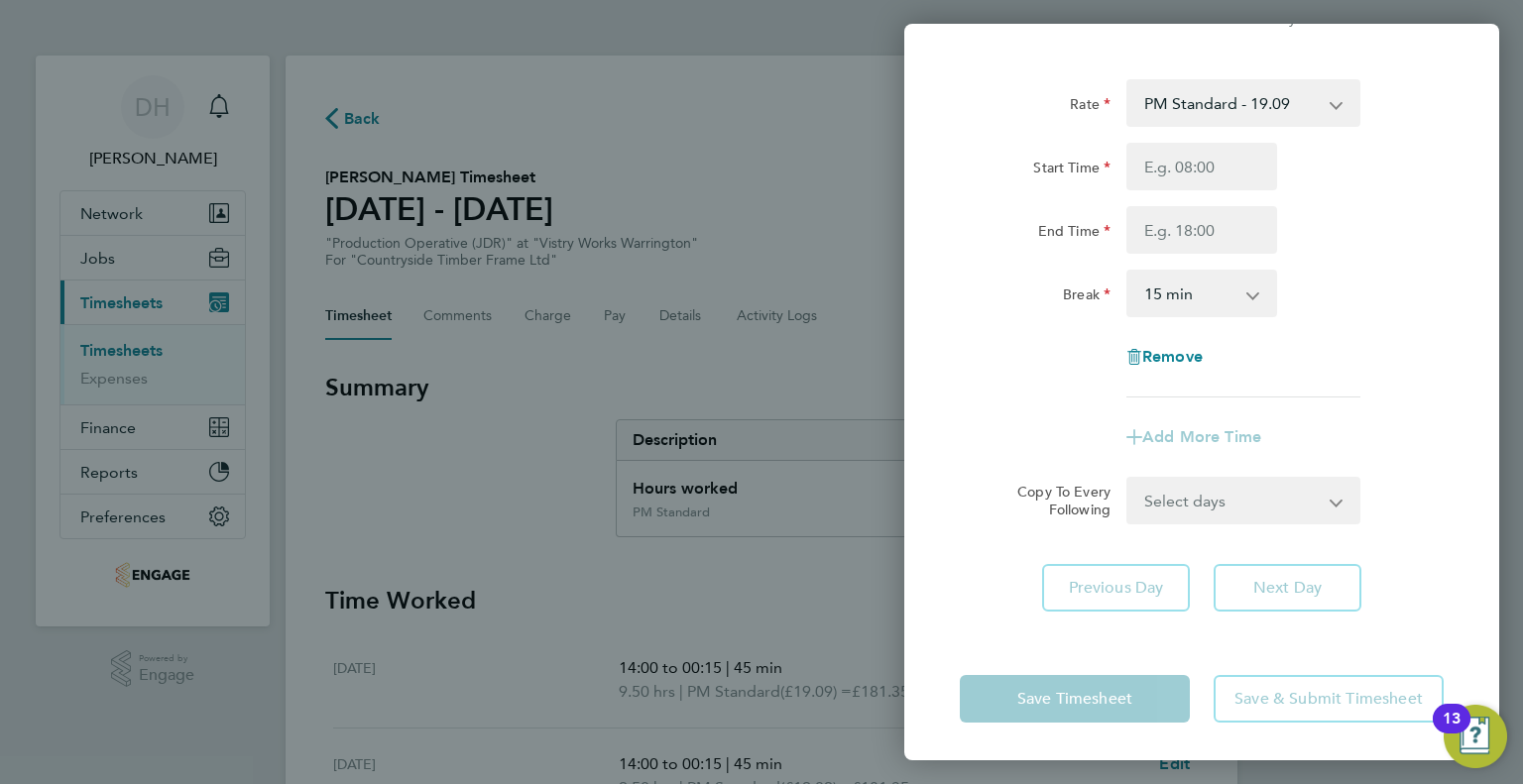 click on "Remove" 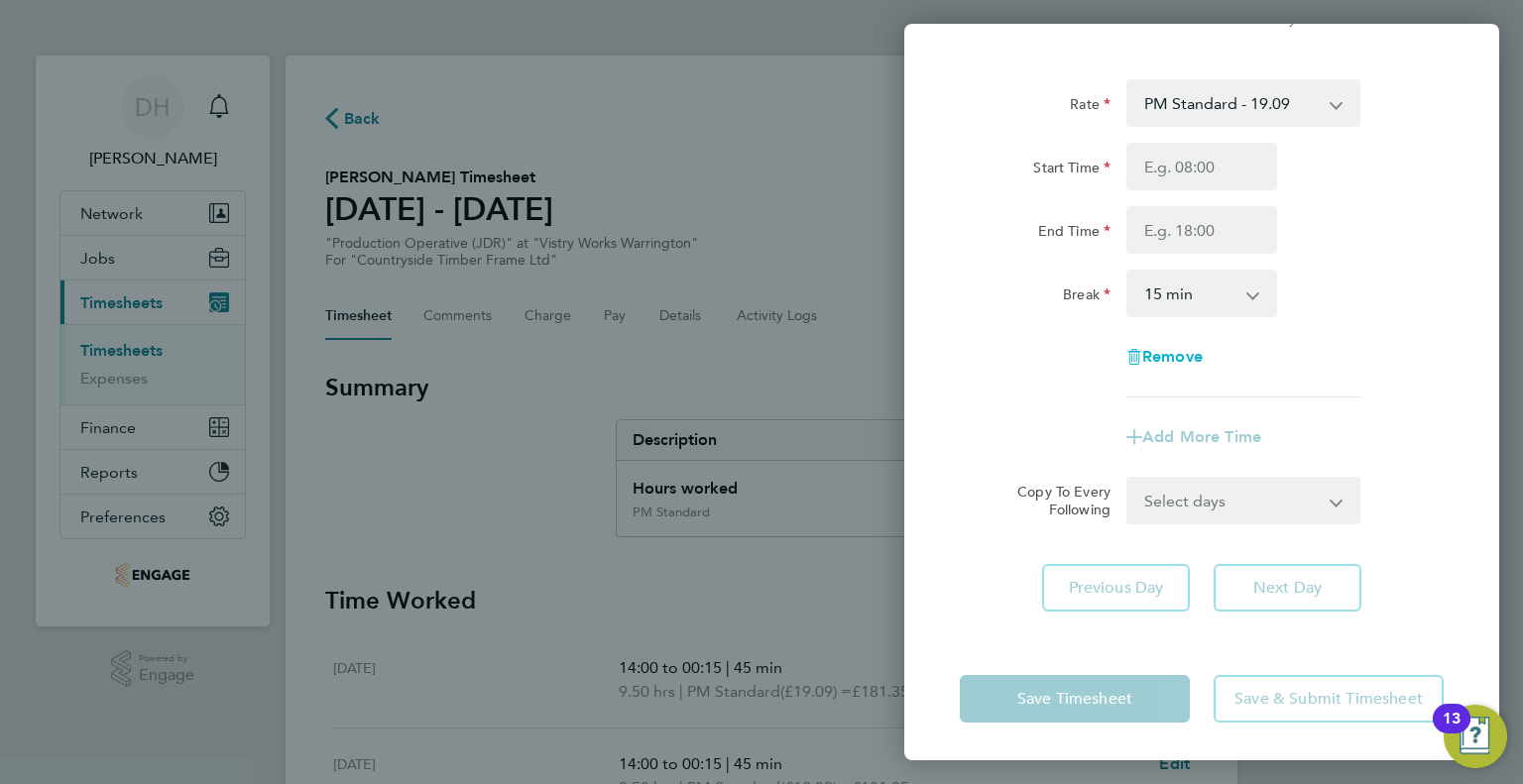 click on "Remove" 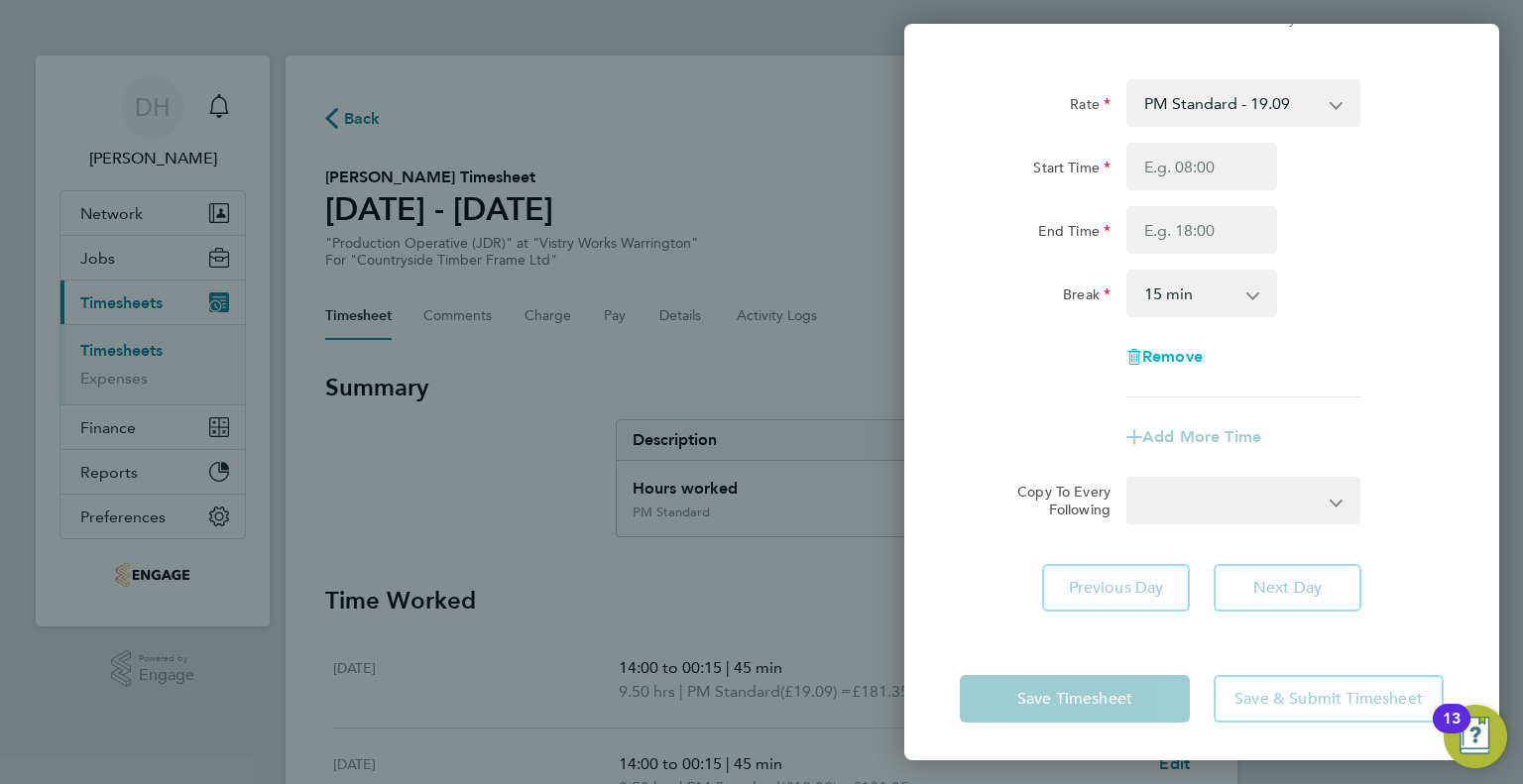 select on "null" 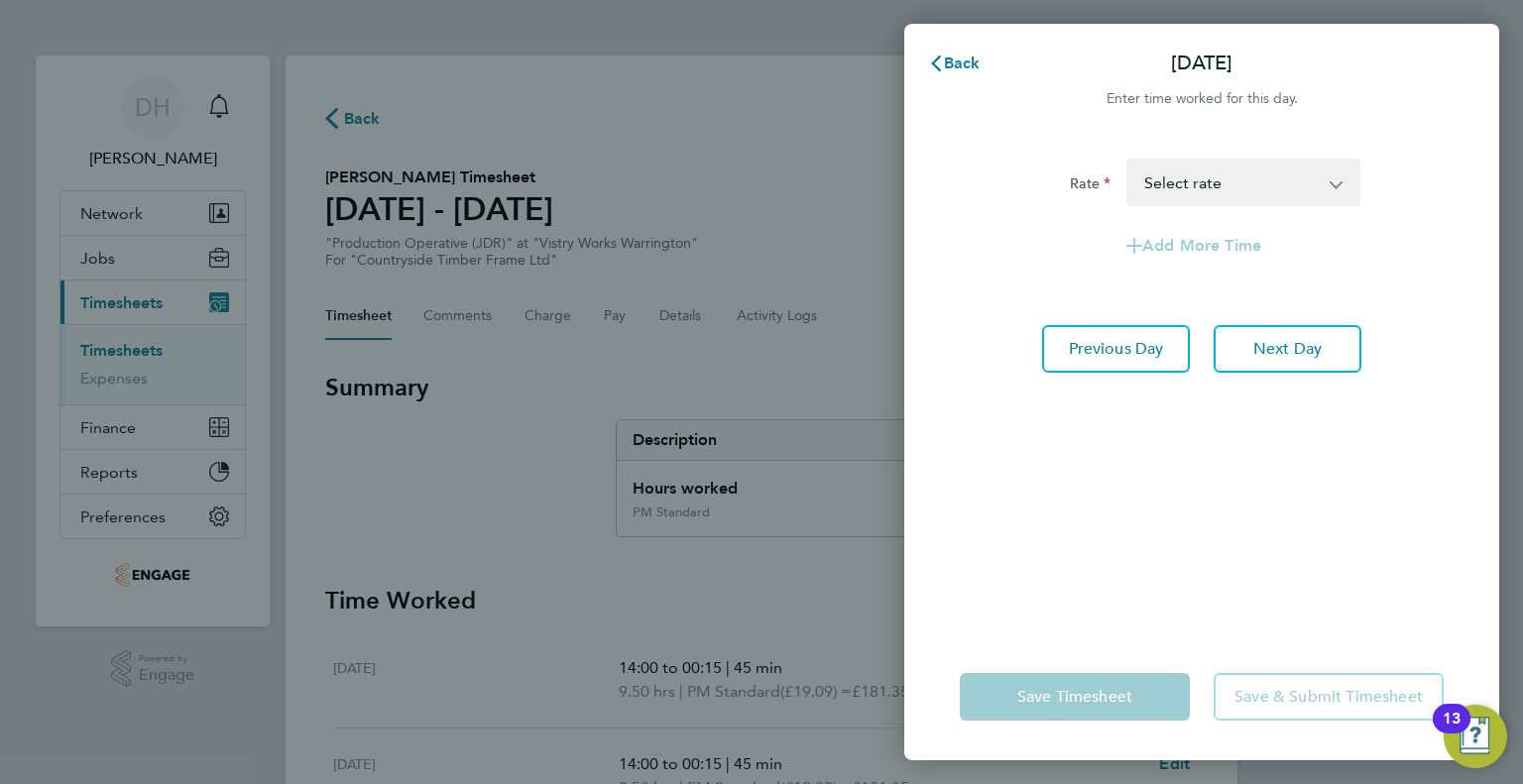 scroll, scrollTop: 0, scrollLeft: 0, axis: both 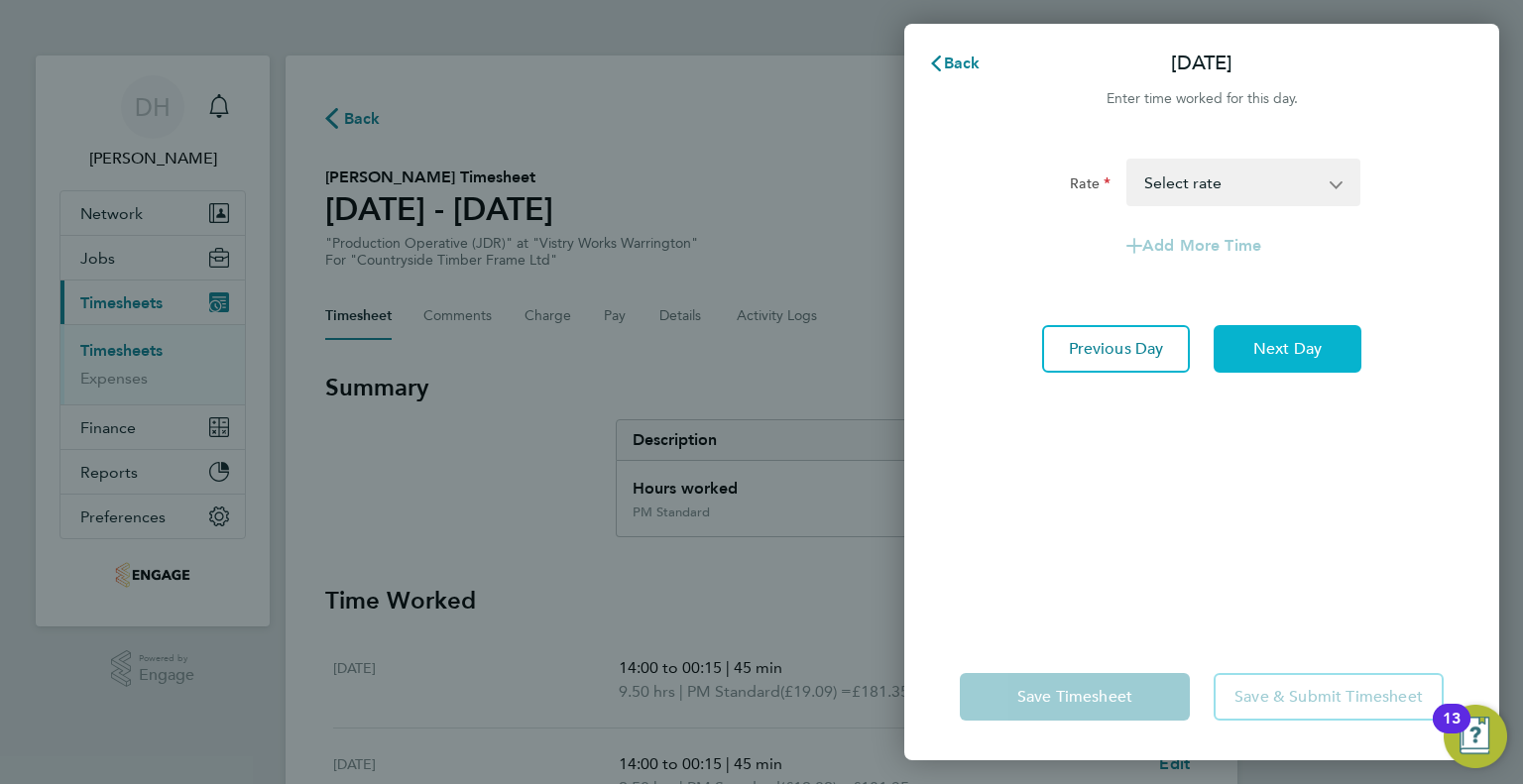 click on "Next Day" 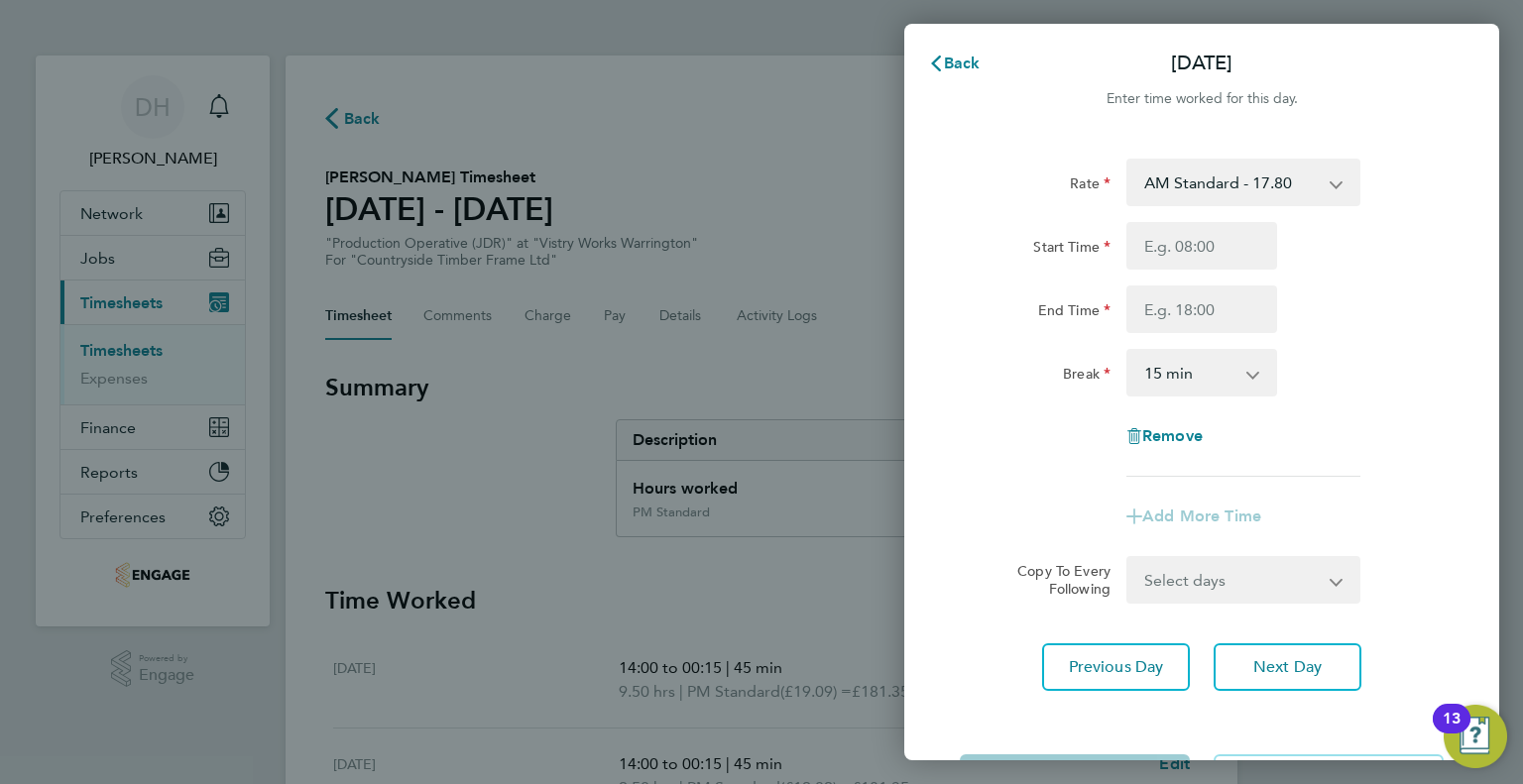 click on "Rate  AM Standard - 17.80   AM OT2 - 35.60   PM OT1 - 28.64   AM OT1 - 26.70   PM OT2 - 38.18   PM Standard - 19.09
Start Time End Time Break  0 min   15 min   30 min   45 min   60 min   75 min   90 min
Remove
Add More Time  Copy To Every Following  Select days   Sunday
Previous Day   Next Day" 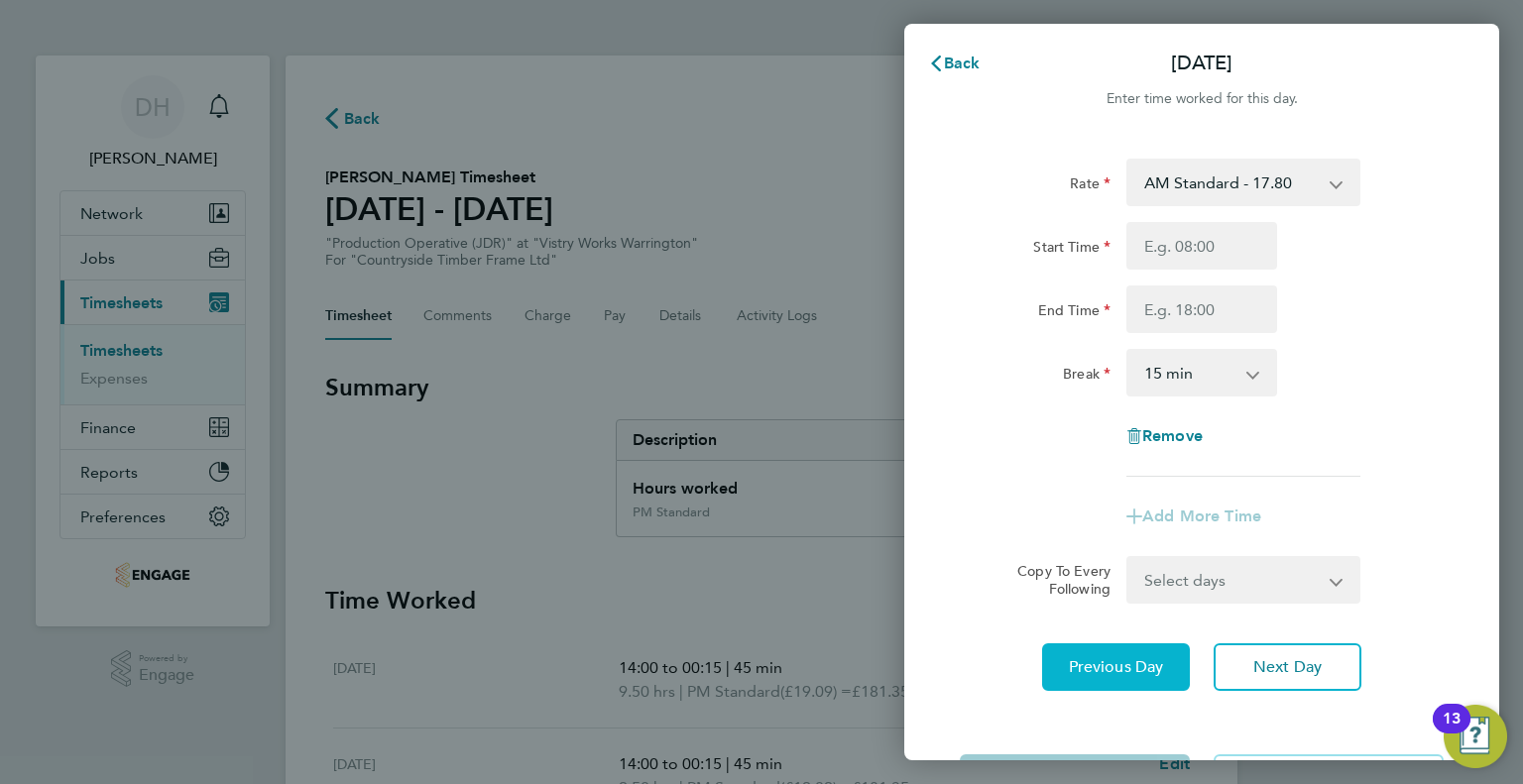 click on "Previous Day" 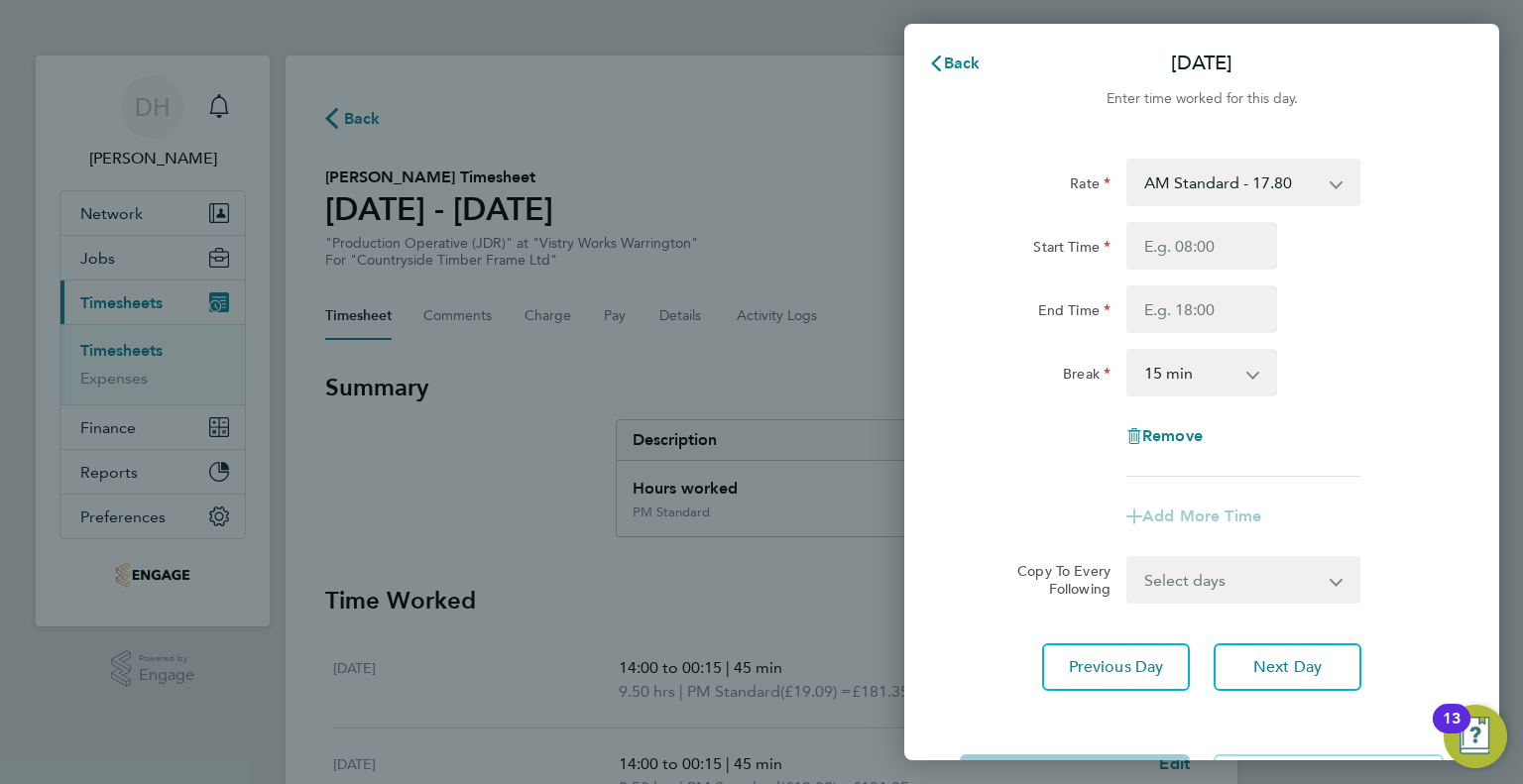 select on "15" 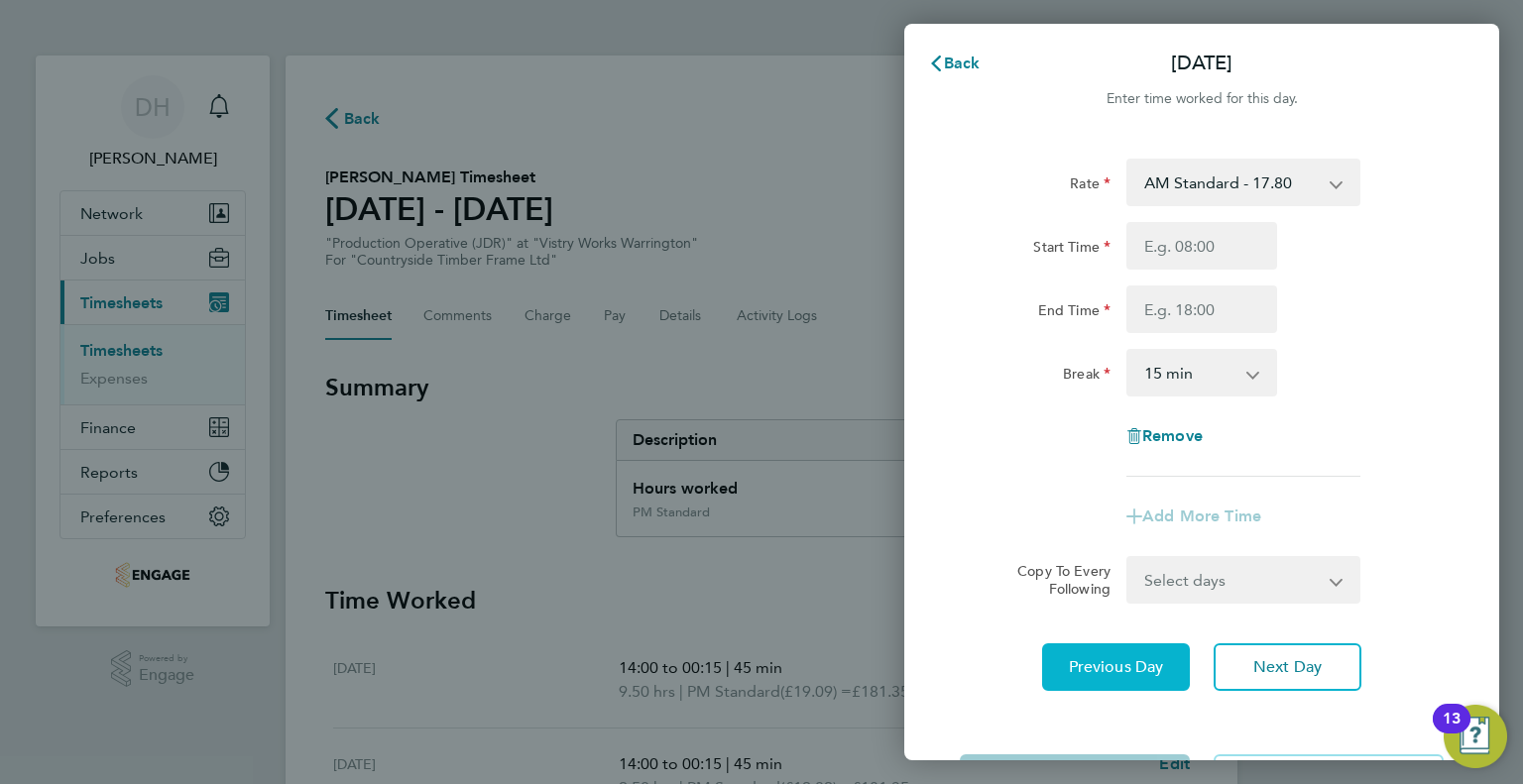 click on "Previous Day" 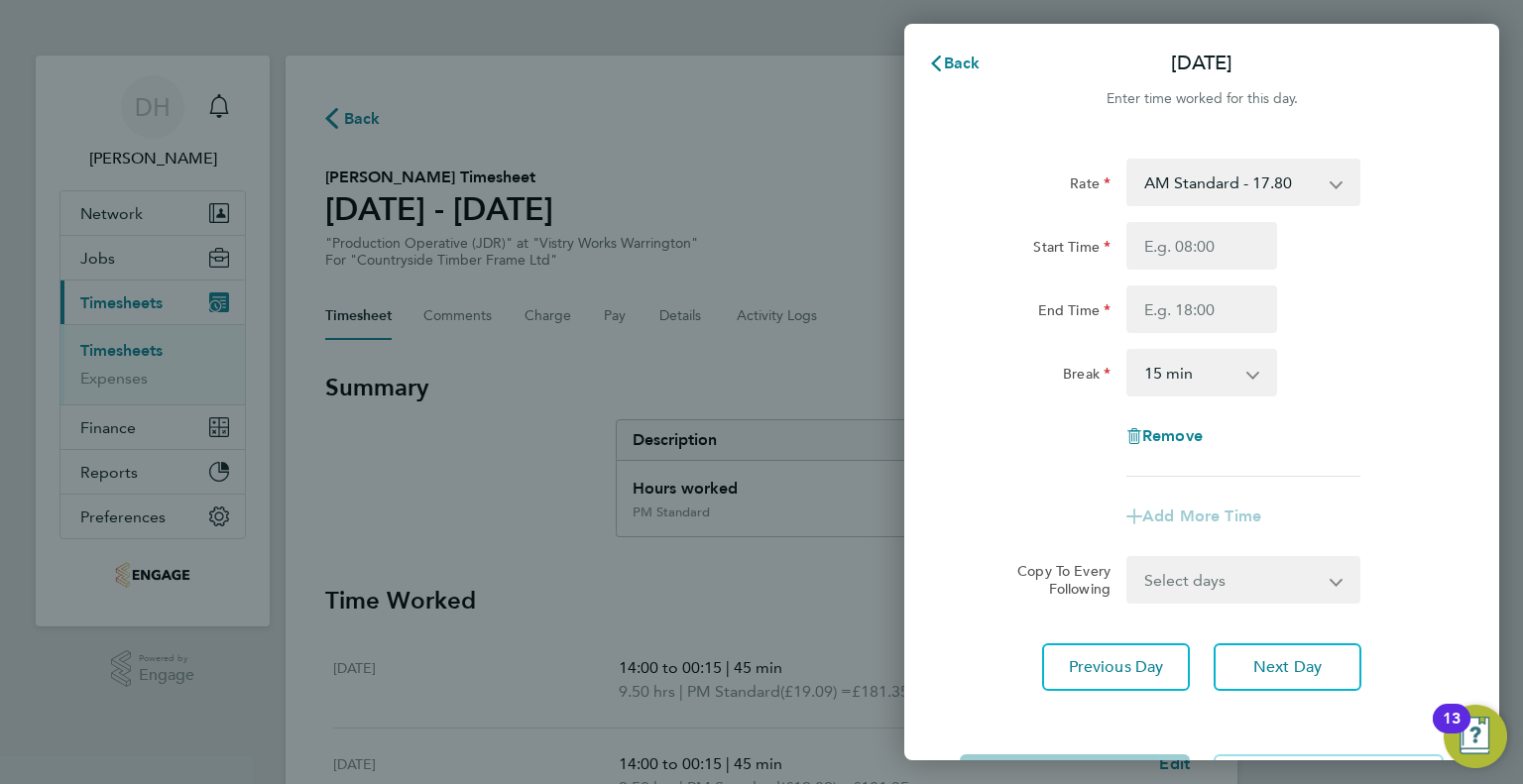 select on "75" 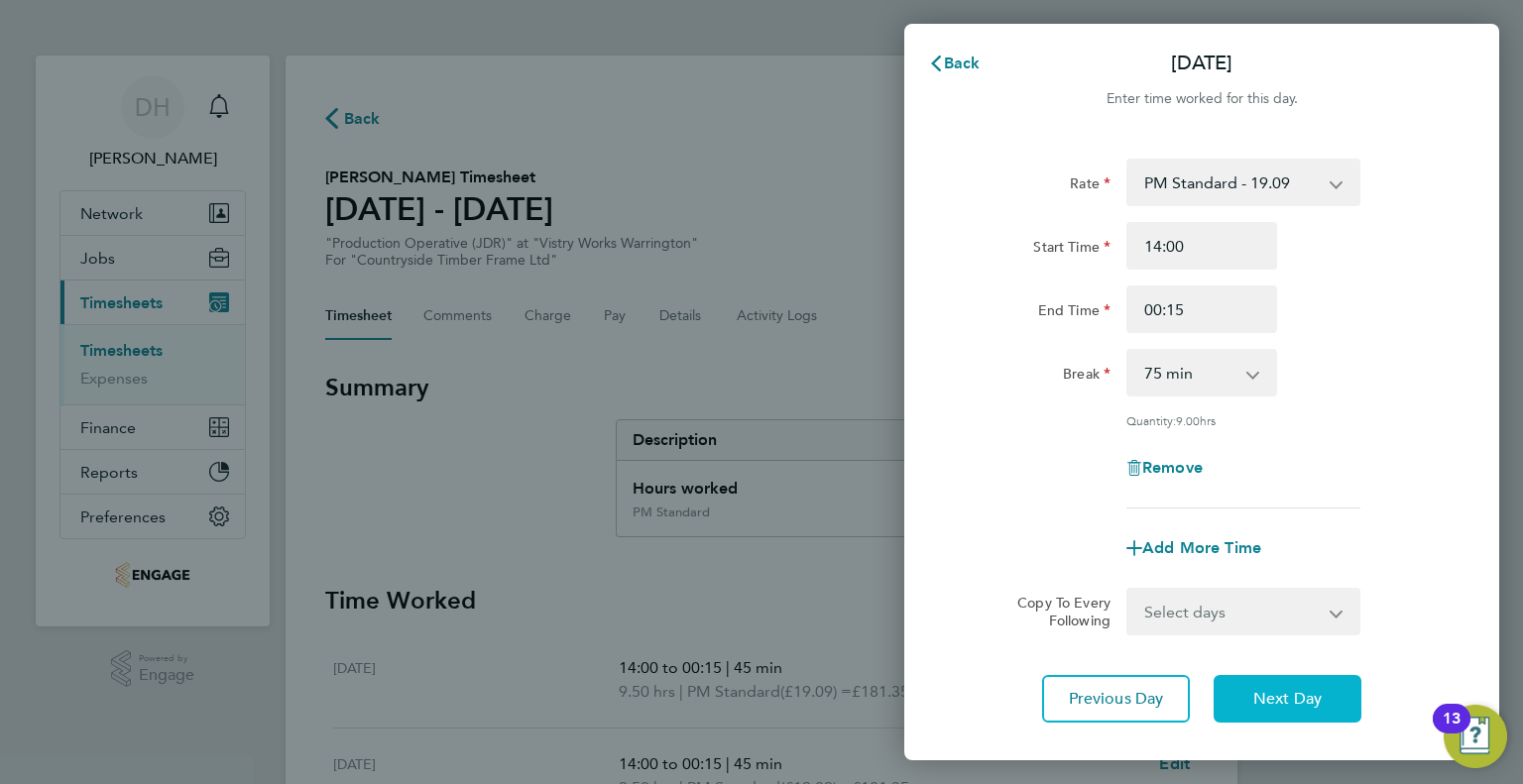 click on "Next Day" 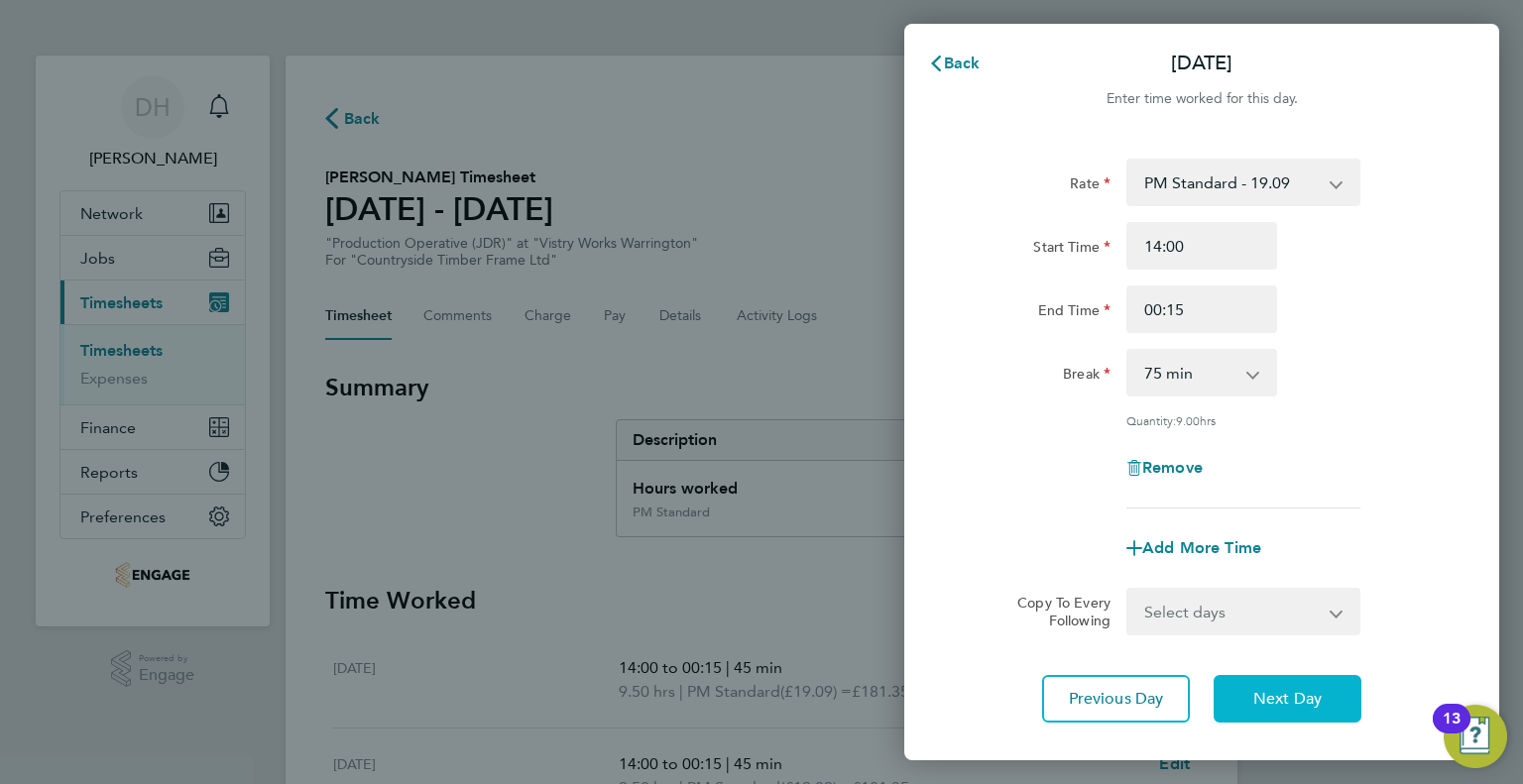 select on "15" 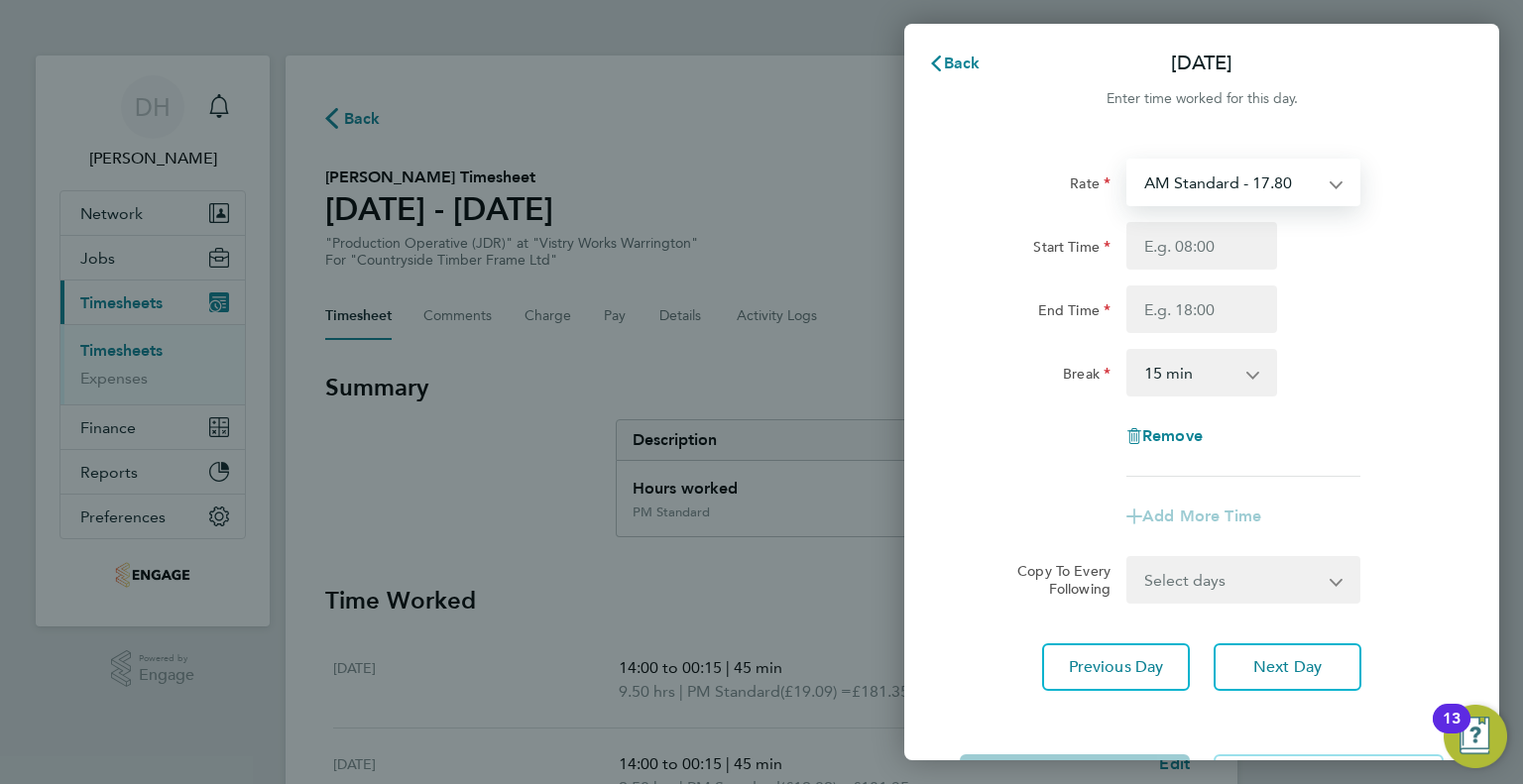 click on "AM Standard - 17.80   AM OT2 - 35.60   PM OT1 - 28.64   AM OT1 - 26.70   PM OT2 - 38.18   PM Standard - 19.09" at bounding box center [1231, 182] 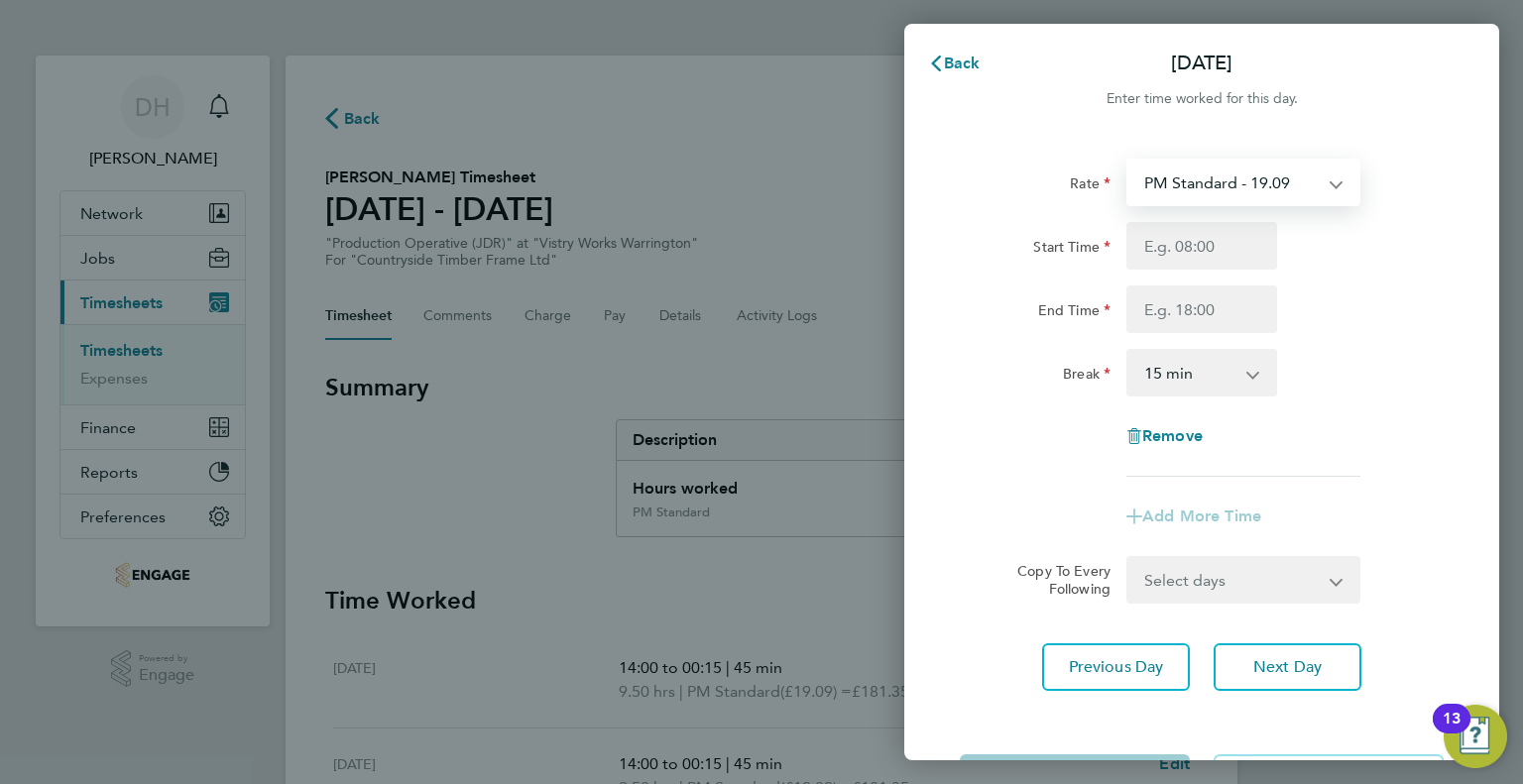 select on "15" 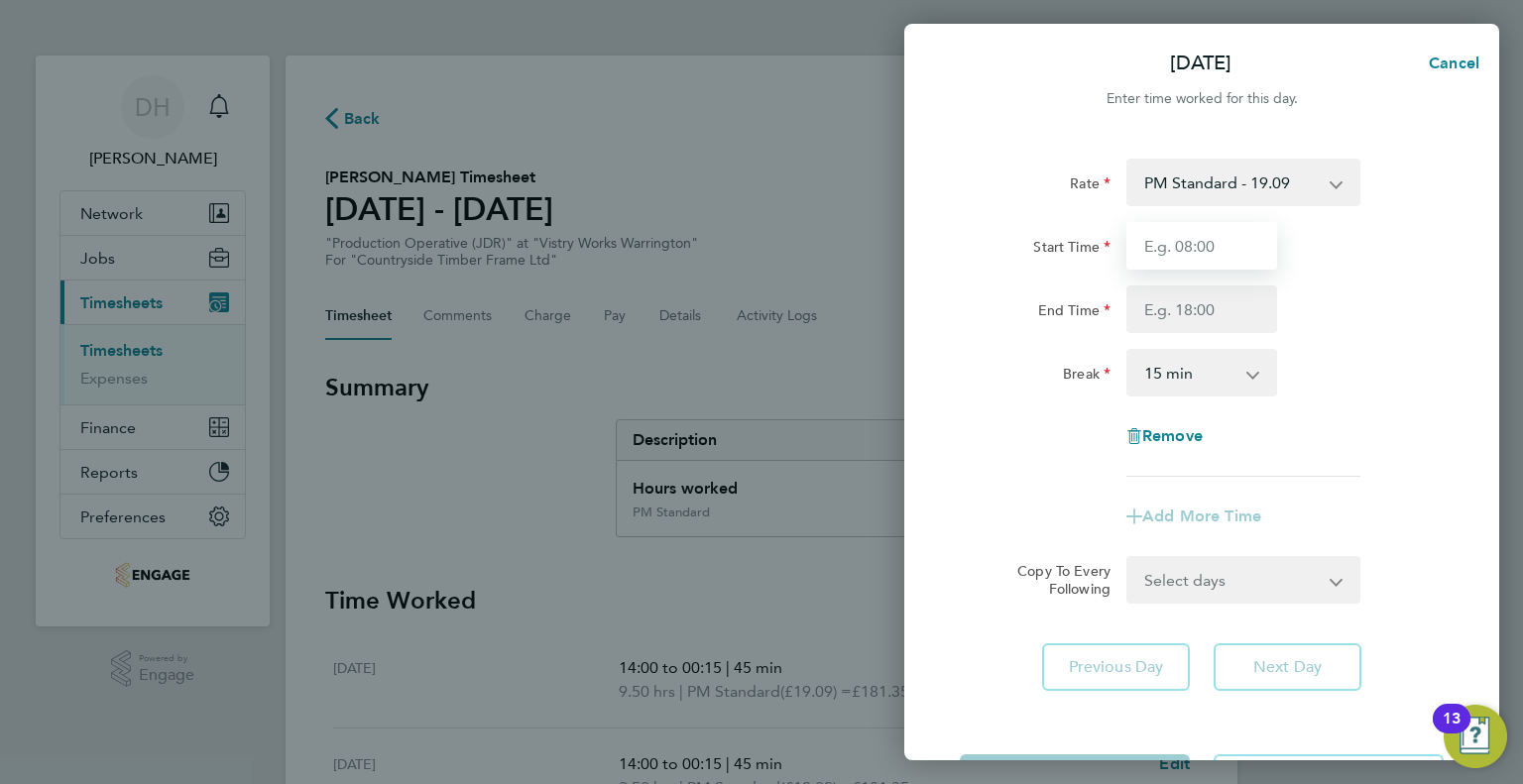 click on "Start Time" at bounding box center [1202, 246] 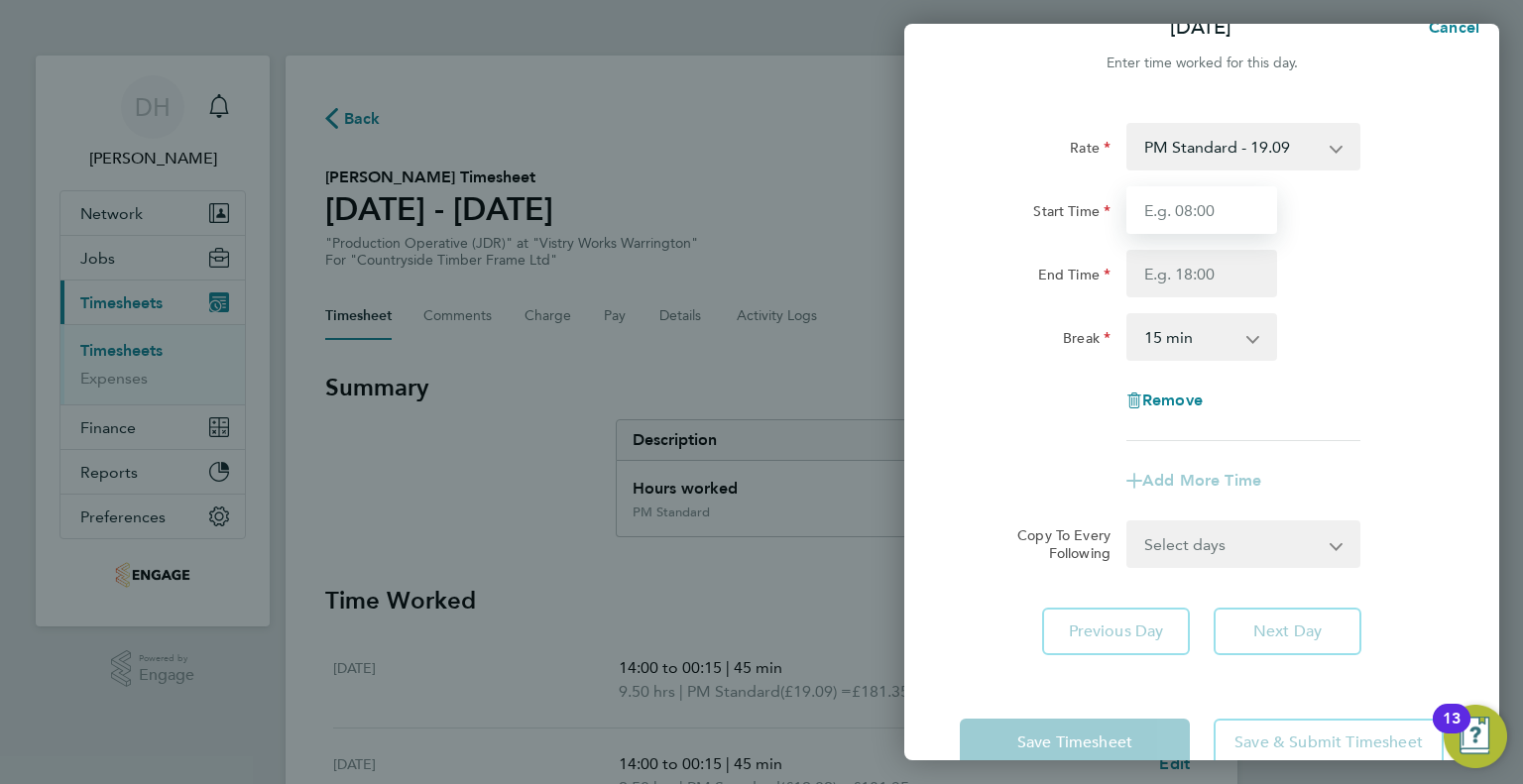 scroll, scrollTop: 0, scrollLeft: 0, axis: both 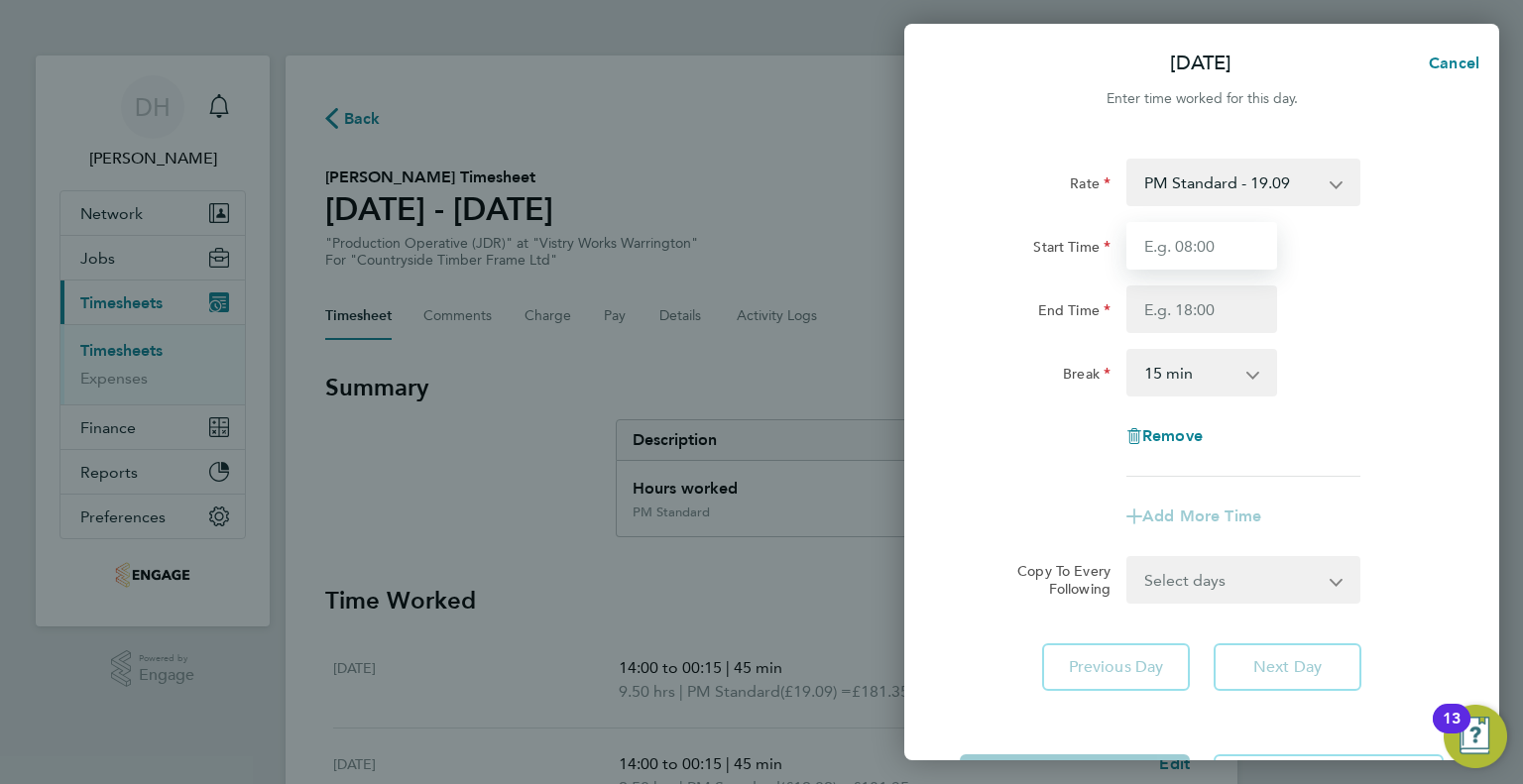click on "Start Time" at bounding box center (1202, 246) 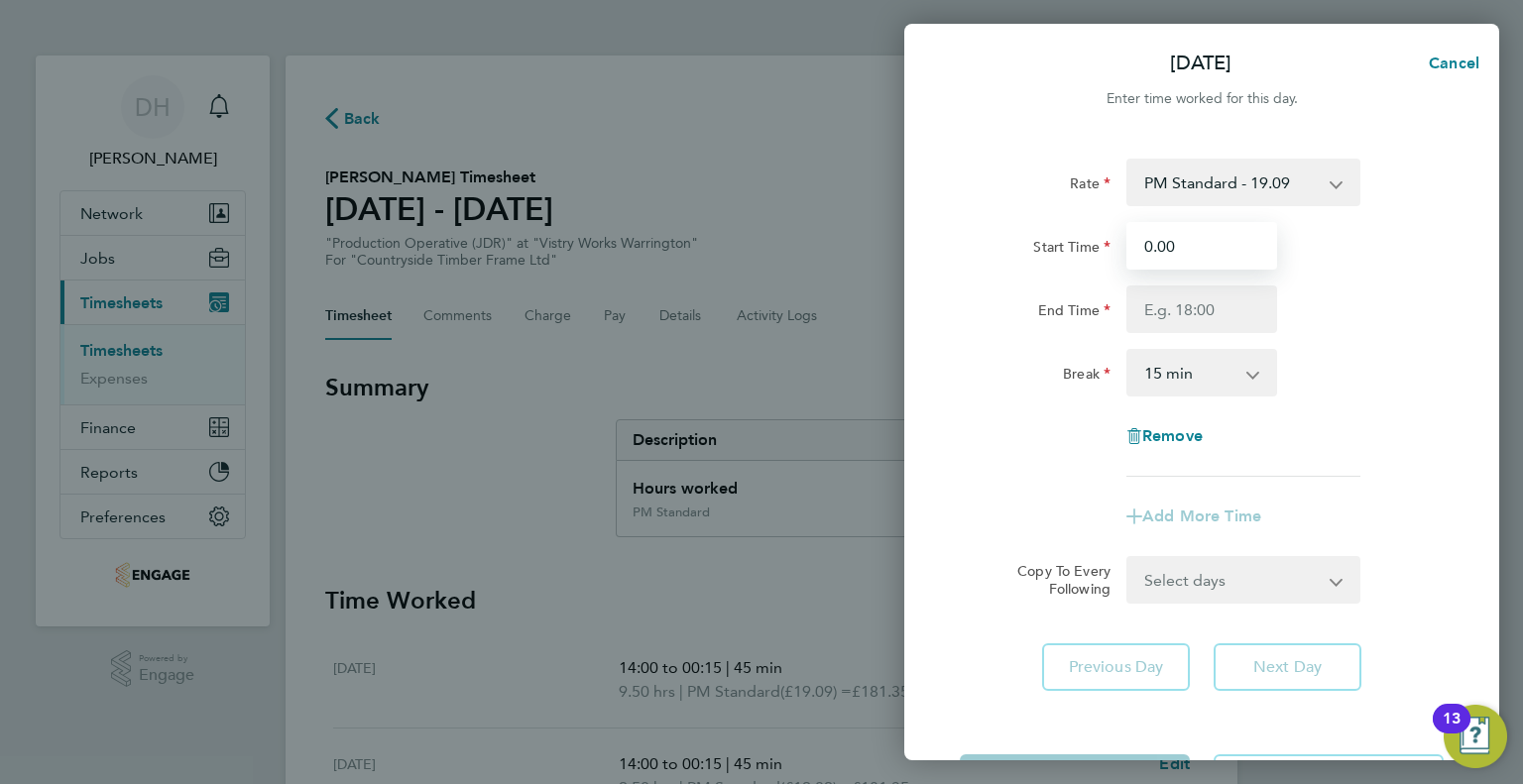 drag, startPoint x: 1174, startPoint y: 248, endPoint x: 1079, endPoint y: 255, distance: 95.25755 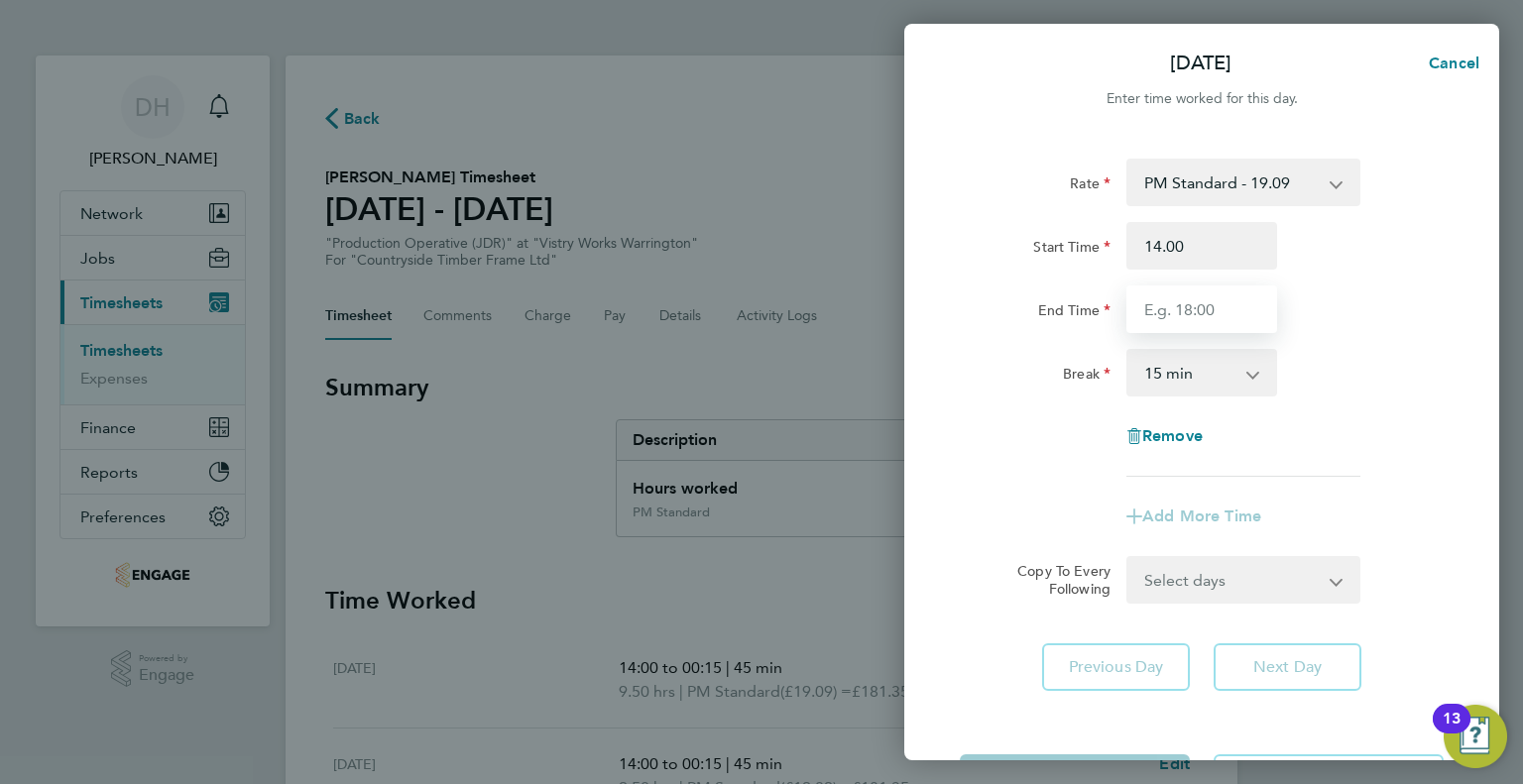 type on "14:00" 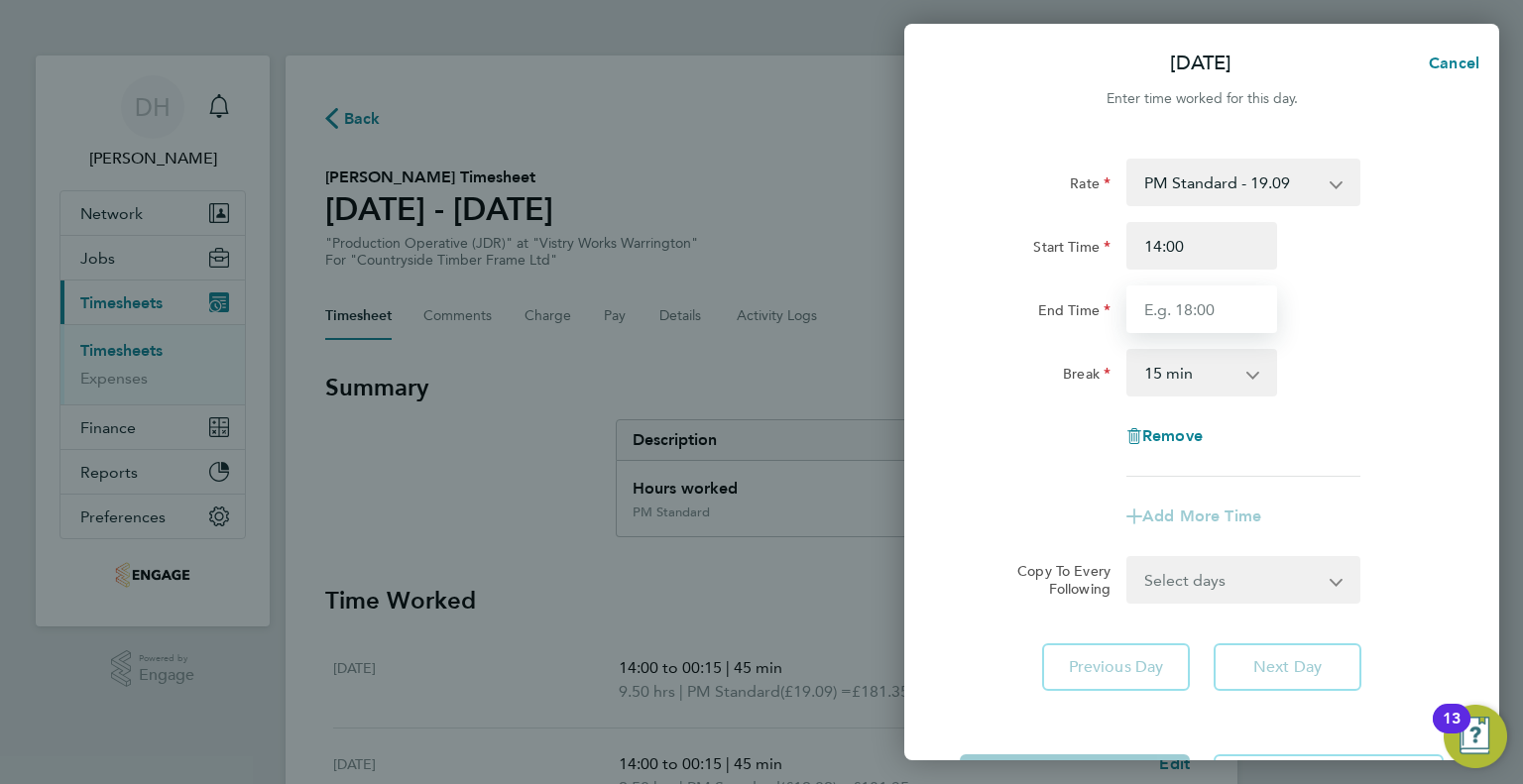 click on "End Time" at bounding box center (1202, 309) 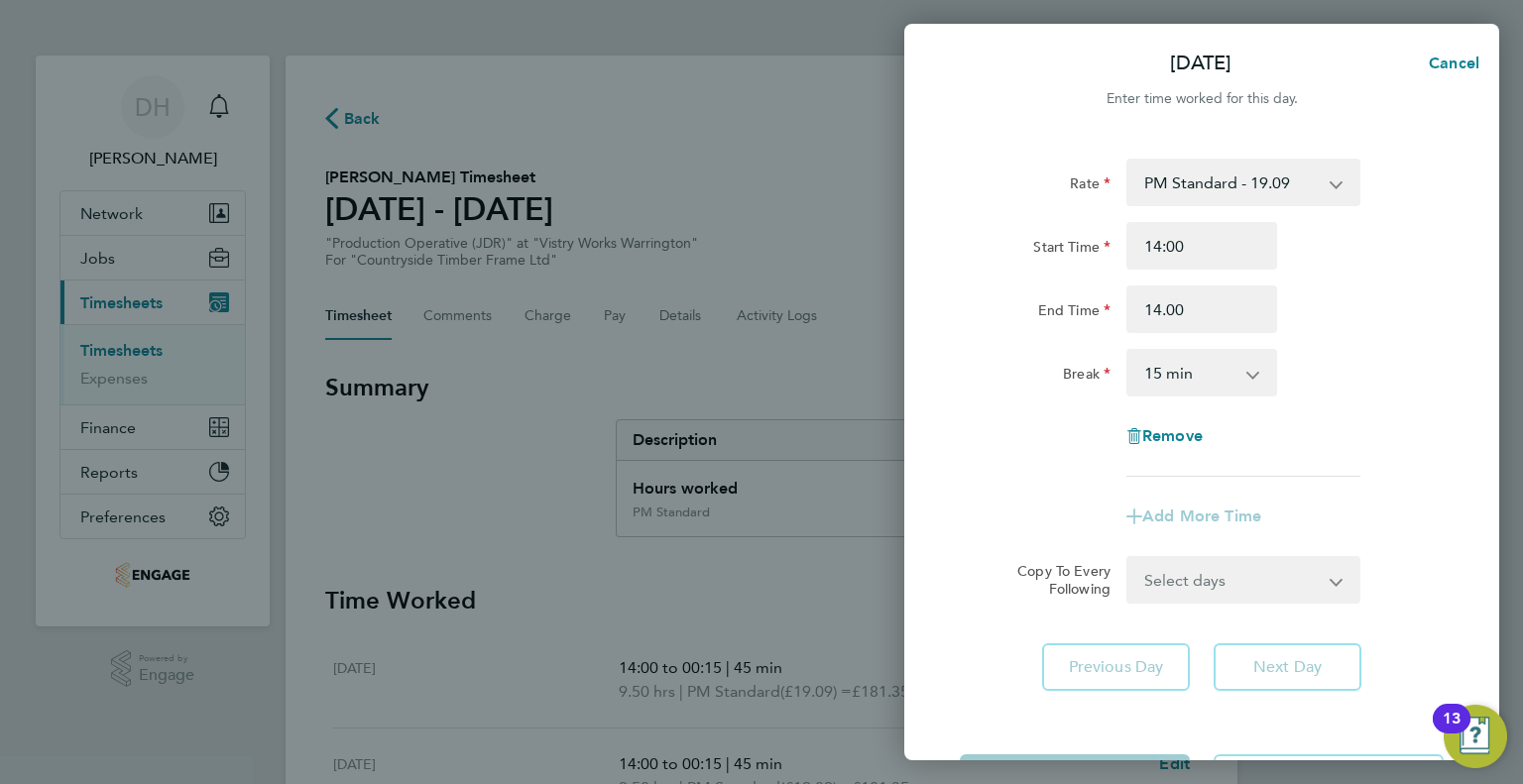 type on "14:00" 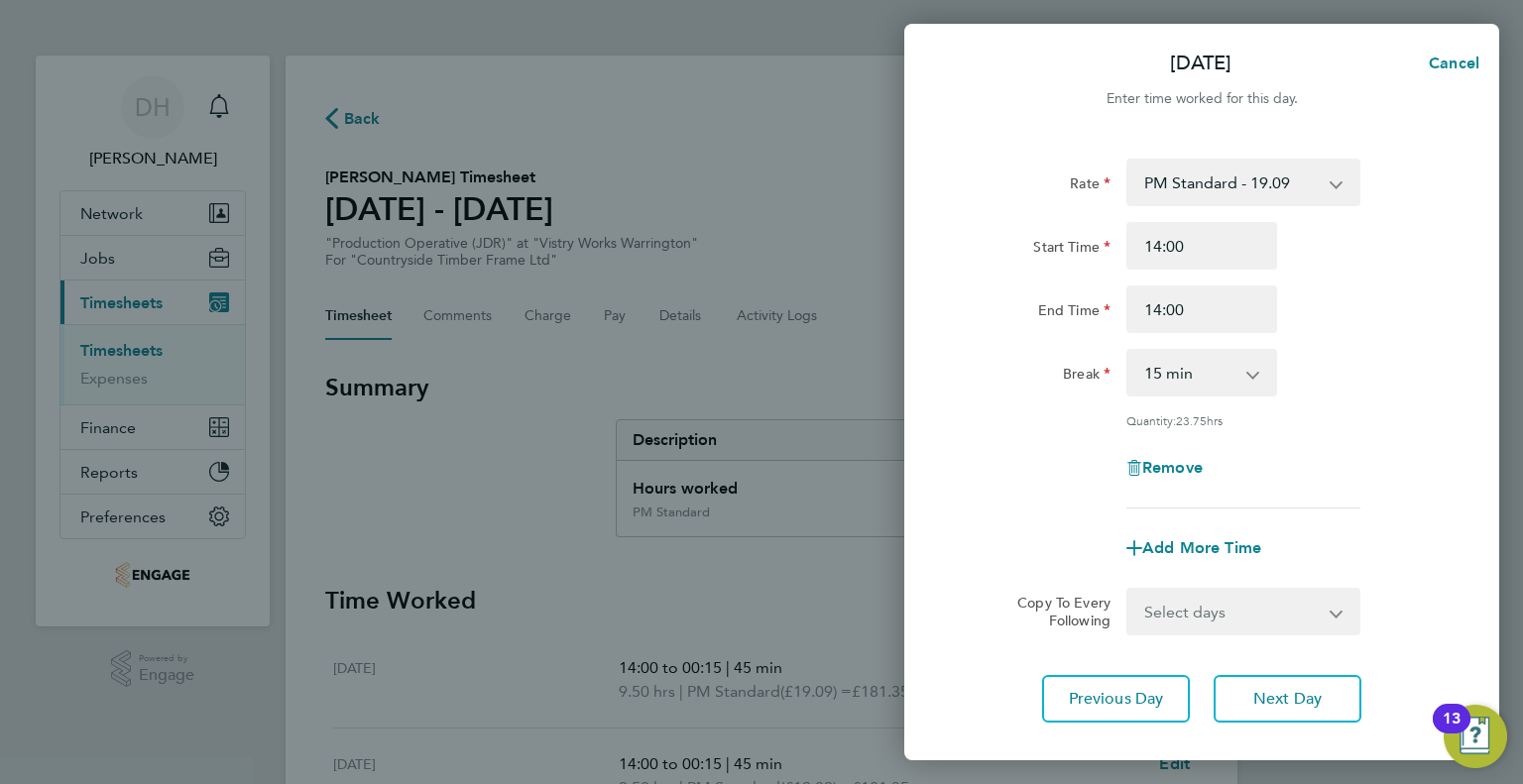 click on "Rate  PM Standard - 19.09   AM Standard - 17.80   AM OT2 - 35.60   PM OT1 - 28.64   AM OT1 - 26.70   PM OT2 - 38.18
Start Time 14:00 End Time 14:00 Break  0 min   15 min   30 min   45 min   60 min   75 min   90 min
Quantity:  23.75  hrs
Remove" 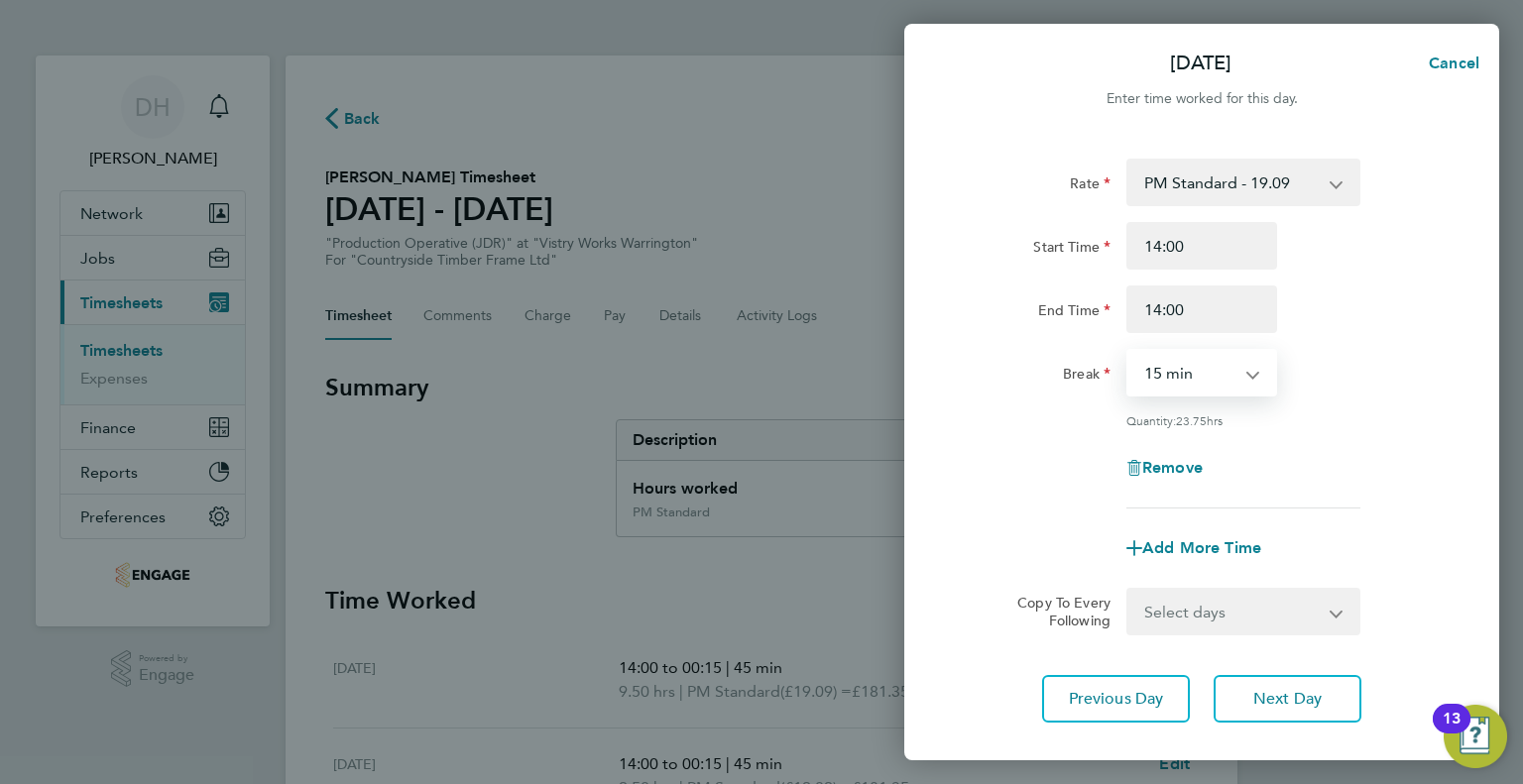 click on "0 min   15 min   30 min   45 min   60 min   75 min   90 min" at bounding box center (1190, 373) 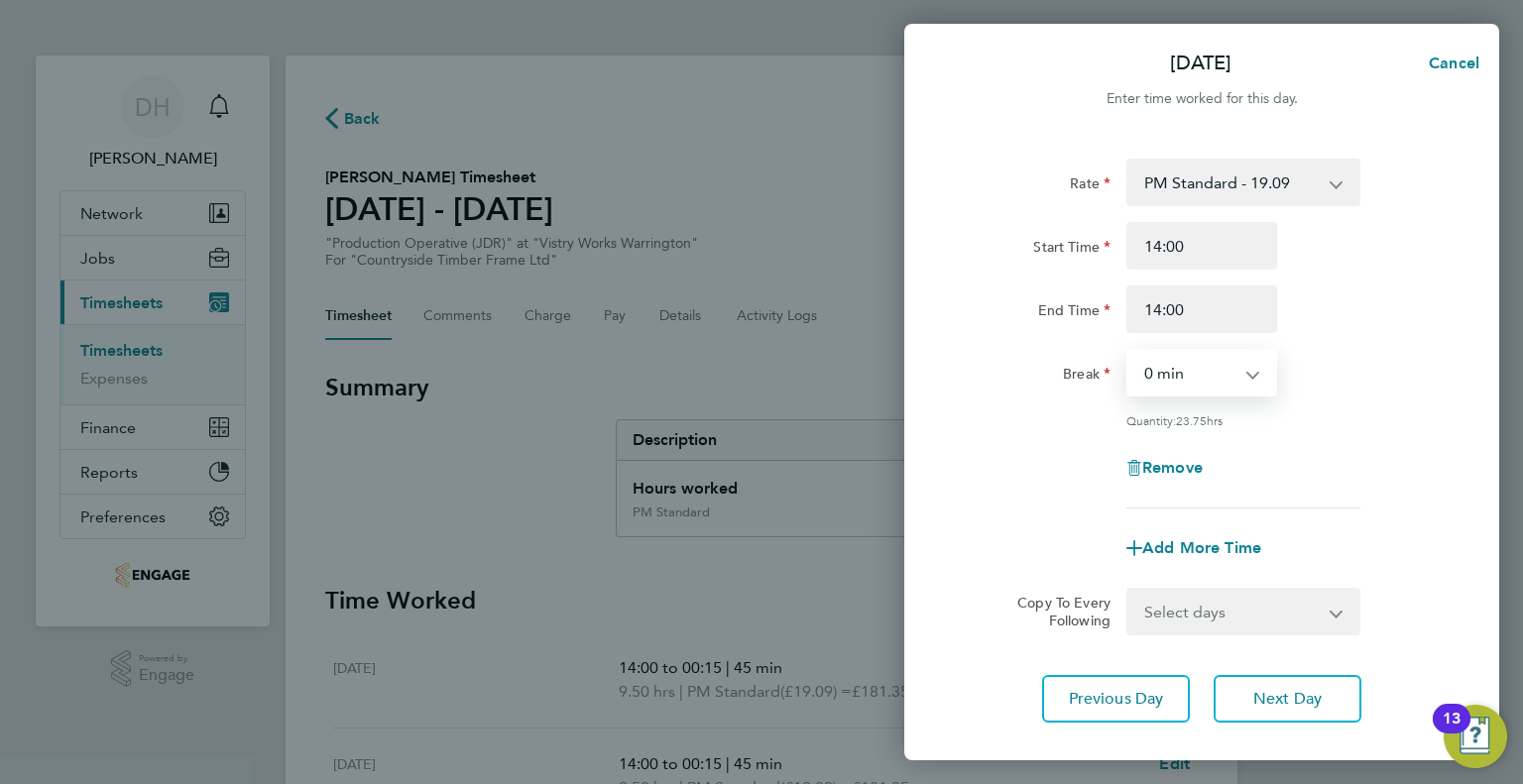click on "0 min   15 min   30 min   45 min   60 min   75 min   90 min" at bounding box center (1190, 373) 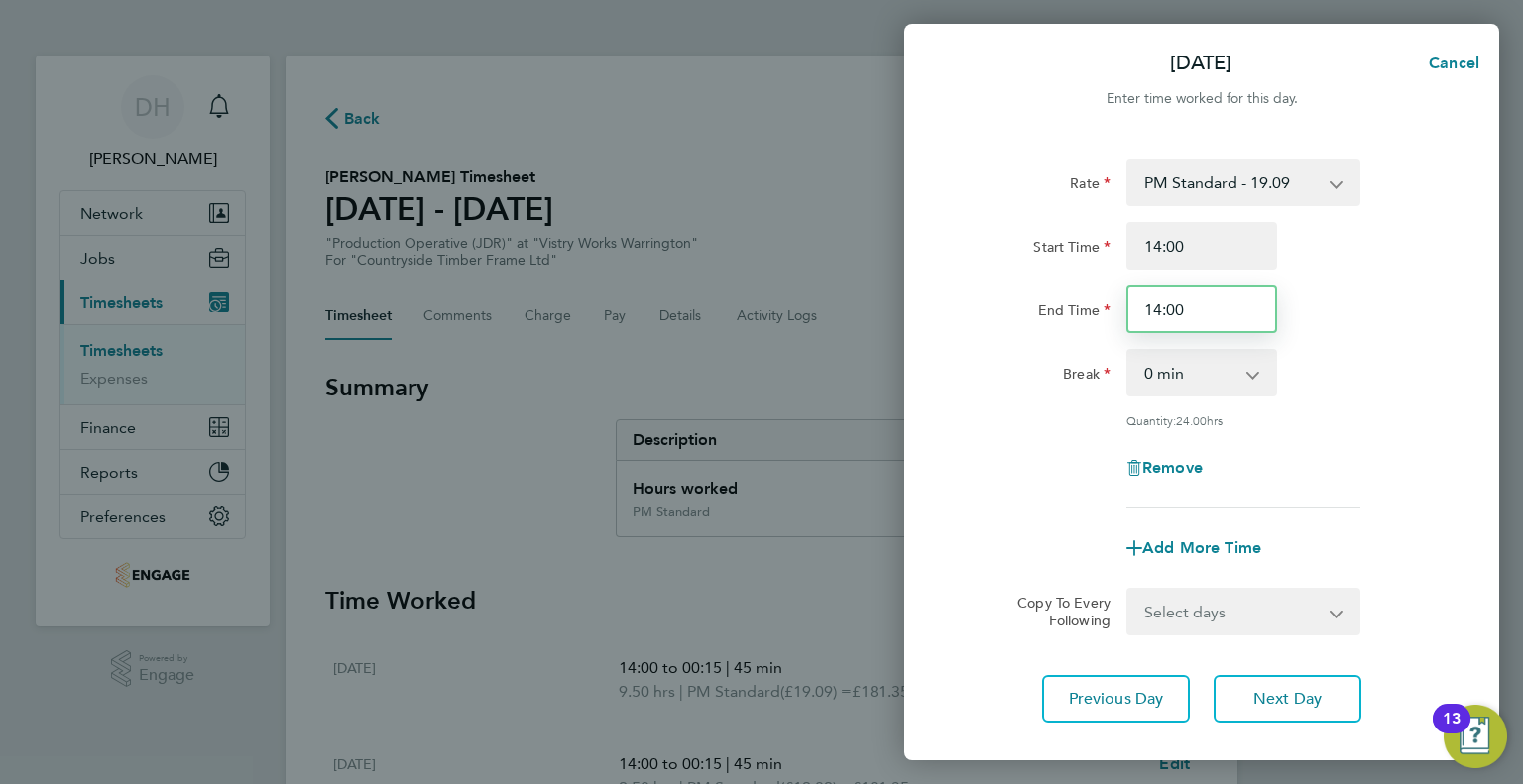 drag, startPoint x: 1194, startPoint y: 307, endPoint x: 1136, endPoint y: 312, distance: 58.21512 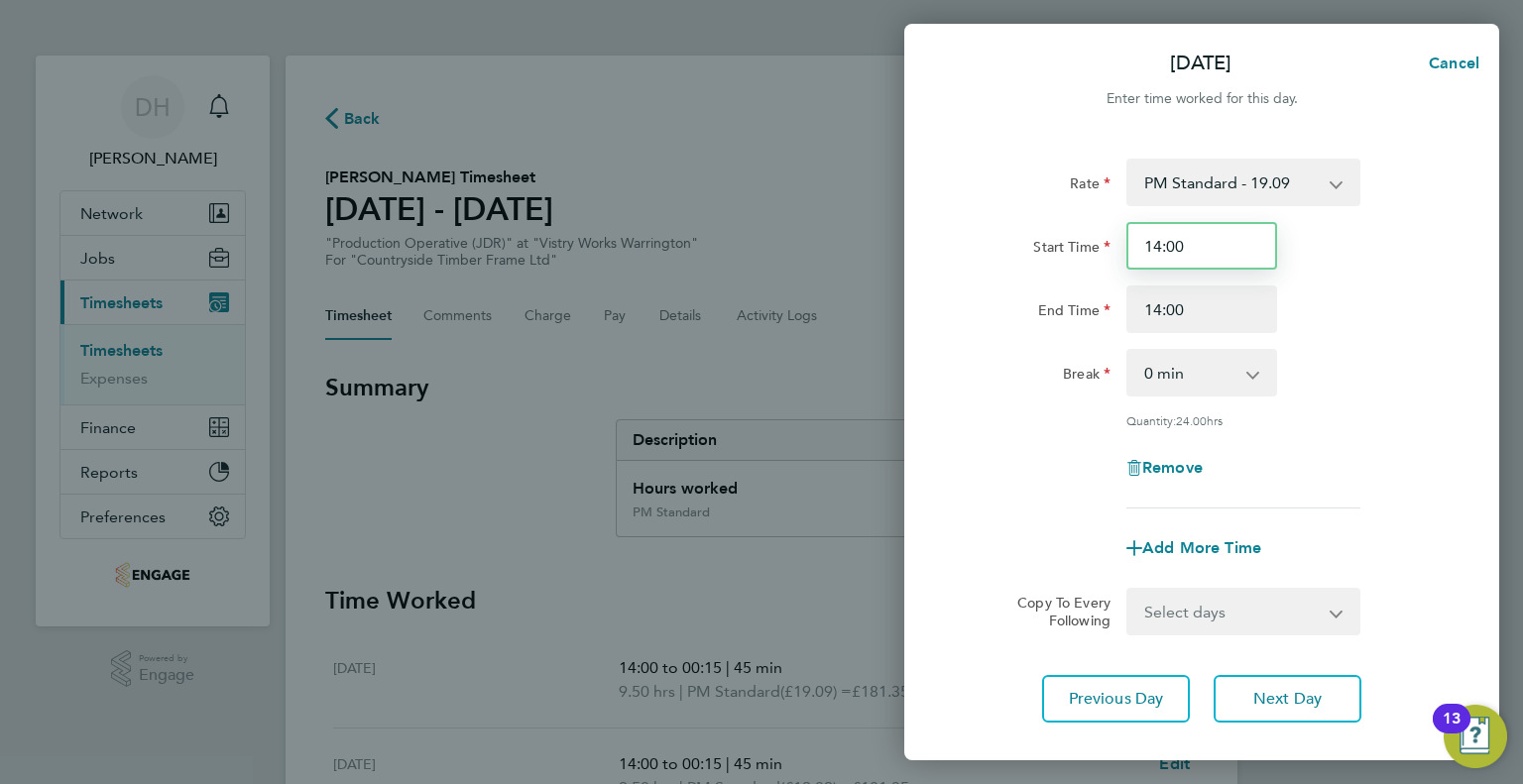 drag, startPoint x: 1174, startPoint y: 241, endPoint x: 1111, endPoint y: 236, distance: 63.198101 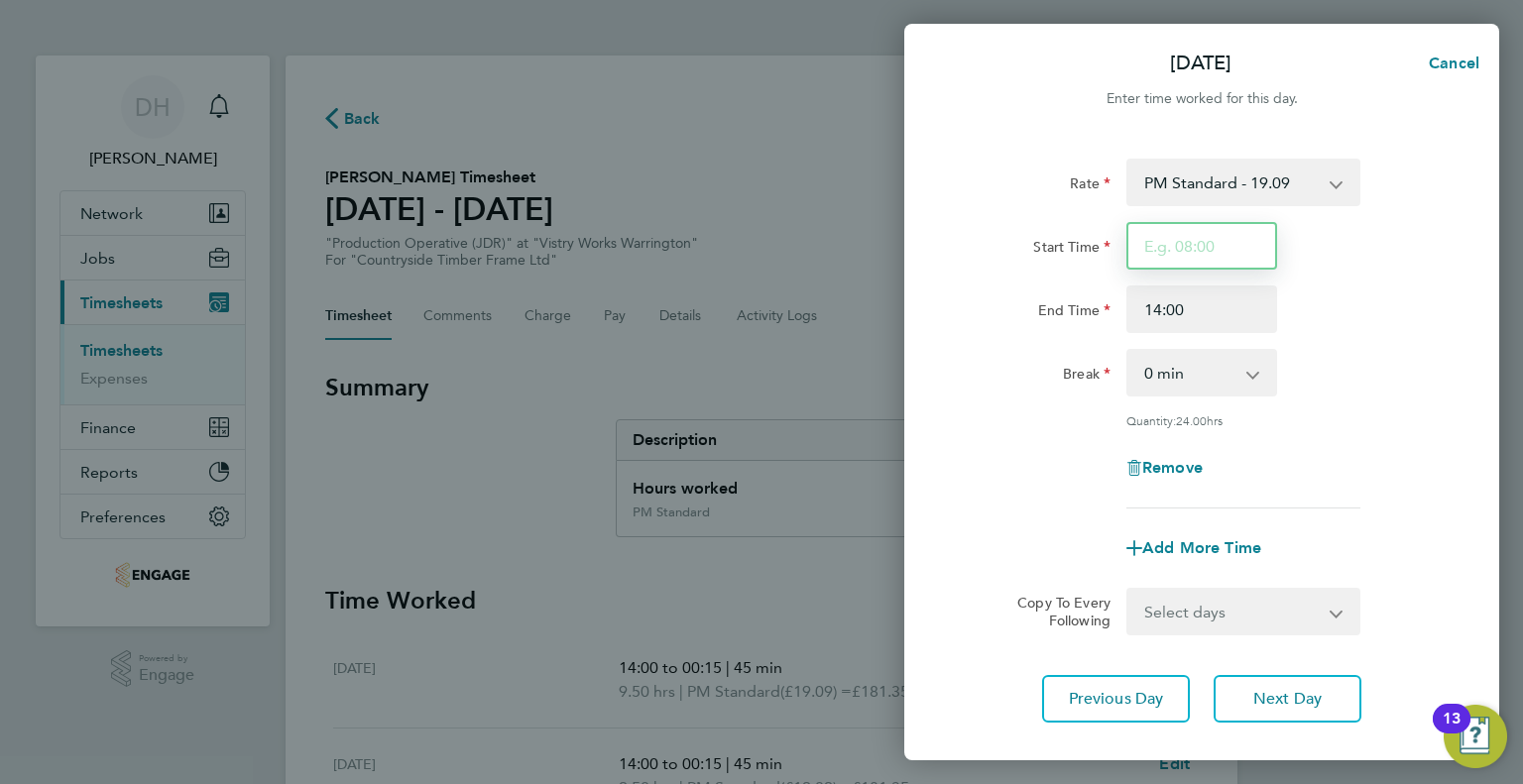 type 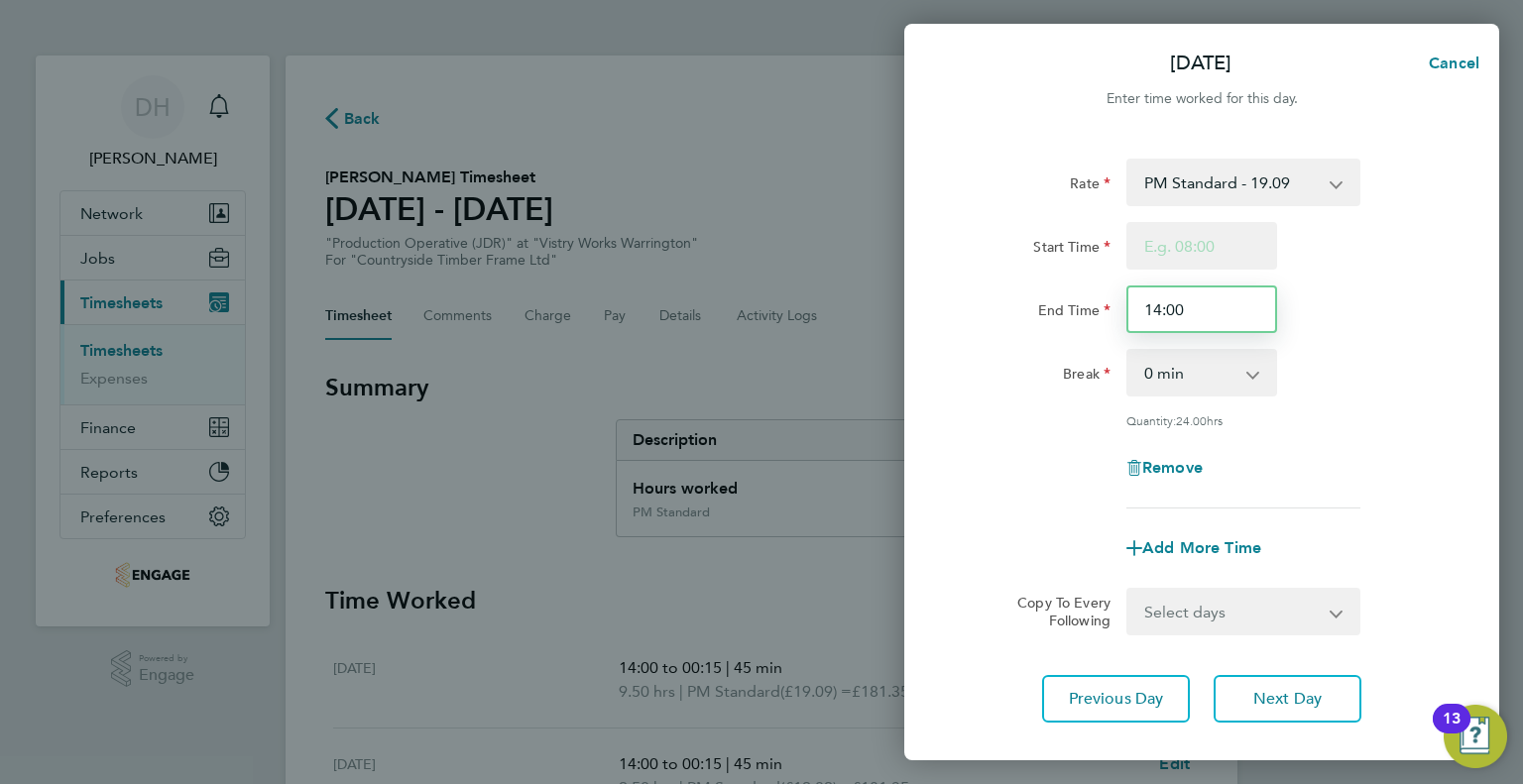 drag, startPoint x: 1210, startPoint y: 328, endPoint x: 1193, endPoint y: 312, distance: 23.345235 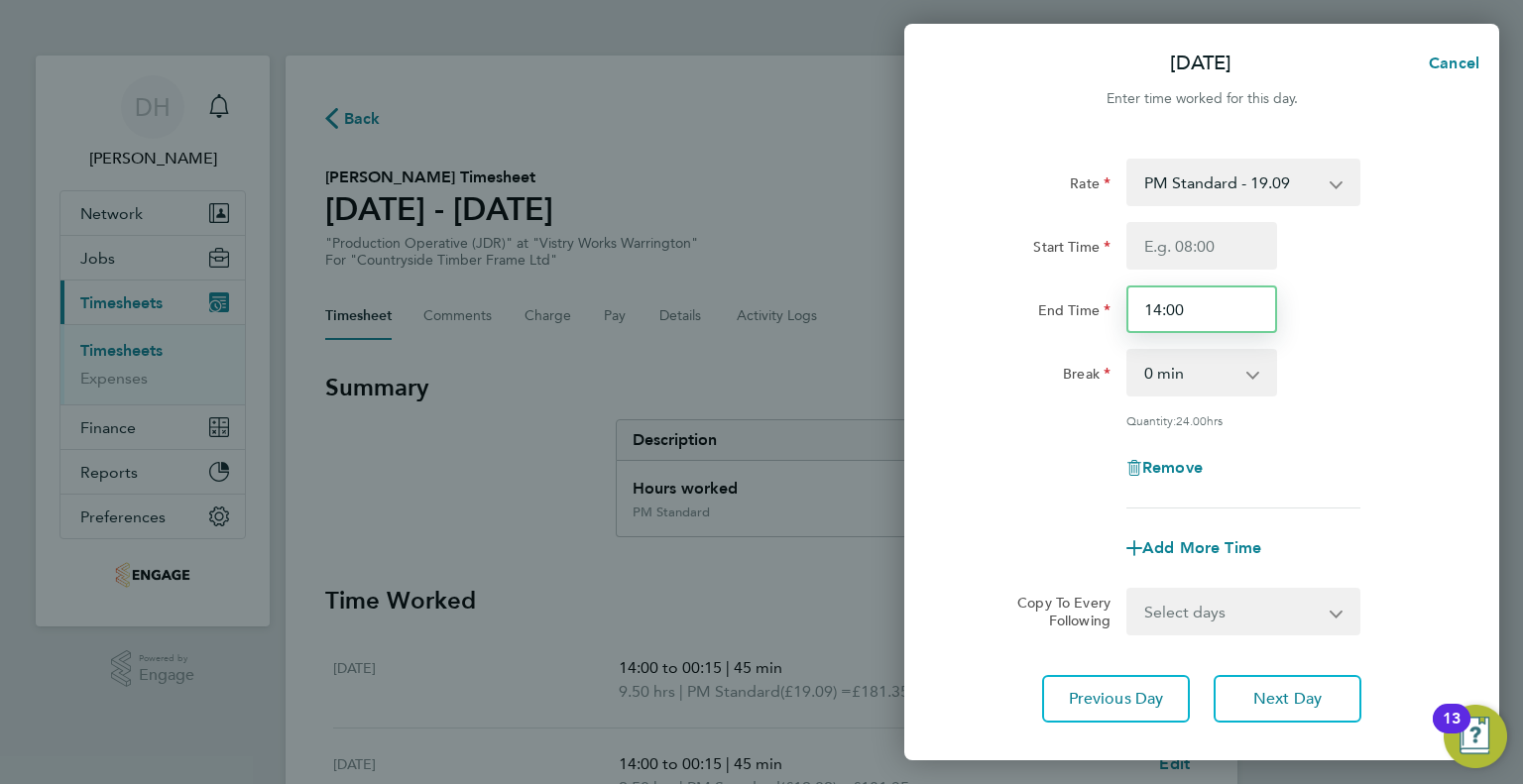 click on "14:00" at bounding box center (1202, 309) 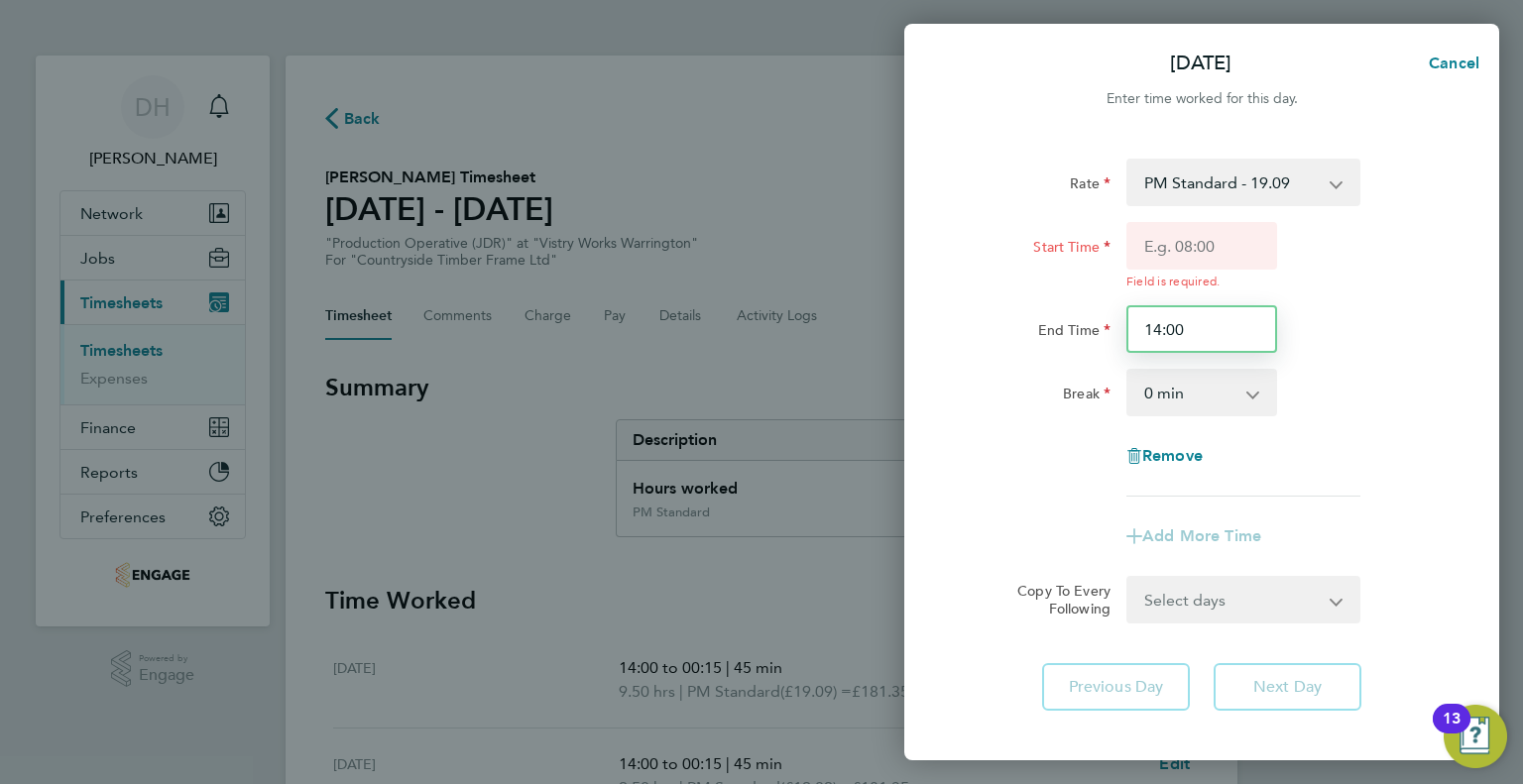 drag, startPoint x: 1193, startPoint y: 312, endPoint x: 1007, endPoint y: 312, distance: 186 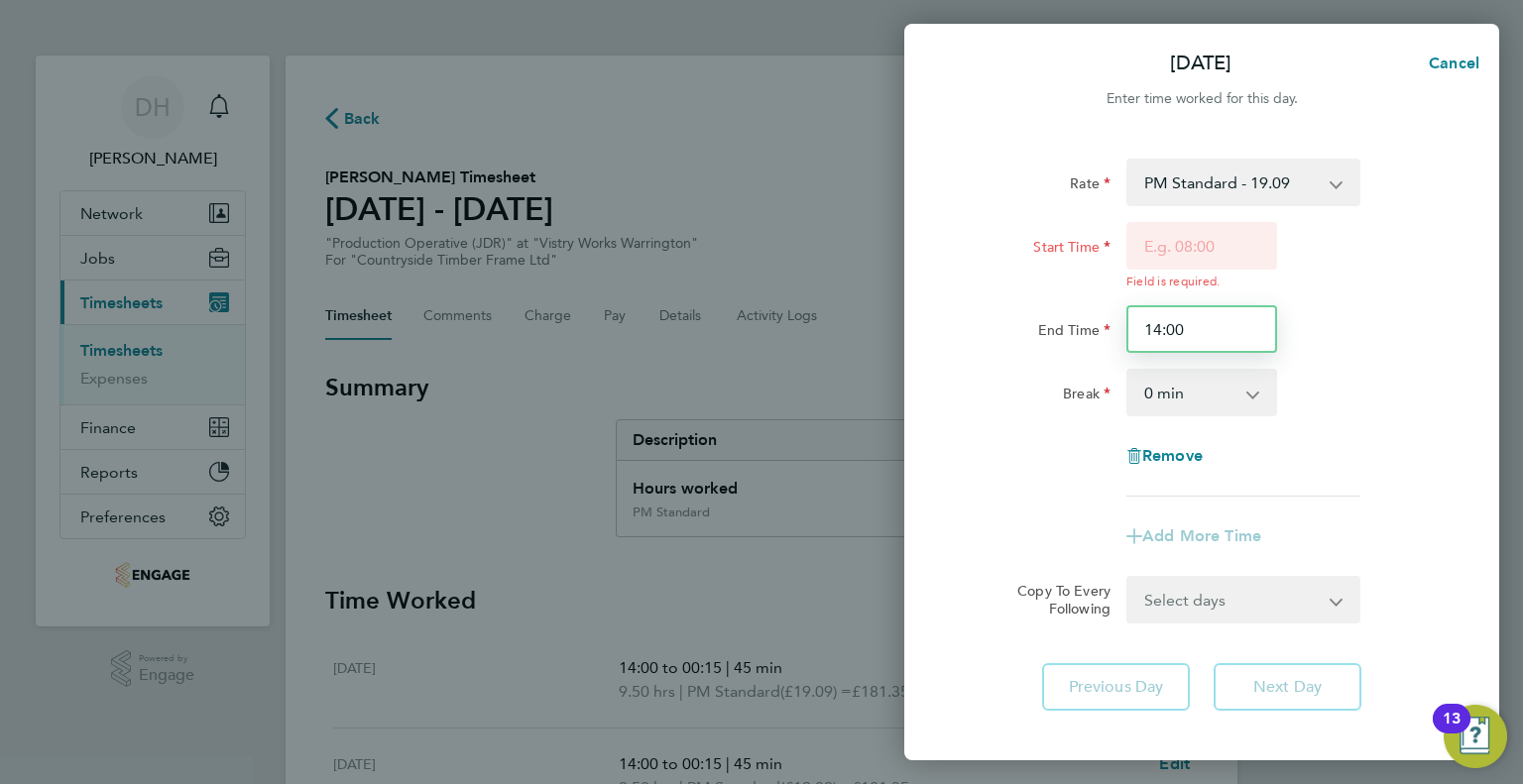 click on "End Time 14:00" 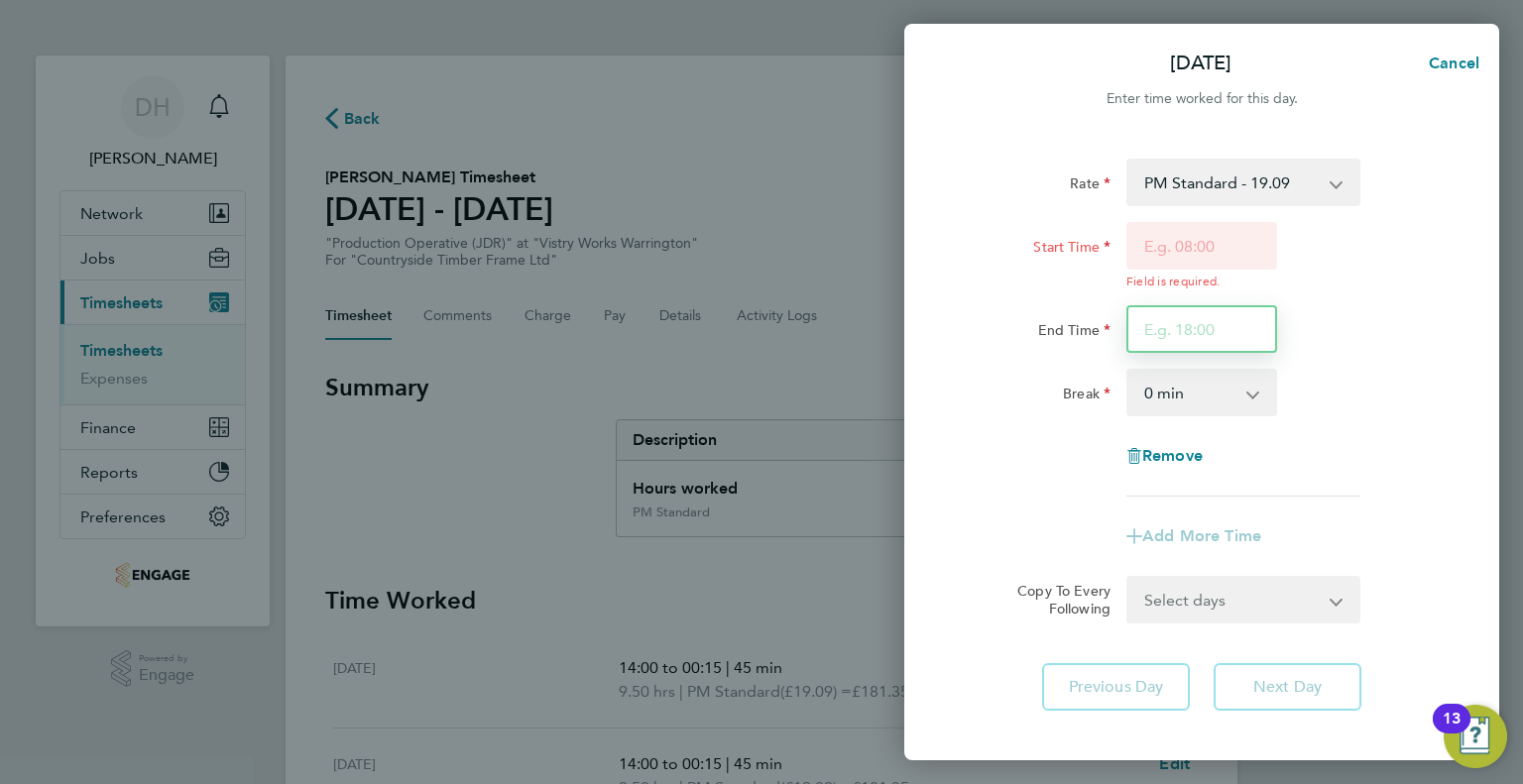 type 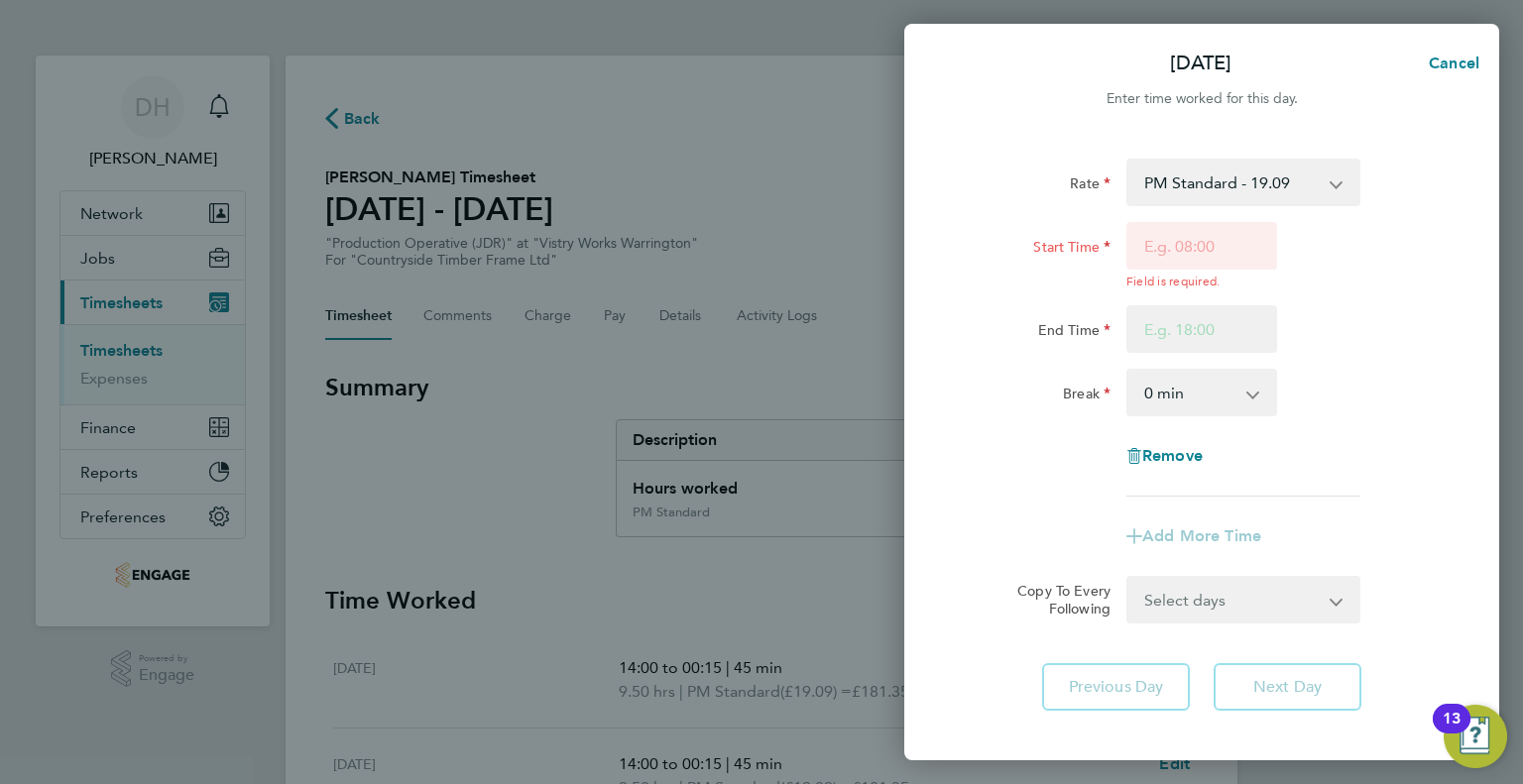 click on "End Time" 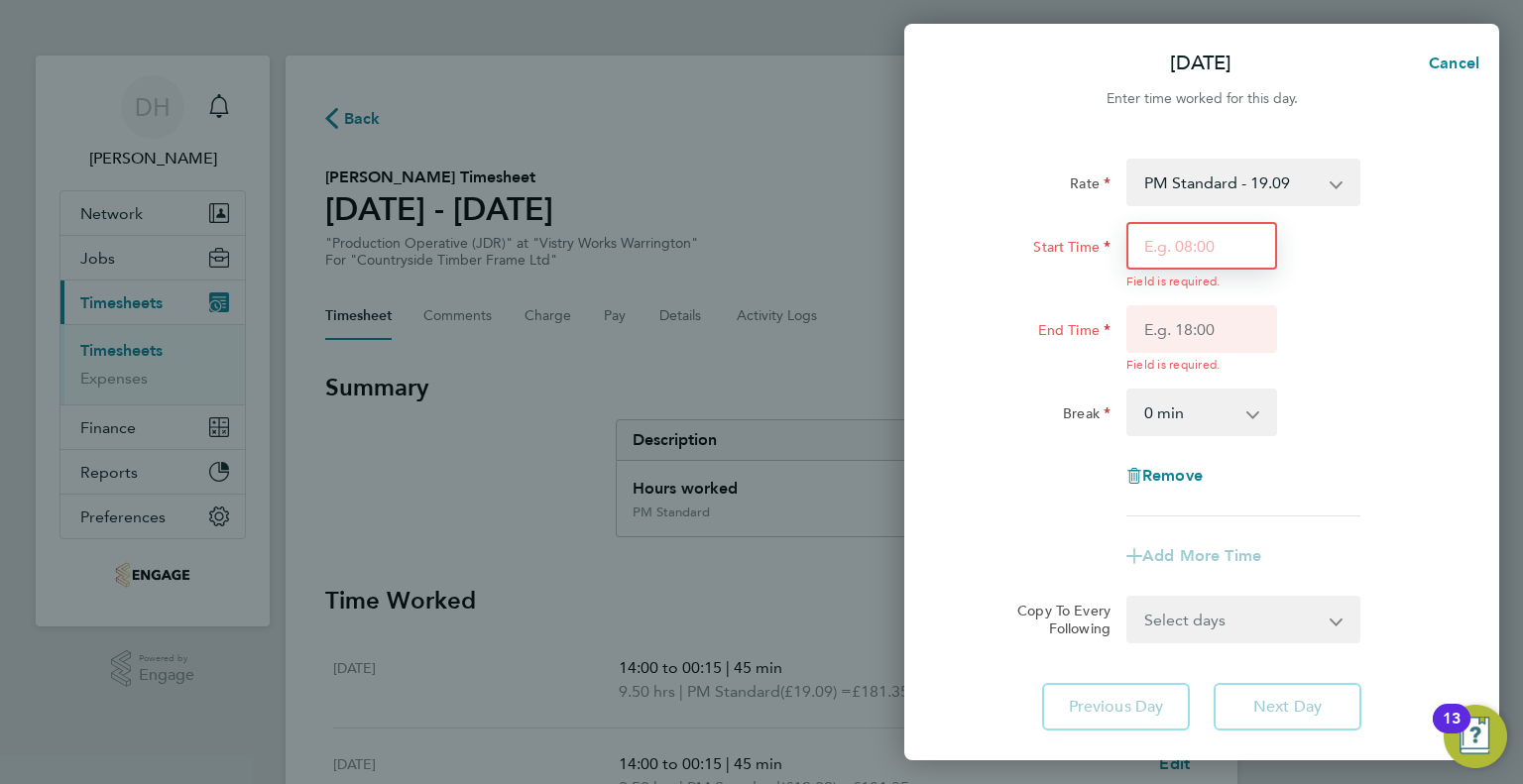 click on "Start Time" at bounding box center [1202, 246] 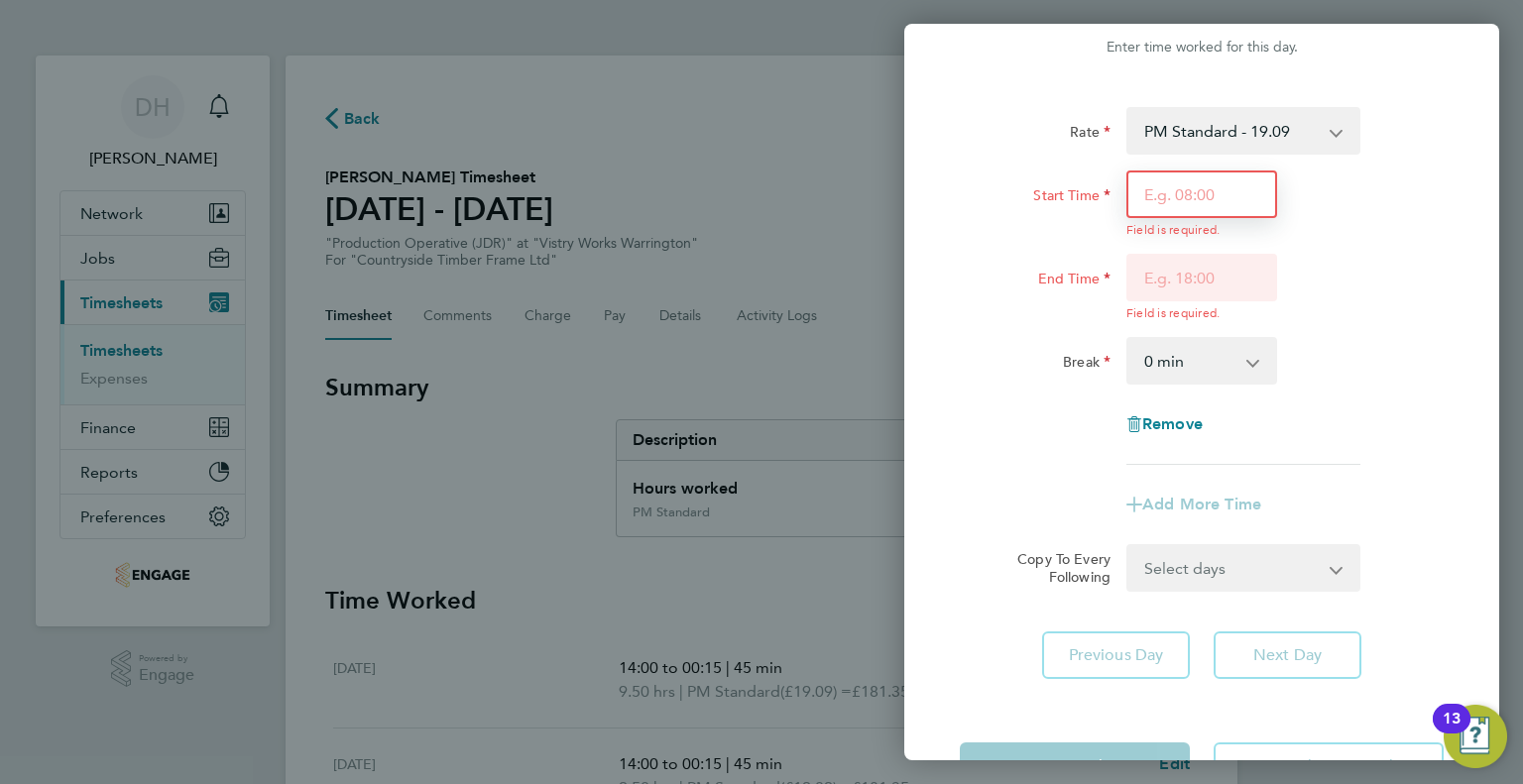 scroll, scrollTop: 0, scrollLeft: 0, axis: both 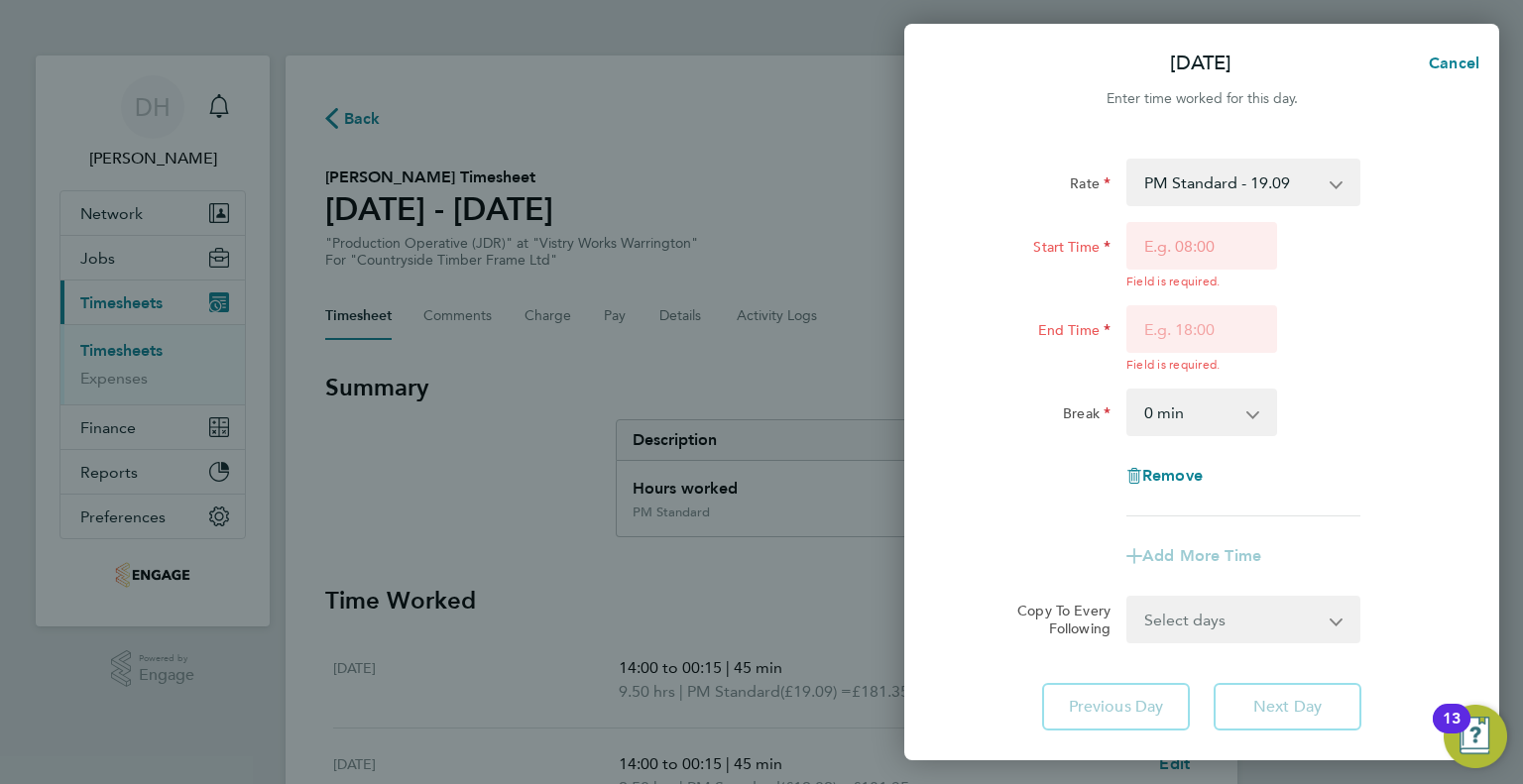 click on "PM Standard - 19.09   AM Standard - 17.80   AM OT2 - 35.60   PM OT1 - 28.64   AM OT1 - 26.70   PM OT2 - 38.18" at bounding box center [1231, 182] 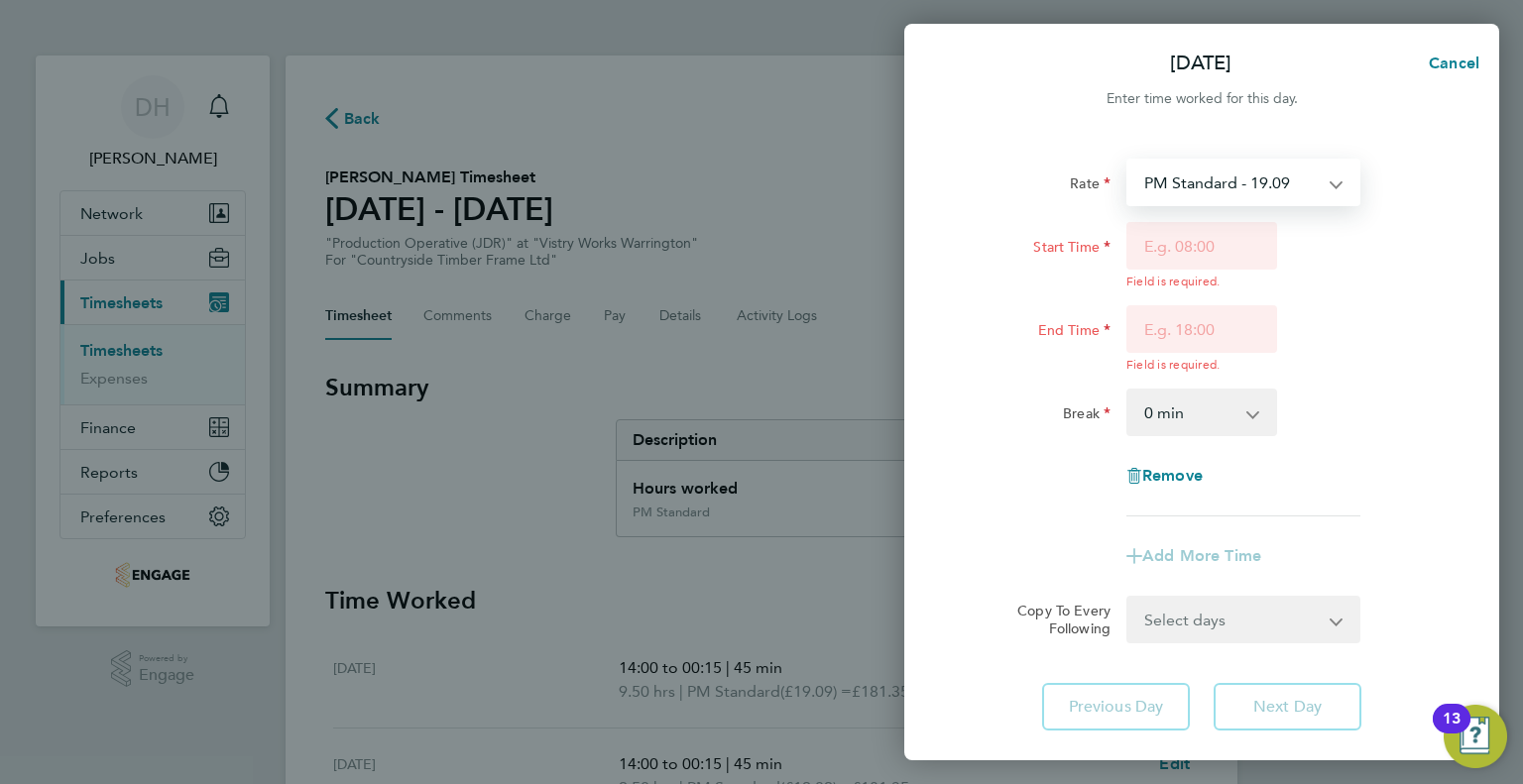 click on "End Time" 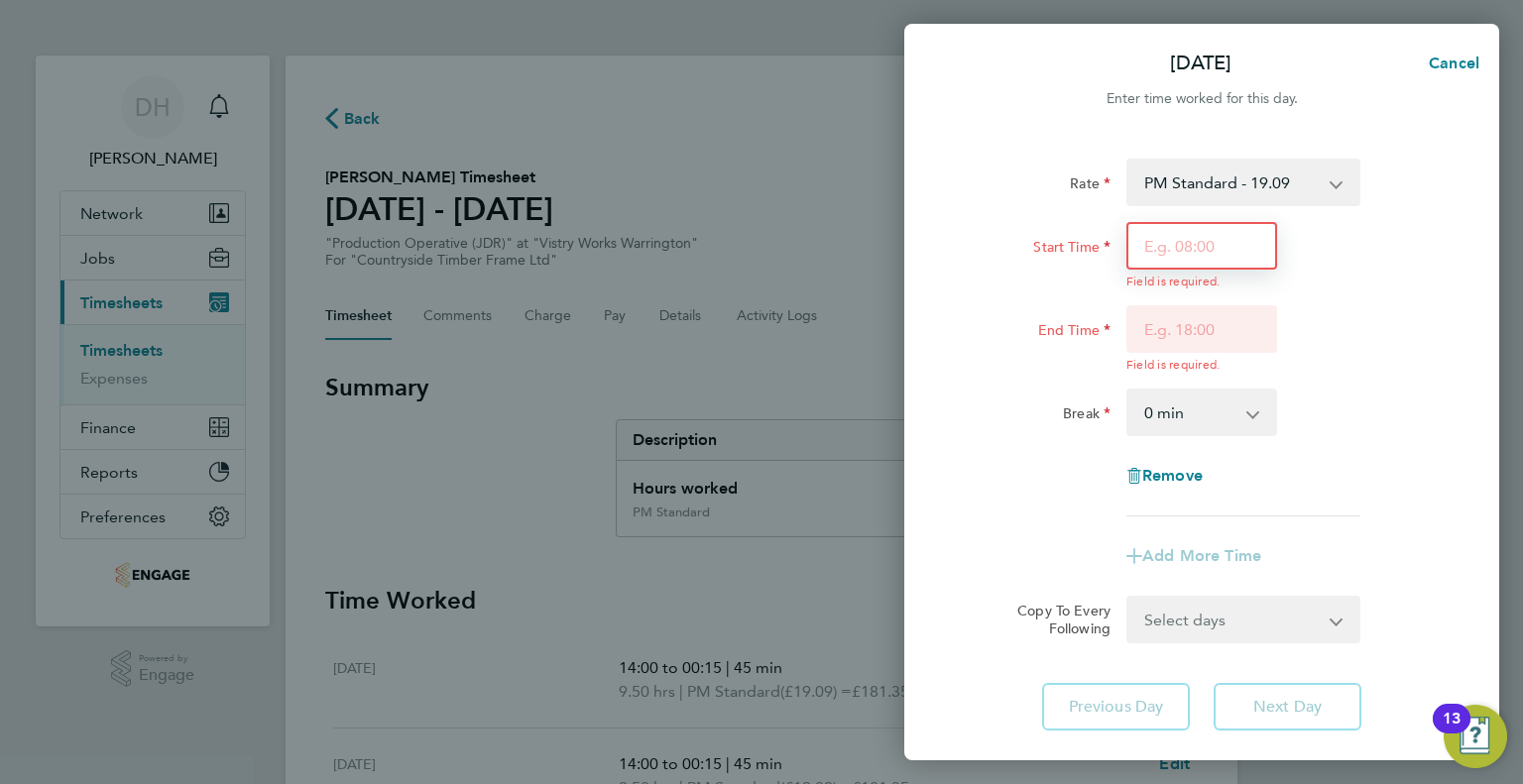 click on "Start Time" at bounding box center [1202, 246] 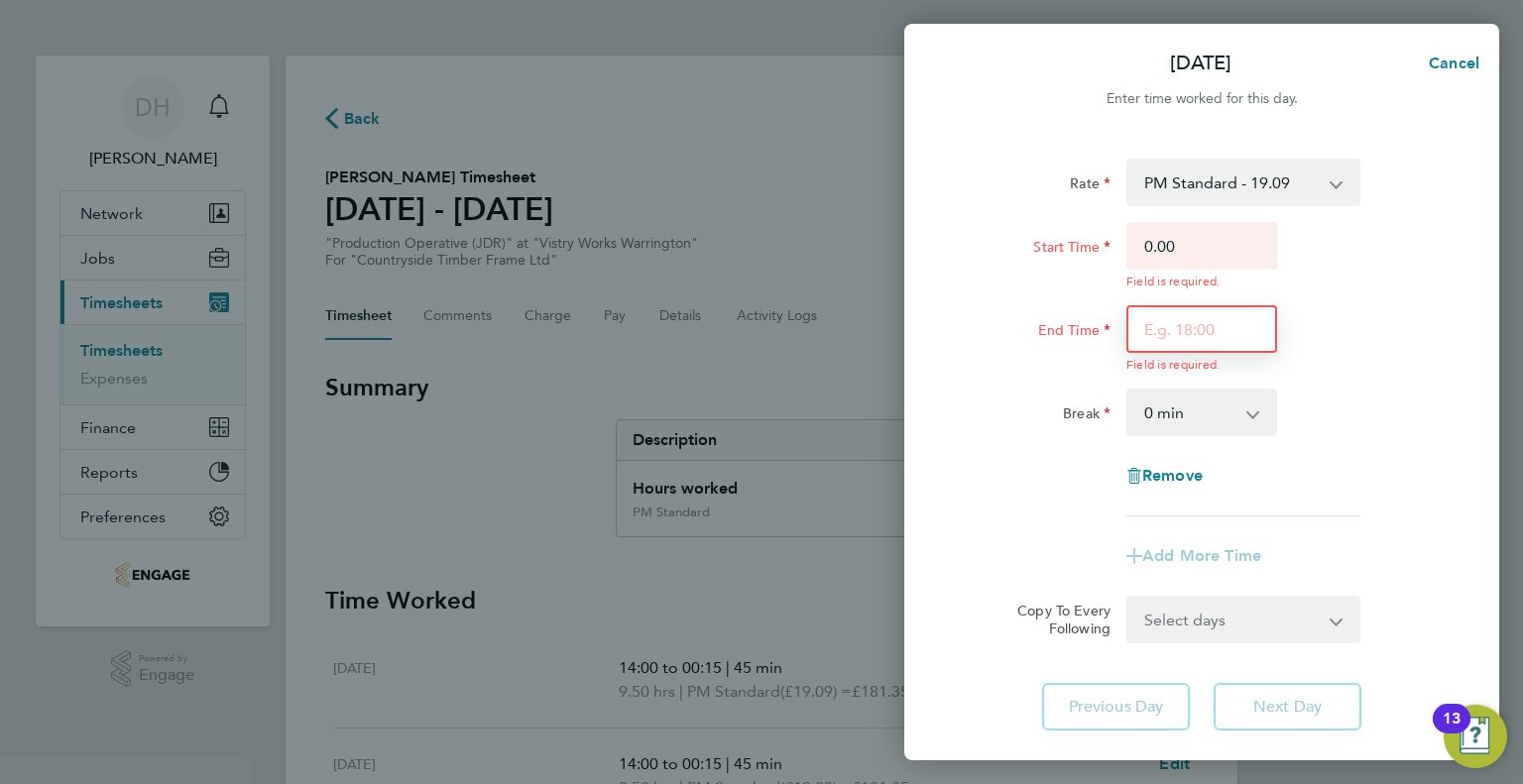 type on "00:00" 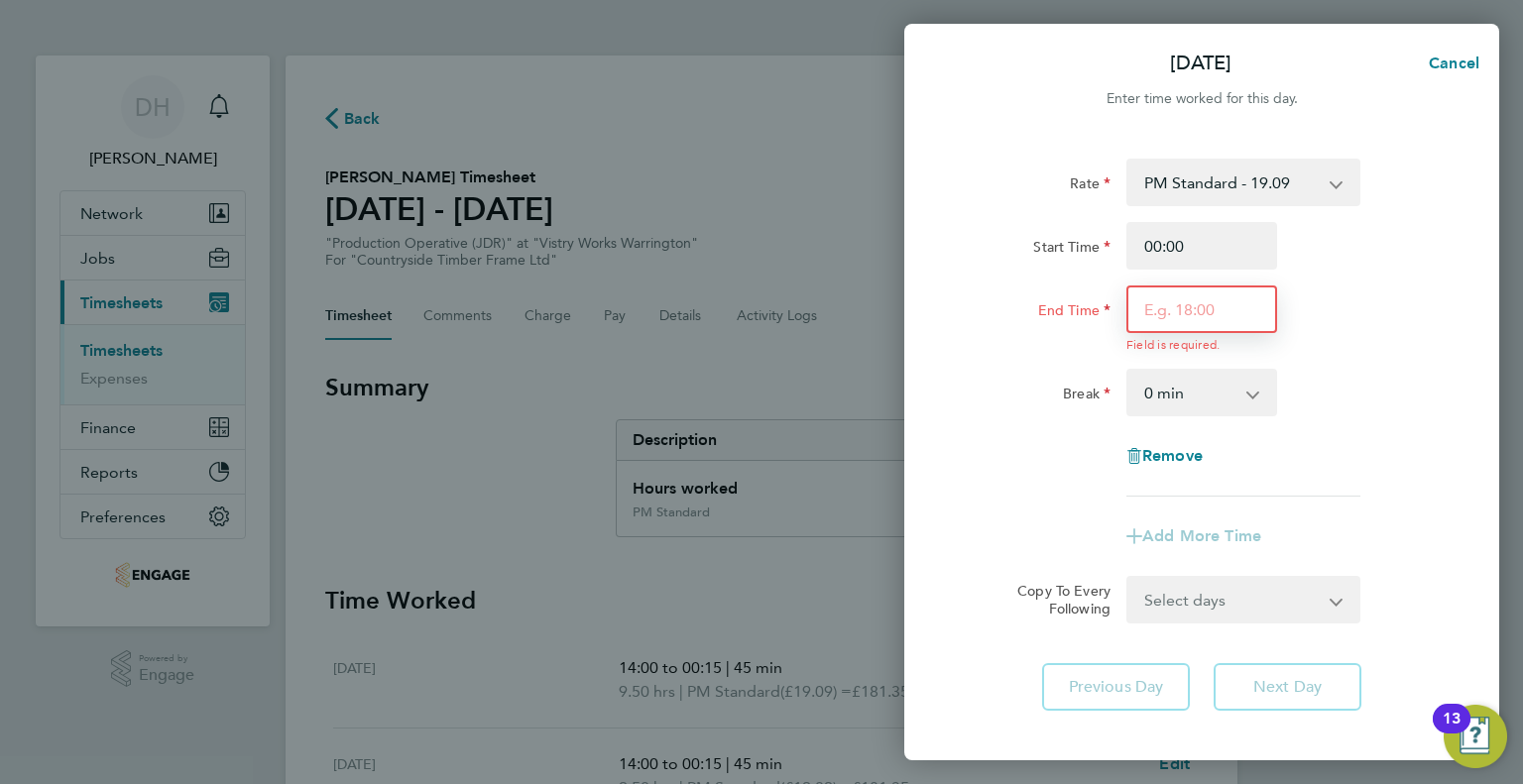 click on "End Time" at bounding box center [1202, 309] 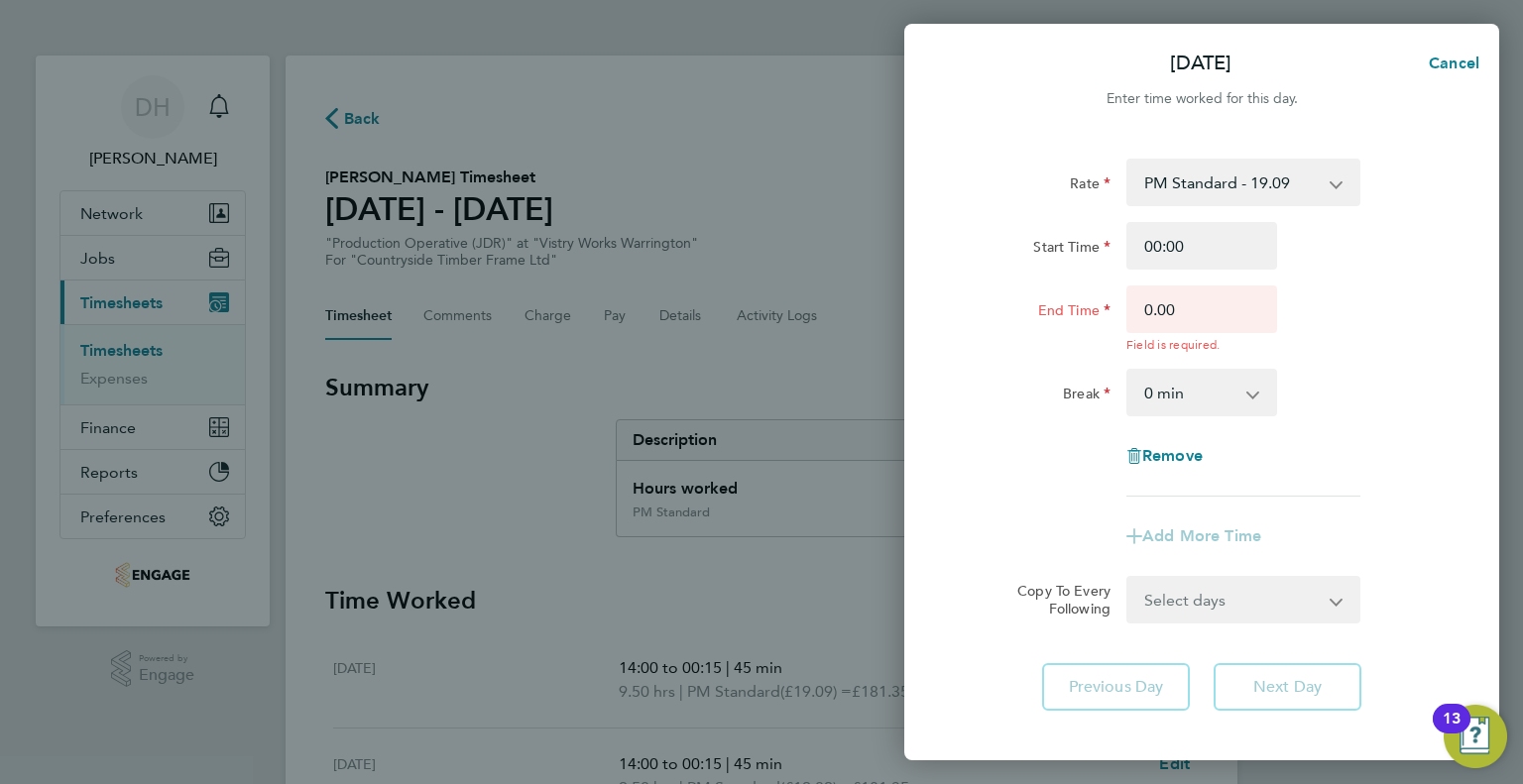 type on "00:00" 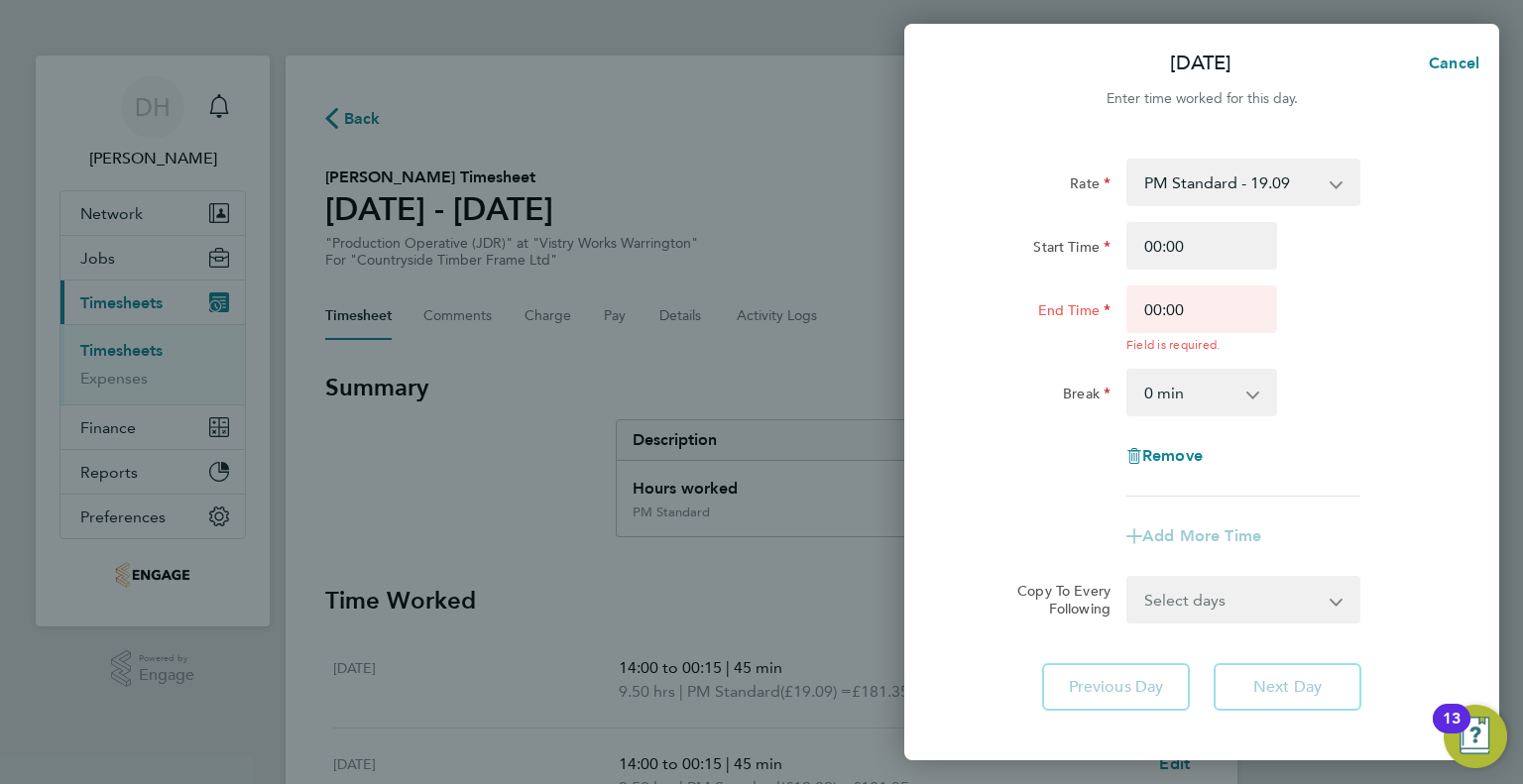 click on "Break" 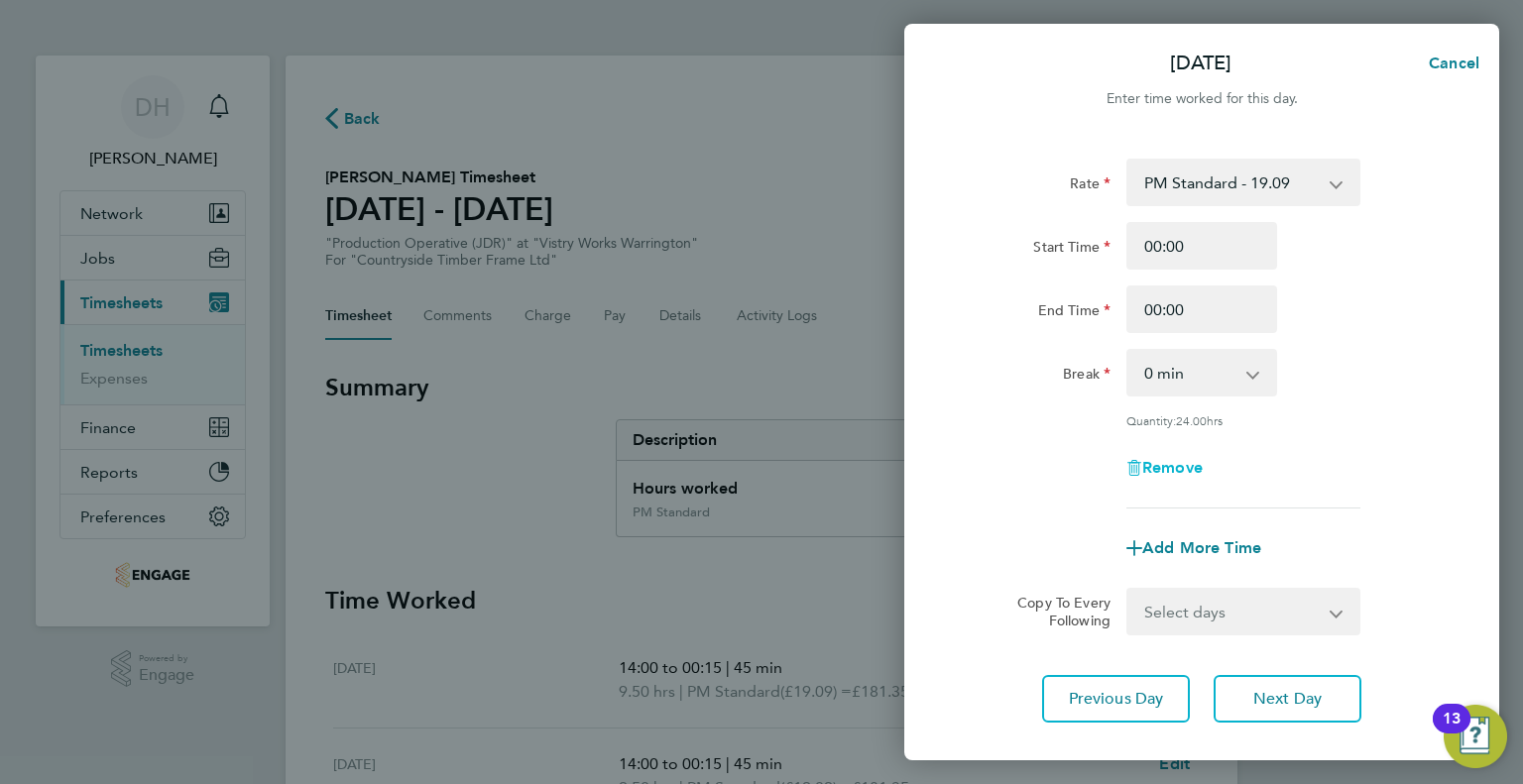 click on "Remove" 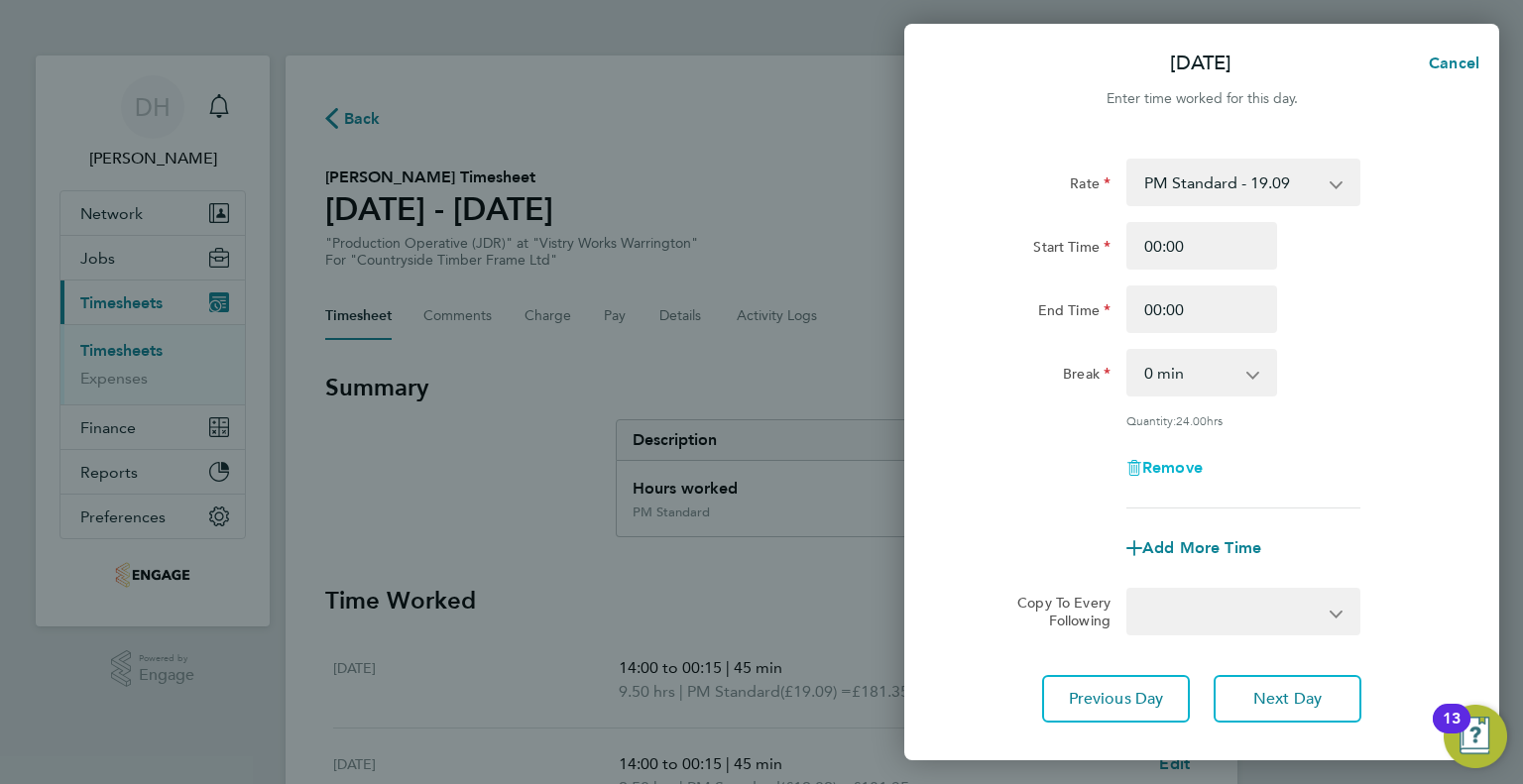 select on "null" 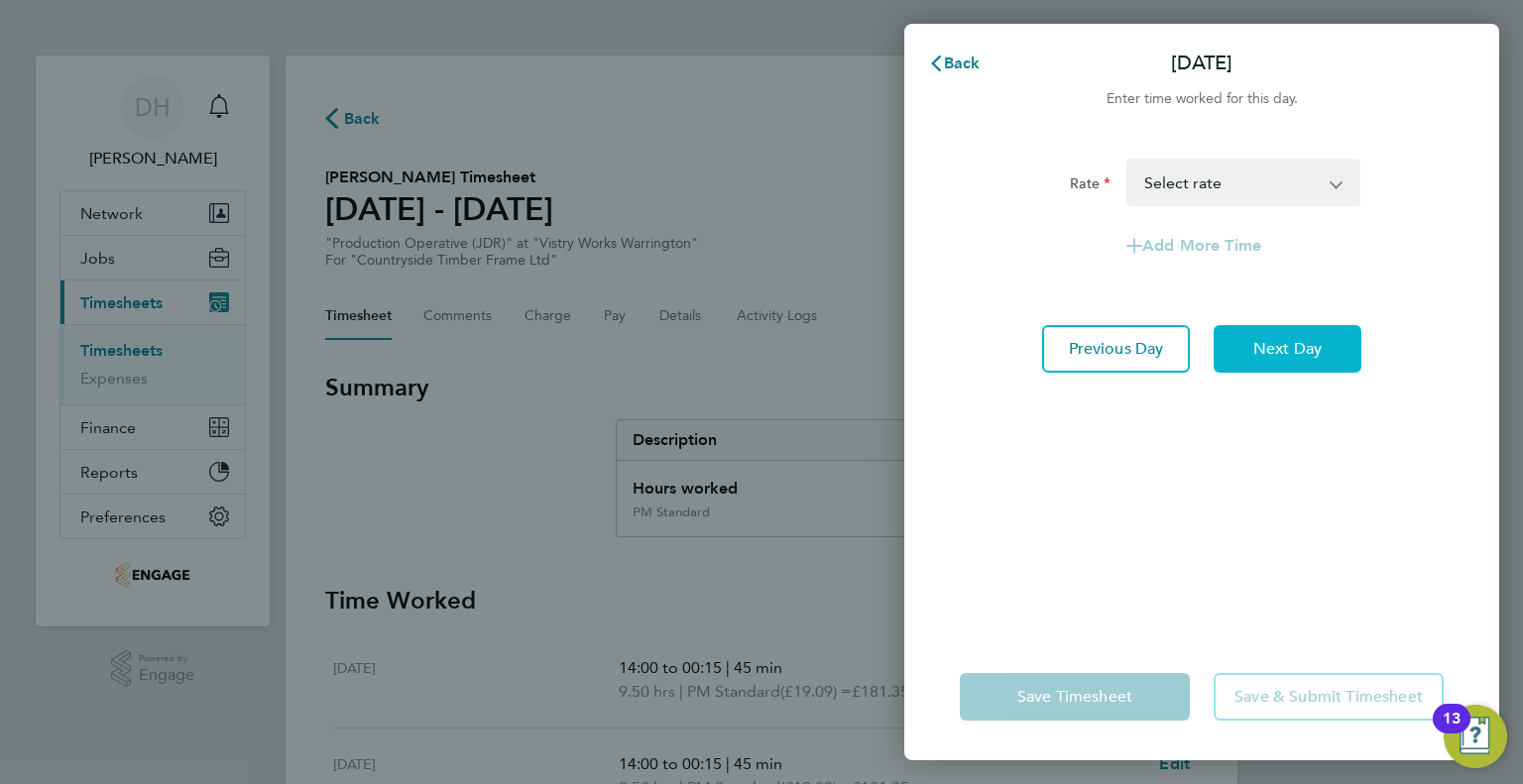 click on "Next Day" 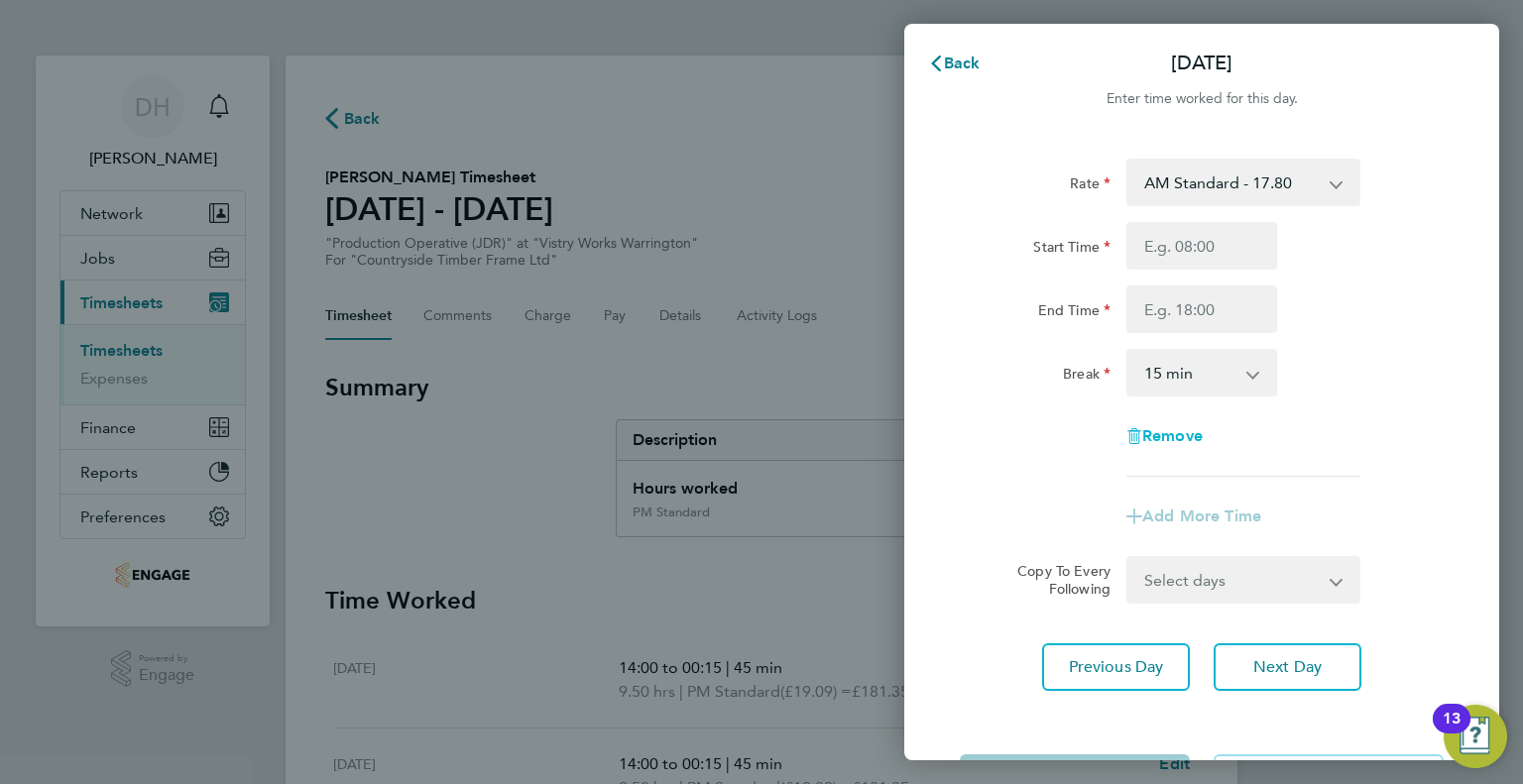 click on "Remove" 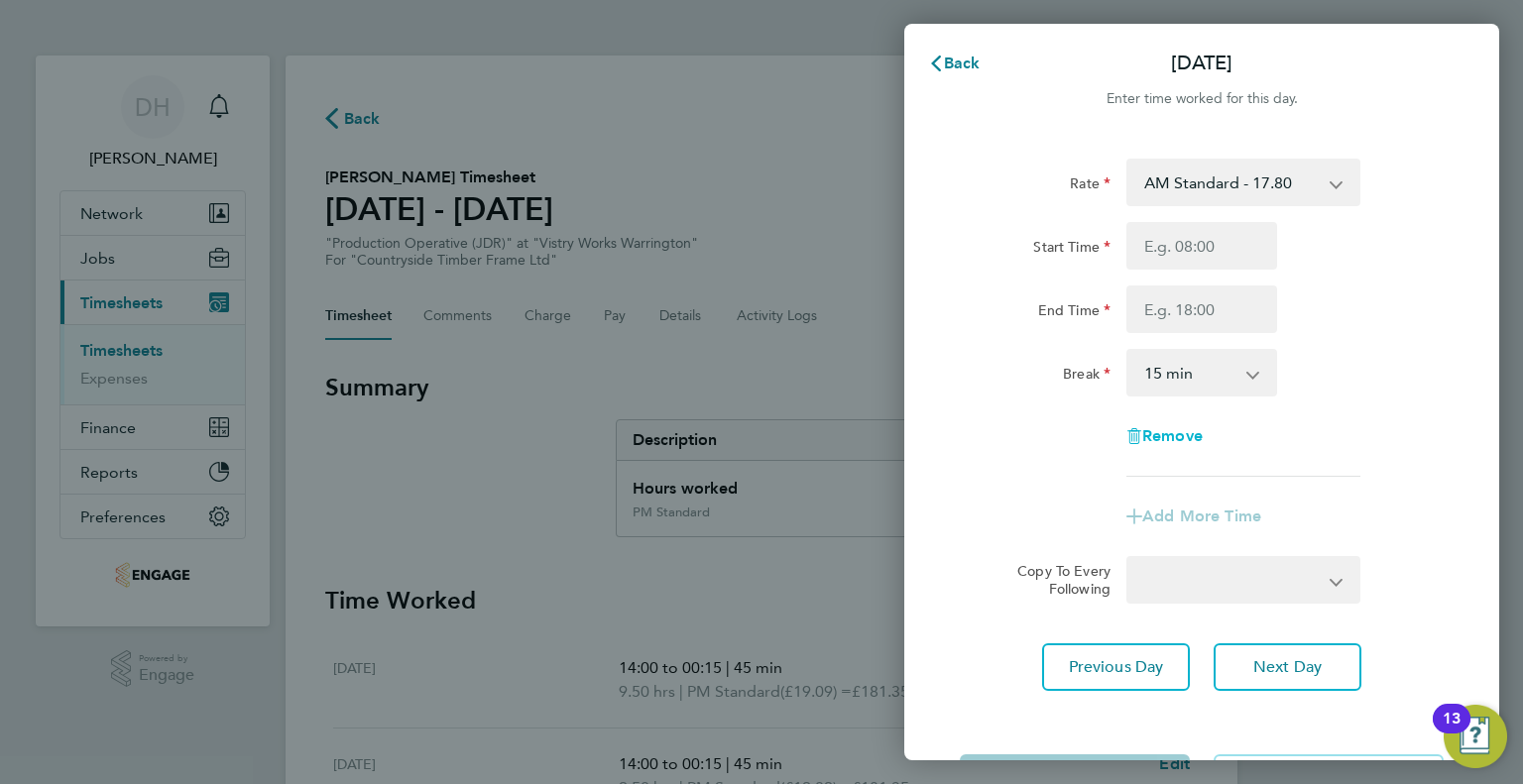 select on "null" 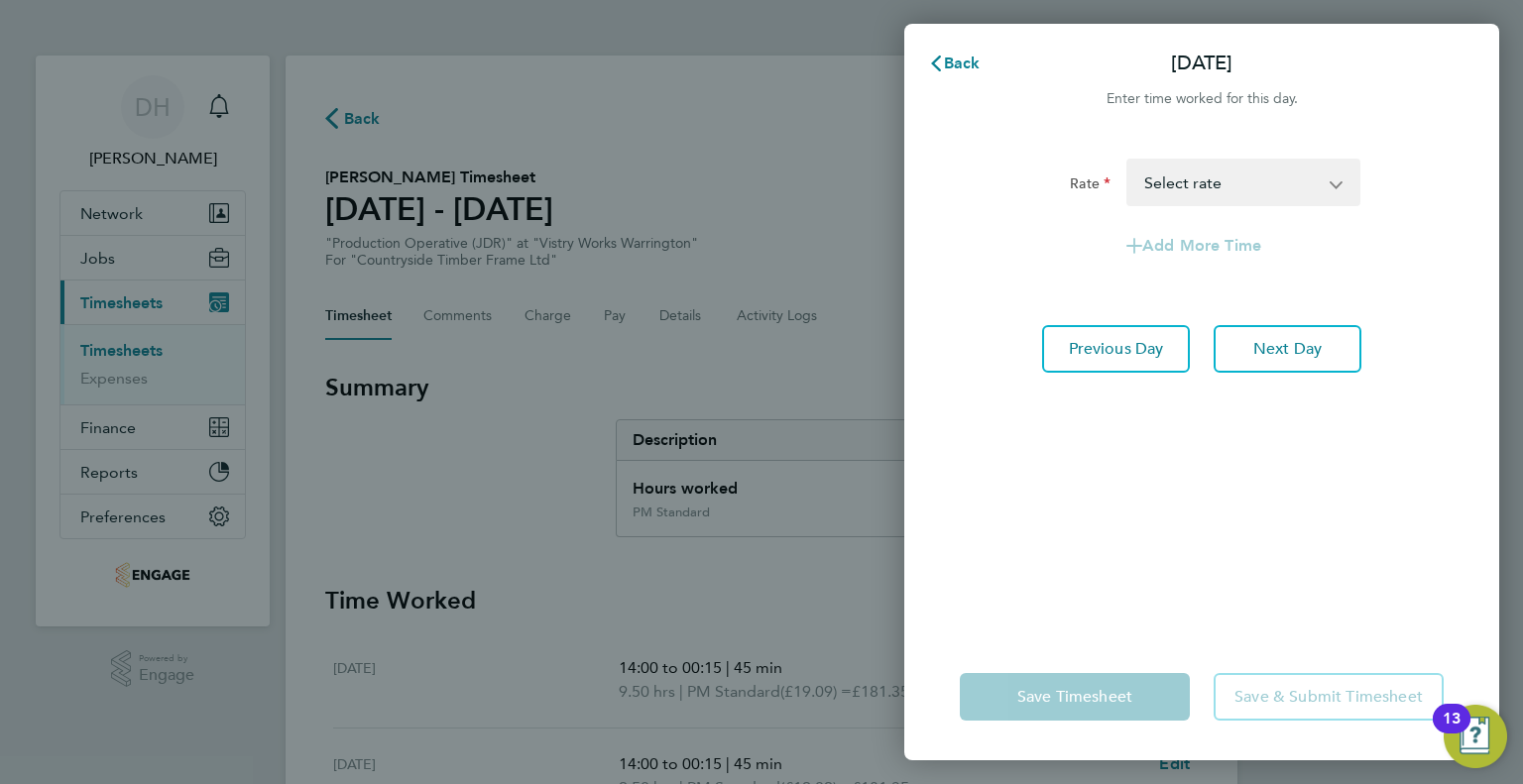 click on "Rate  AM Standard - 17.80   AM OT2 - 35.60   PM OT1 - 28.64   AM OT1 - 26.70   PM OT2 - 38.18   PM Standard - 19.09   Select rate
Add More Time   Previous Day   Next Day" 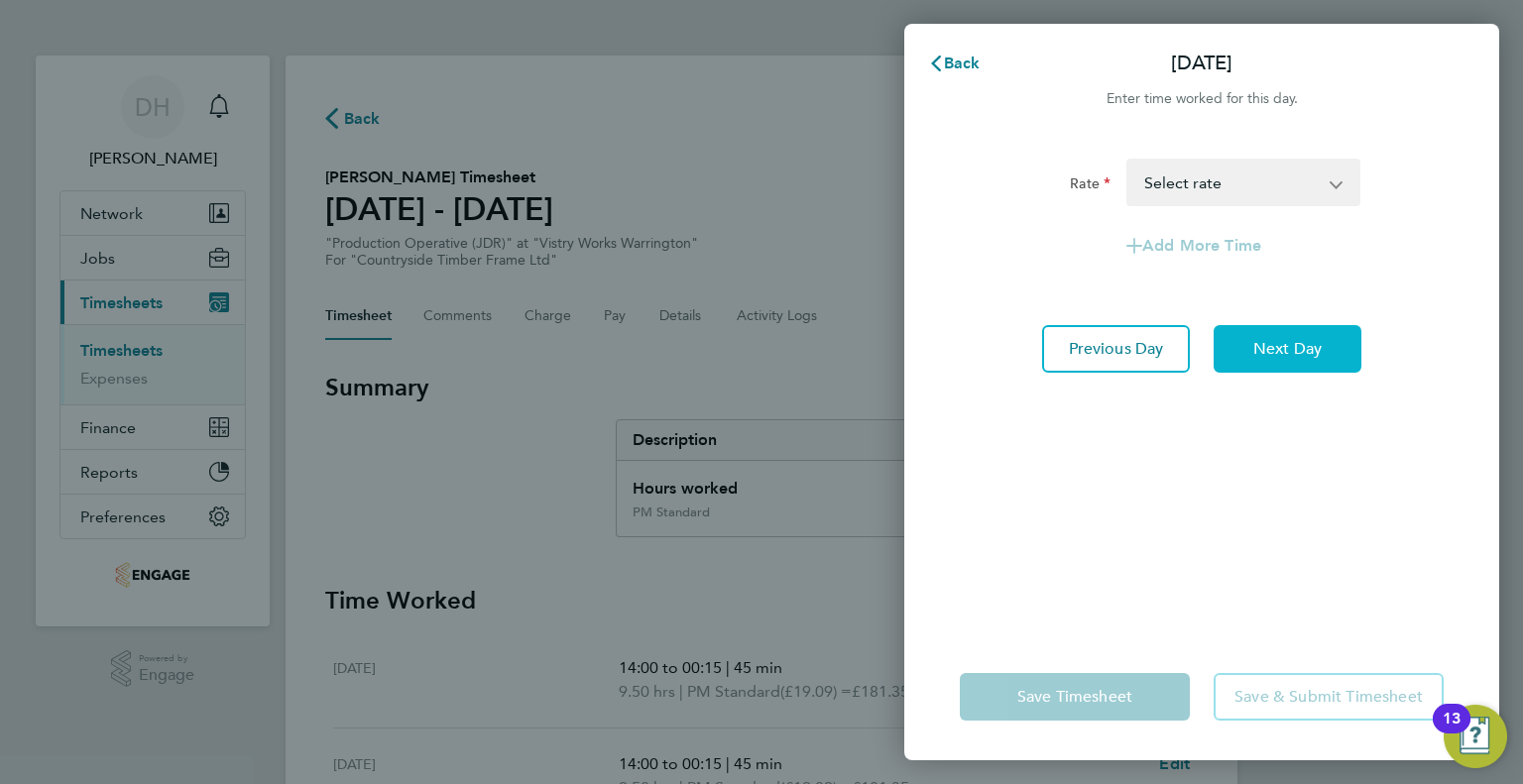 click on "Next Day" 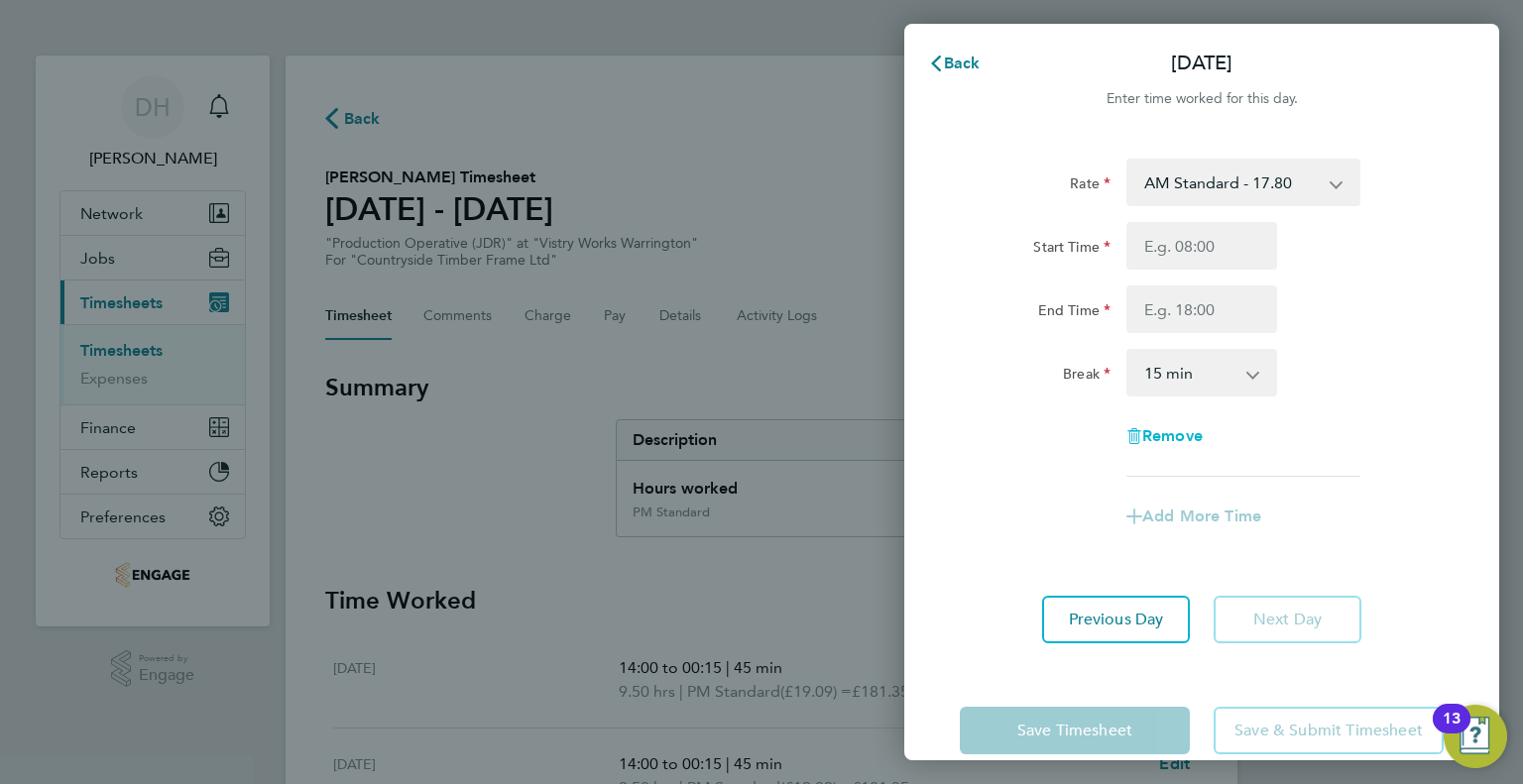 click on "Remove" 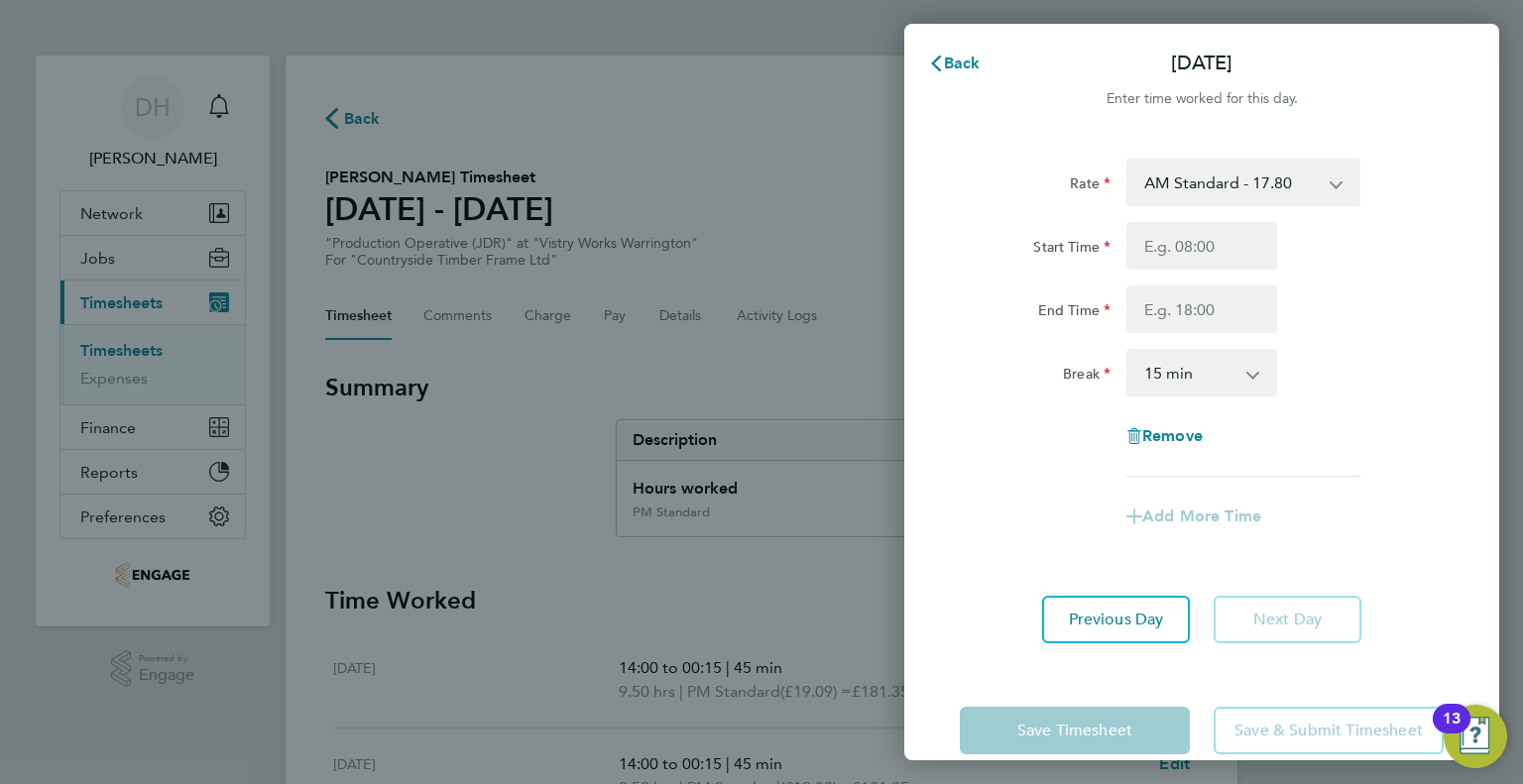 select on "null" 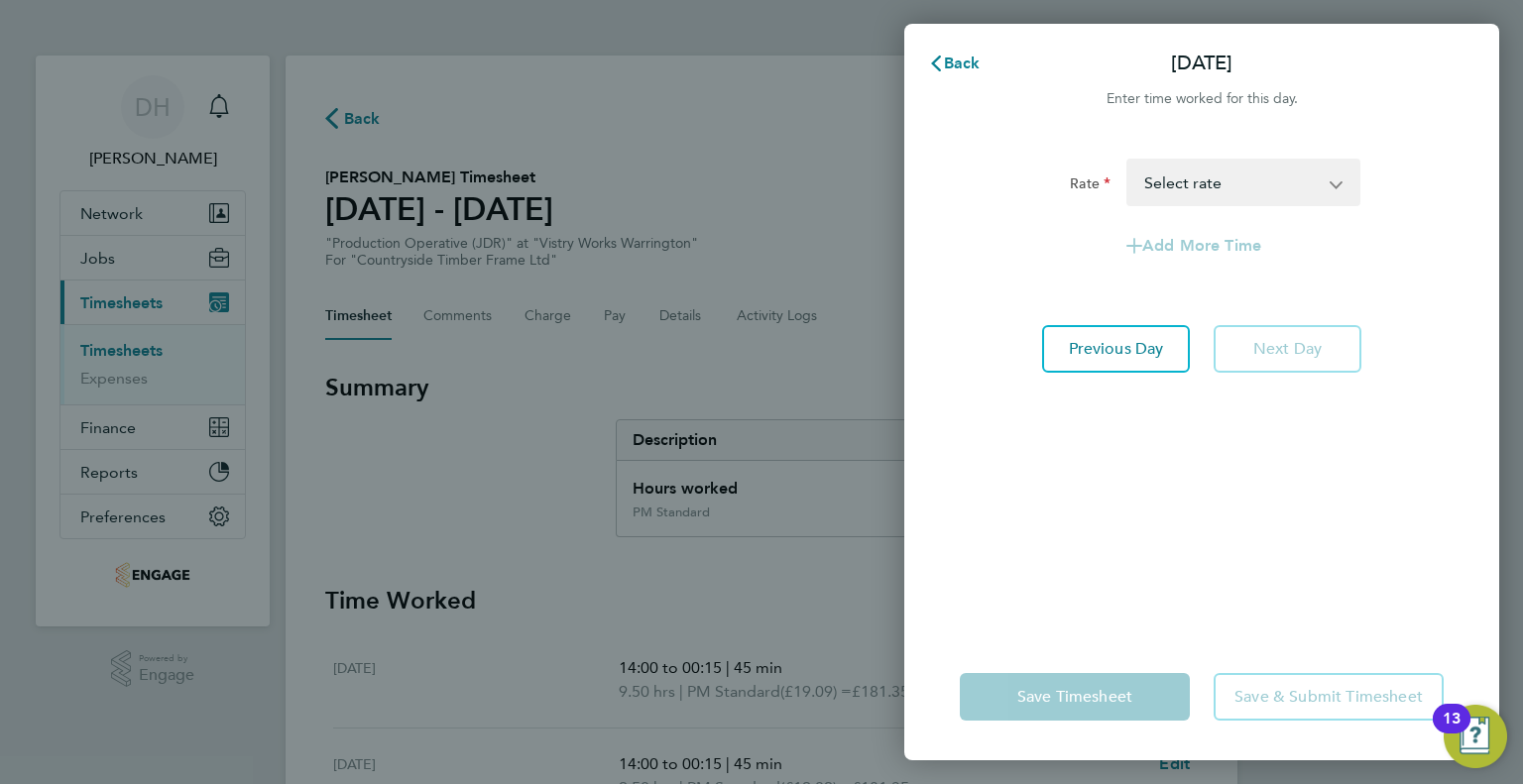 click on "Next Day" 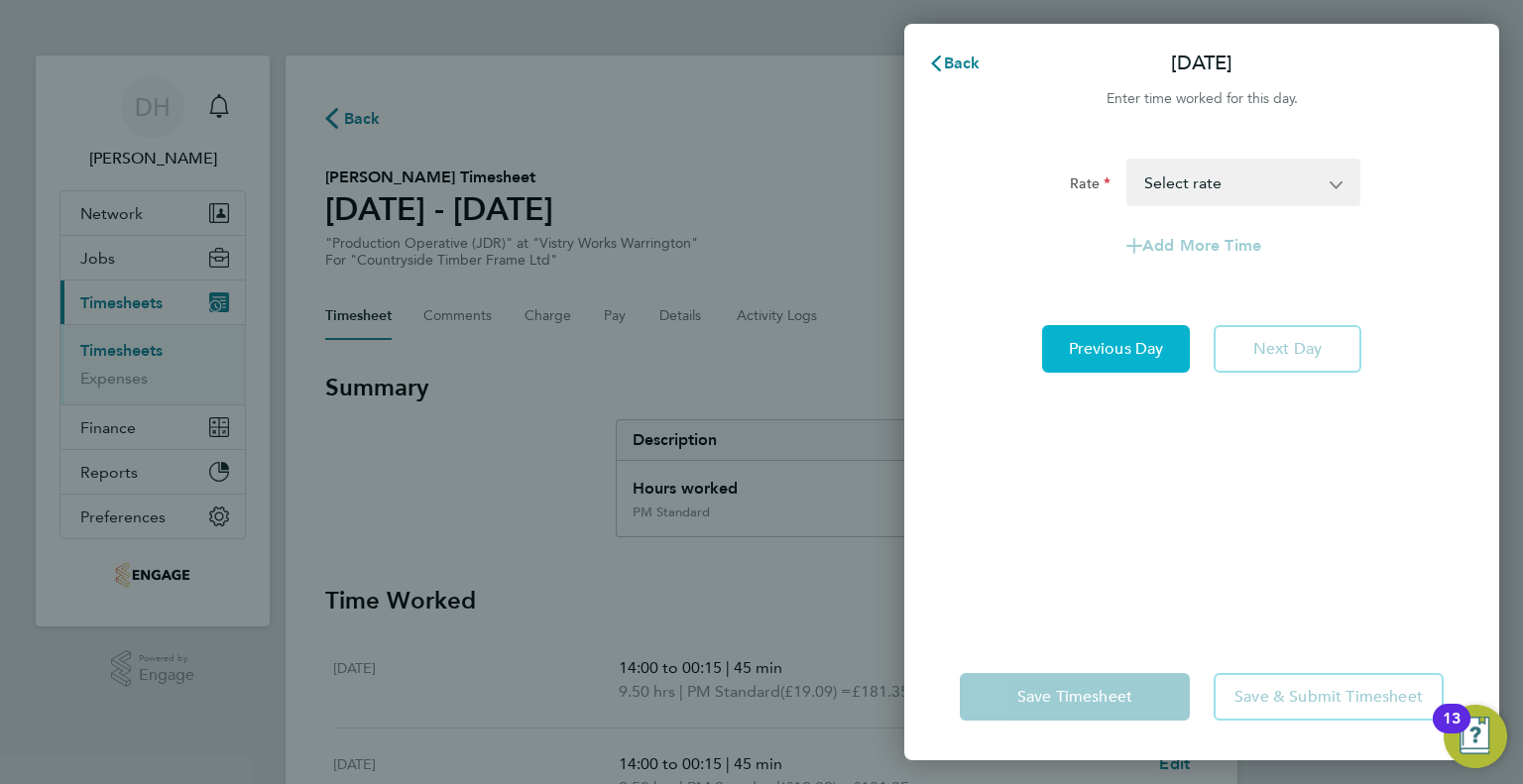 click on "Previous Day" 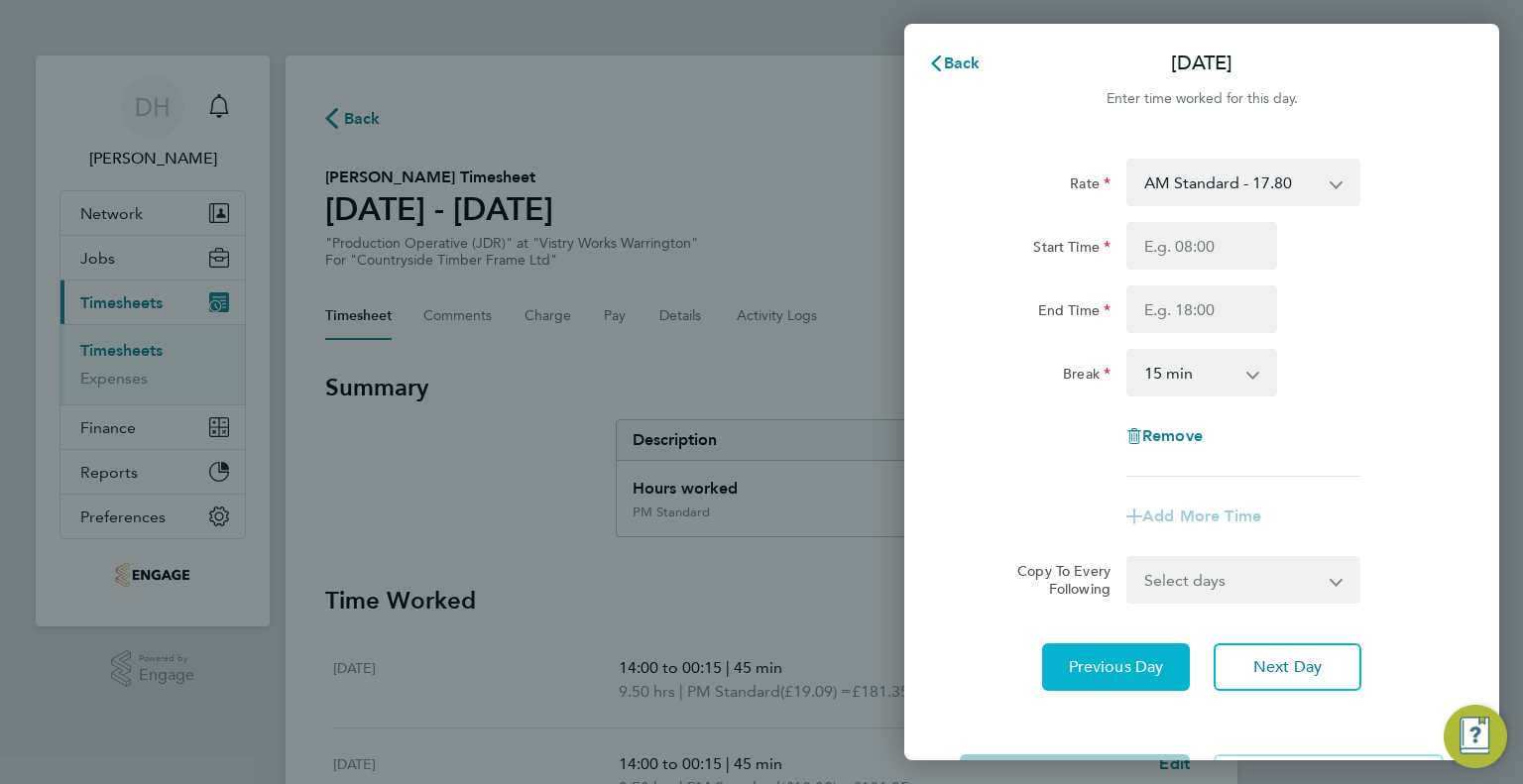 click on "Previous Day" 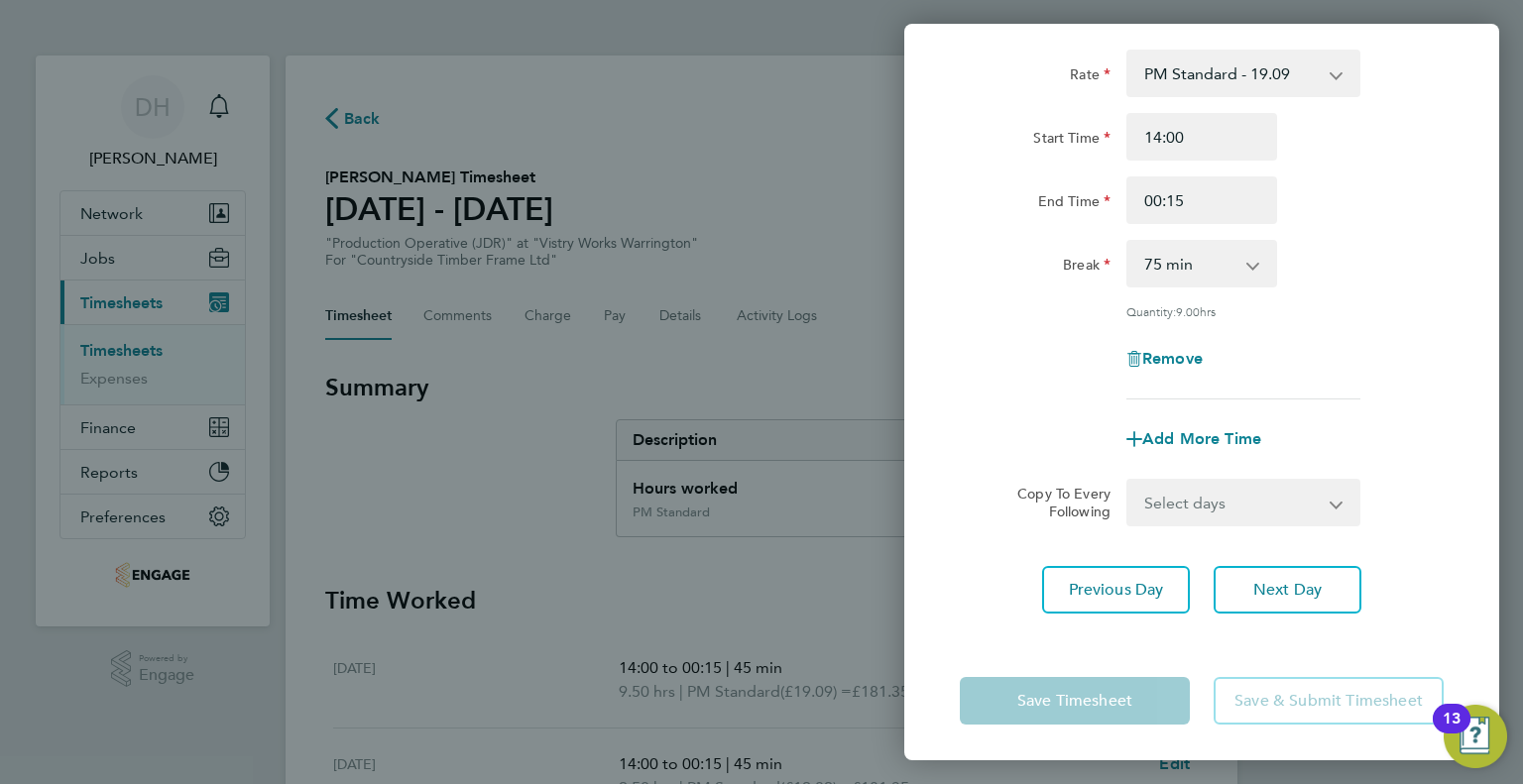 scroll, scrollTop: 110, scrollLeft: 0, axis: vertical 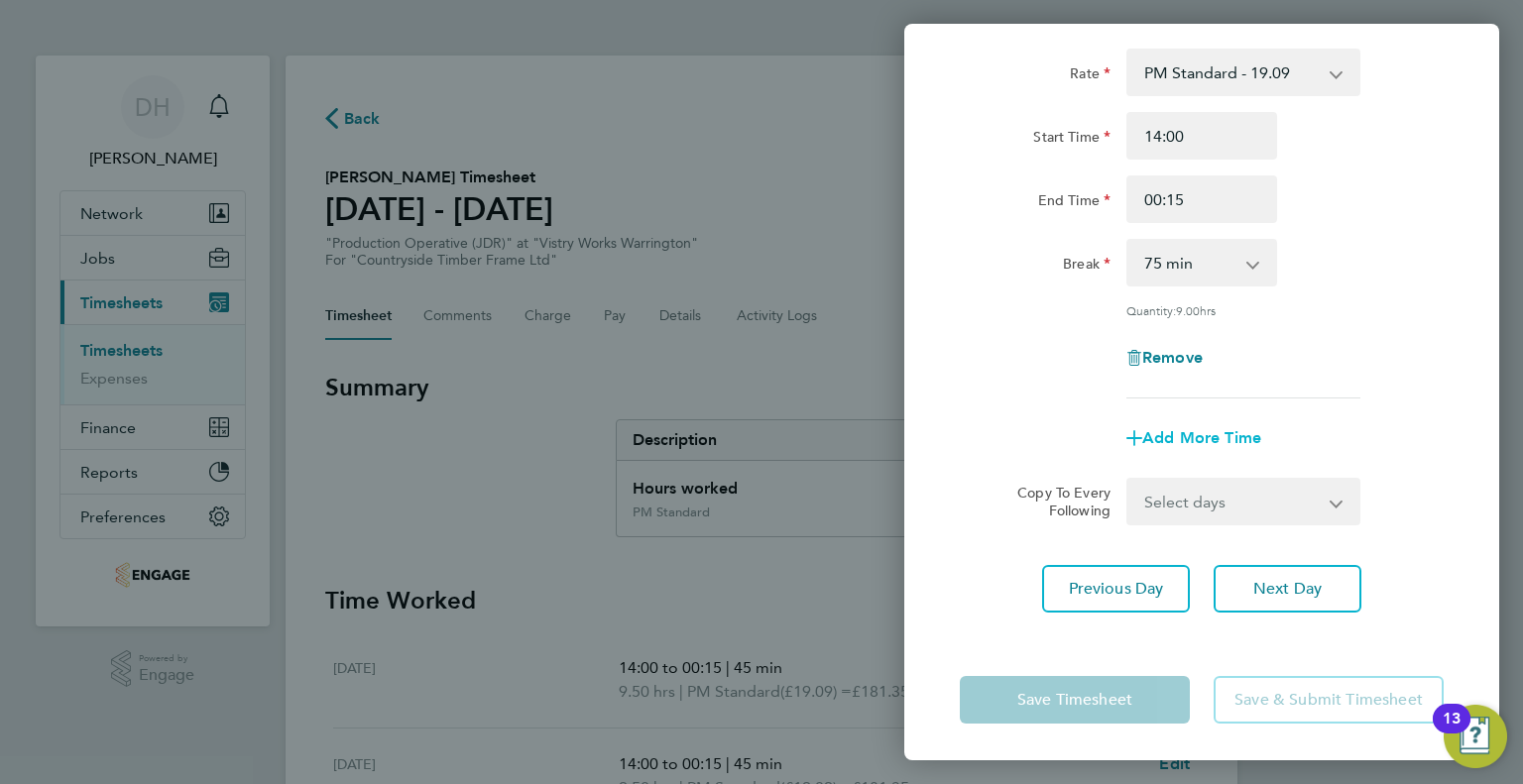 click on "Add More Time" 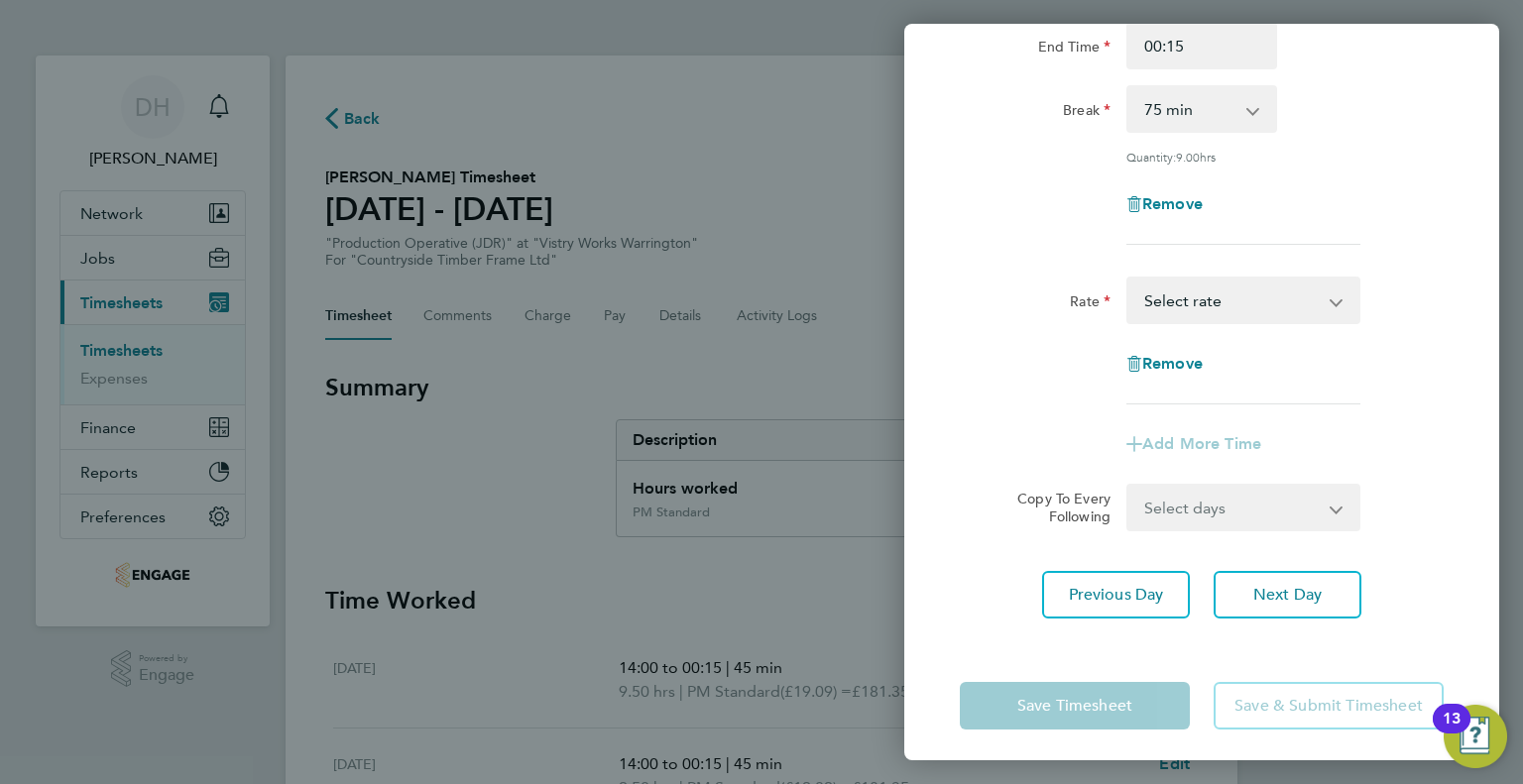 scroll, scrollTop: 270, scrollLeft: 0, axis: vertical 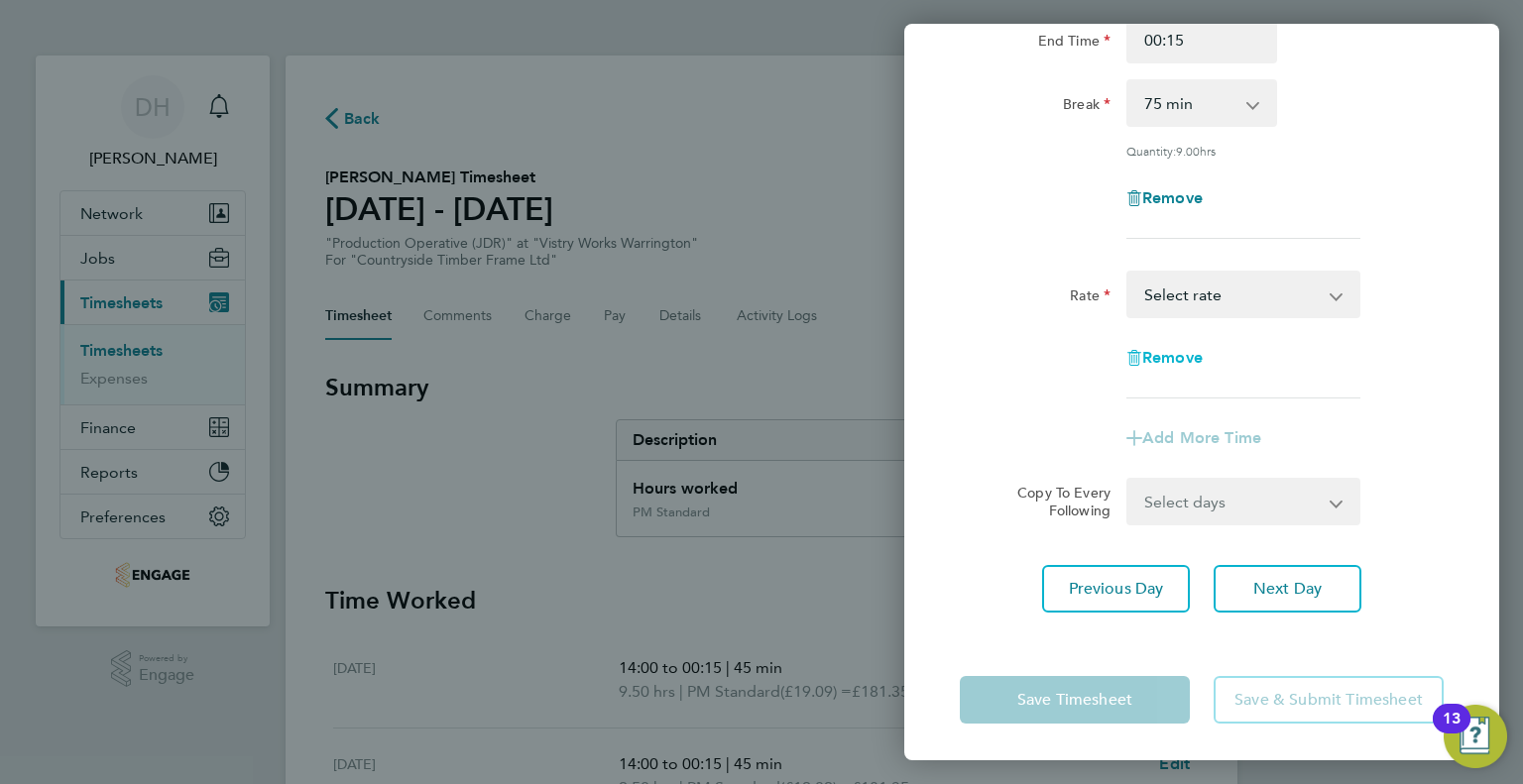 click on "Remove" 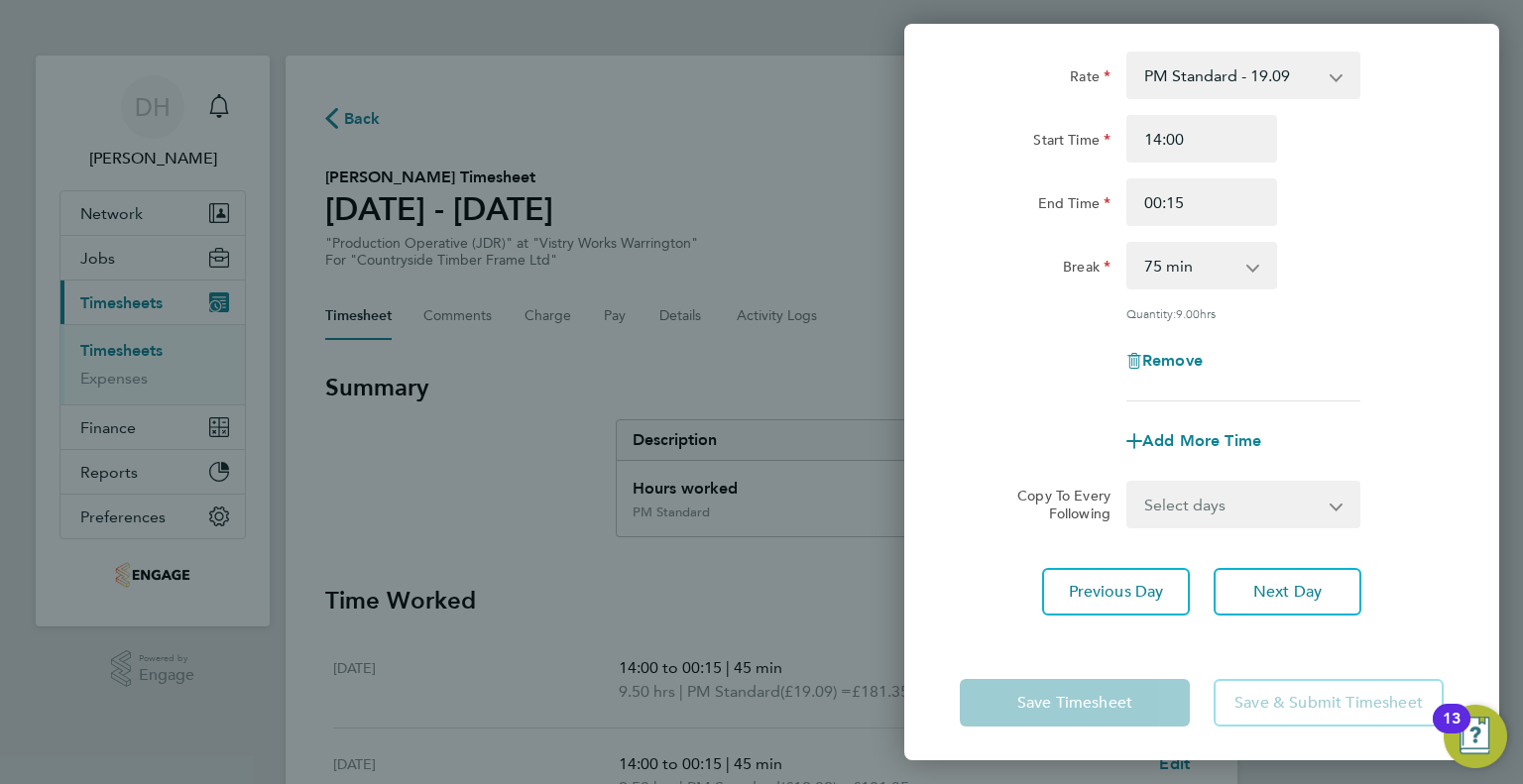 scroll, scrollTop: 110, scrollLeft: 0, axis: vertical 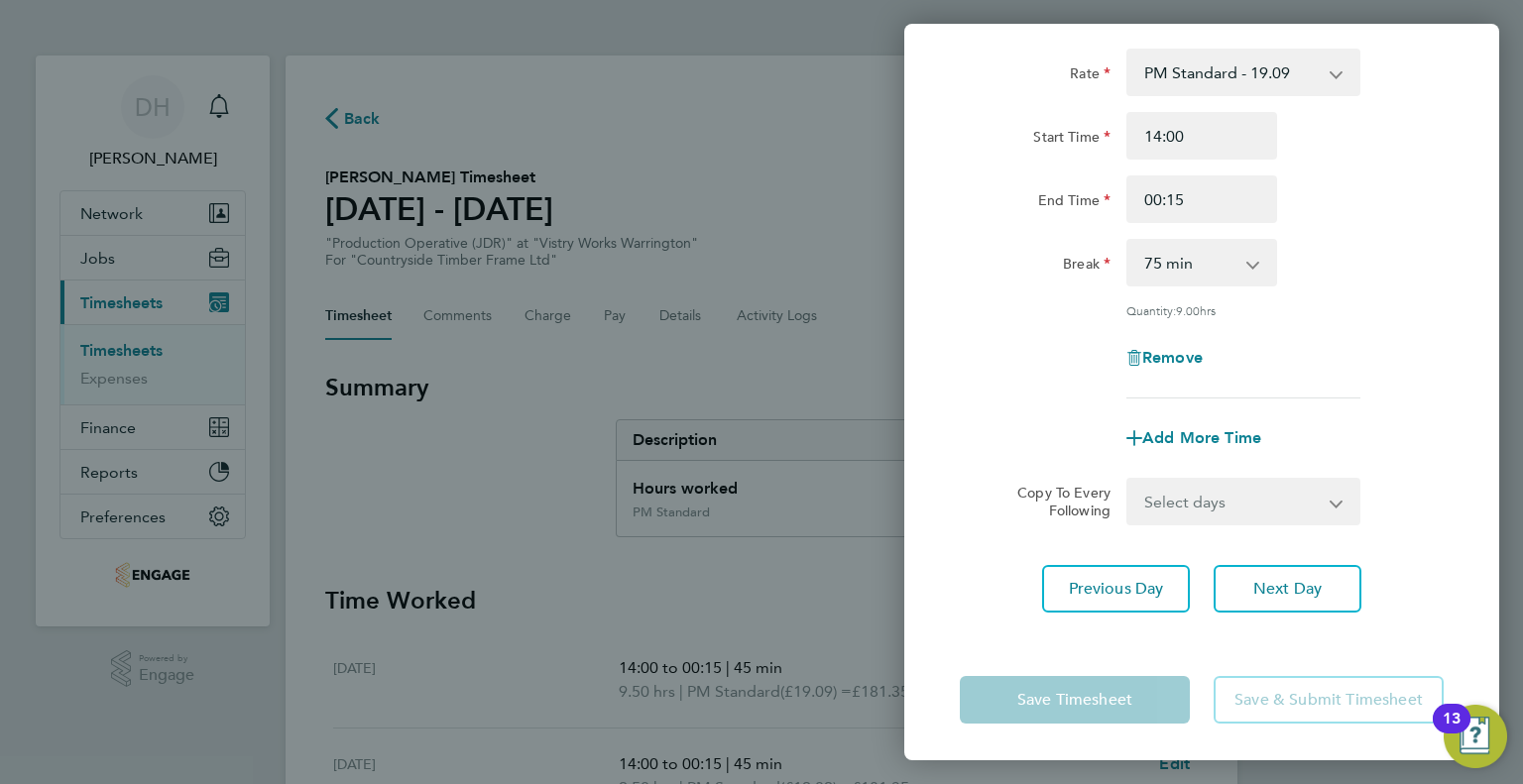 click on "Save Timesheet" 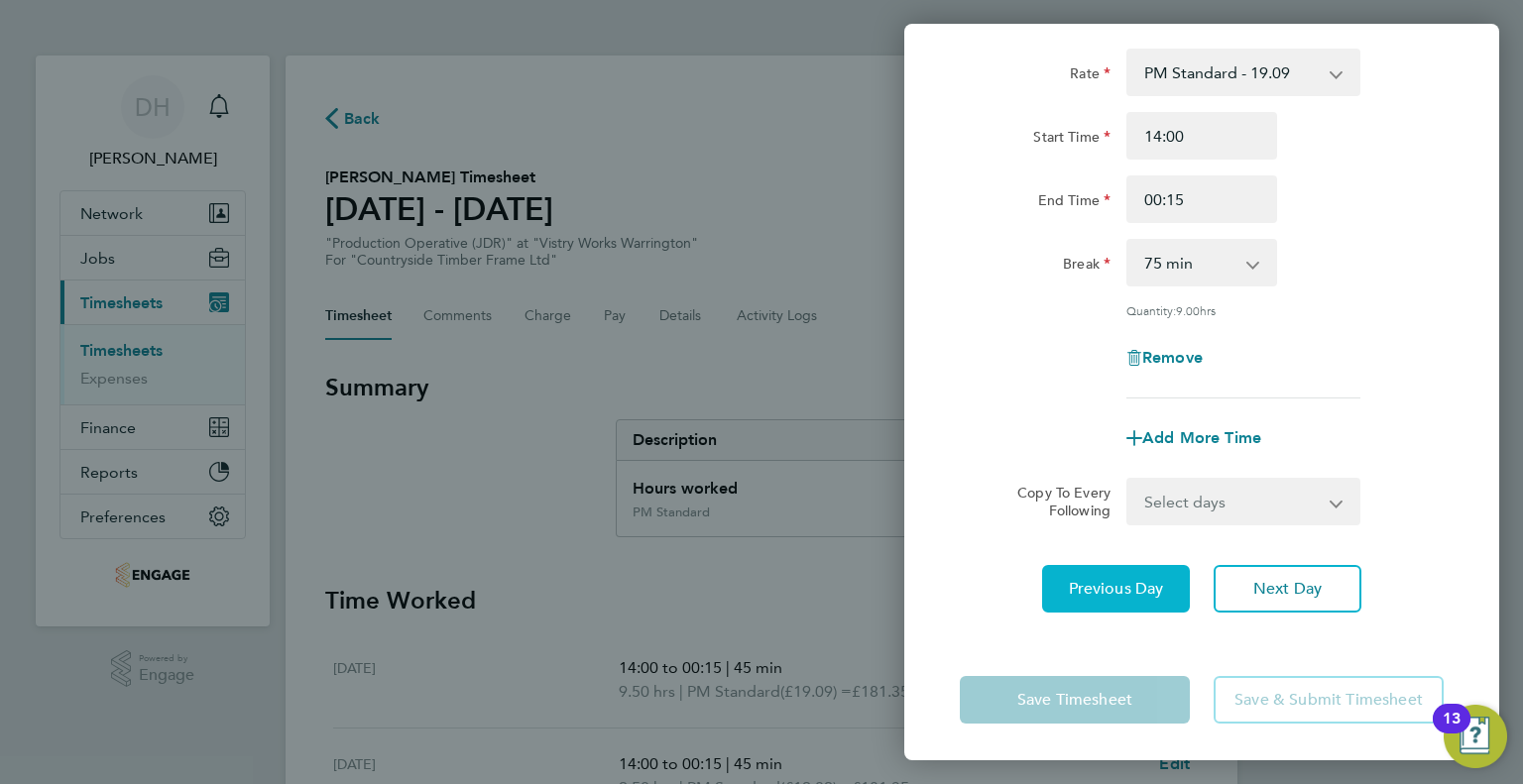 click on "Previous Day" 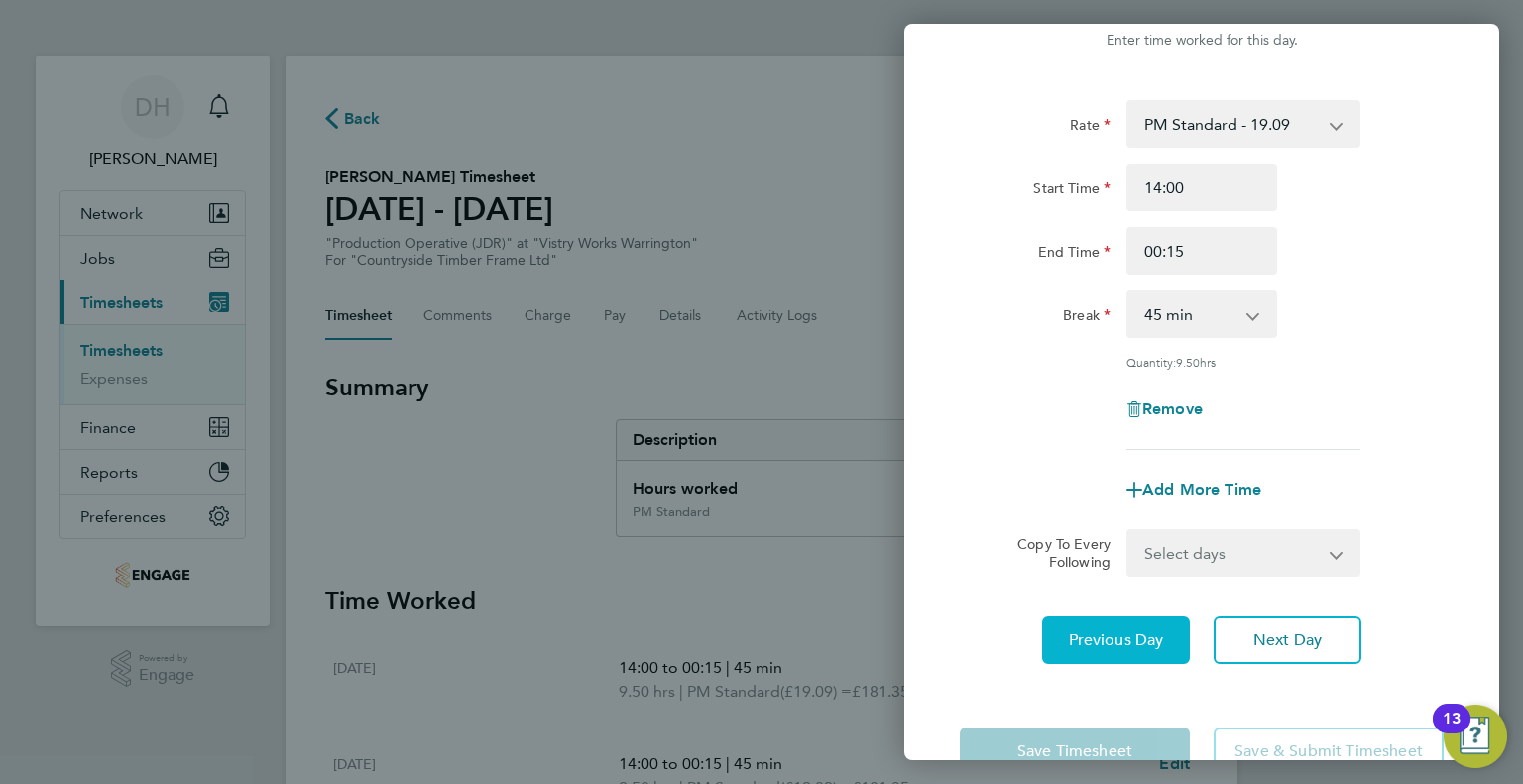 scroll, scrollTop: 110, scrollLeft: 0, axis: vertical 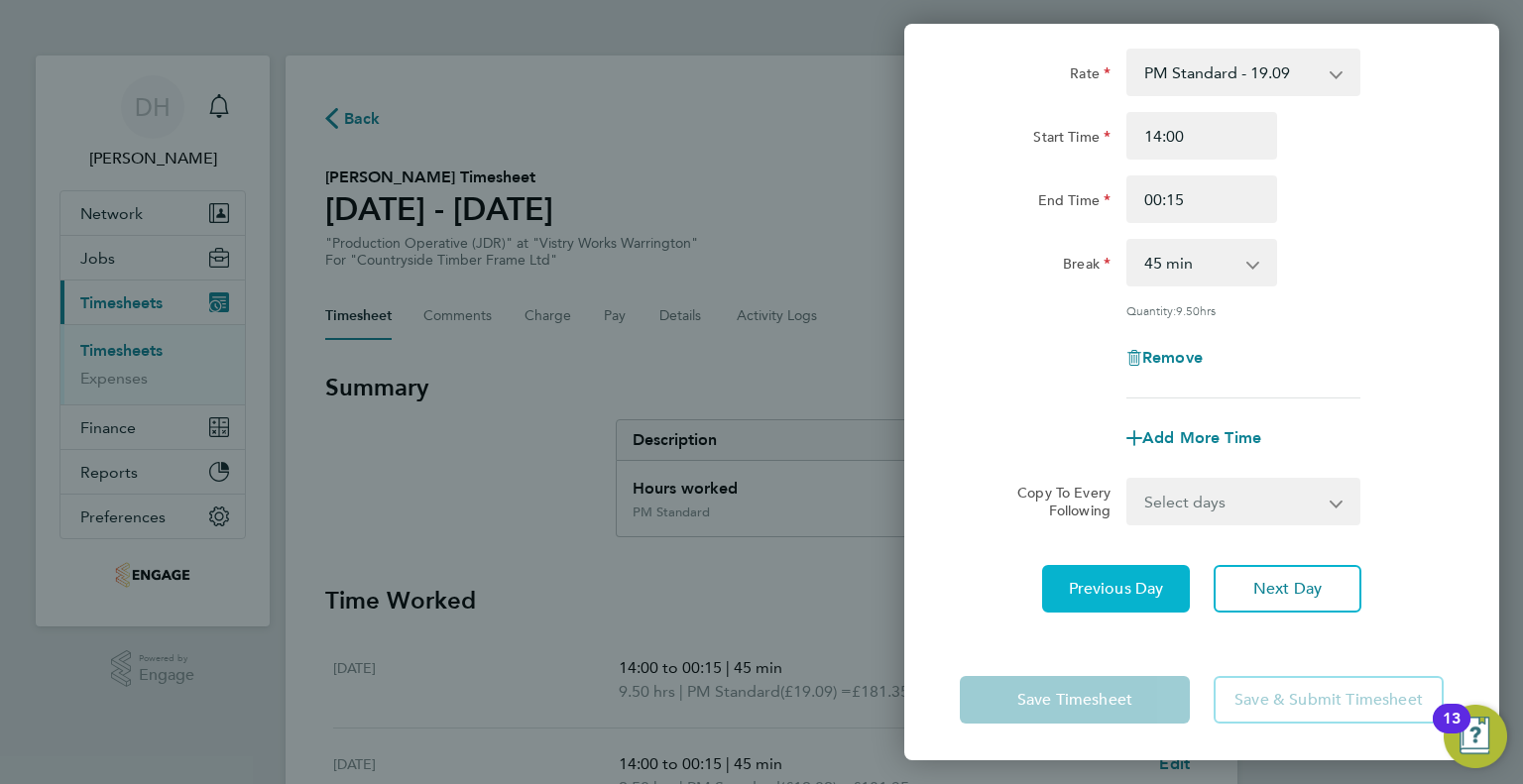 click on "Previous Day" 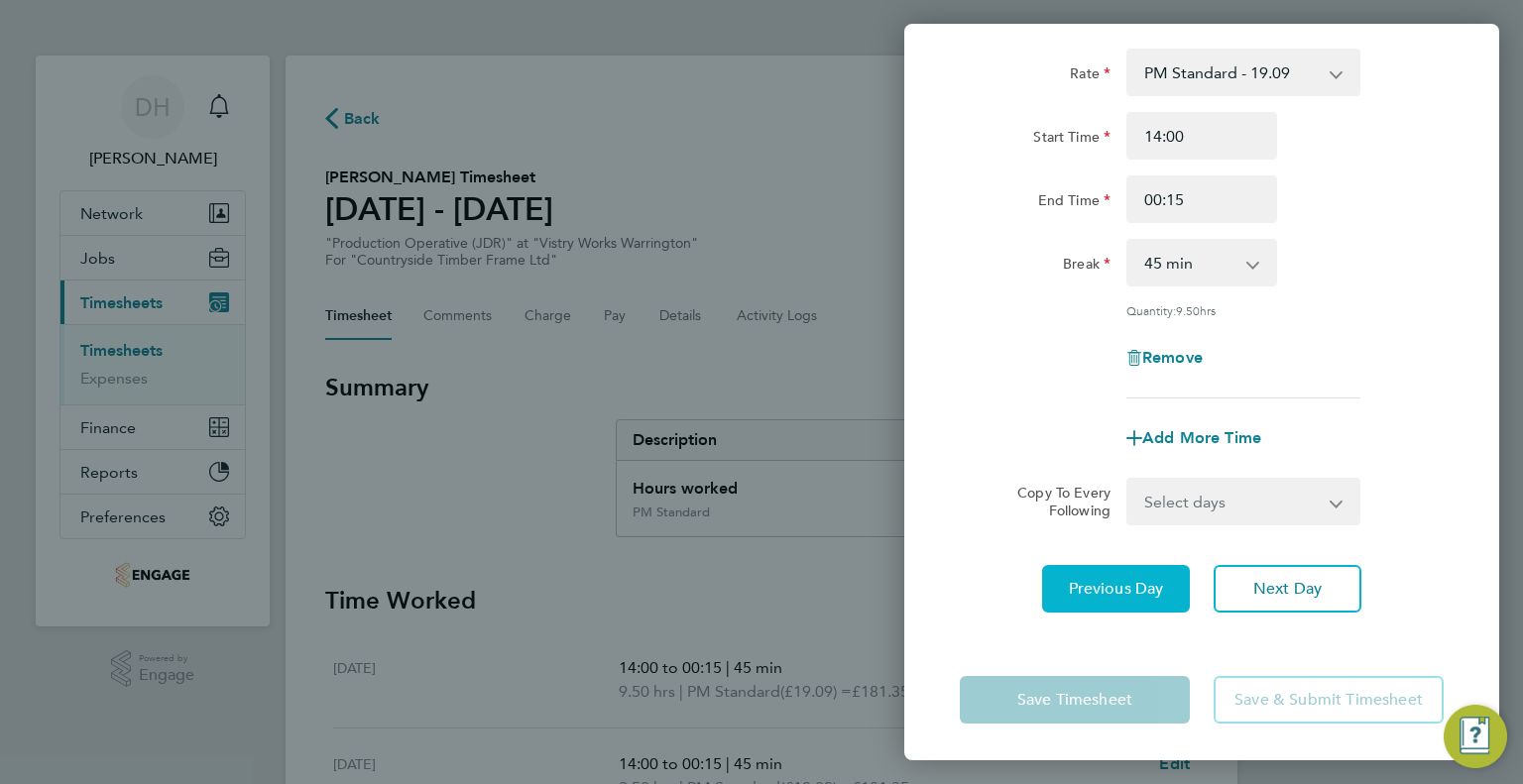 click on "Previous Day" 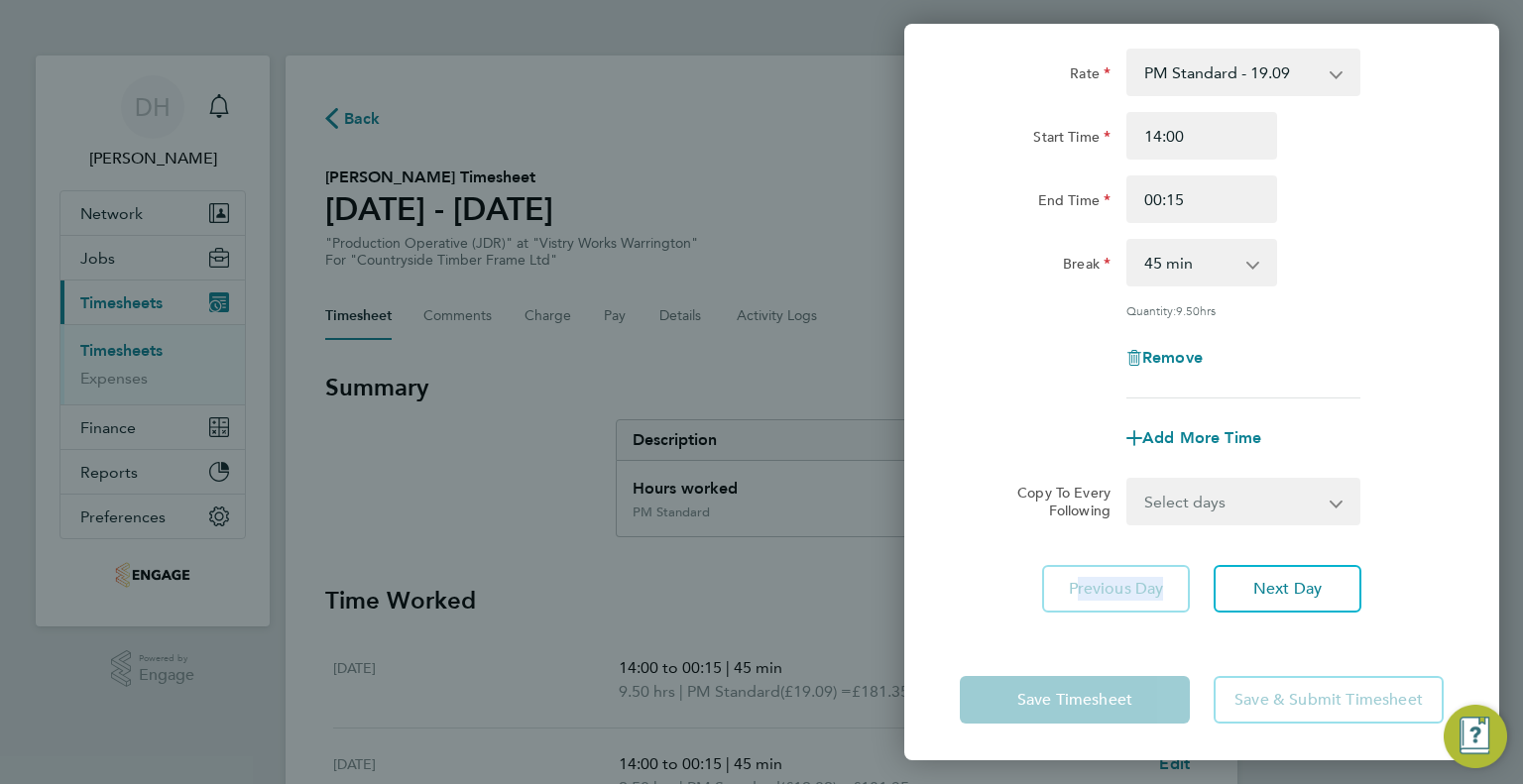 click on "Previous Day" 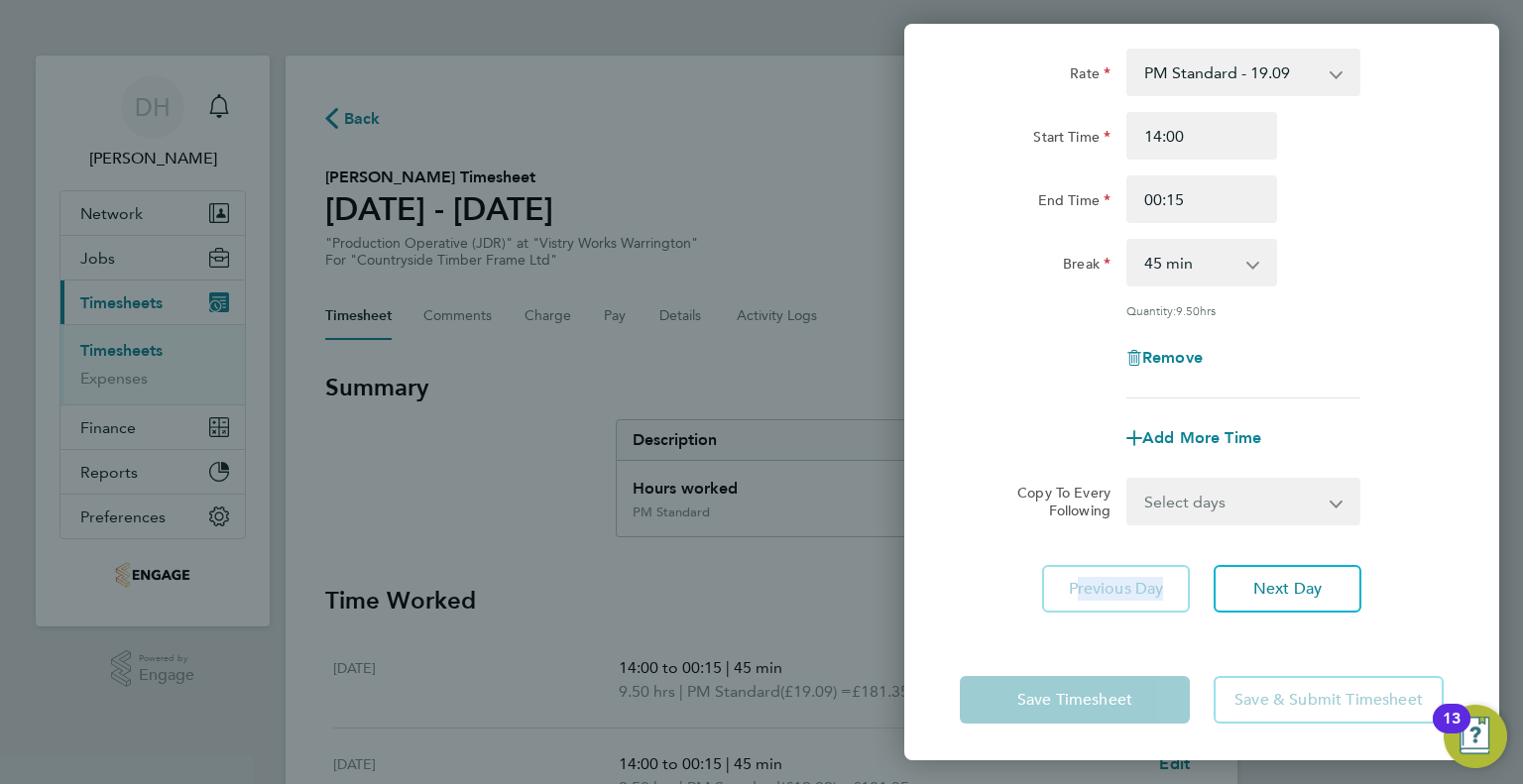 scroll, scrollTop: 0, scrollLeft: 0, axis: both 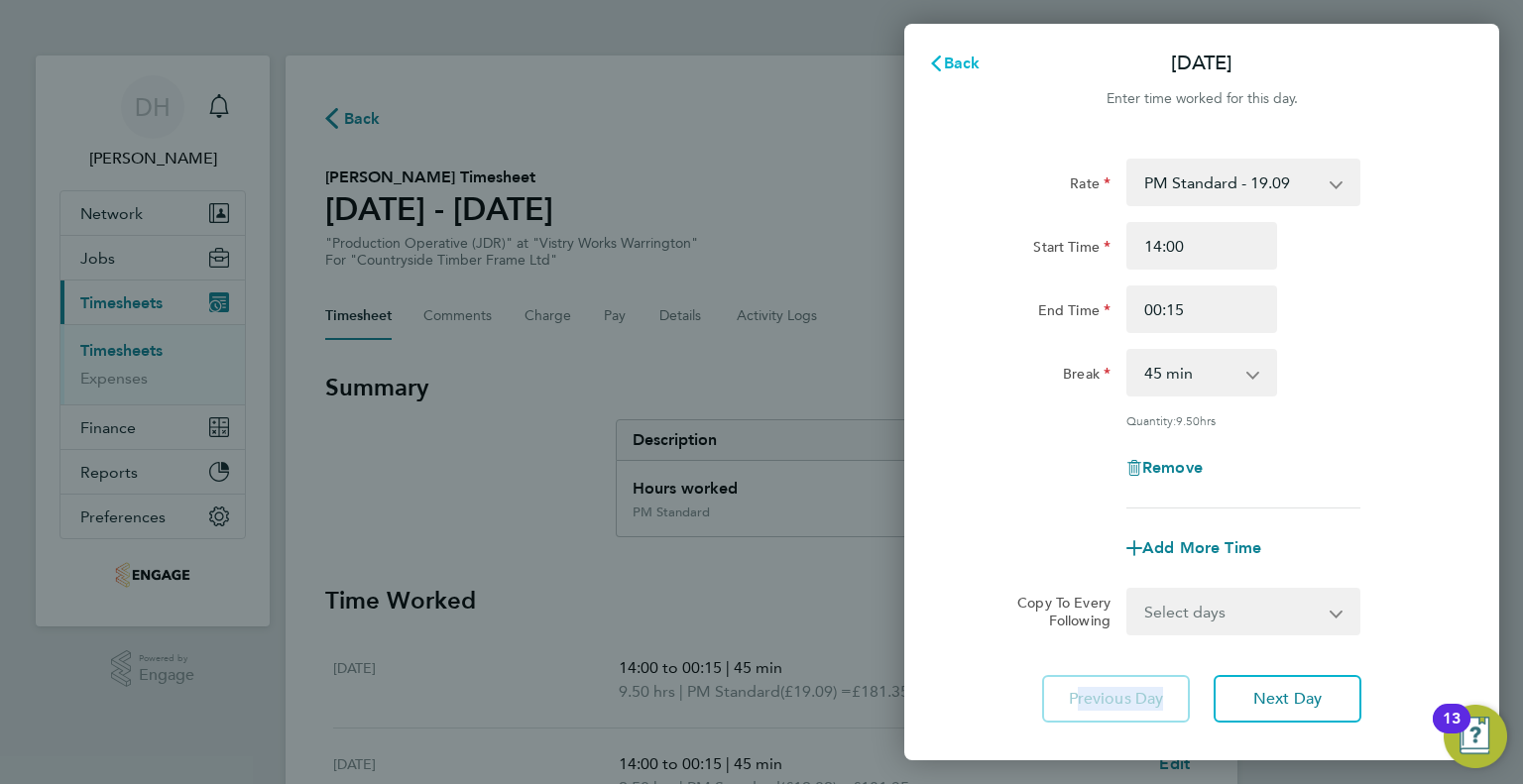 click on "Back" 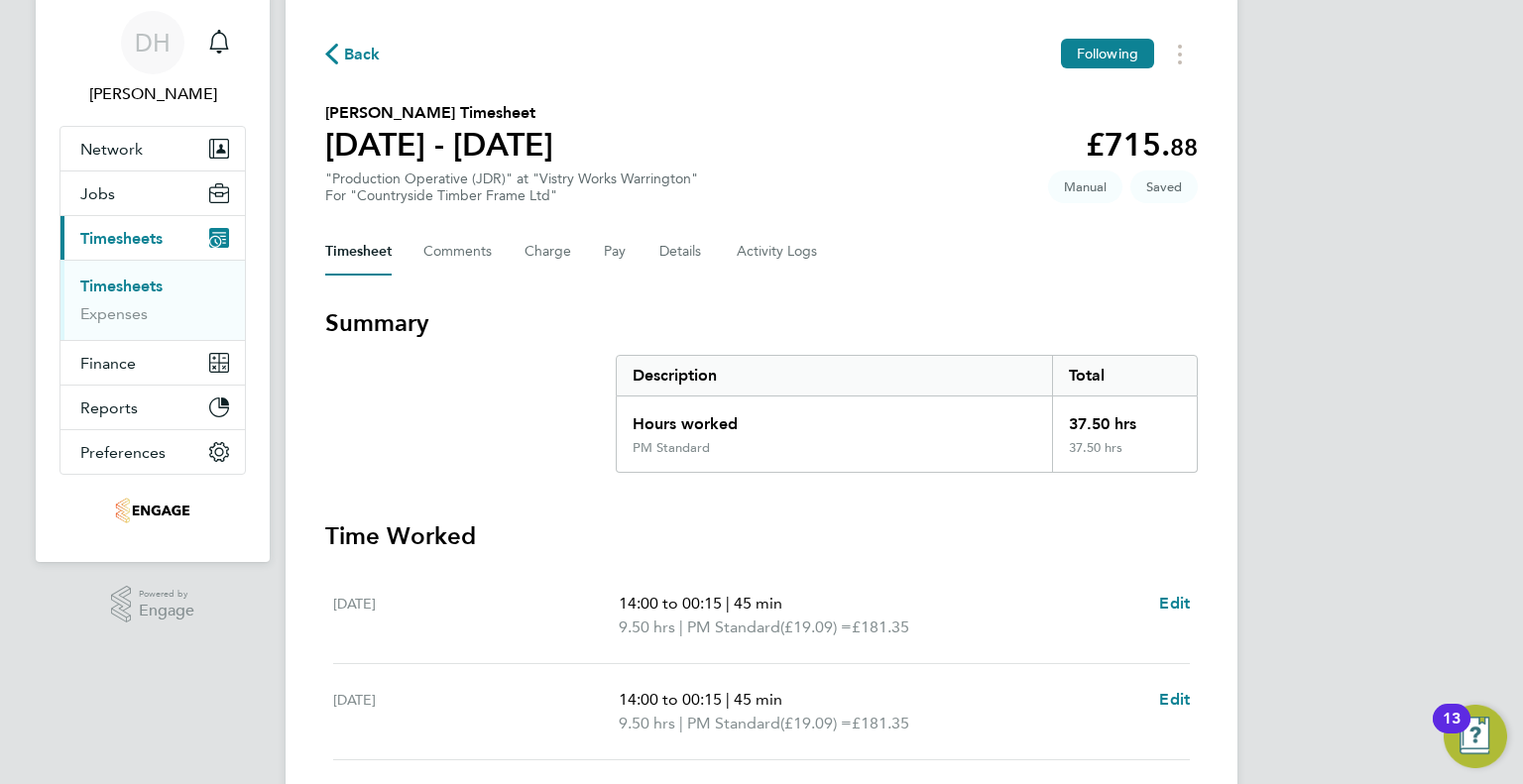 scroll, scrollTop: 99, scrollLeft: 0, axis: vertical 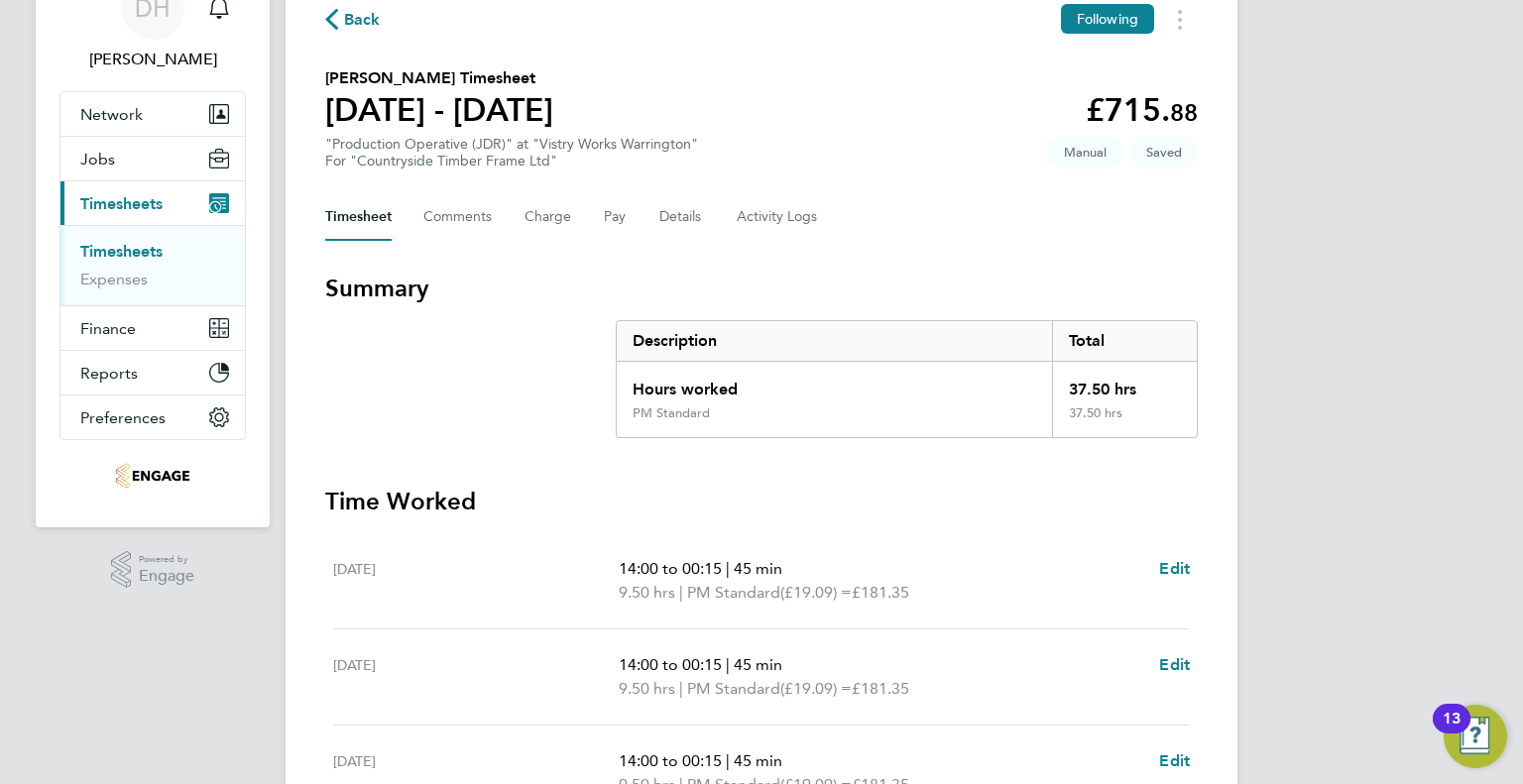 click on "Hours worked" at bounding box center [834, 384] 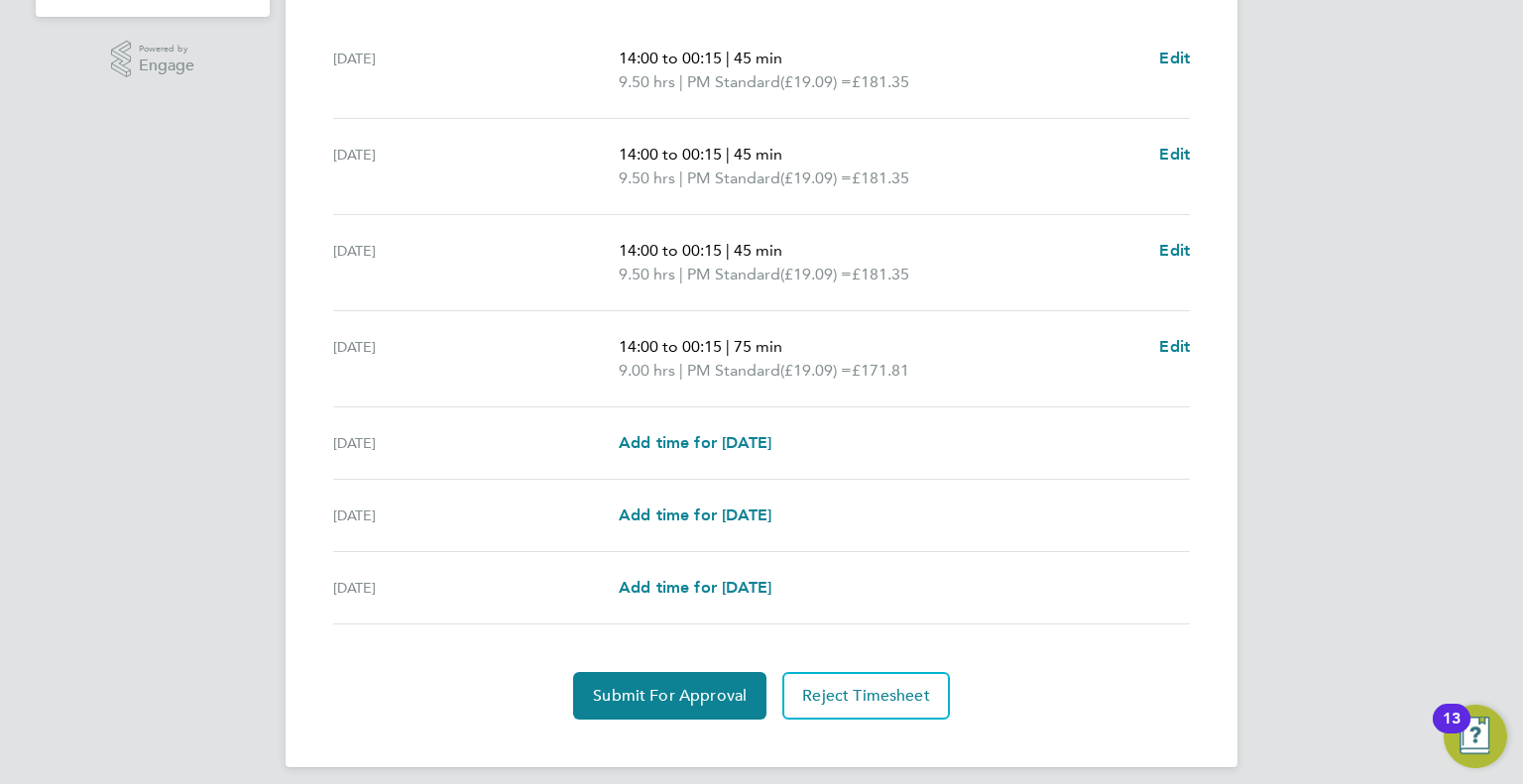 scroll, scrollTop: 621, scrollLeft: 0, axis: vertical 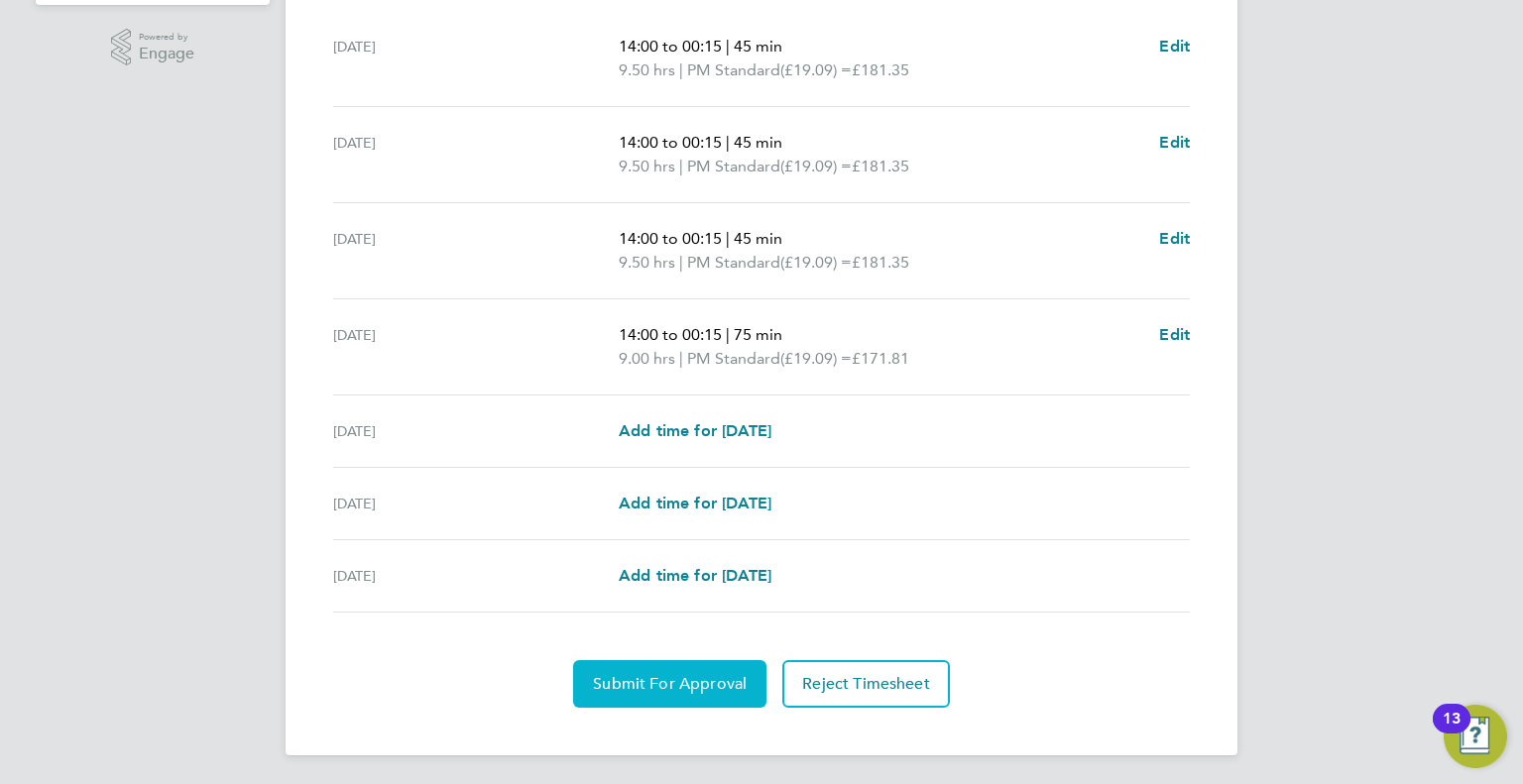 click on "Submit For Approval" 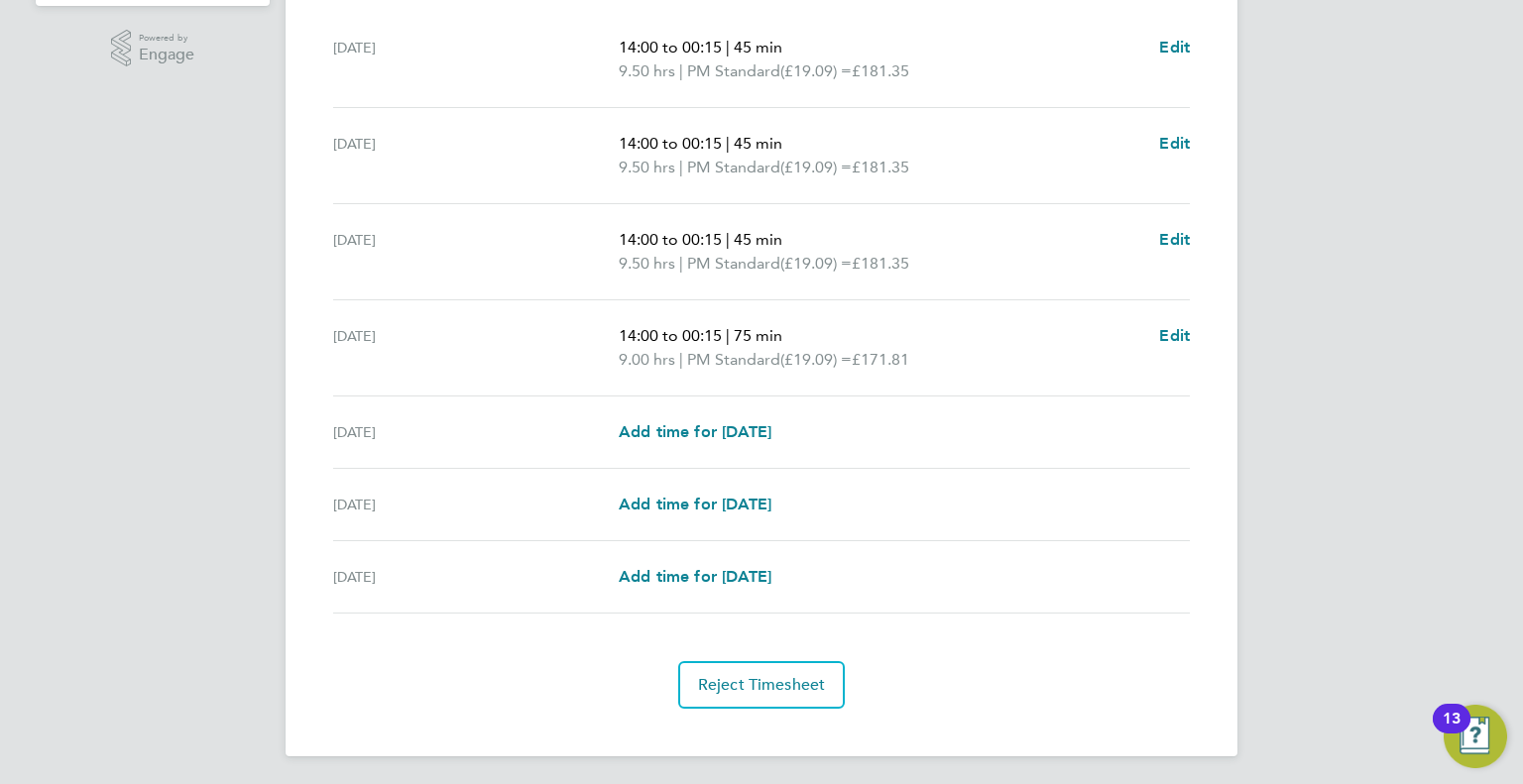scroll, scrollTop: 0, scrollLeft: 0, axis: both 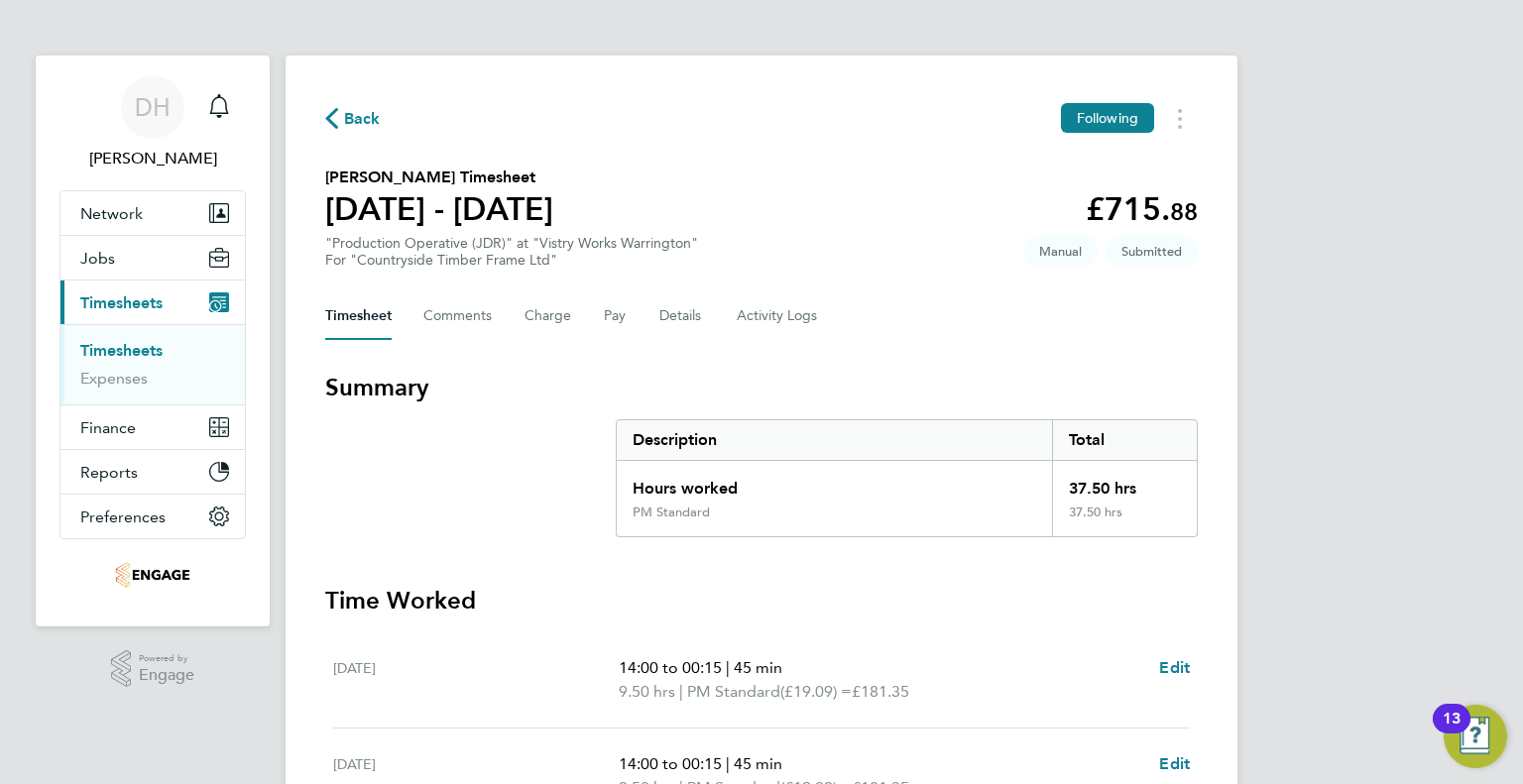 click on "Timesheets" at bounding box center (121, 350) 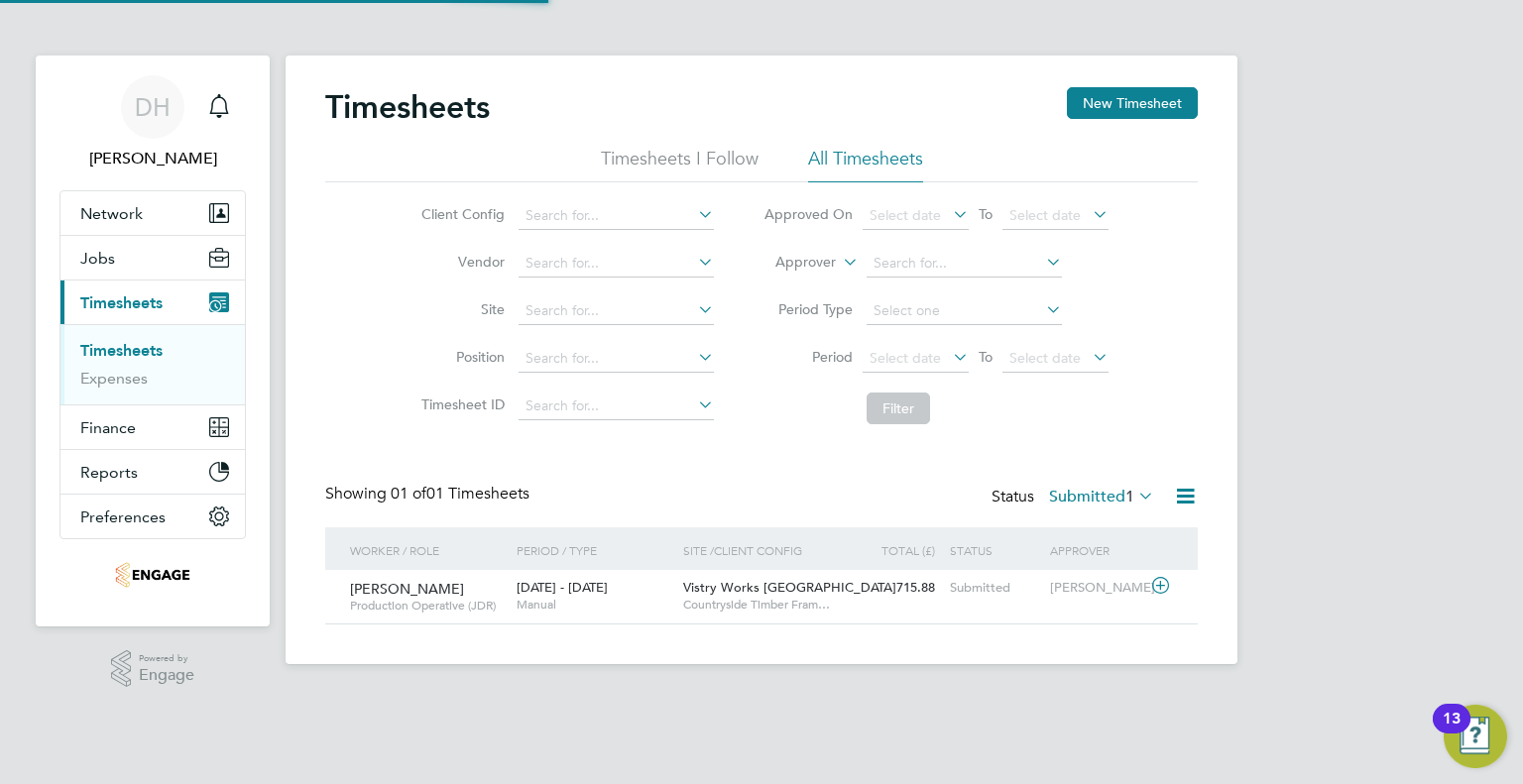 scroll, scrollTop: 9, scrollLeft: 10, axis: both 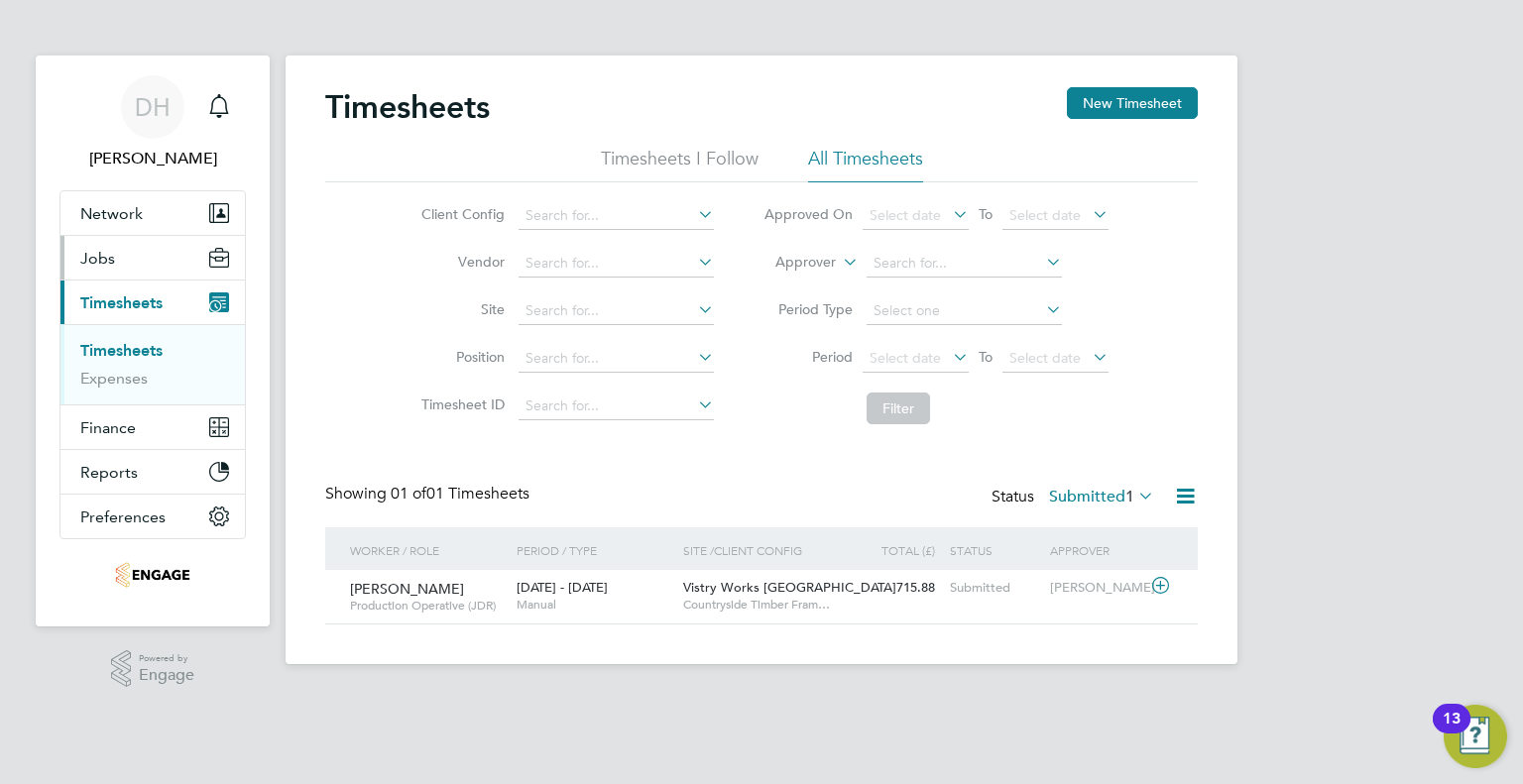 click on "Jobs" at bounding box center (153, 258) 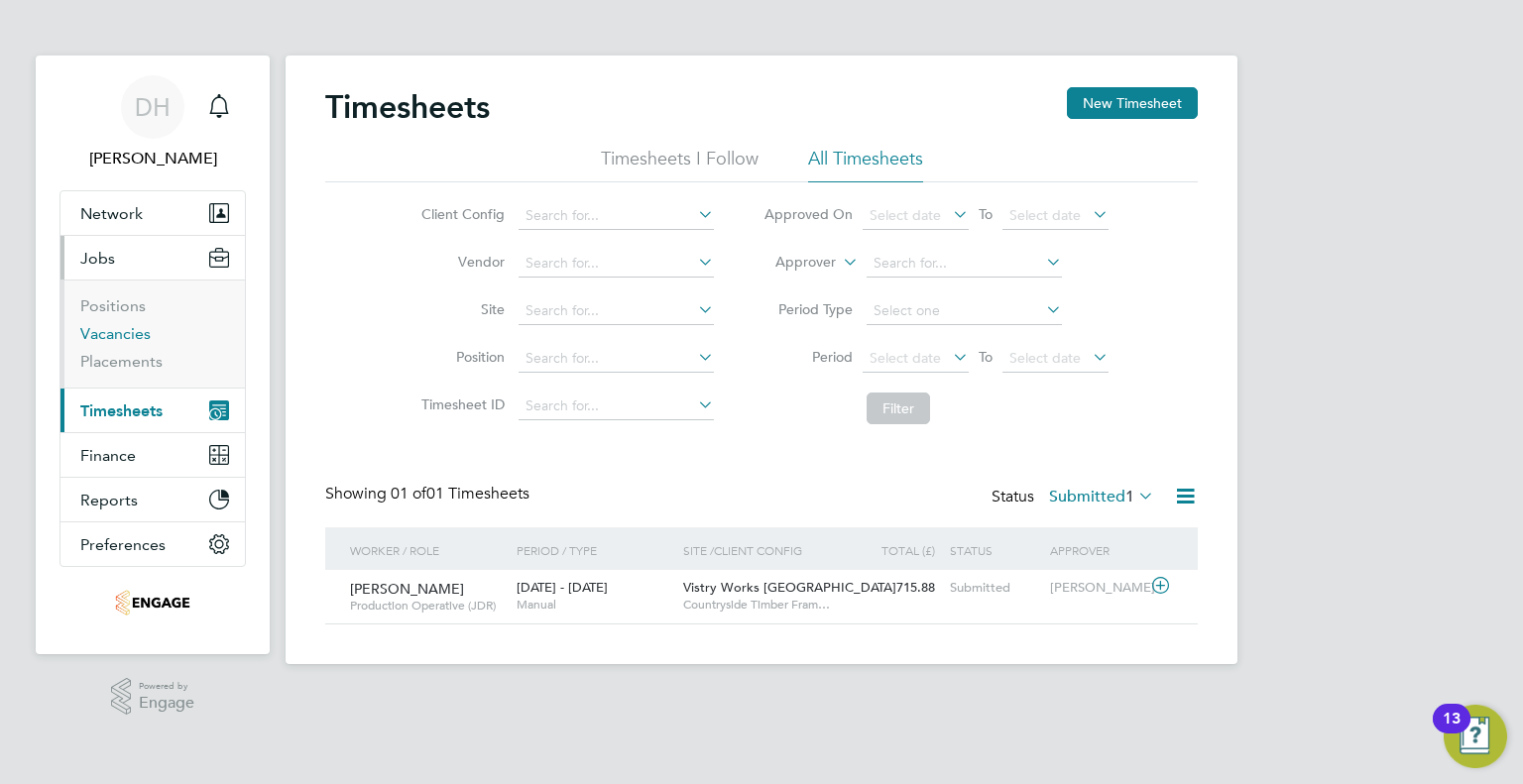 click on "Vacancies" at bounding box center (115, 333) 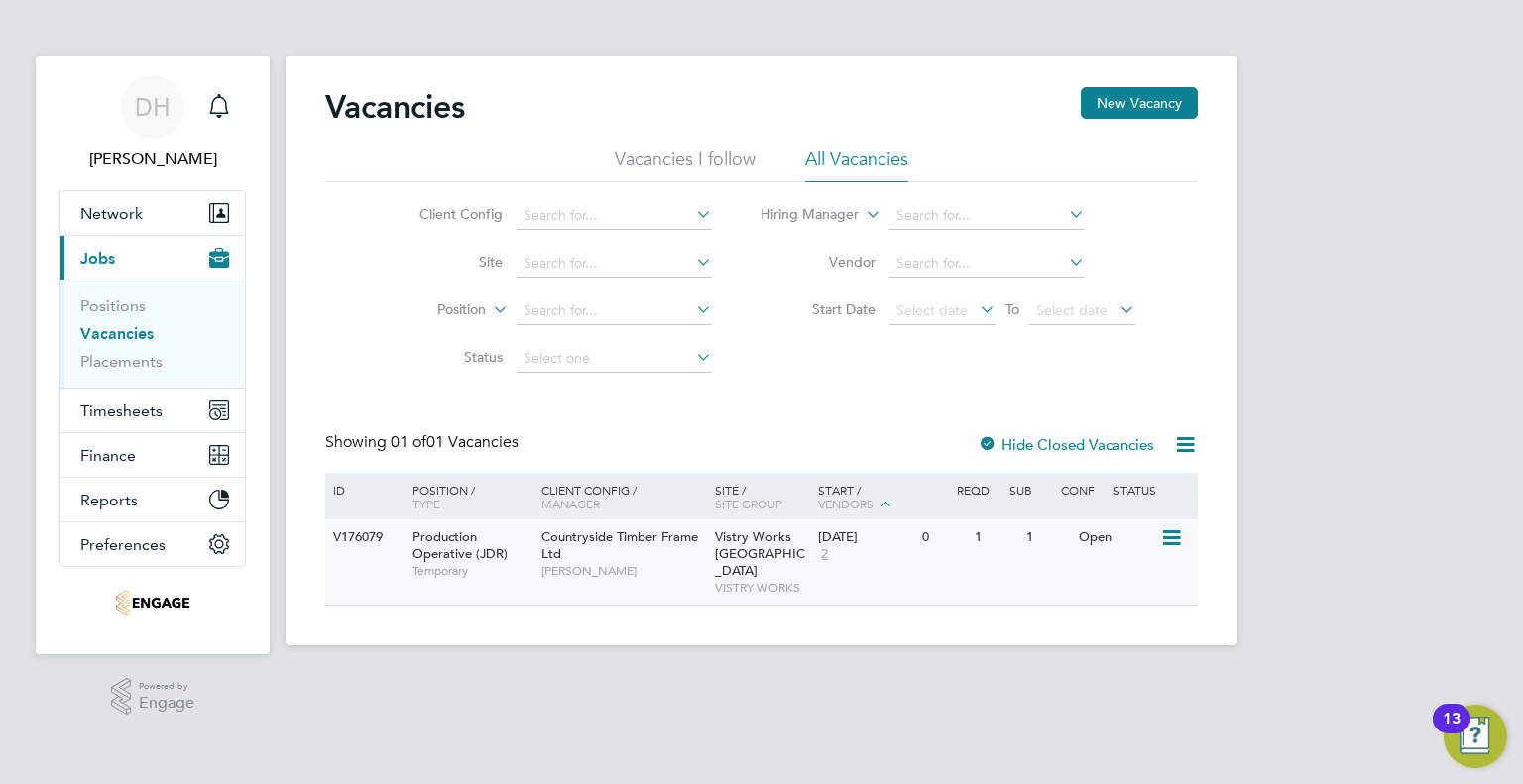 click 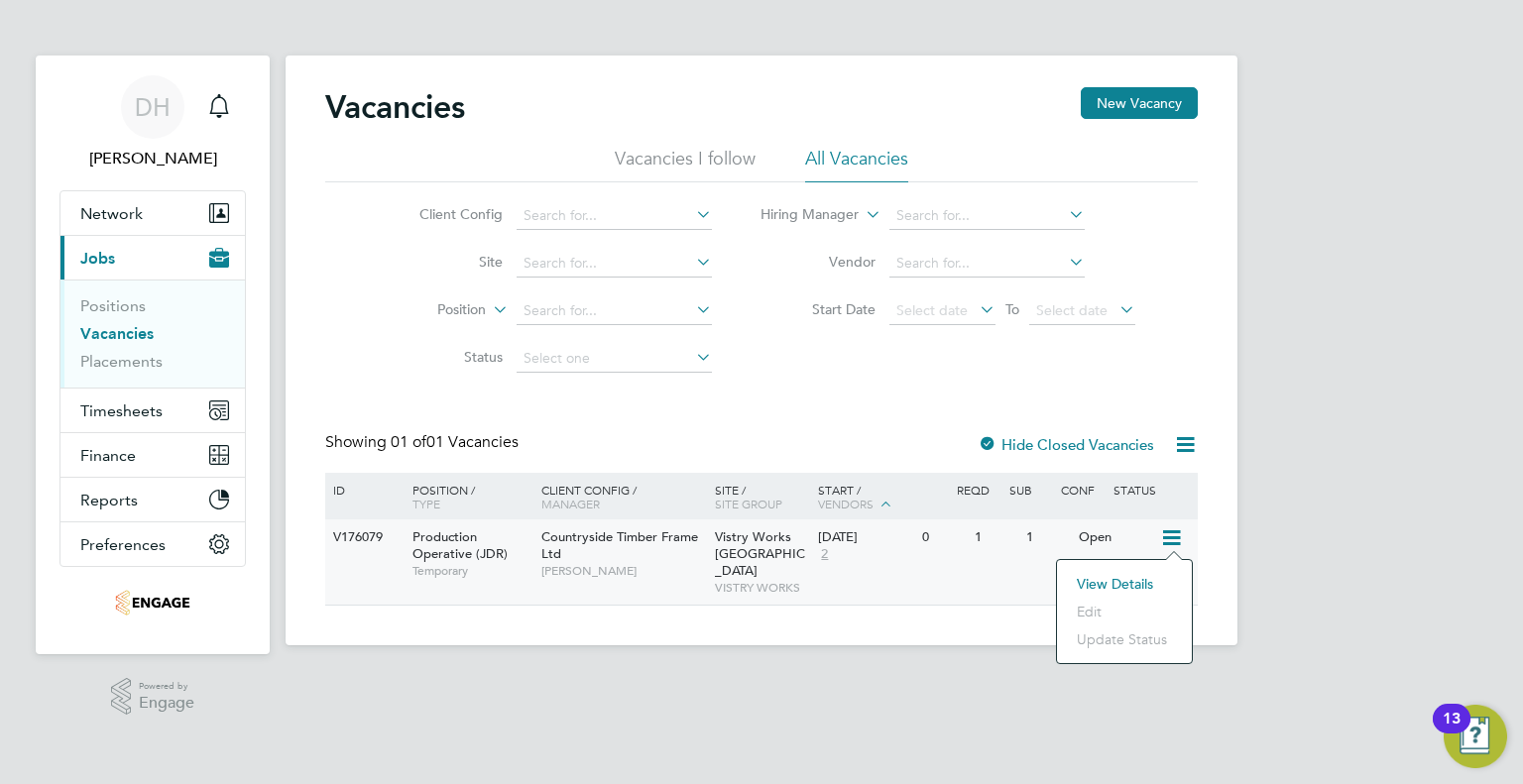 click on "View Details" 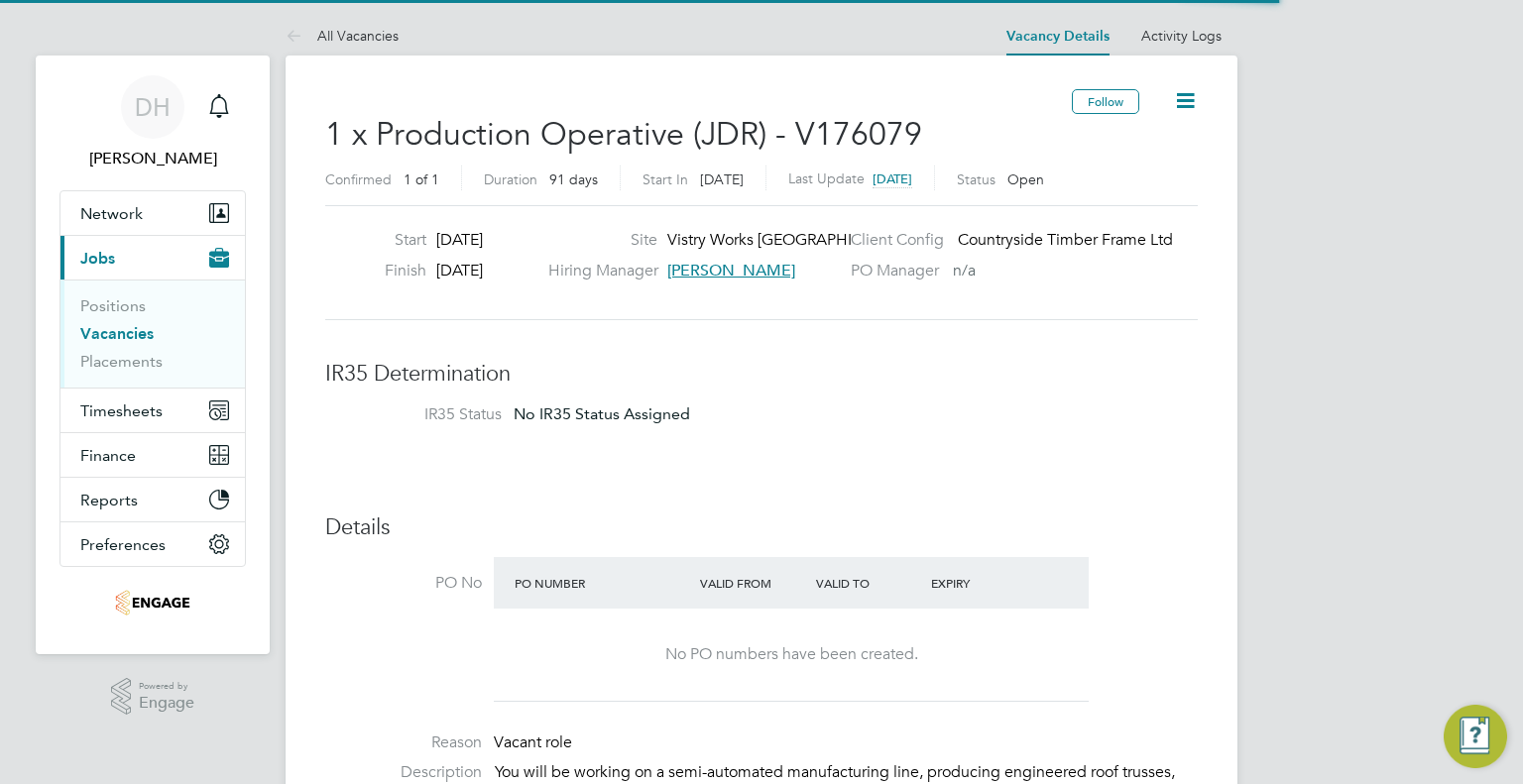 scroll, scrollTop: 0, scrollLeft: 0, axis: both 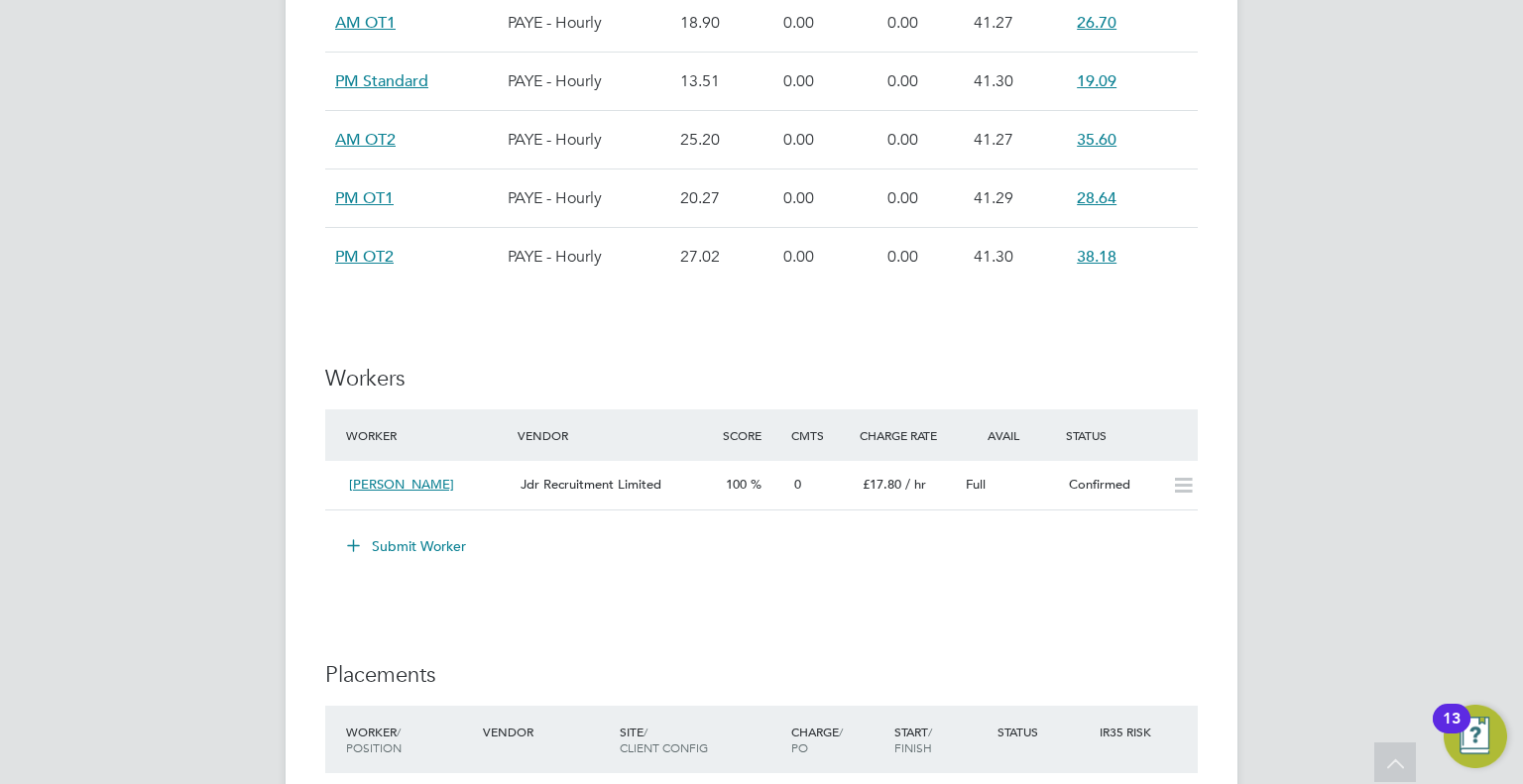 click on "Submit Worker" 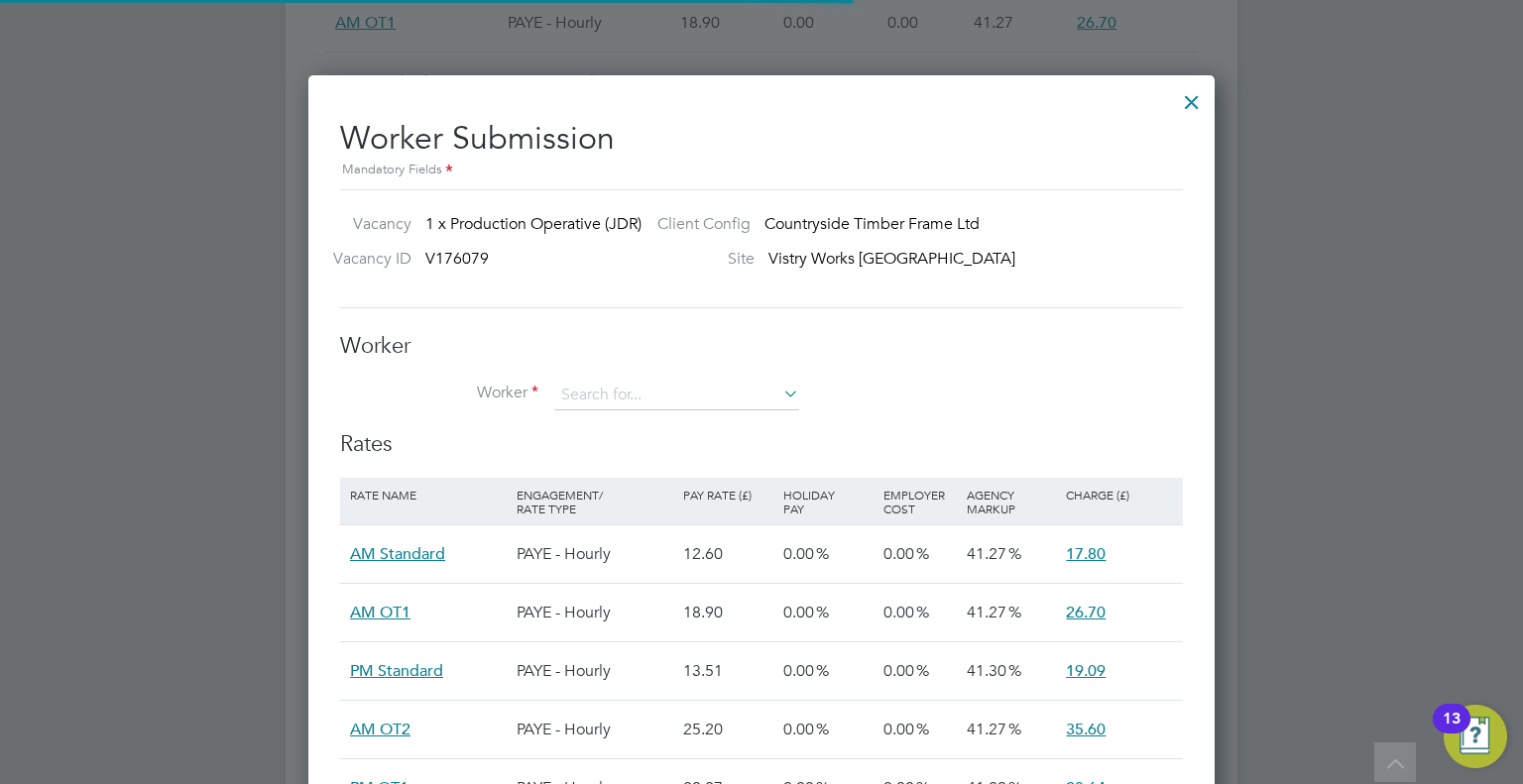 scroll, scrollTop: 10, scrollLeft: 9, axis: both 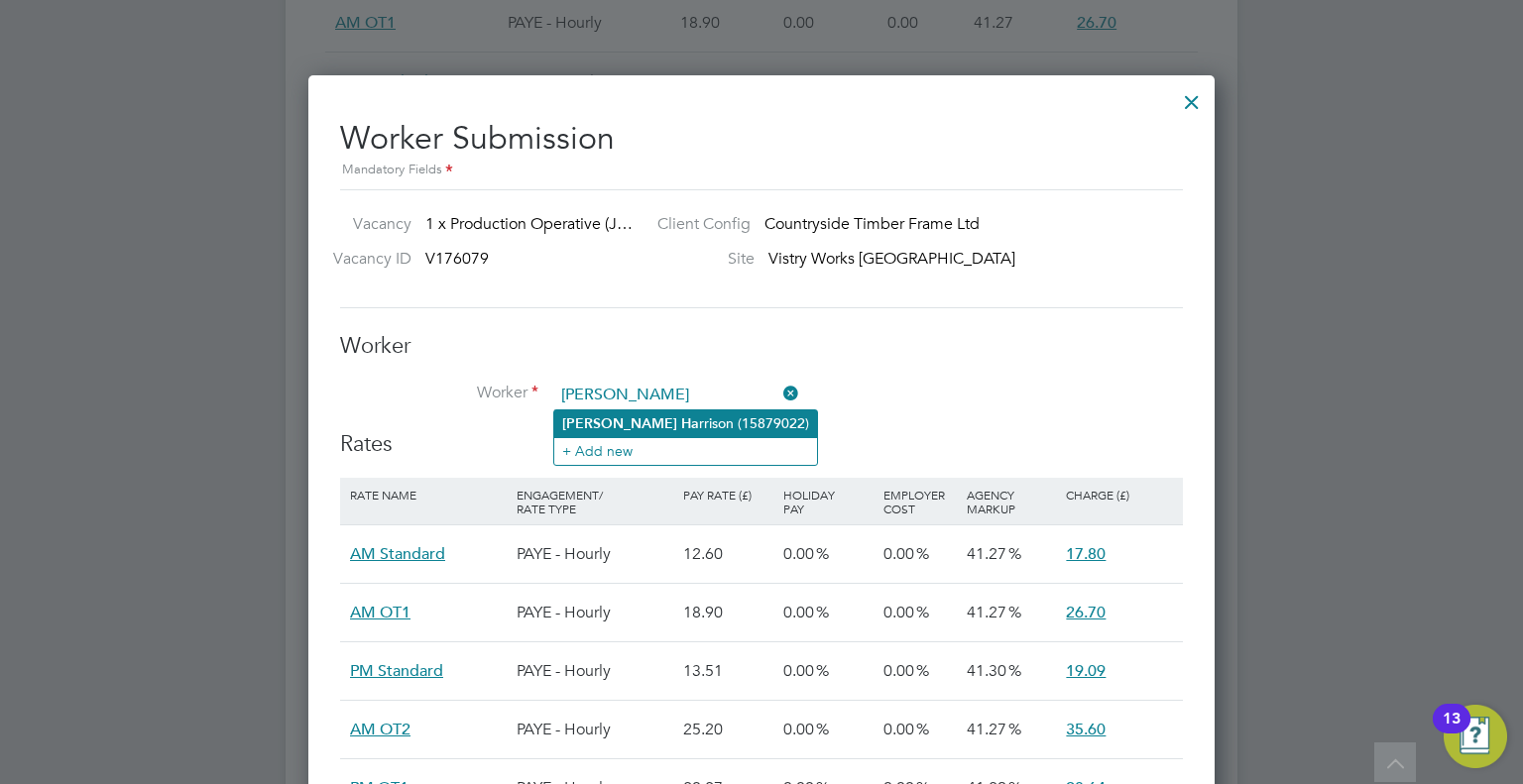 click on "Karl" 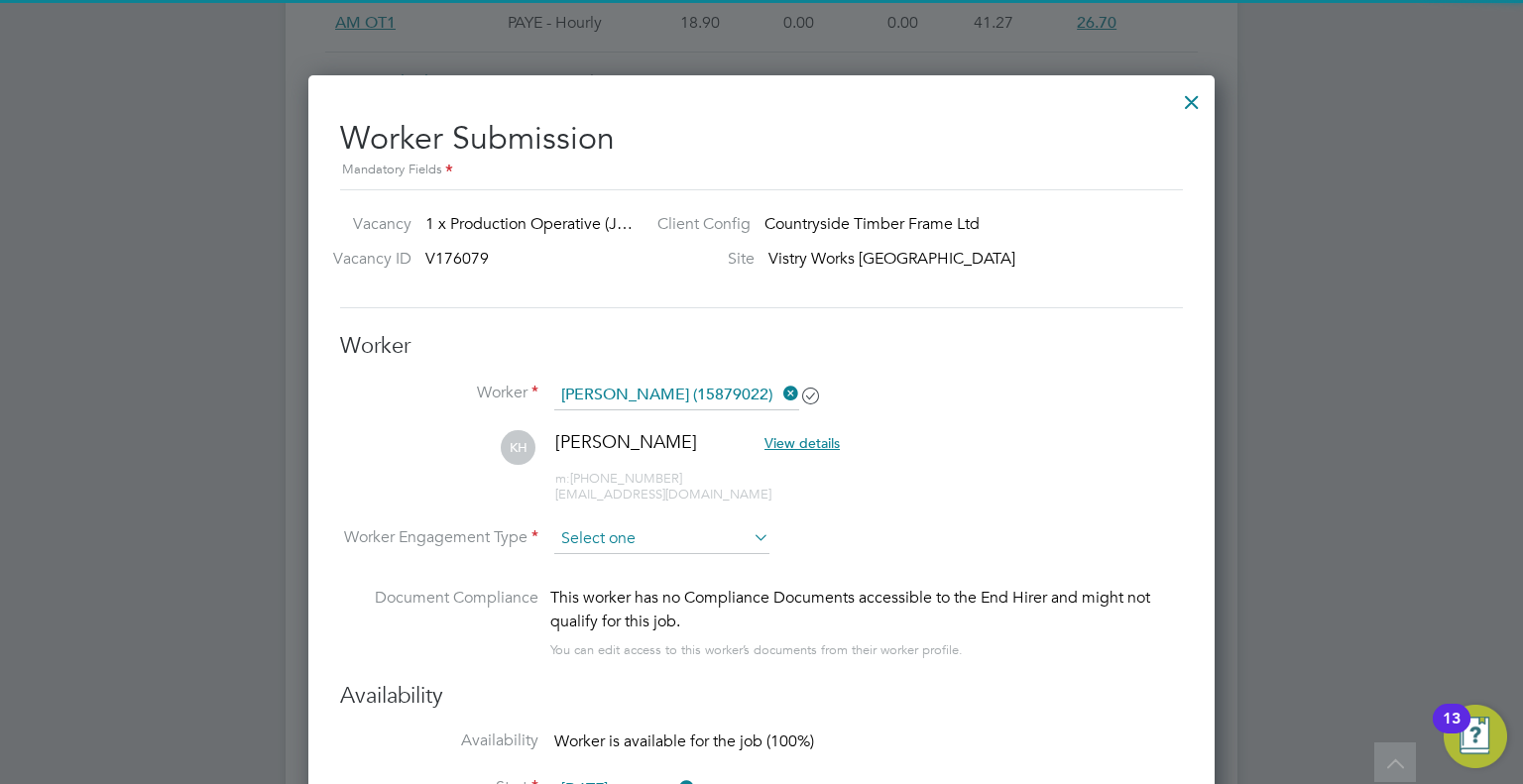 click at bounding box center [661, 539] 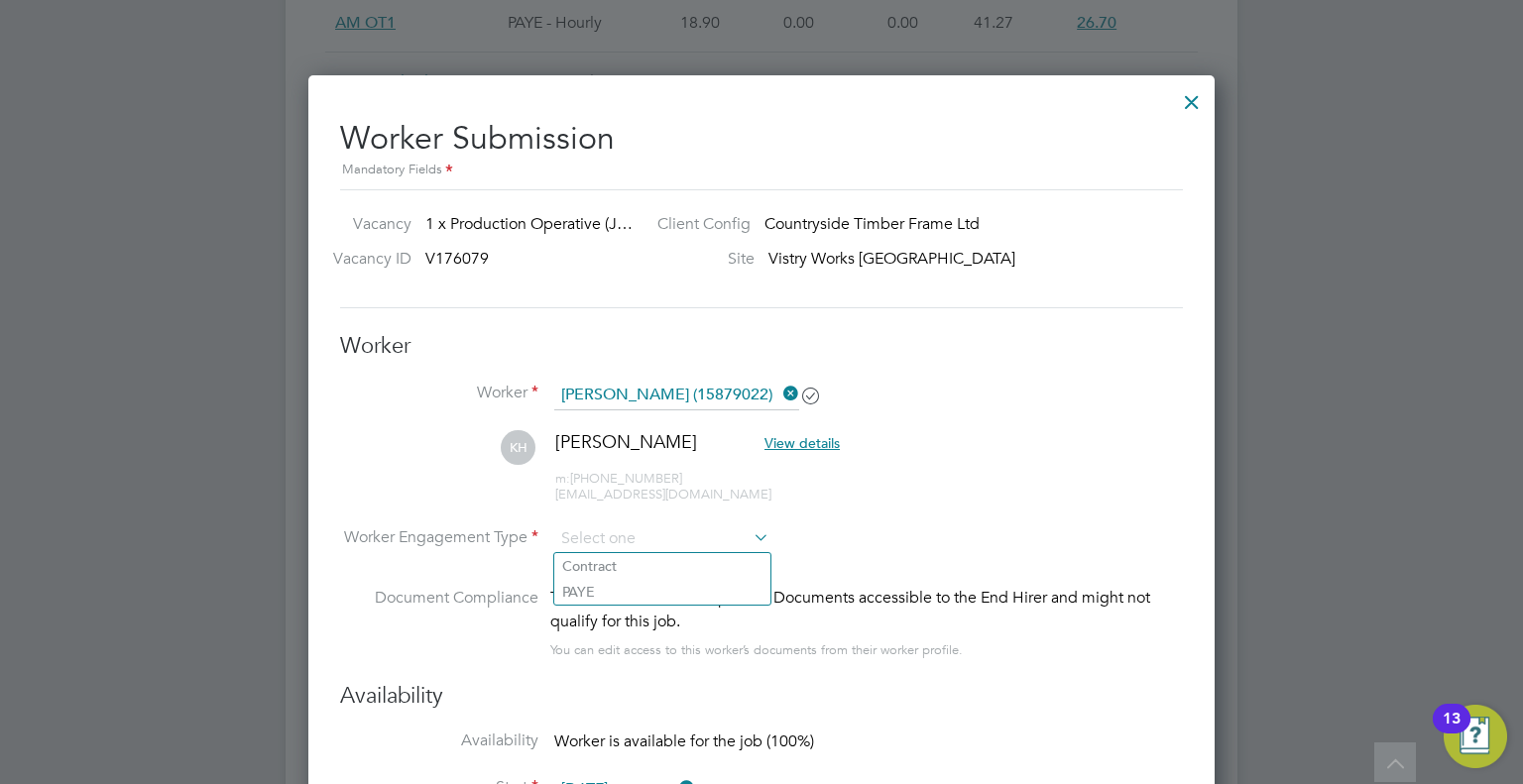 click on "PAYE" 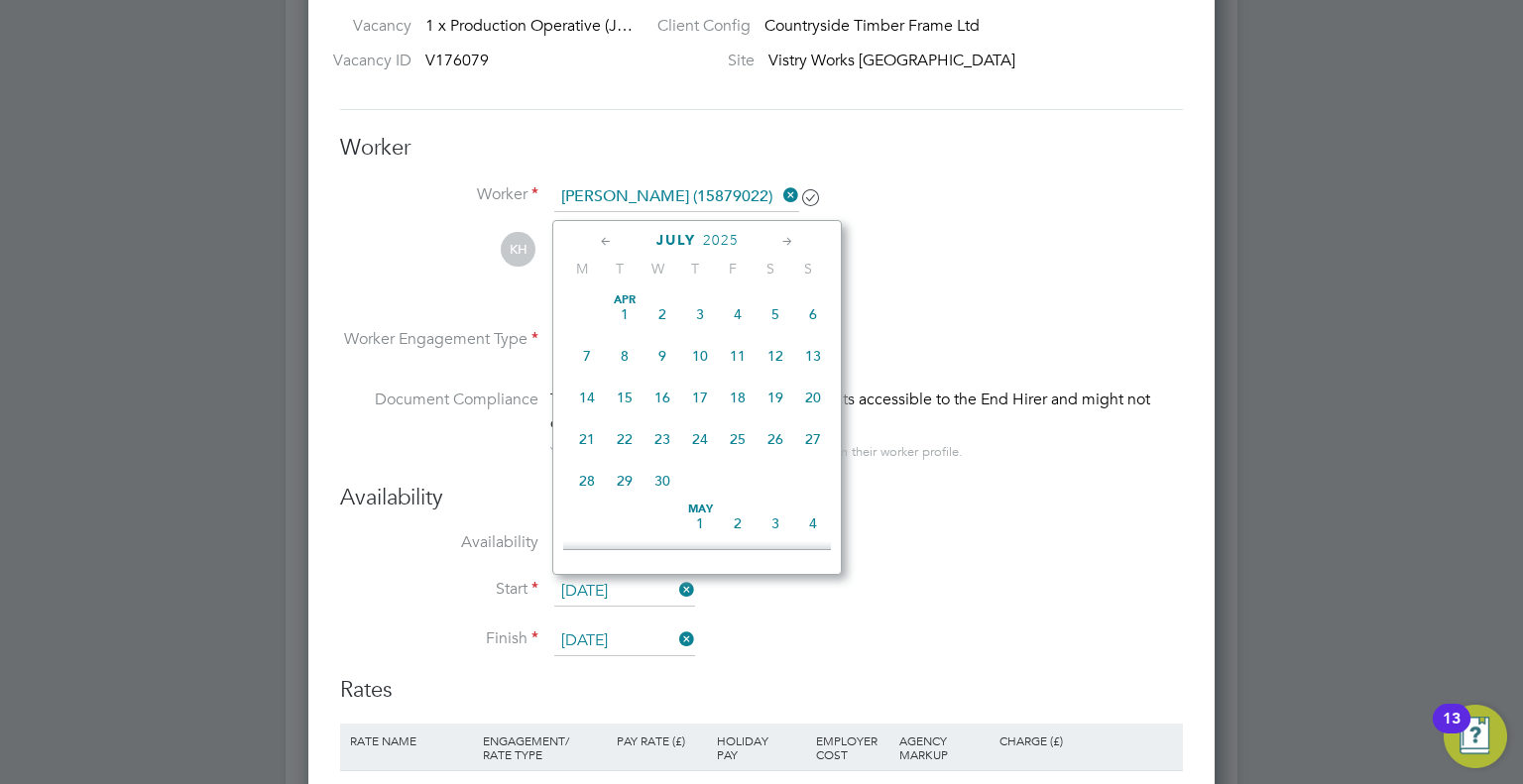 click on "[DATE]" at bounding box center [625, 592] 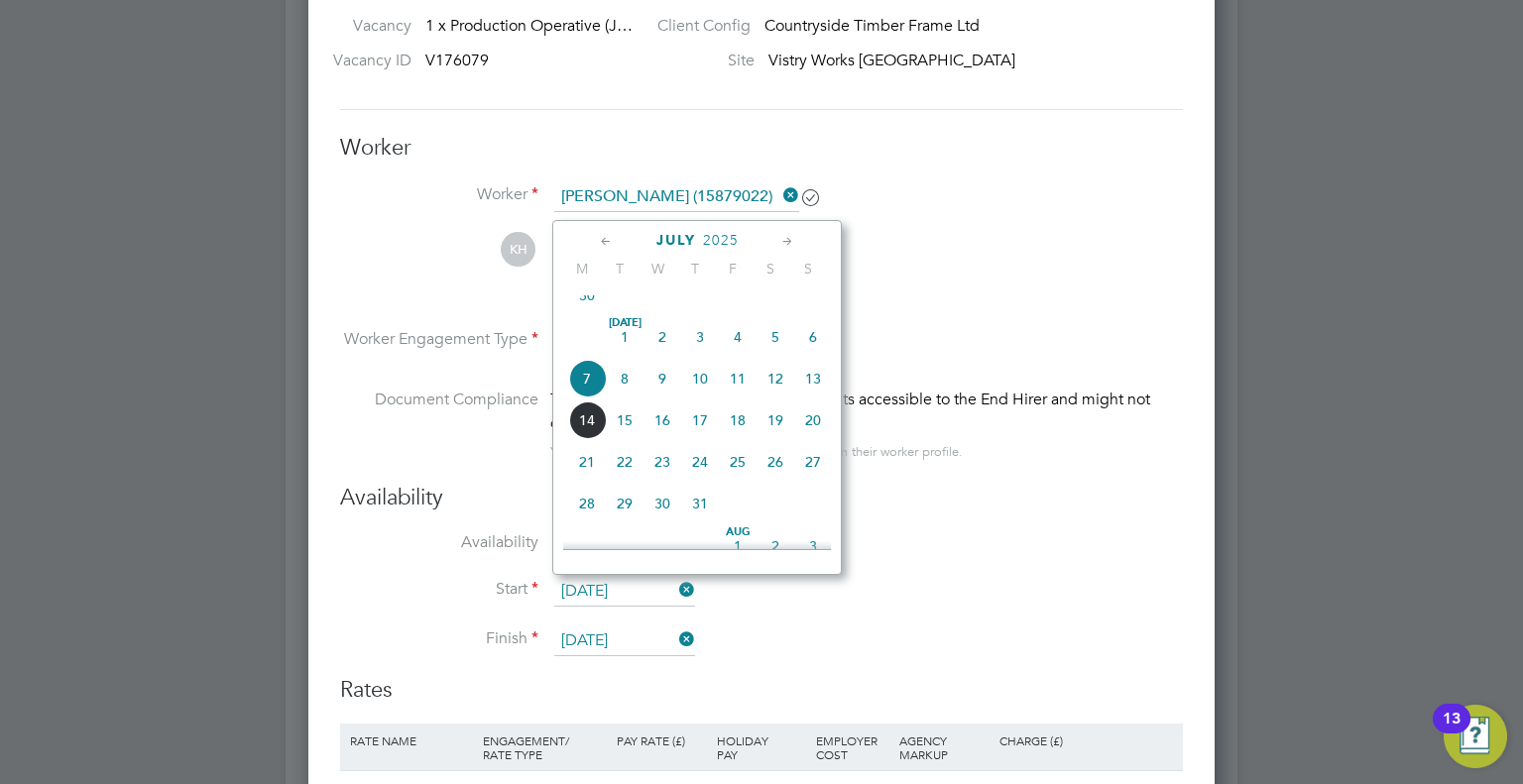 click on "14" 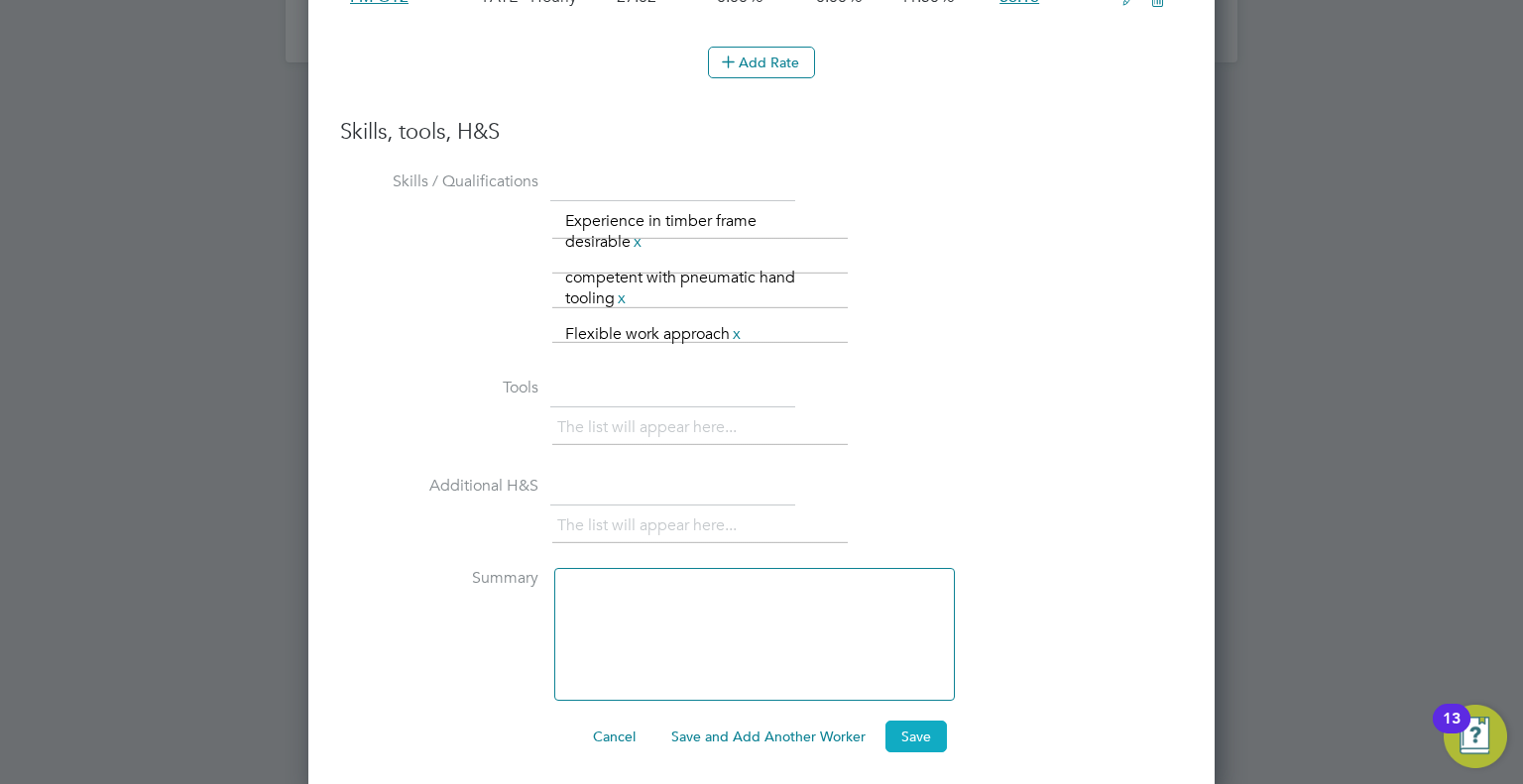 click on "Save" at bounding box center [916, 736] 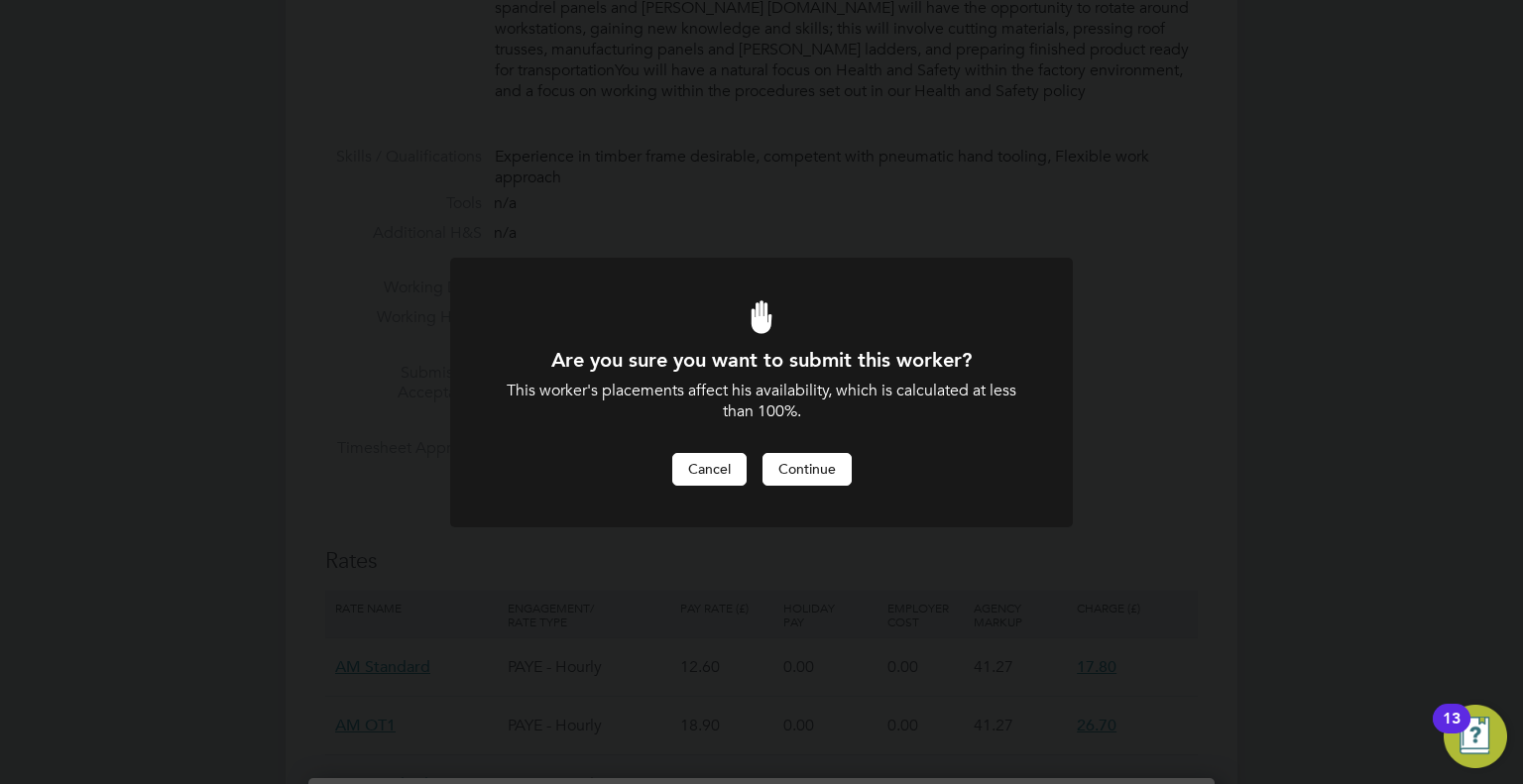click on "Cancel" at bounding box center (709, 469) 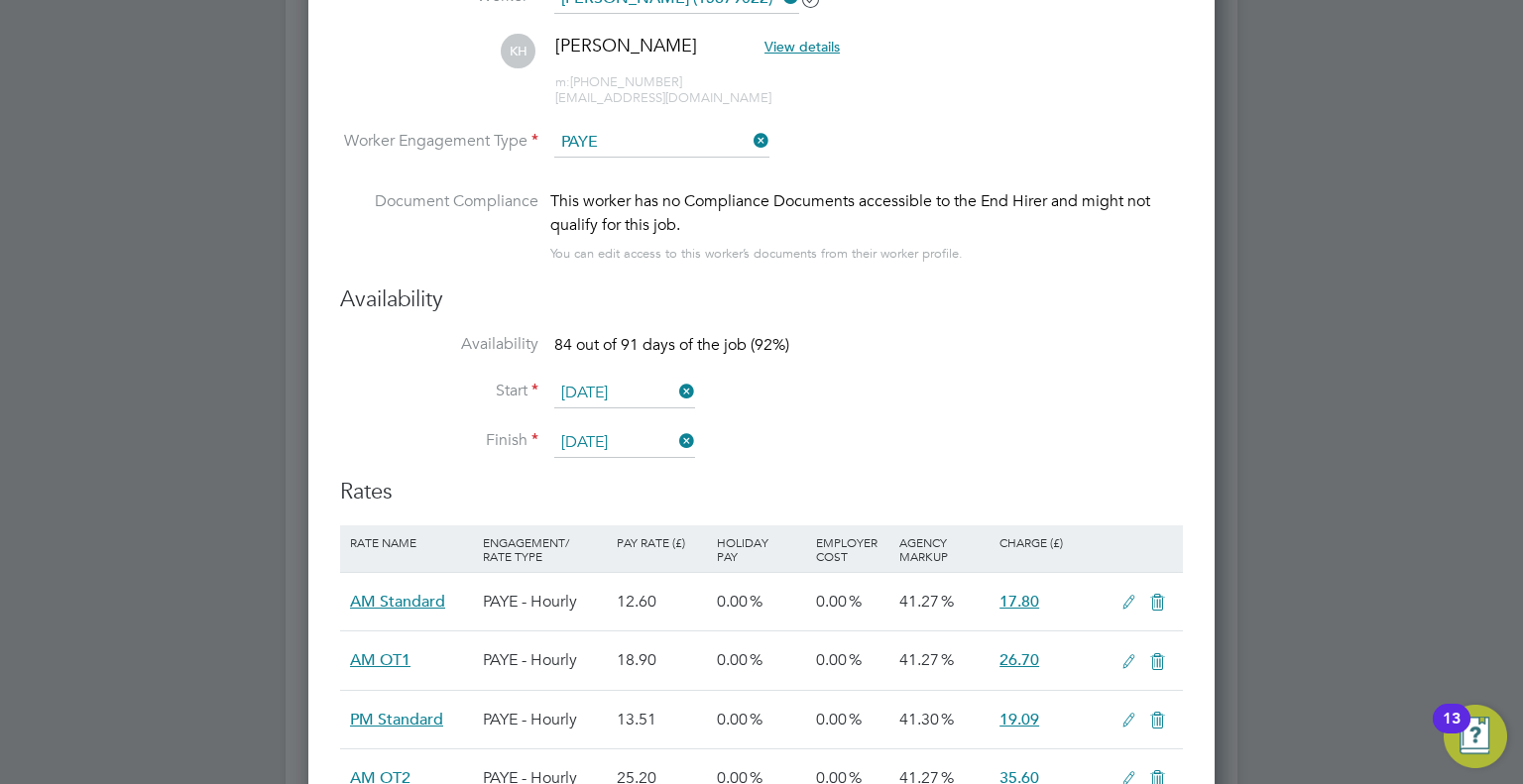 click on "[DATE]" at bounding box center [625, 443] 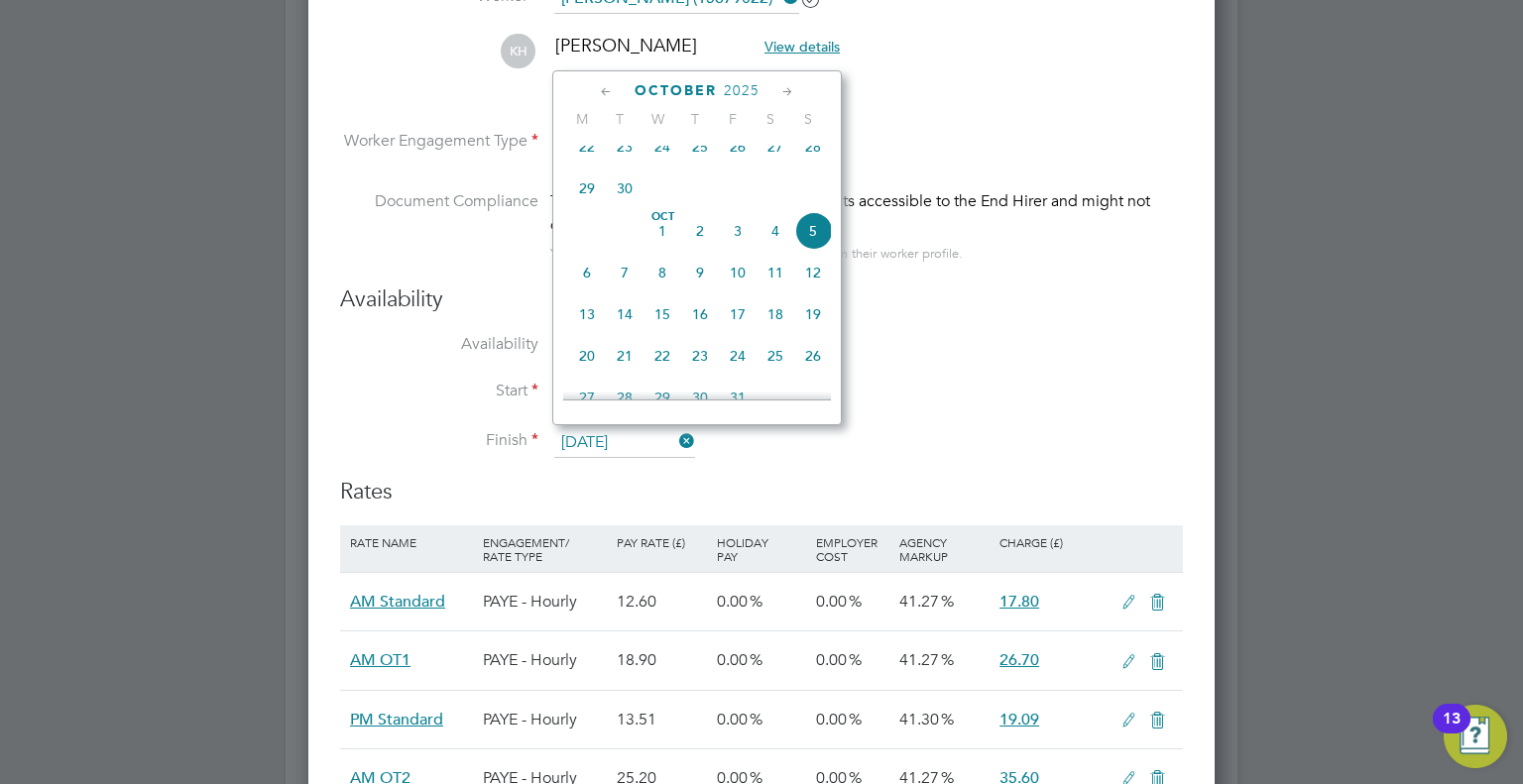 click on "19" 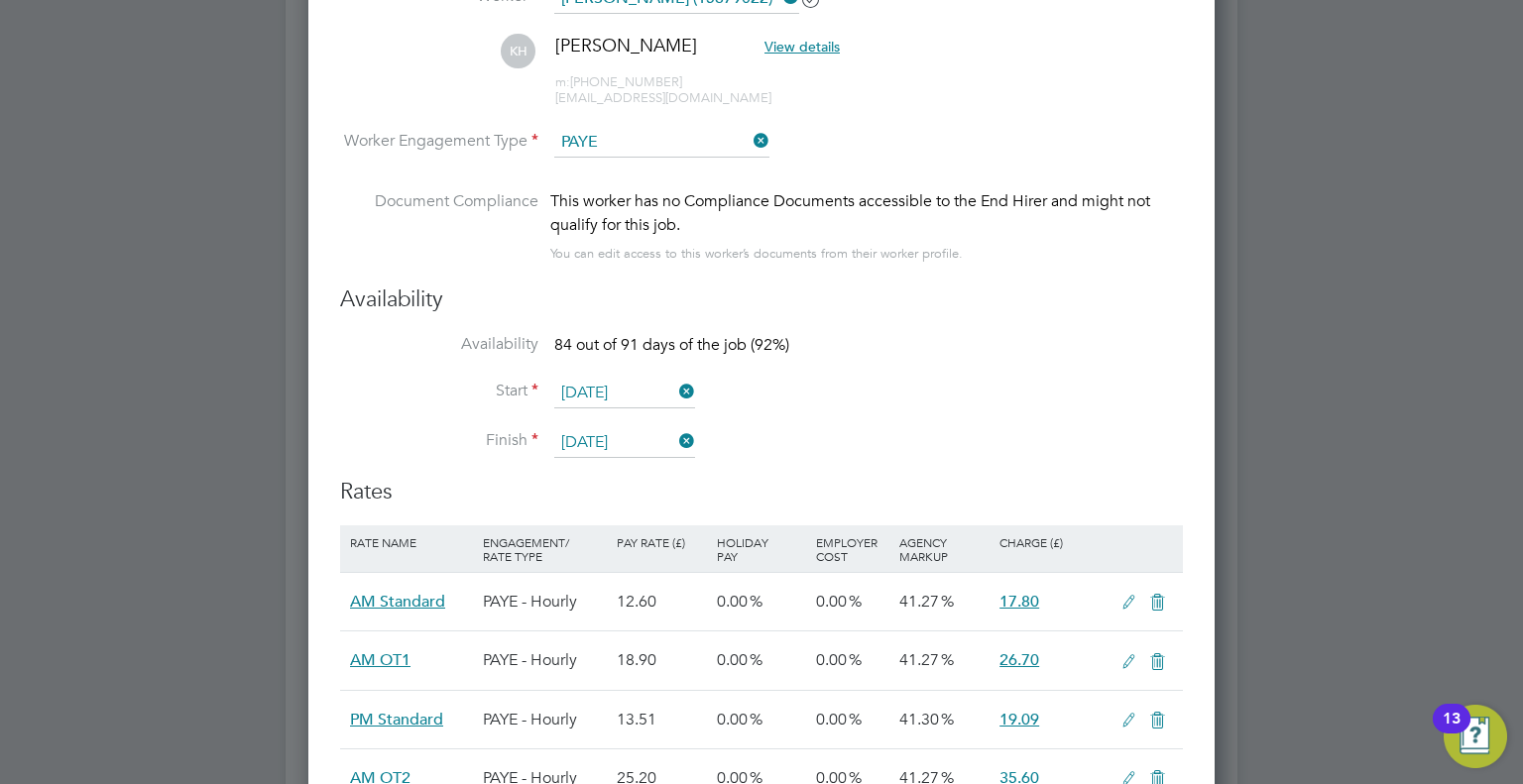 click on "Finish   19 Oct 2025" at bounding box center (762, 453) 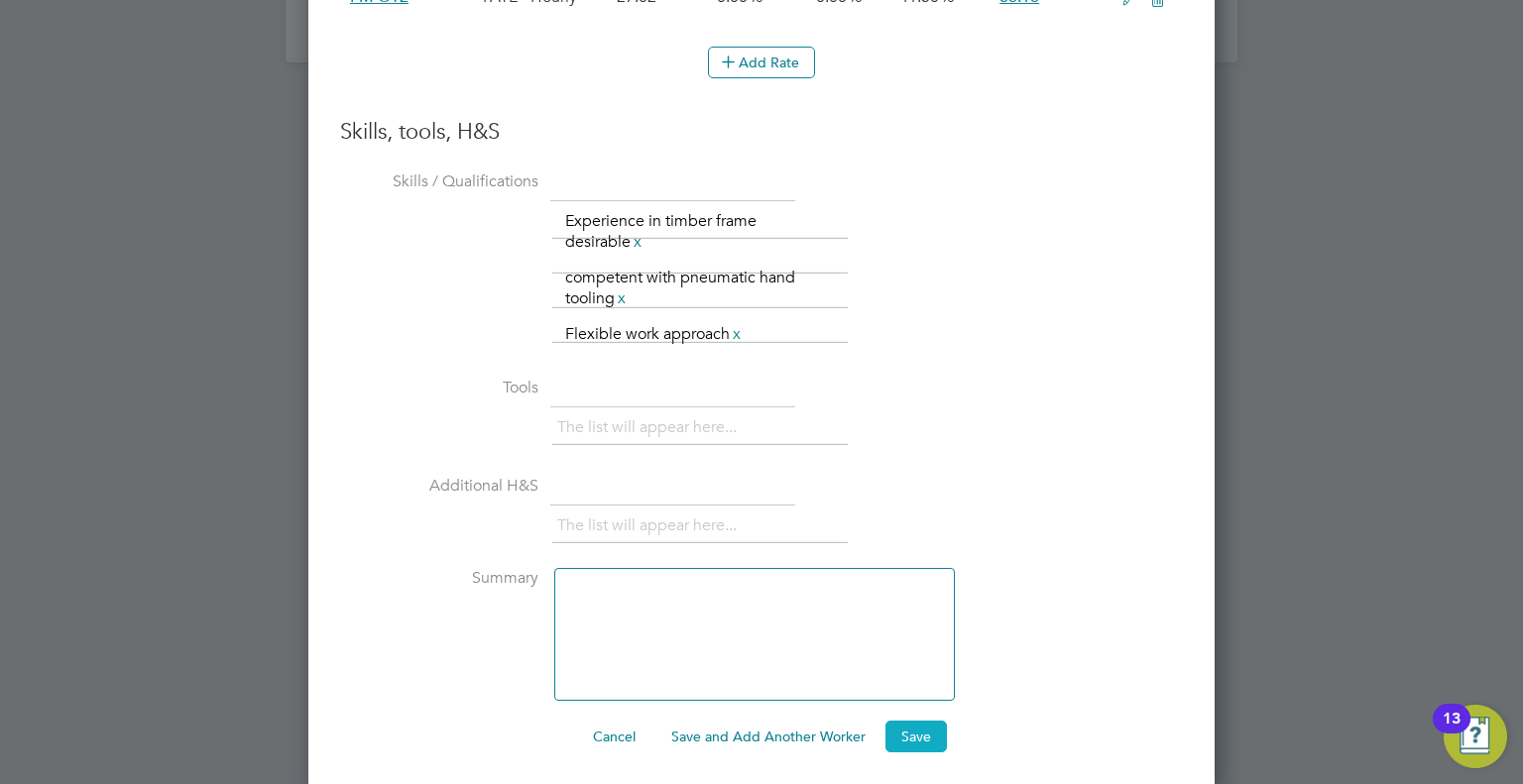 click on "Save" at bounding box center [916, 736] 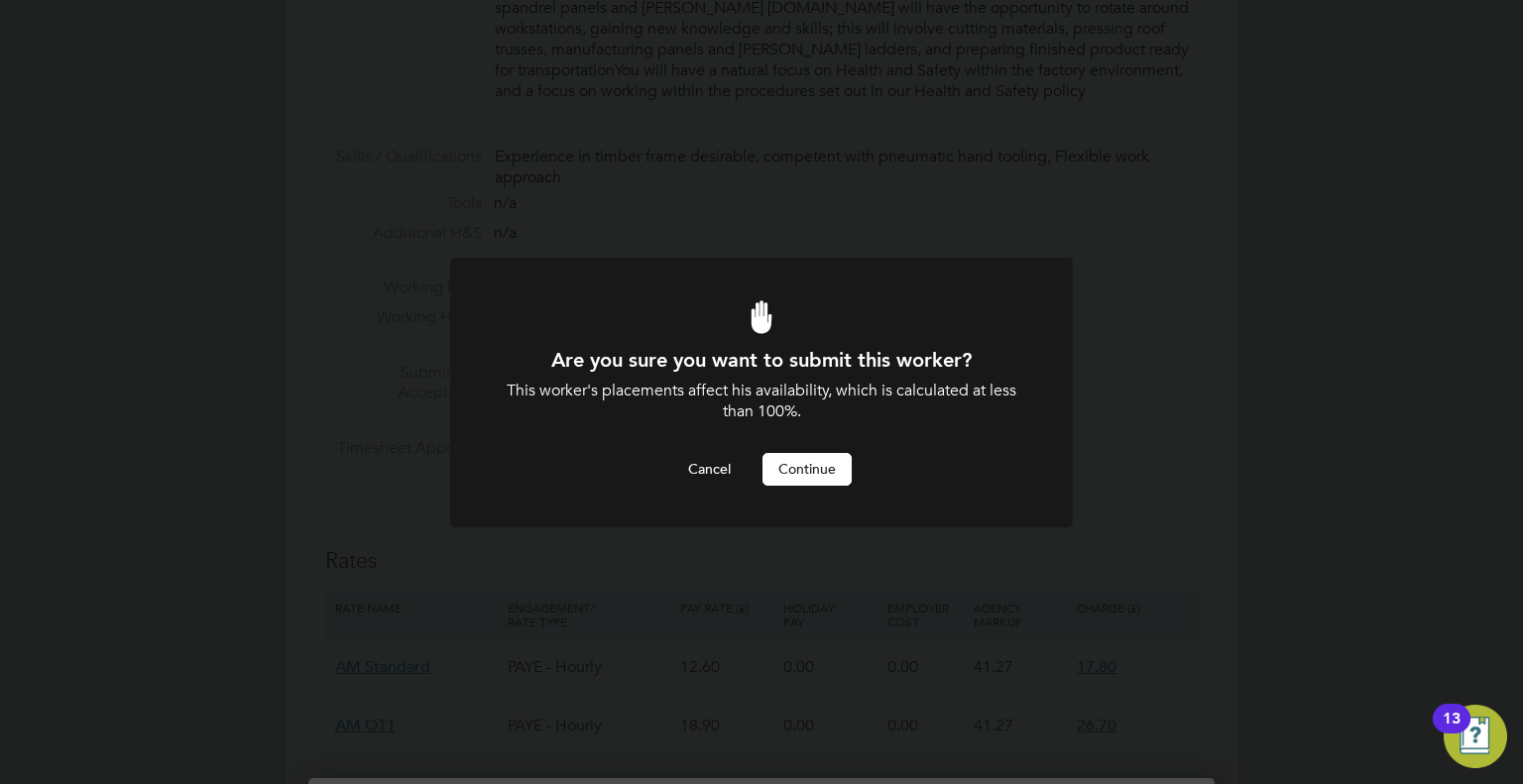click on "Are you sure you want to submit this worker? This worker's placements affect his availability, which is calculated at less than 100%. Cancel Continue" at bounding box center [762, 416] 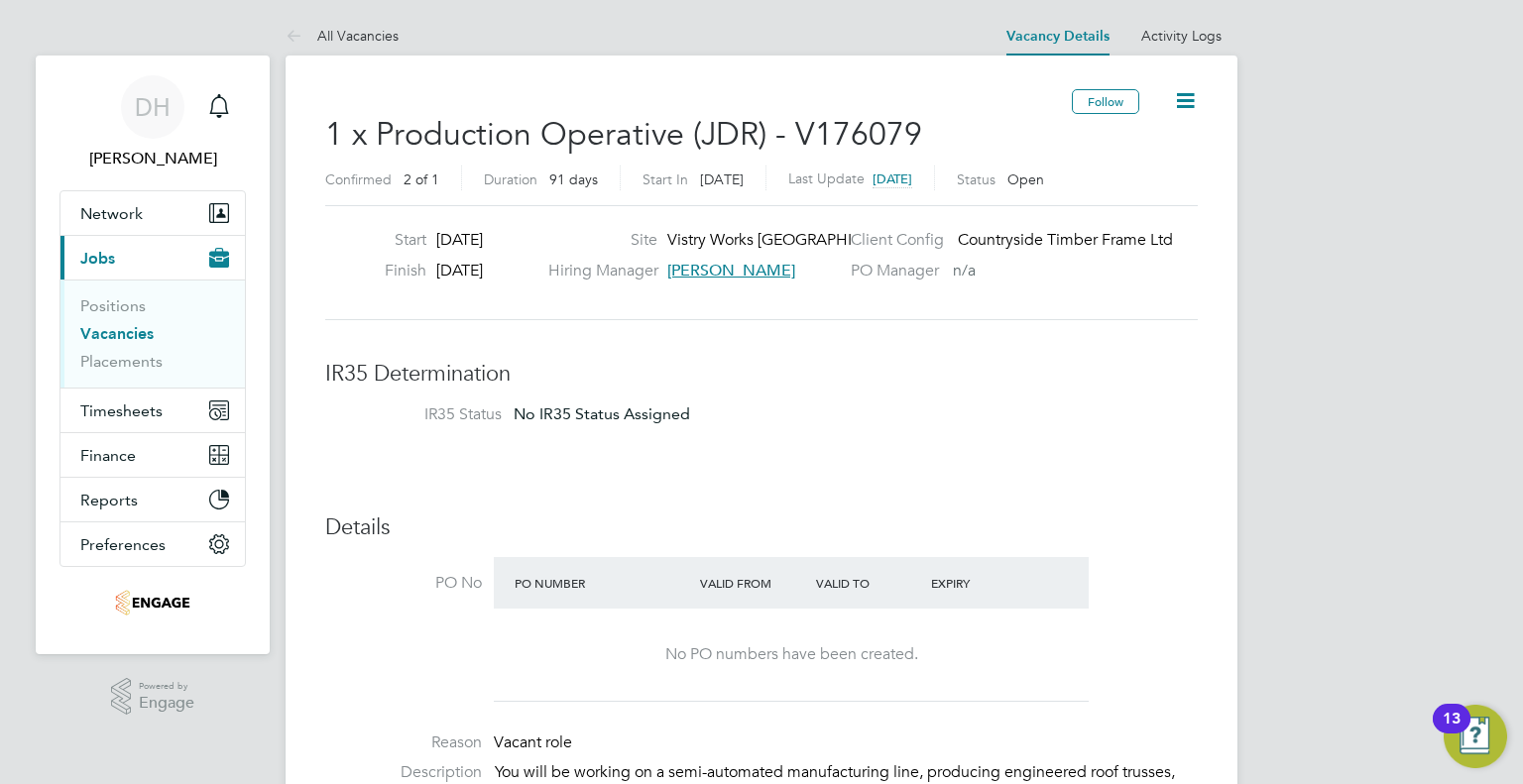 click on "Vacancies" at bounding box center [117, 333] 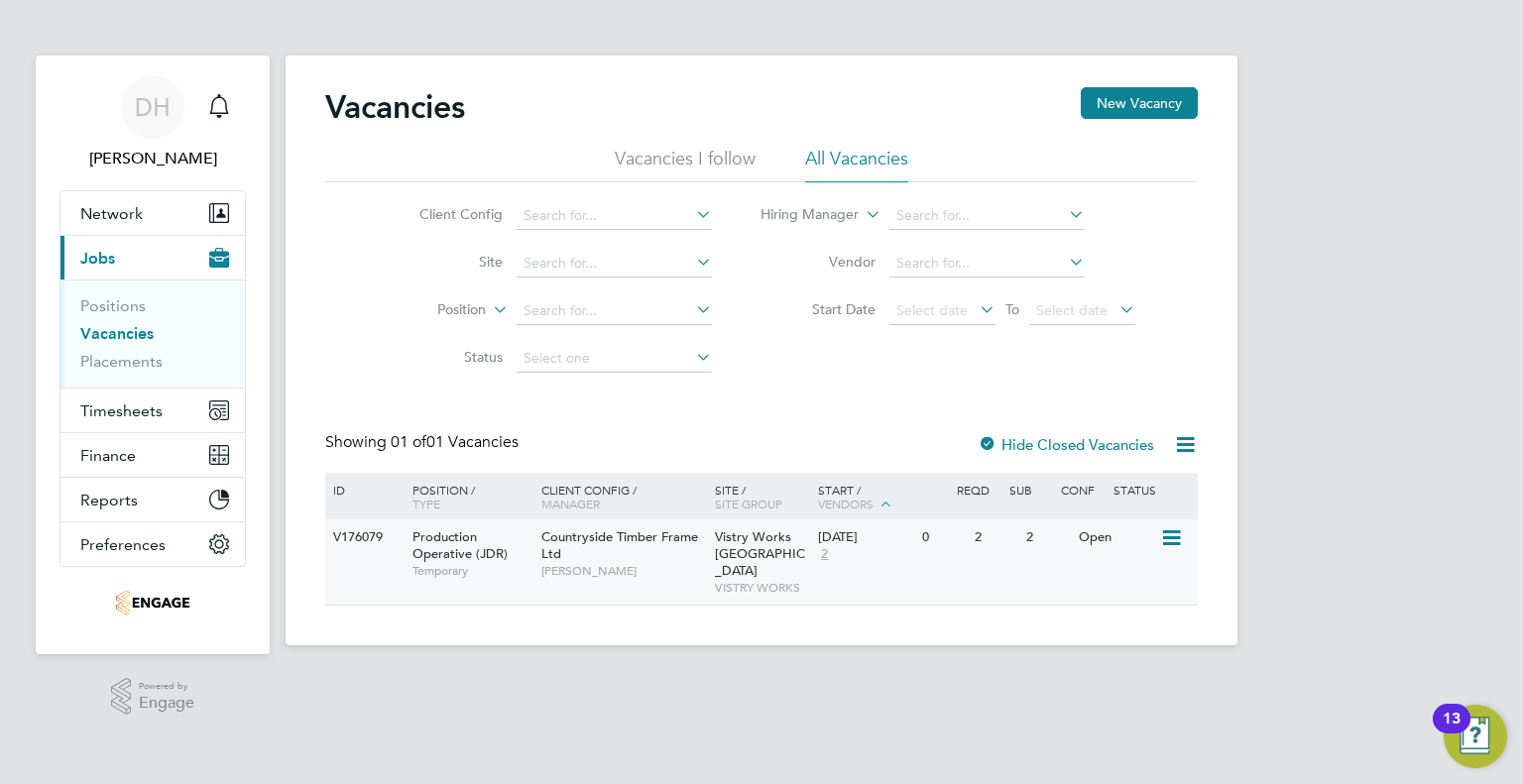 click on "Temporary" 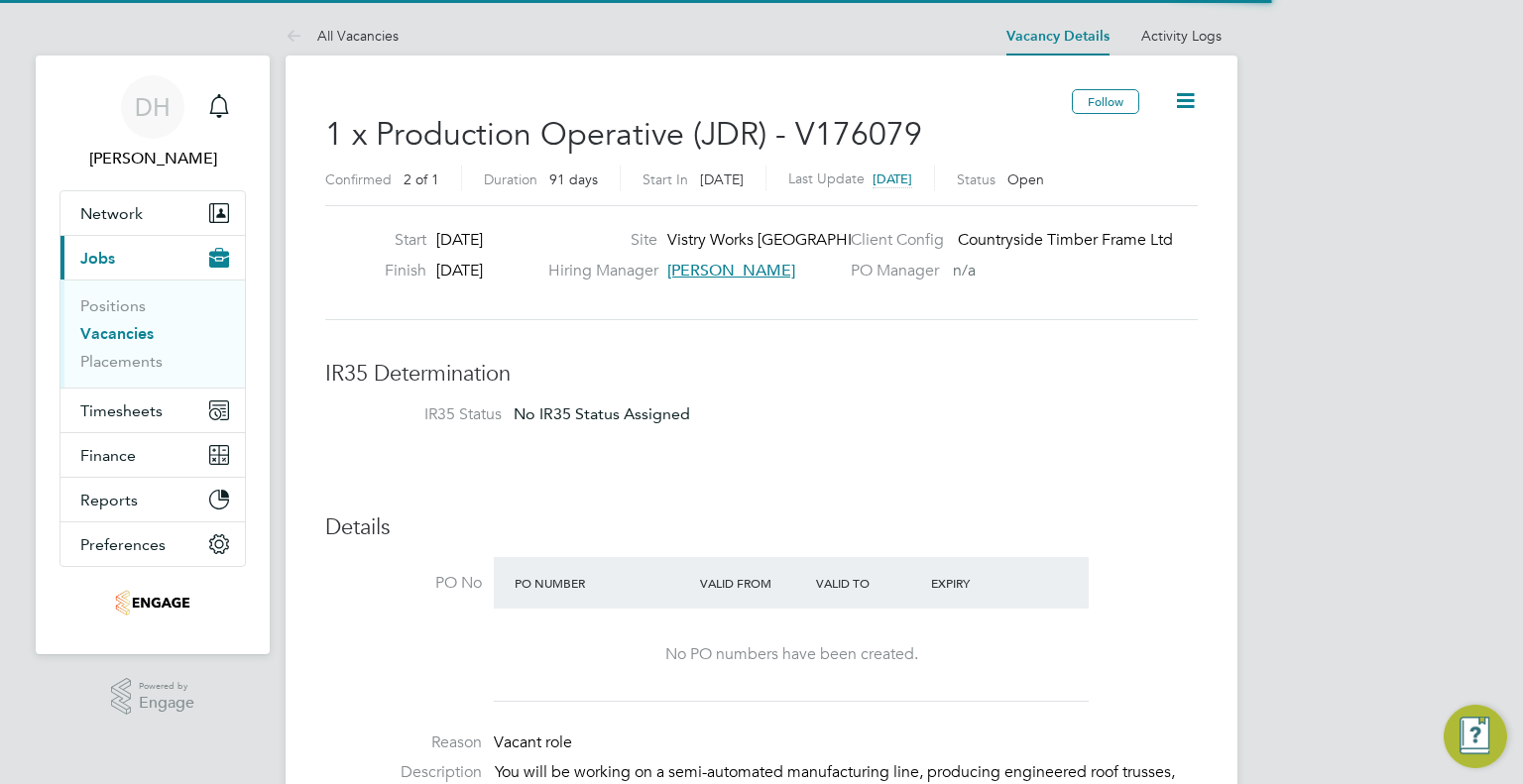 scroll, scrollTop: 0, scrollLeft: 0, axis: both 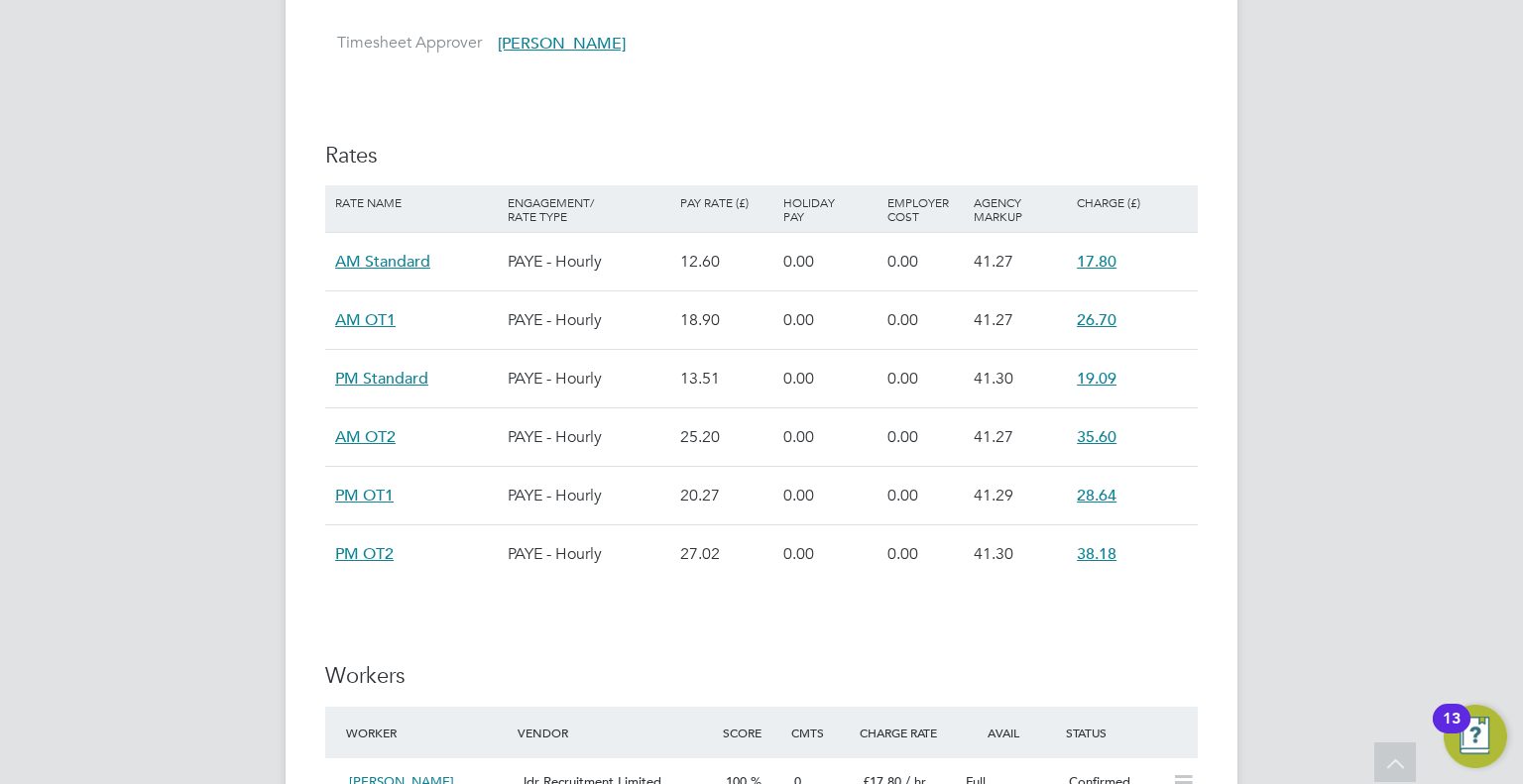 drag, startPoint x: 1125, startPoint y: 378, endPoint x: 1077, endPoint y: 376, distance: 48.0416 